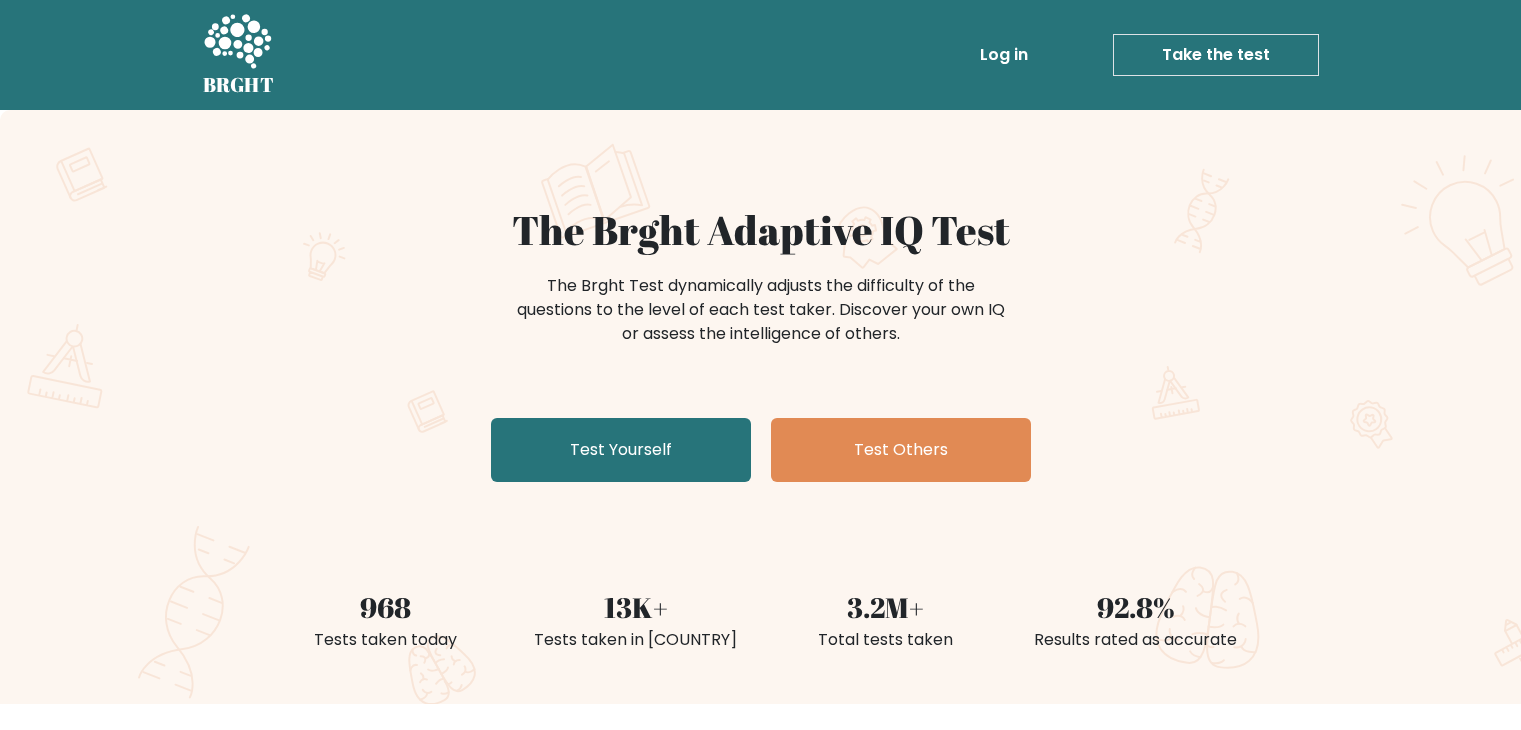 scroll, scrollTop: 0, scrollLeft: 0, axis: both 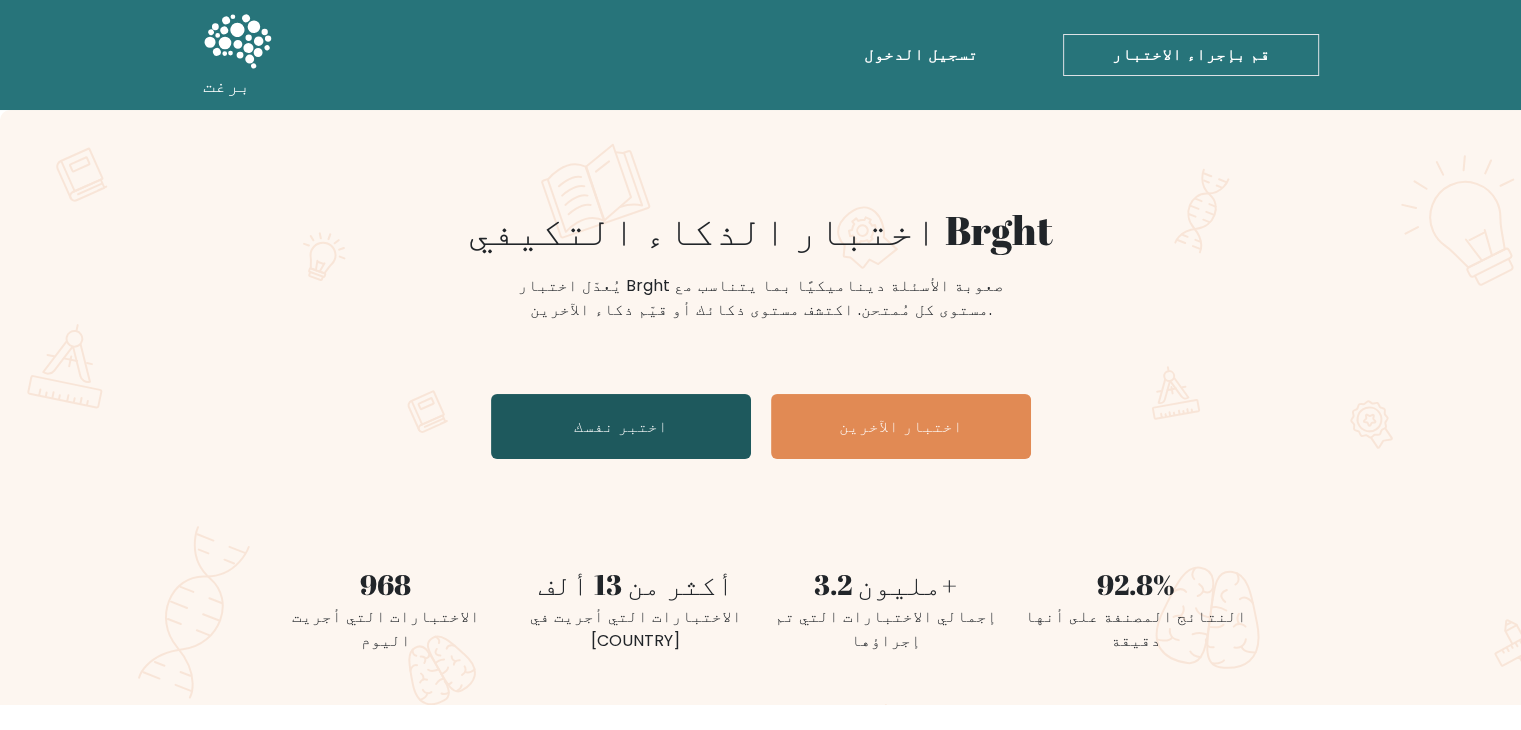 click on "اختبر نفسك" at bounding box center [621, 426] 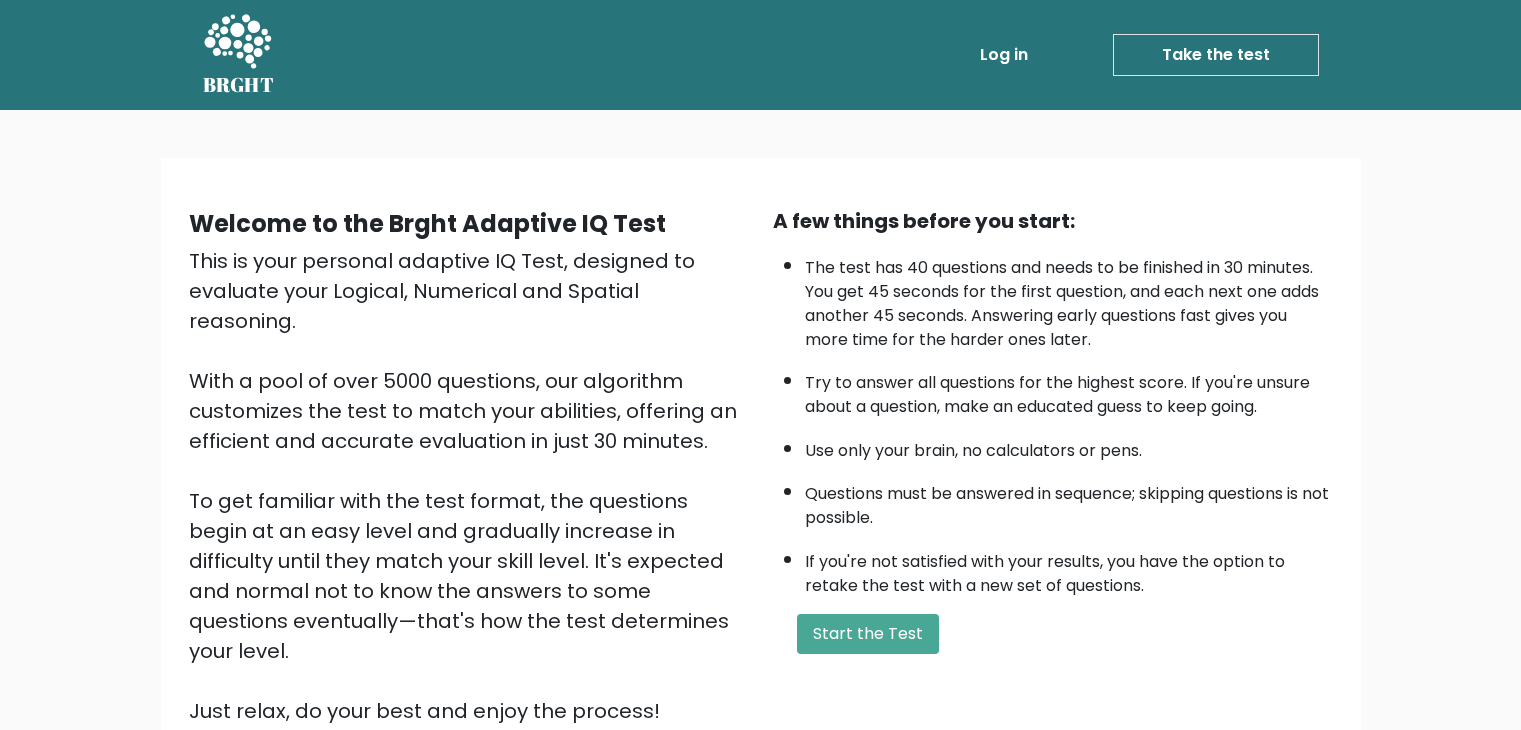 scroll, scrollTop: 0, scrollLeft: 0, axis: both 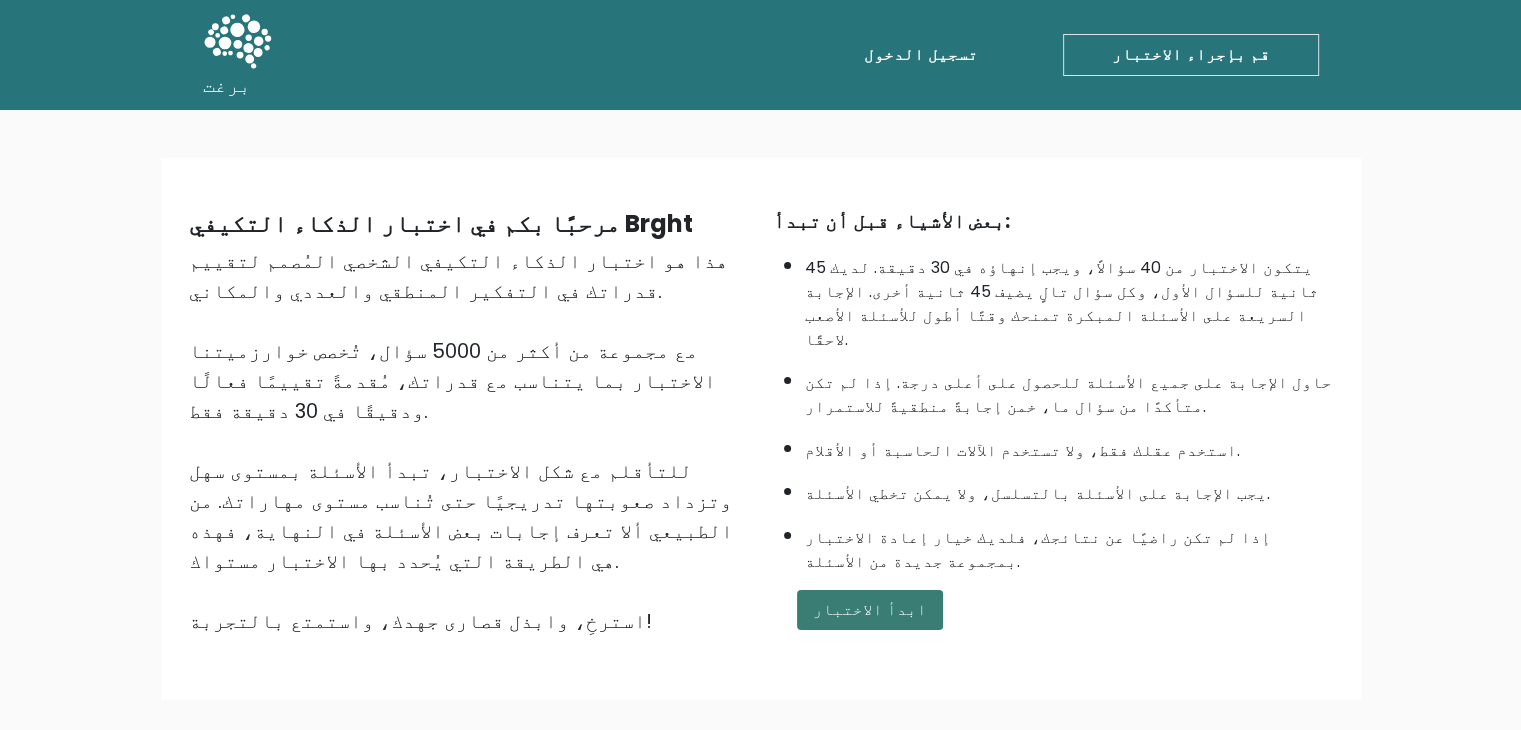 click on "ابدأ الاختبار" at bounding box center [870, 609] 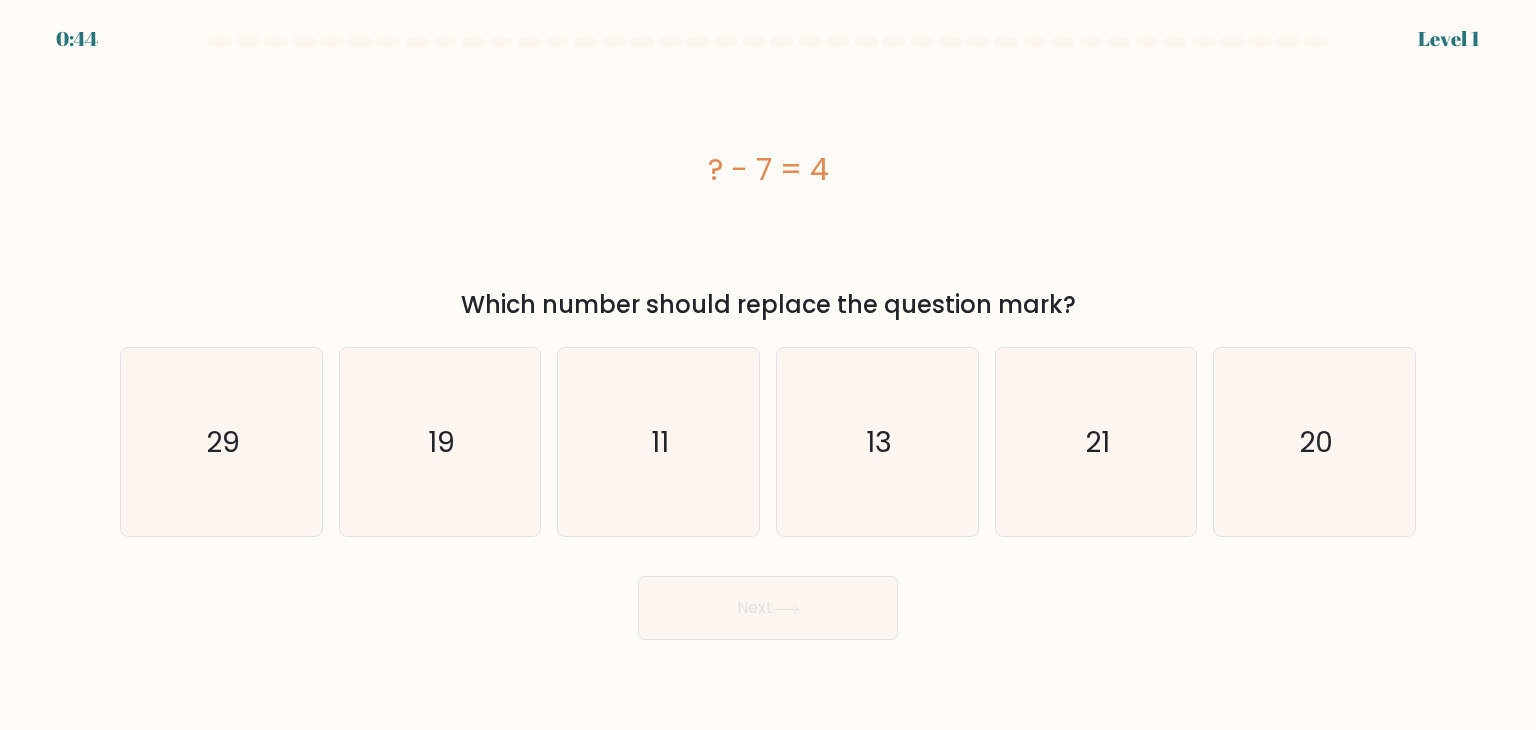 scroll, scrollTop: 0, scrollLeft: 0, axis: both 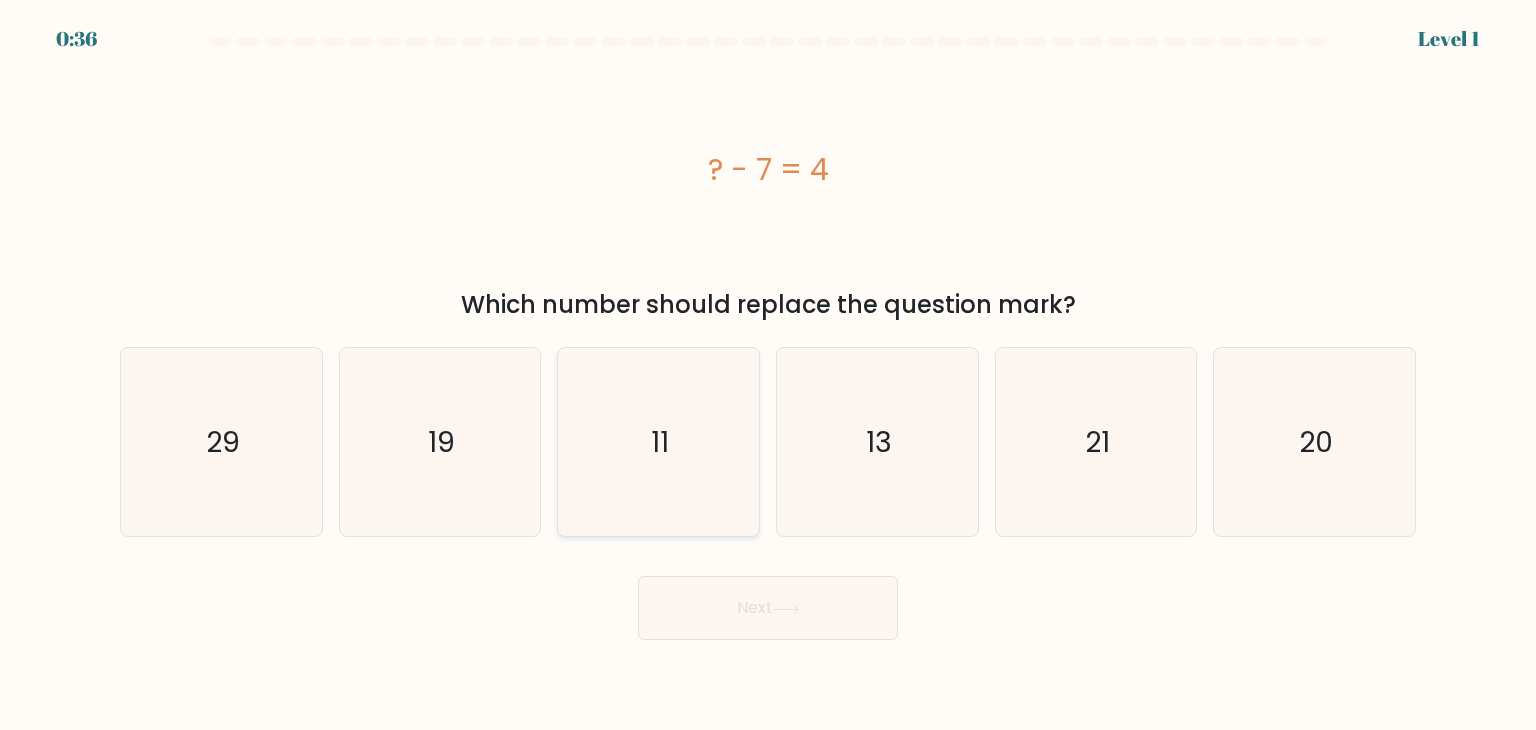click on "11" 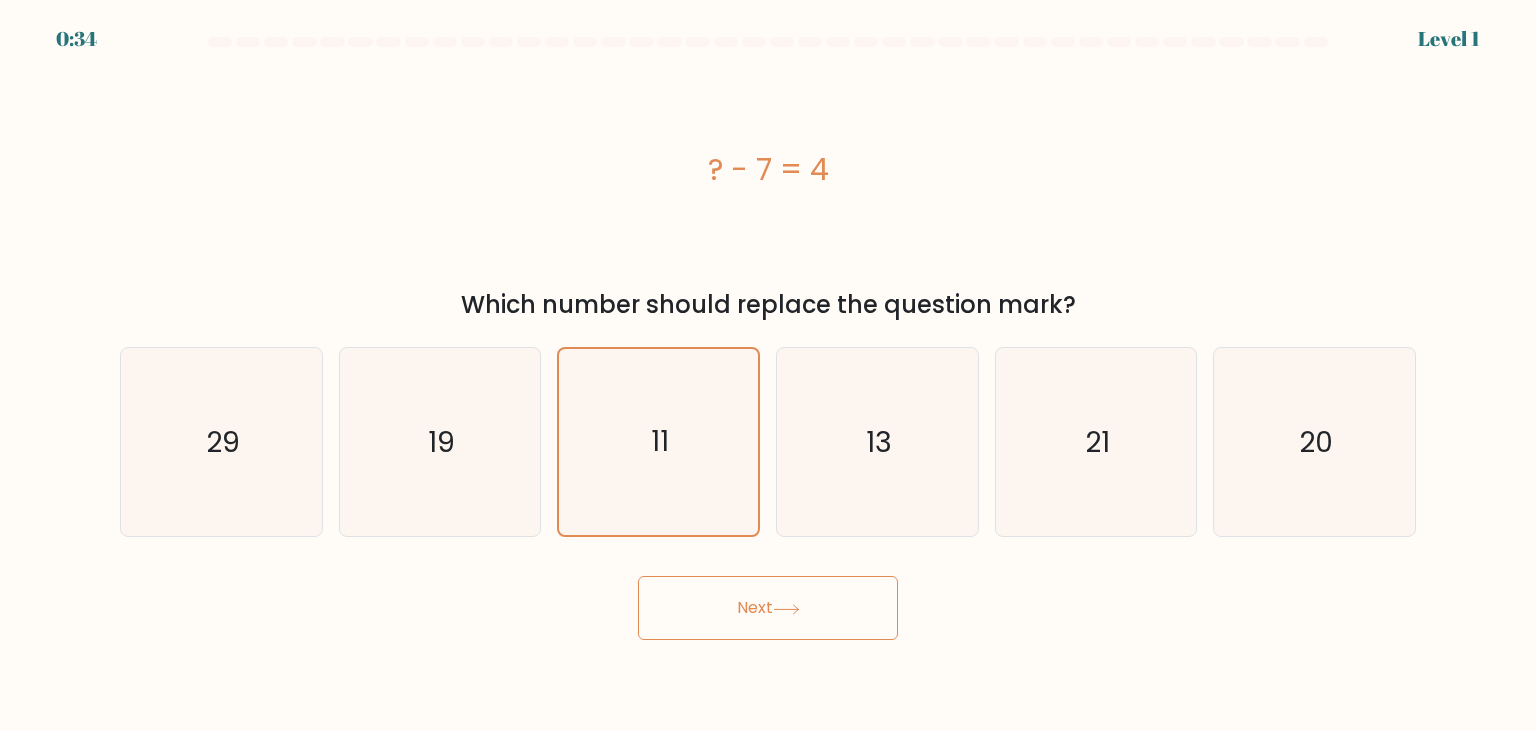 click 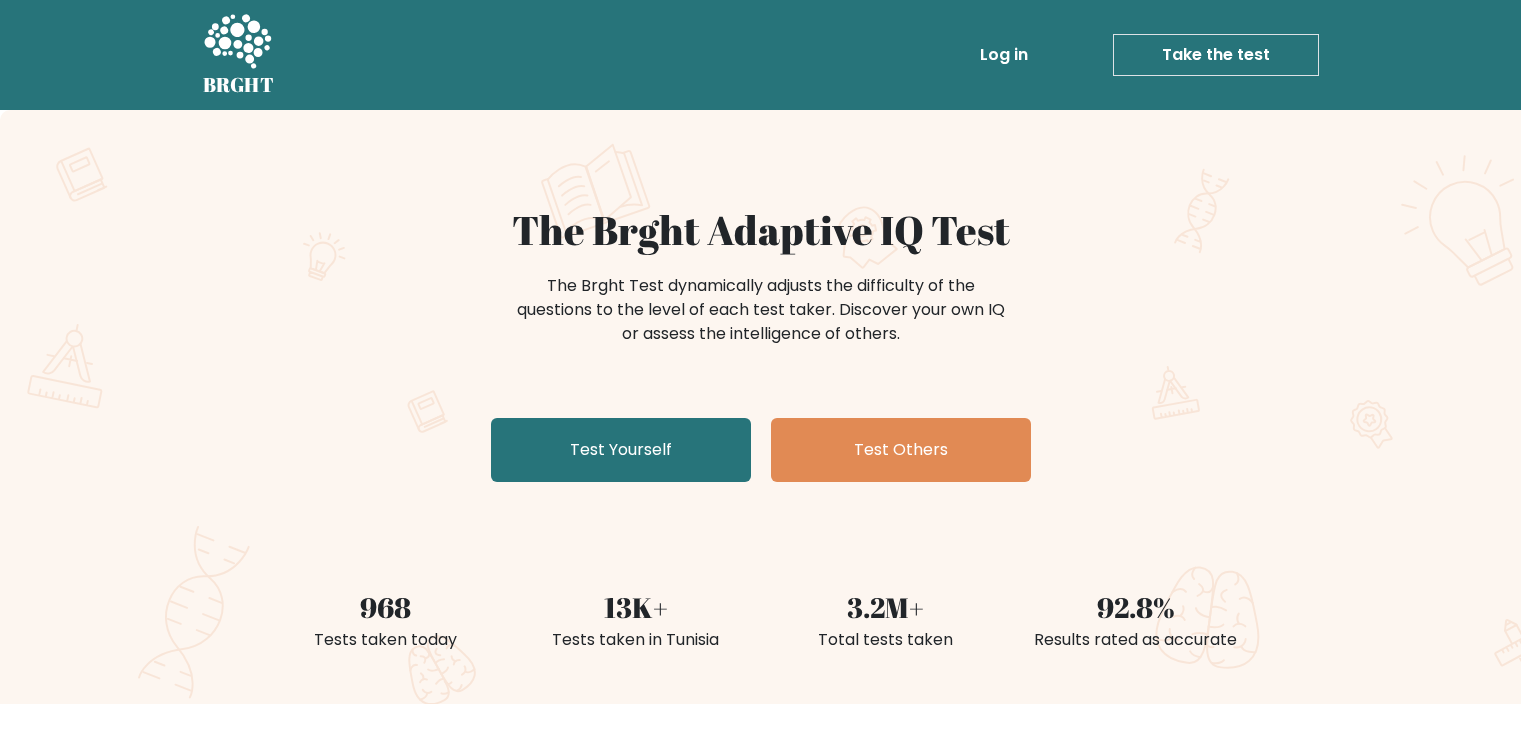 scroll, scrollTop: 0, scrollLeft: 0, axis: both 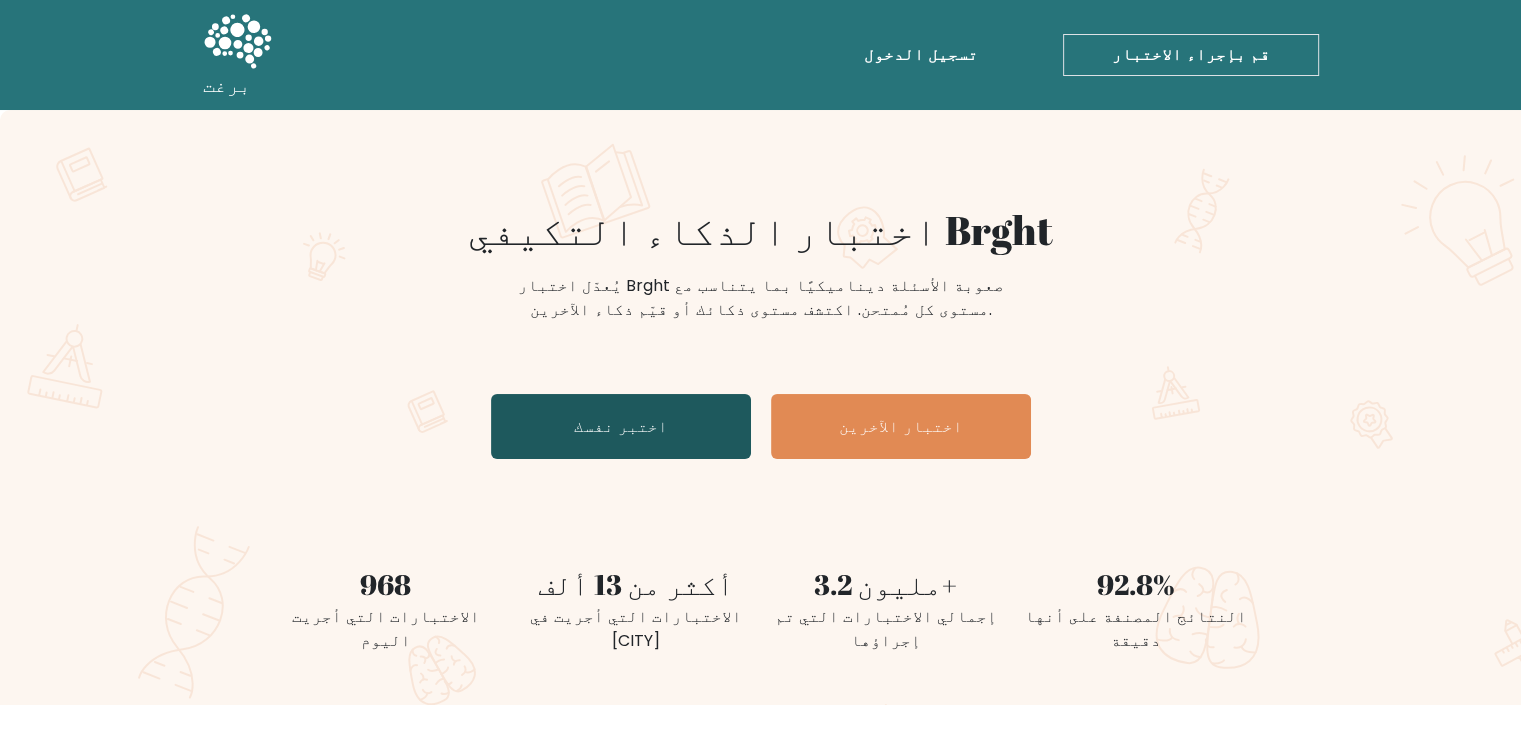 click on "اختبر نفسك" at bounding box center (621, 426) 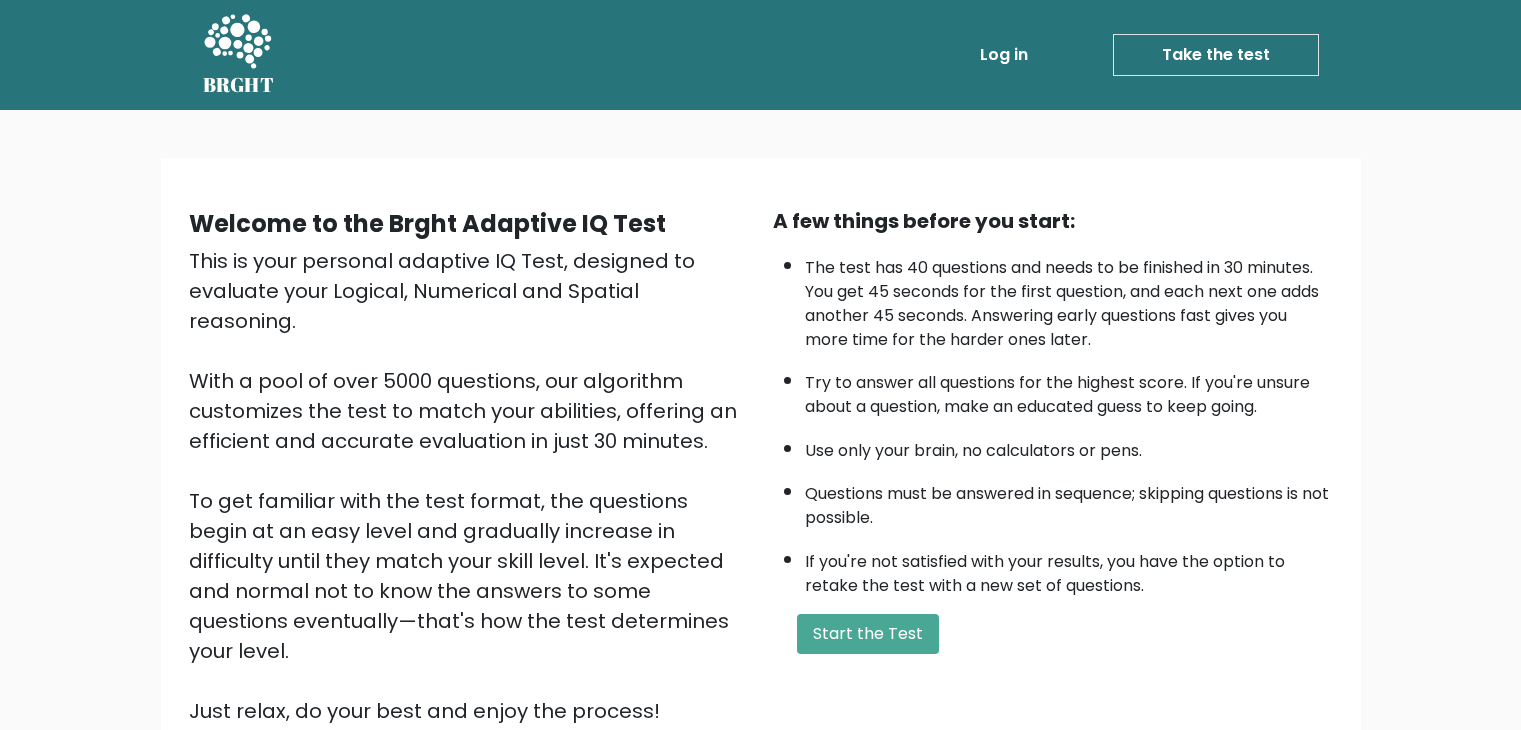 scroll, scrollTop: 0, scrollLeft: 0, axis: both 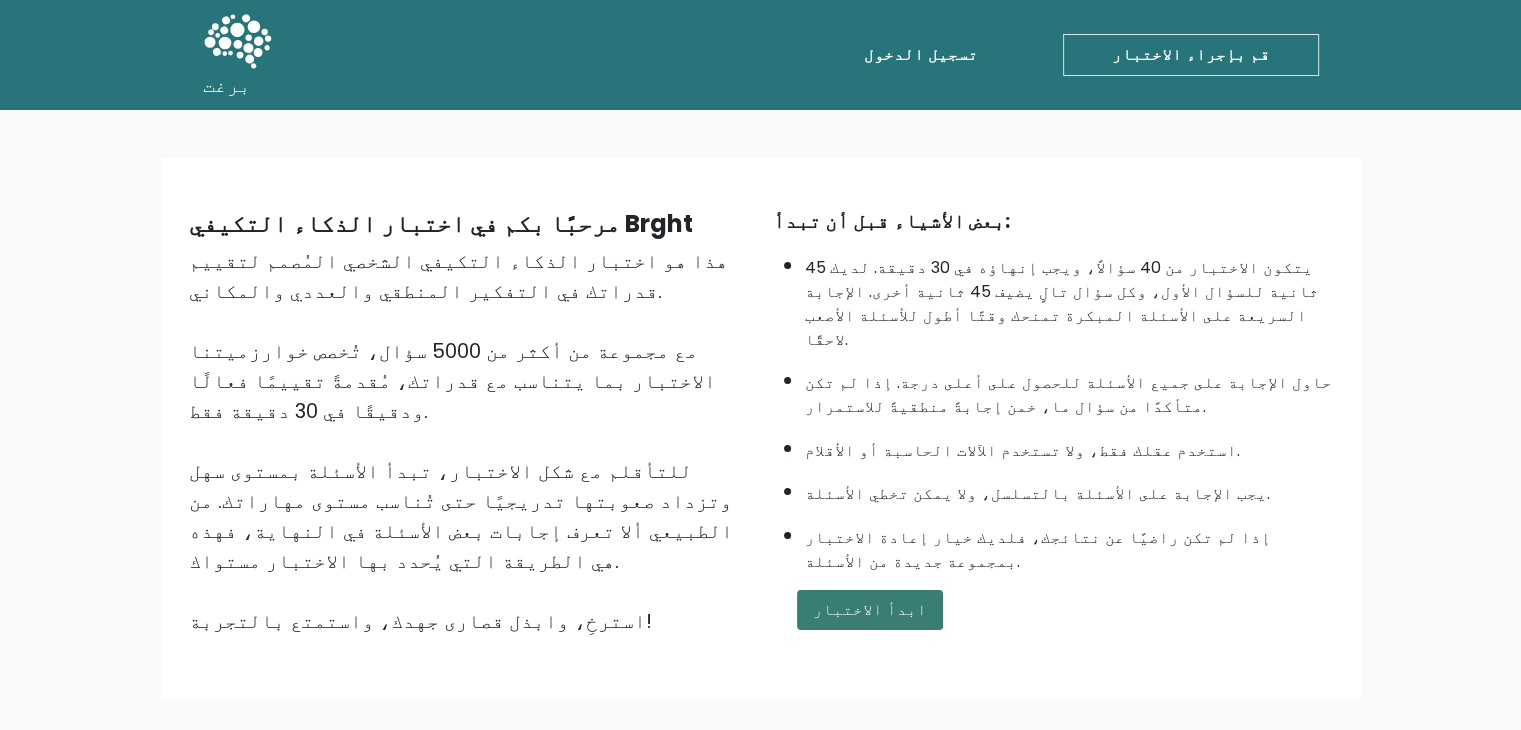 click on "ابدأ الاختبار" at bounding box center [870, 610] 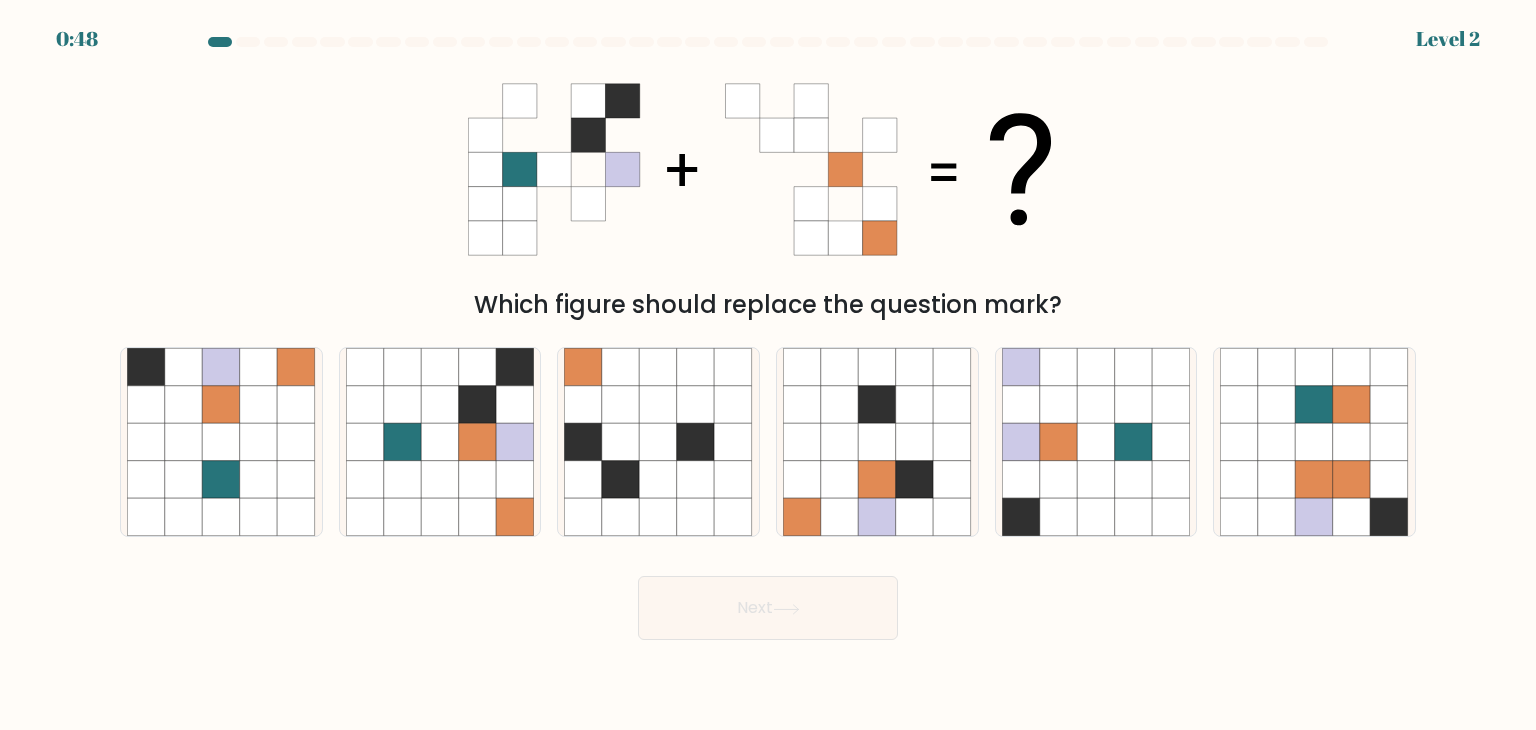 scroll, scrollTop: 0, scrollLeft: 0, axis: both 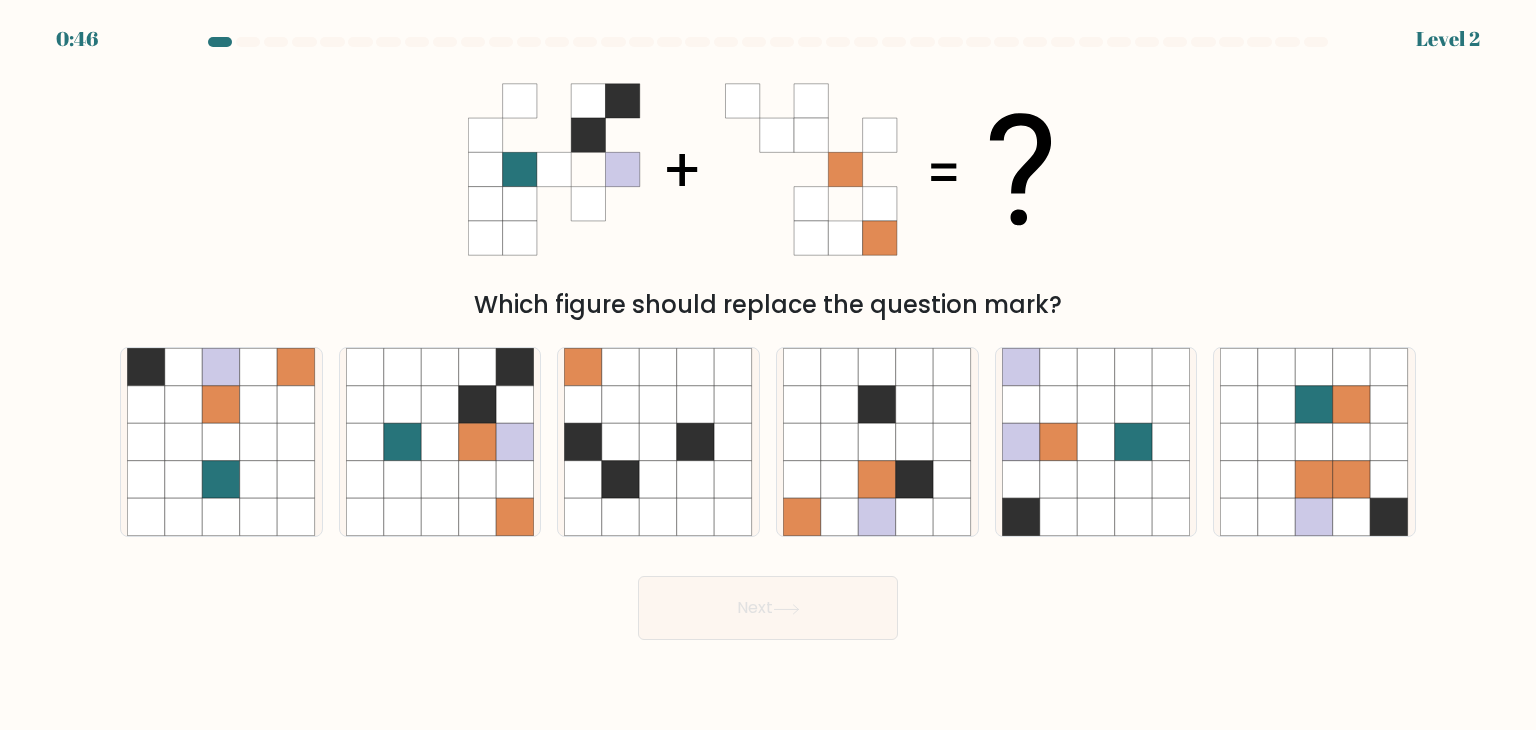drag, startPoint x: 454, startPoint y: 283, endPoint x: 532, endPoint y: 115, distance: 185.22418 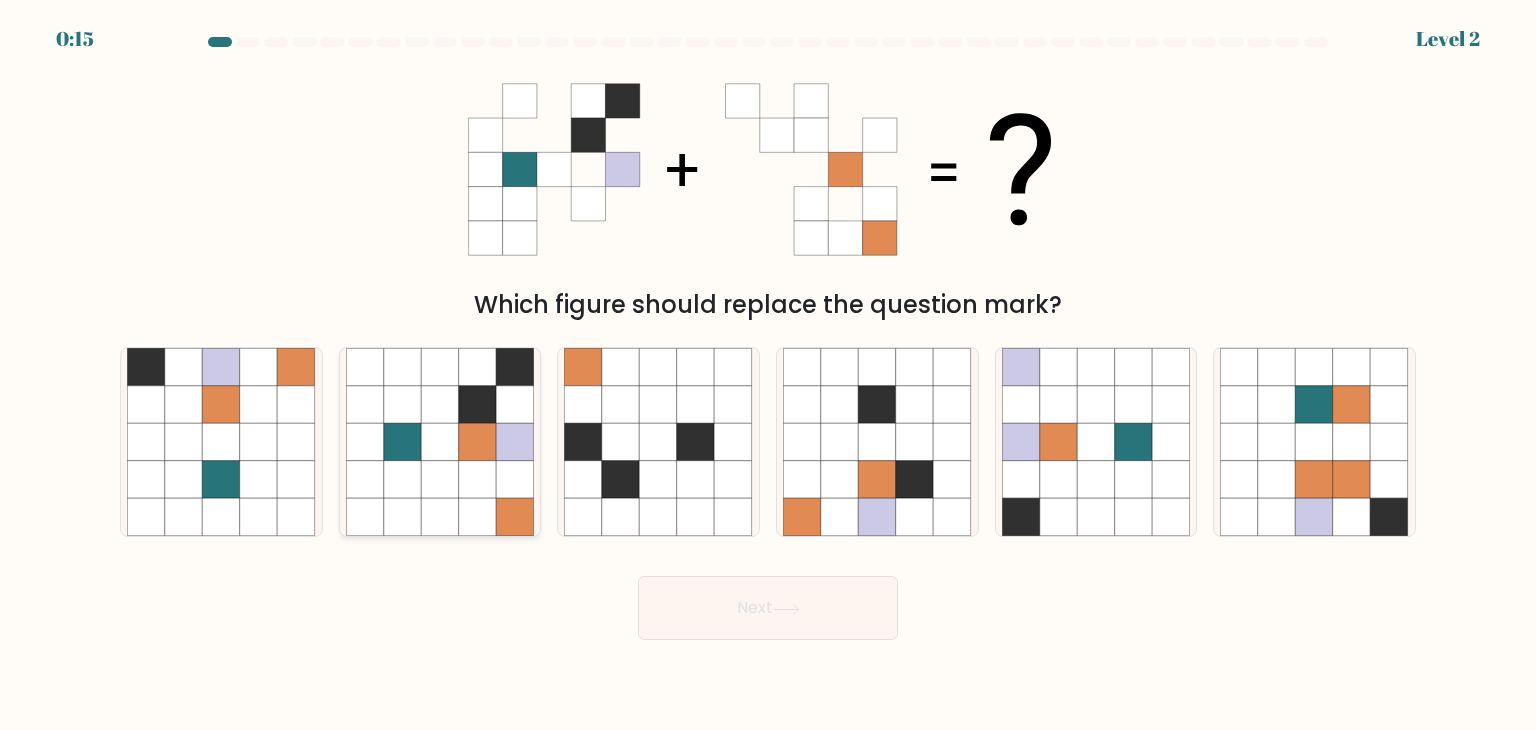 click 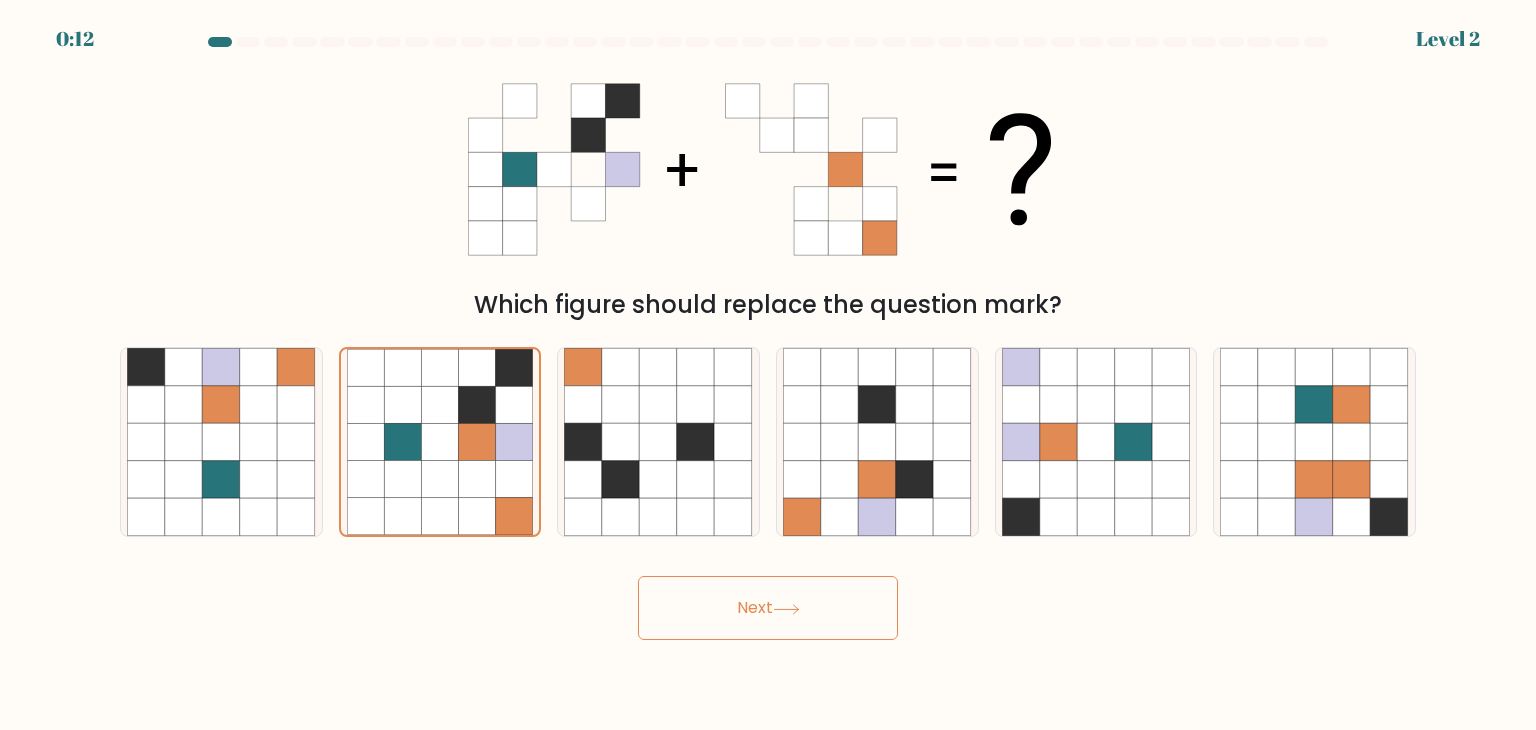 click on "Next" at bounding box center [768, 608] 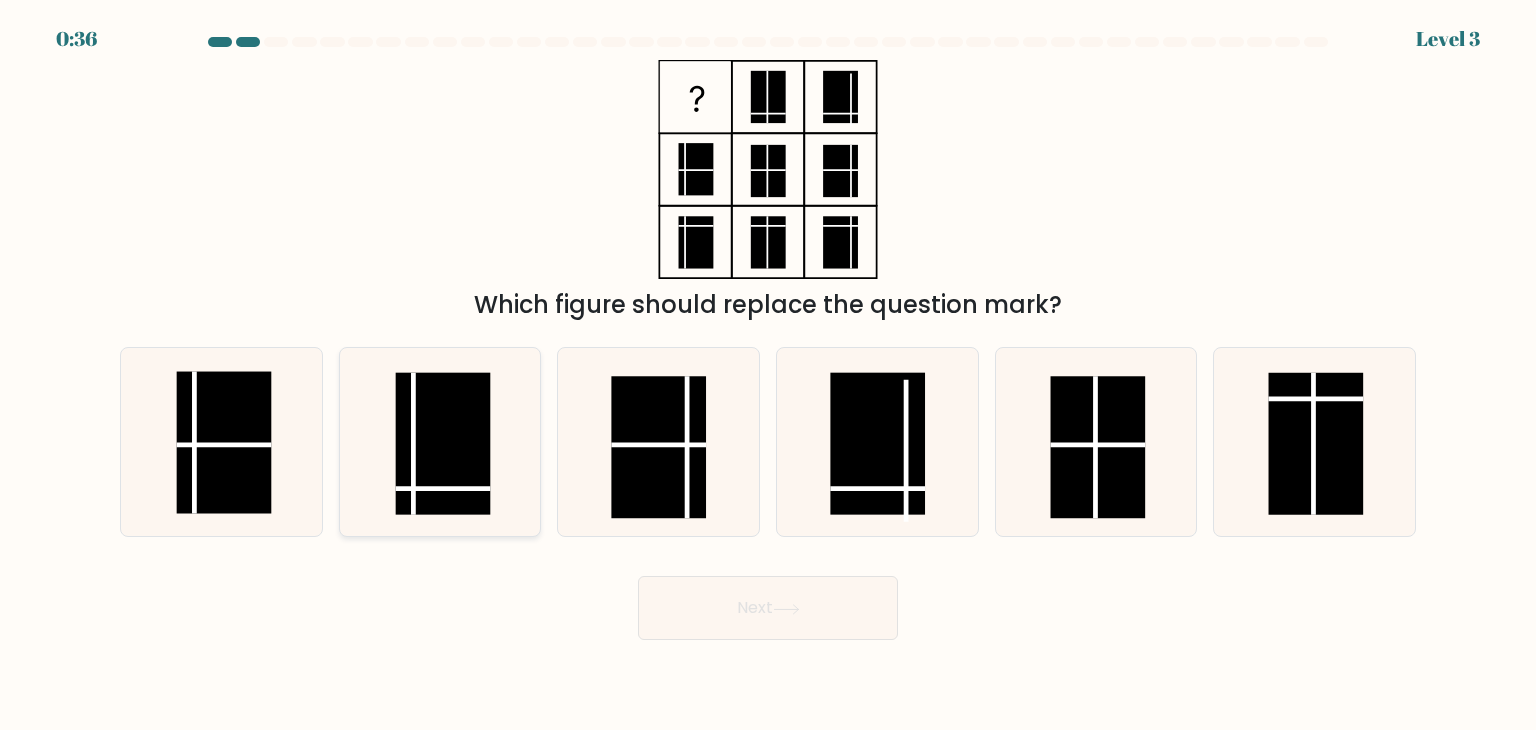 click 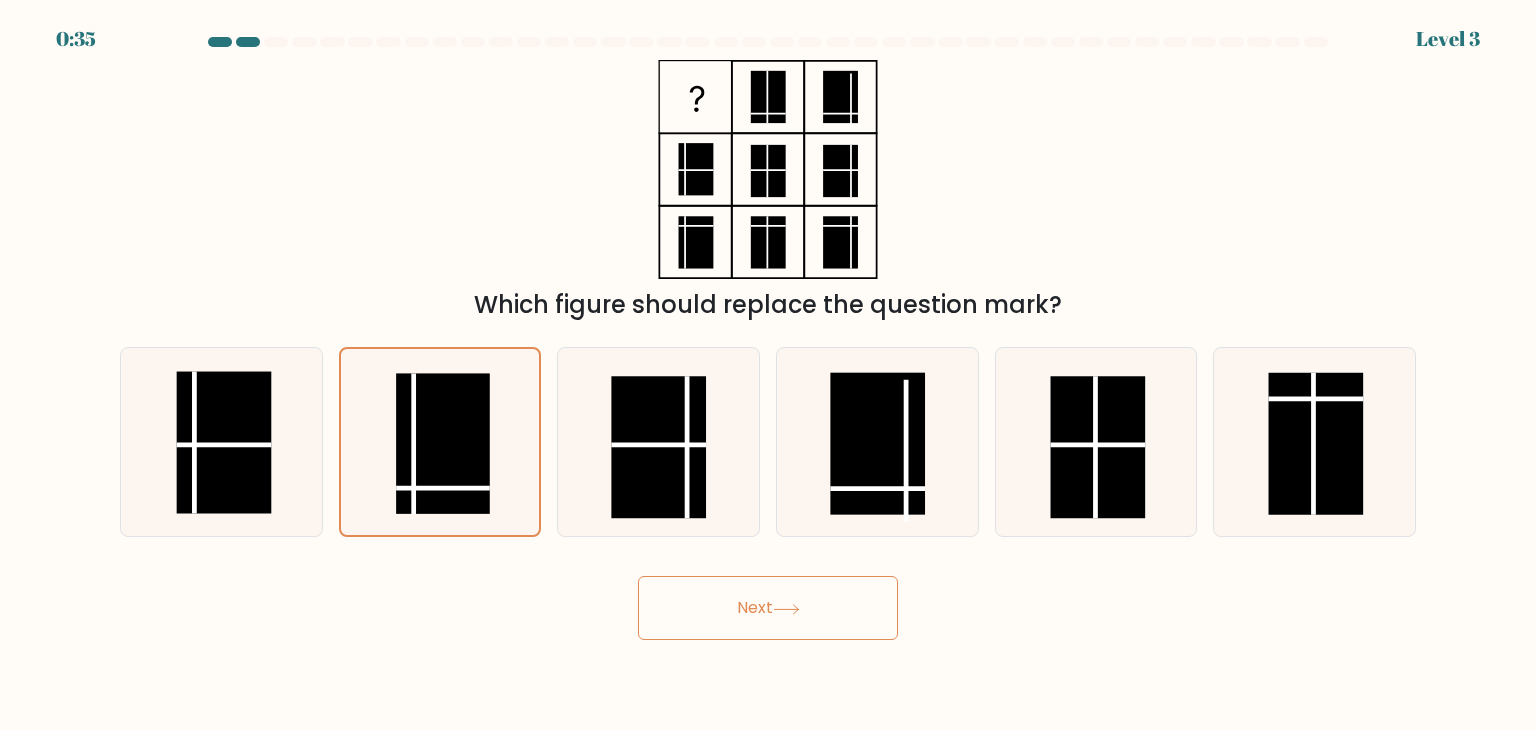 click on "Next" at bounding box center [768, 608] 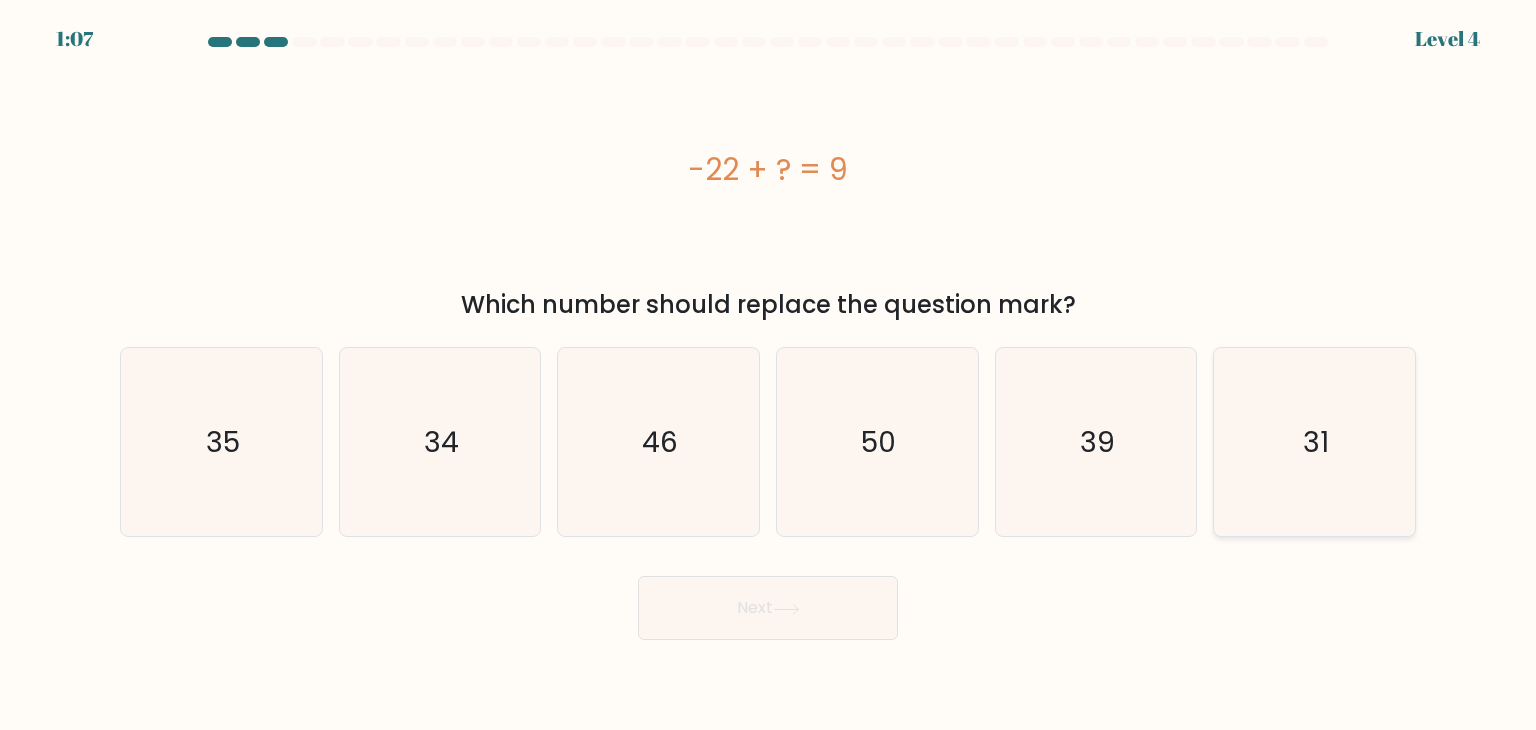 click on "31" 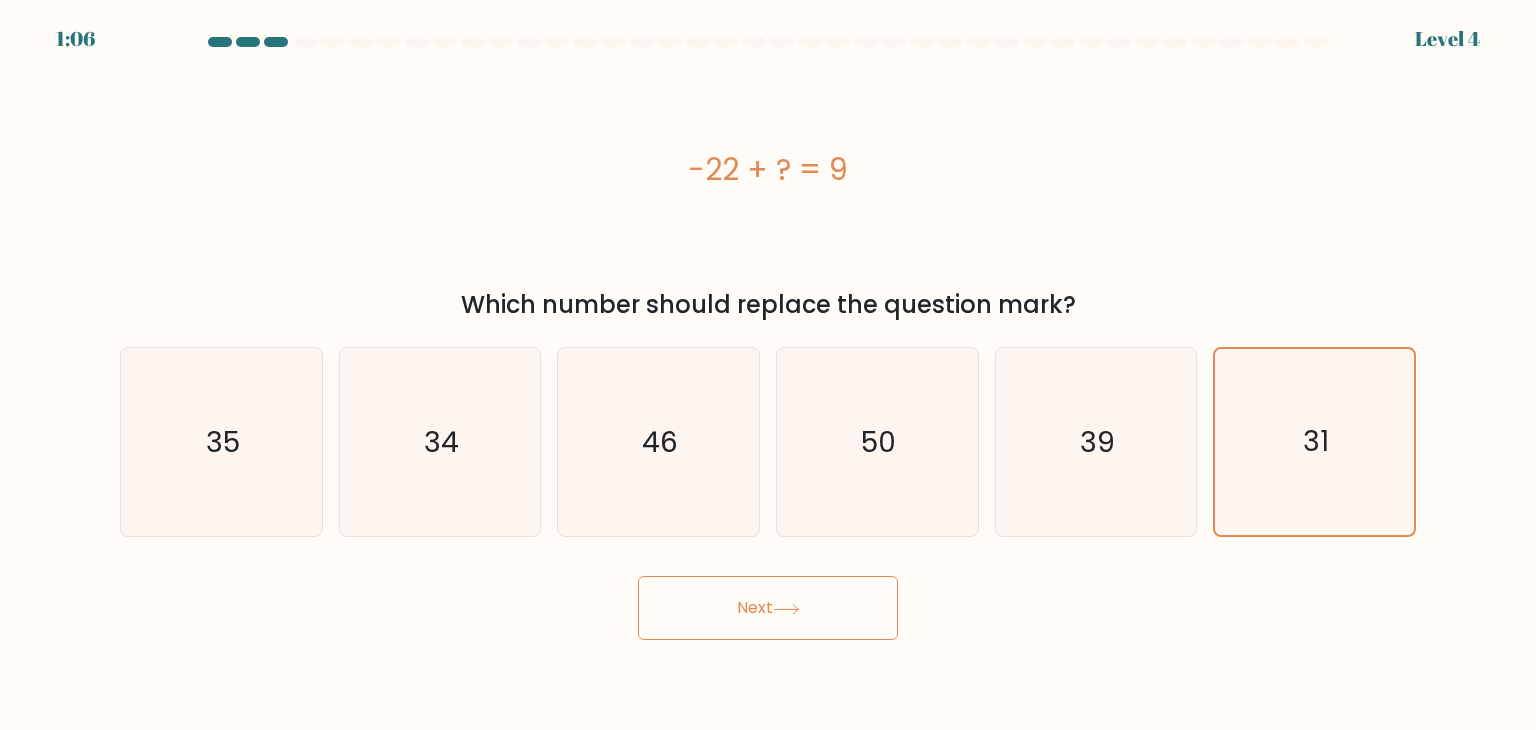click on "Next" at bounding box center (768, 608) 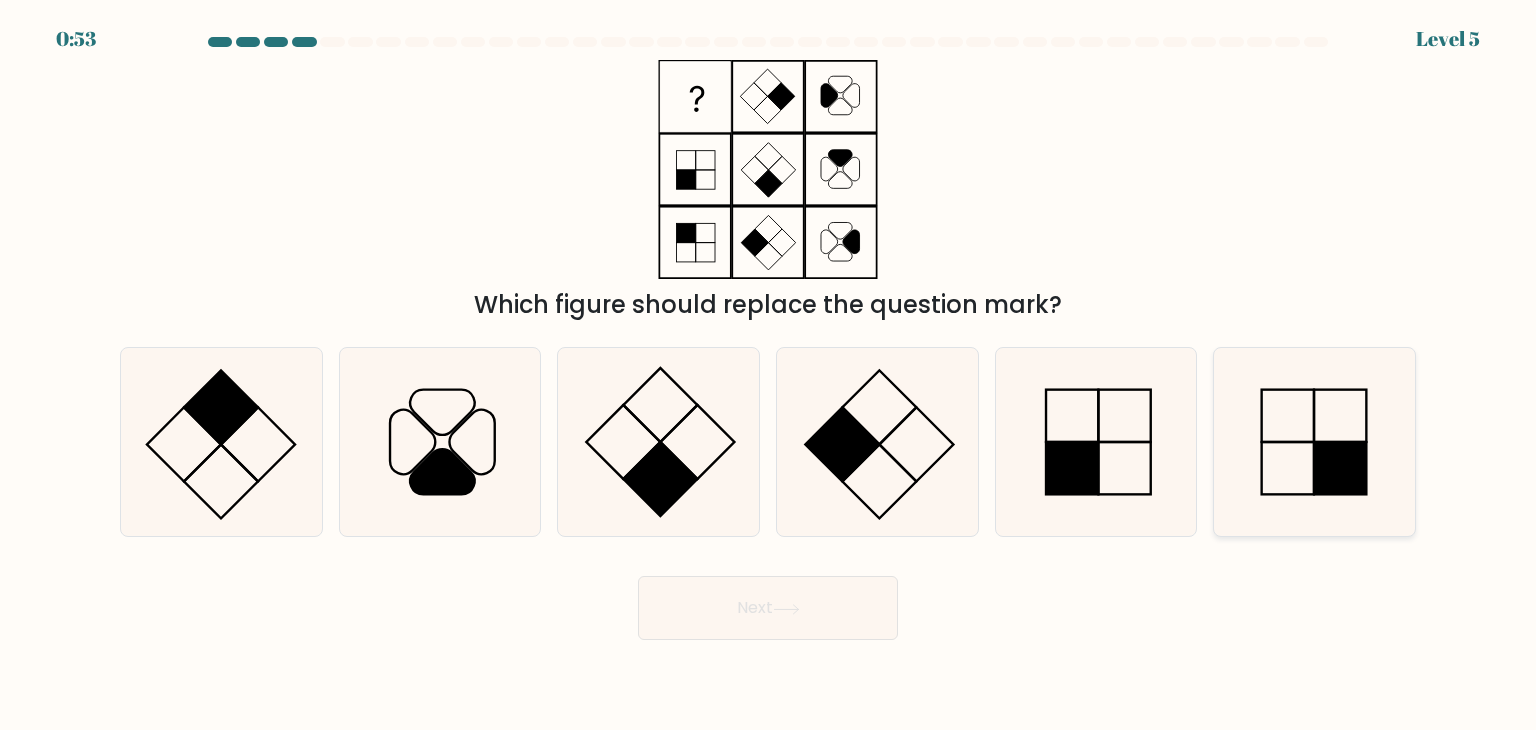 click 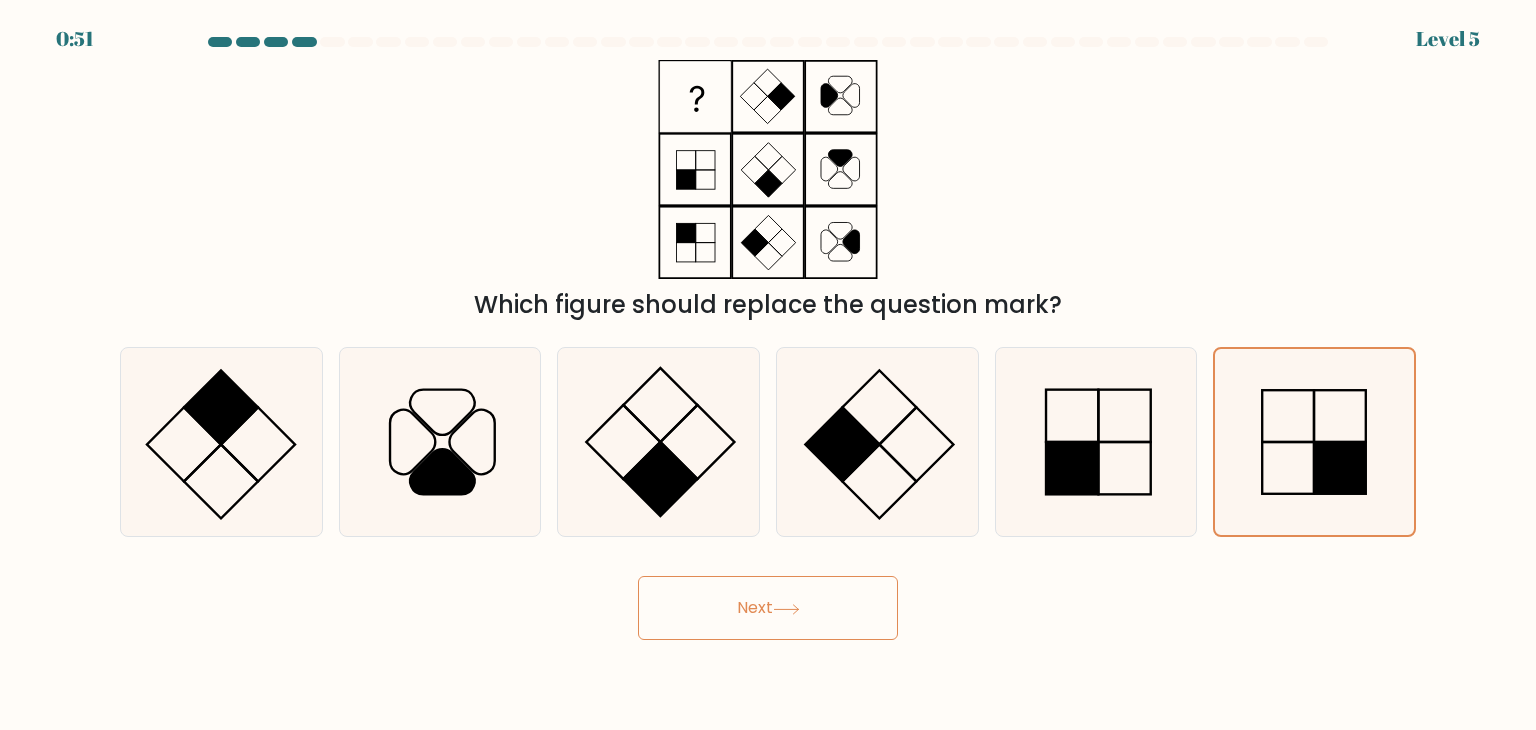 click on "Next" at bounding box center (768, 600) 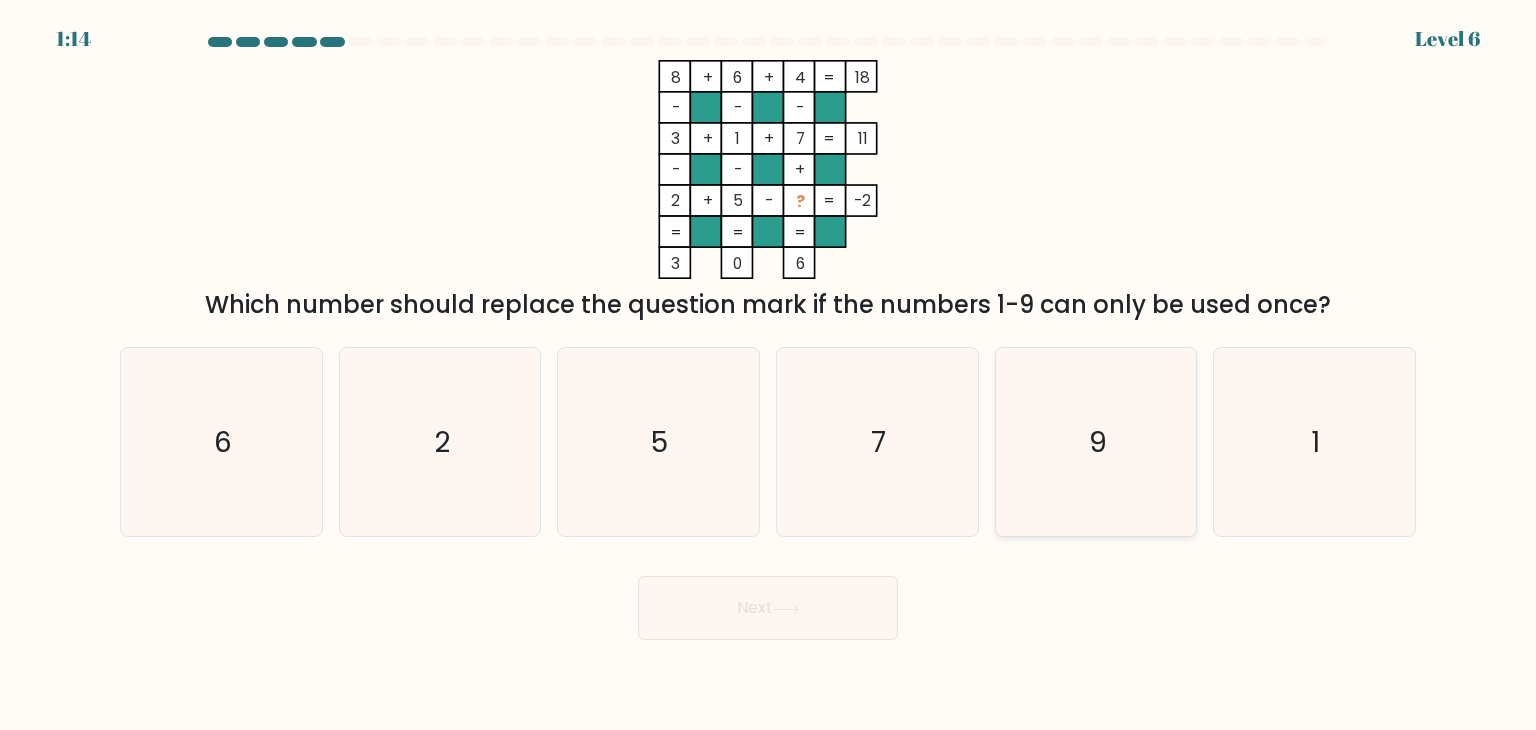 click on "9" 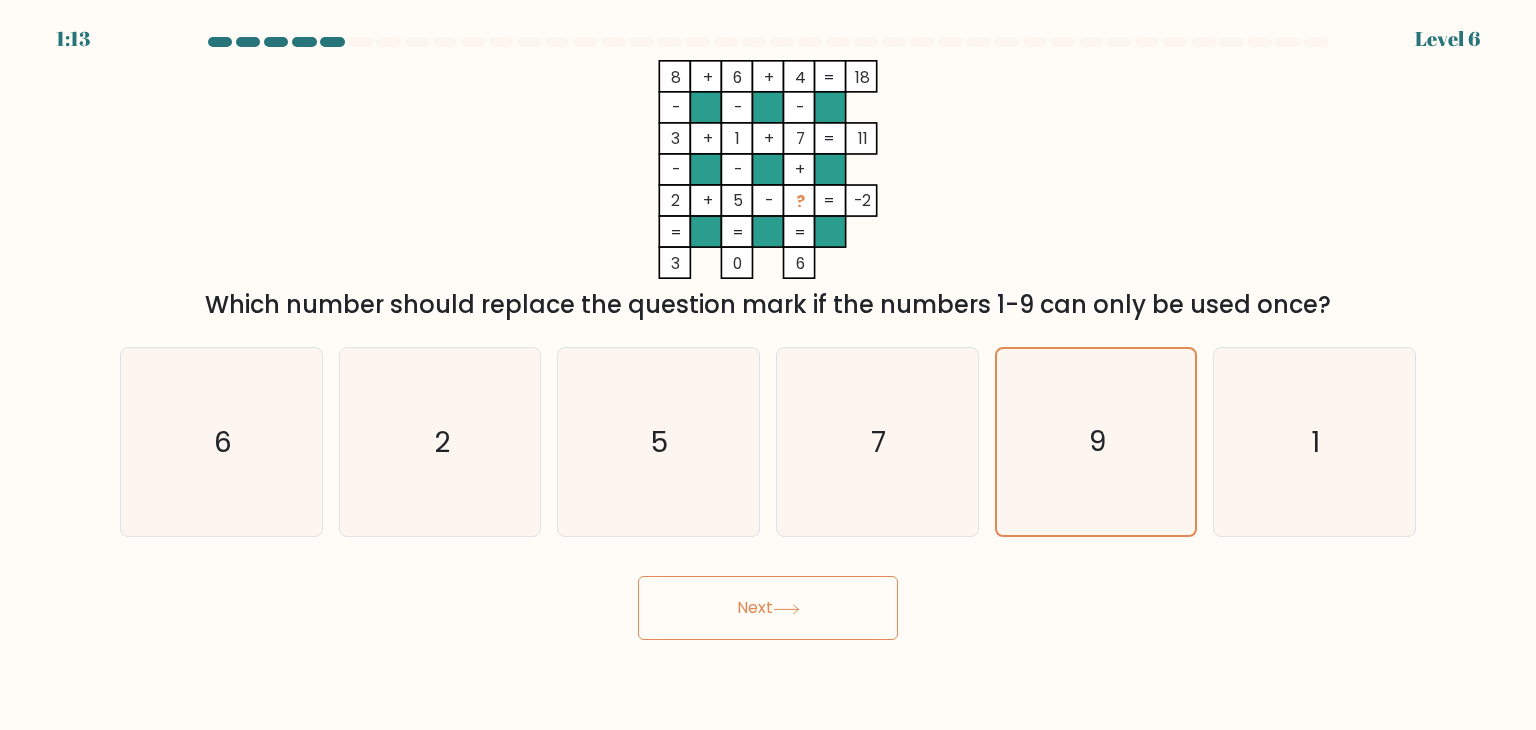 click on "Next" at bounding box center (768, 608) 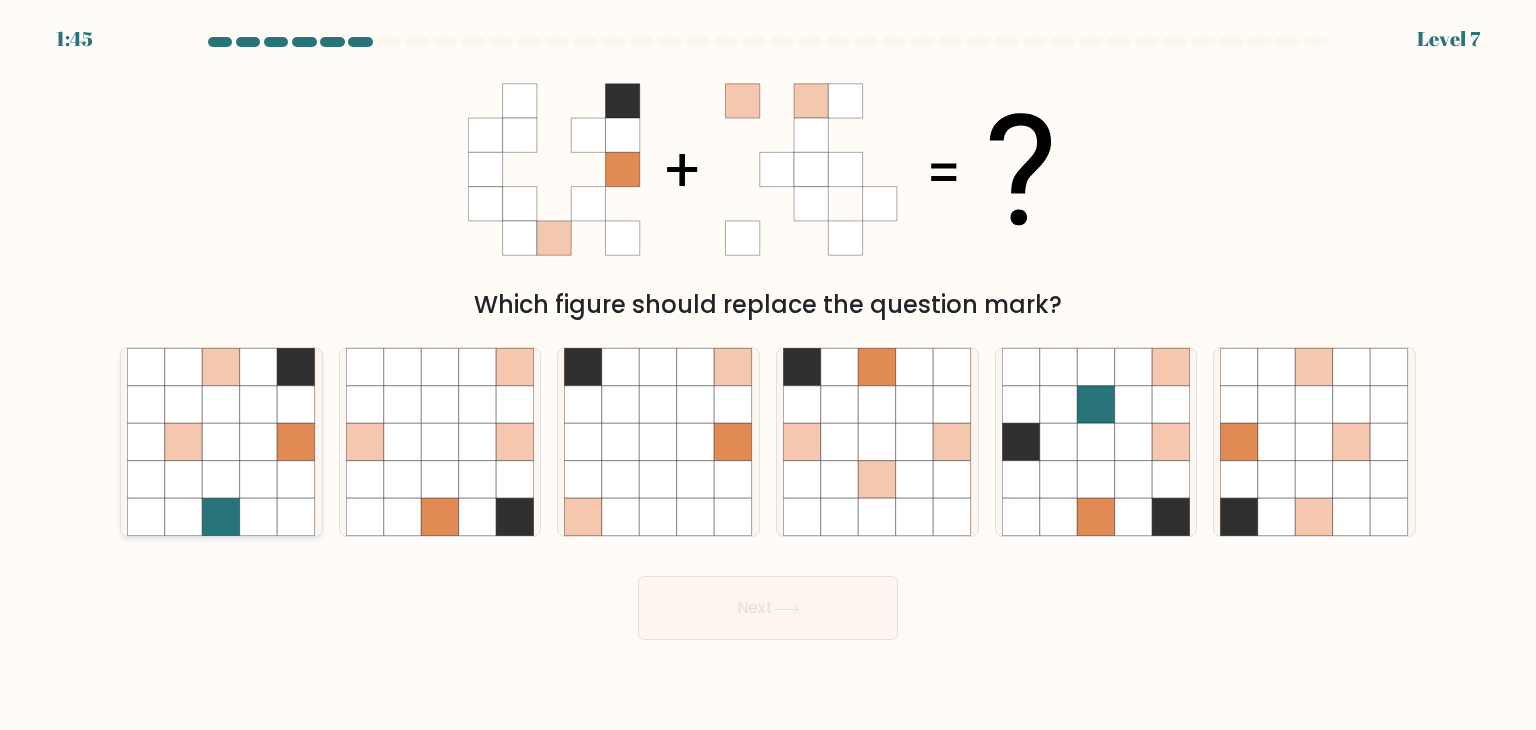 click 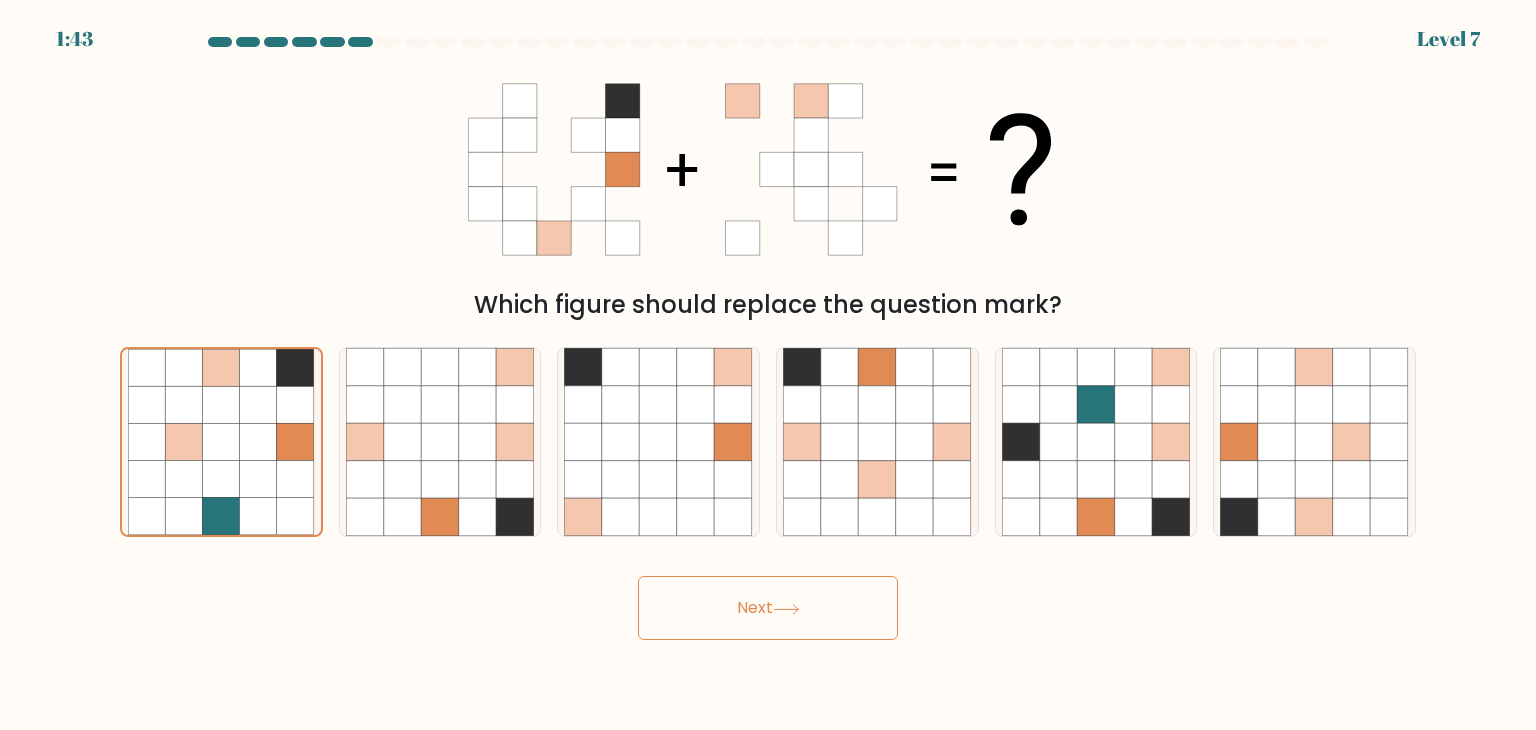 click on "Next" at bounding box center (768, 608) 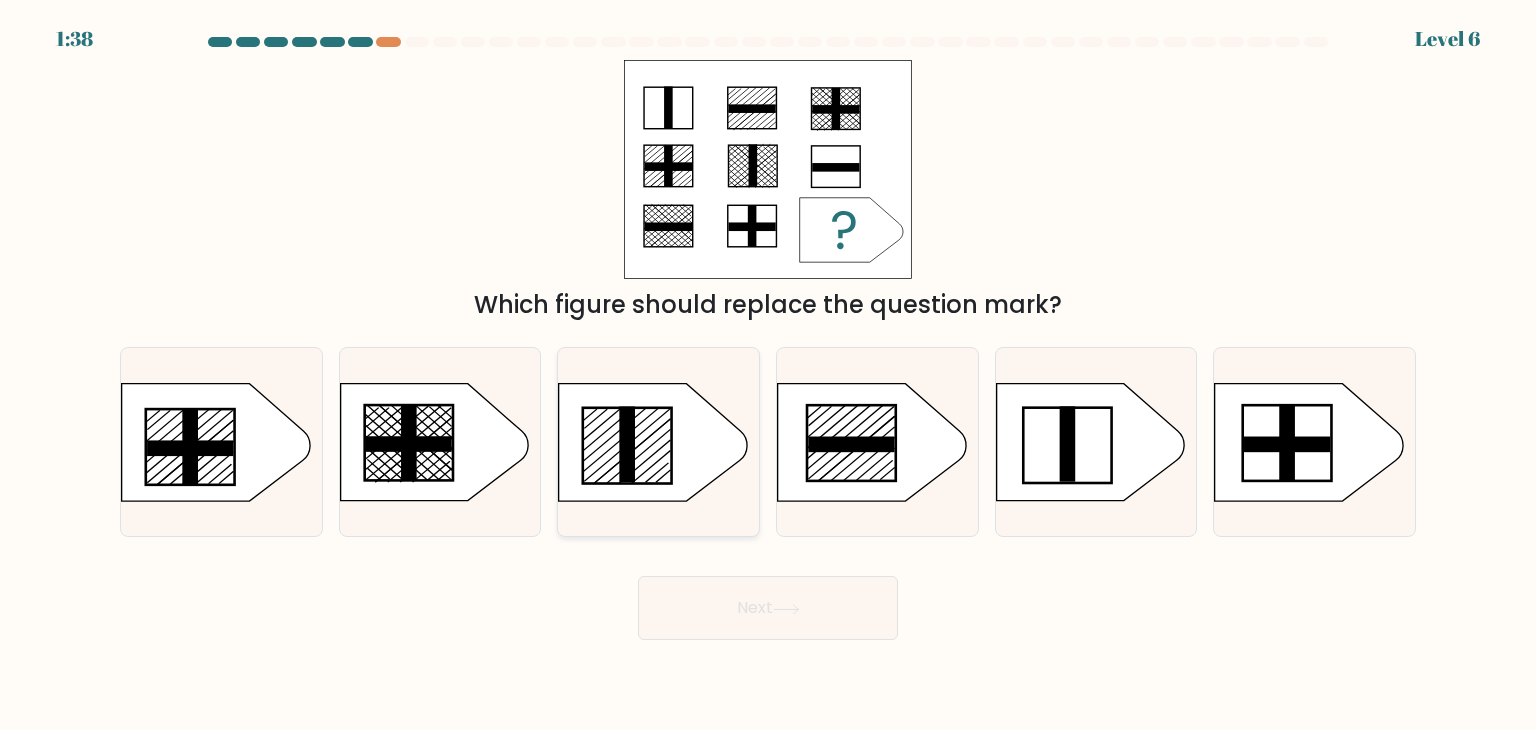 click 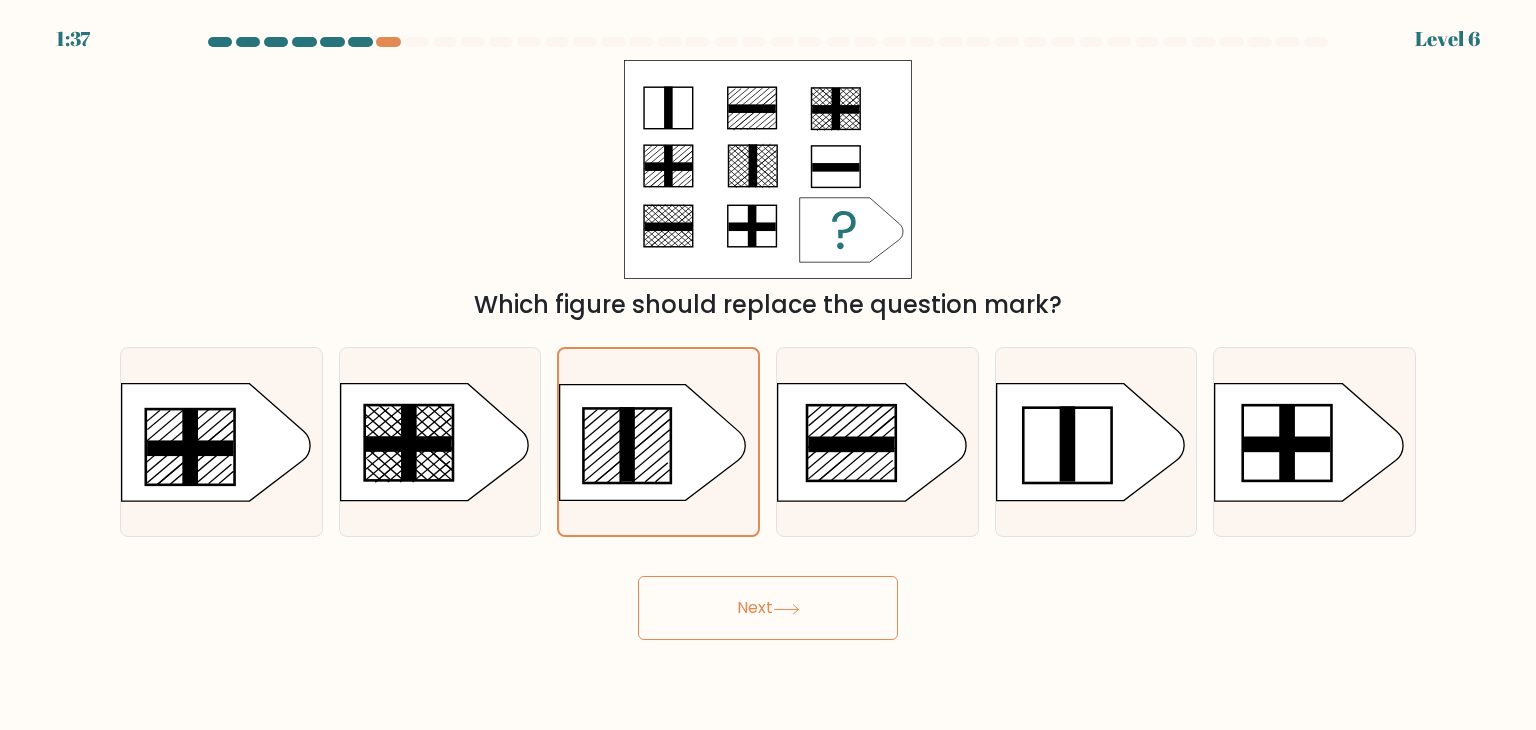 click on "Next" at bounding box center (768, 608) 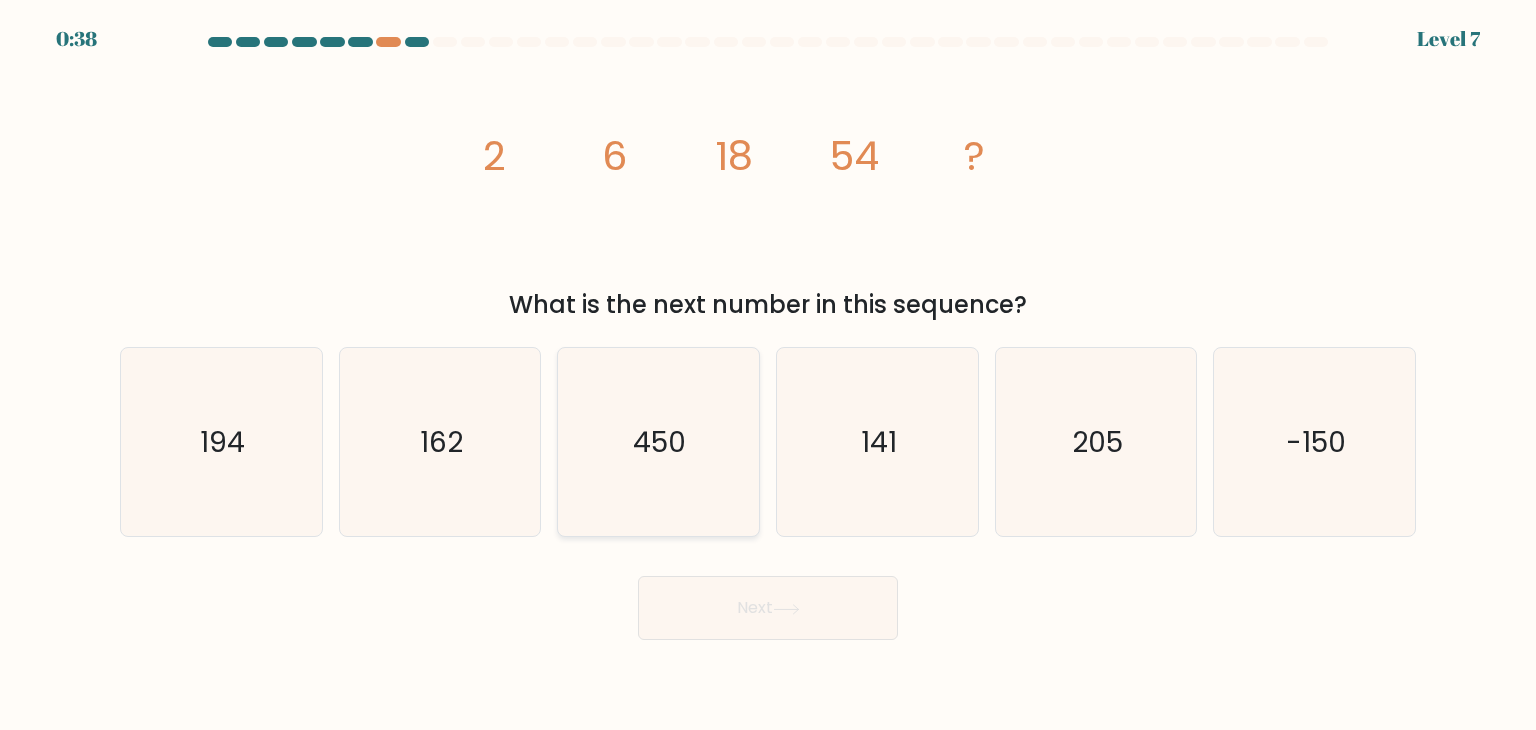 click on "450" 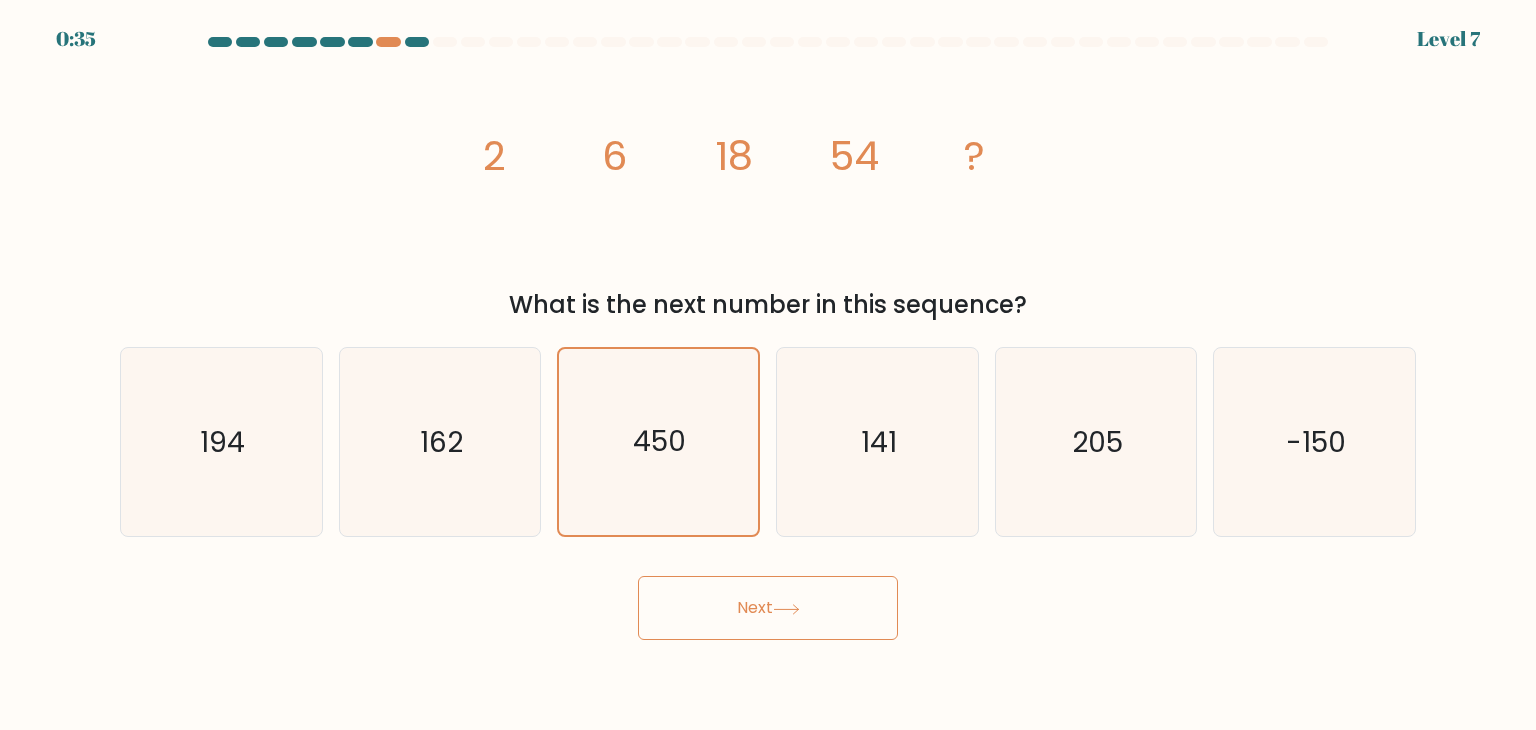click on "Next" at bounding box center [768, 608] 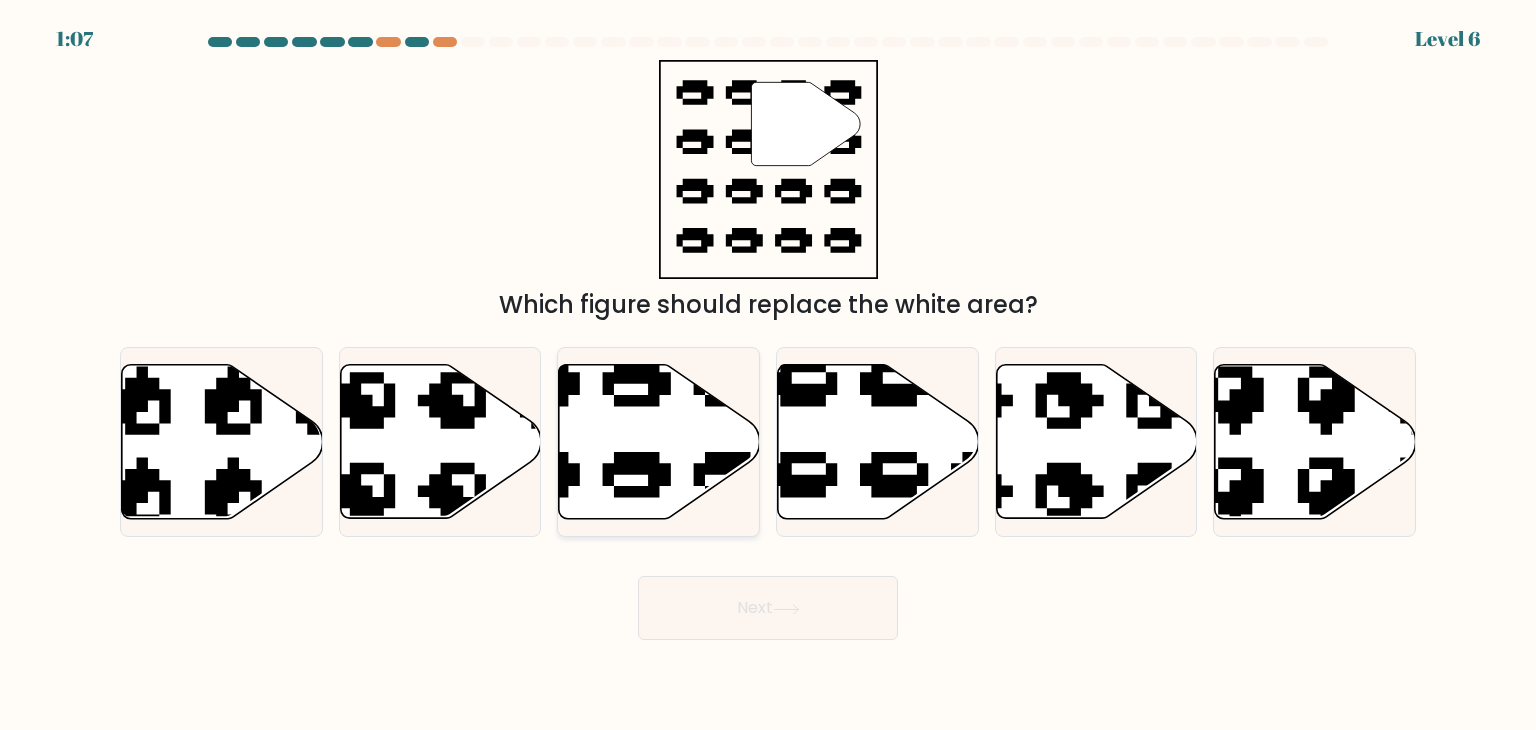 click 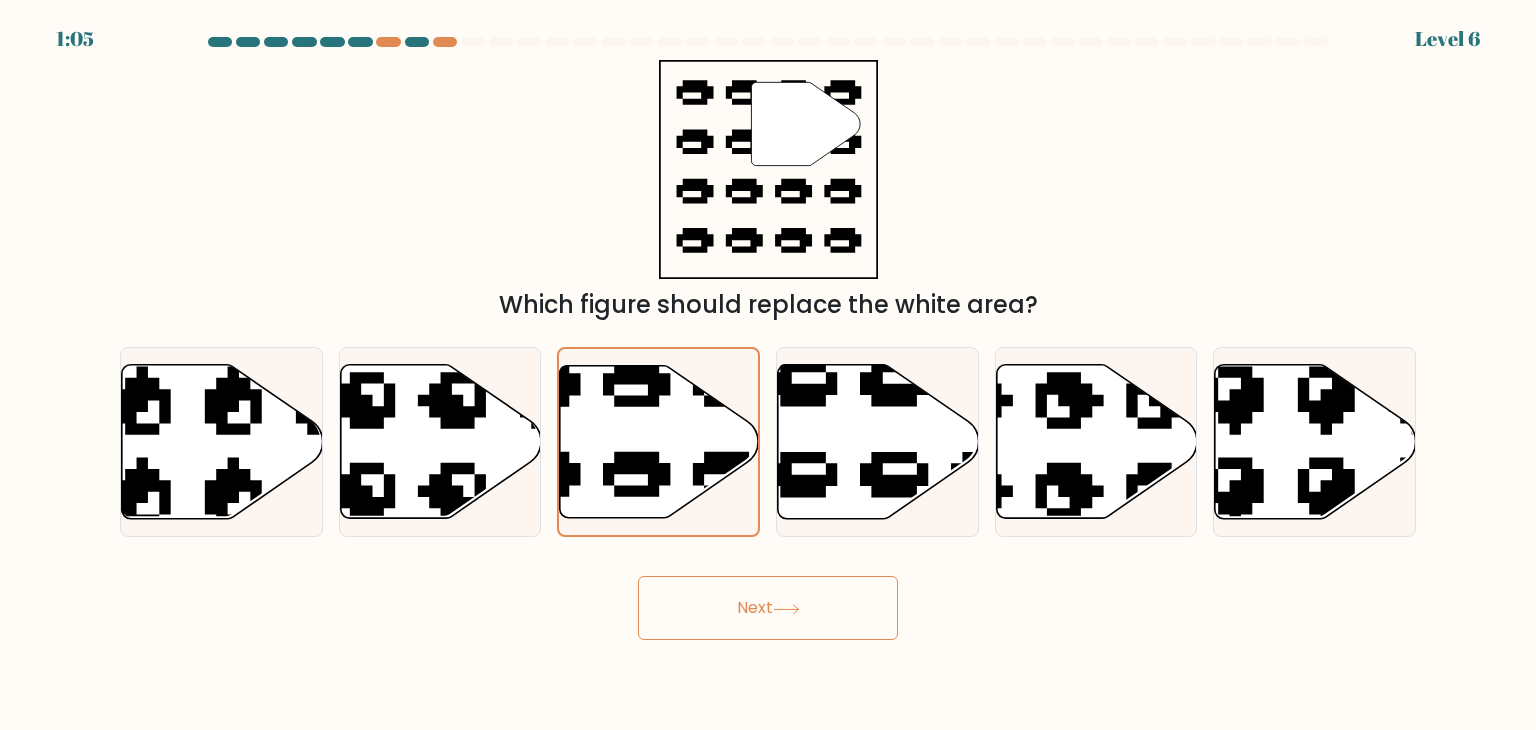 click on "Next" at bounding box center [768, 608] 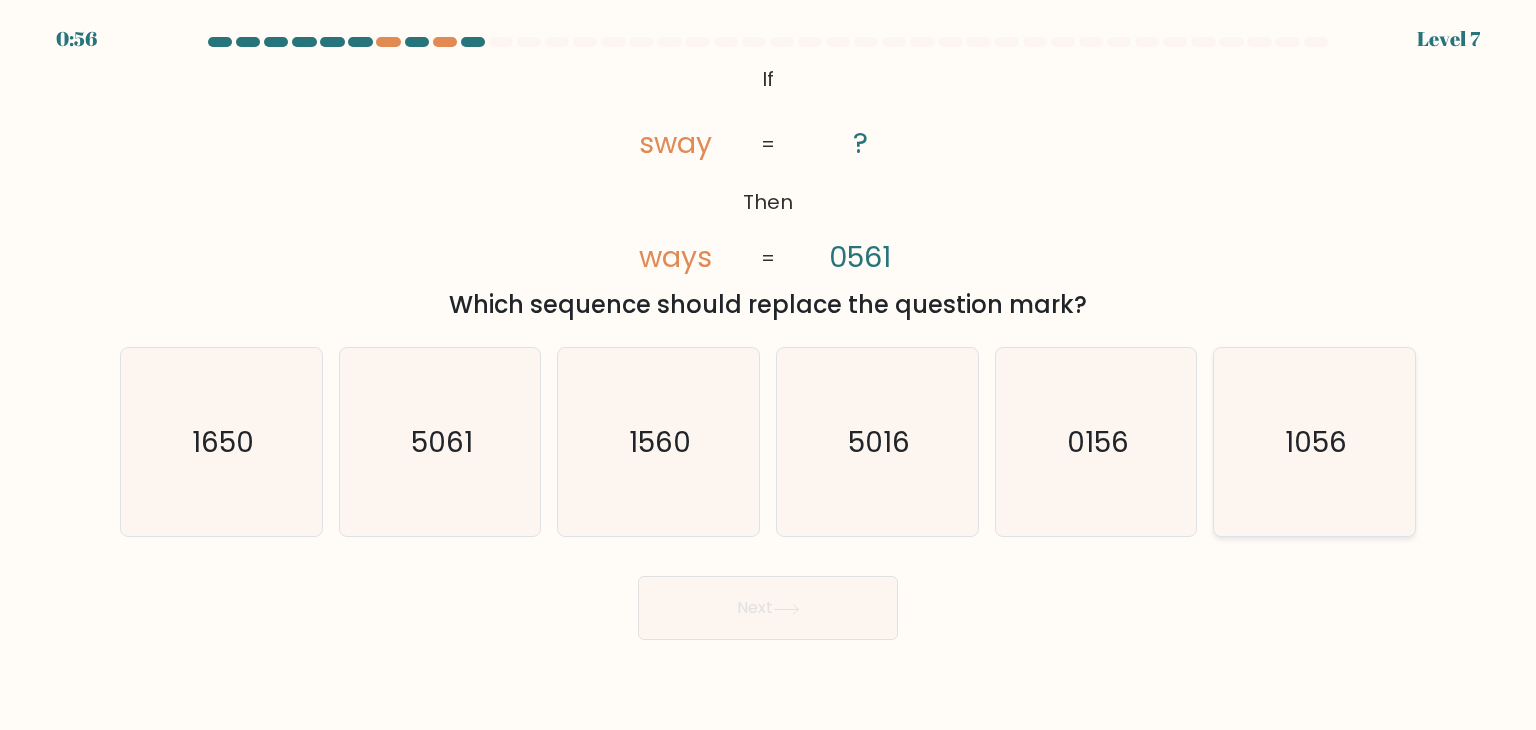 click on "1056" 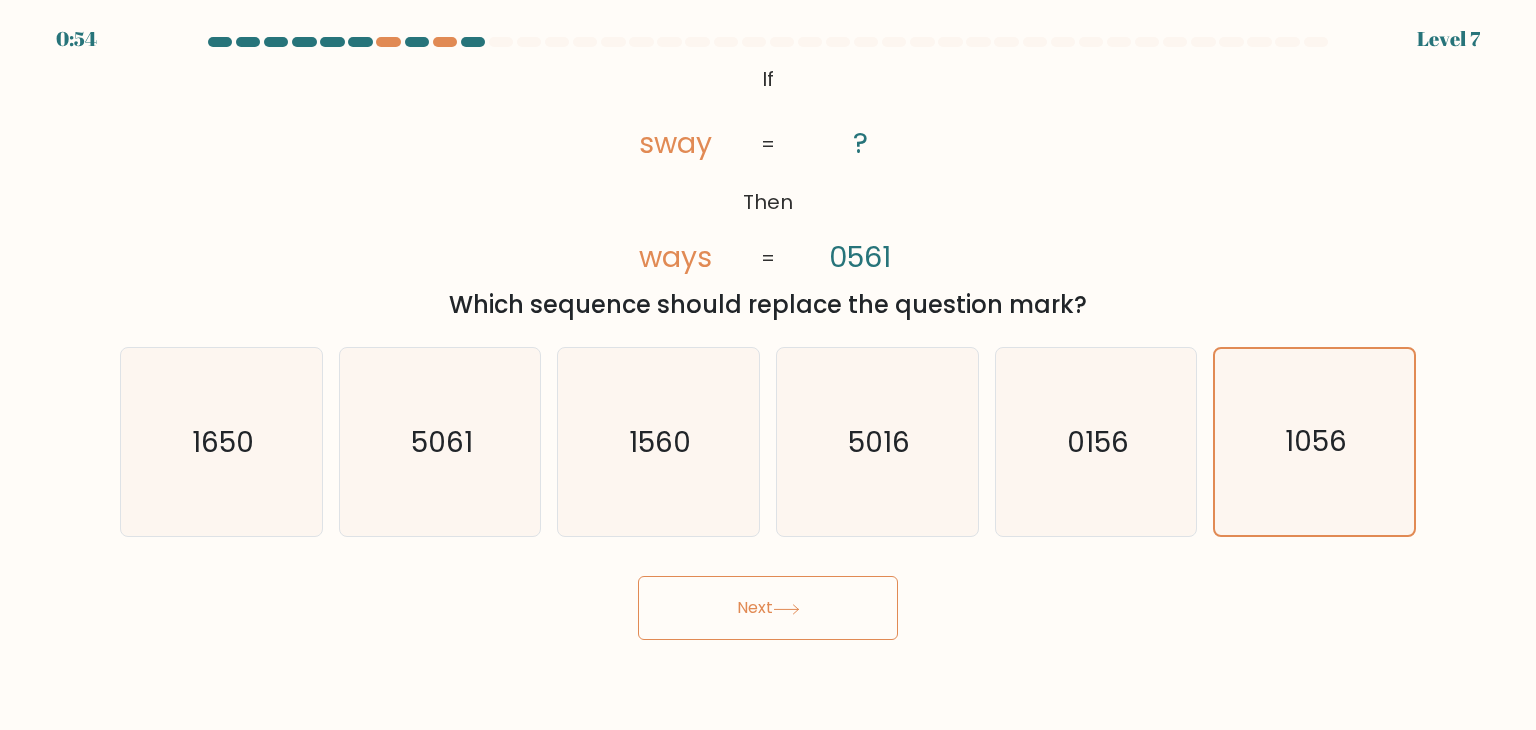 click on "Next" at bounding box center [768, 608] 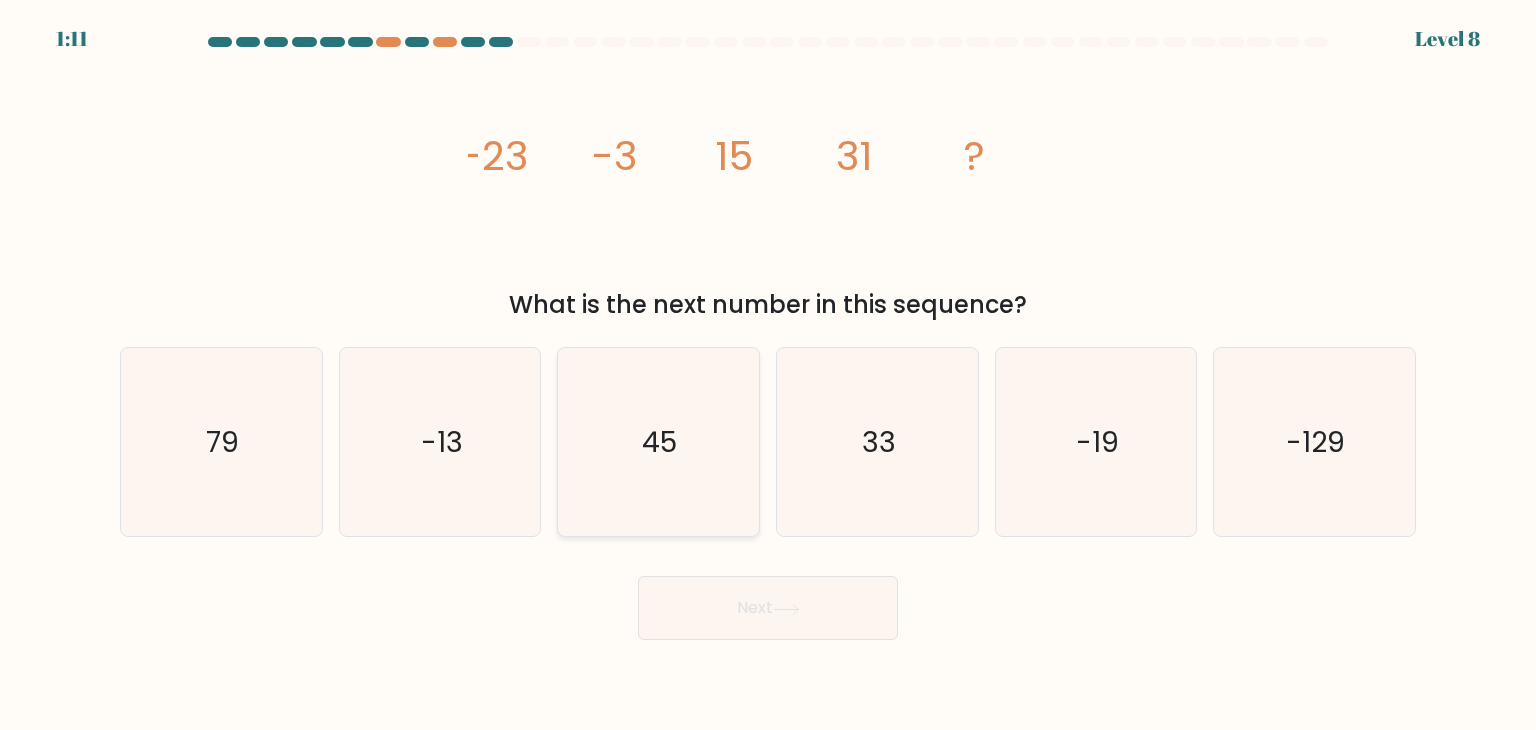 click on "45" 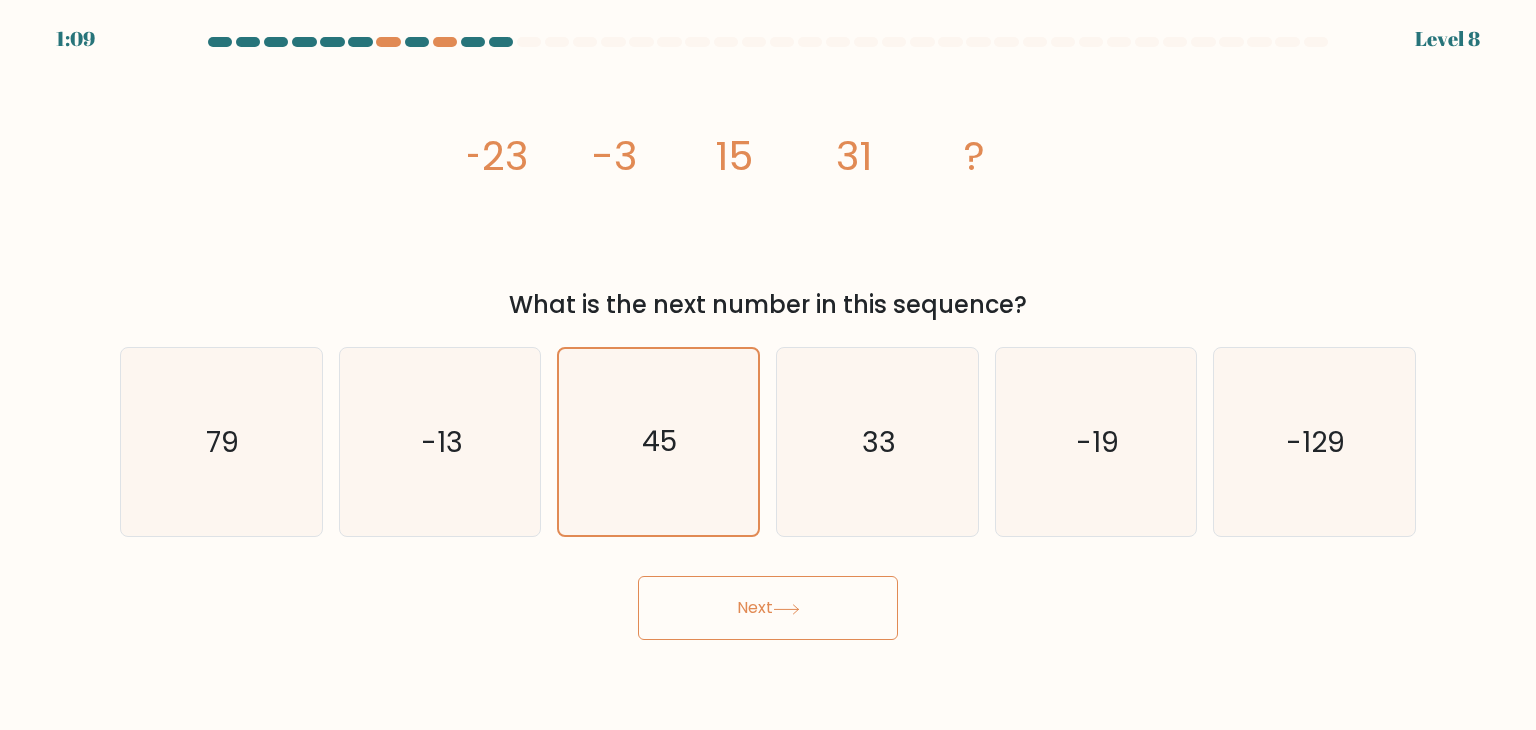 click on "Next" at bounding box center (768, 608) 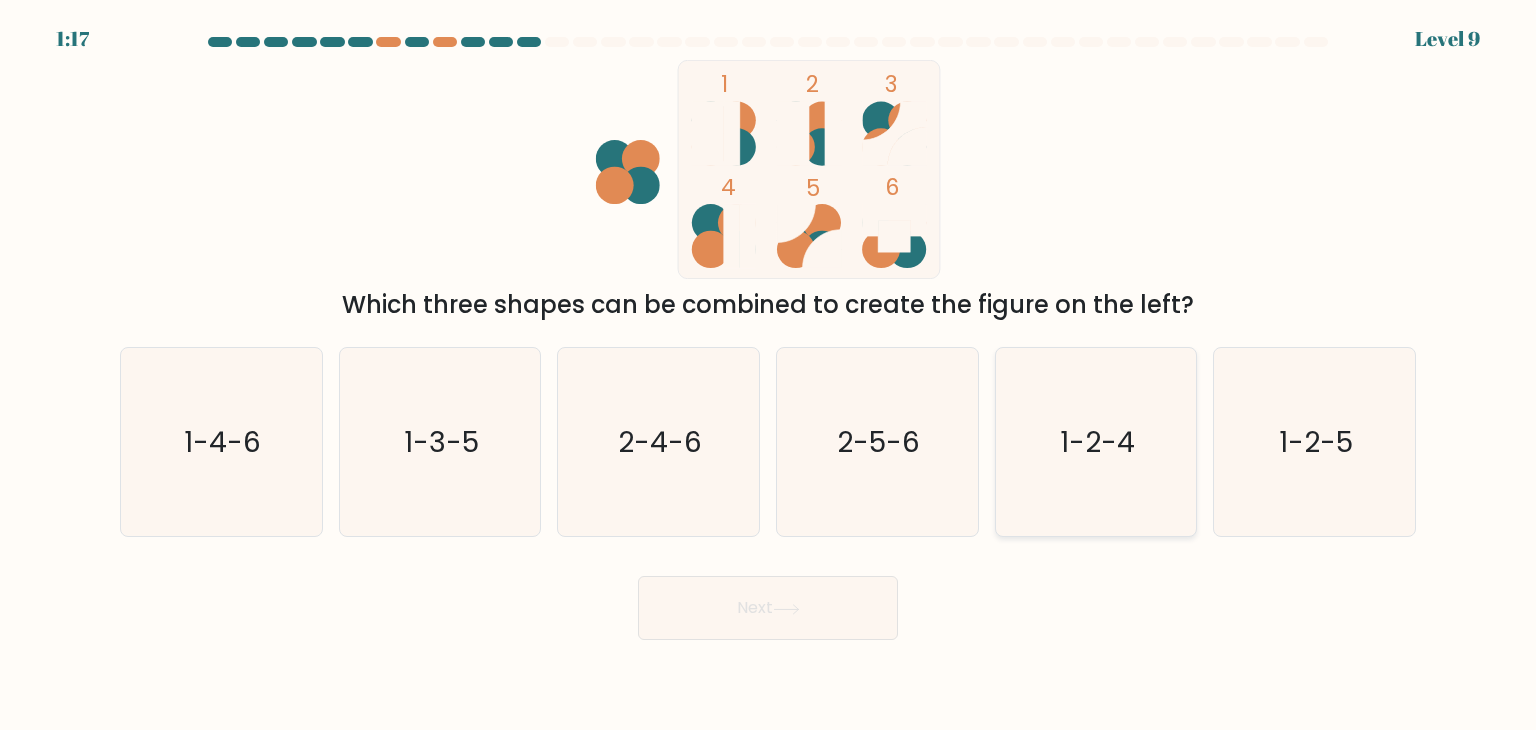 click on "1-2-4" 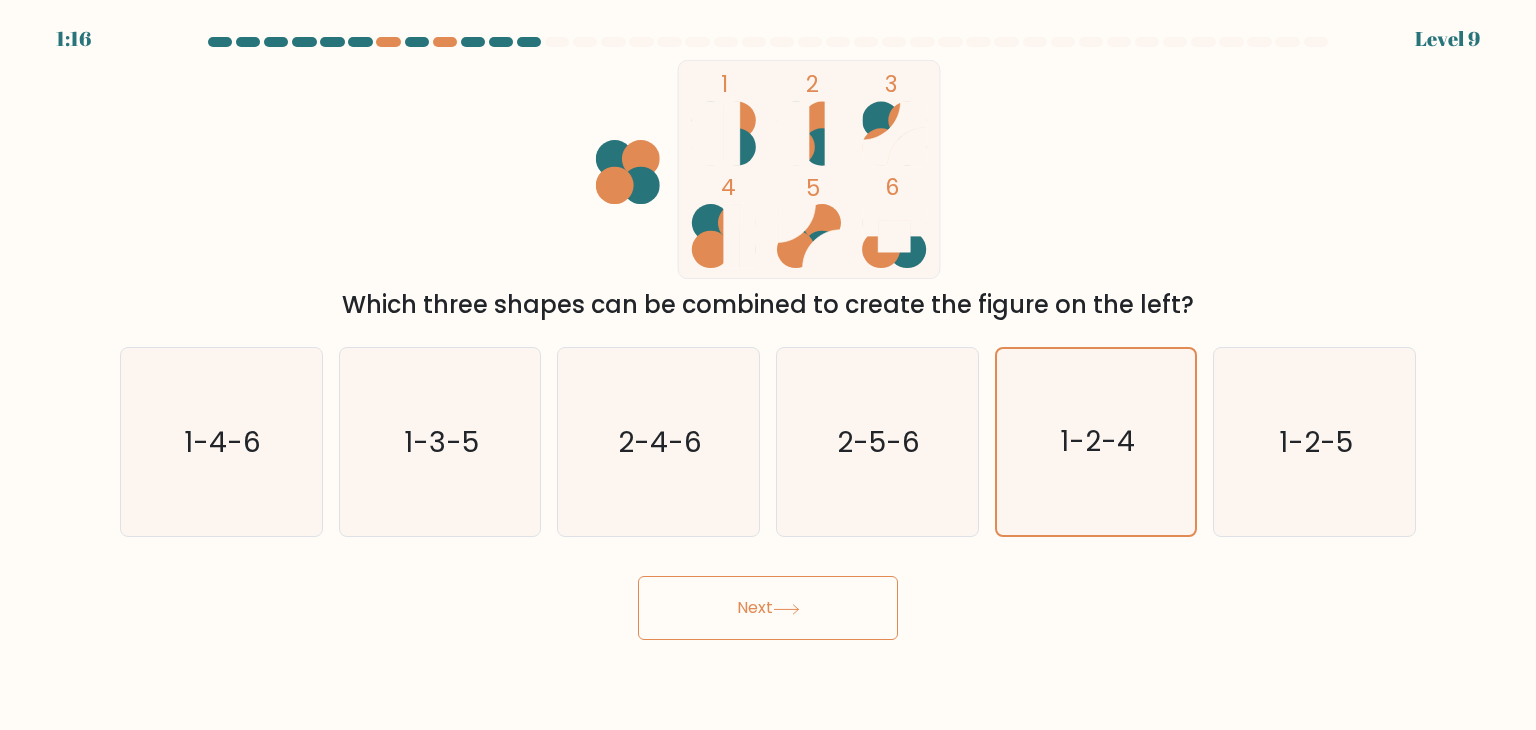 click on "Next" at bounding box center [768, 608] 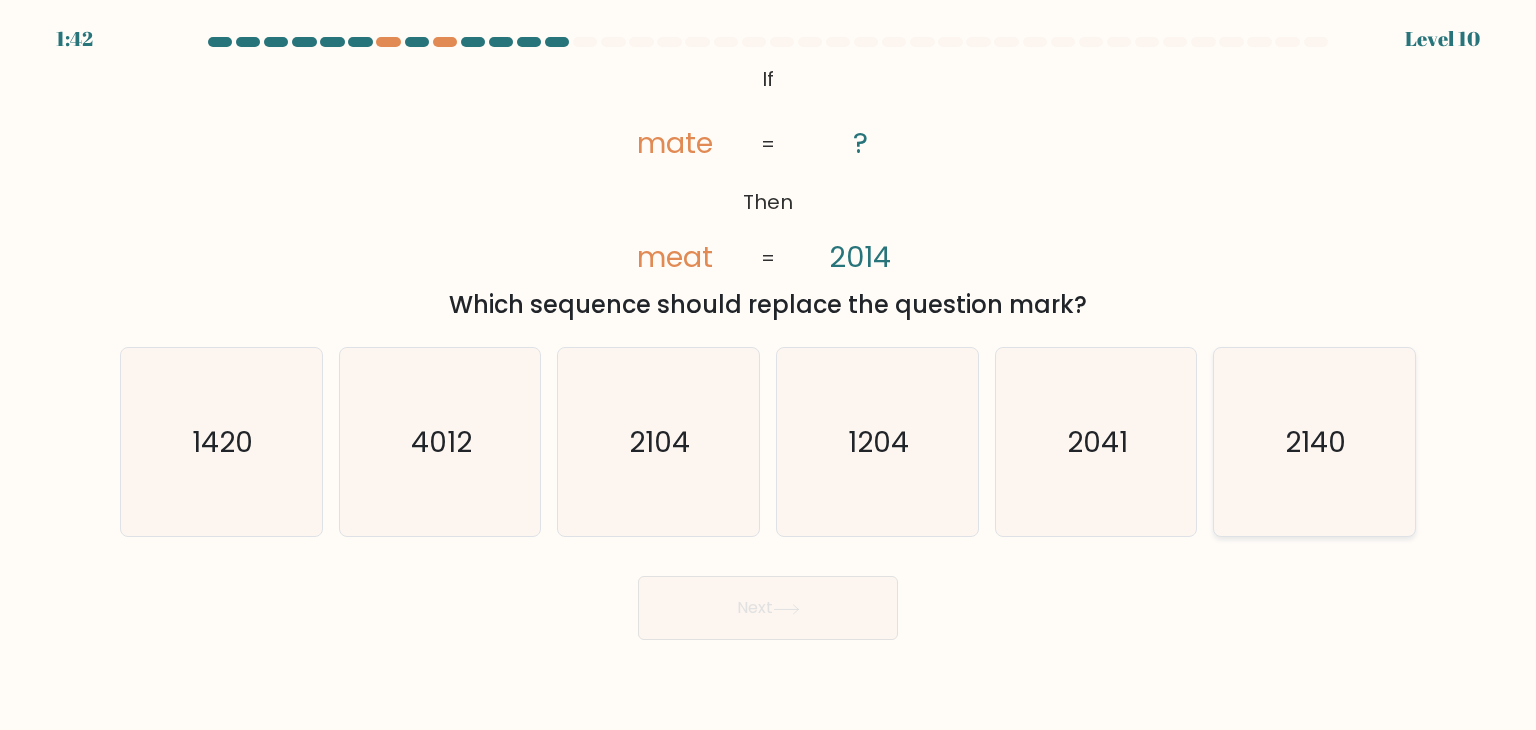 click on "2140" 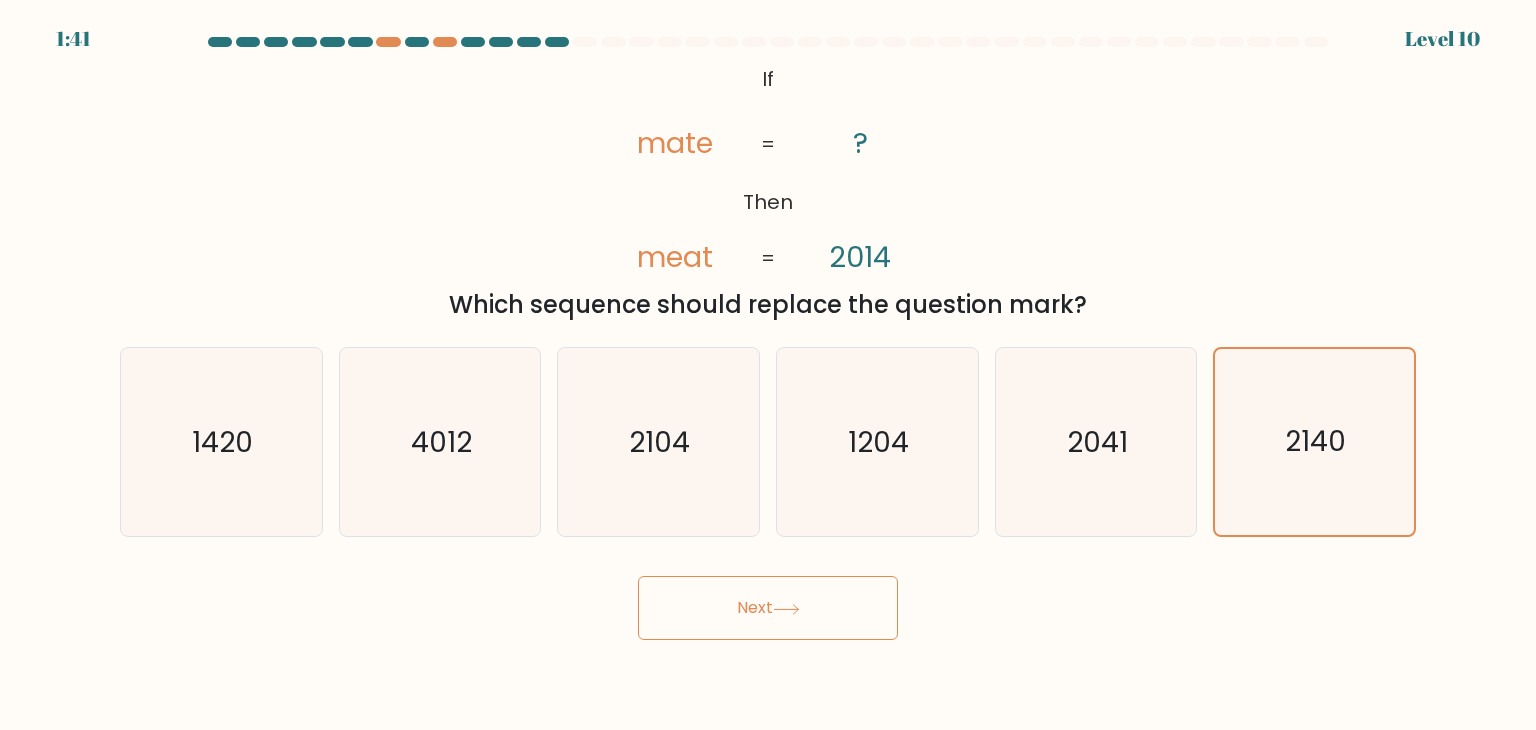 click on "Next" at bounding box center (768, 608) 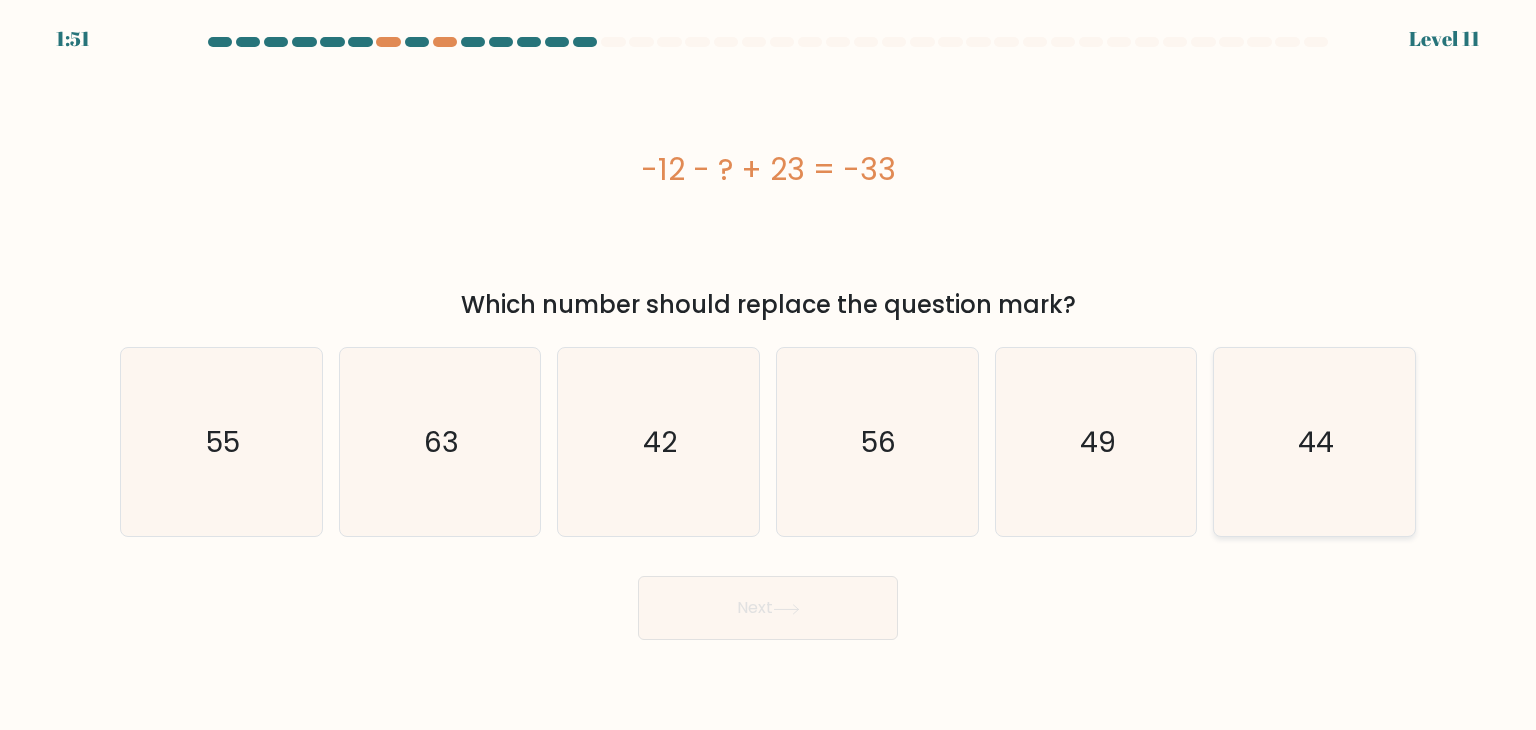 click on "44" 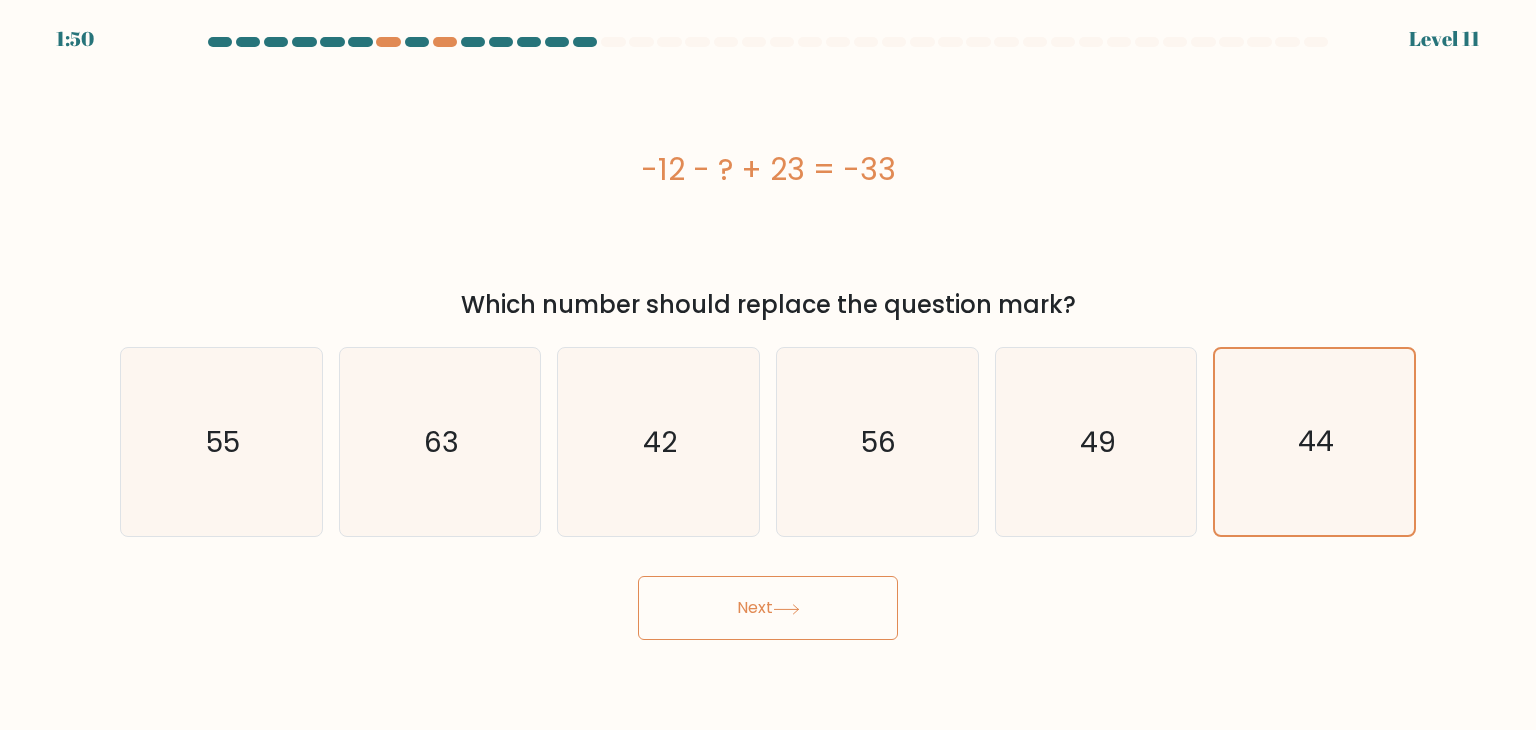 click on "Next" at bounding box center (768, 608) 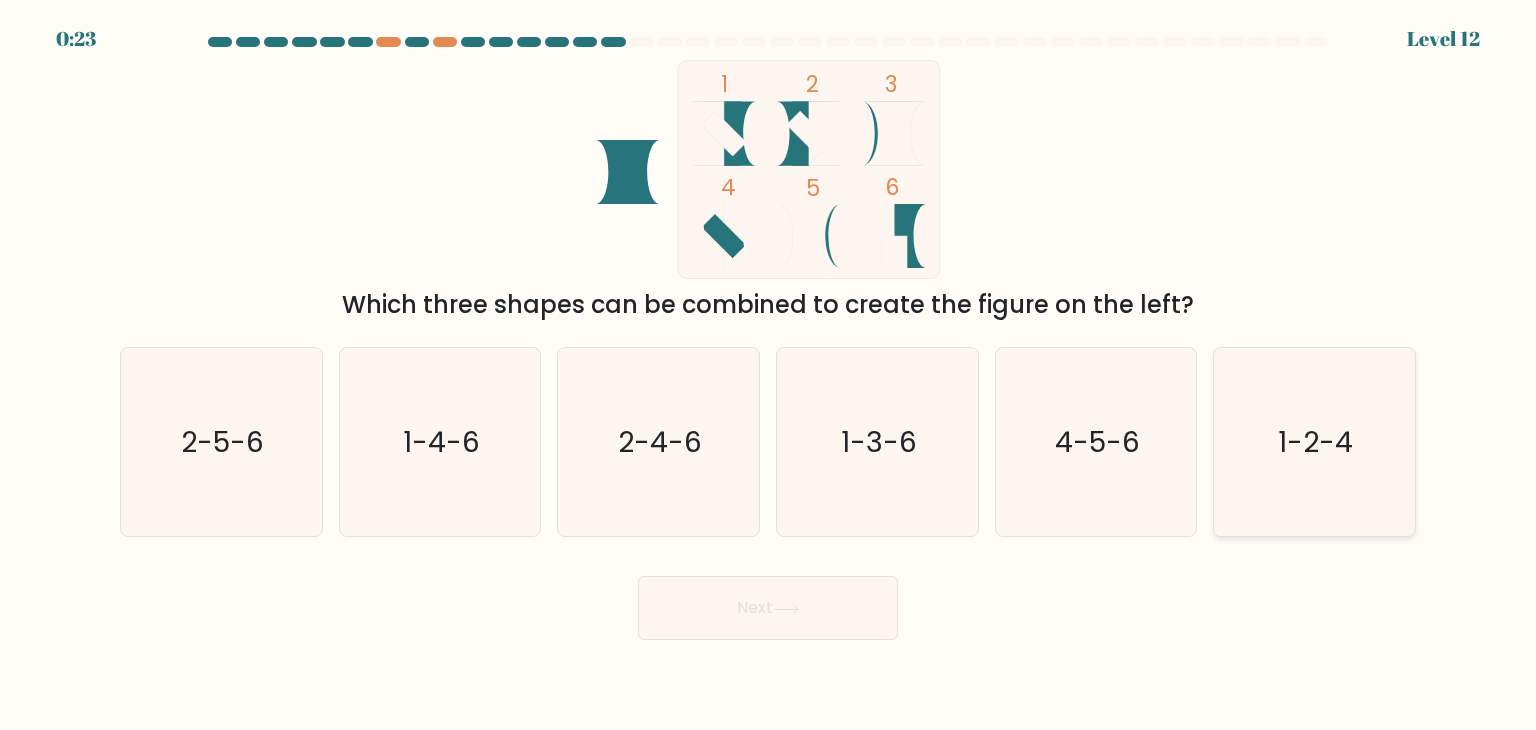 click on "1-2-4" 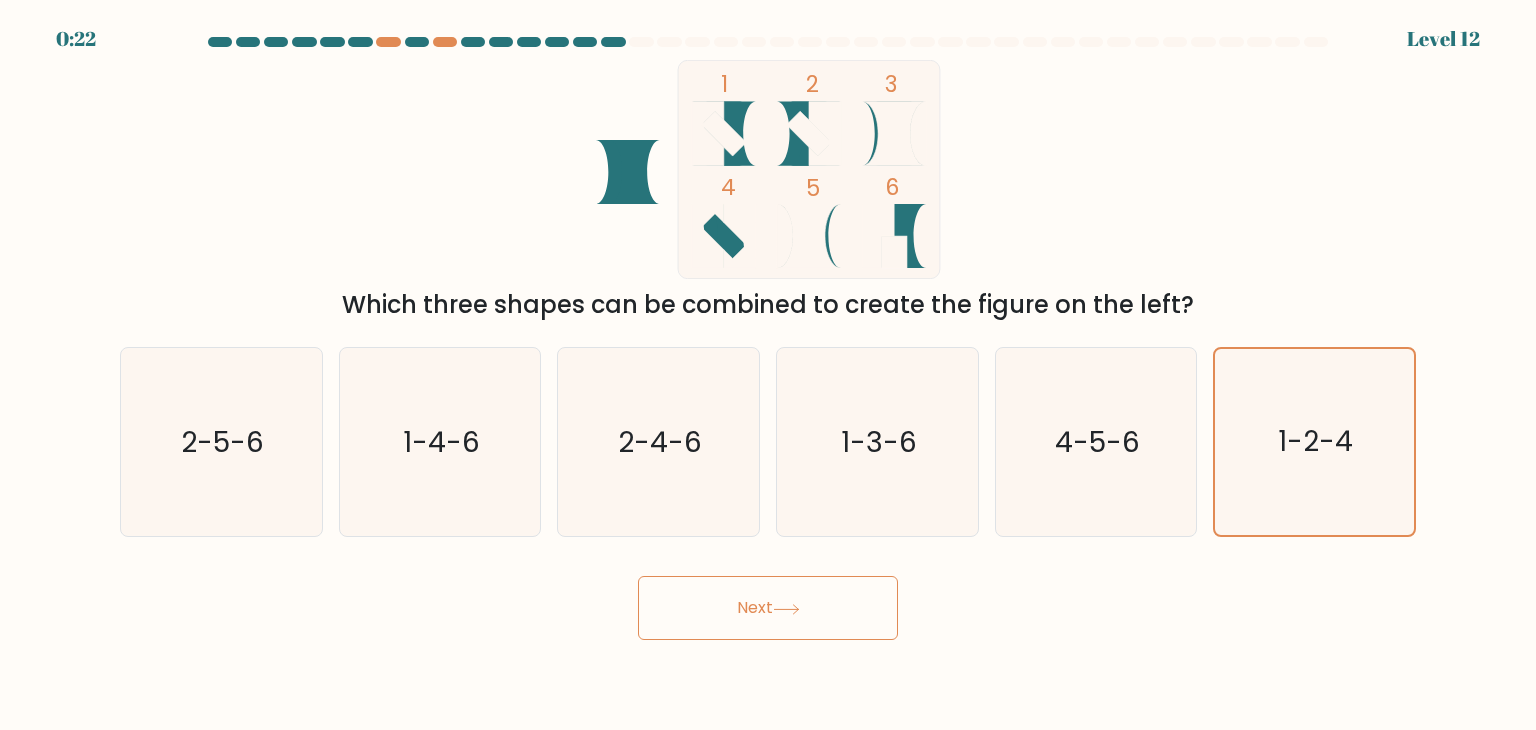 click on "0:22
Level 12" at bounding box center (768, 365) 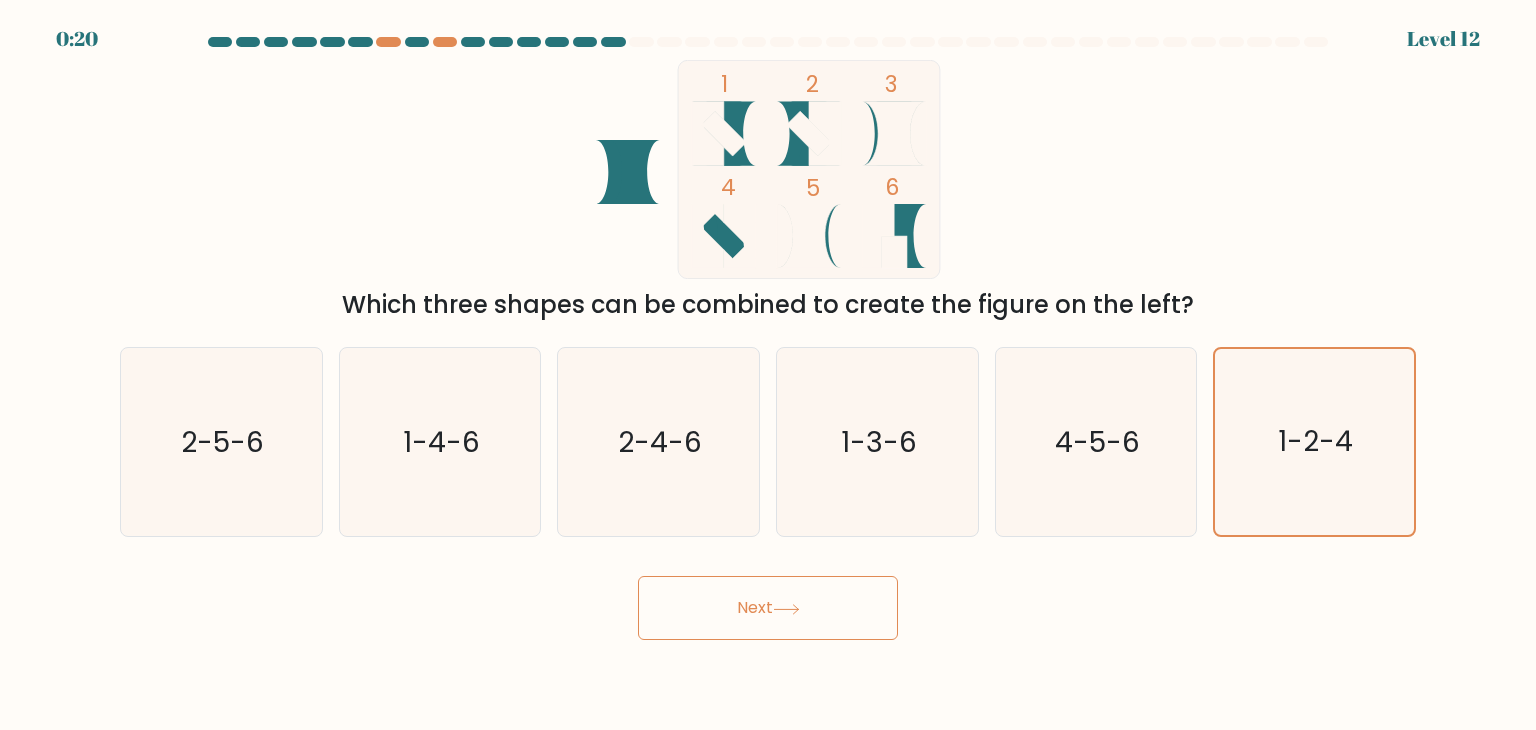 click on "Next" at bounding box center (768, 608) 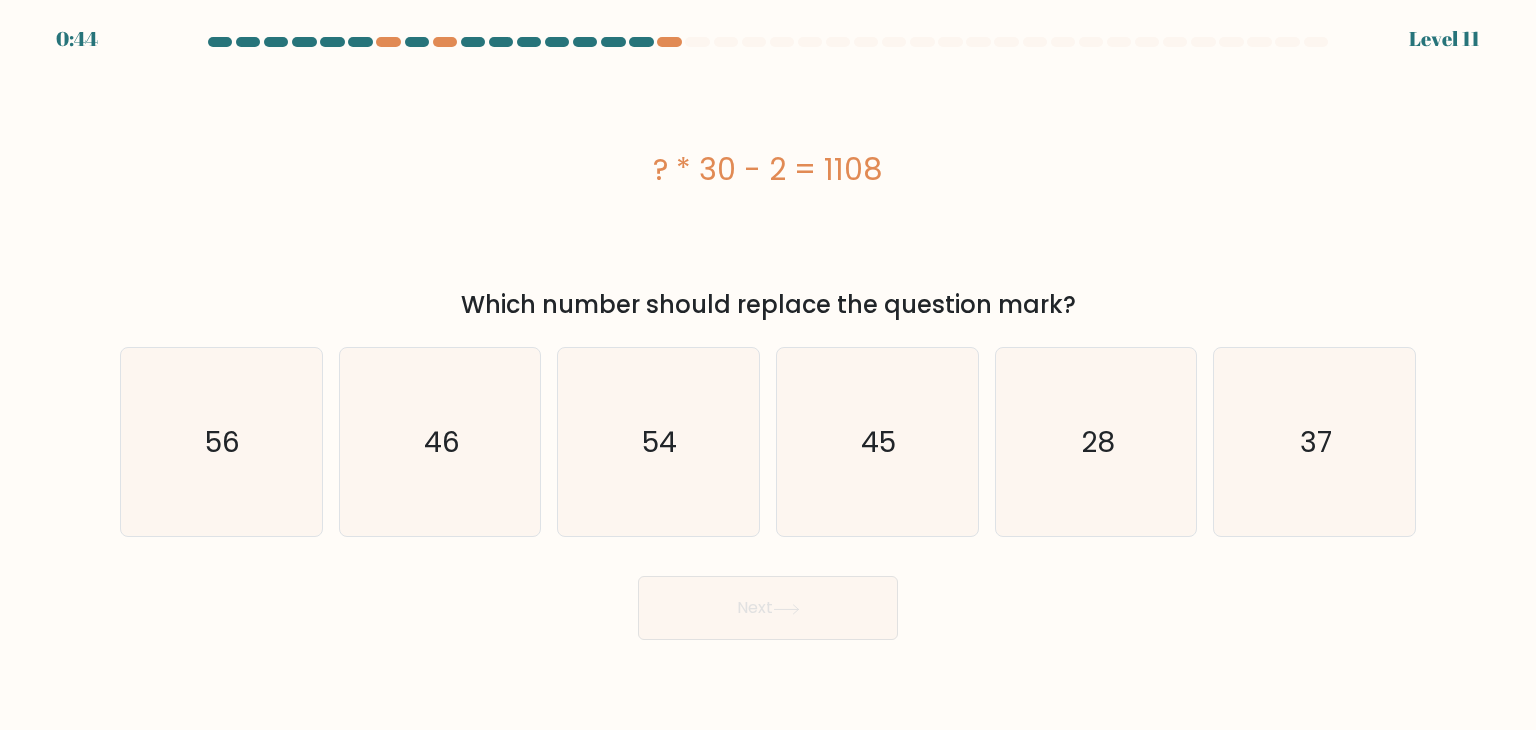 scroll, scrollTop: 0, scrollLeft: 0, axis: both 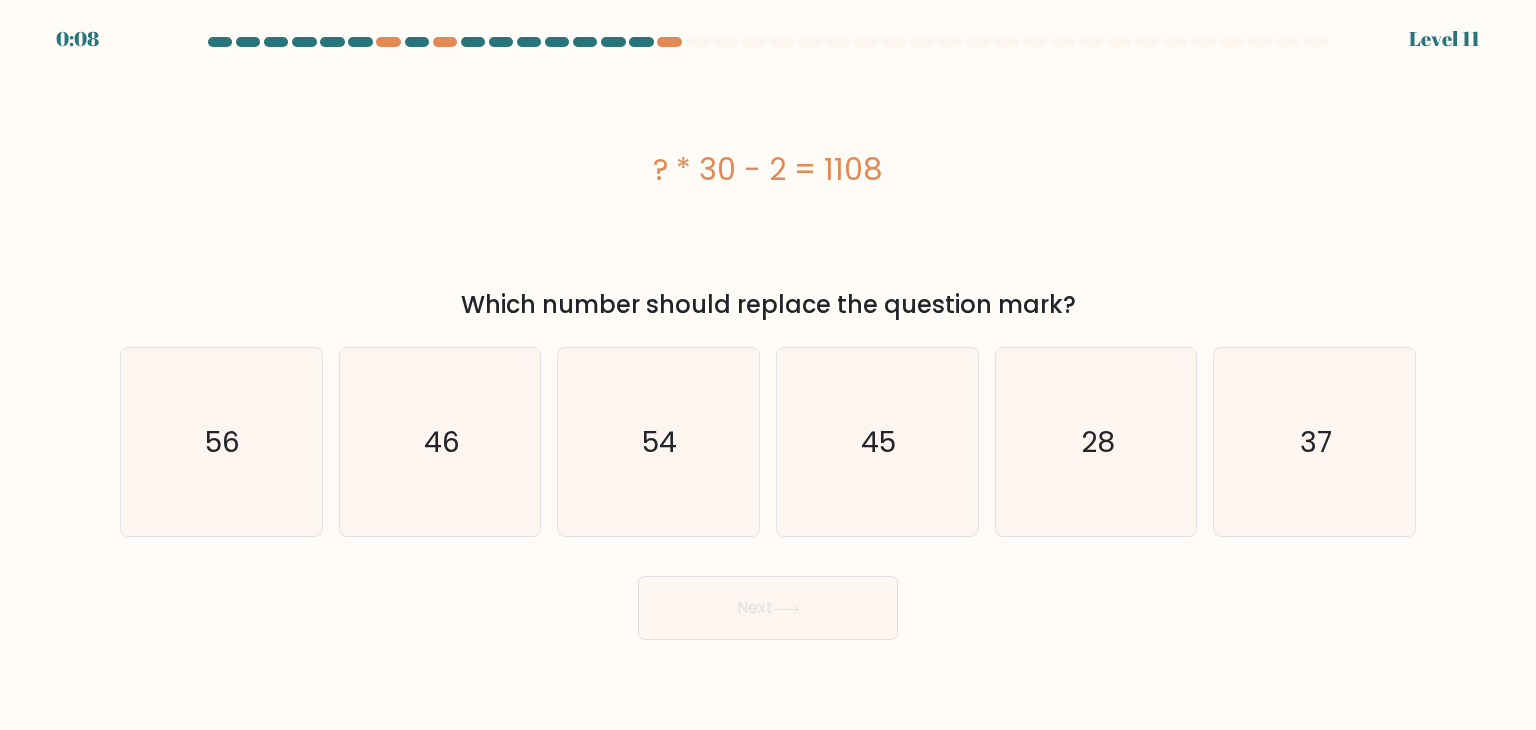 click on "? * 30 - 2 = 1108" at bounding box center (768, 169) 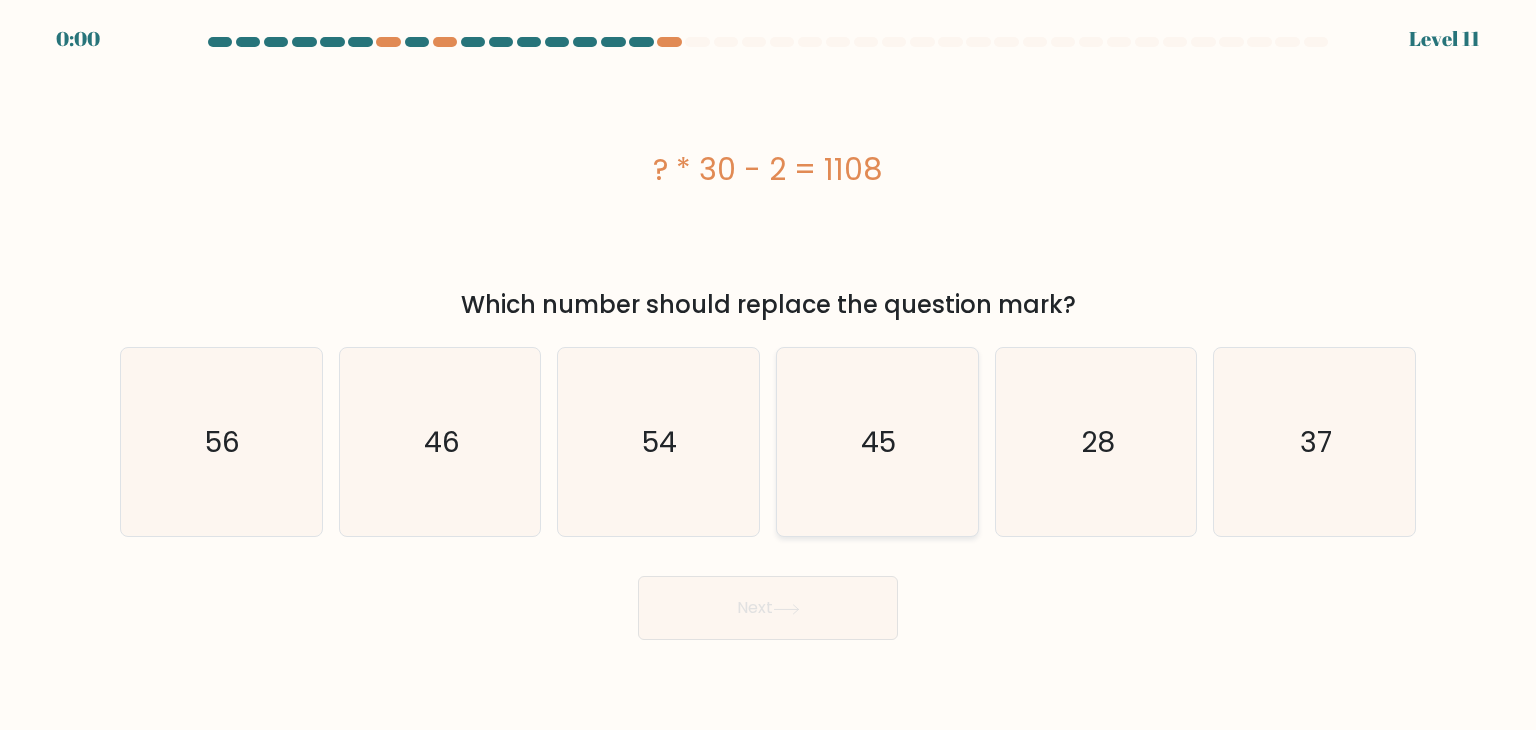 click on "45" 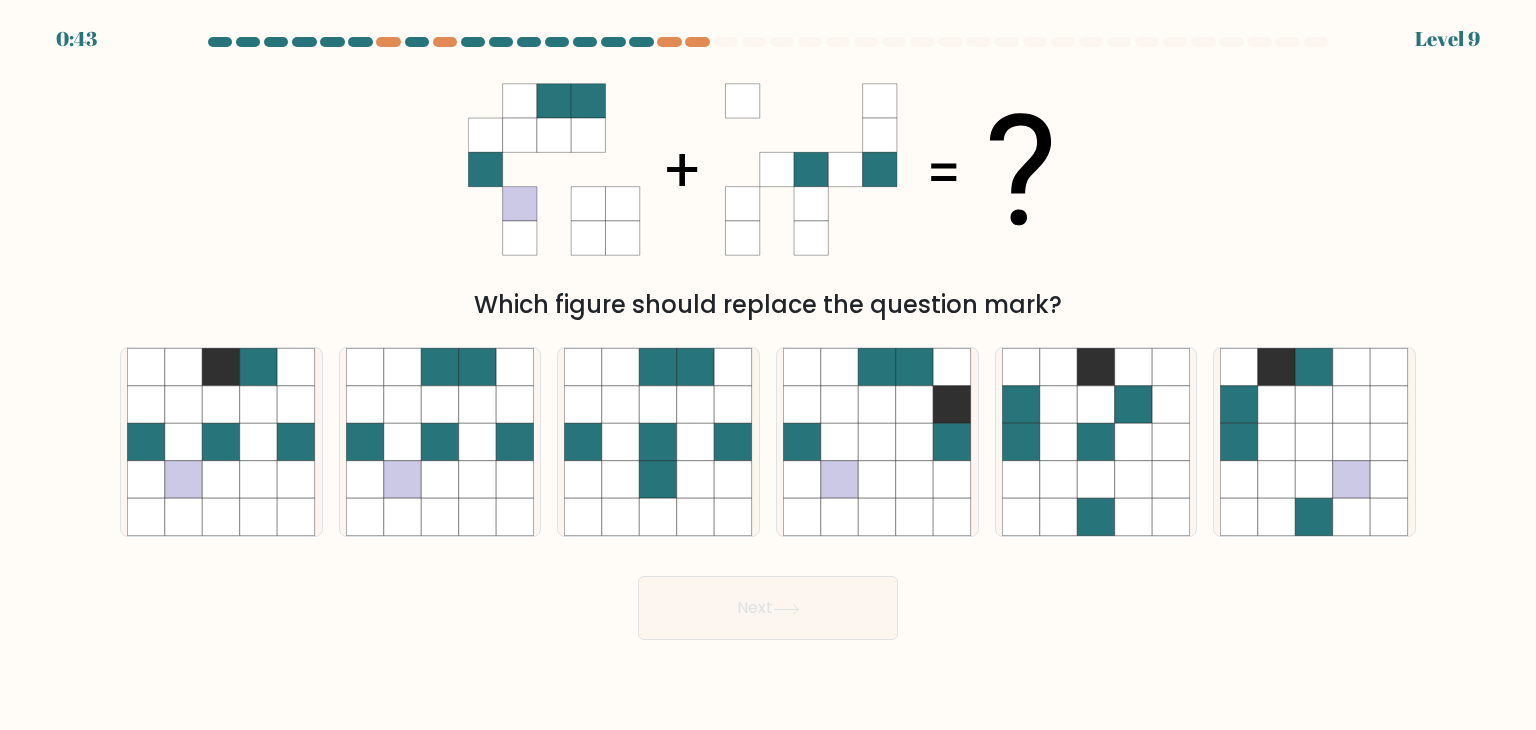 scroll, scrollTop: 0, scrollLeft: 0, axis: both 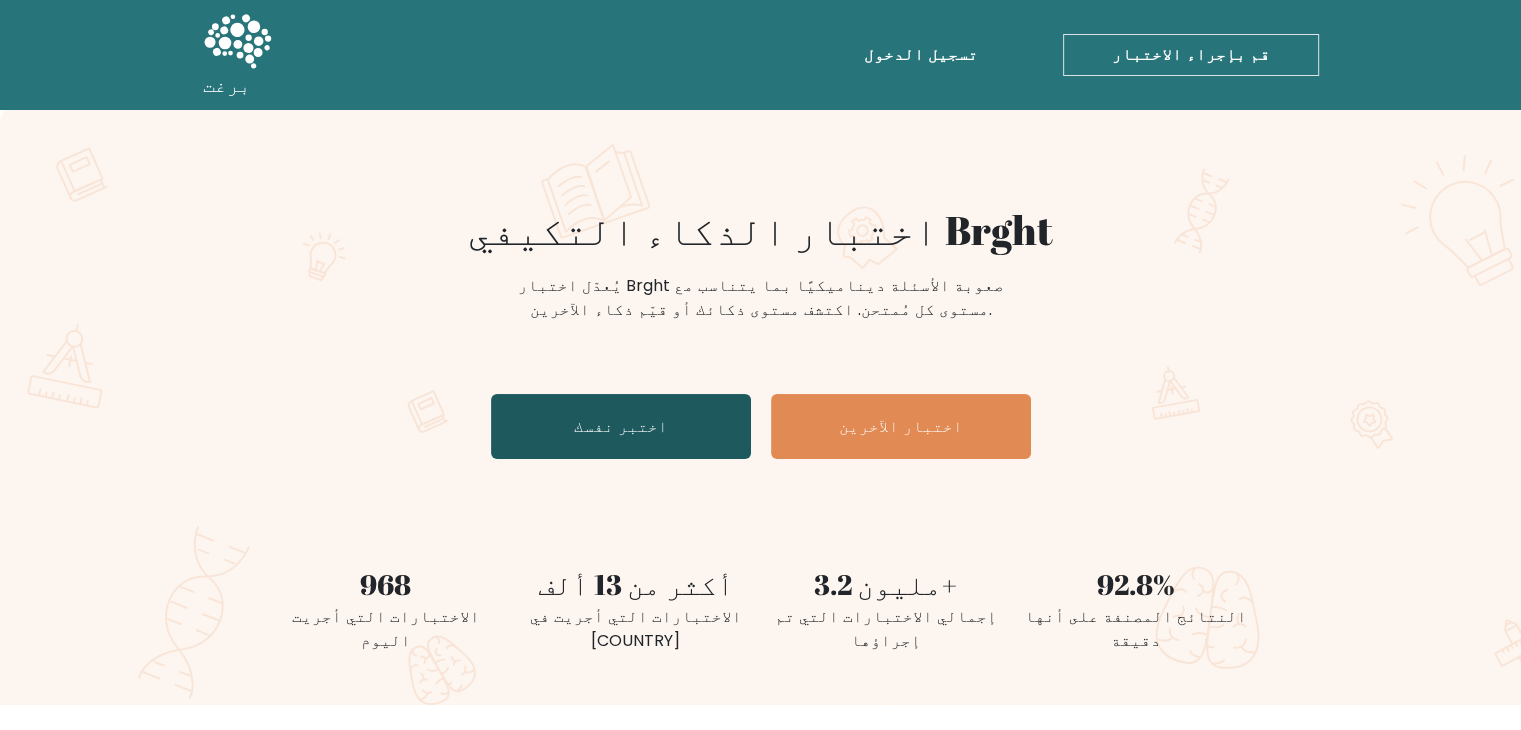 drag, startPoint x: 587, startPoint y: 425, endPoint x: 632, endPoint y: 422, distance: 45.099888 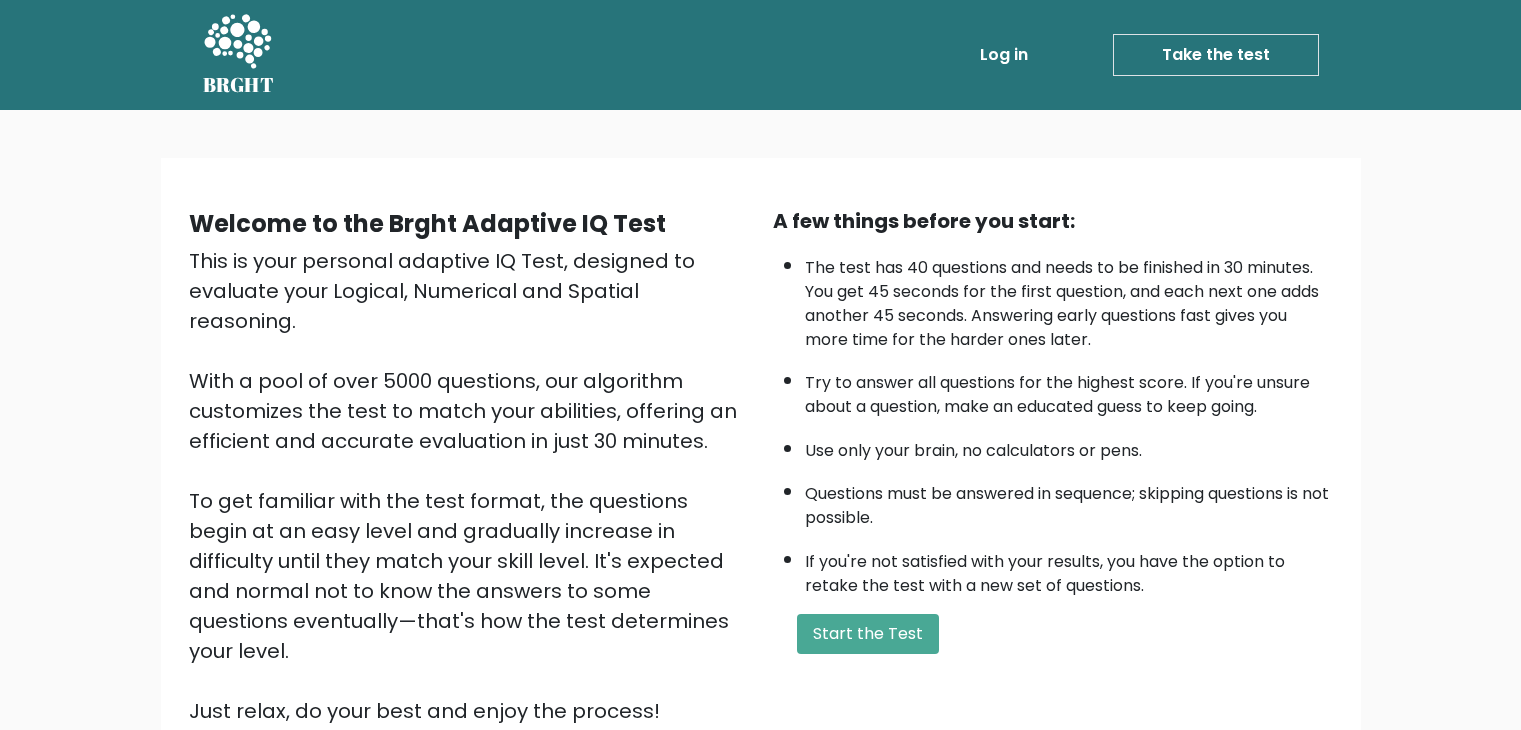 scroll, scrollTop: 0, scrollLeft: 0, axis: both 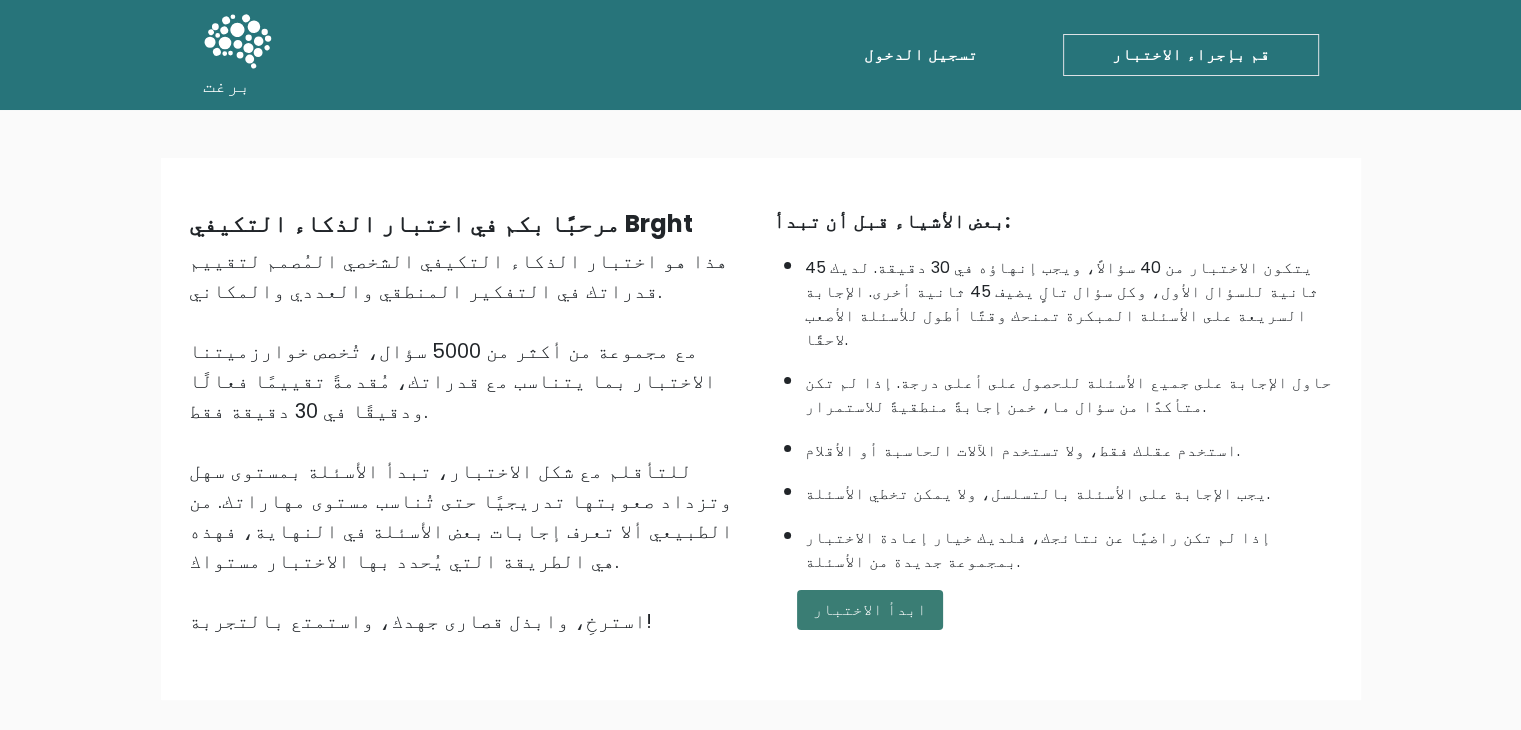 click on "ابدأ الاختبار" at bounding box center [870, 610] 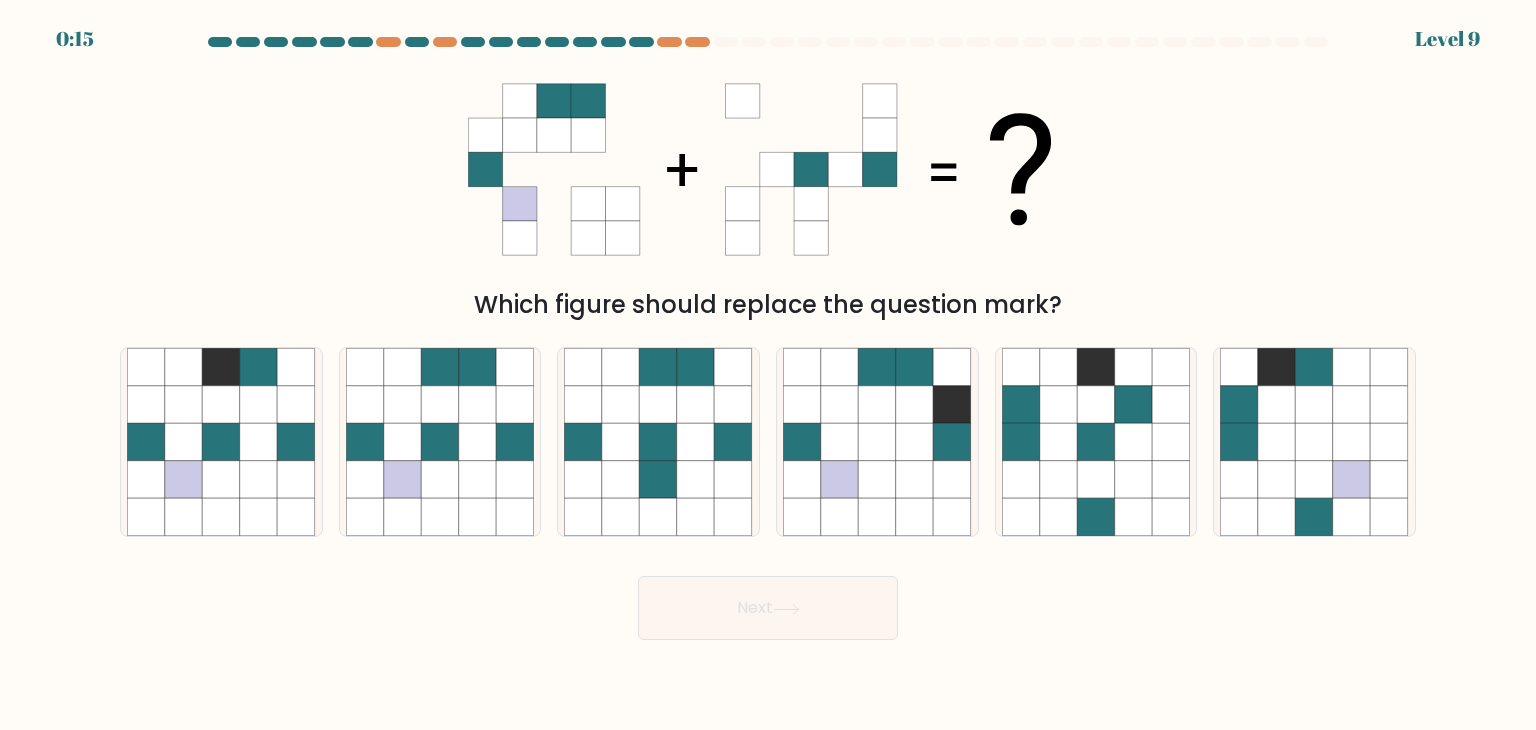 scroll, scrollTop: 0, scrollLeft: 0, axis: both 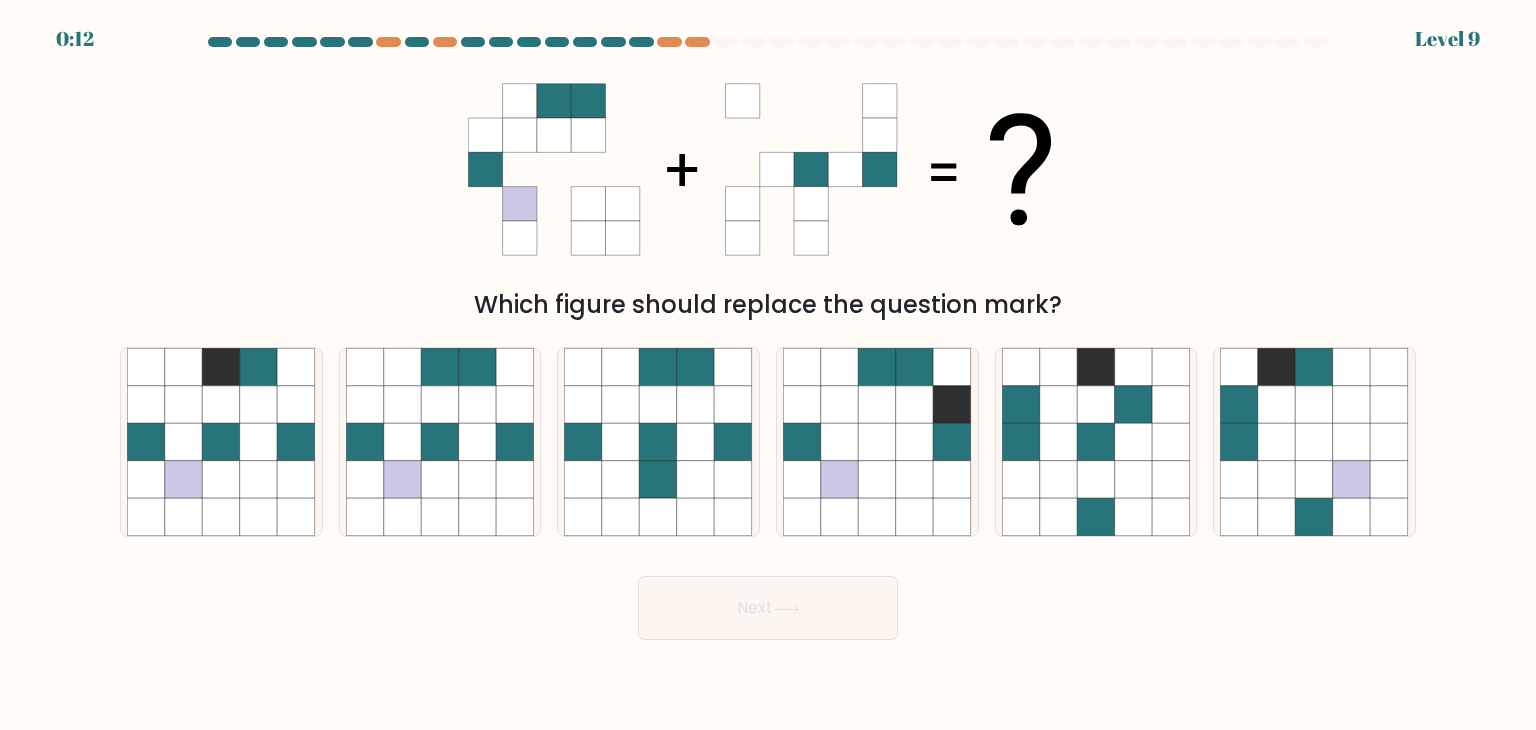 click on "0:12
Level 9" at bounding box center (768, 27) 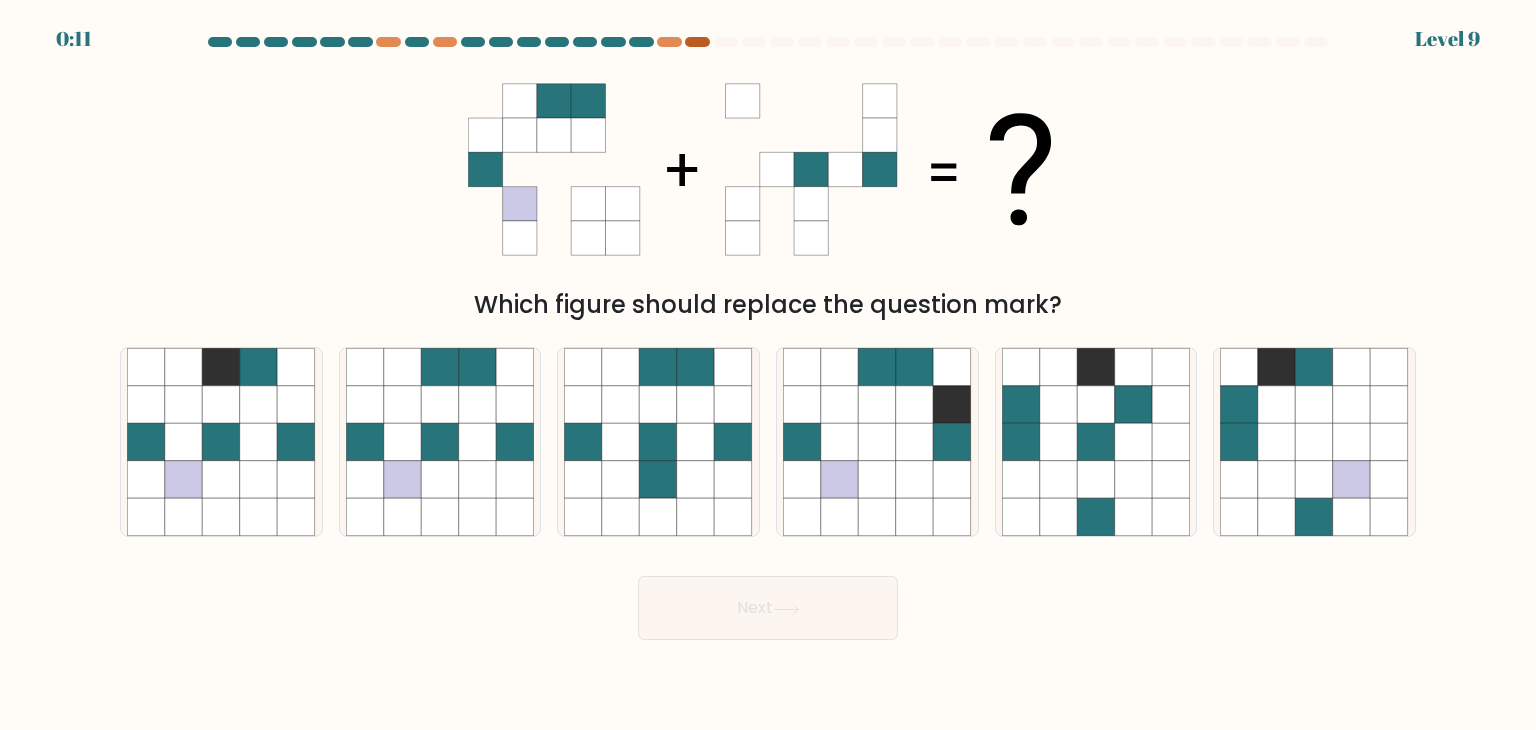 click at bounding box center [697, 42] 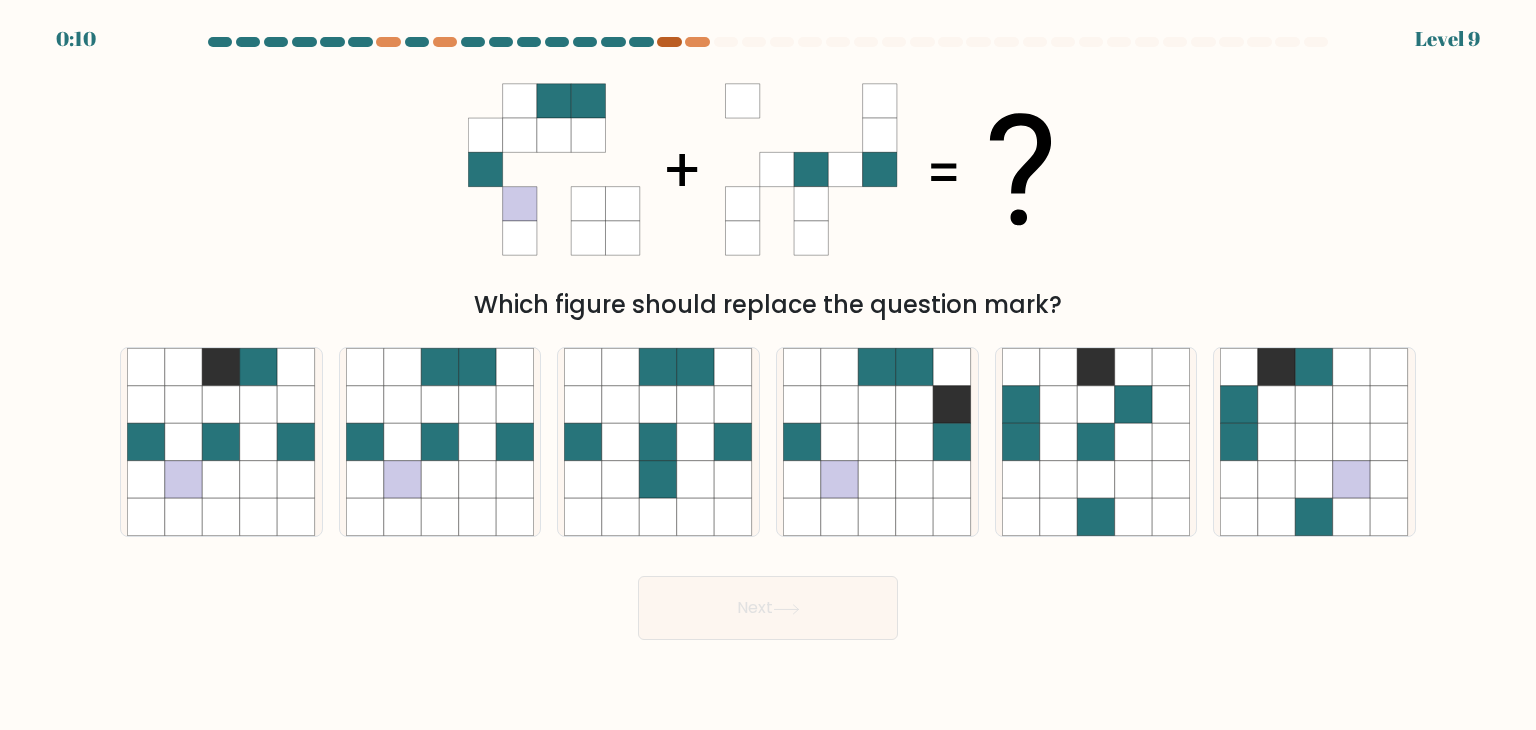 click at bounding box center (669, 42) 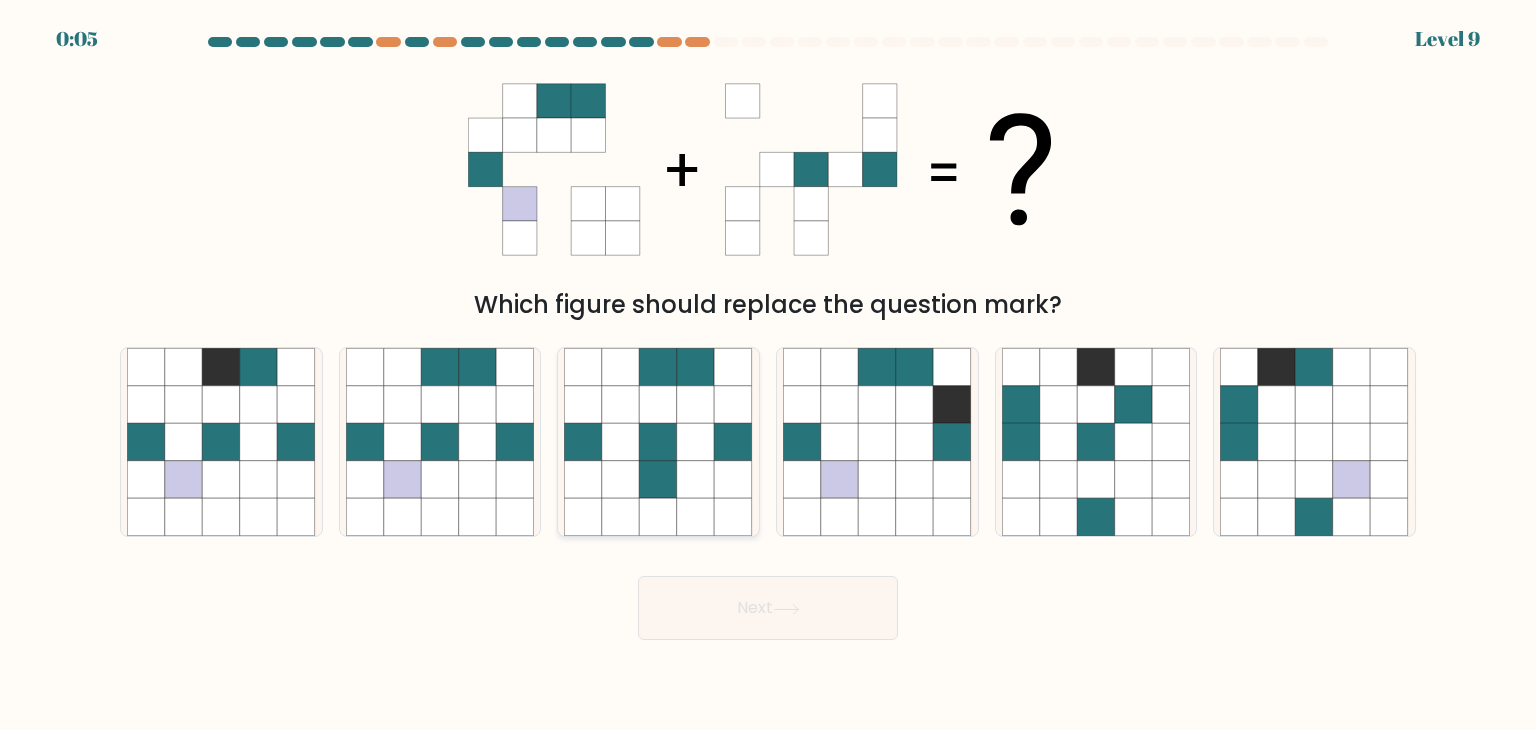click 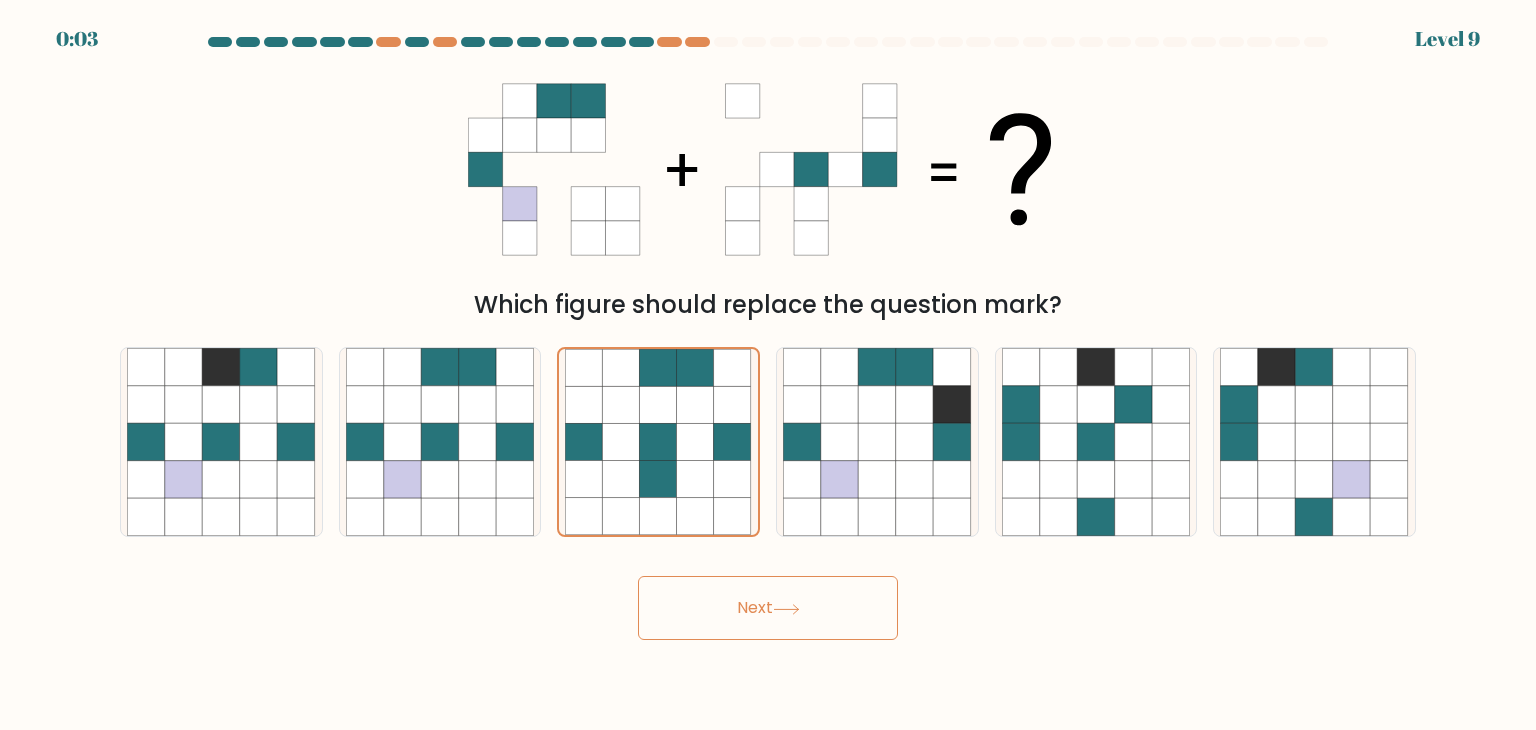 click on "Next" at bounding box center [768, 608] 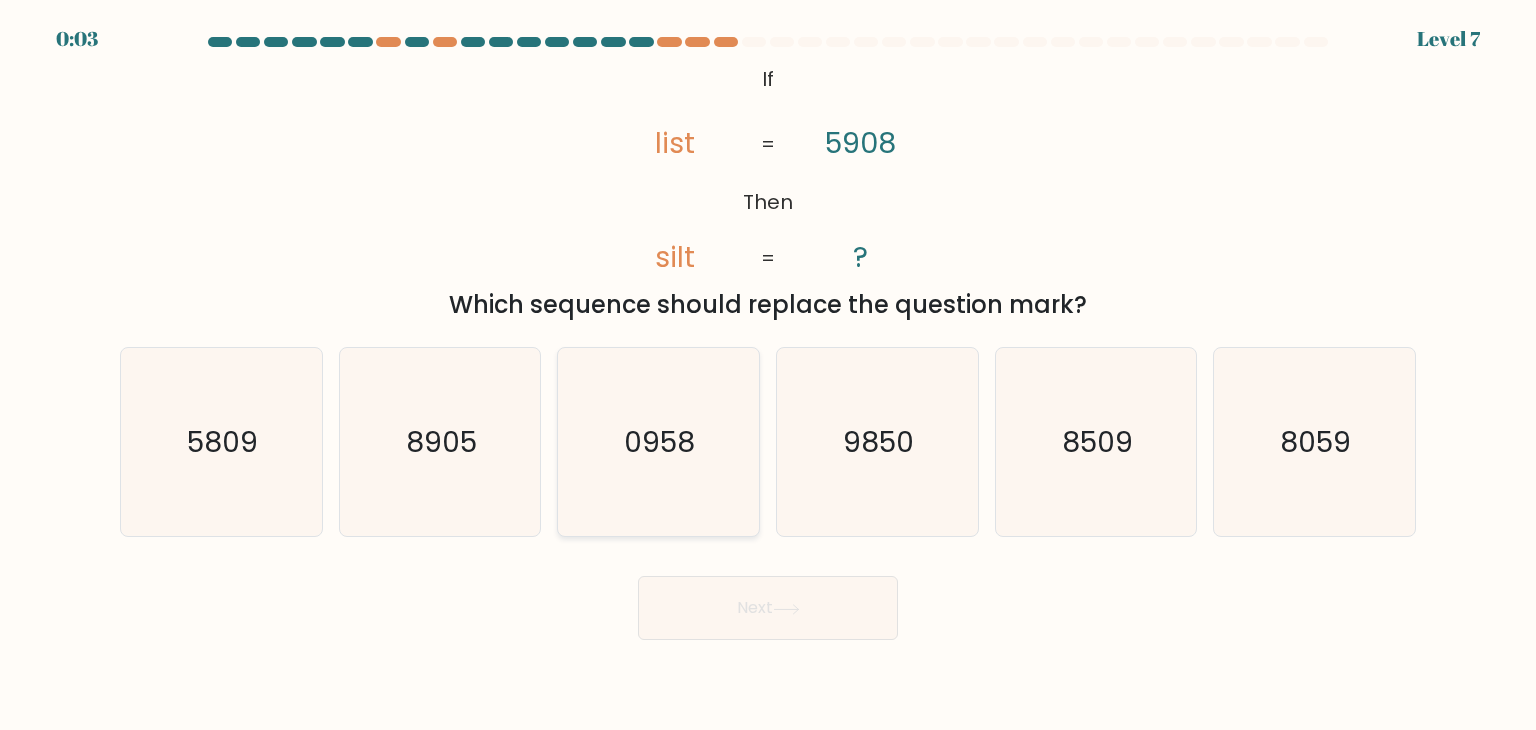 click on "0958" 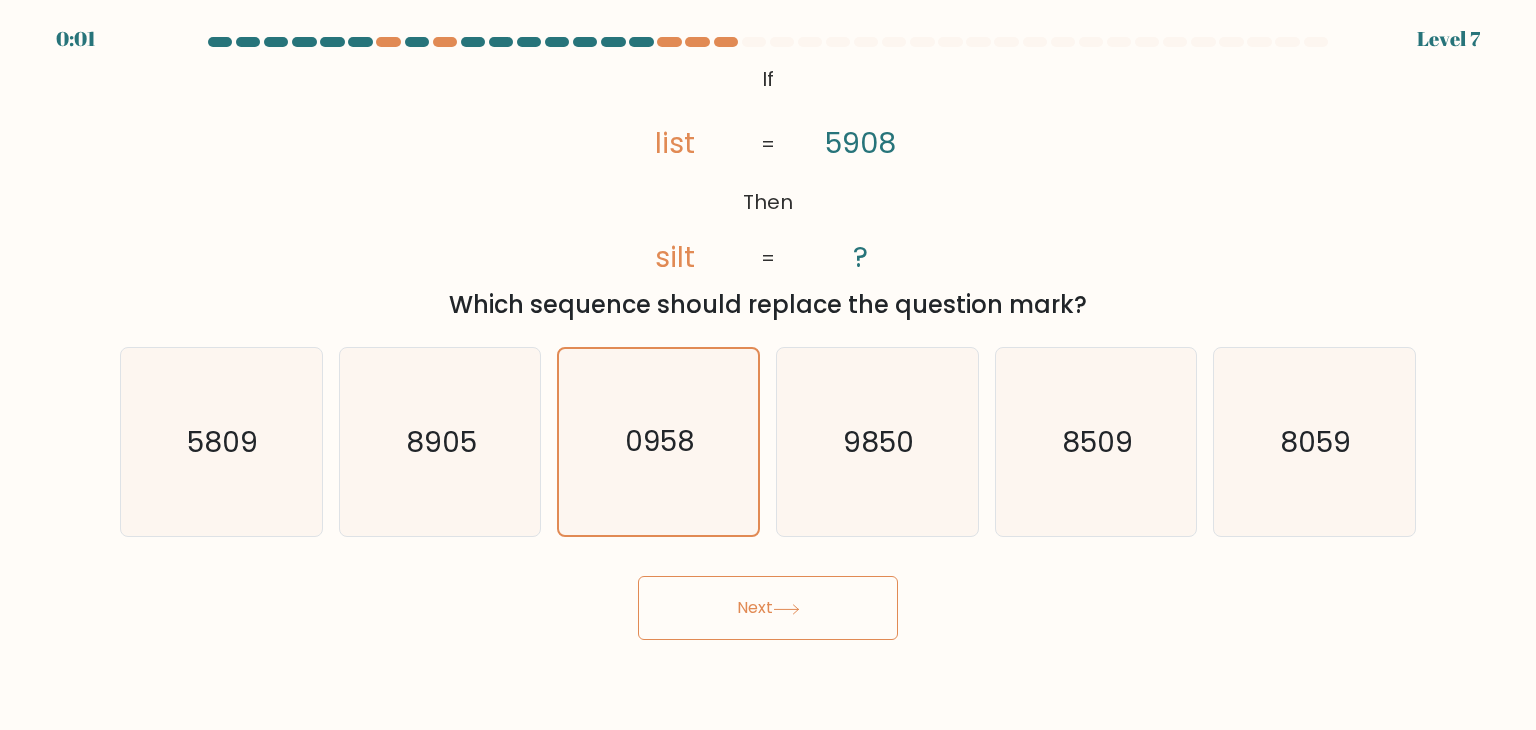 click on "Next" at bounding box center (768, 608) 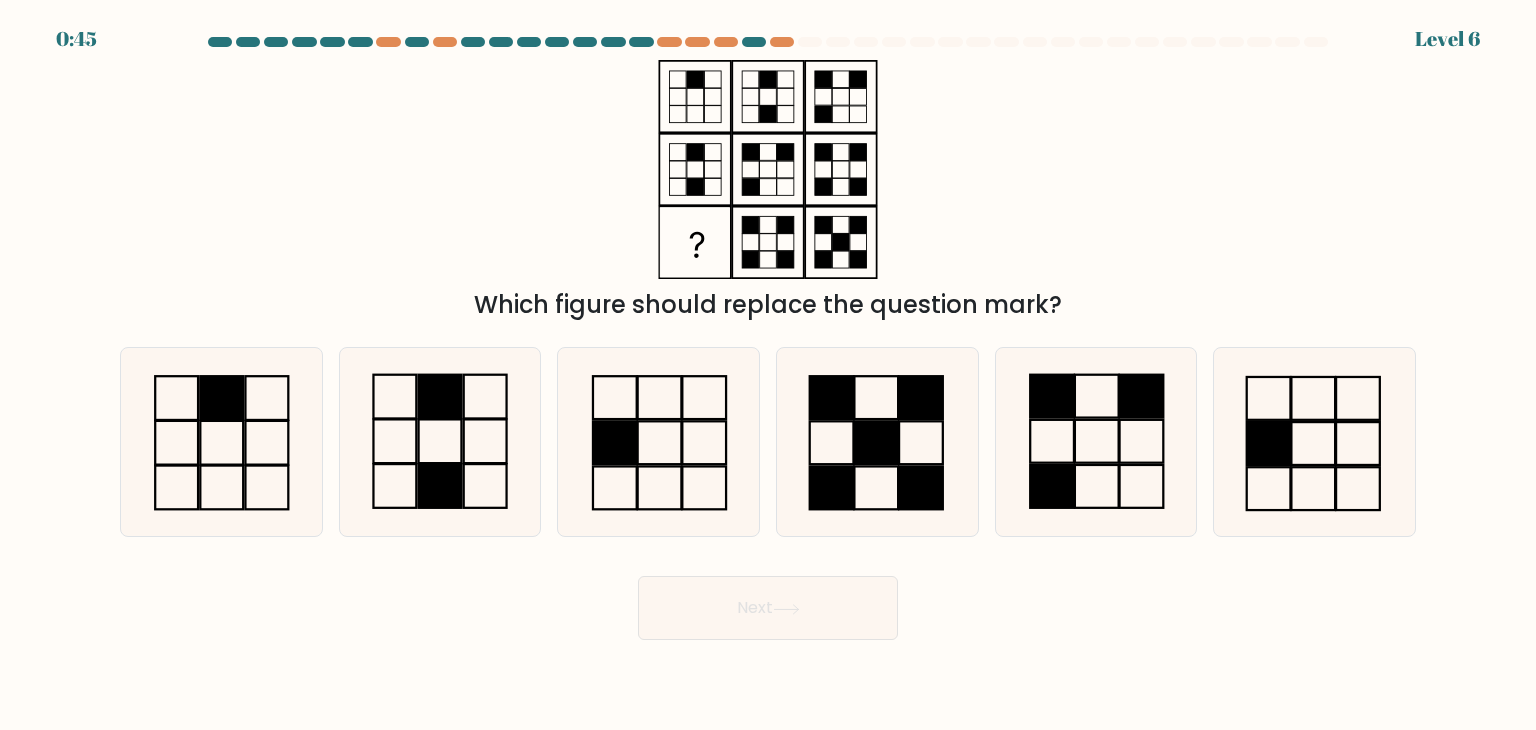 scroll, scrollTop: 0, scrollLeft: 0, axis: both 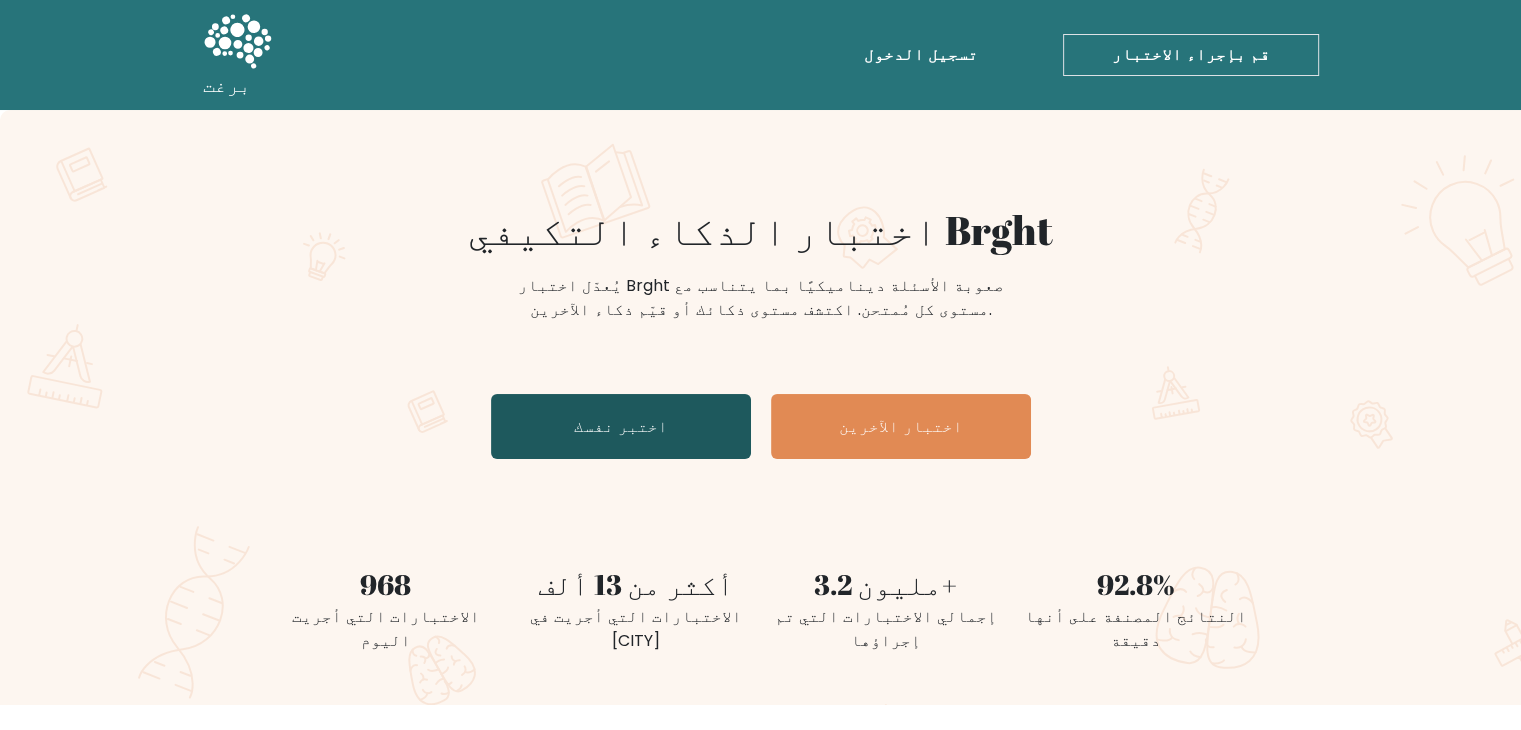 click on "اختبر نفسك" at bounding box center [621, 426] 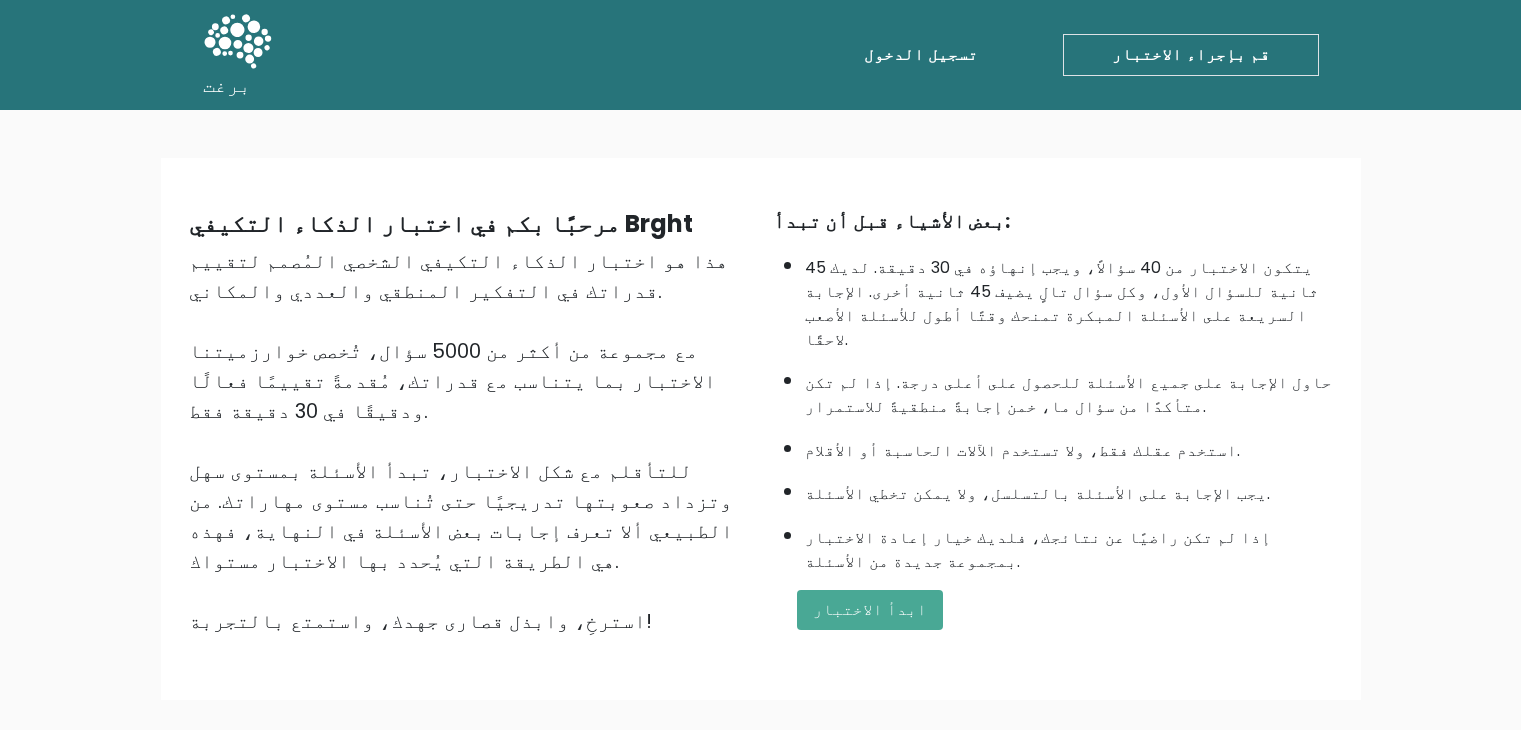 scroll, scrollTop: 0, scrollLeft: 0, axis: both 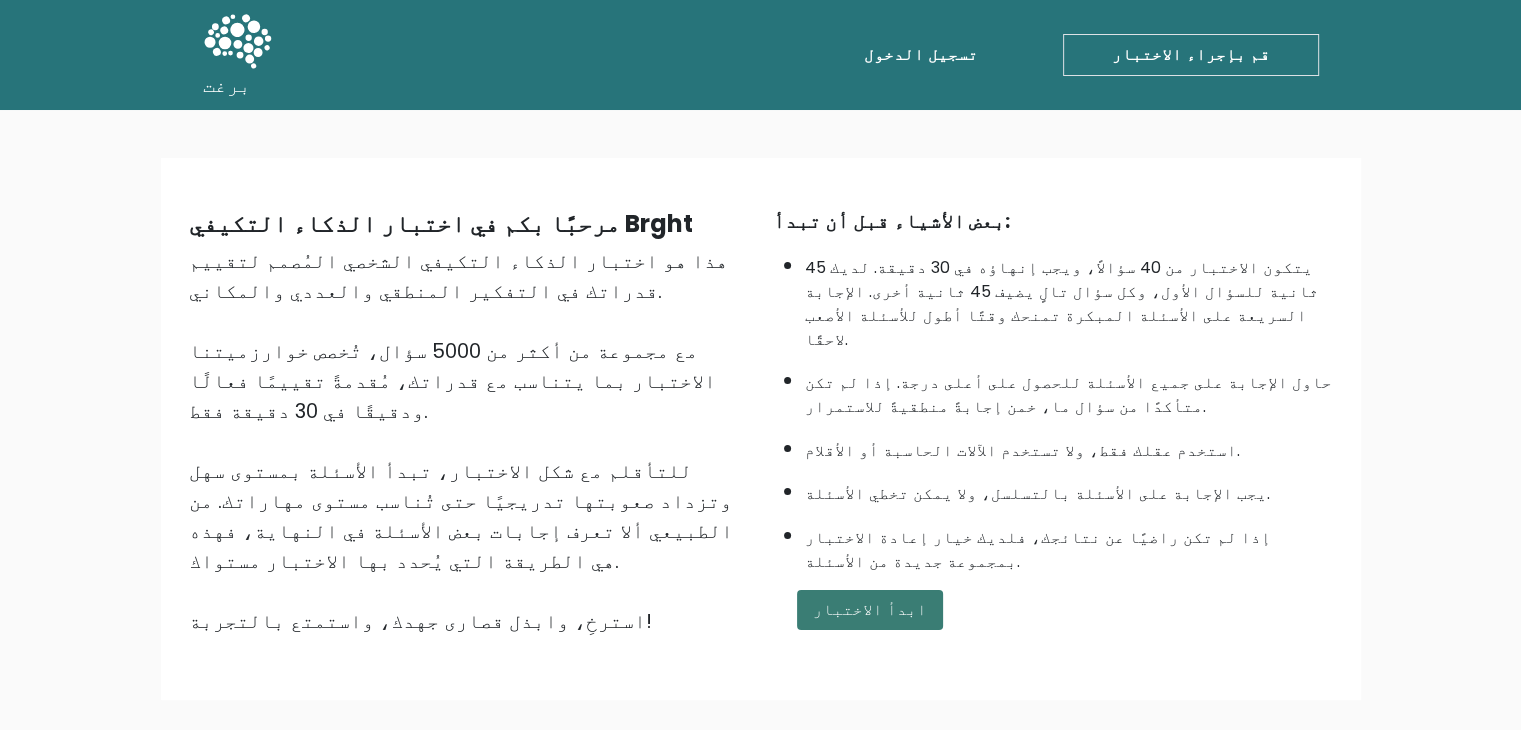 click on "ابدأ الاختبار" at bounding box center (870, 610) 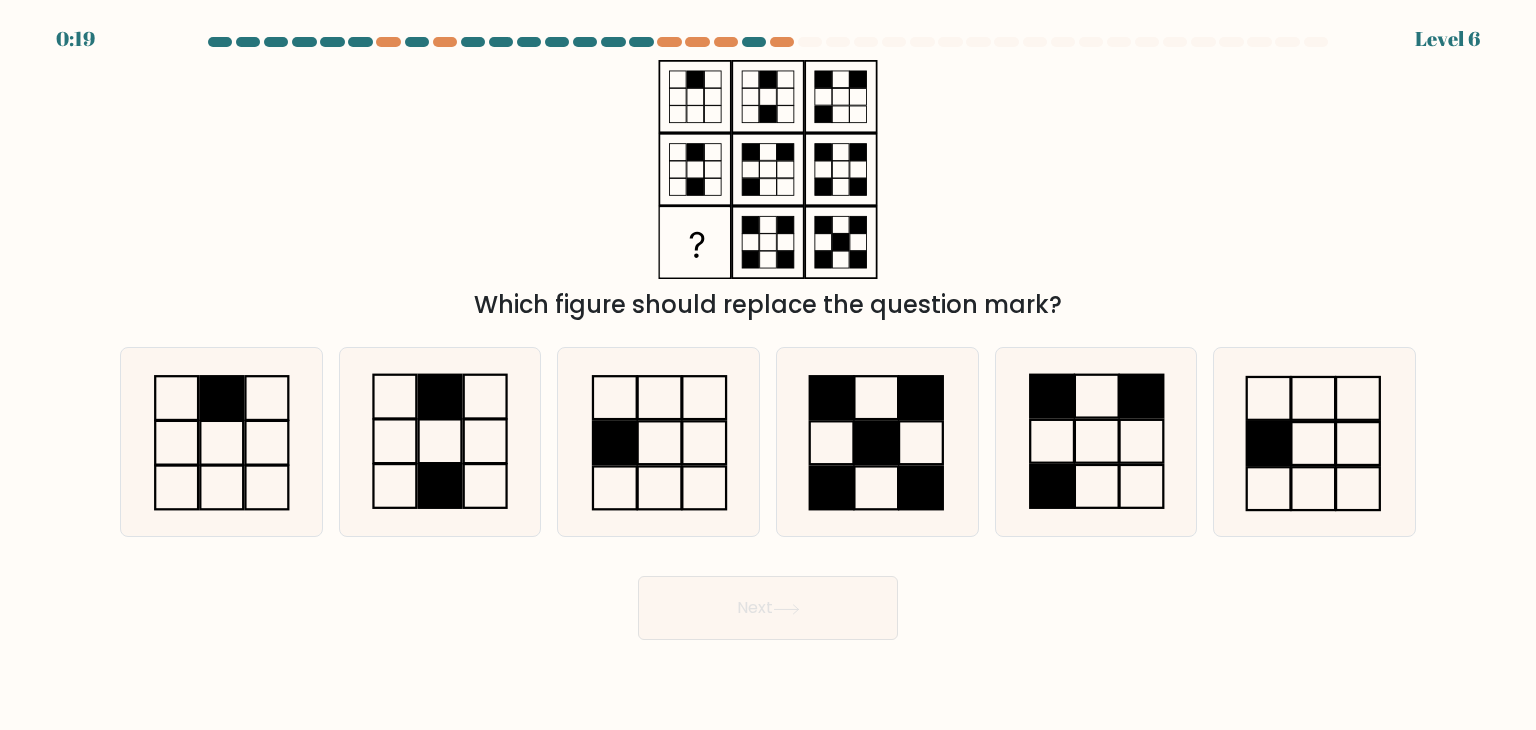 scroll, scrollTop: 0, scrollLeft: 0, axis: both 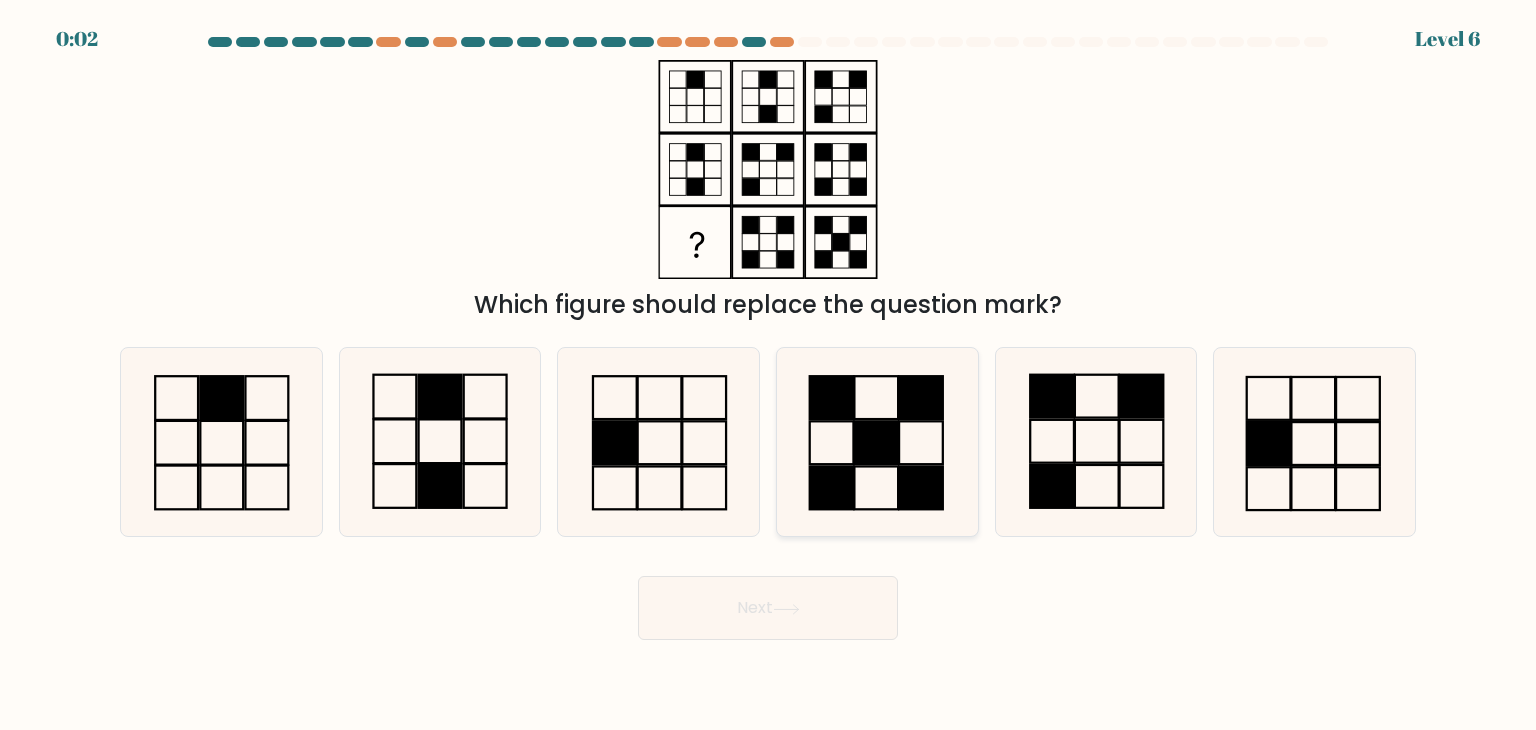 click 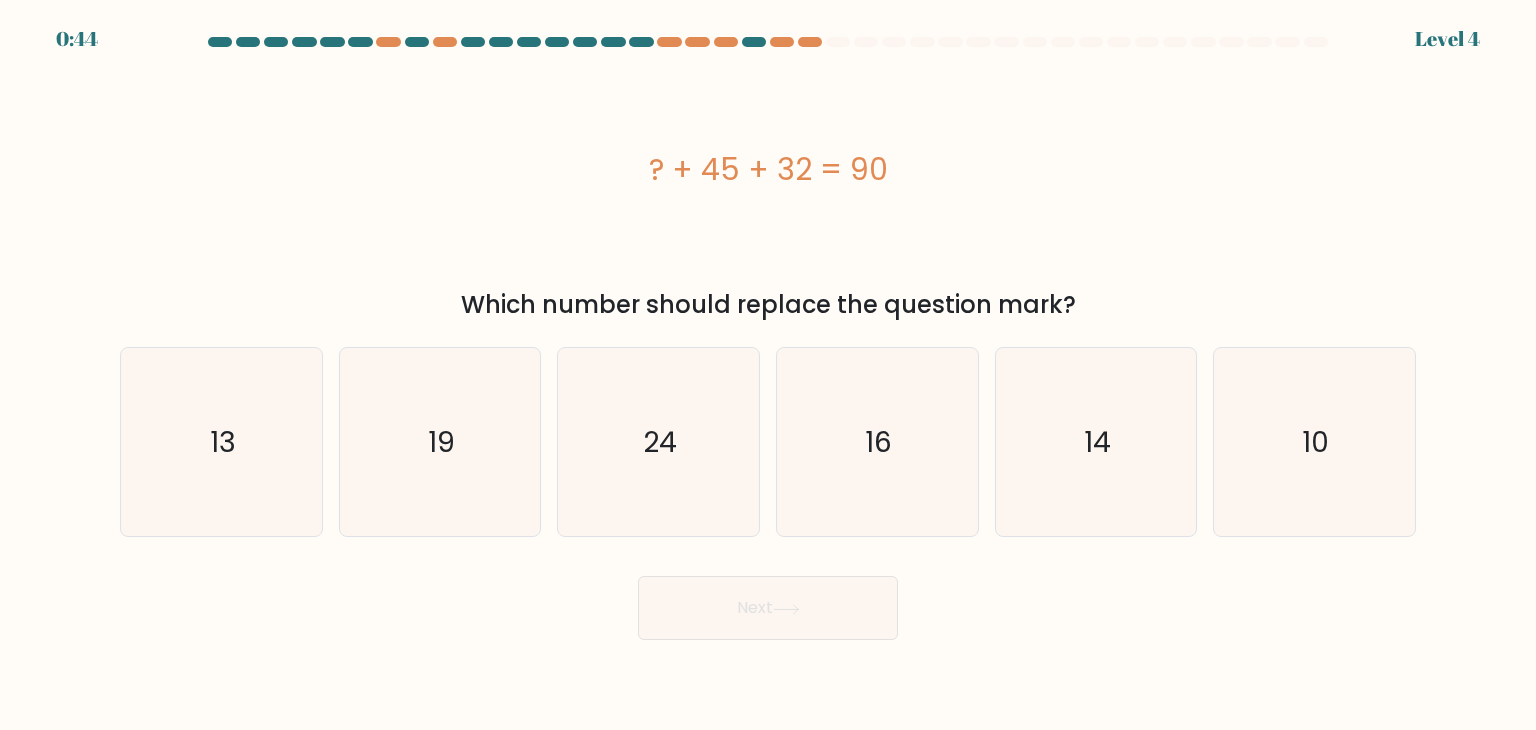 scroll, scrollTop: 0, scrollLeft: 0, axis: both 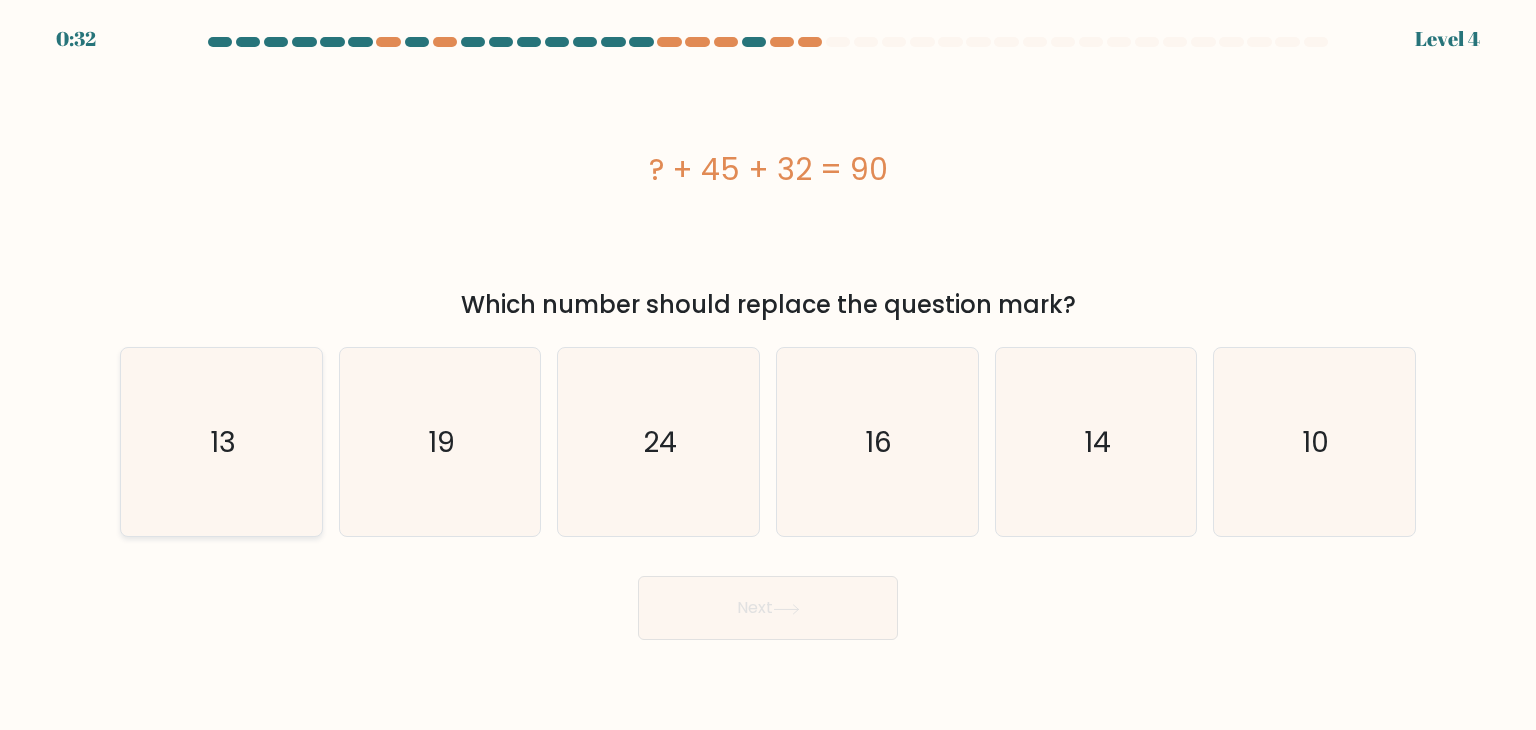 click on "13" 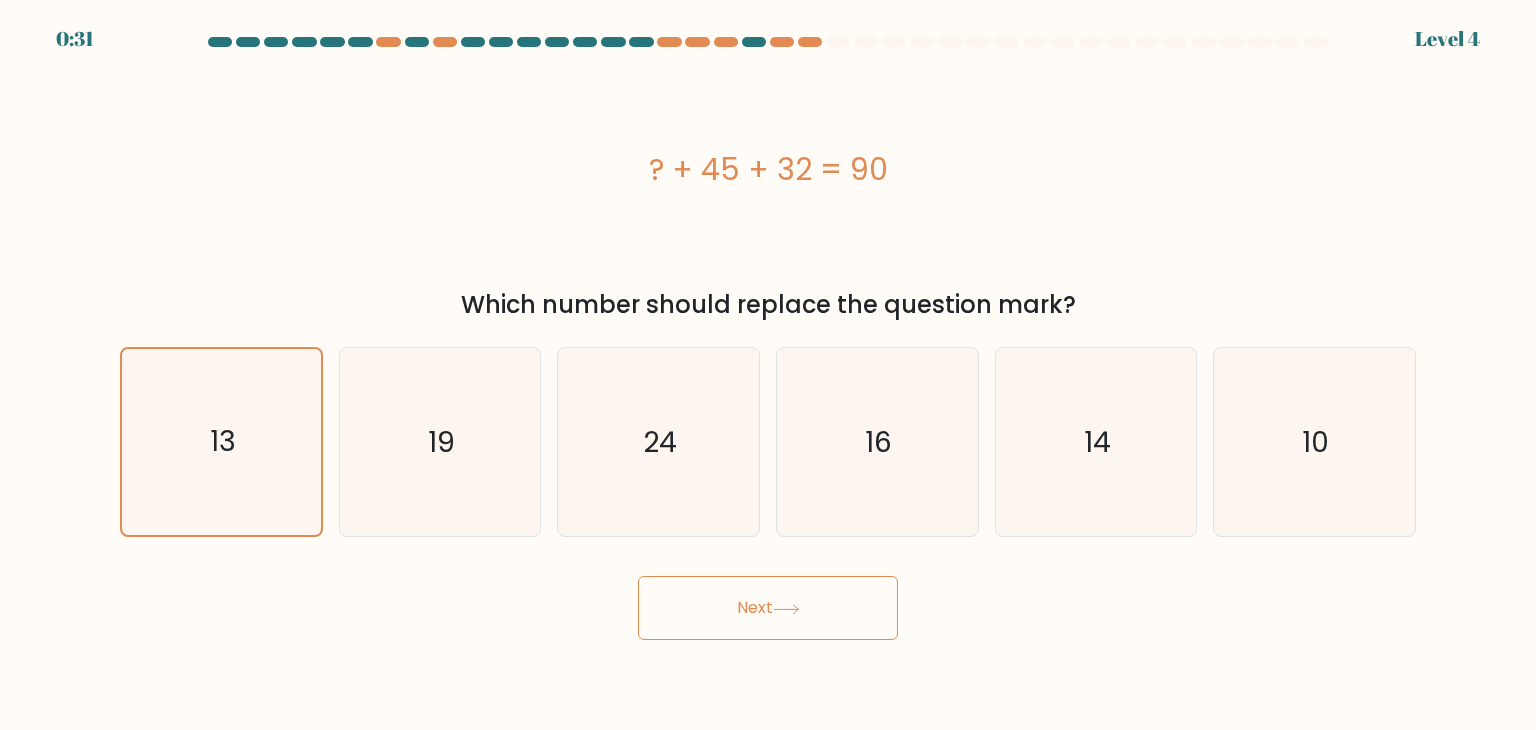 click on "Next" at bounding box center [768, 608] 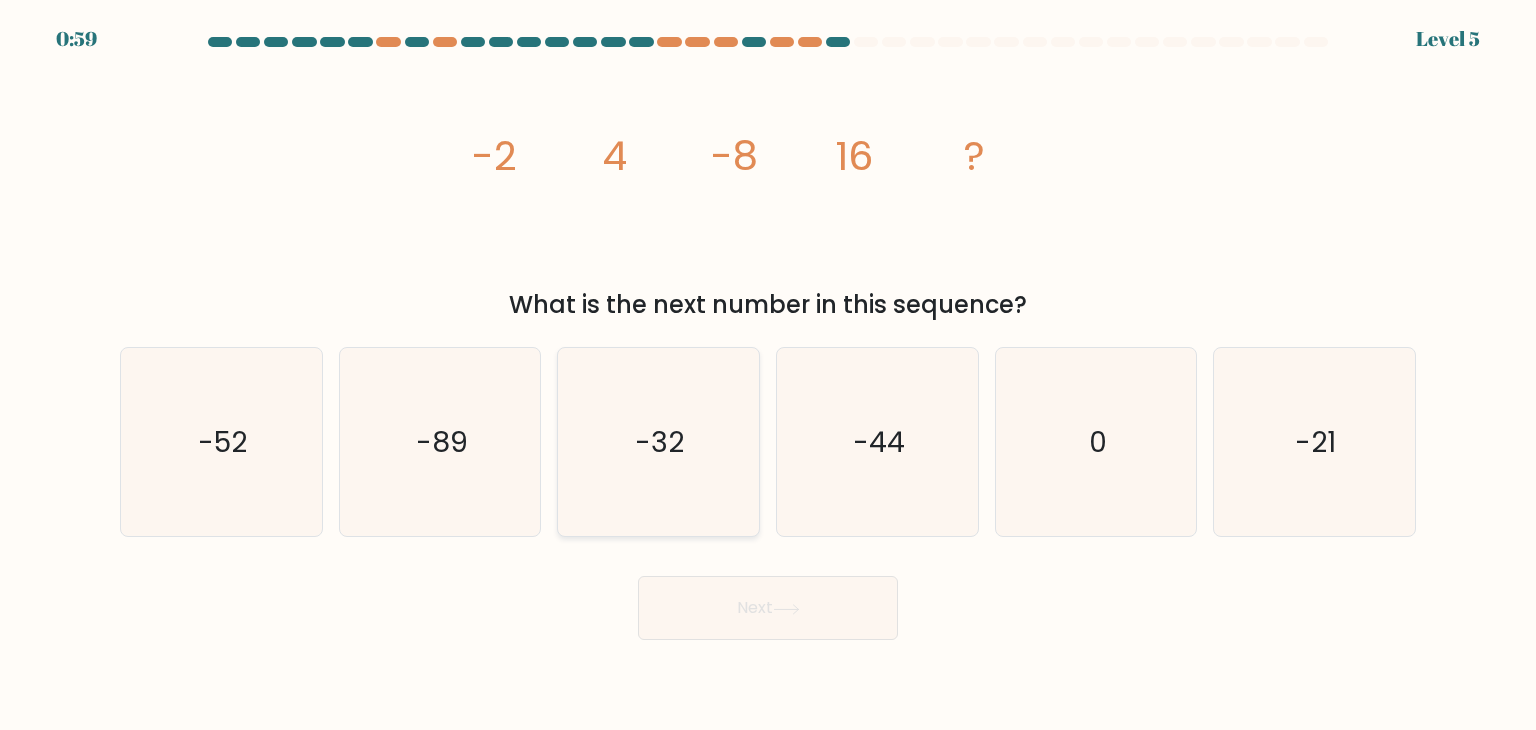 click on "-32" 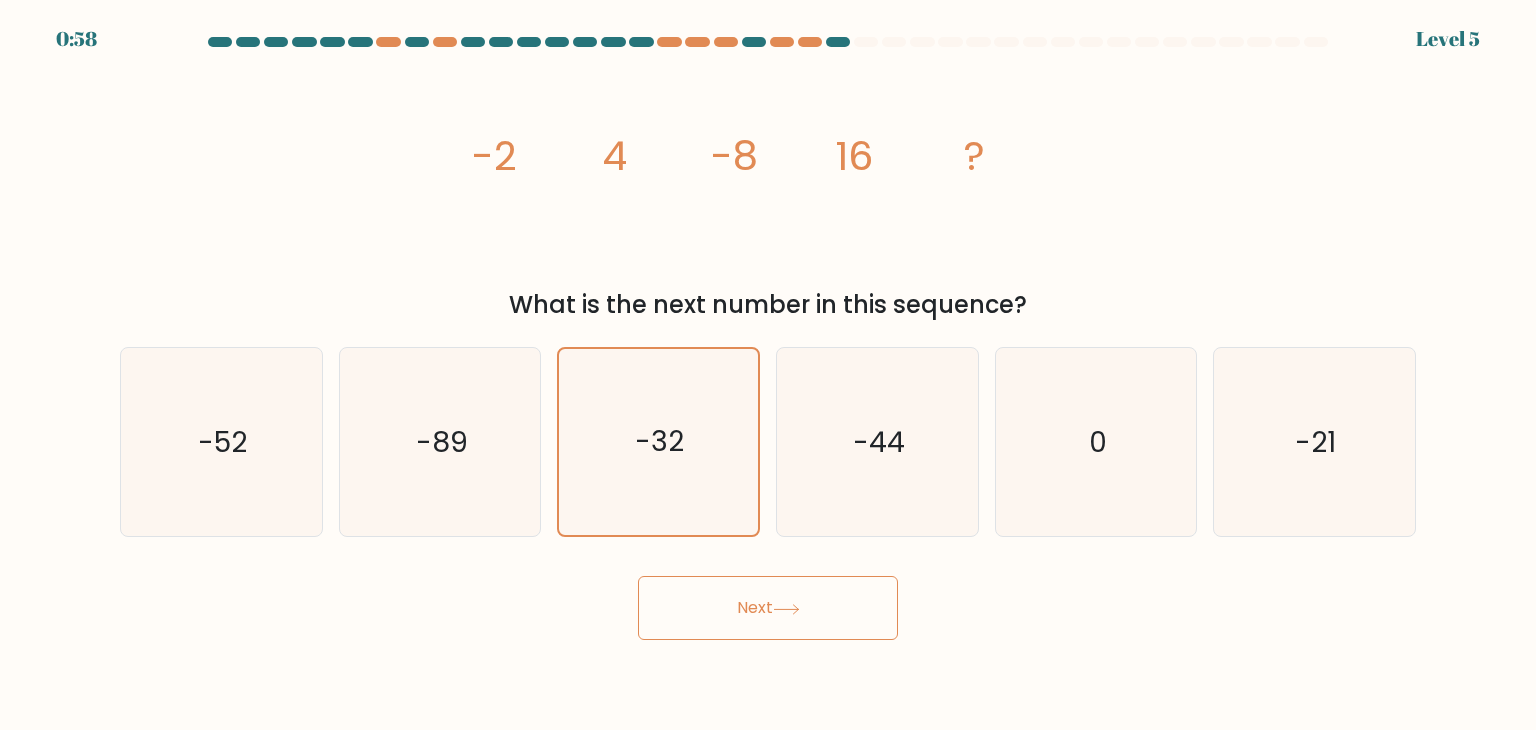 click 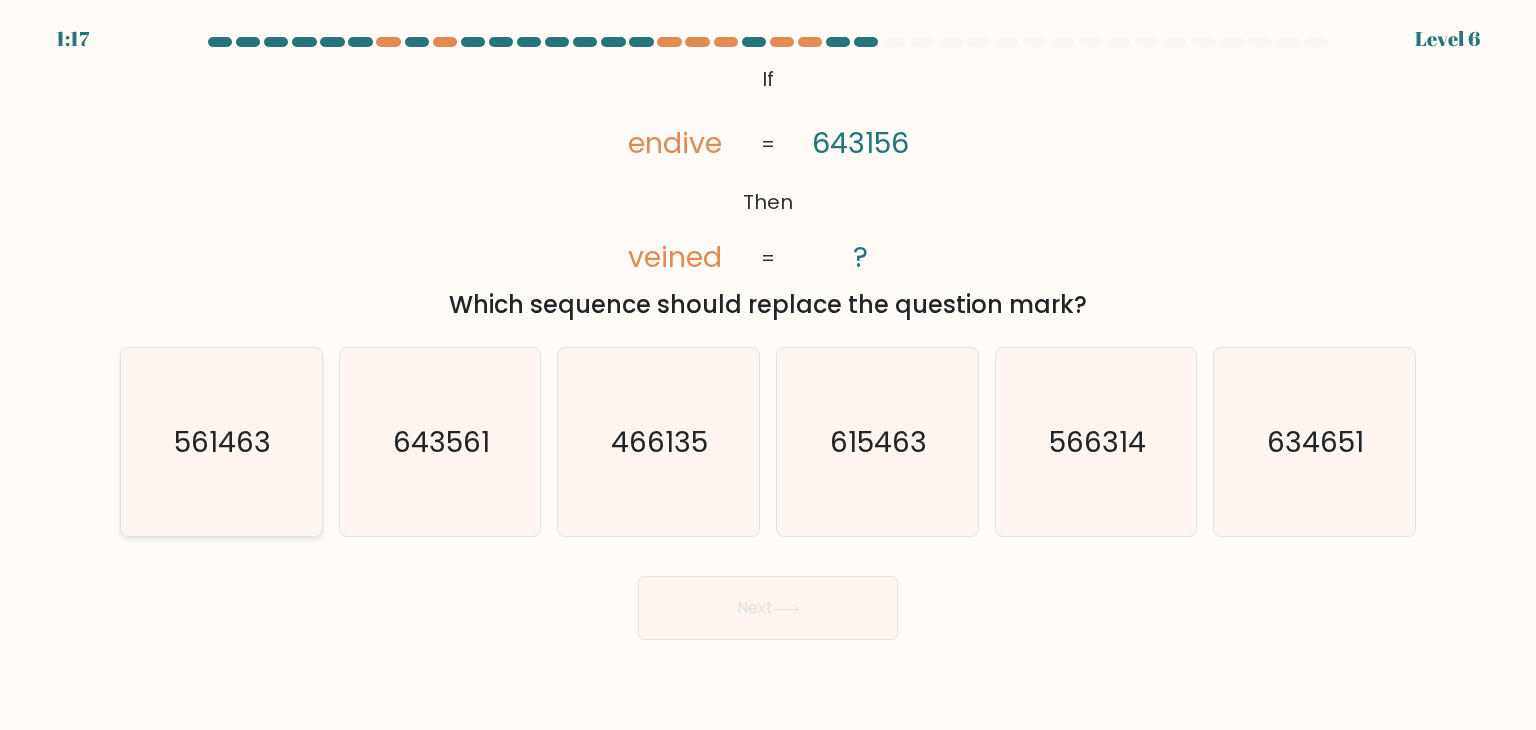 click on "561463" 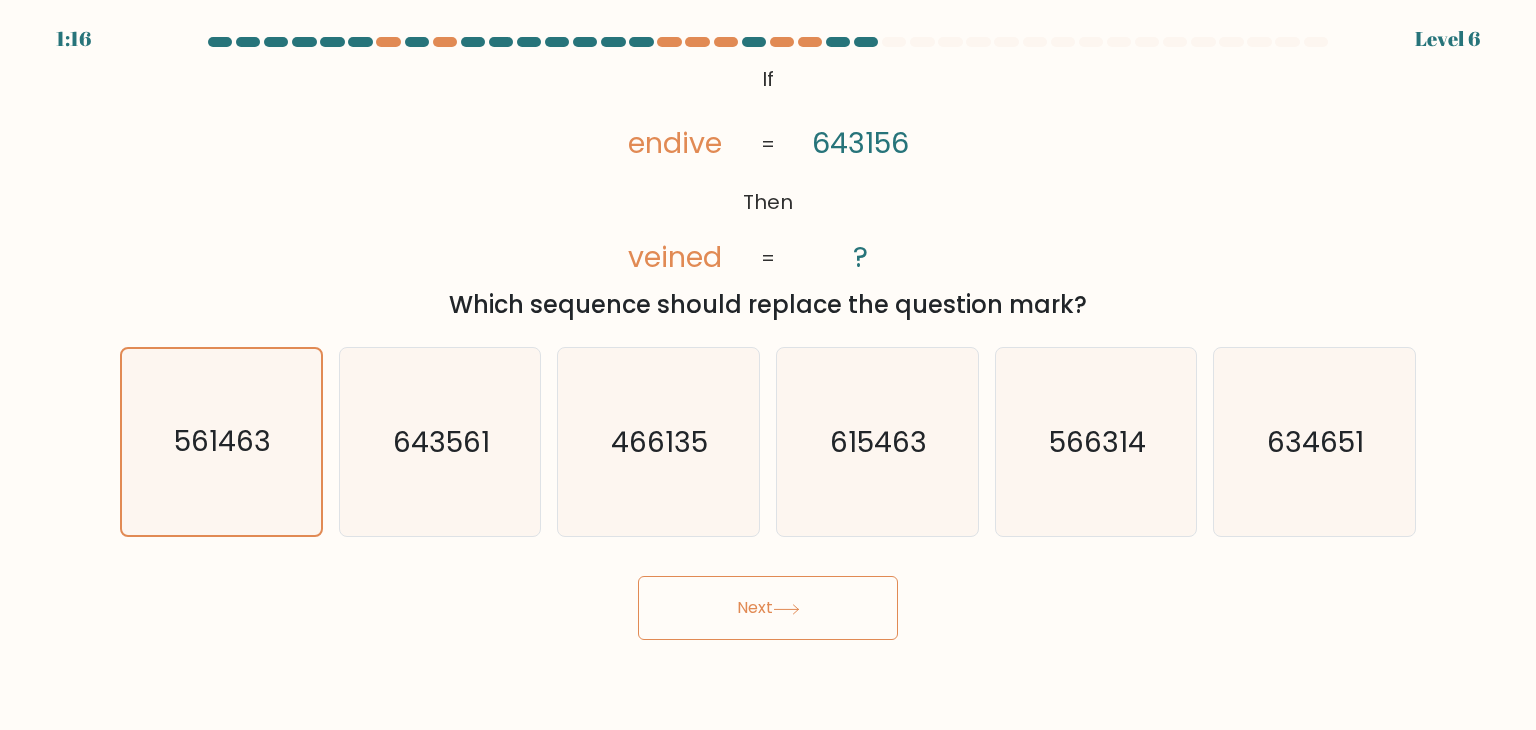 click on "Next" at bounding box center (768, 608) 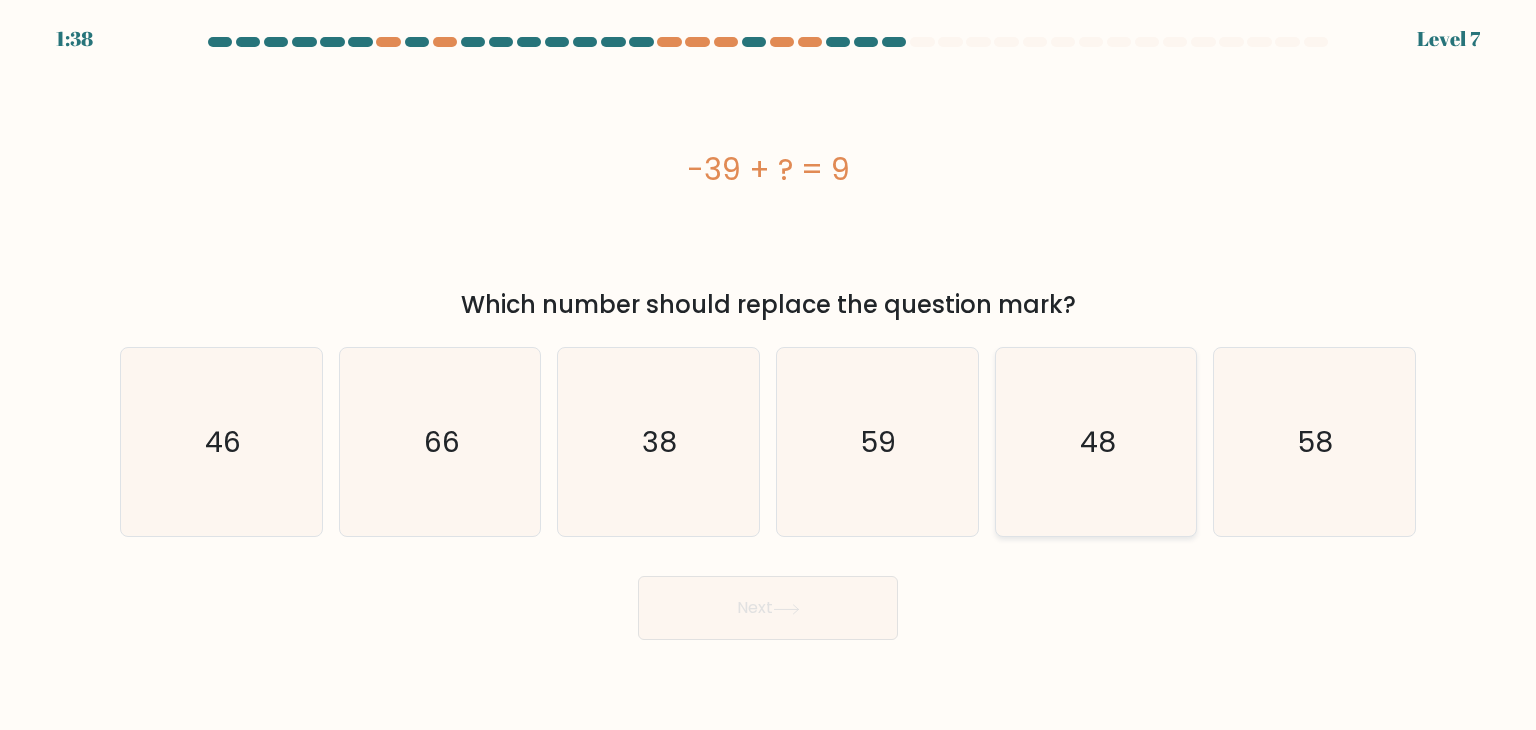 click on "48" 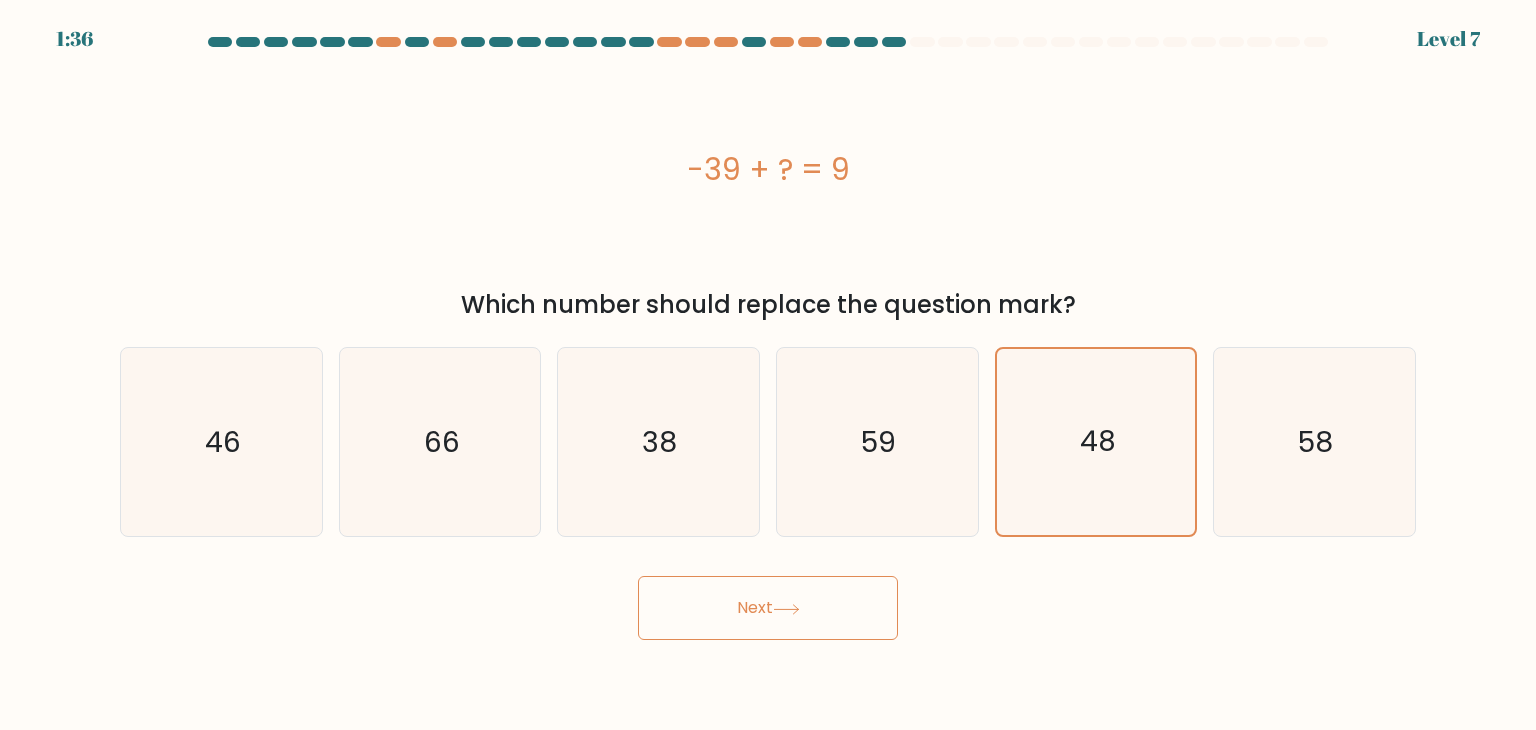 click on "Next" at bounding box center [768, 608] 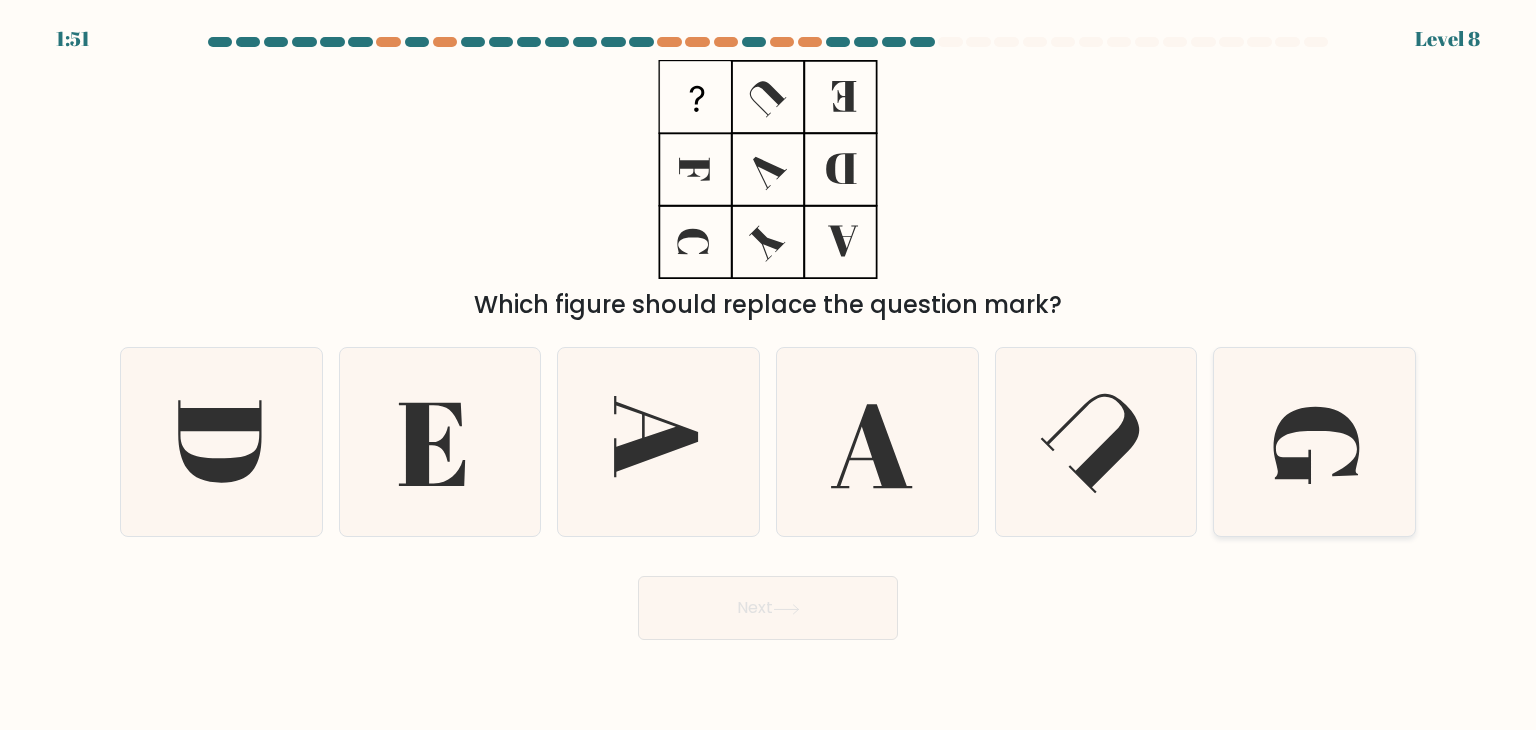 click 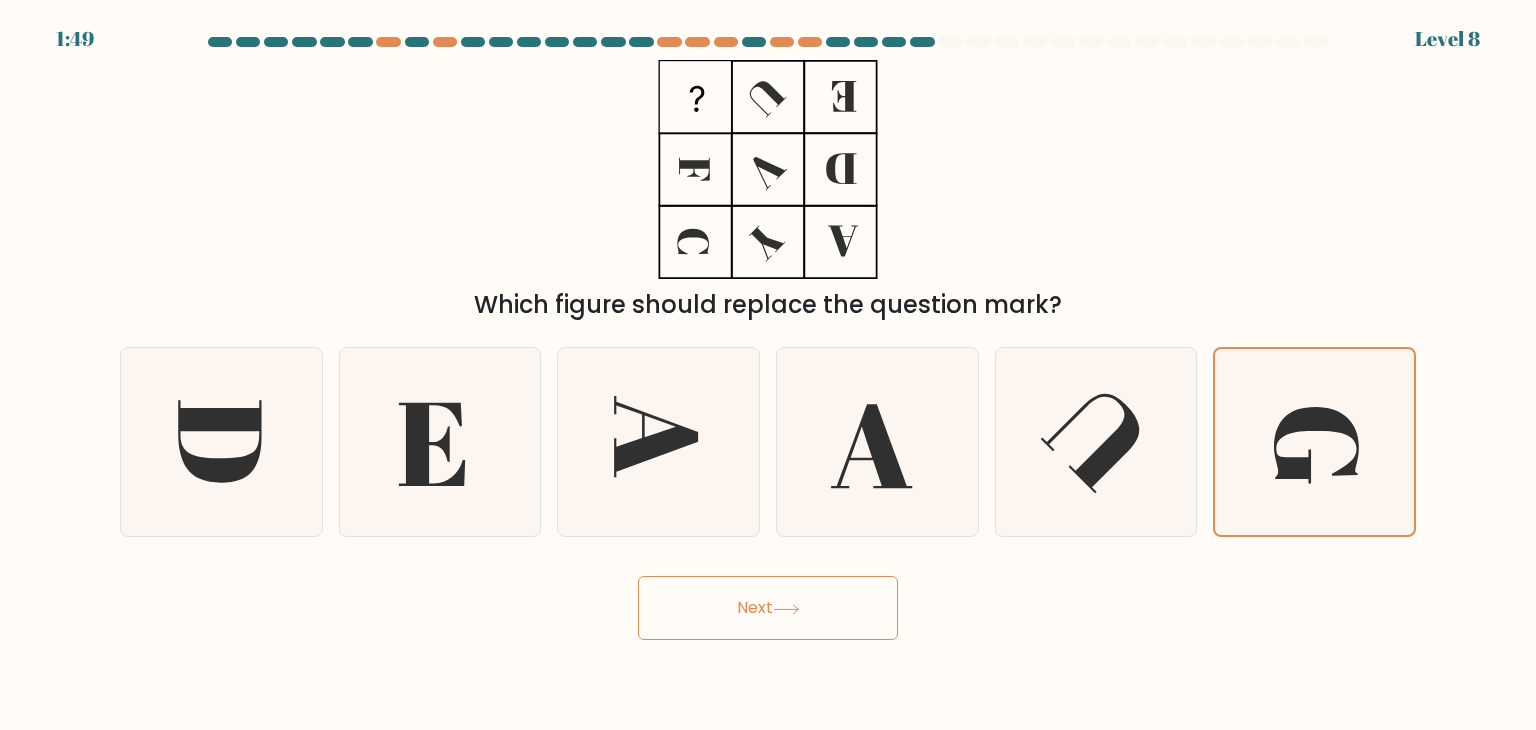 click on "Next" at bounding box center (768, 608) 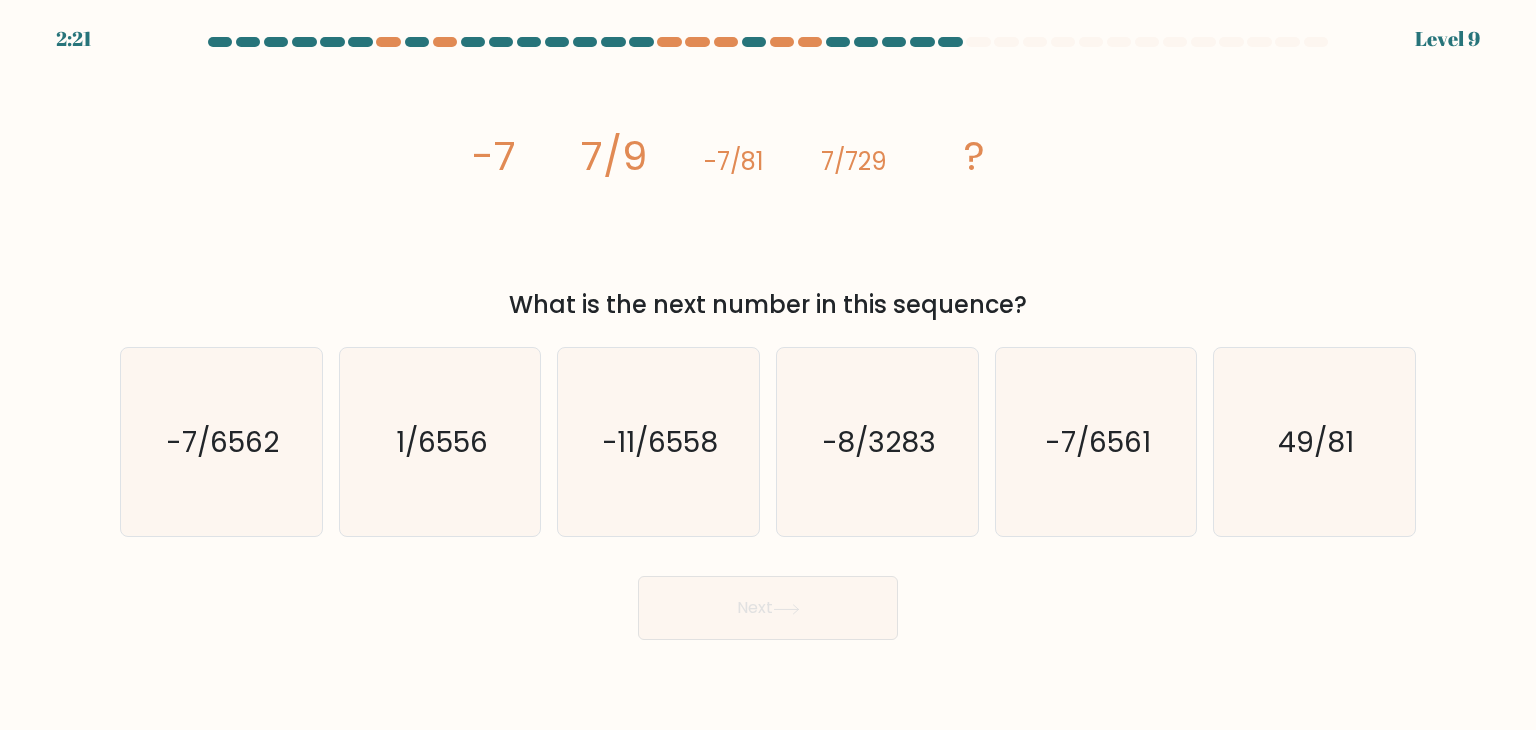 type 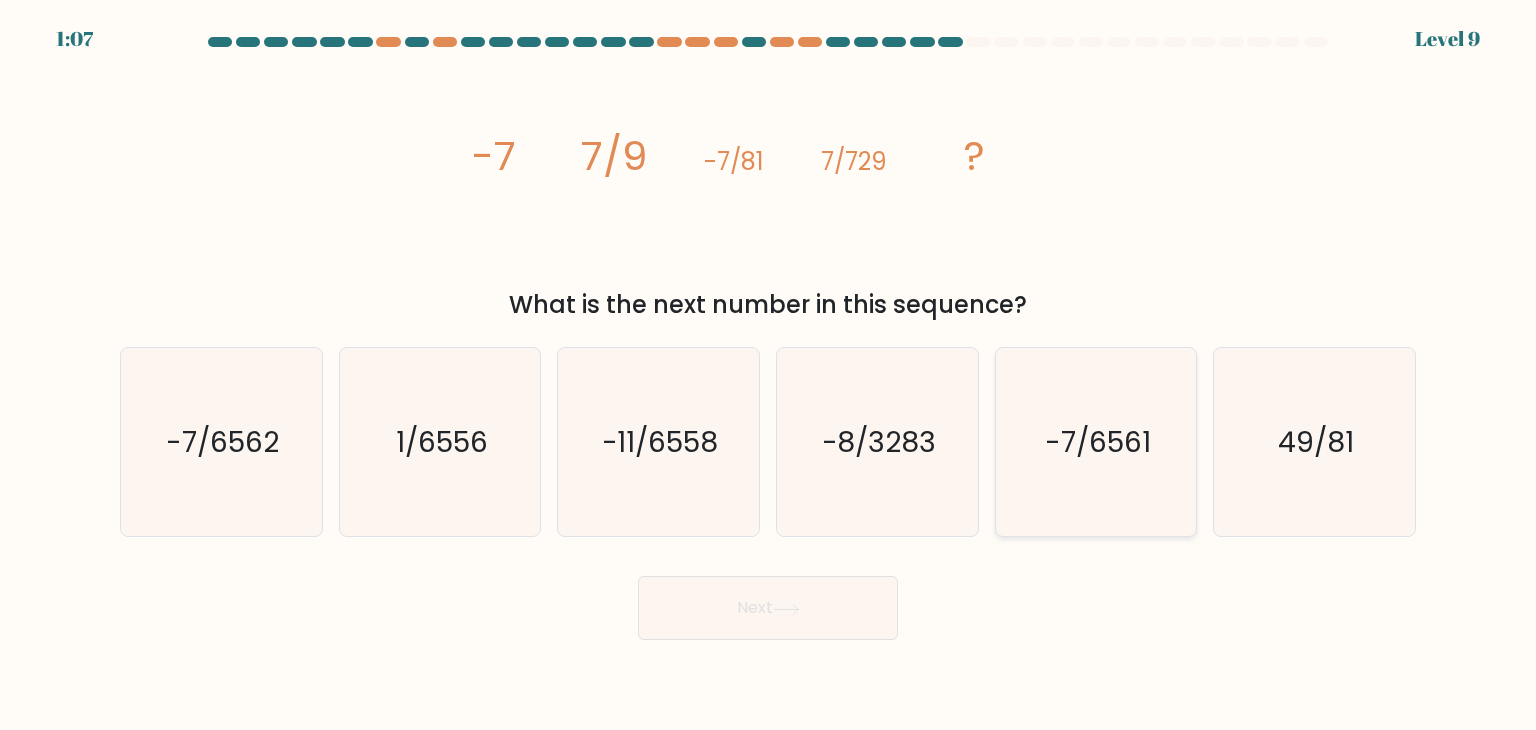 click on "-7/6561" 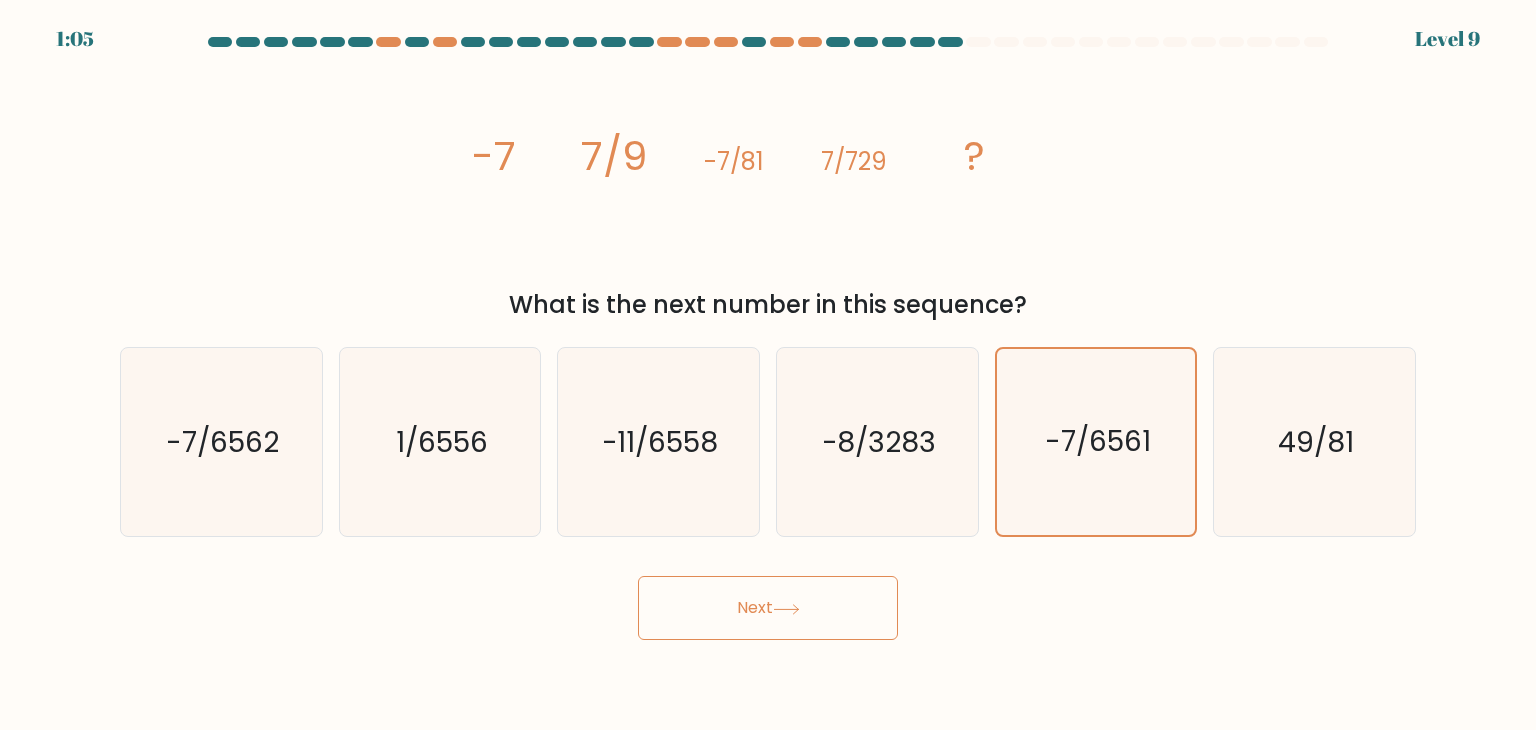 click on "Next" at bounding box center [768, 608] 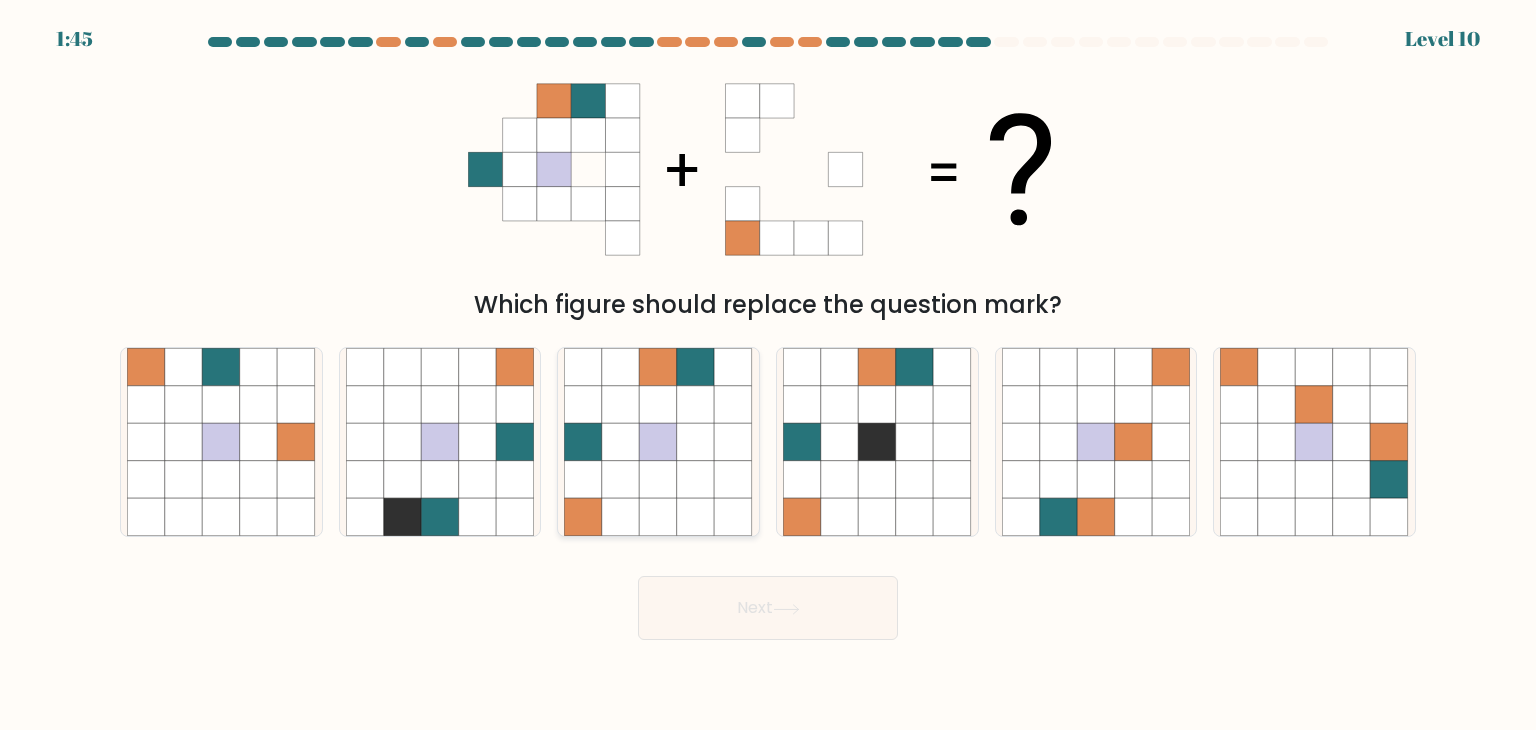 click 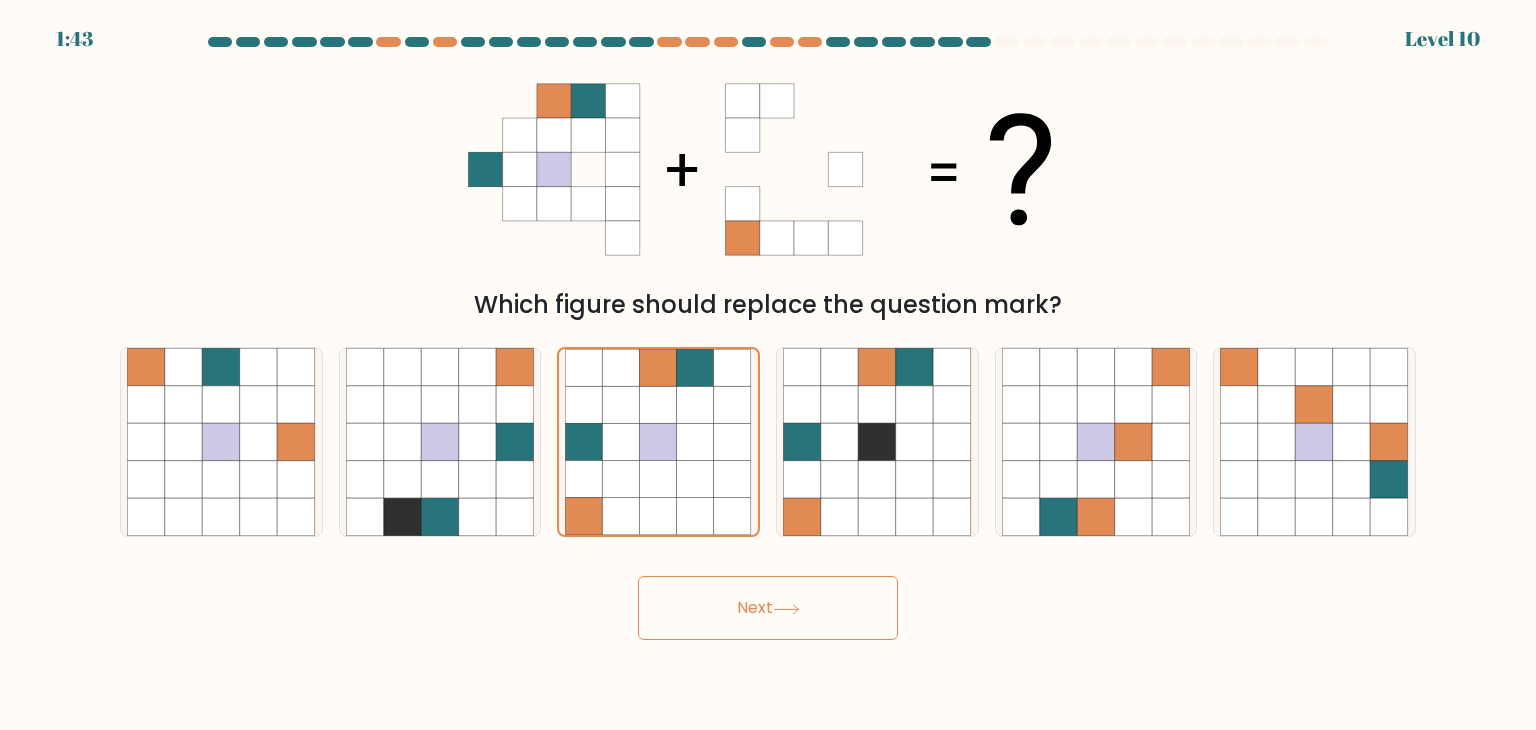 click on "Next" at bounding box center (768, 608) 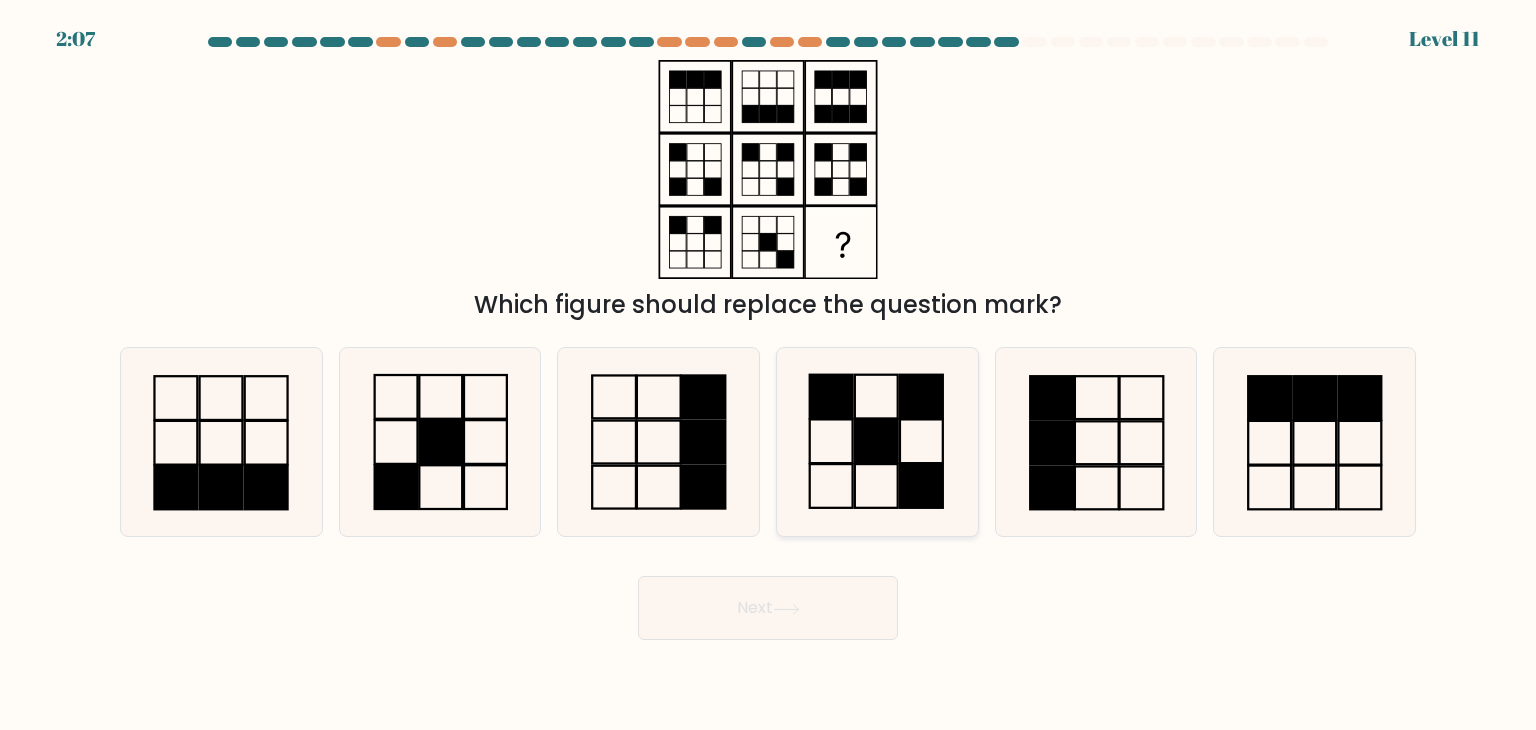 click 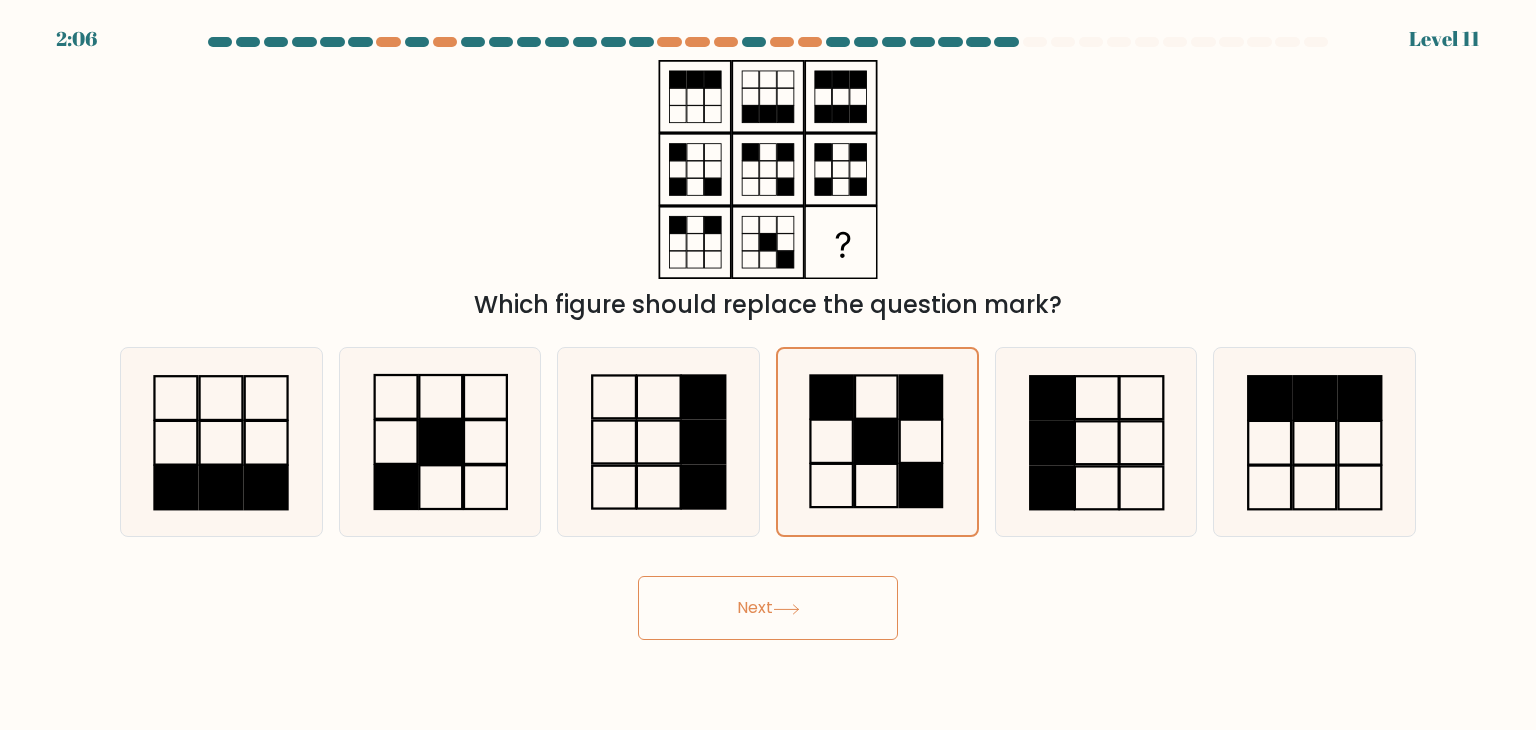 click on "Next" at bounding box center [768, 608] 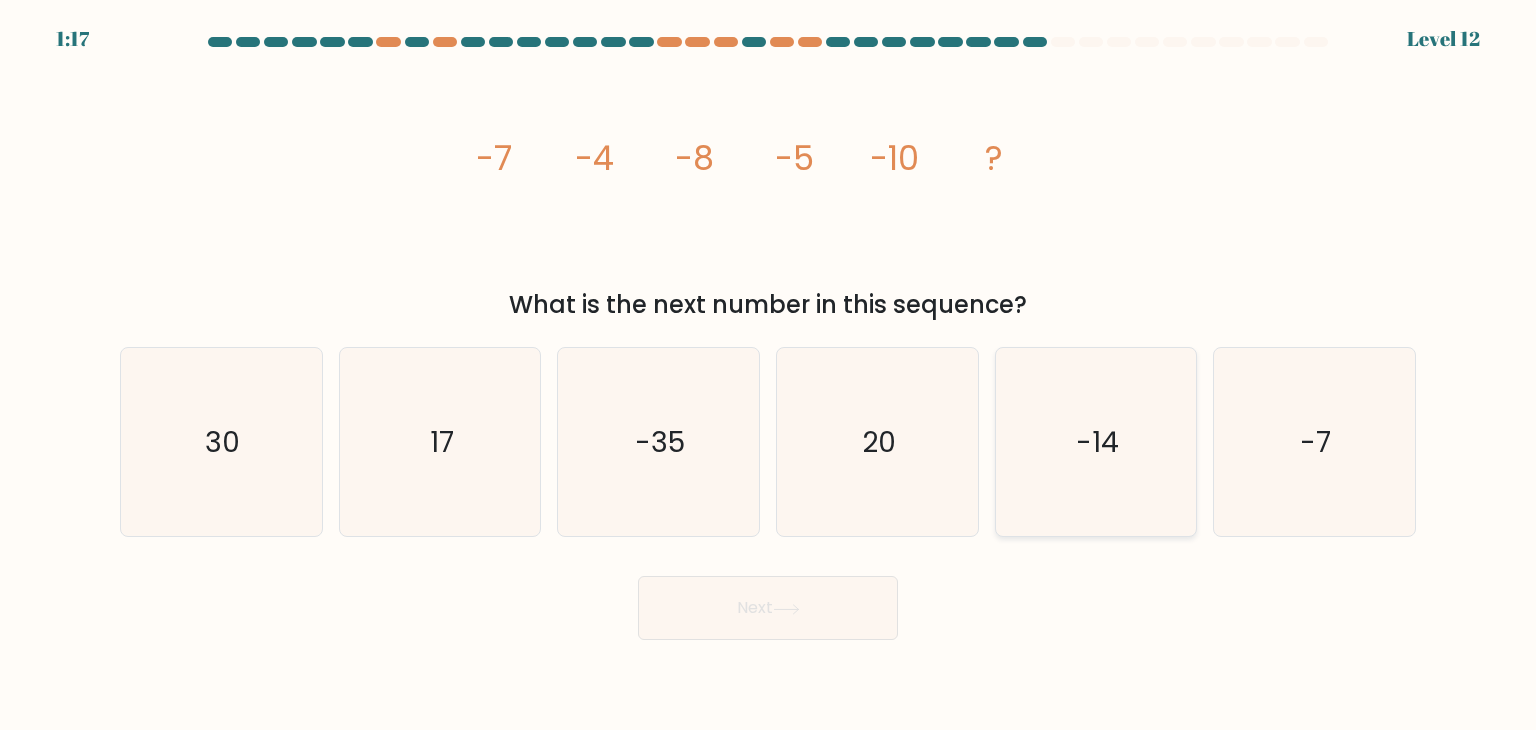 click on "-14" 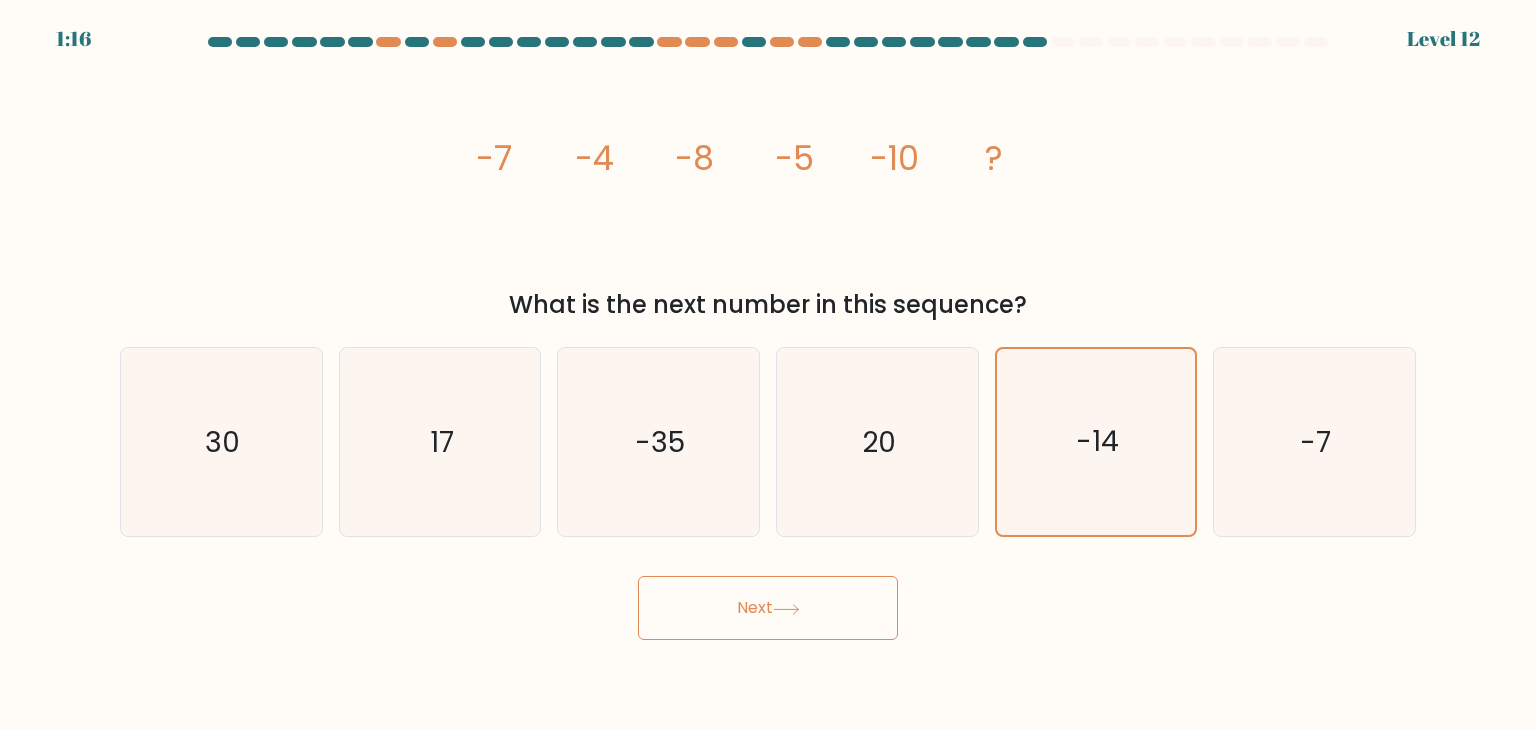 click on "f.
-7" at bounding box center (1314, 442) 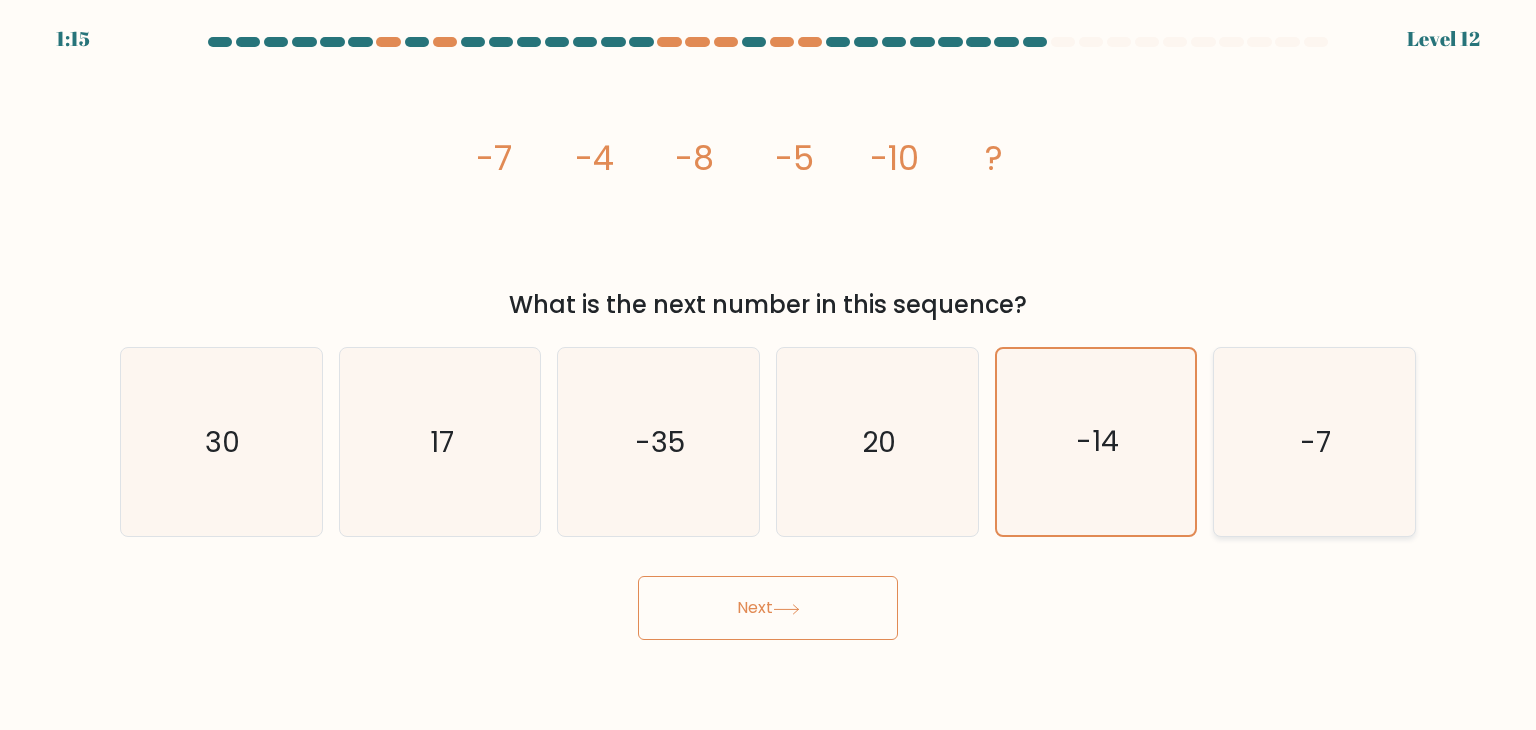 click on "-7" 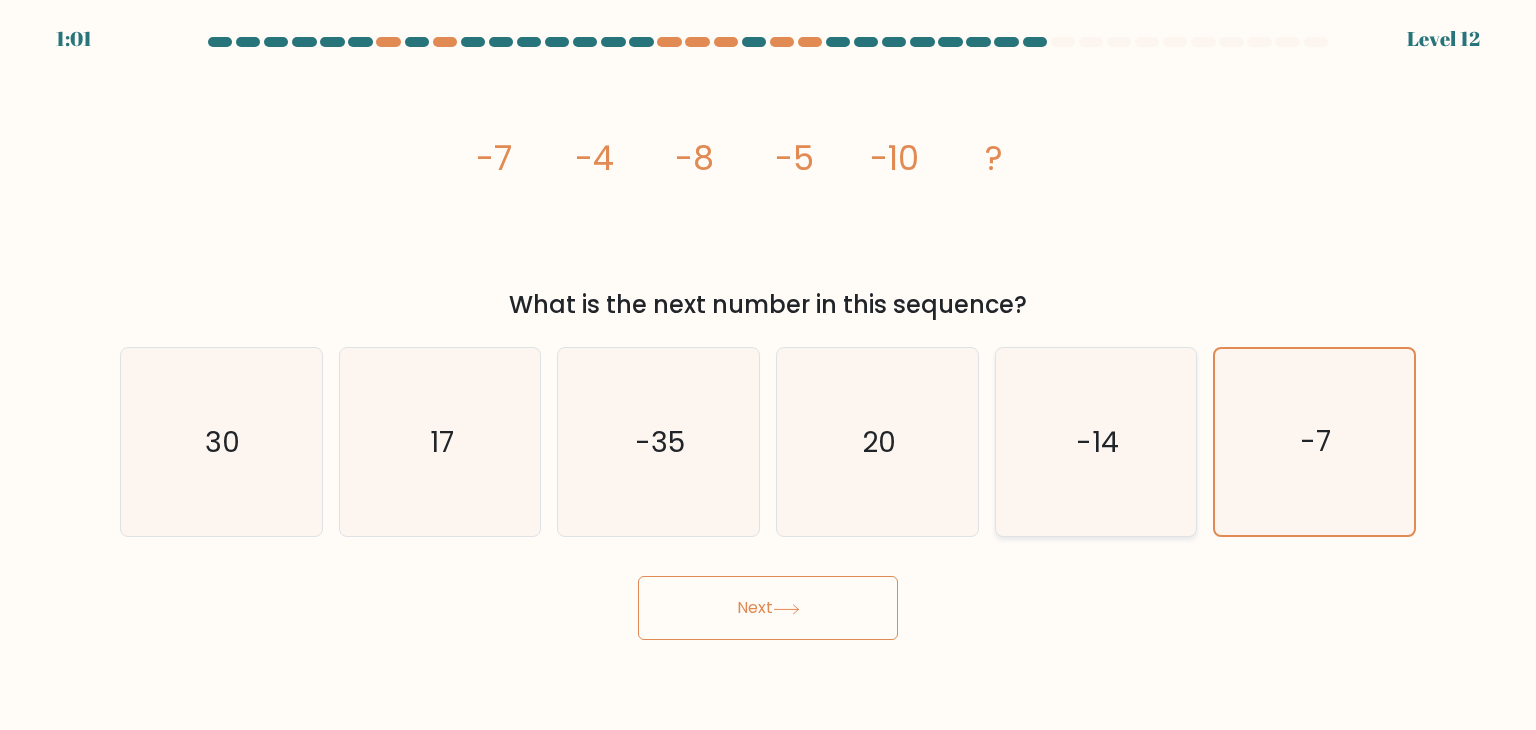 click on "-14" 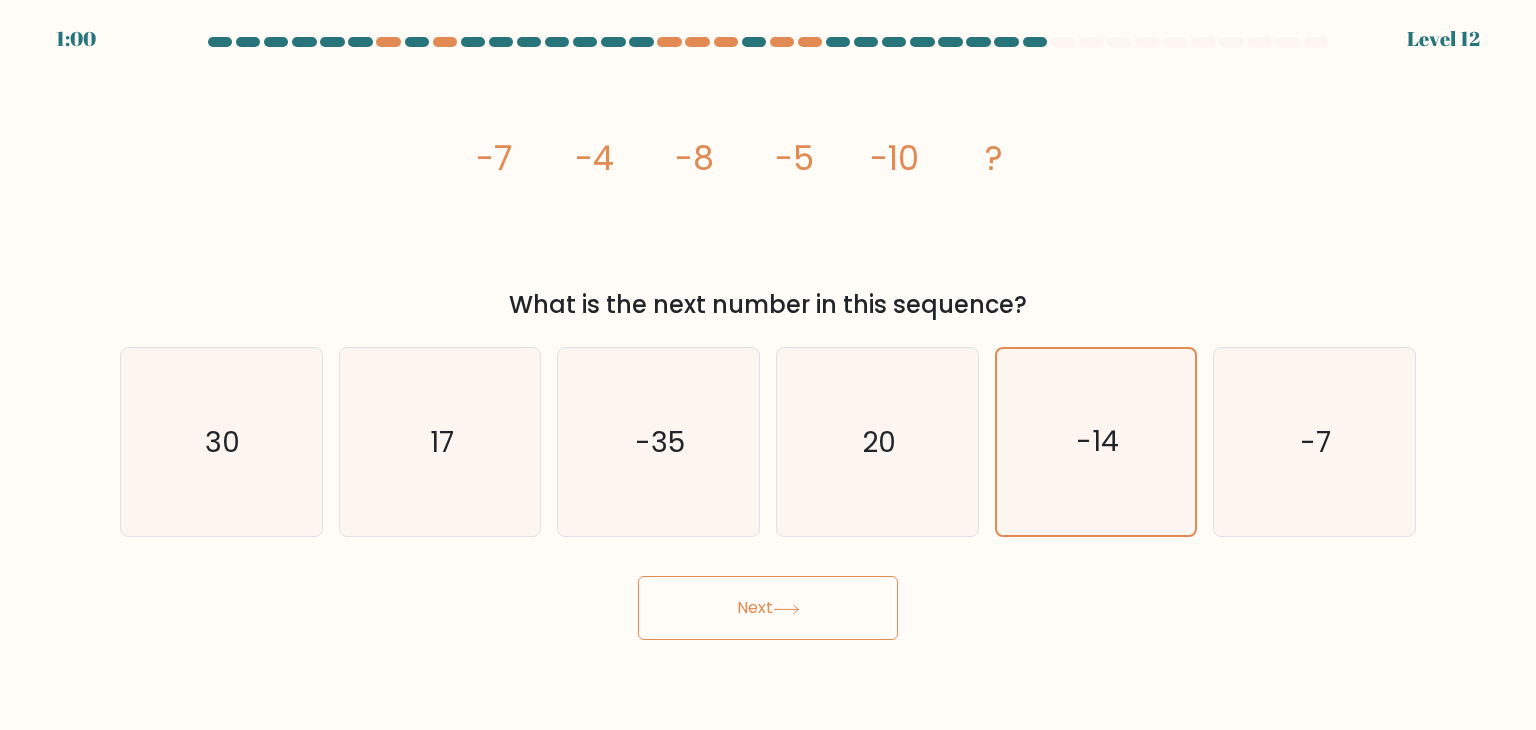 click on "Next" at bounding box center [768, 608] 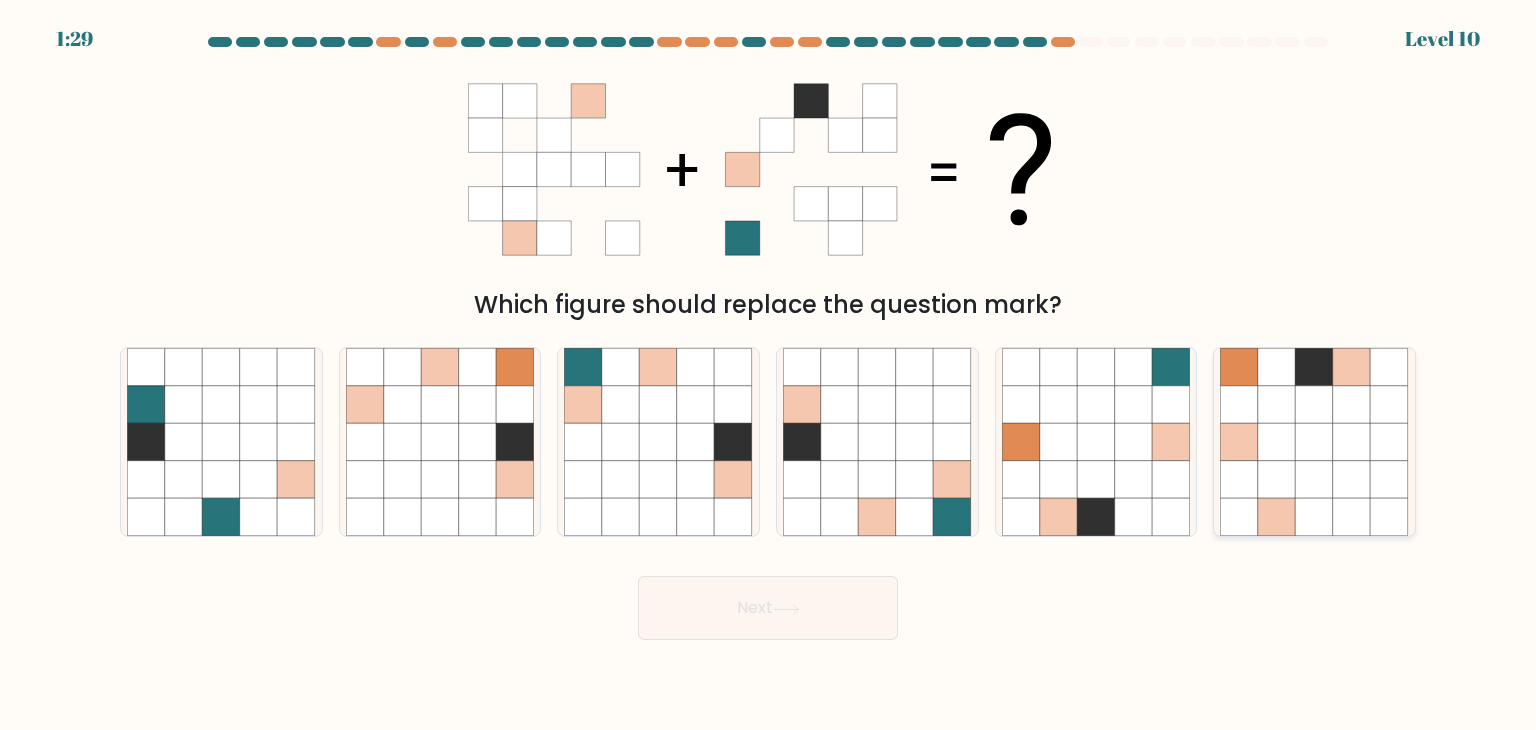 click 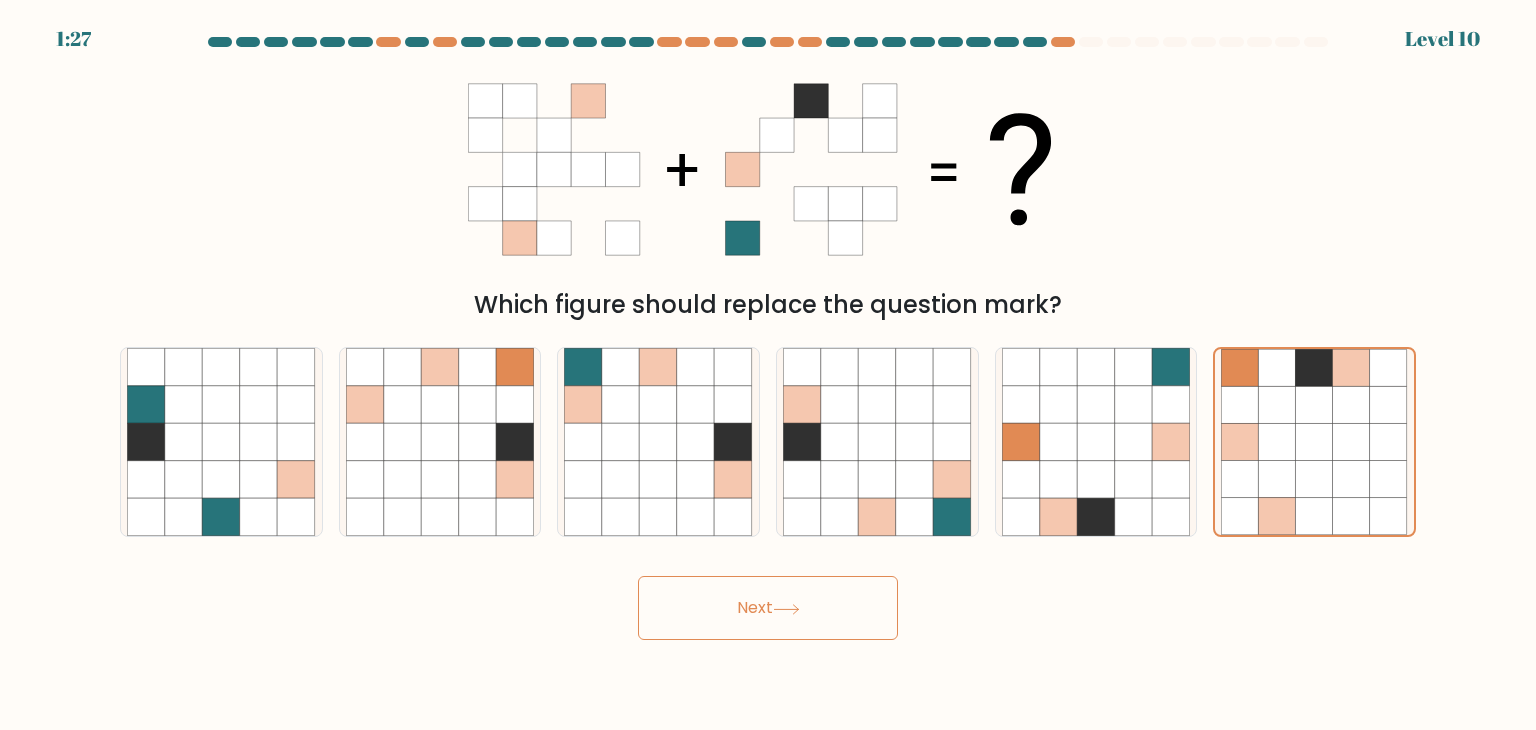 click on "Next" at bounding box center (768, 608) 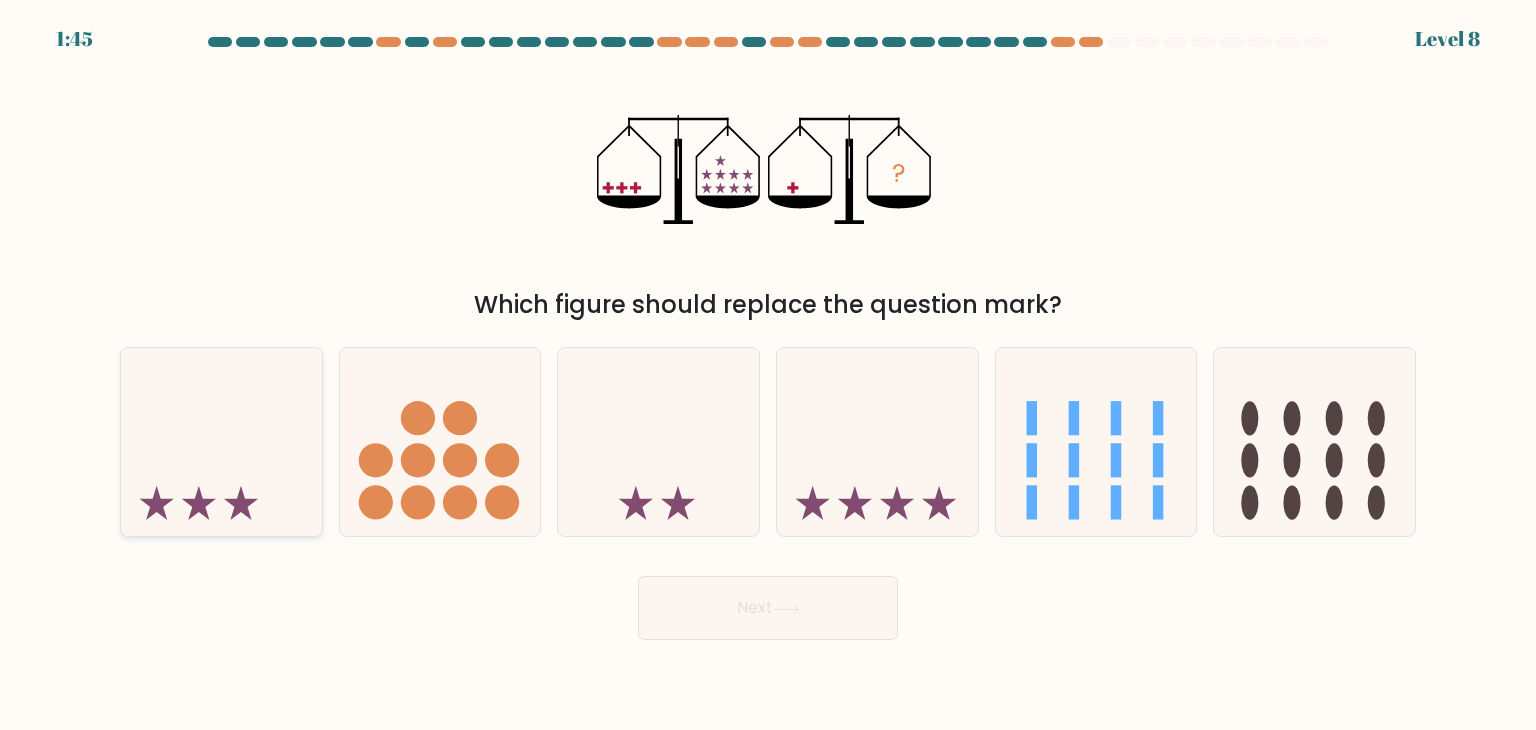 click 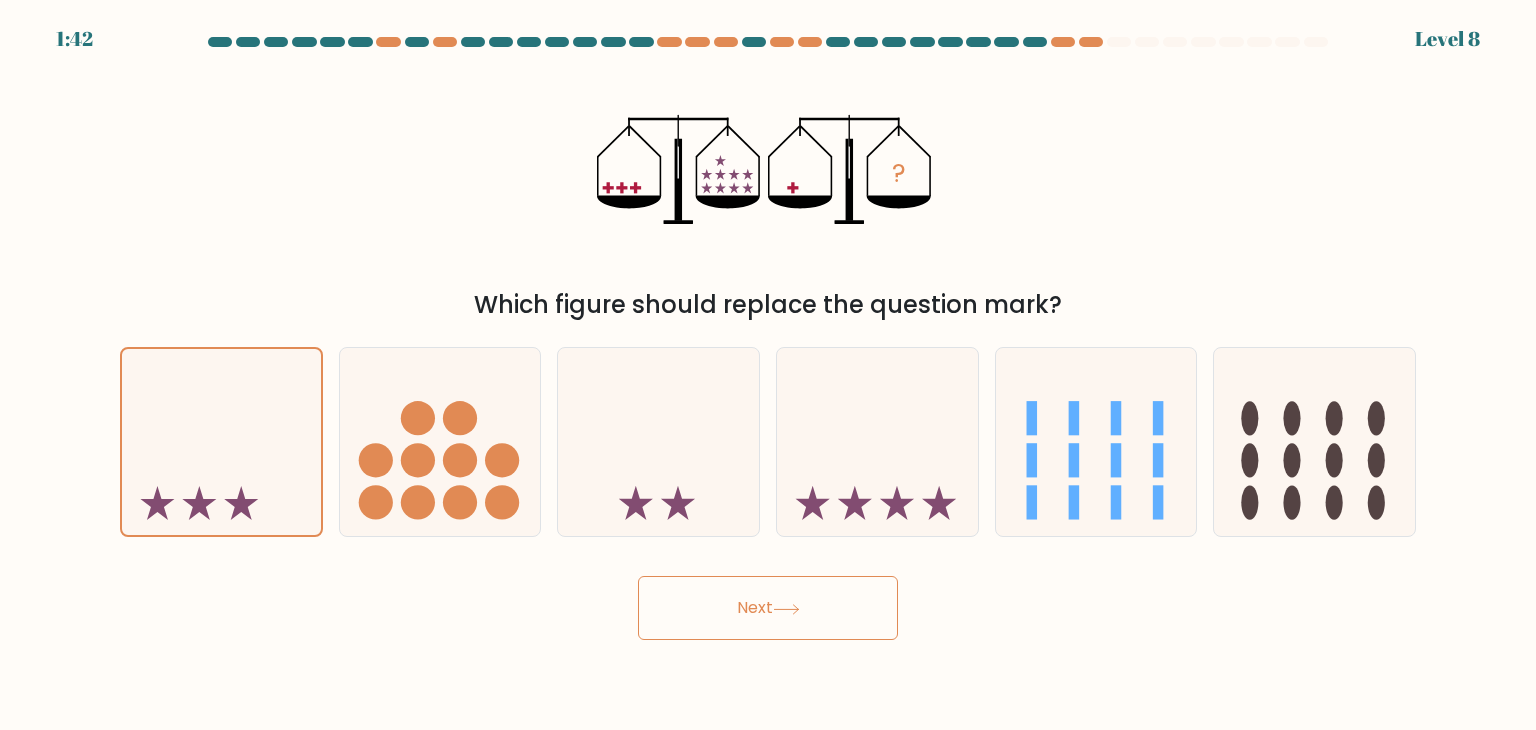 click on "Next" at bounding box center [768, 608] 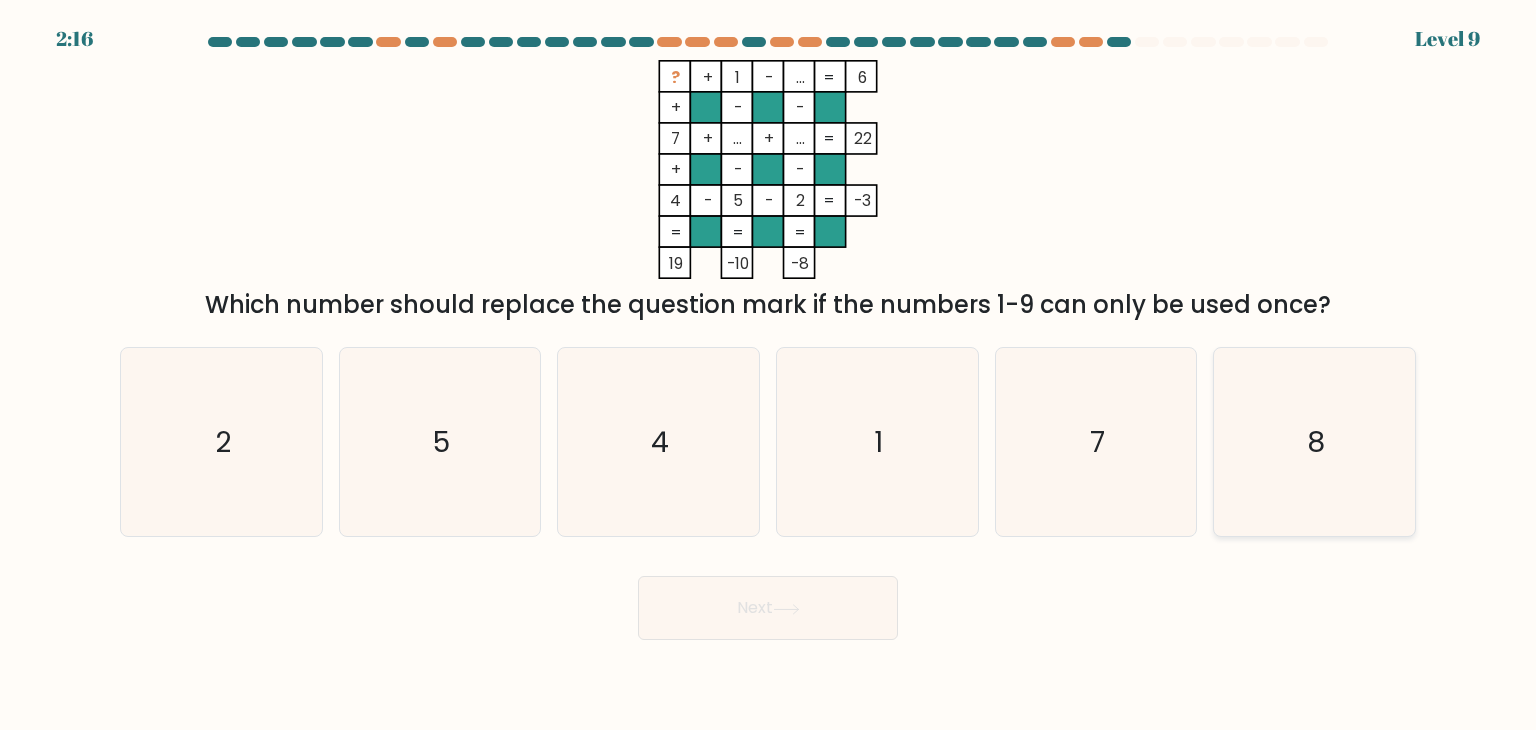 click on "8" 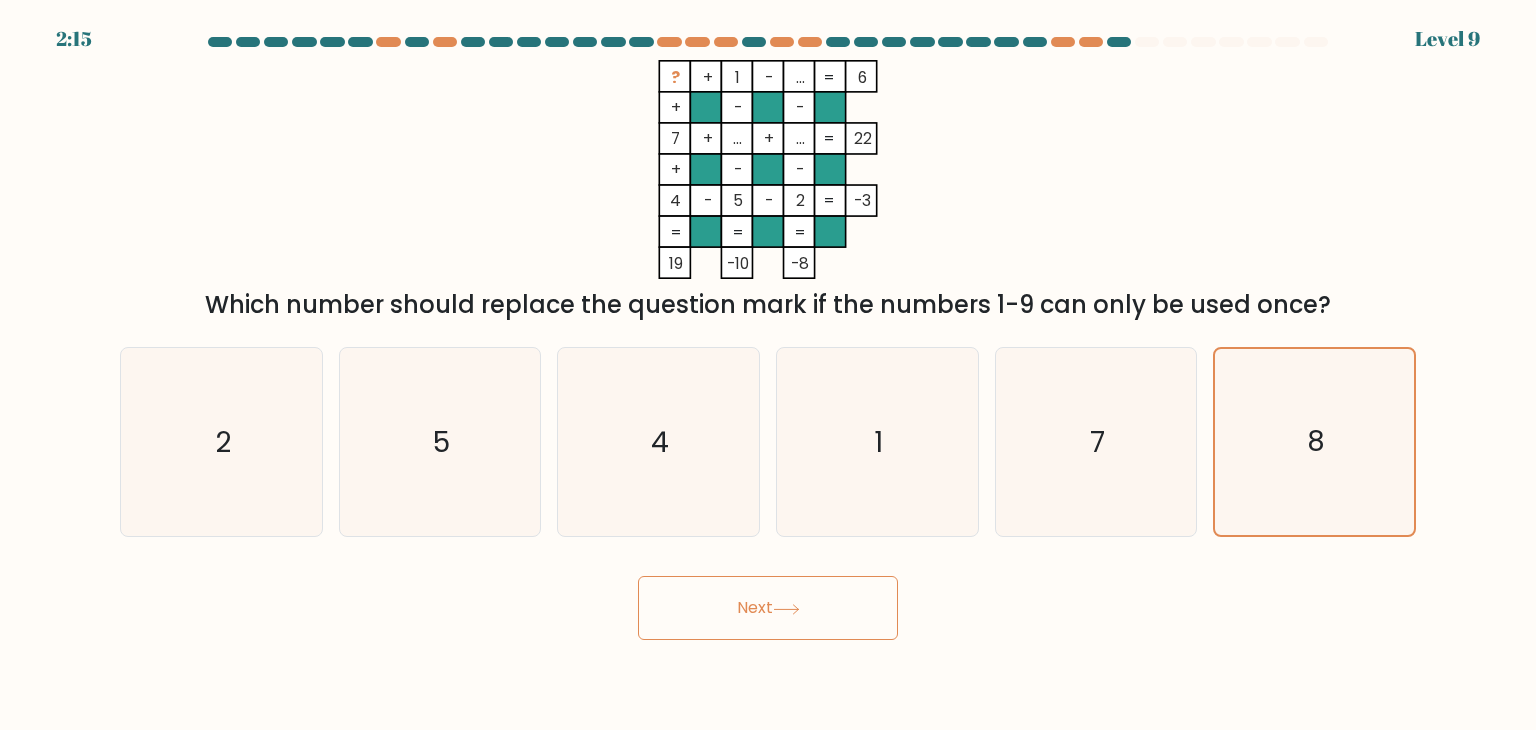click on "Next" at bounding box center (768, 608) 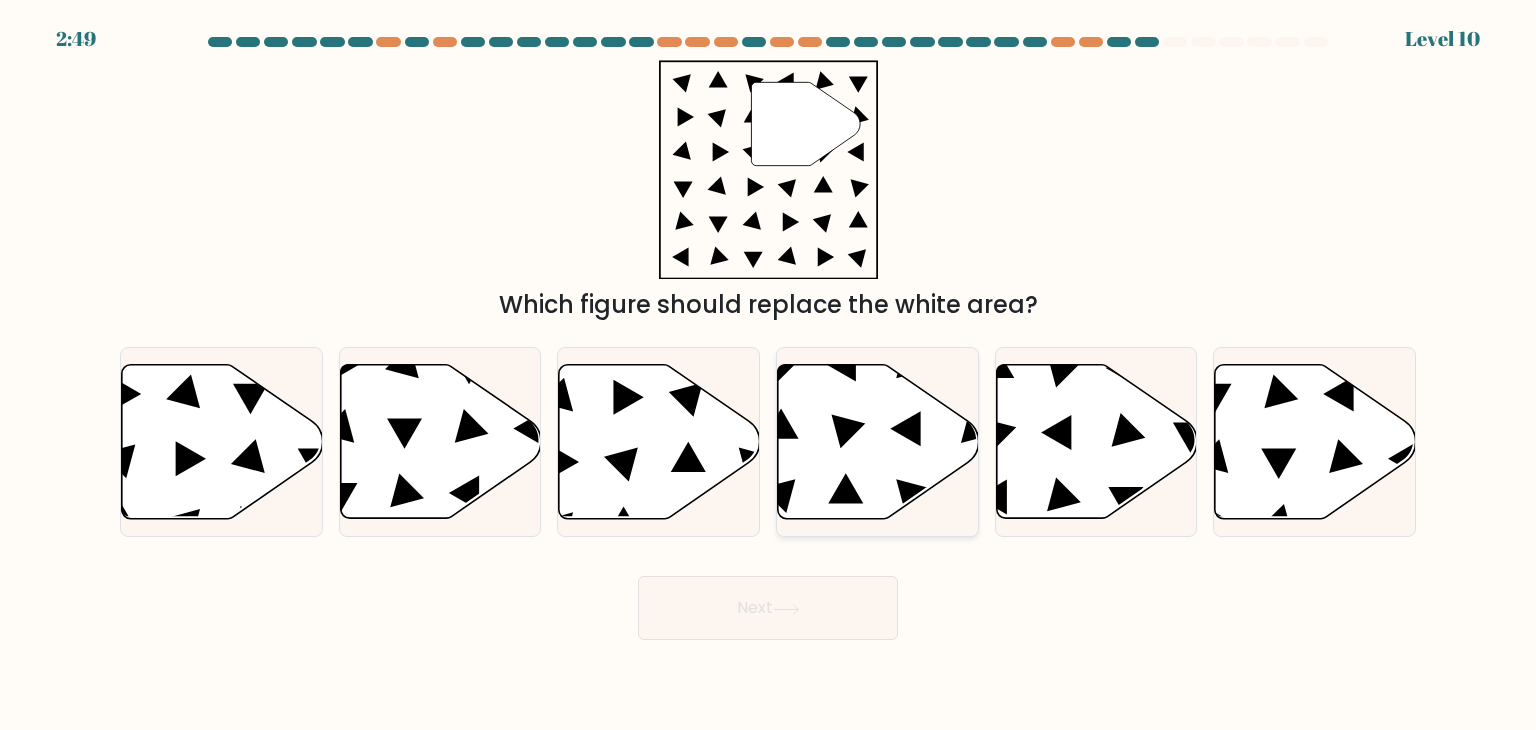 click 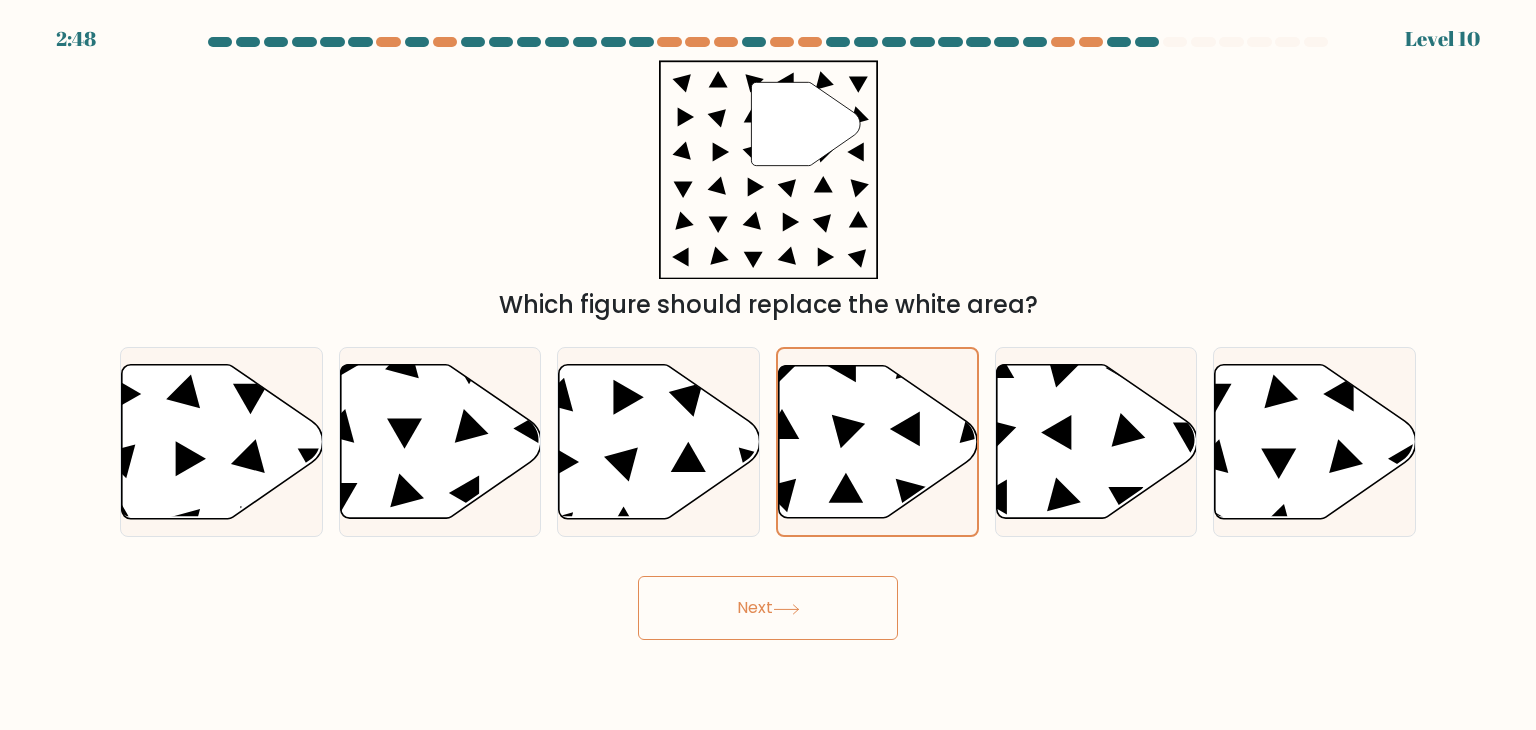 click on "Next" at bounding box center (768, 608) 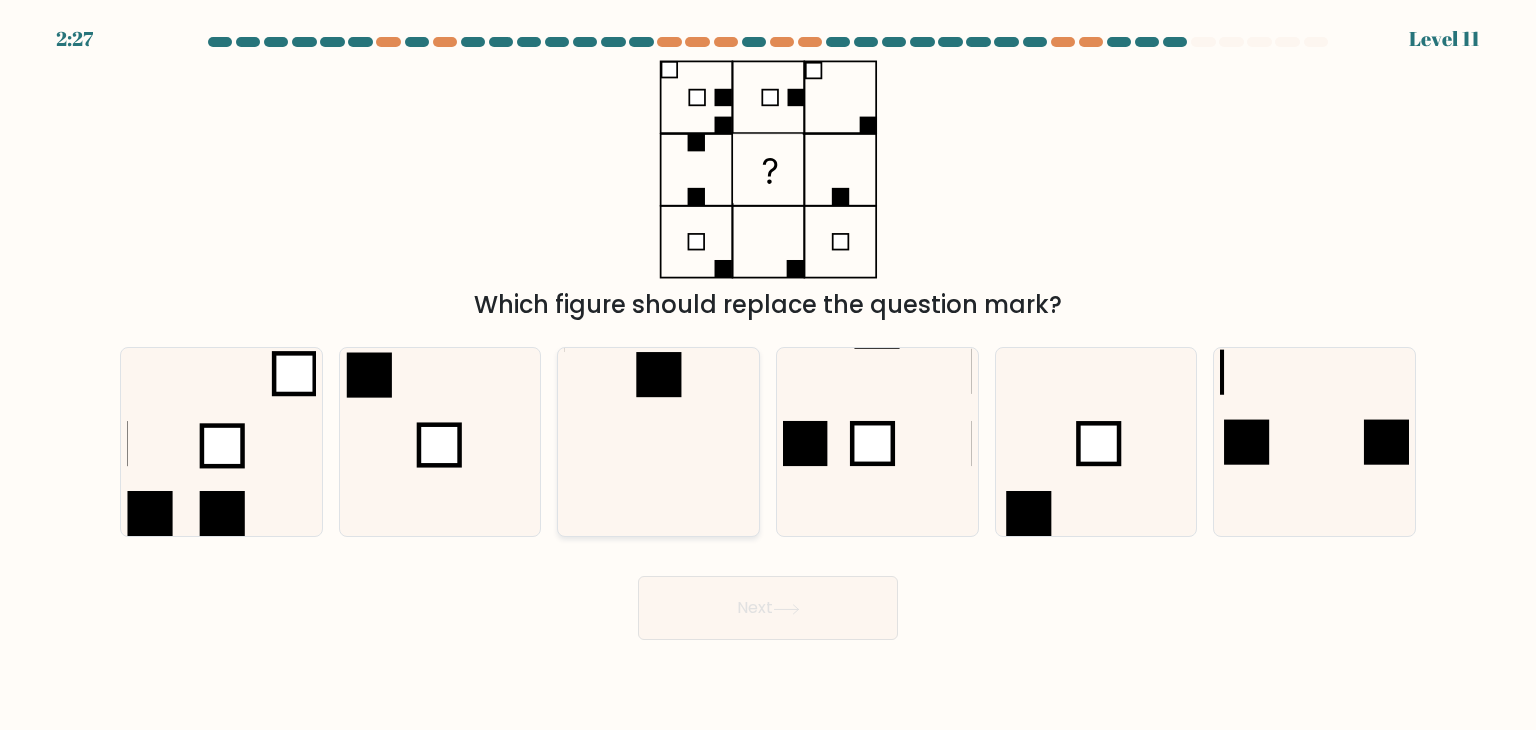 click 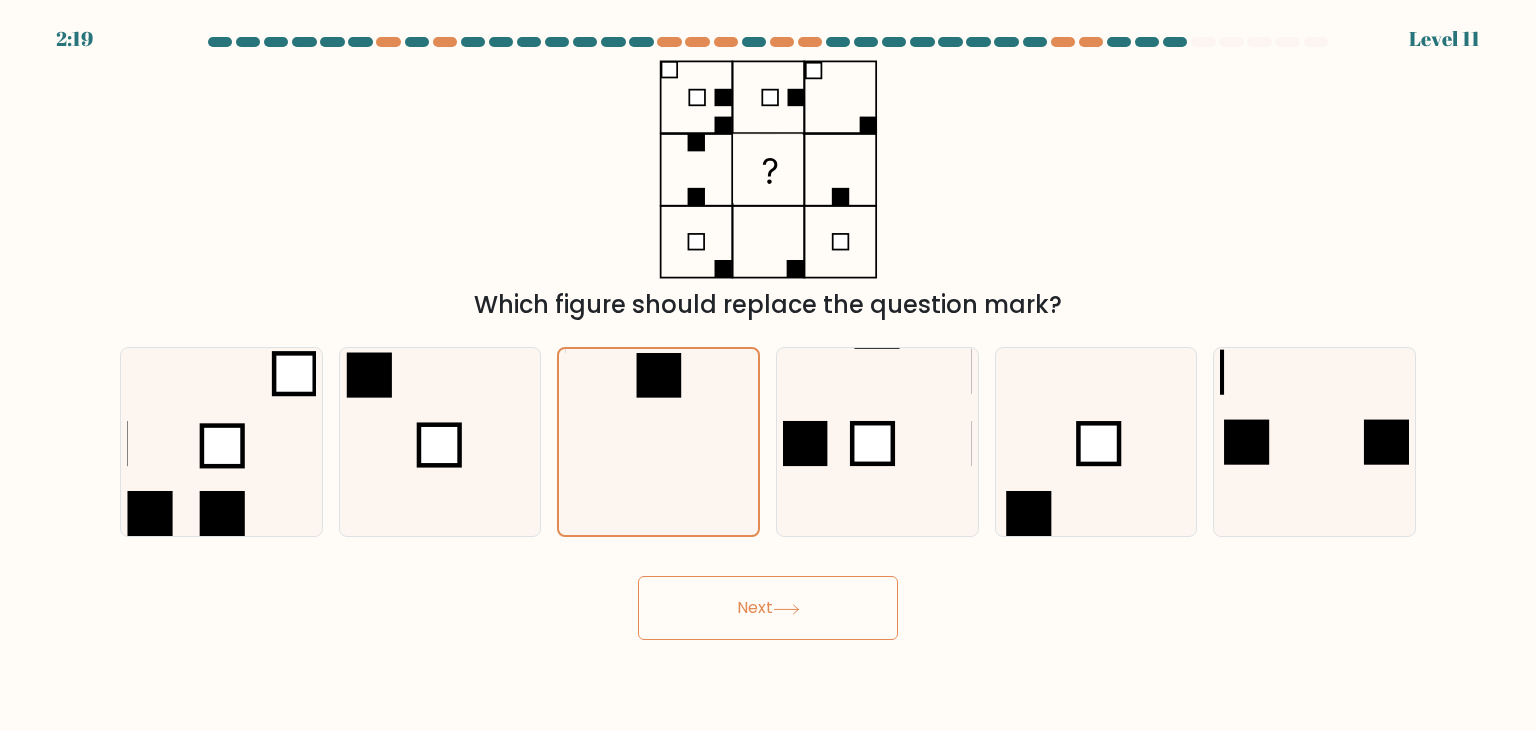 drag, startPoint x: 805, startPoint y: 5, endPoint x: 720, endPoint y: 605, distance: 605.9909 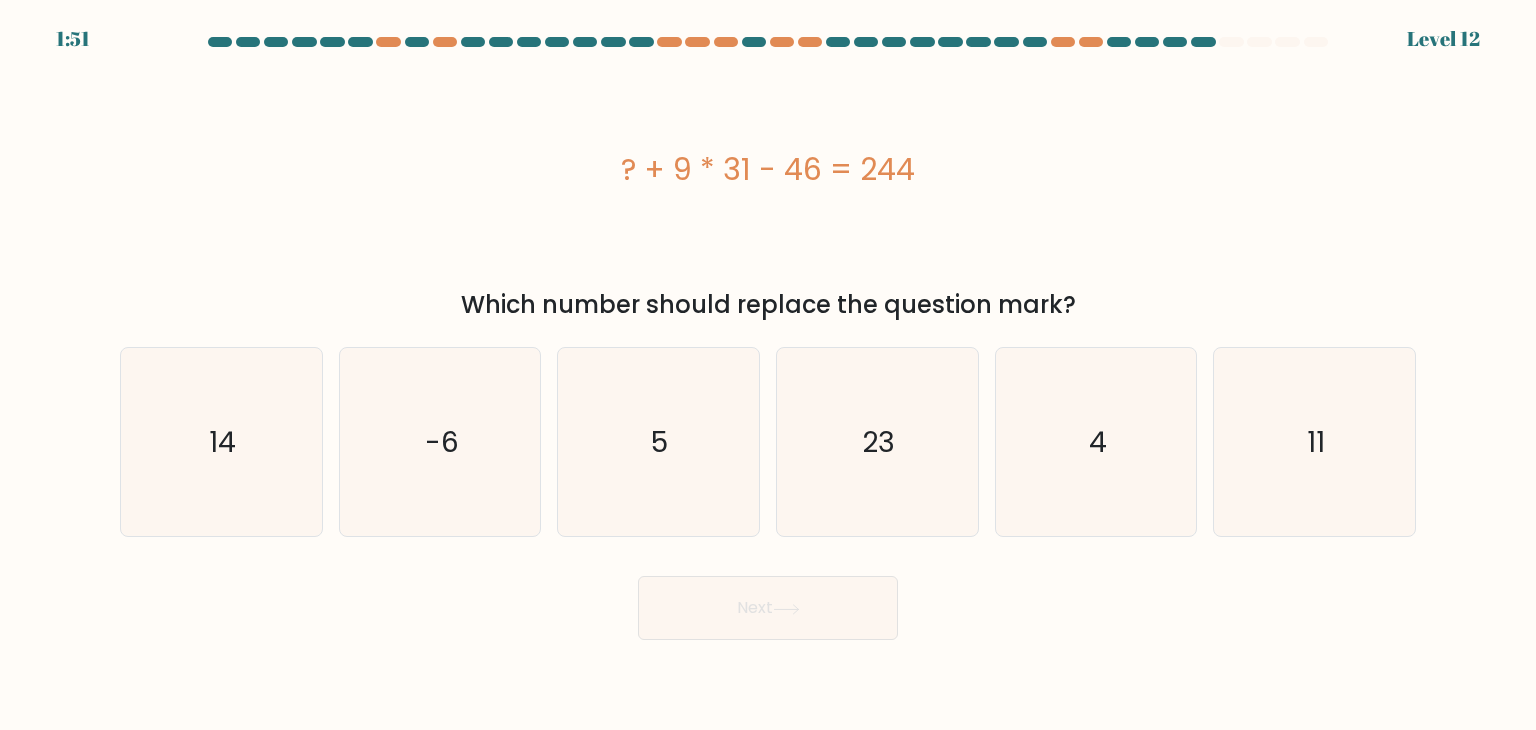 type 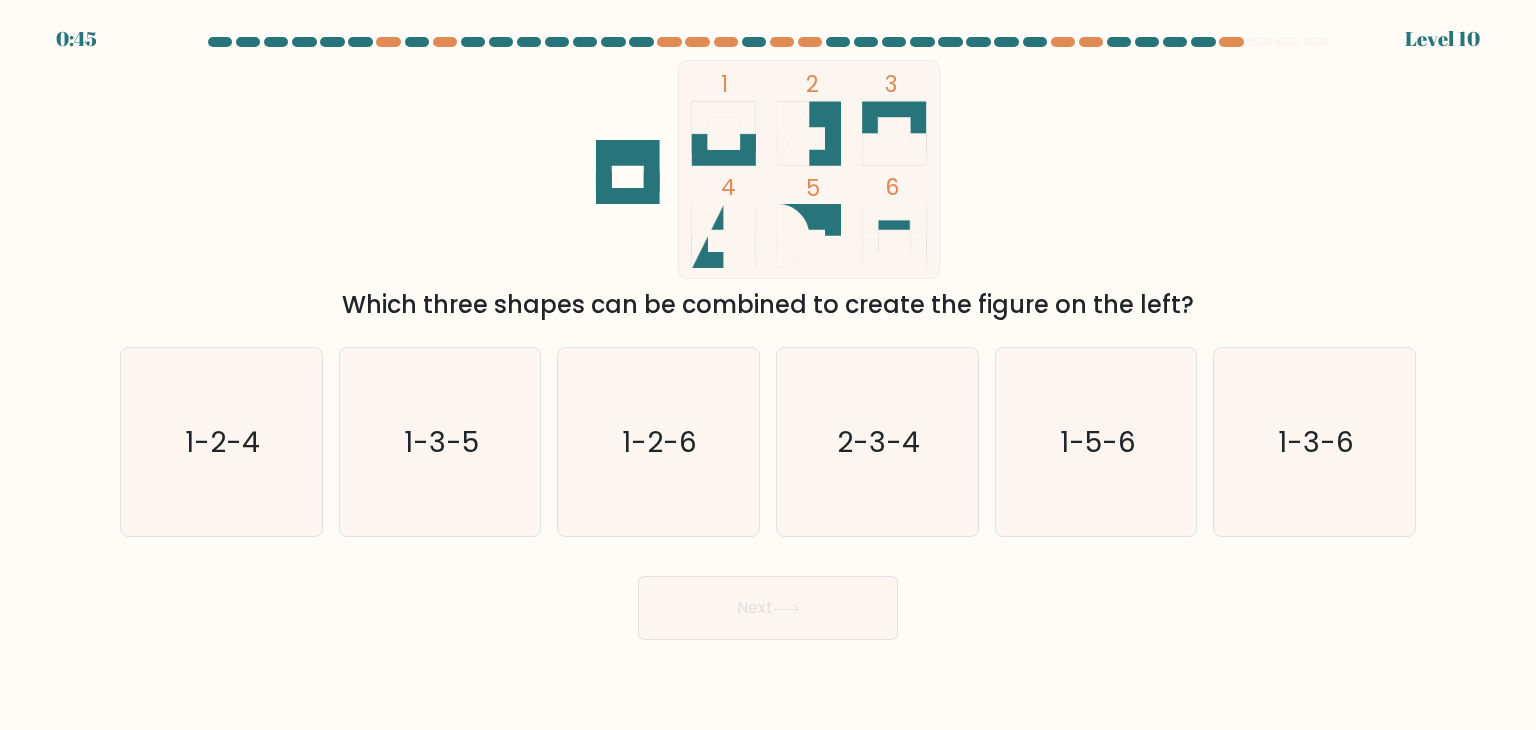 scroll, scrollTop: 0, scrollLeft: 0, axis: both 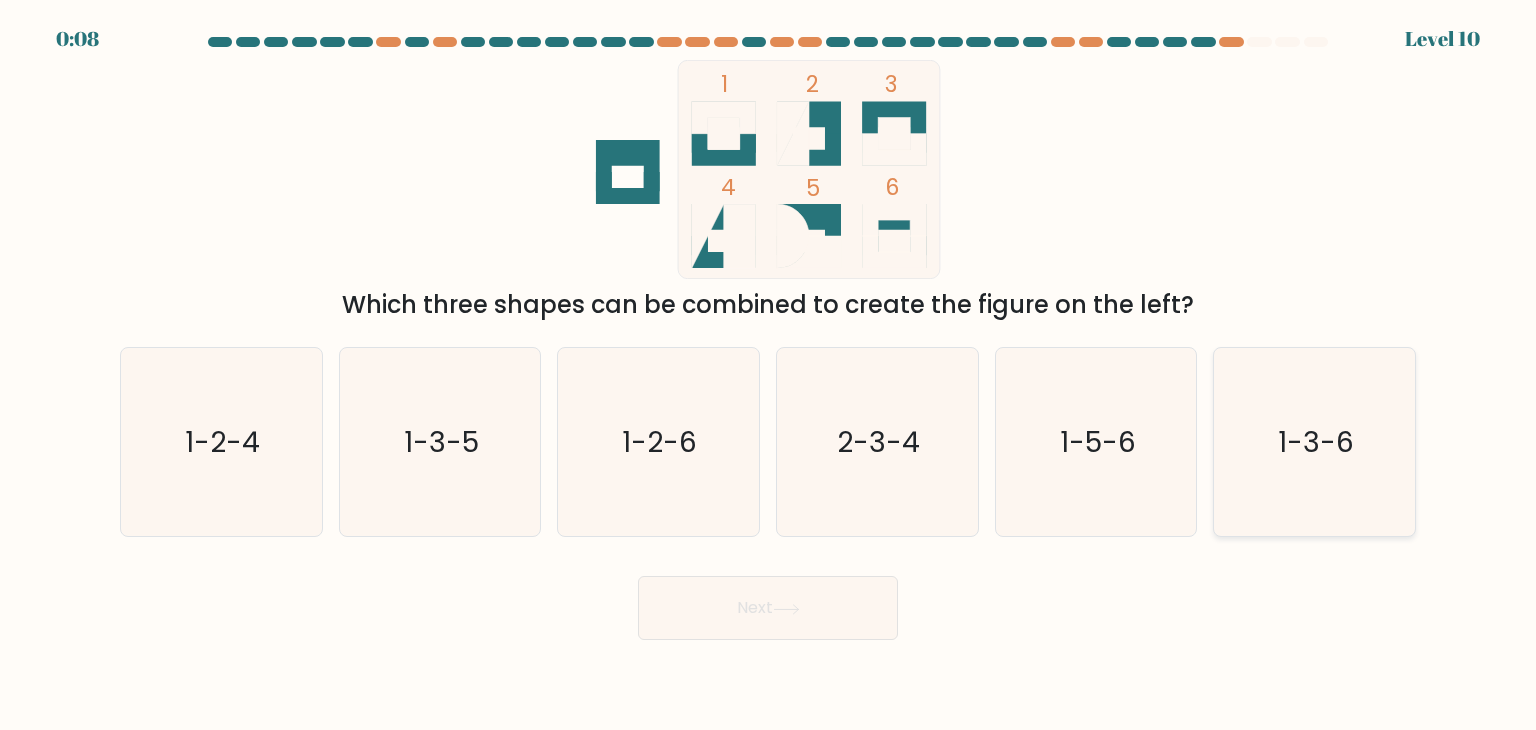 click on "1-3-6" 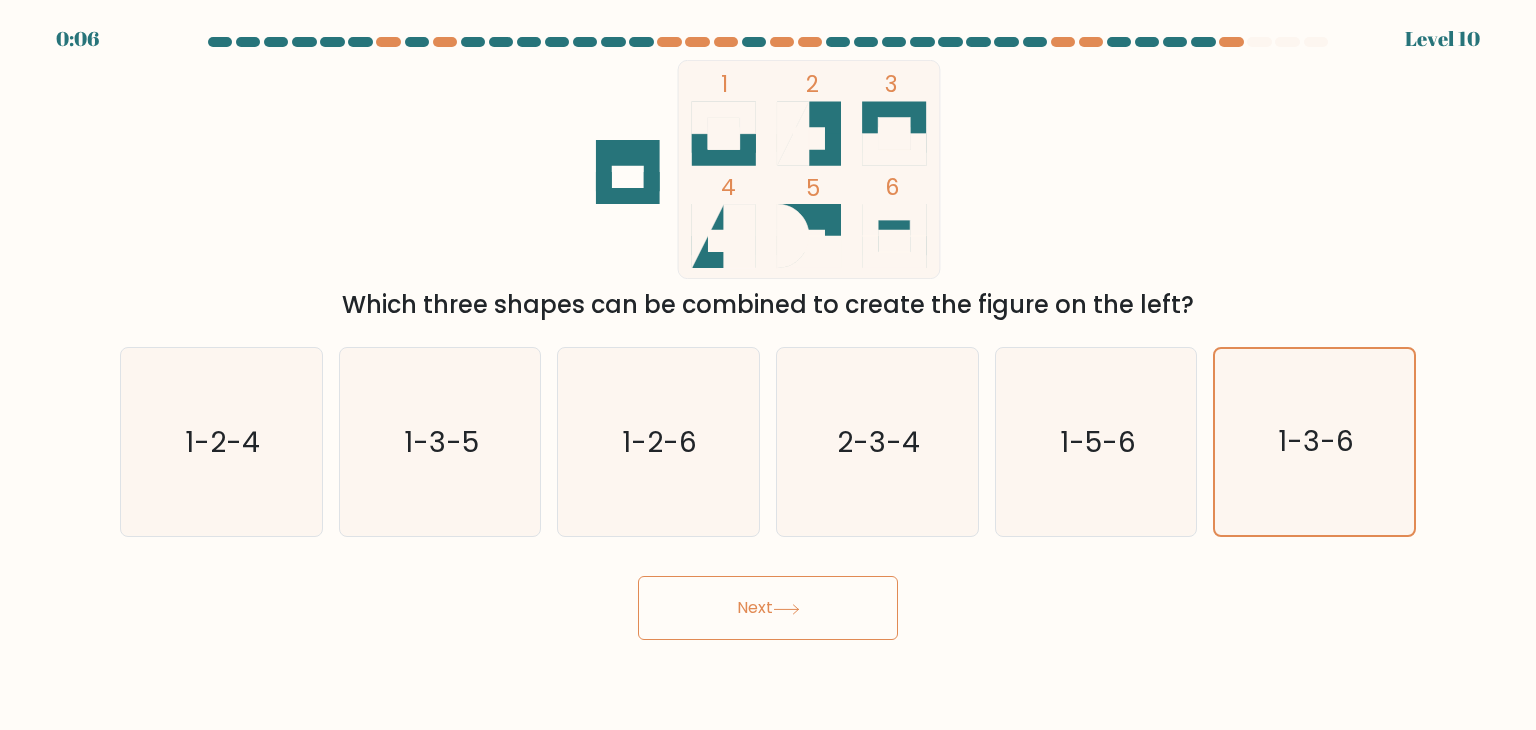 click on "Next" at bounding box center [768, 608] 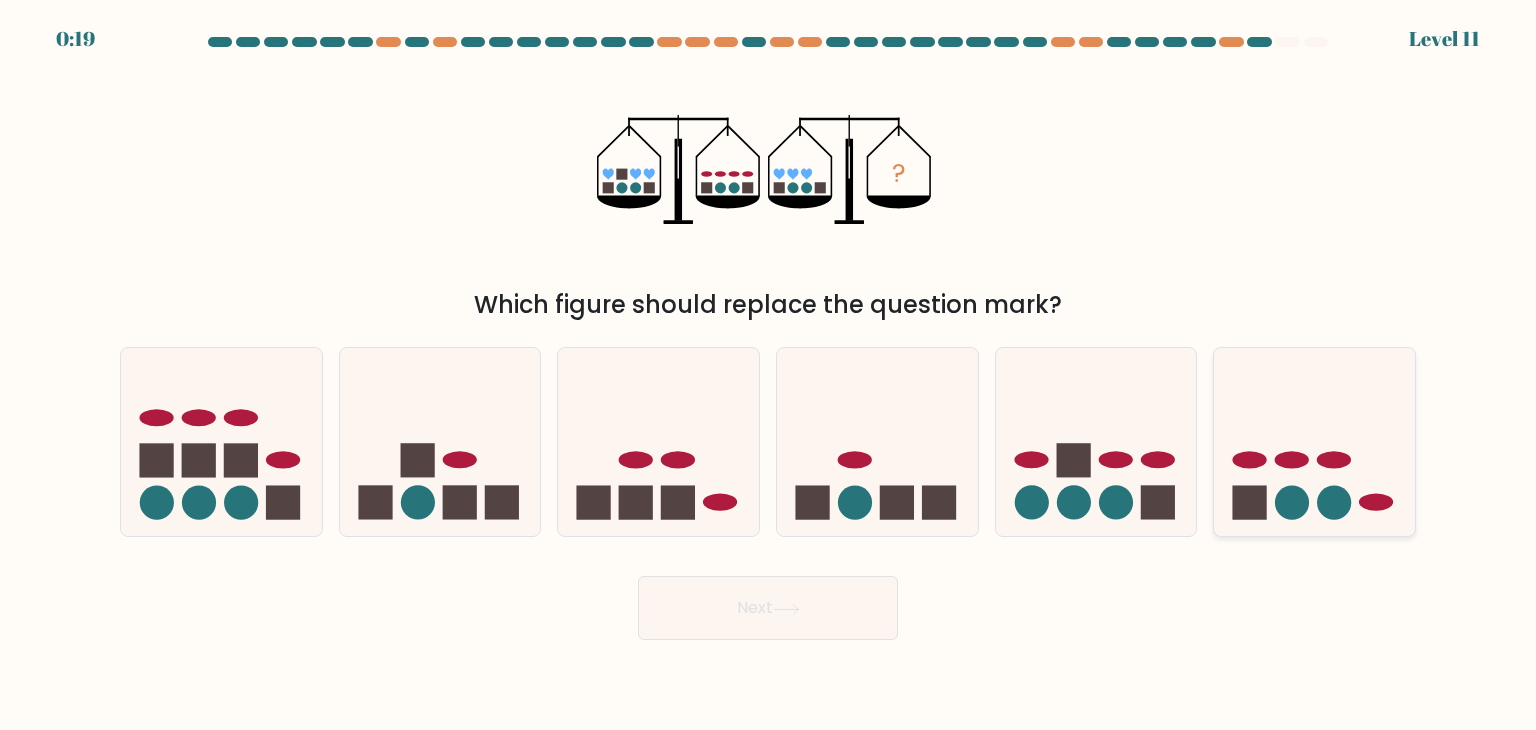 click 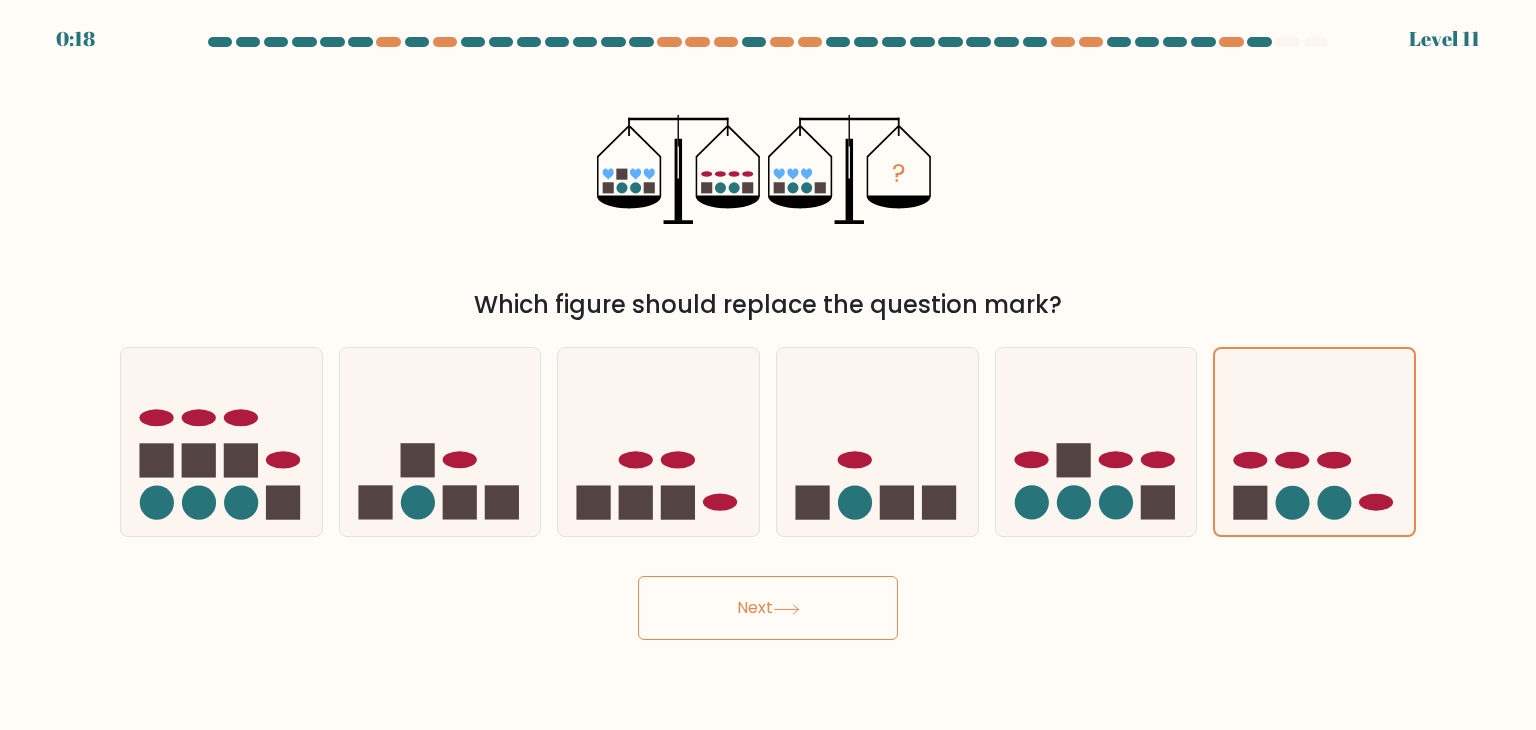 click on "Next" at bounding box center (768, 608) 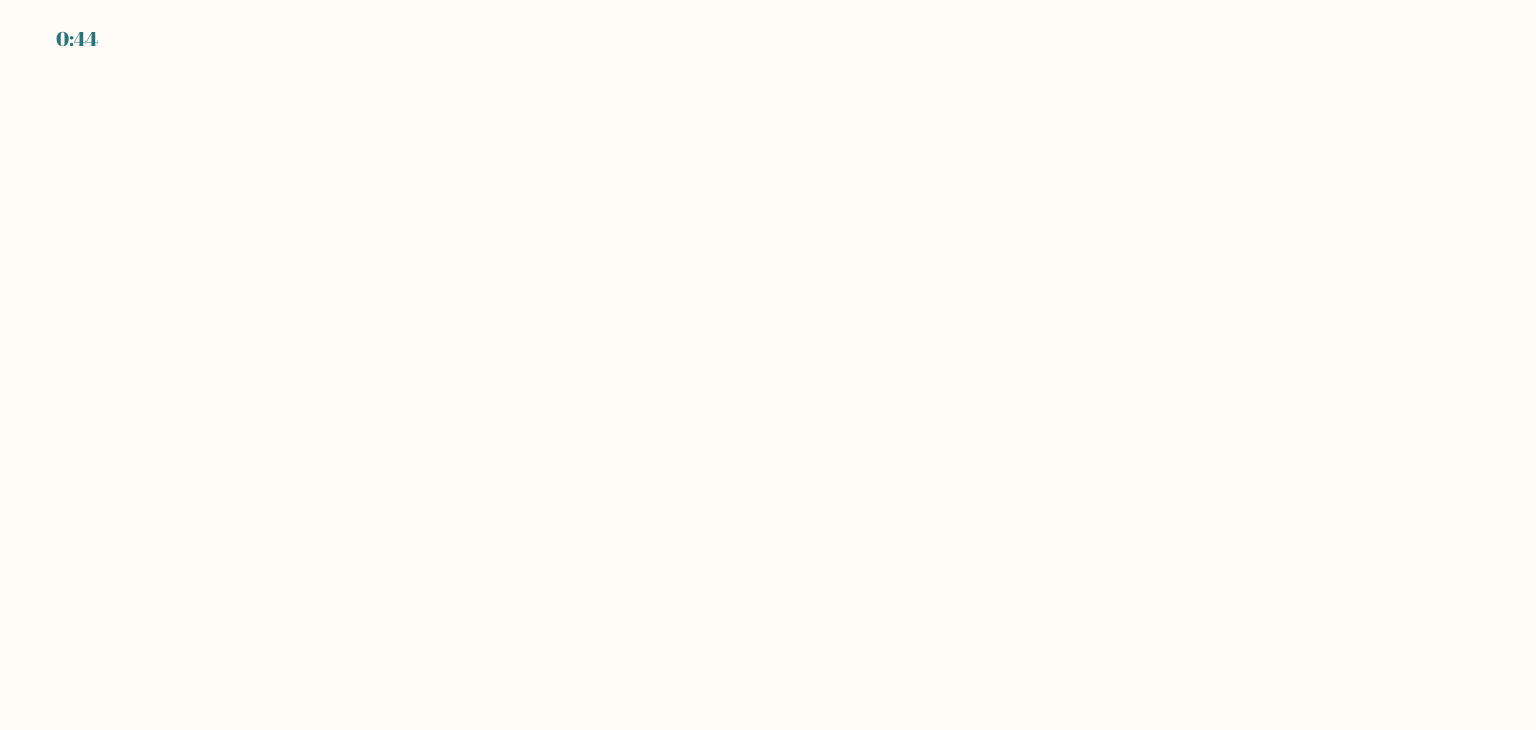 scroll, scrollTop: 0, scrollLeft: 0, axis: both 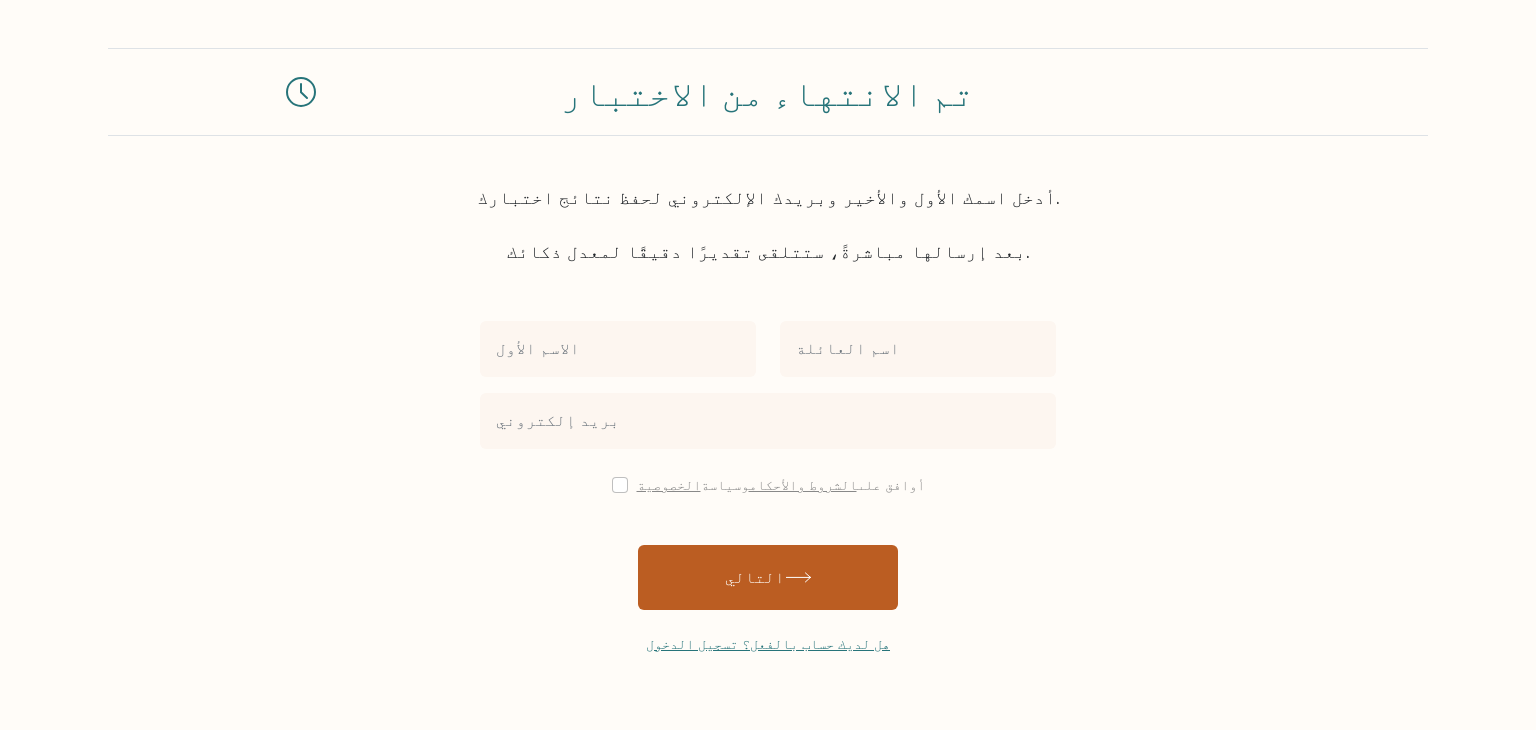 click on "التالي" at bounding box center [755, 577] 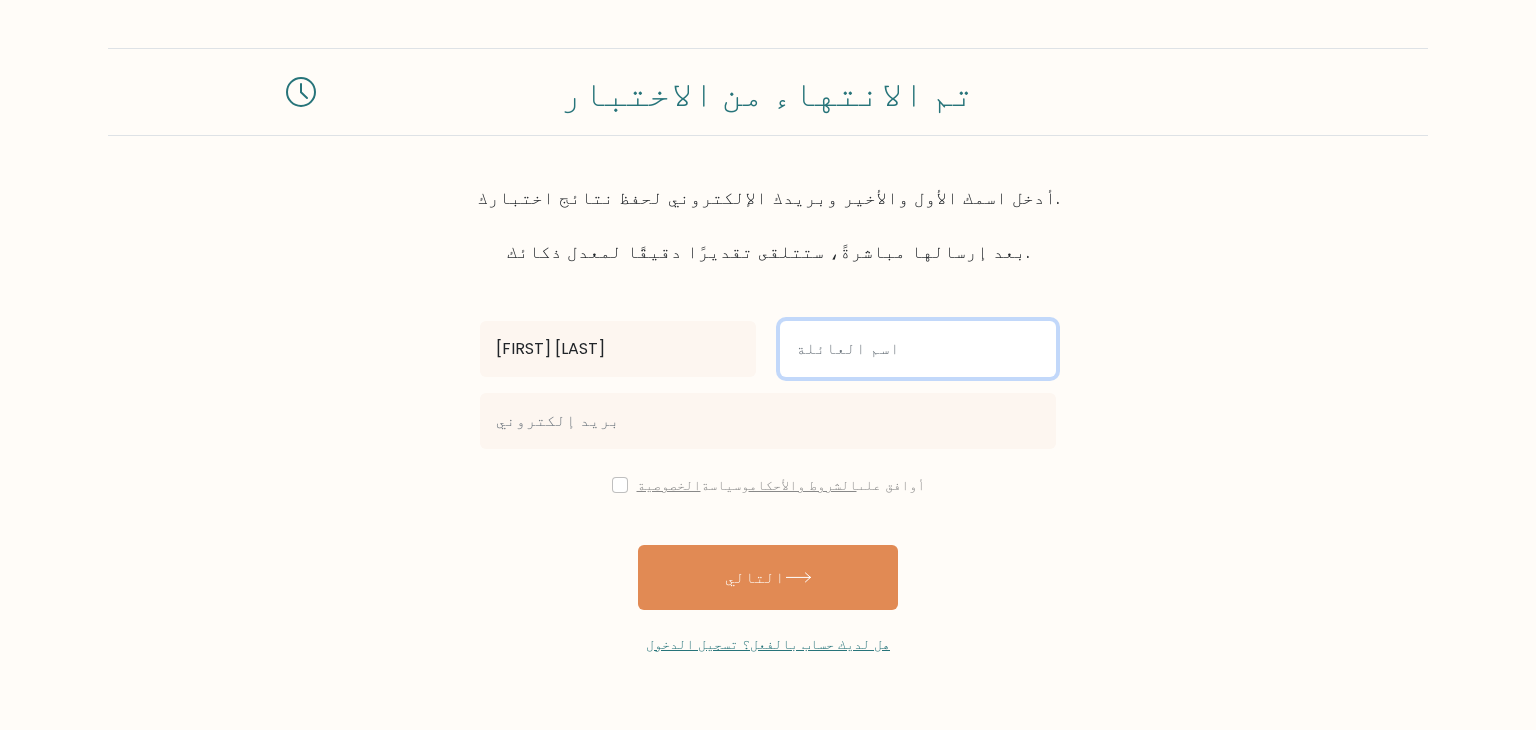 click at bounding box center [918, 349] 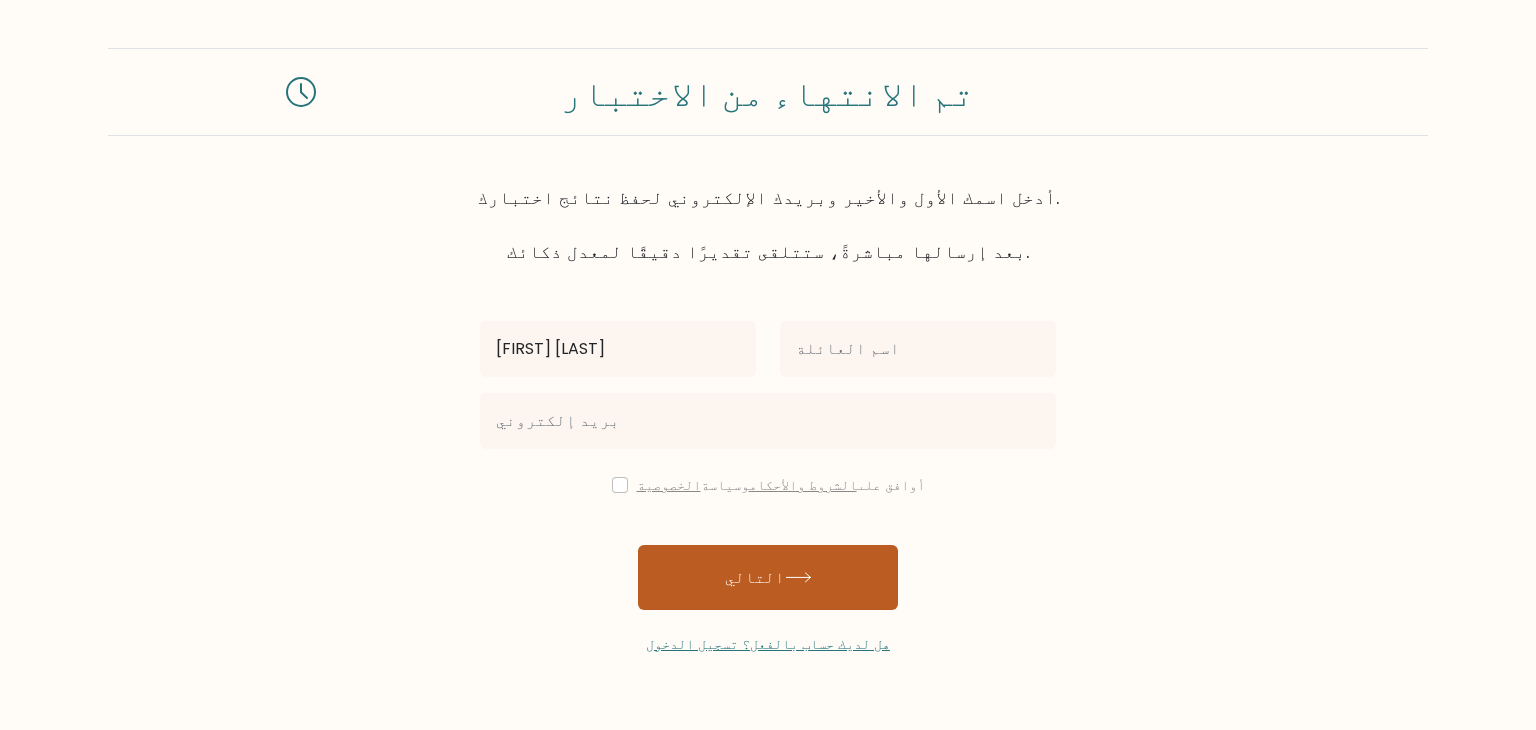 click on "التالي" at bounding box center (768, 577) 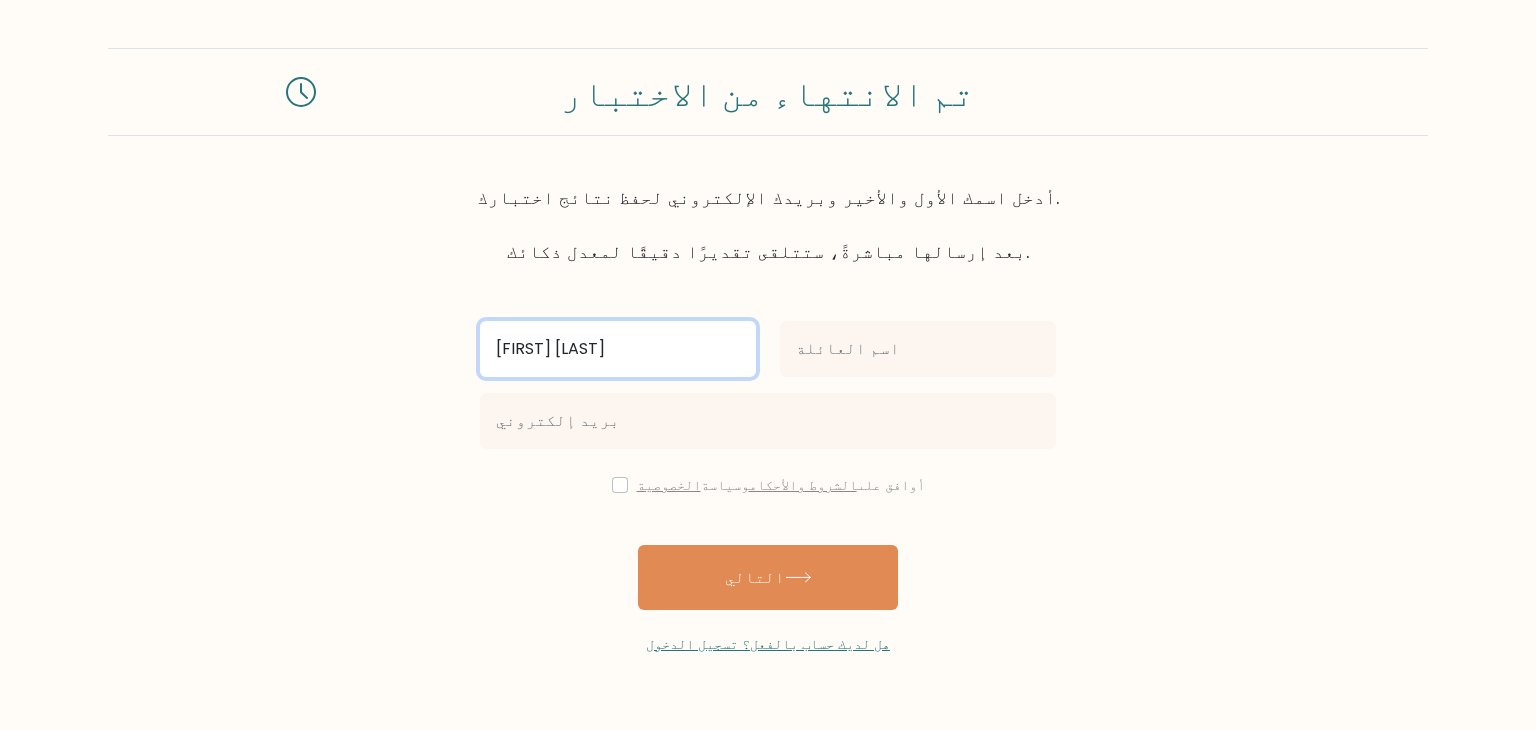 click on "[FIRST] [LAST]" at bounding box center [618, 349] 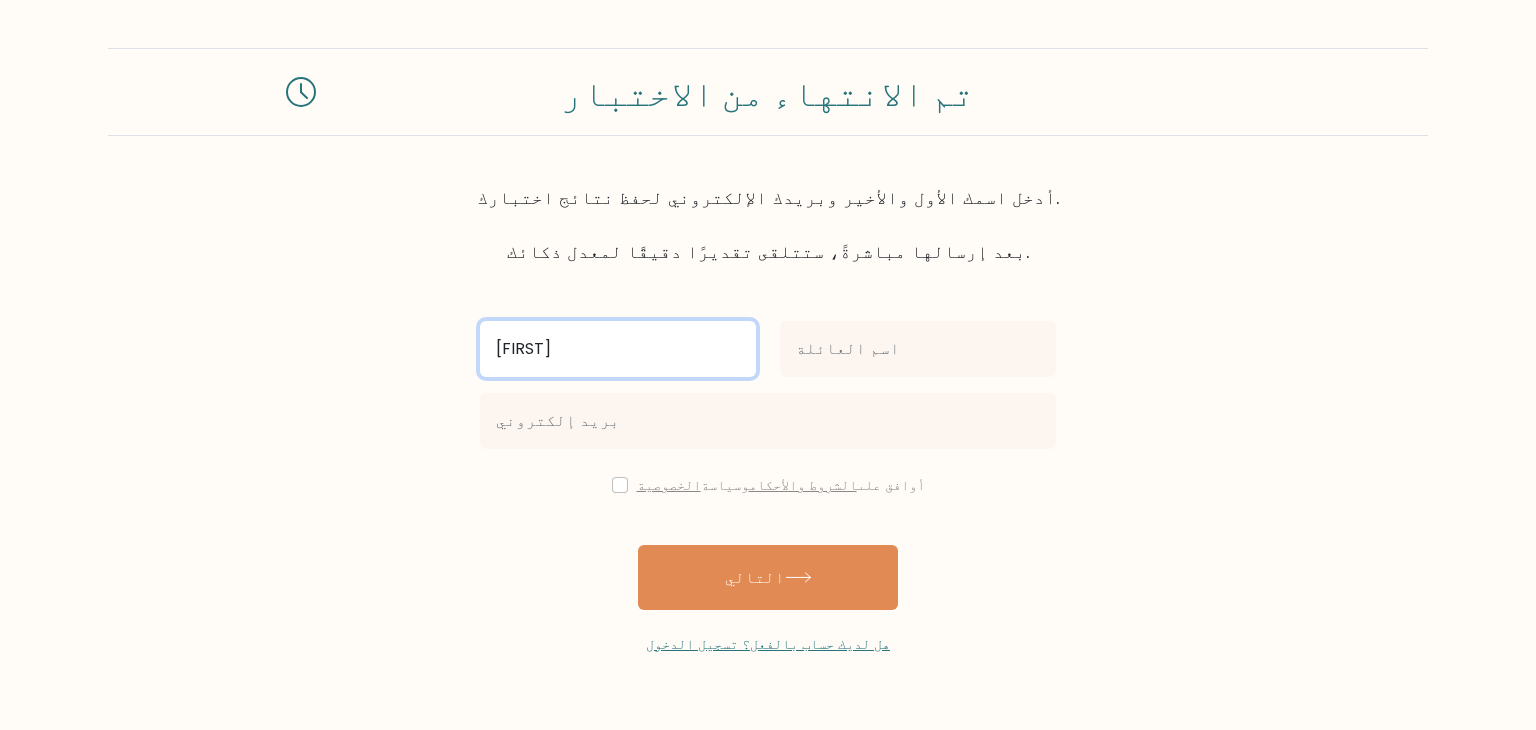 type on "[FIRST]" 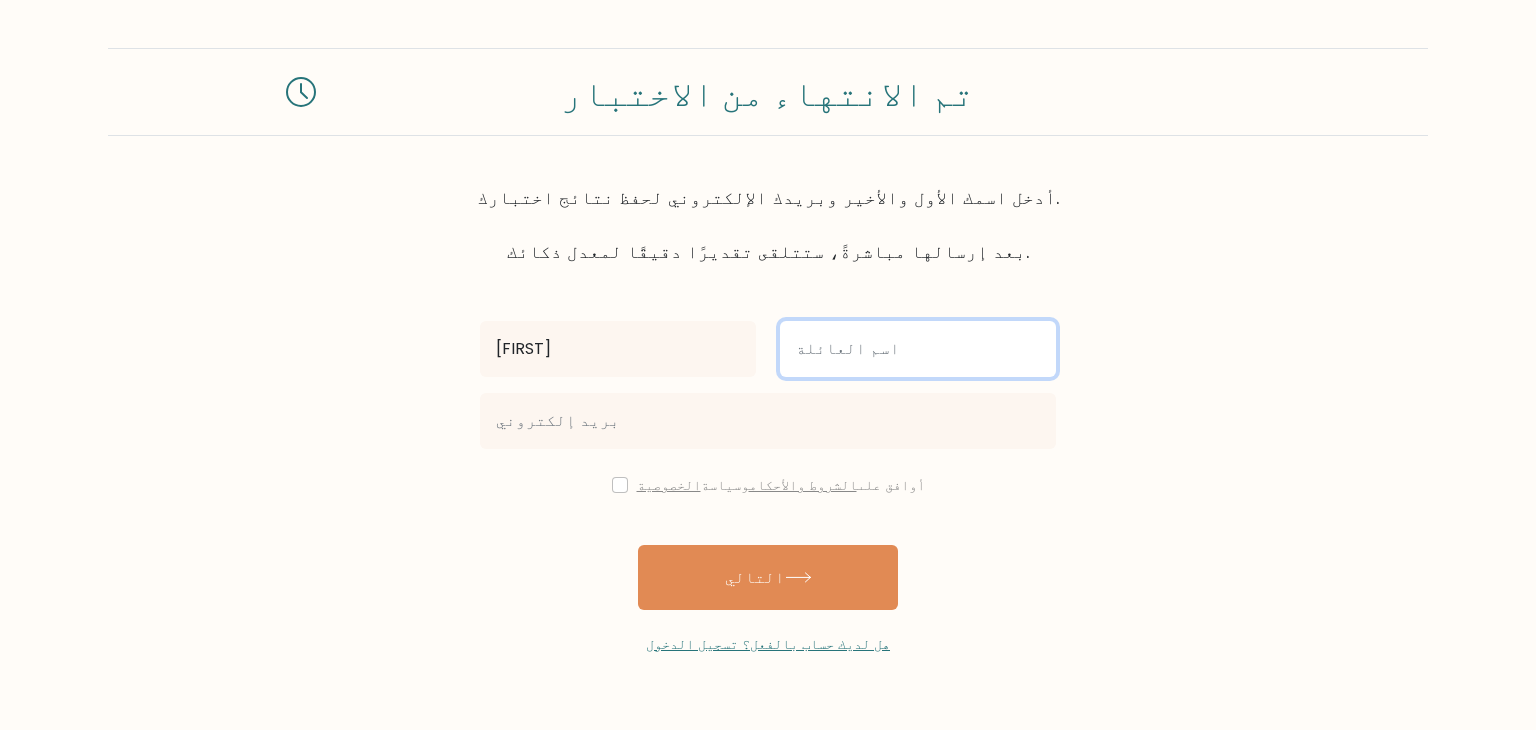 click at bounding box center [918, 349] 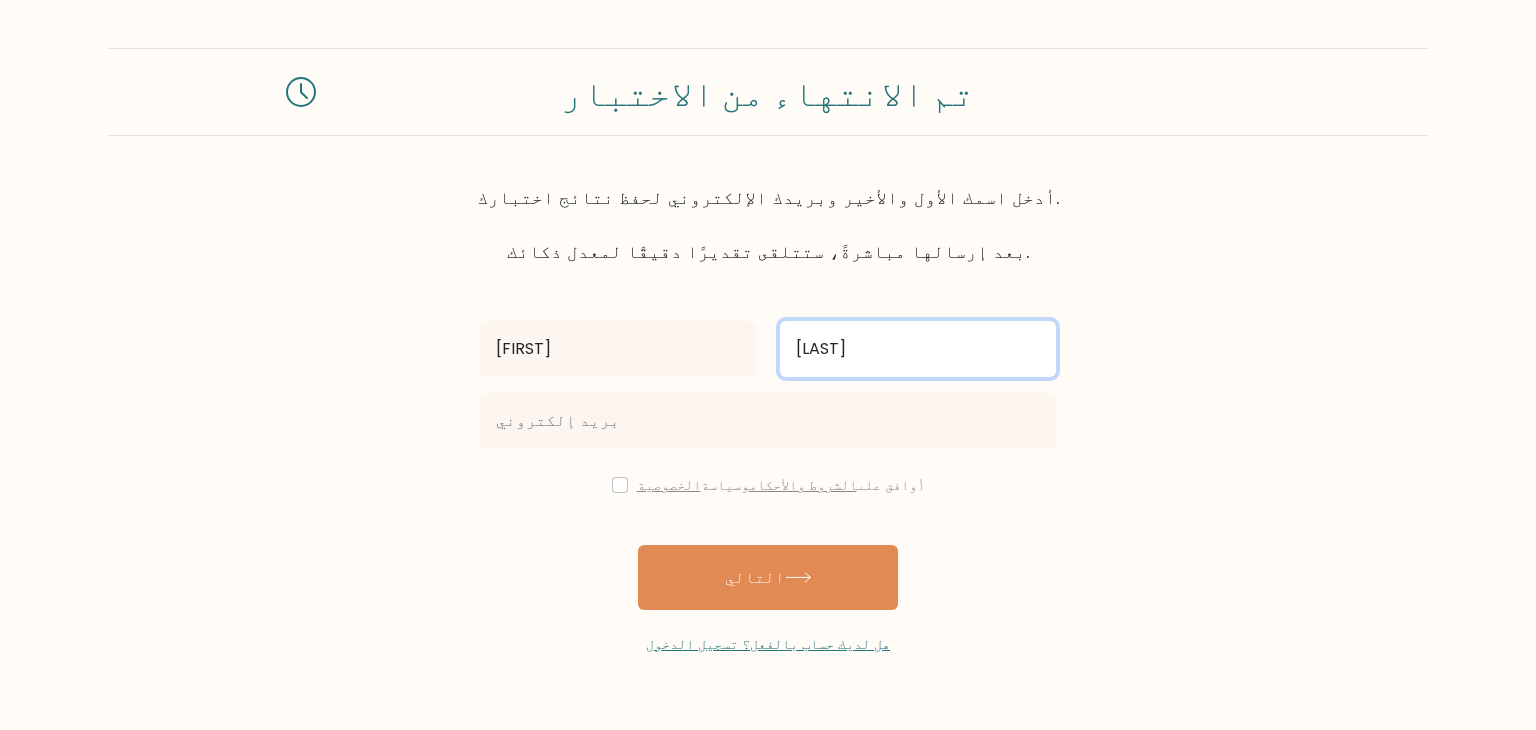 type on "[LAST]" 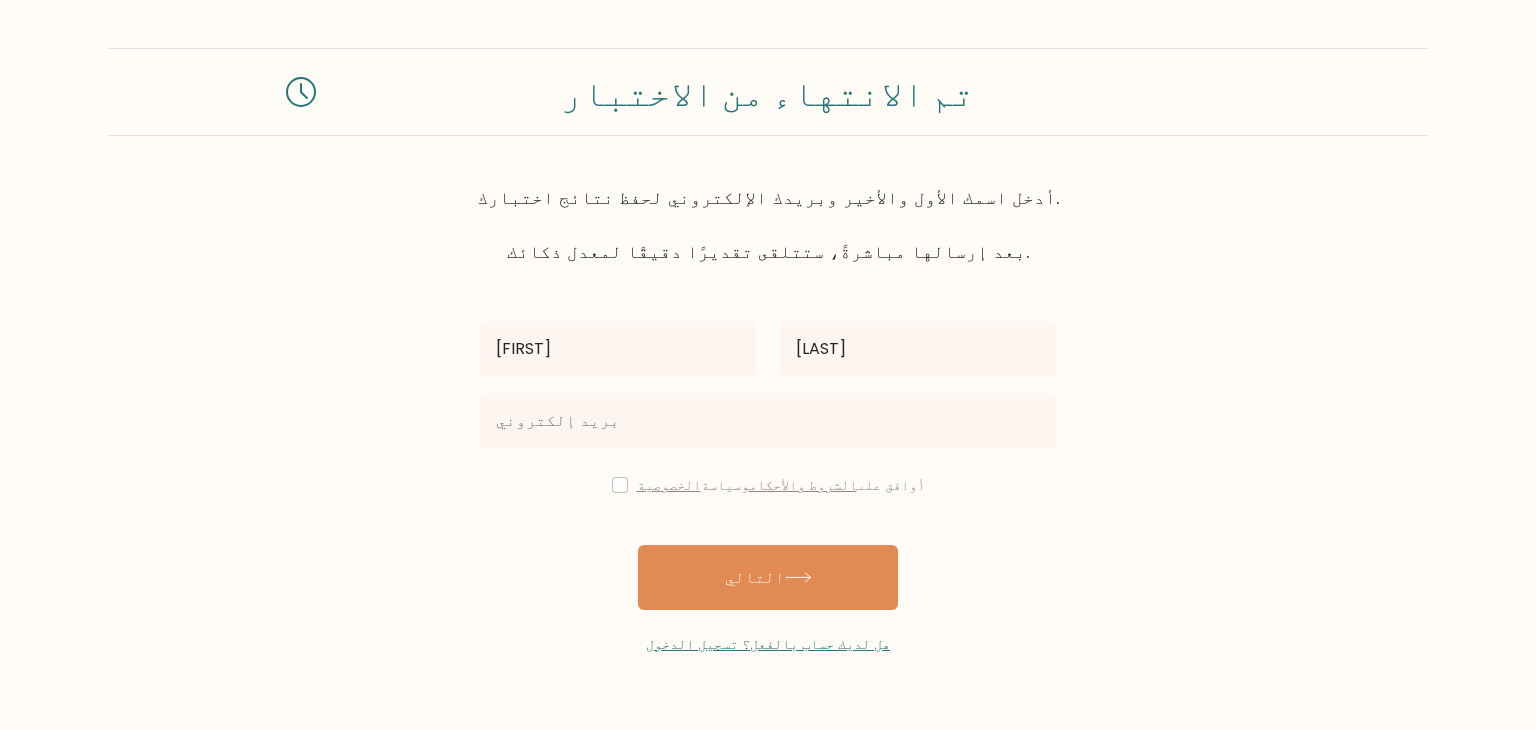 click on "[FIRST] [LAST] أوافق على الشروط والأحكام وسياسة الخصوصية التالي هل لديك حساب بالفعل؟ تسجيل الدخول" at bounding box center [768, 460] 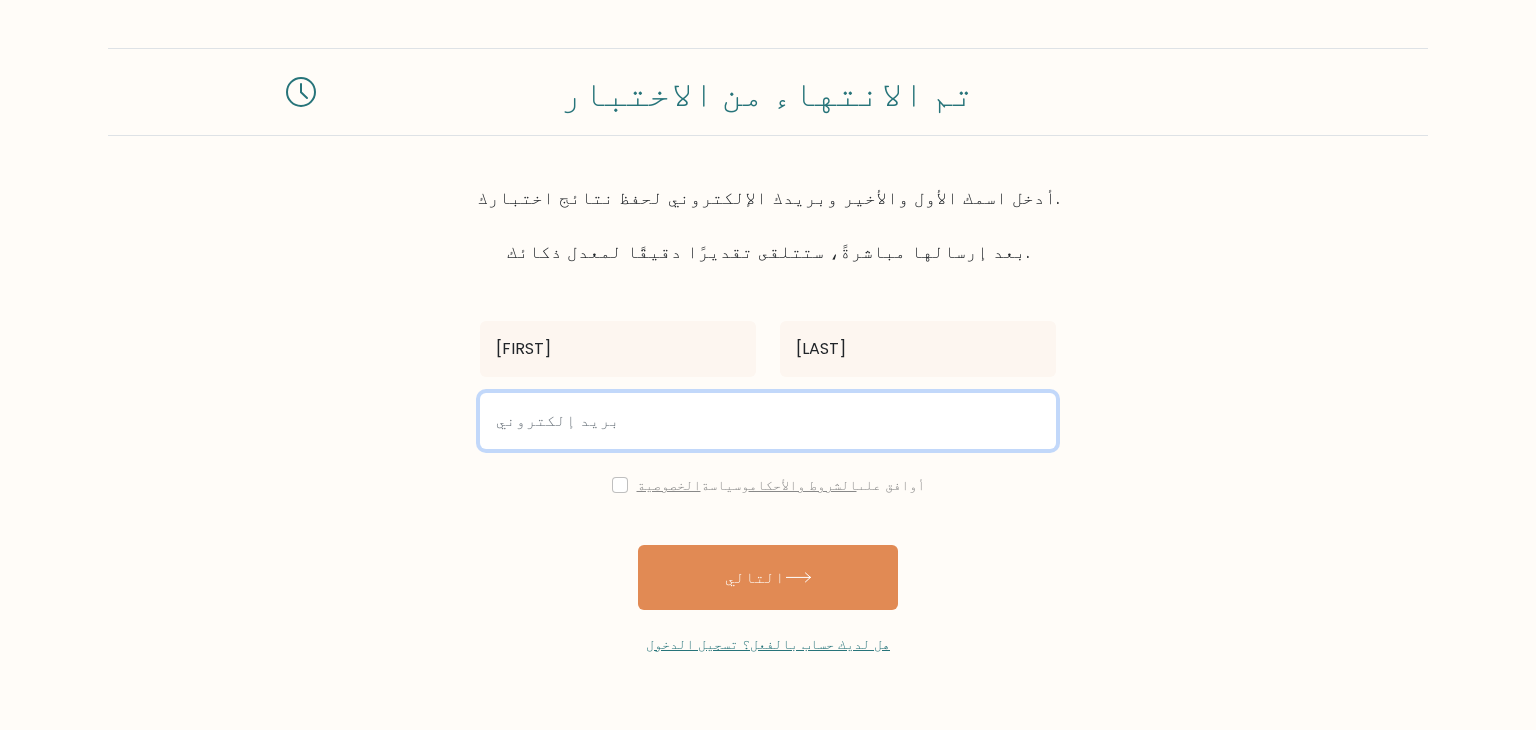 click at bounding box center [768, 421] 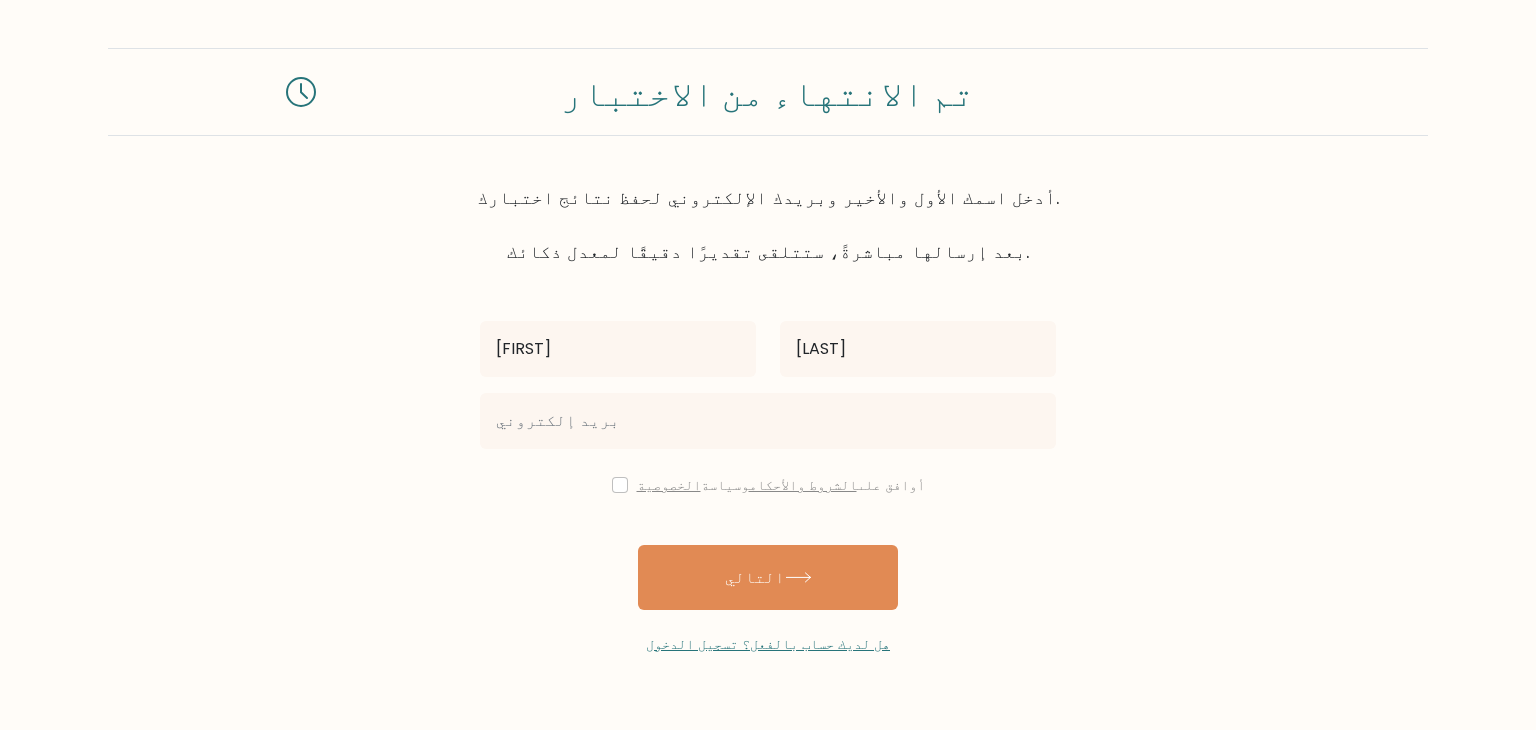 click on "[FIRST] [LAST] أوافق على الشروط والأحكام وسياسة الخصوصية التالي هل لديك حساب بالفعل؟ تسجيل الدخول" at bounding box center [768, 460] 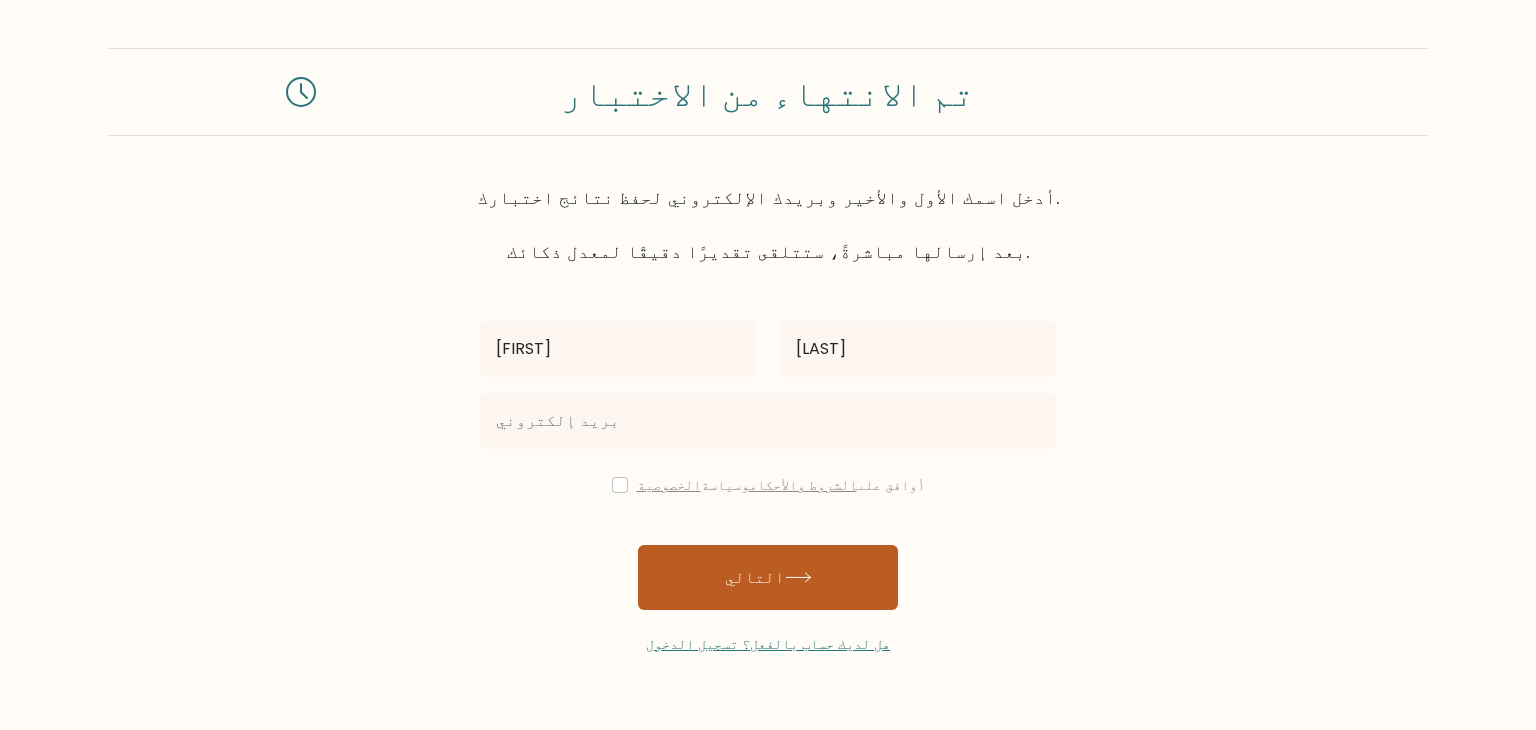 click on "التالي" at bounding box center [755, 577] 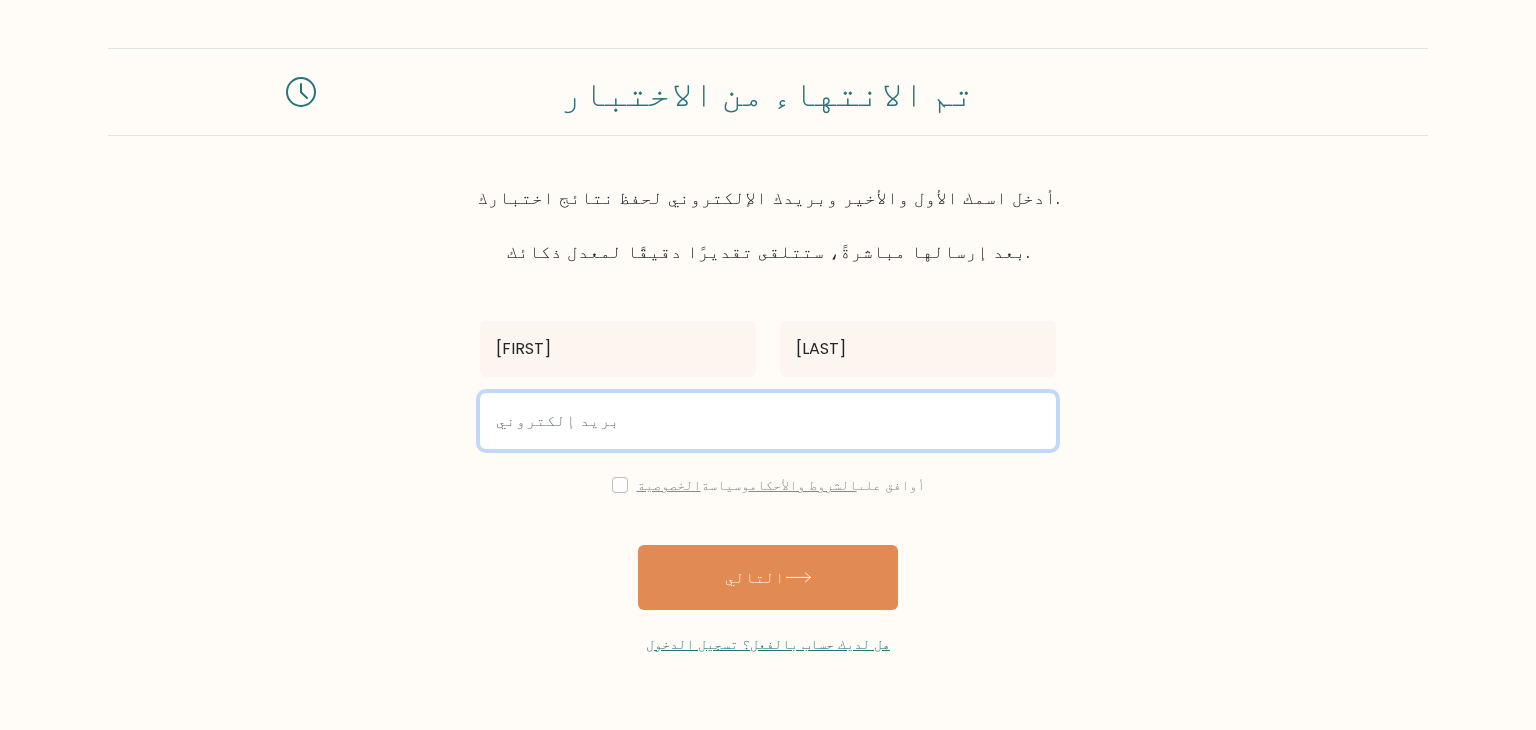 type on "[EMAIL]" 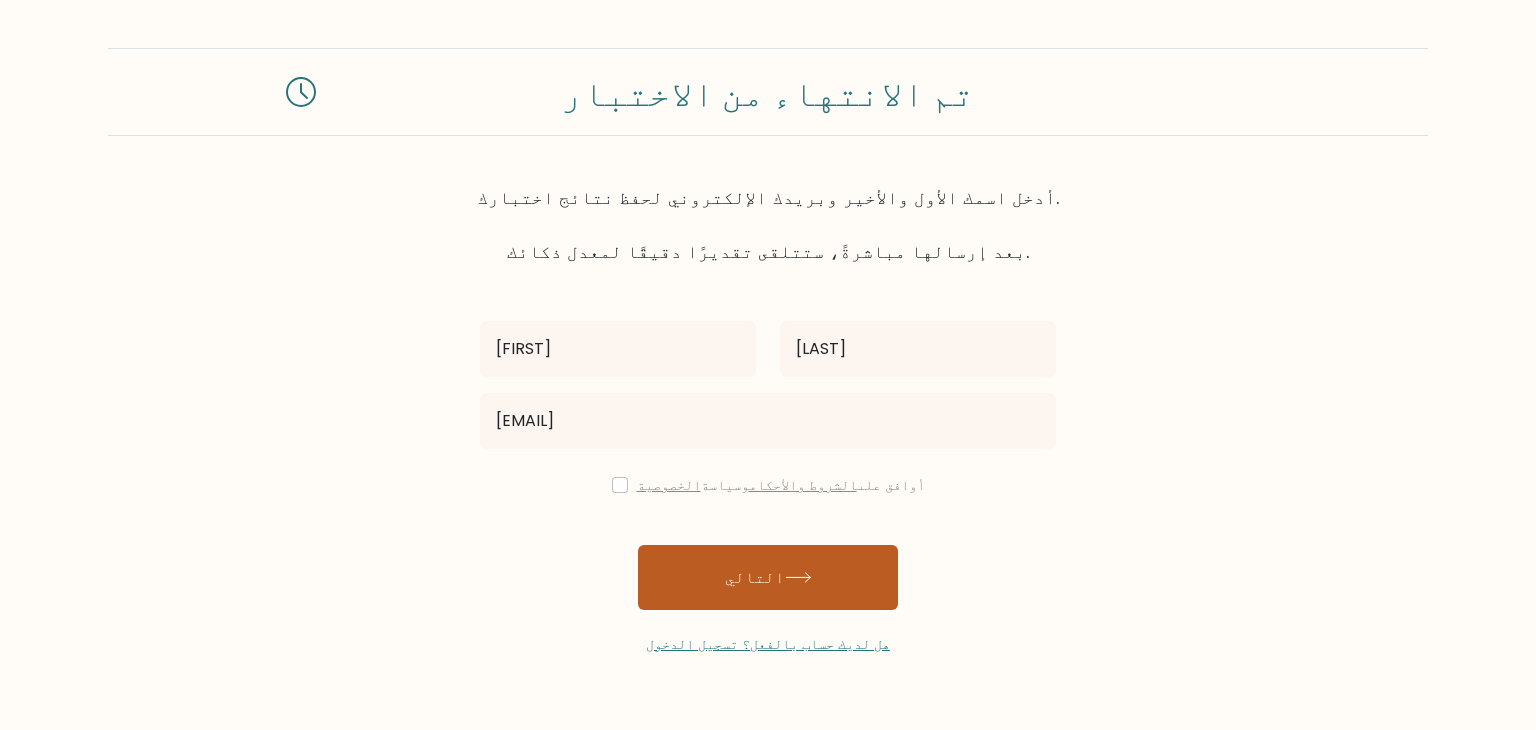 click on "التالي" at bounding box center (768, 577) 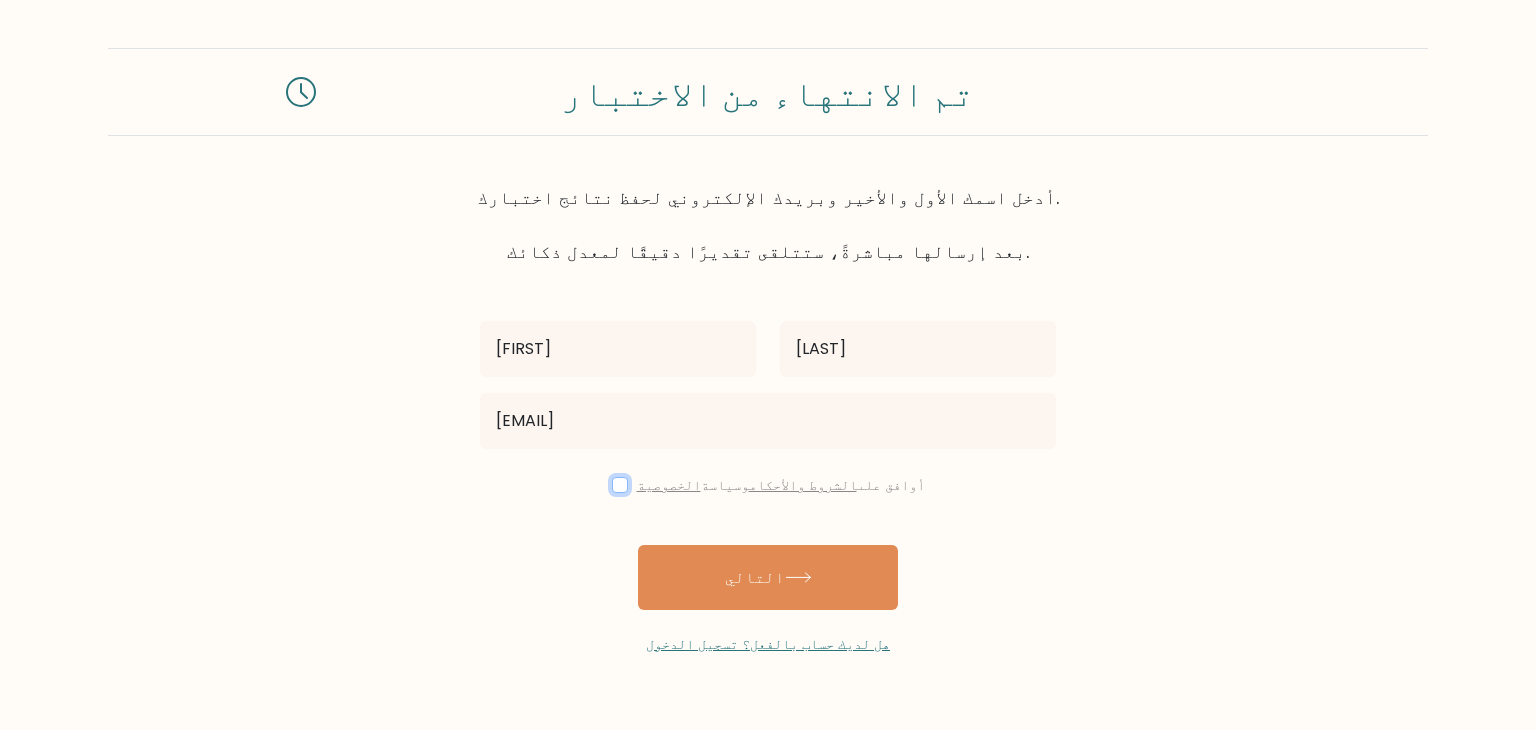 click at bounding box center (620, 485) 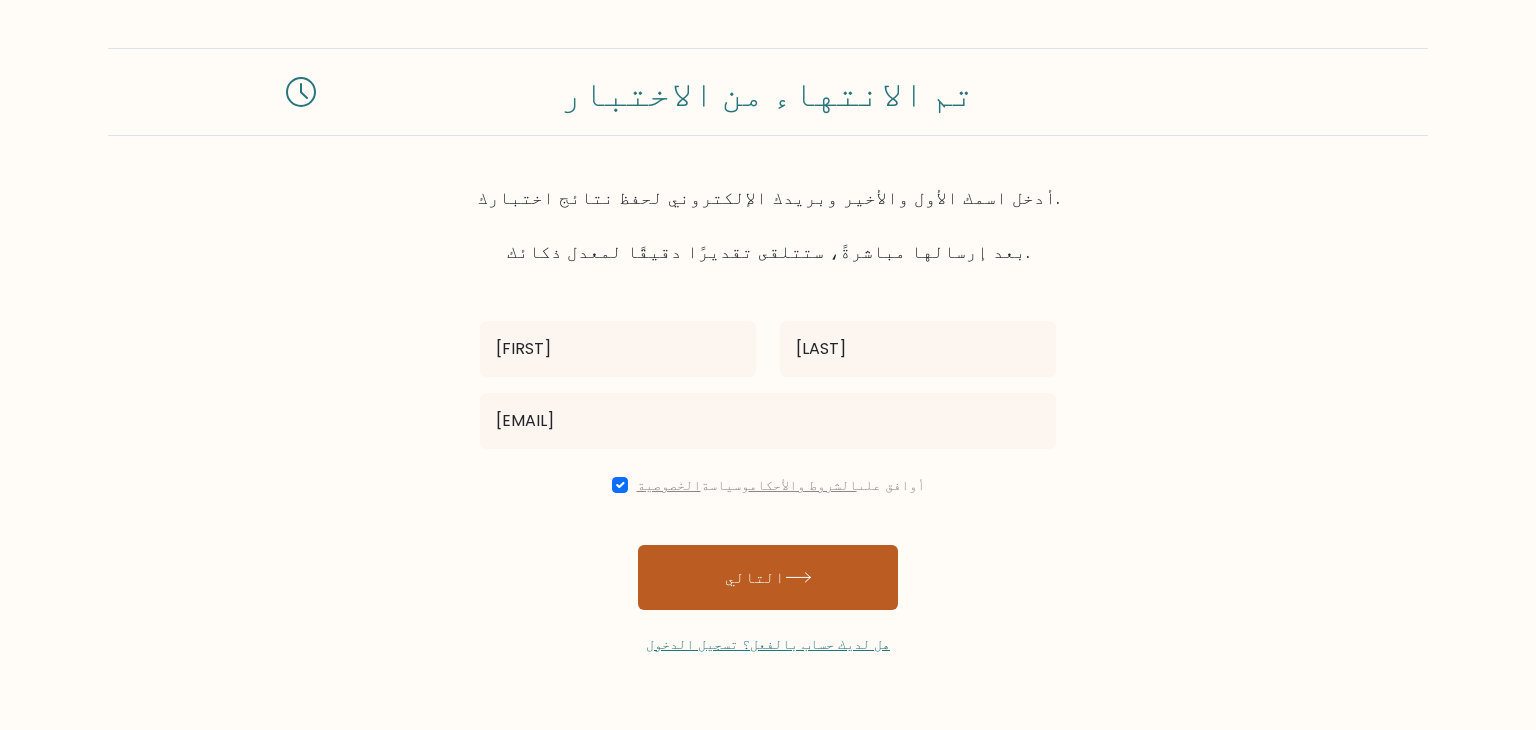 click on "التالي" at bounding box center (768, 577) 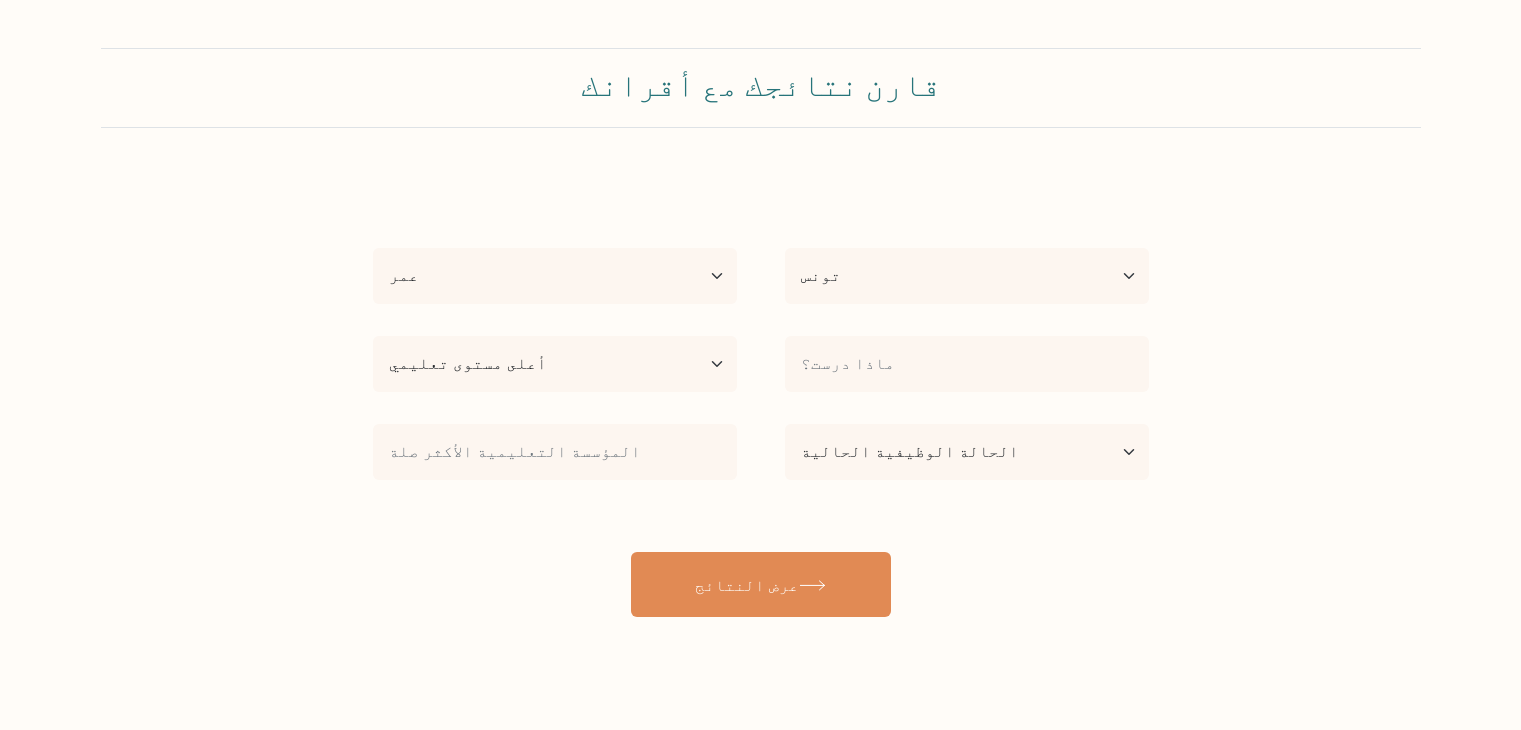select on "TN" 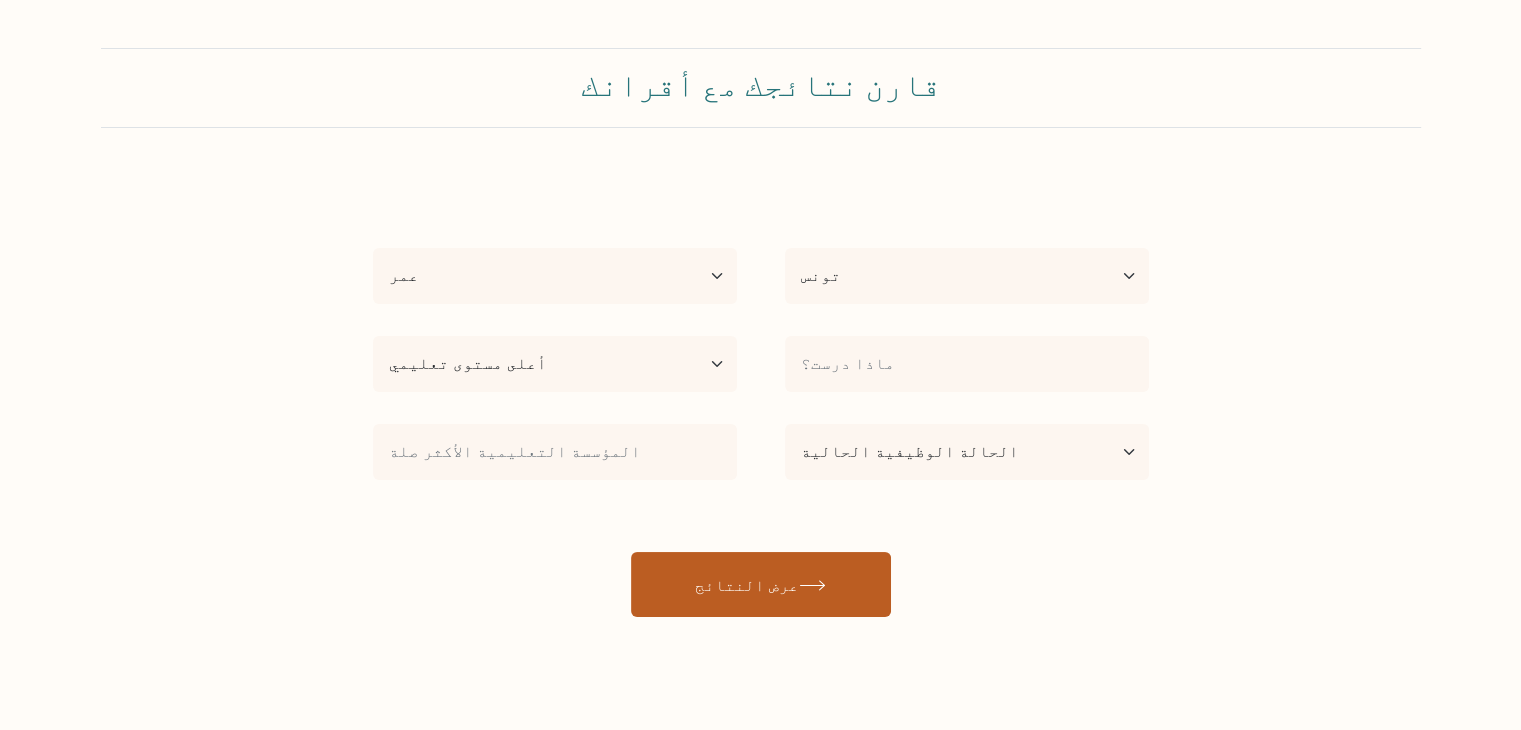 drag, startPoint x: 0, startPoint y: 0, endPoint x: 700, endPoint y: 572, distance: 903.9823 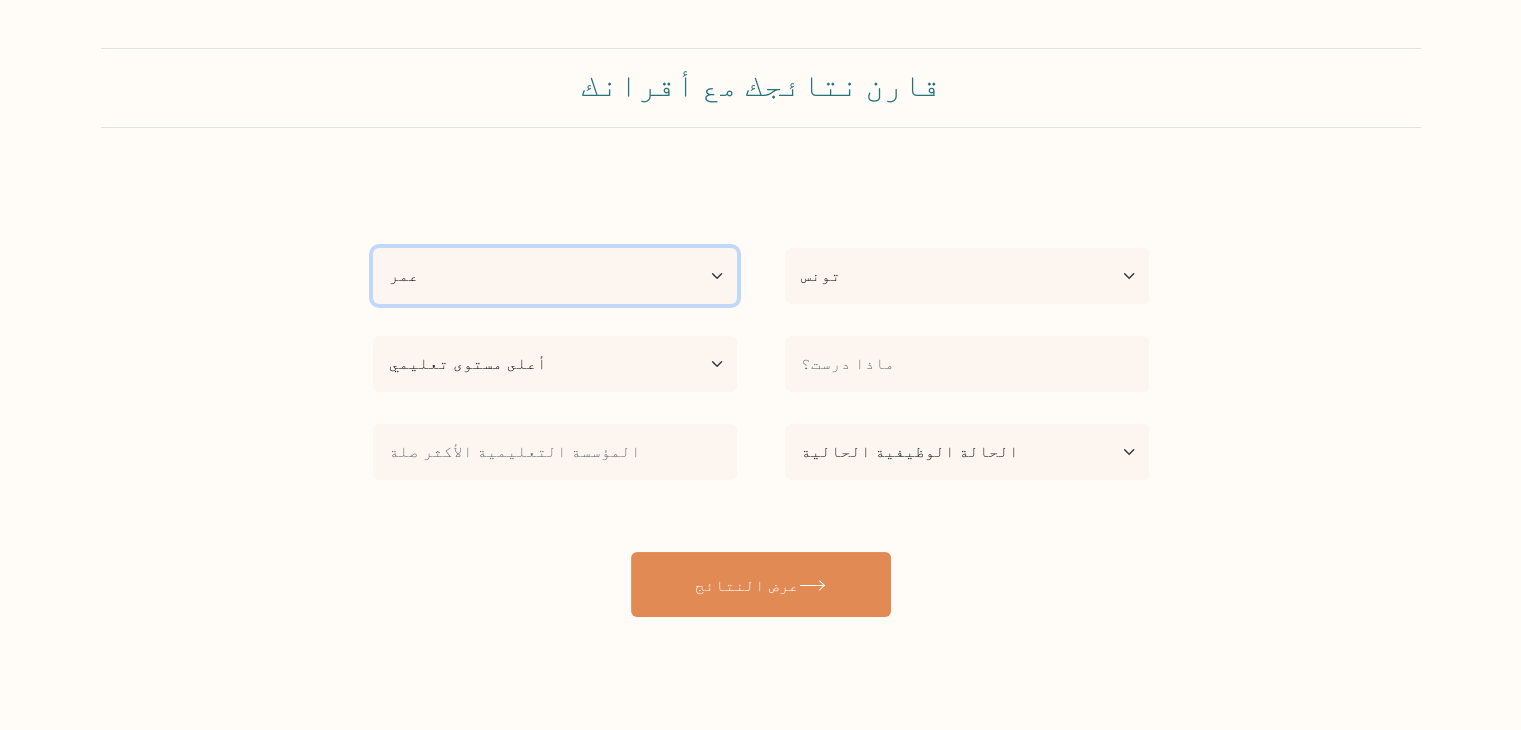 click on "عمر
أقل من 18 سنة
18-24 سنة
25-34 سنة
35-44 سنة
45-54 سنة
55-64 سنة
65 سنة وما فوق" at bounding box center (555, 276) 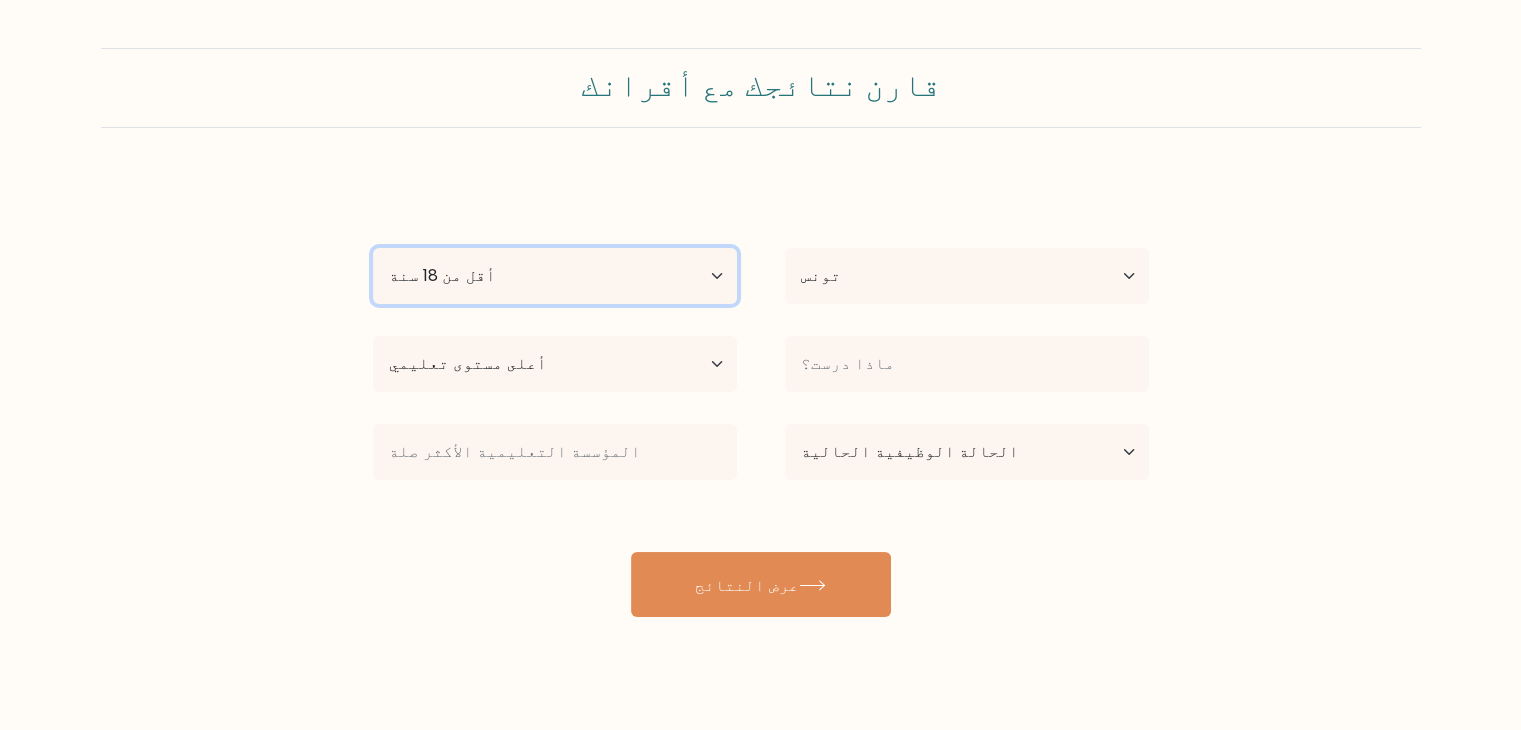 click on "عمر
أقل من 18 سنة
18-24 سنة
25-34 سنة
35-44 سنة
45-54 سنة
55-64 سنة
65 سنة وما فوق" at bounding box center [555, 276] 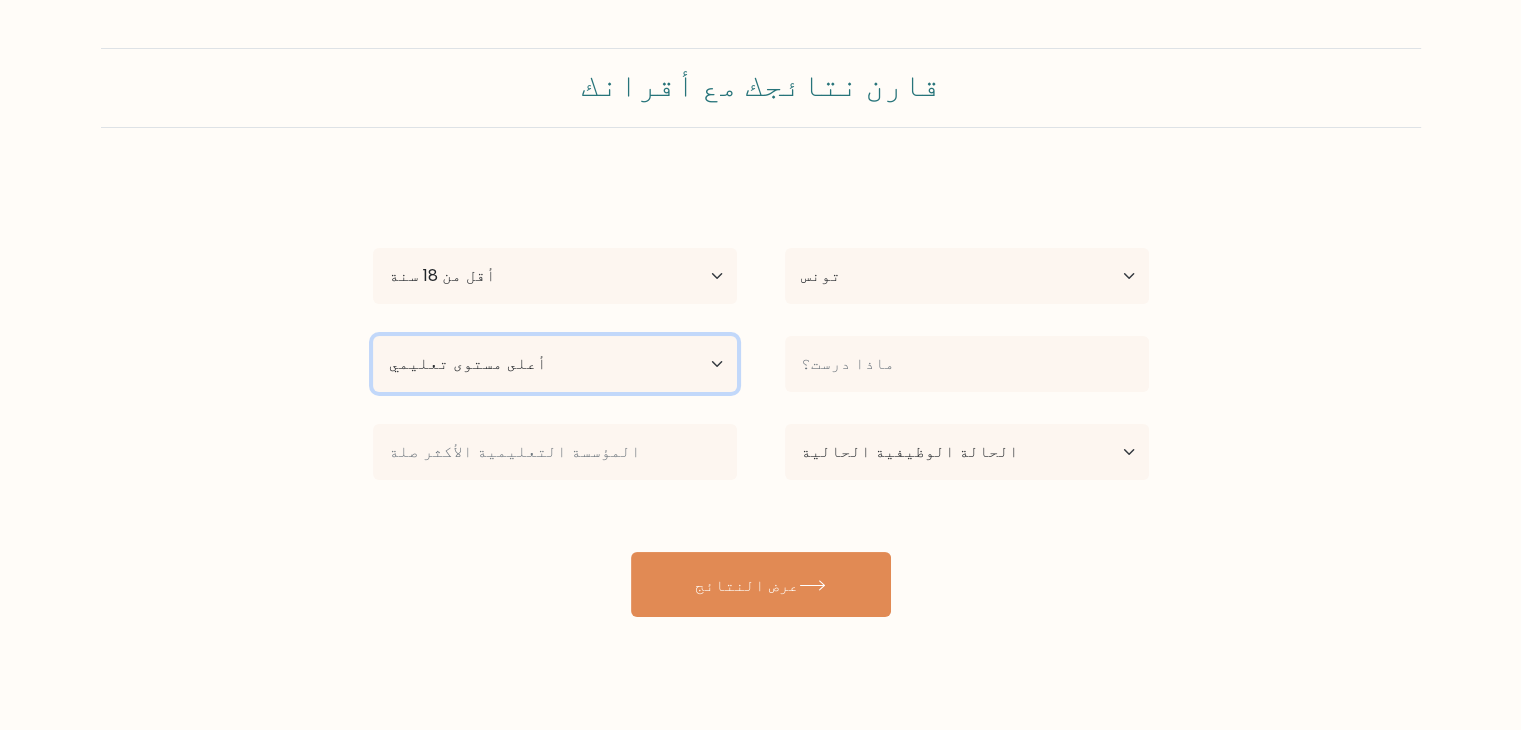 click on "أعلى مستوى تعليمي
لا يوجد تعليم
أساسي
المرحلة الثانوية الدنيا
المرحلة الثانوية العليا
مهنة محددة
درجة البكالوريوس
درجة الماجستير
درجة الدكتوراه" at bounding box center [555, 364] 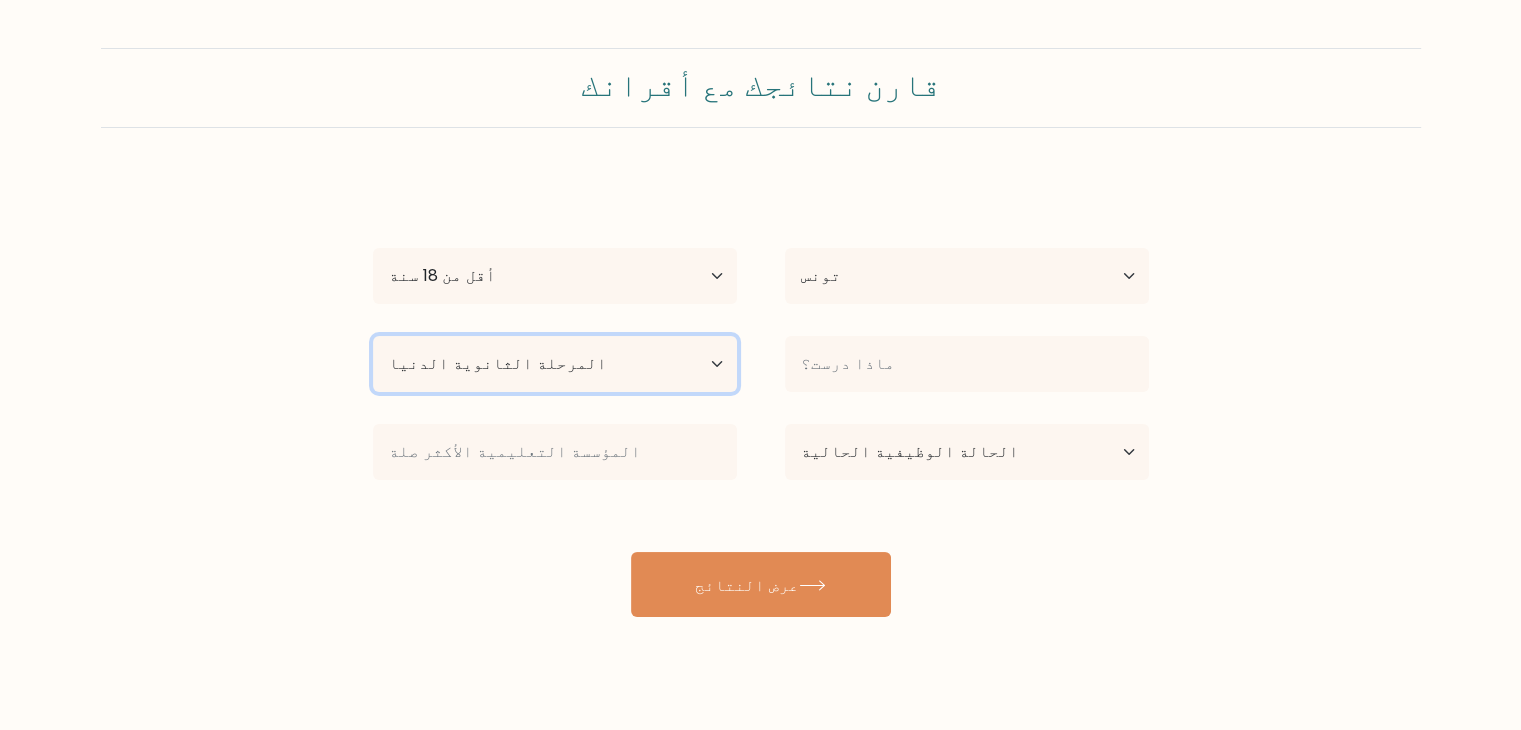 click on "أعلى مستوى تعليمي
لا يوجد تعليم
أساسي
المرحلة الثانوية الدنيا
المرحلة الثانوية العليا
مهنة محددة
درجة البكالوريوس
درجة الماجستير
درجة الدكتوراه" at bounding box center (555, 364) 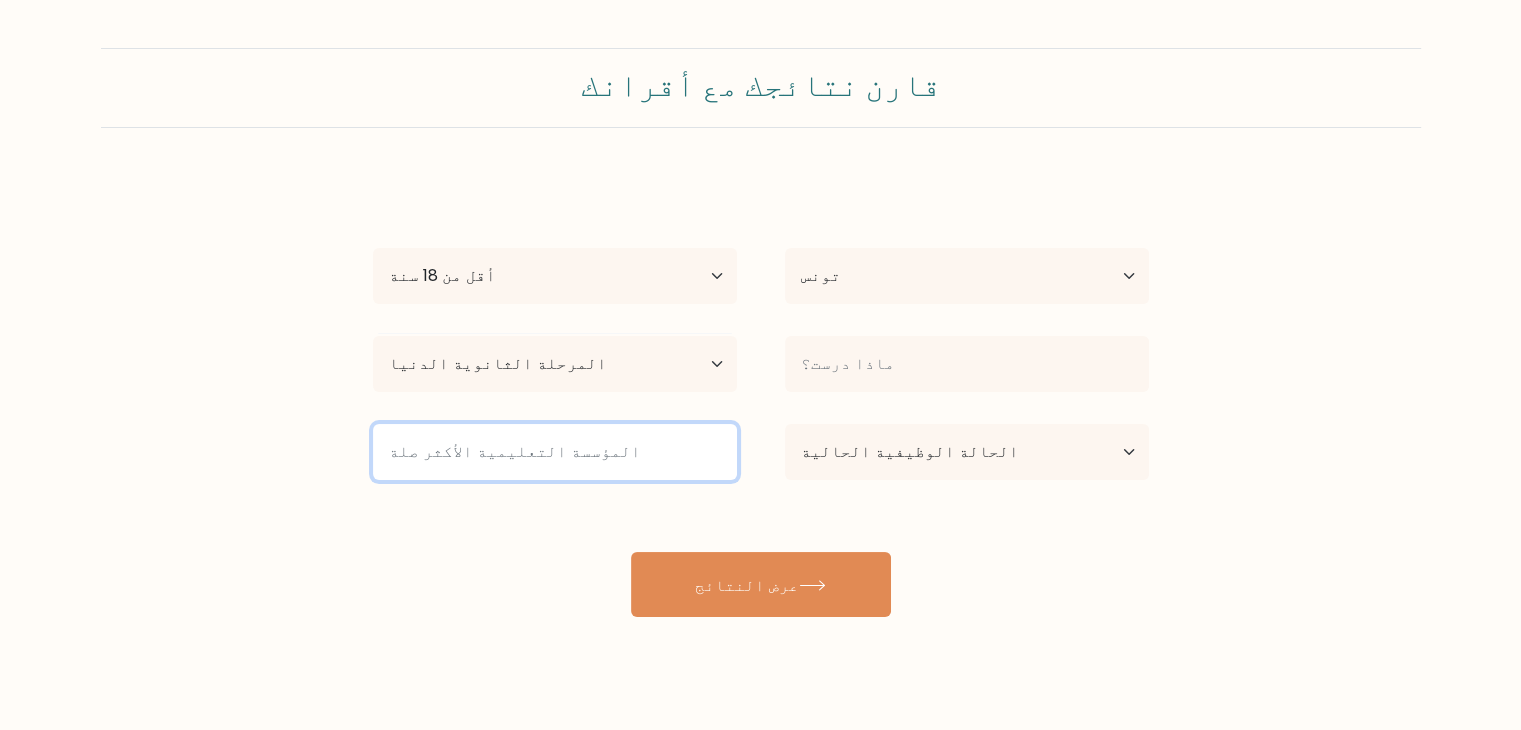 click at bounding box center (555, 452) 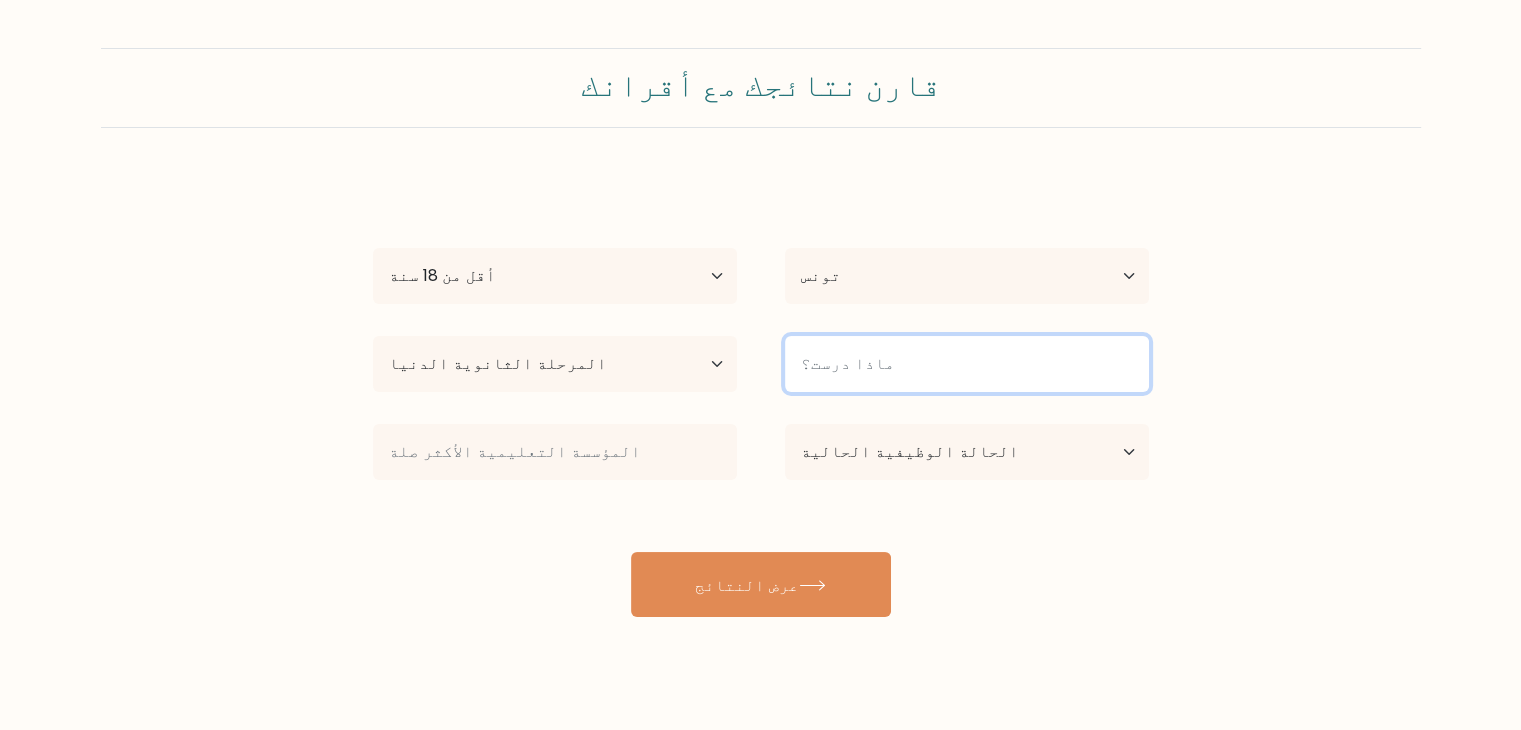 click at bounding box center (967, 364) 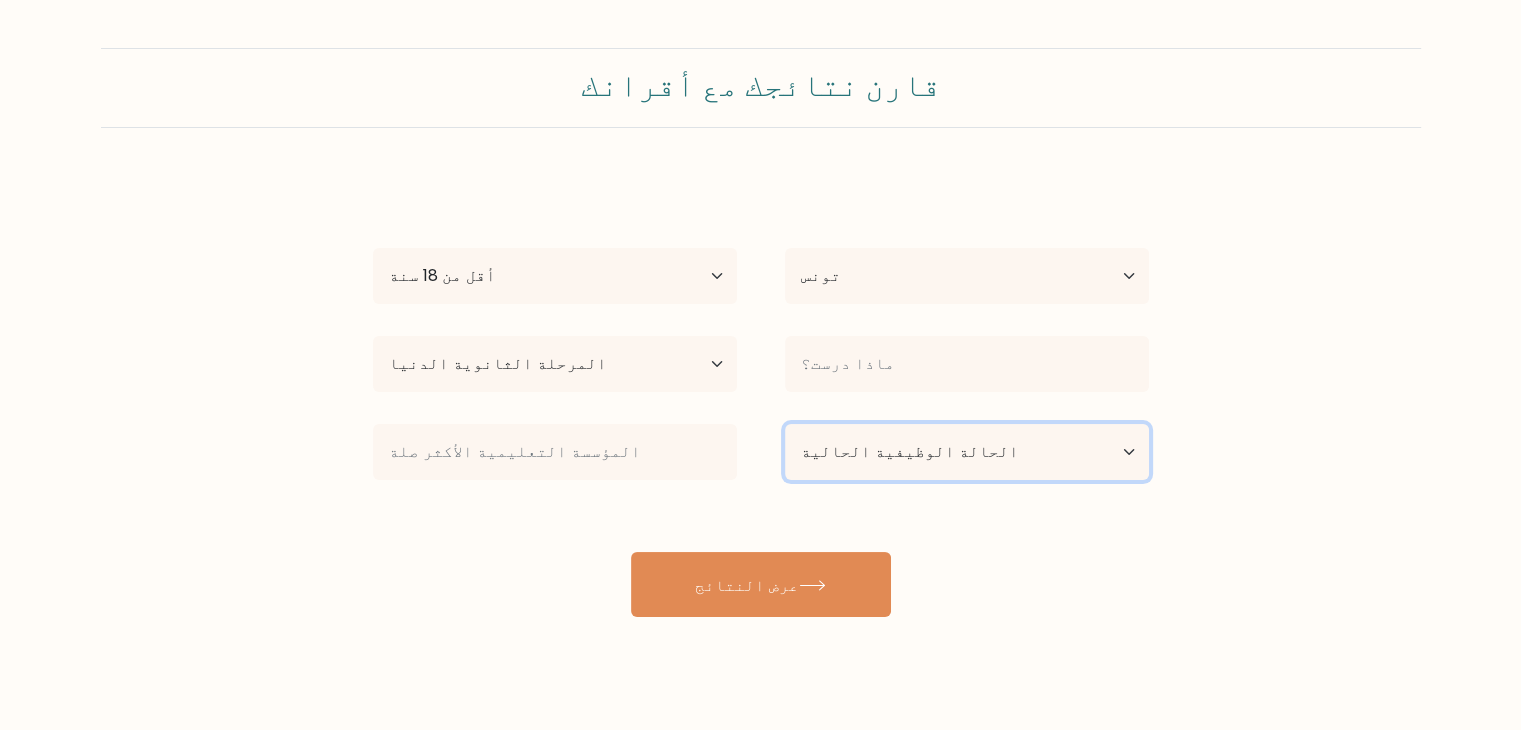 click on "الحالة الوظيفية الحالية
موظف
طالب
متقاعد
أخرى / أفضّل عدم الإجابة" at bounding box center (967, 452) 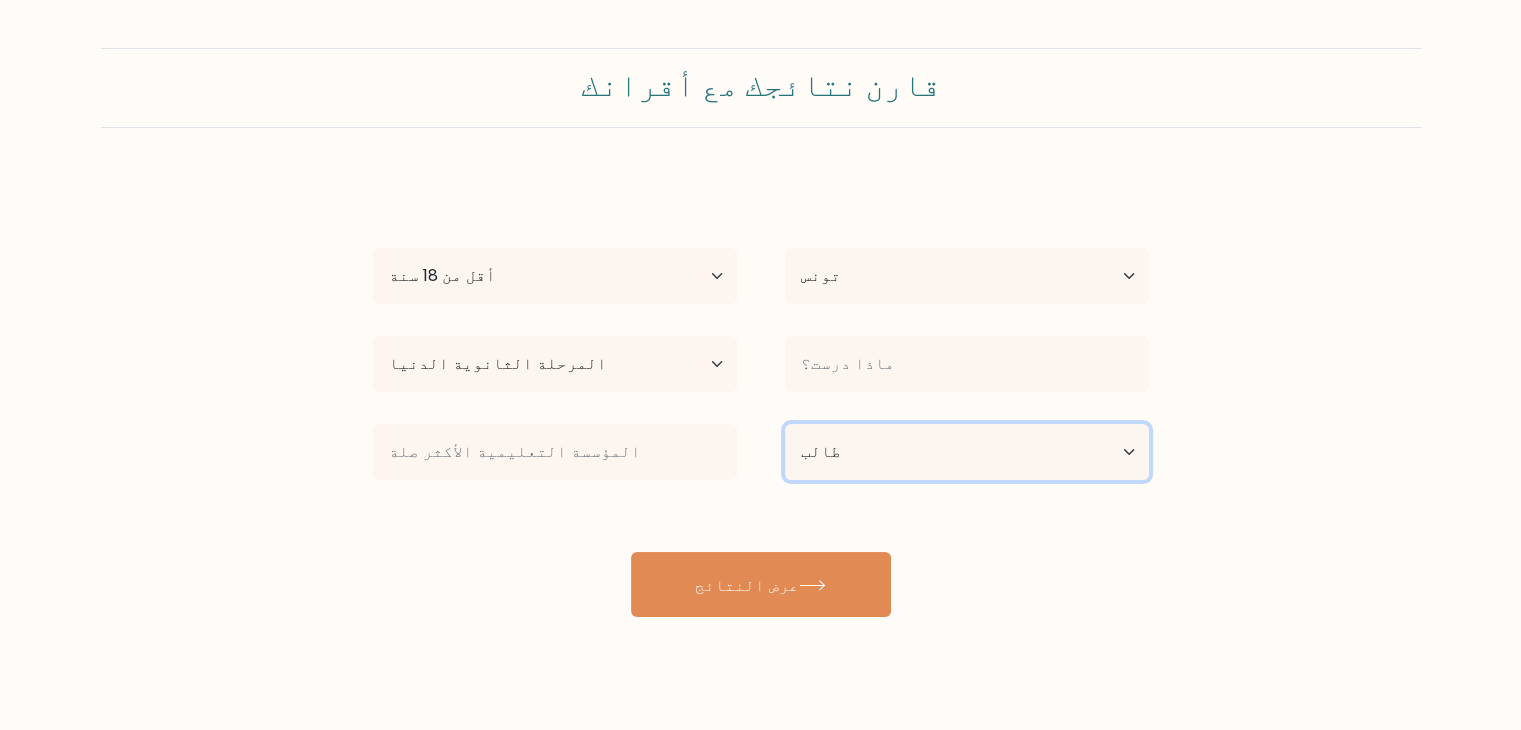 click on "الحالة الوظيفية الحالية
موظف
طالب
متقاعد
أخرى / أفضّل عدم الإجابة" at bounding box center (967, 452) 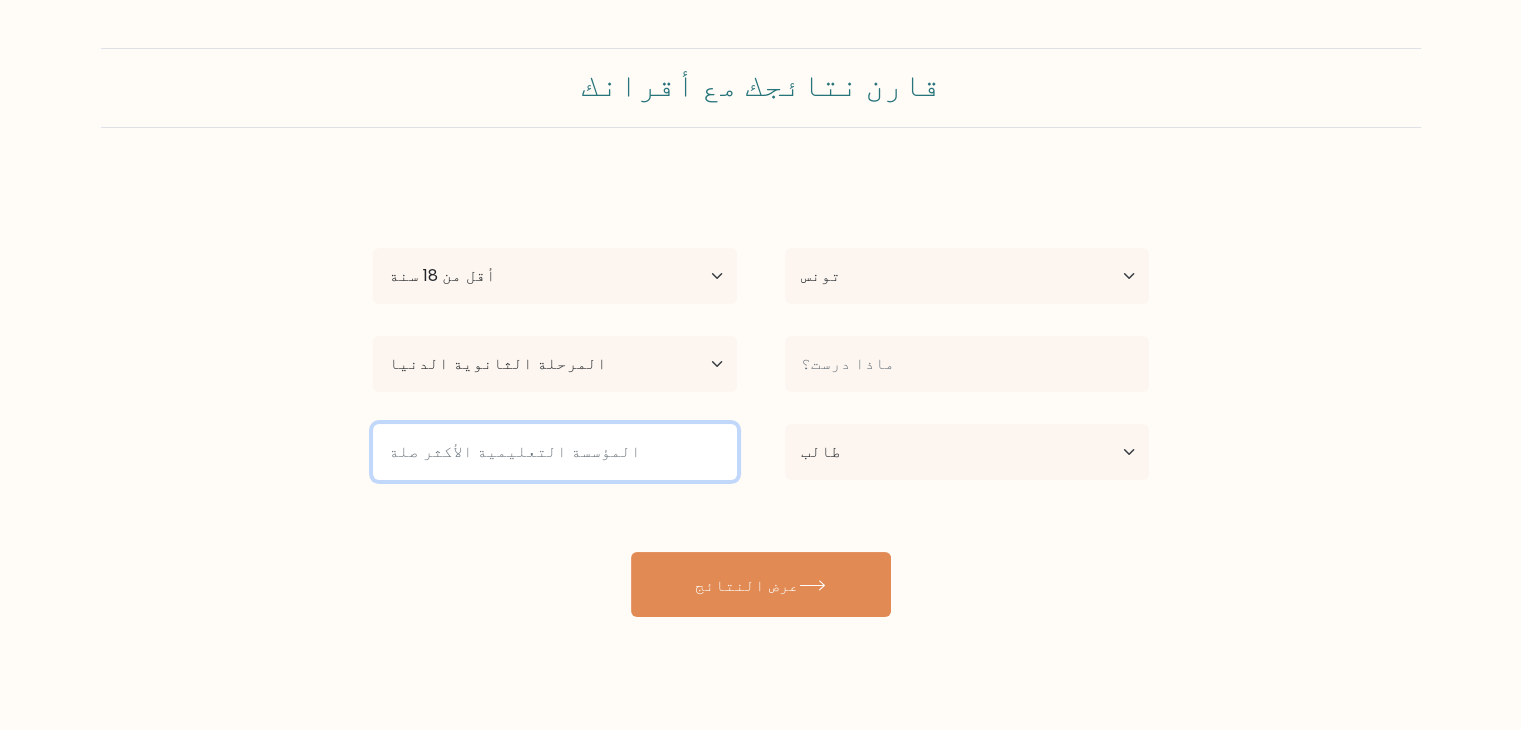click at bounding box center (555, 452) 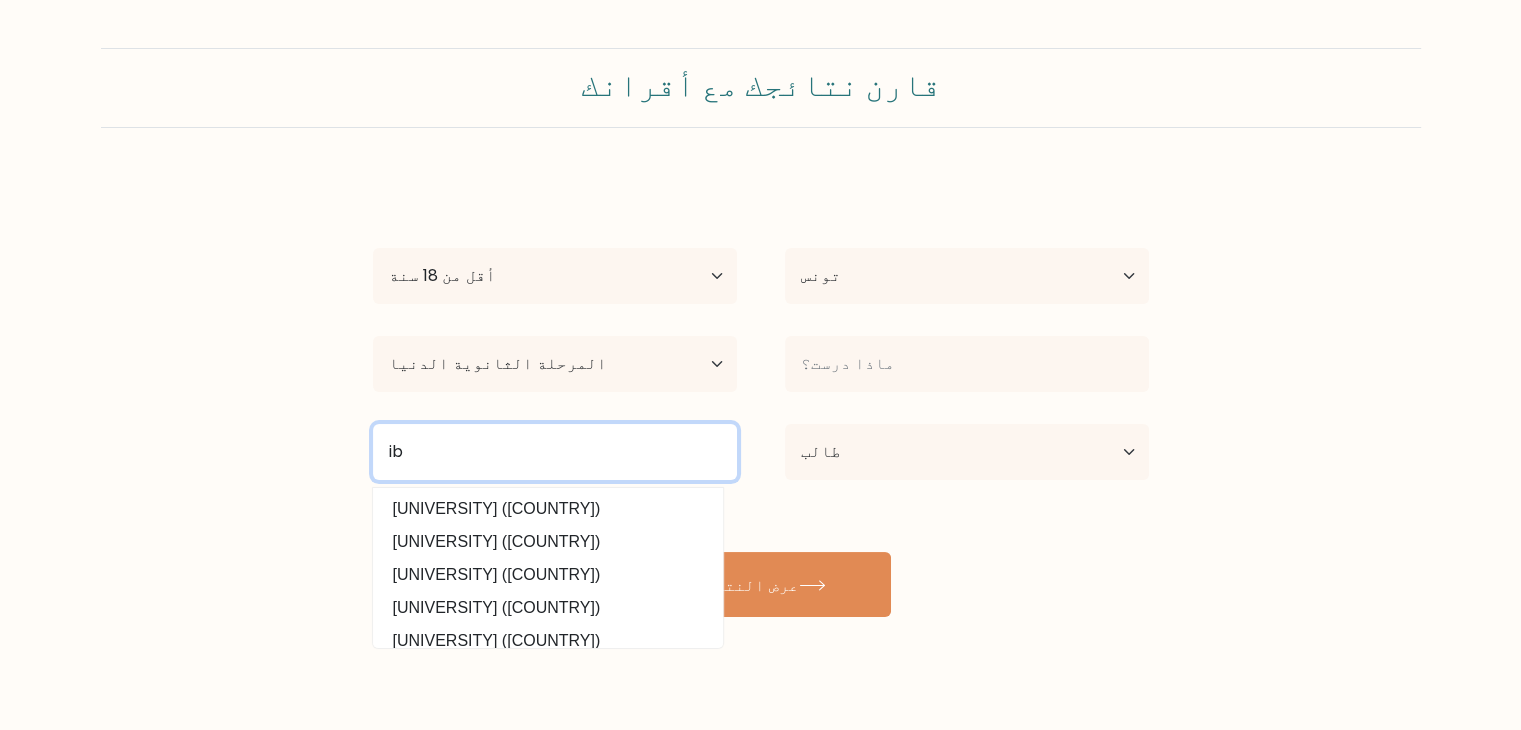 type on "i" 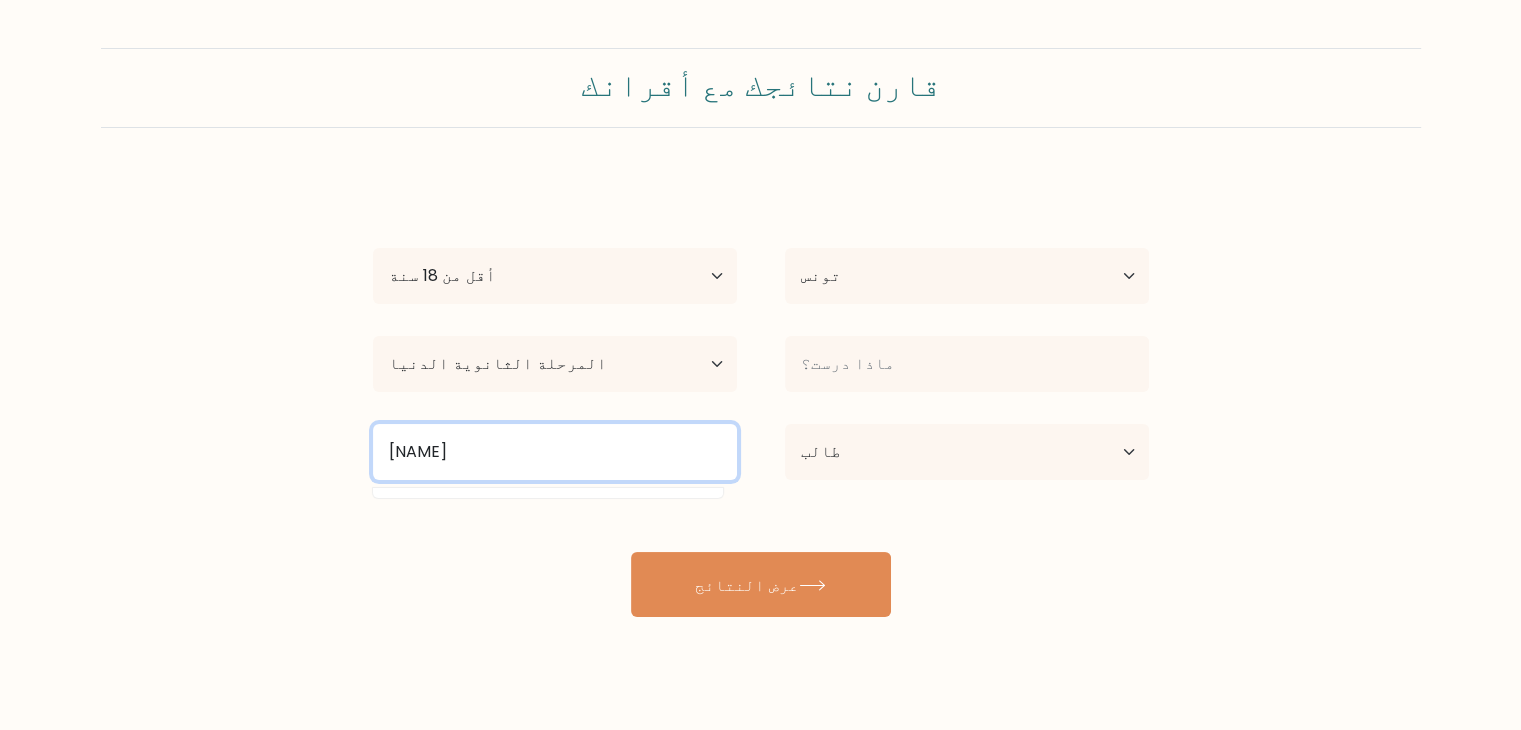 type on "ابن رشد" 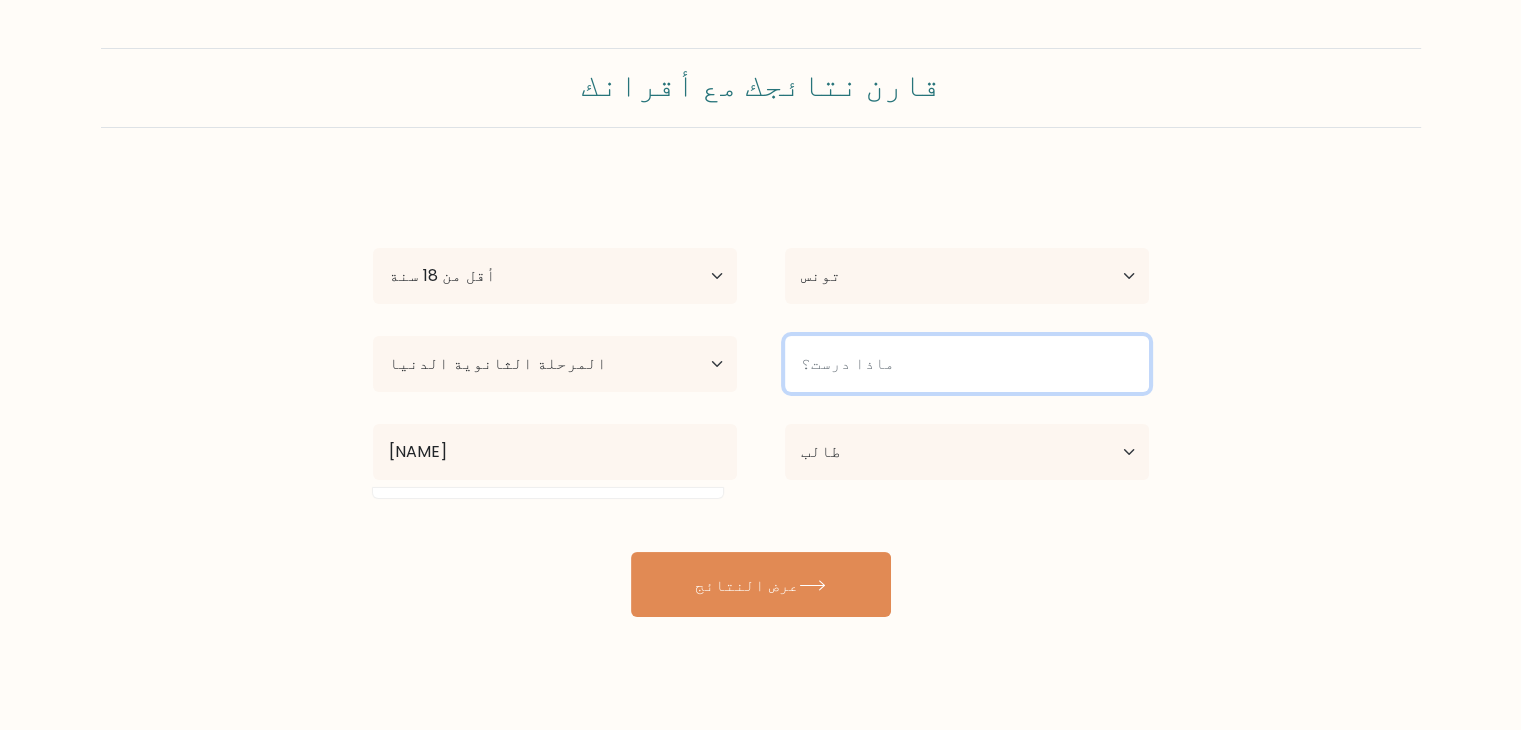 click at bounding box center [967, 364] 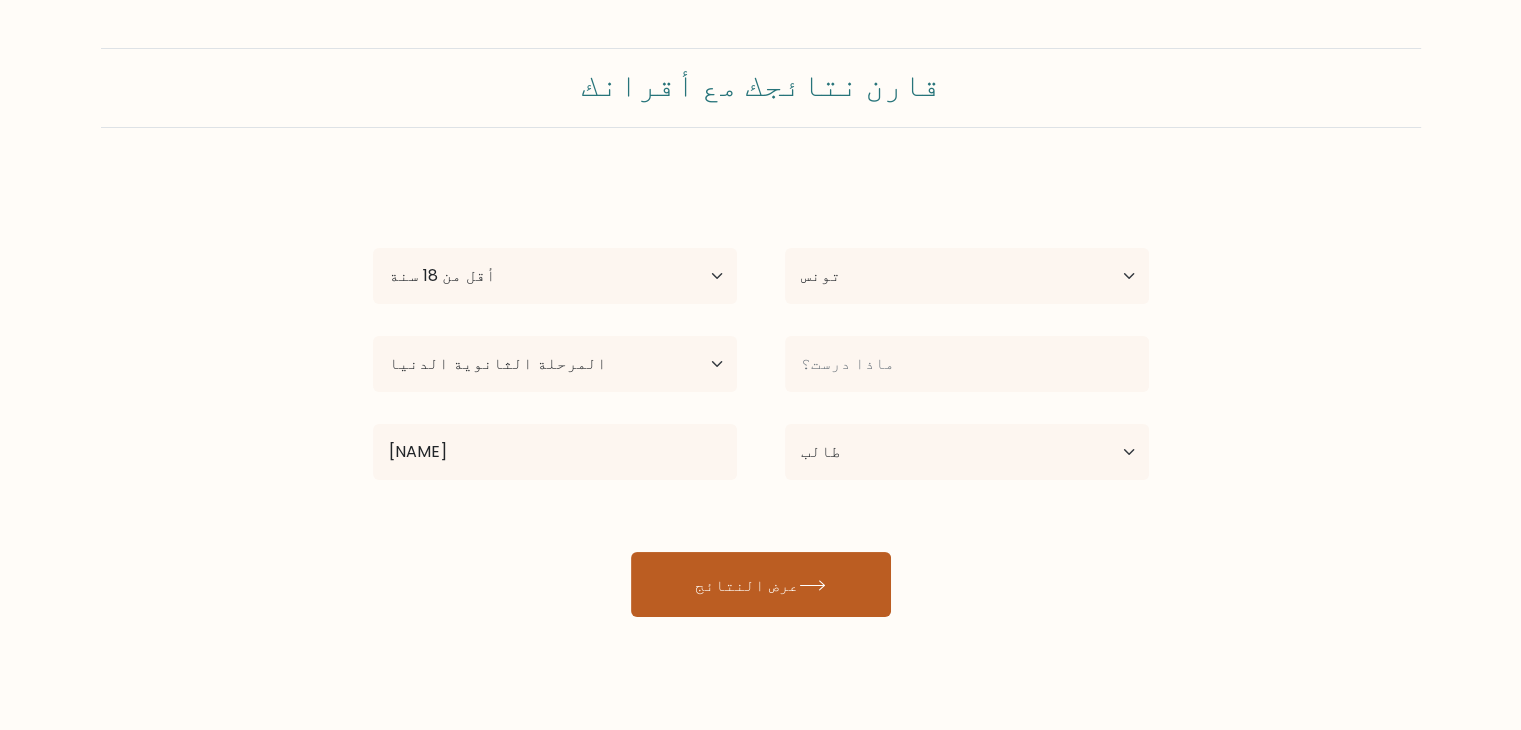 click on "عرض النتائج" at bounding box center [761, 584] 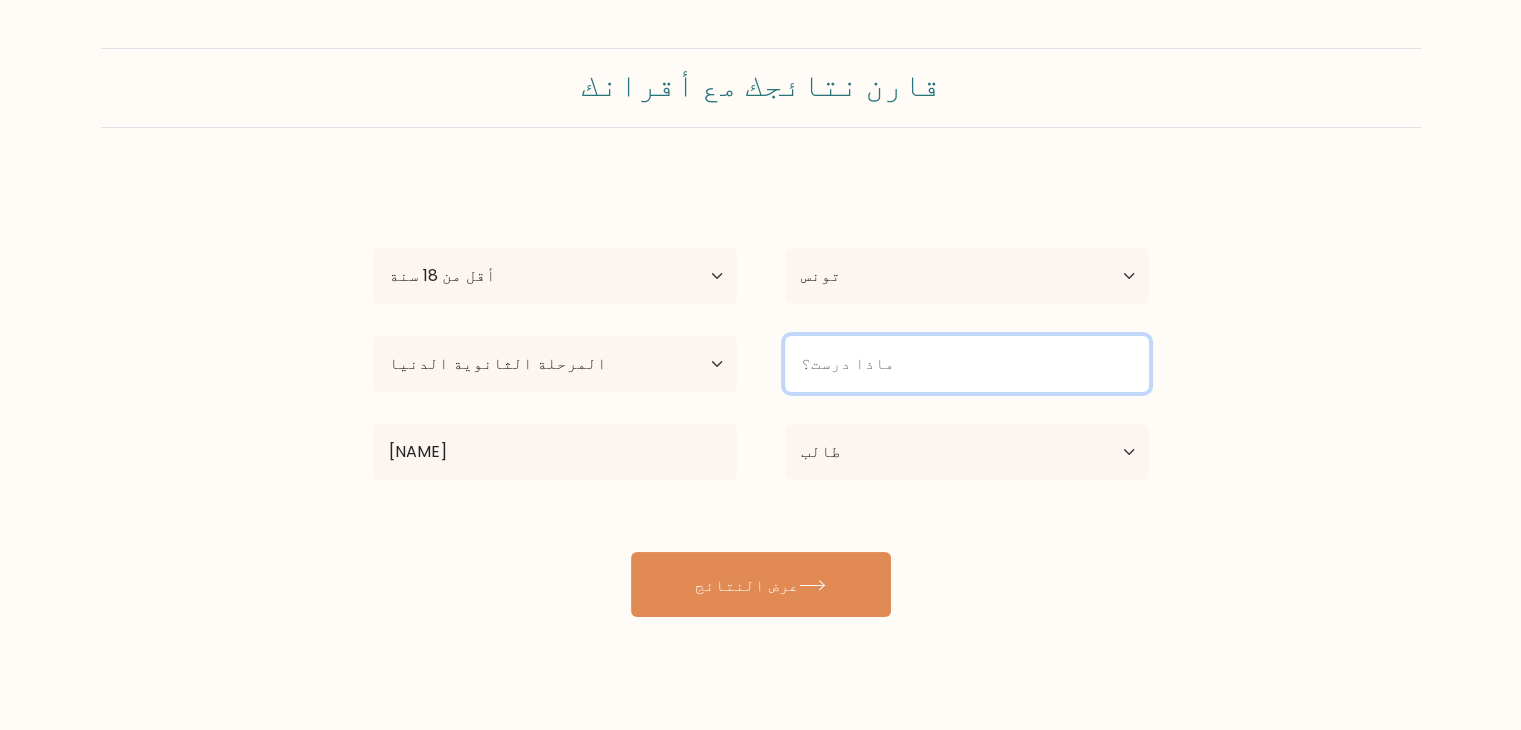 click at bounding box center (967, 364) 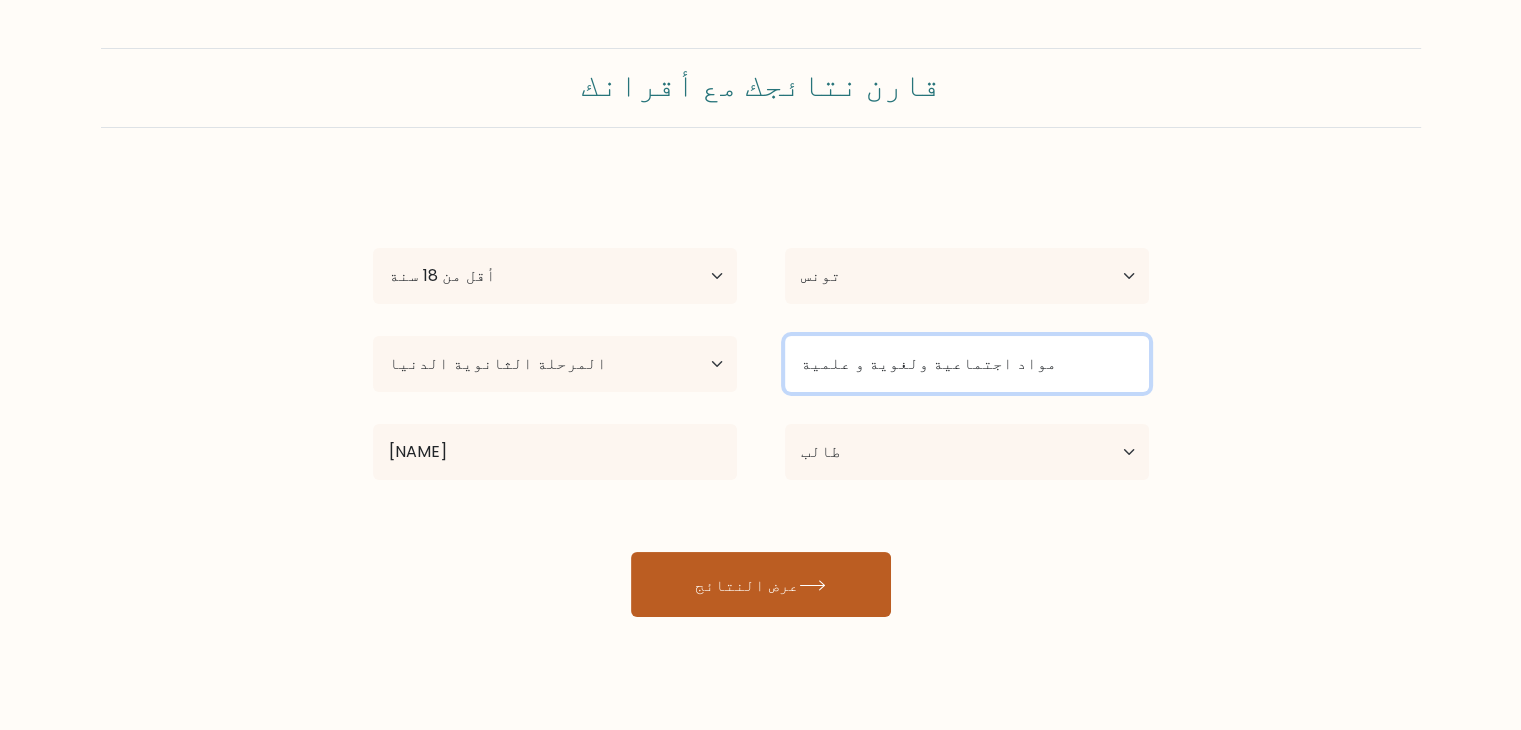 type on "مواد اجتماعية ولغوية و علمية" 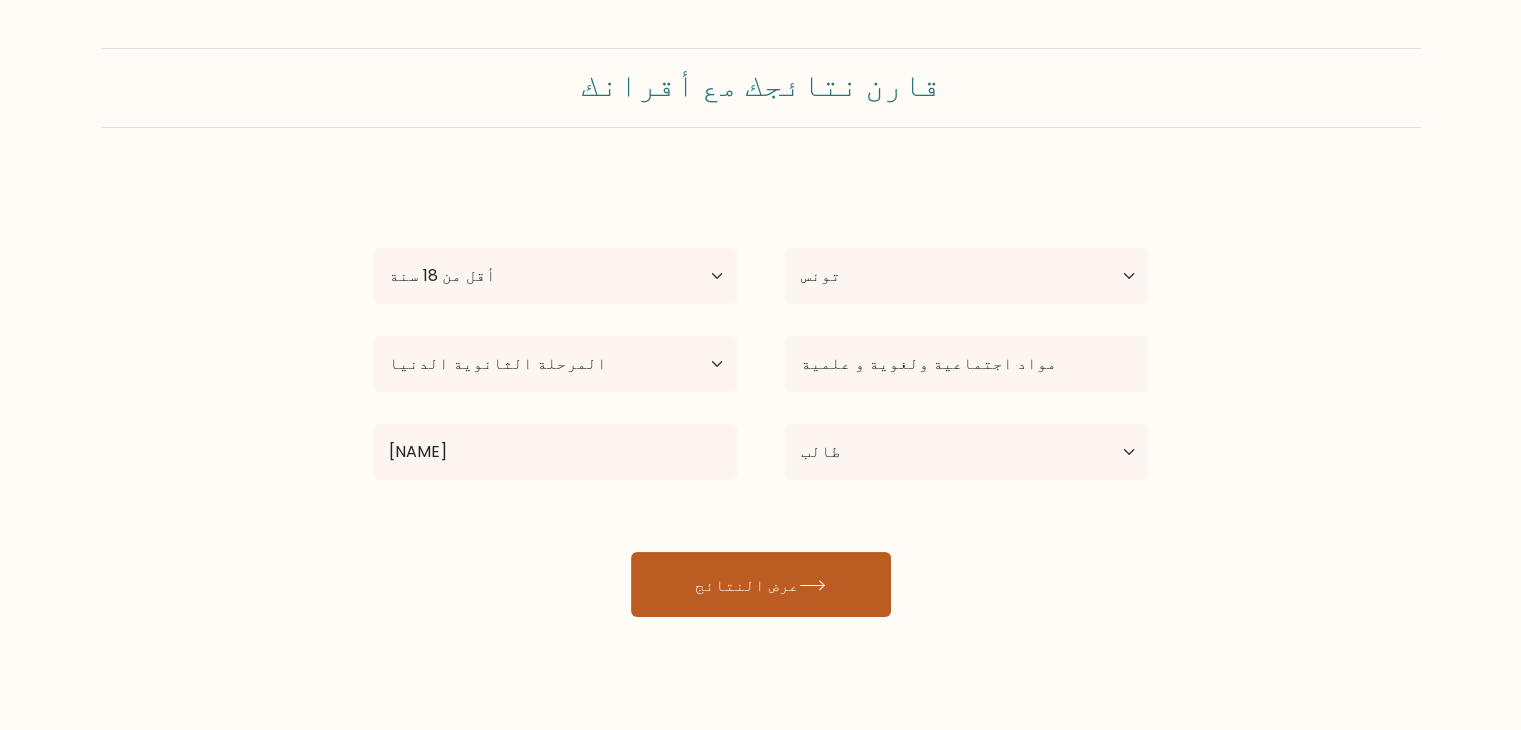 click on "عرض النتائج" at bounding box center (761, 584) 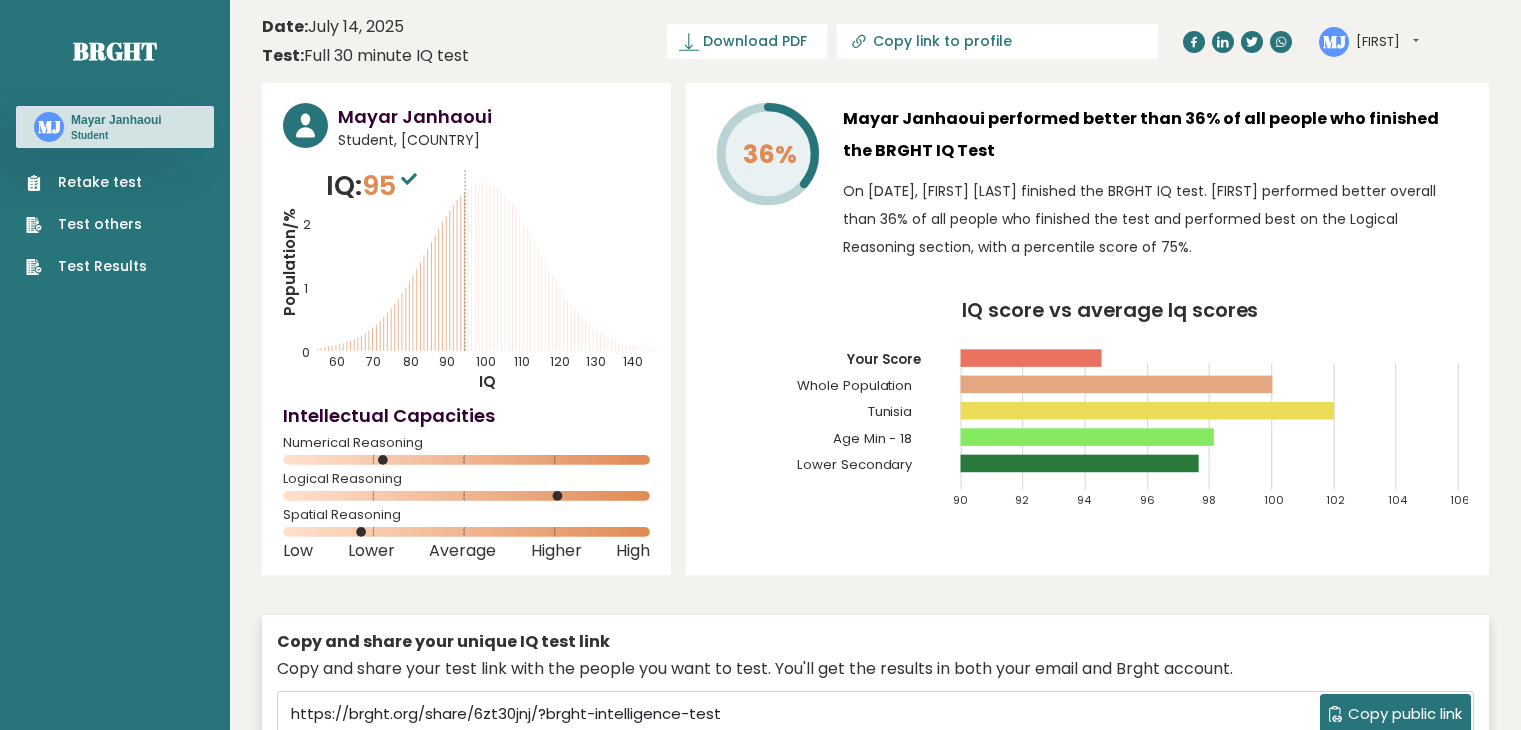 scroll, scrollTop: 0, scrollLeft: 0, axis: both 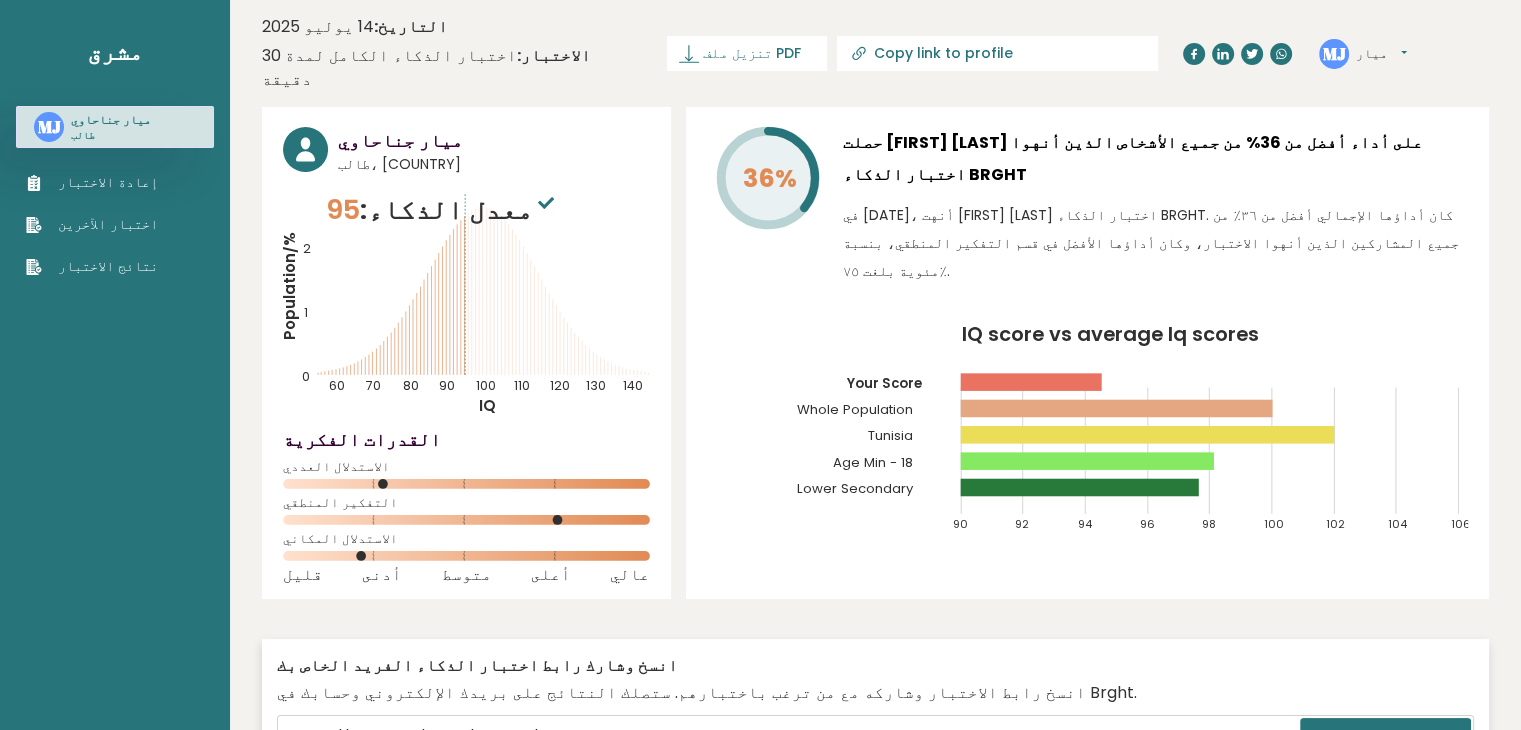 click on "التاريخ:  [DATE]
الاختبار:    اختبار الذكاء الكامل لمدة 30 دقيقة
تنزيل ملف PDF
جاري التحميل...
جاري التنزيل
✓  تم تنزيل ملف PDF الخاص بك...
Copy link to profile
MJ
[FIRST]
لوحة القيادة
حساب تعريفي
إعدادات
تسجيل الخروج" at bounding box center [875, 53] 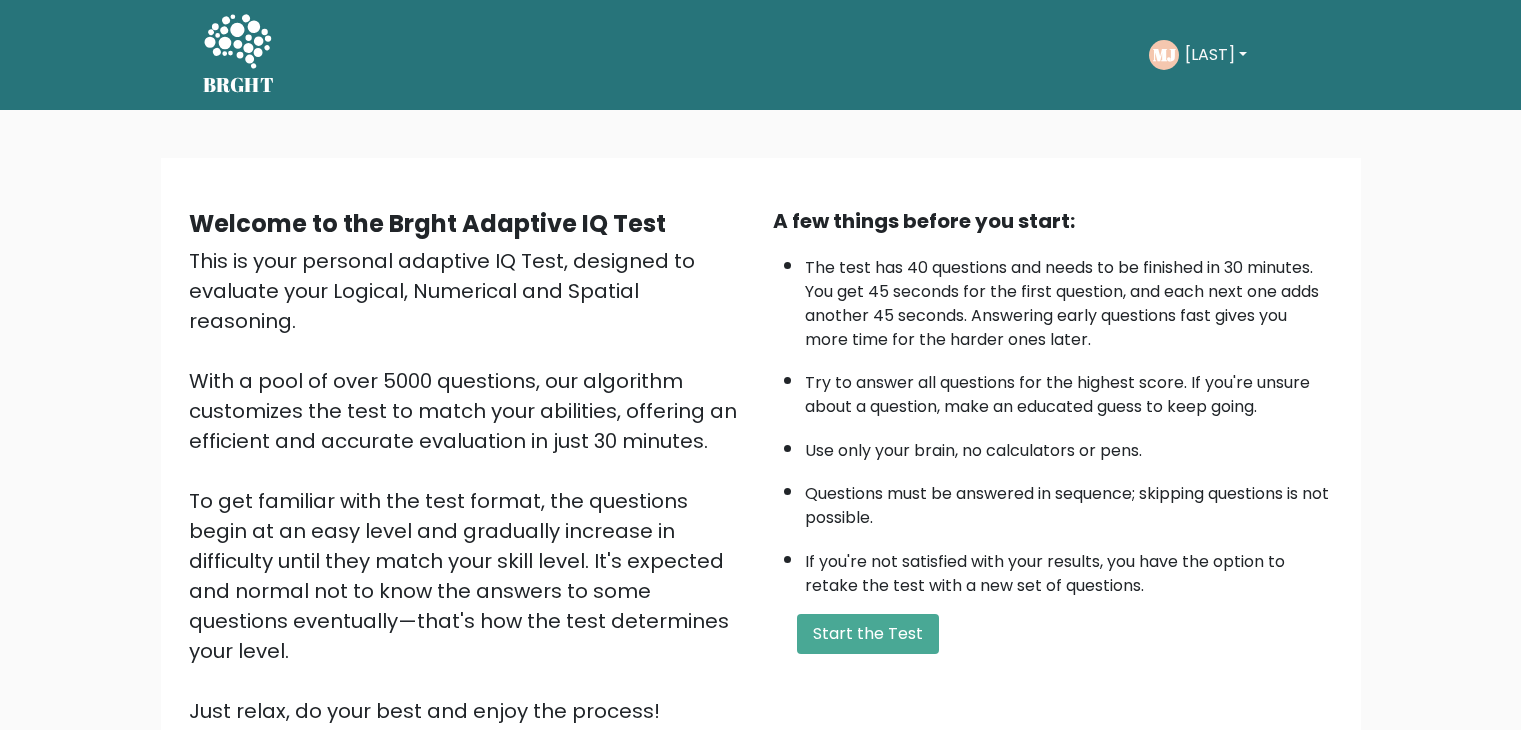 scroll, scrollTop: 0, scrollLeft: 0, axis: both 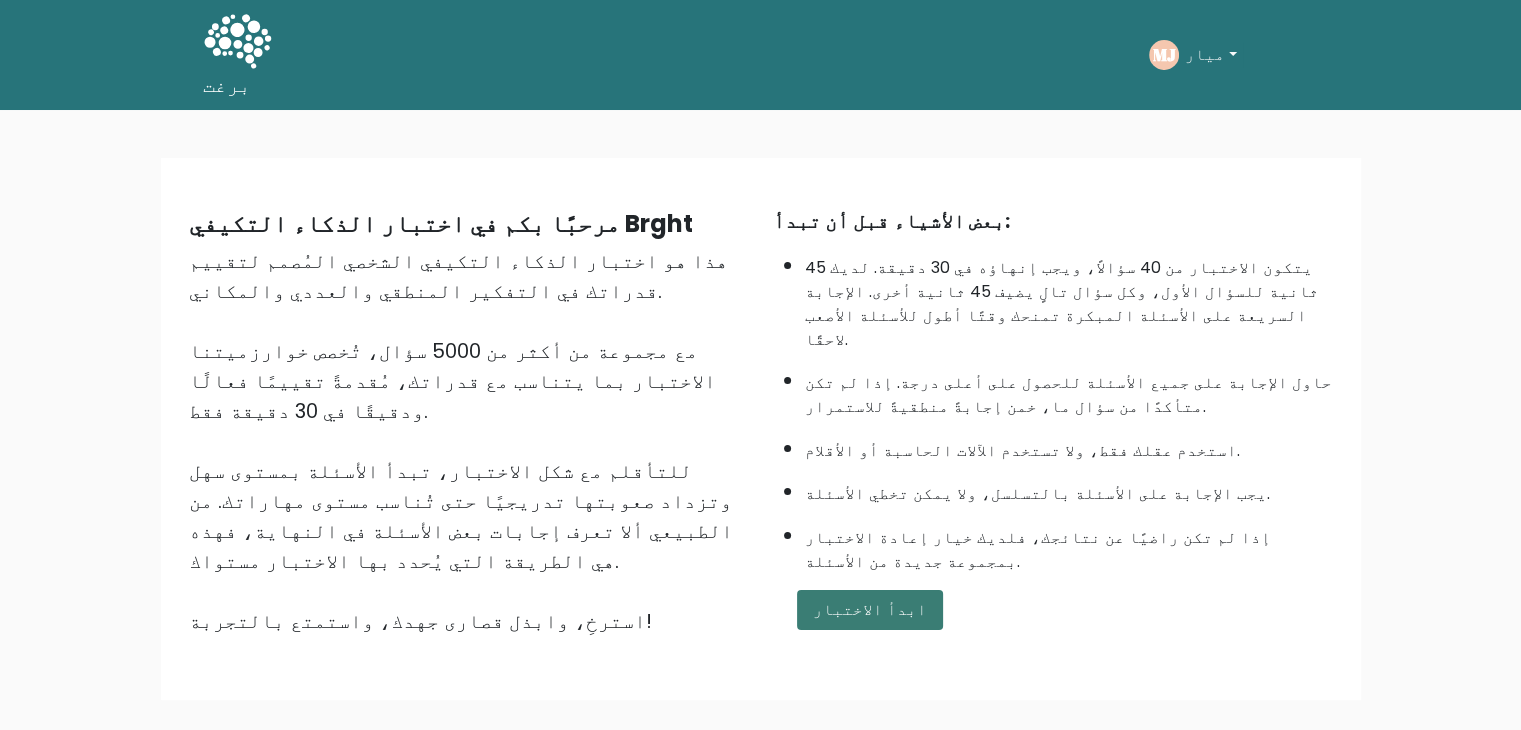 click on "ابدأ الاختبار" at bounding box center [870, 609] 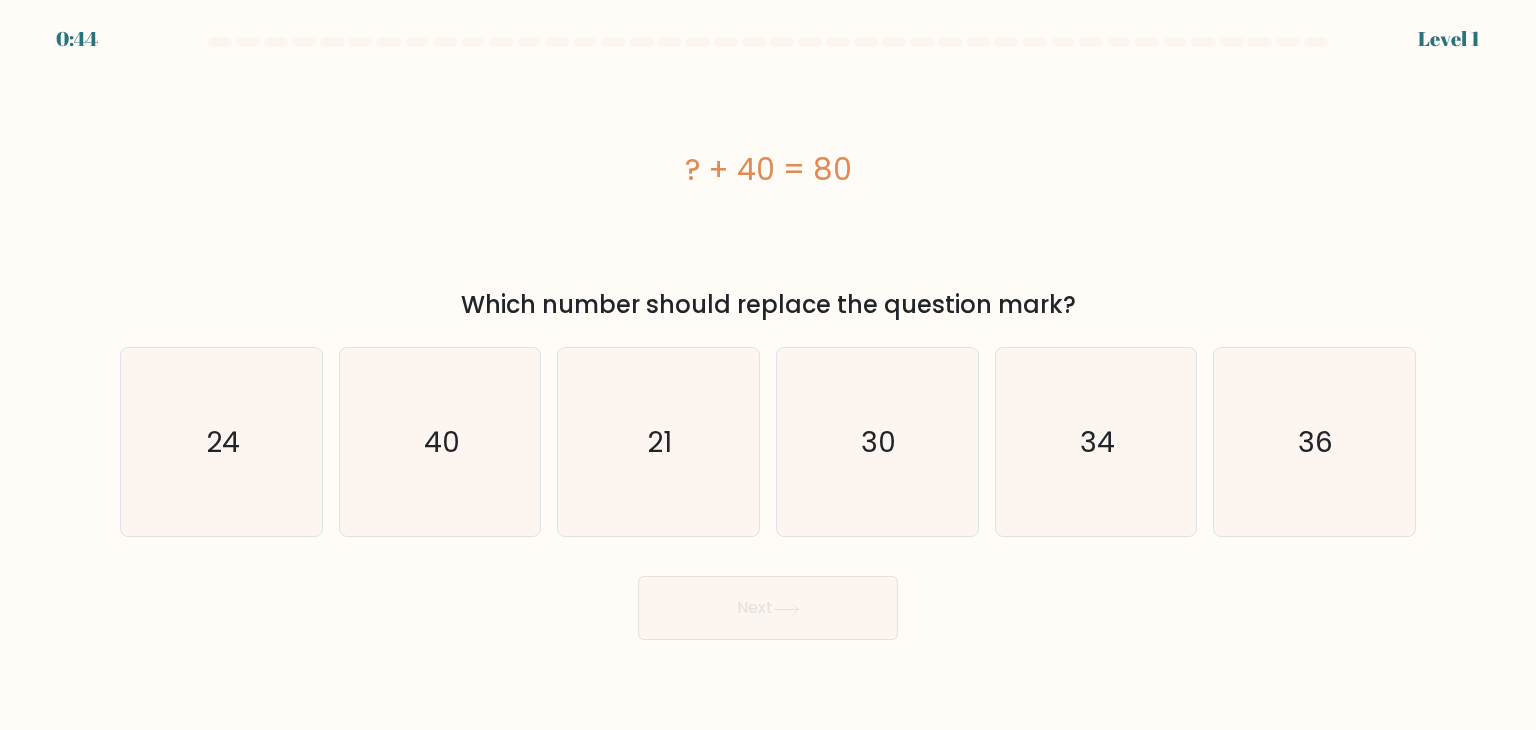 scroll, scrollTop: 0, scrollLeft: 0, axis: both 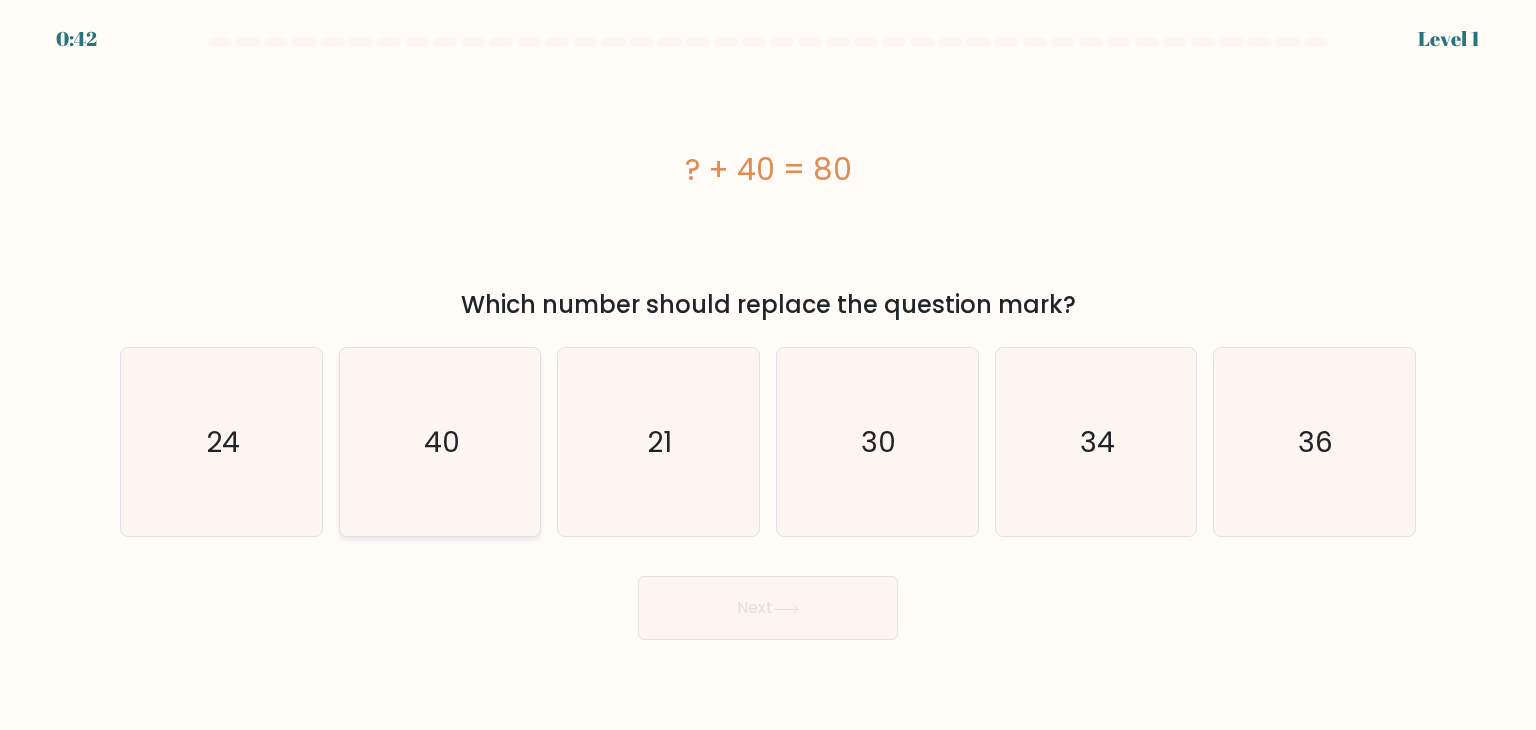 click on "40" 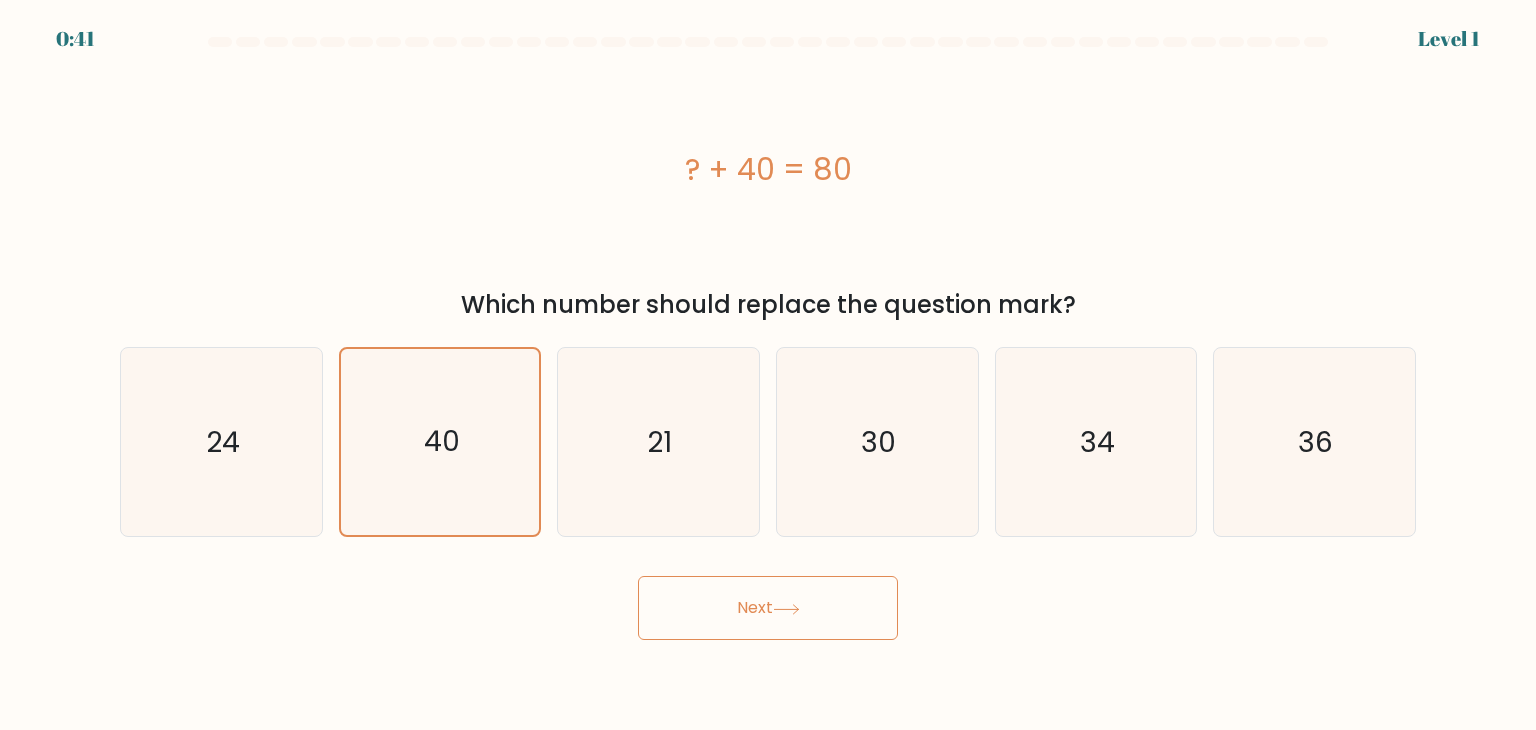 click on "Next" at bounding box center (768, 608) 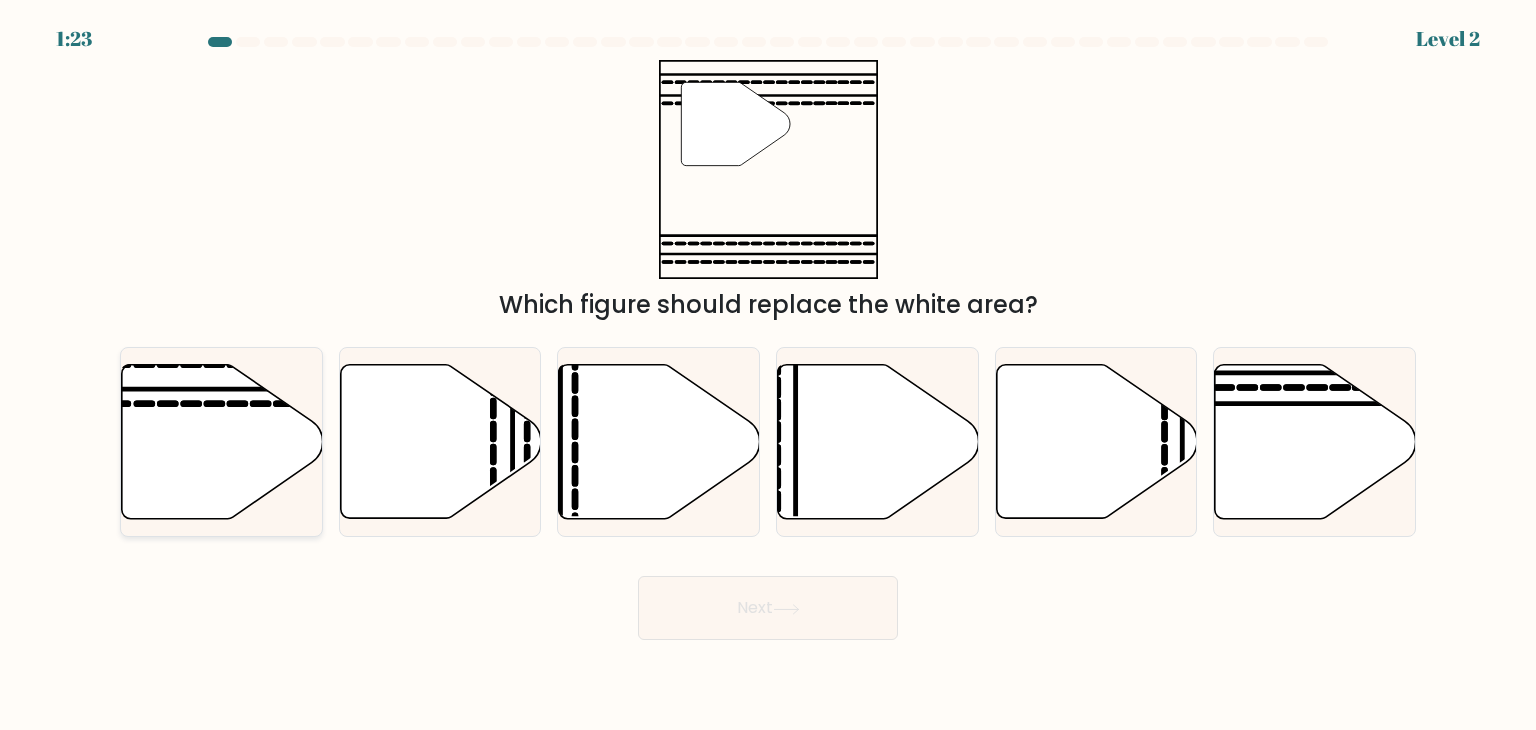 click 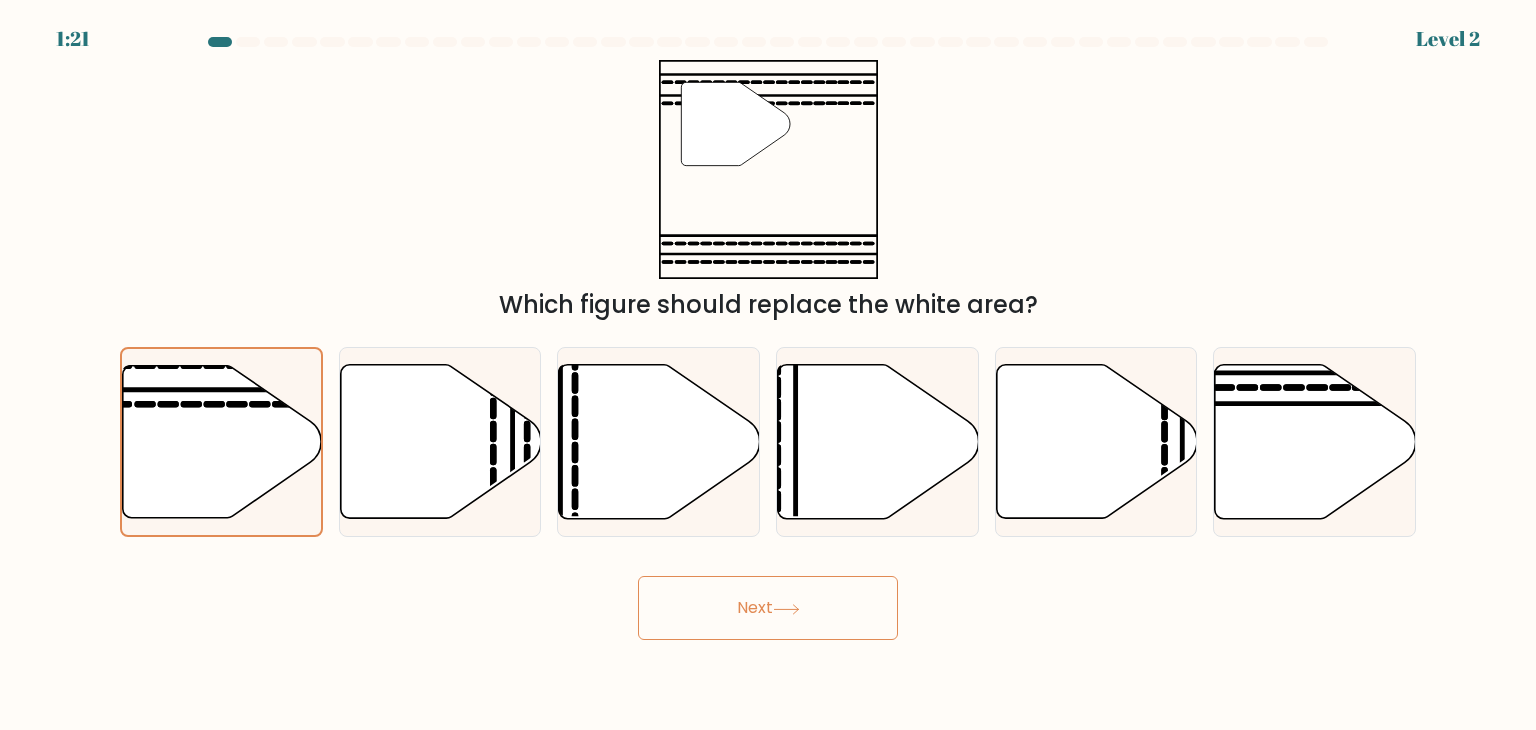 click on "Next" at bounding box center [768, 608] 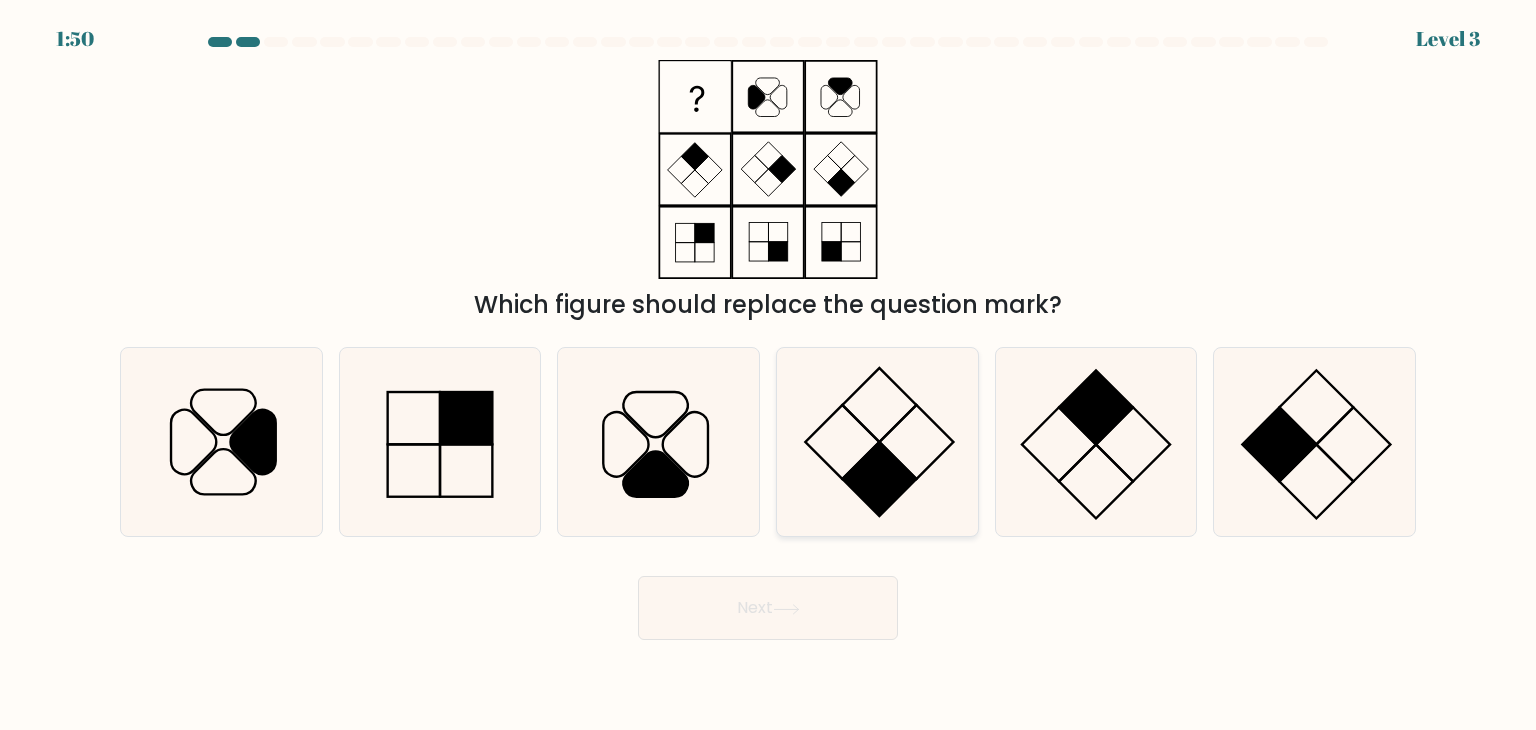 click 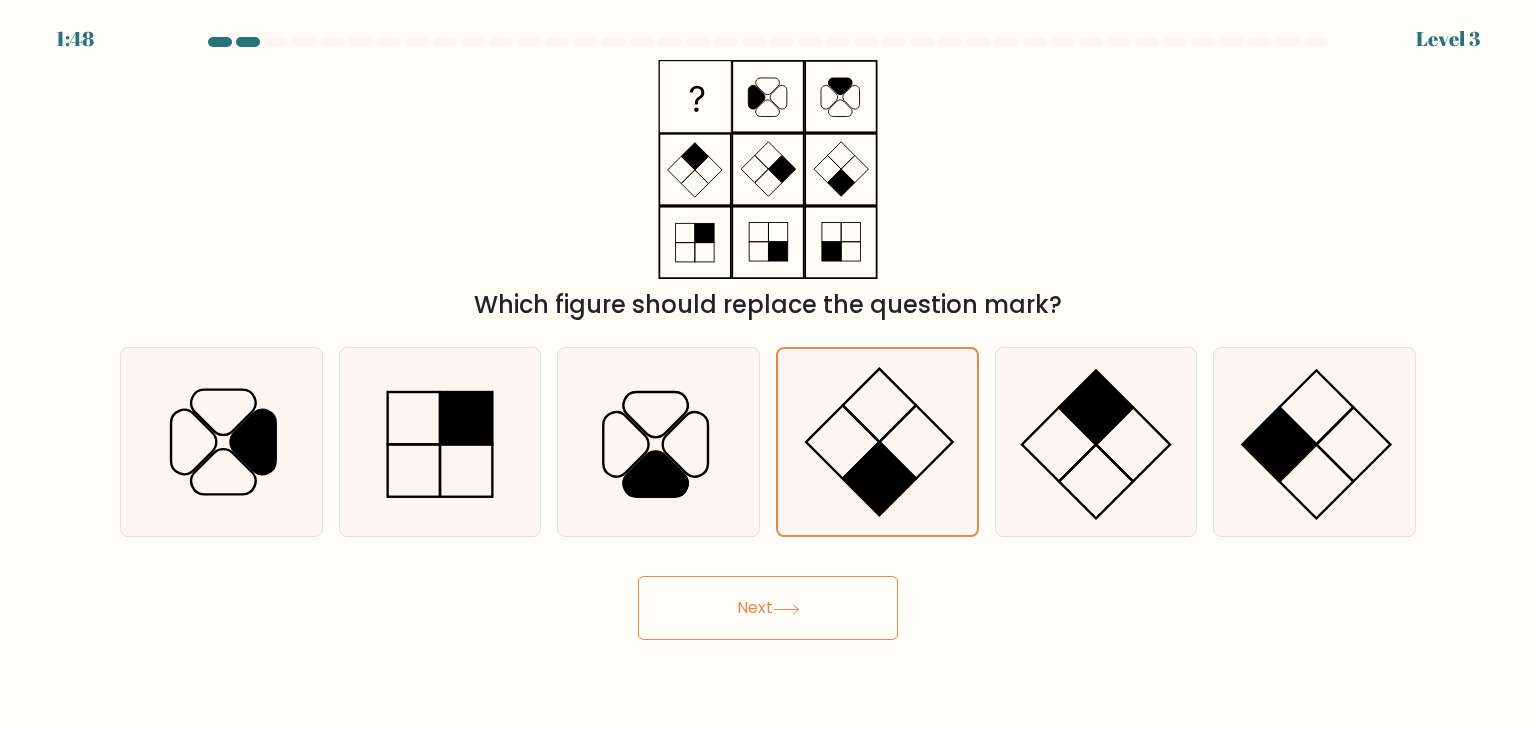 click on "Next" at bounding box center [768, 608] 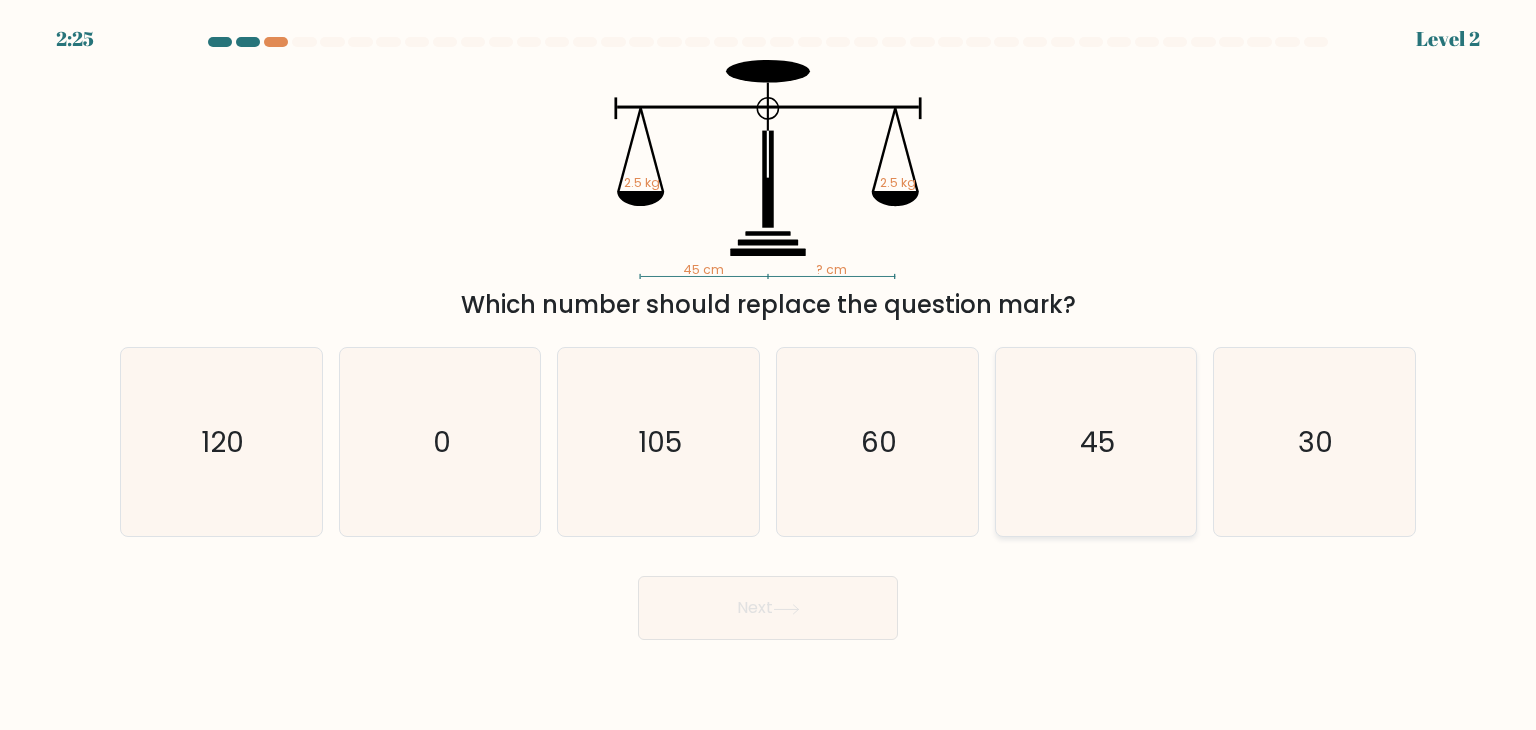 click on "45" 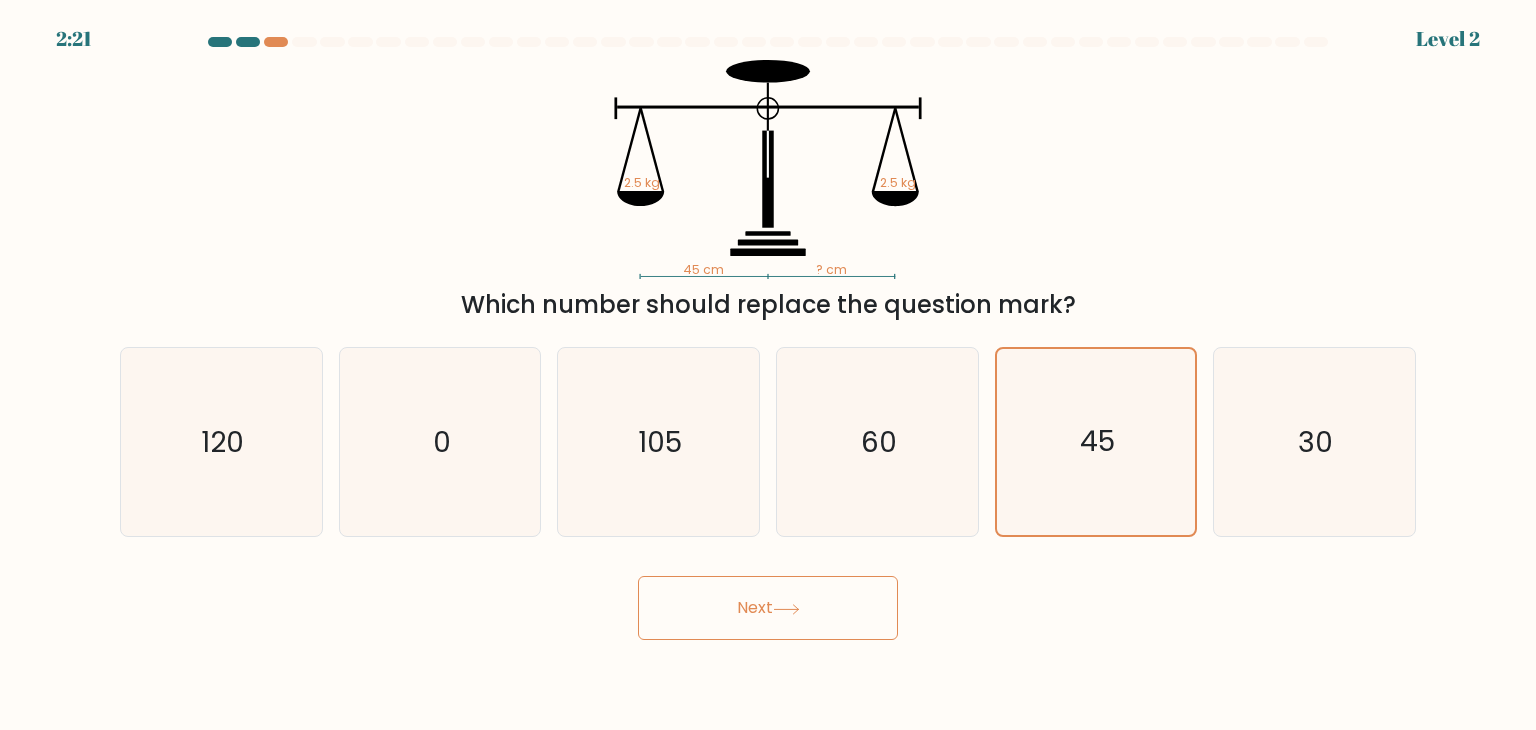 click on "Next" at bounding box center [768, 608] 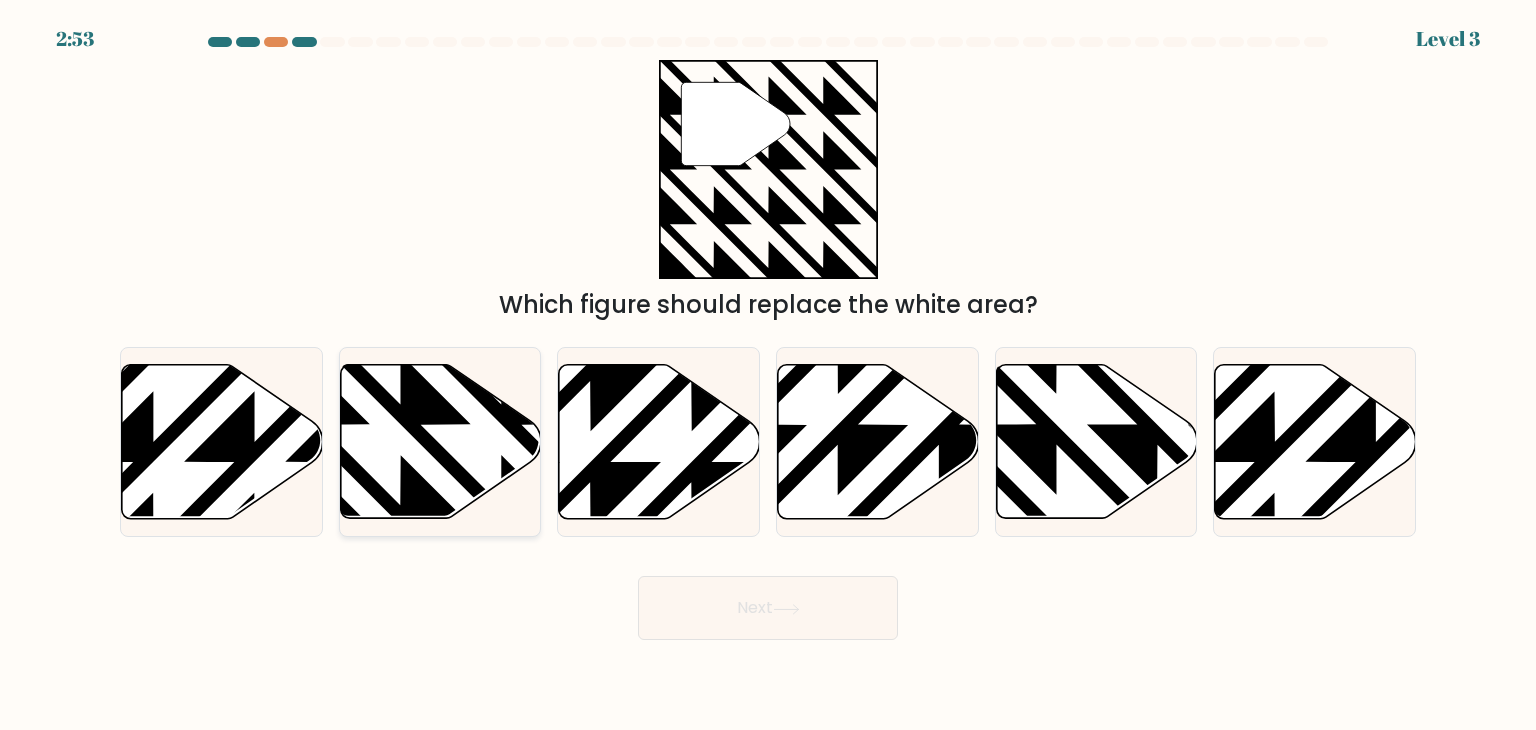 click 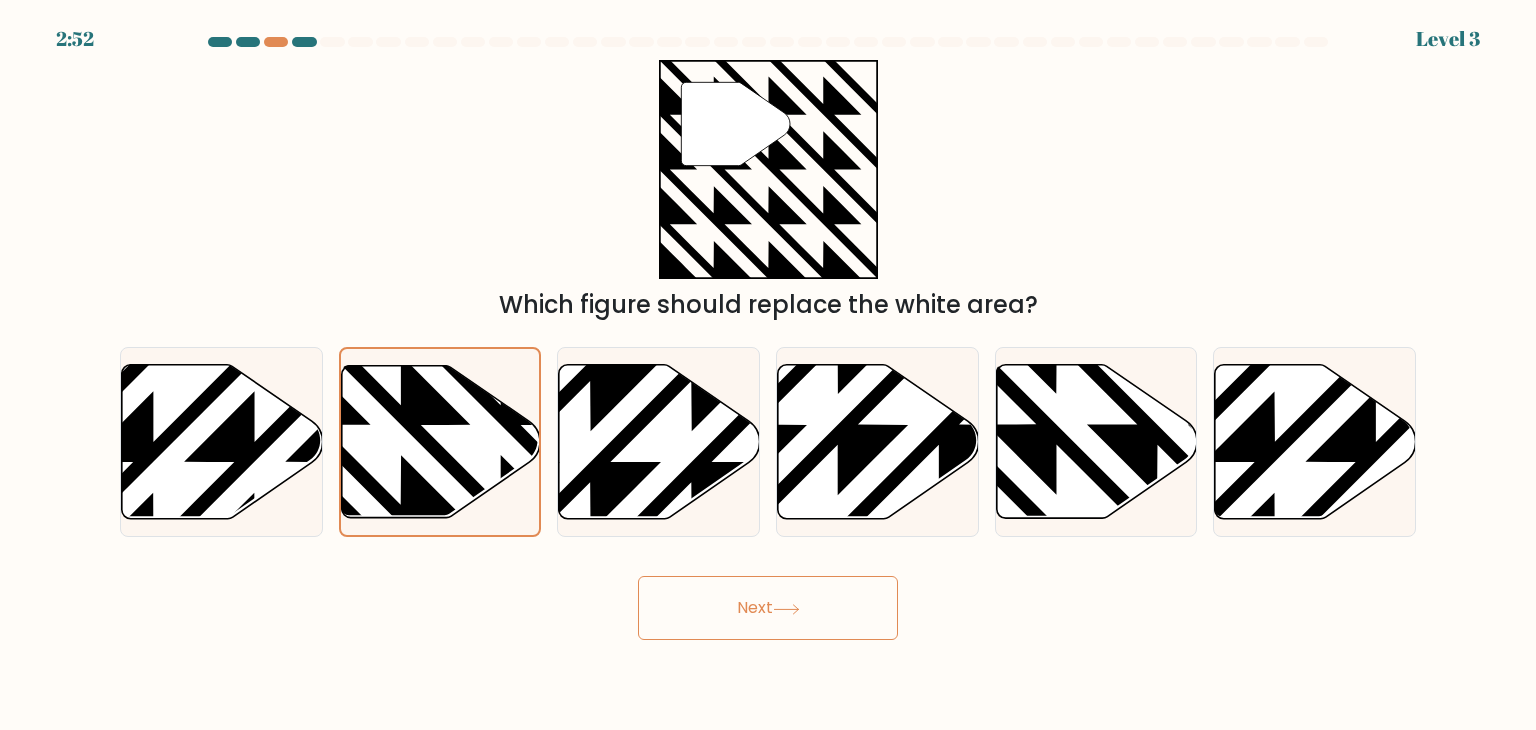 click on "Next" at bounding box center [768, 608] 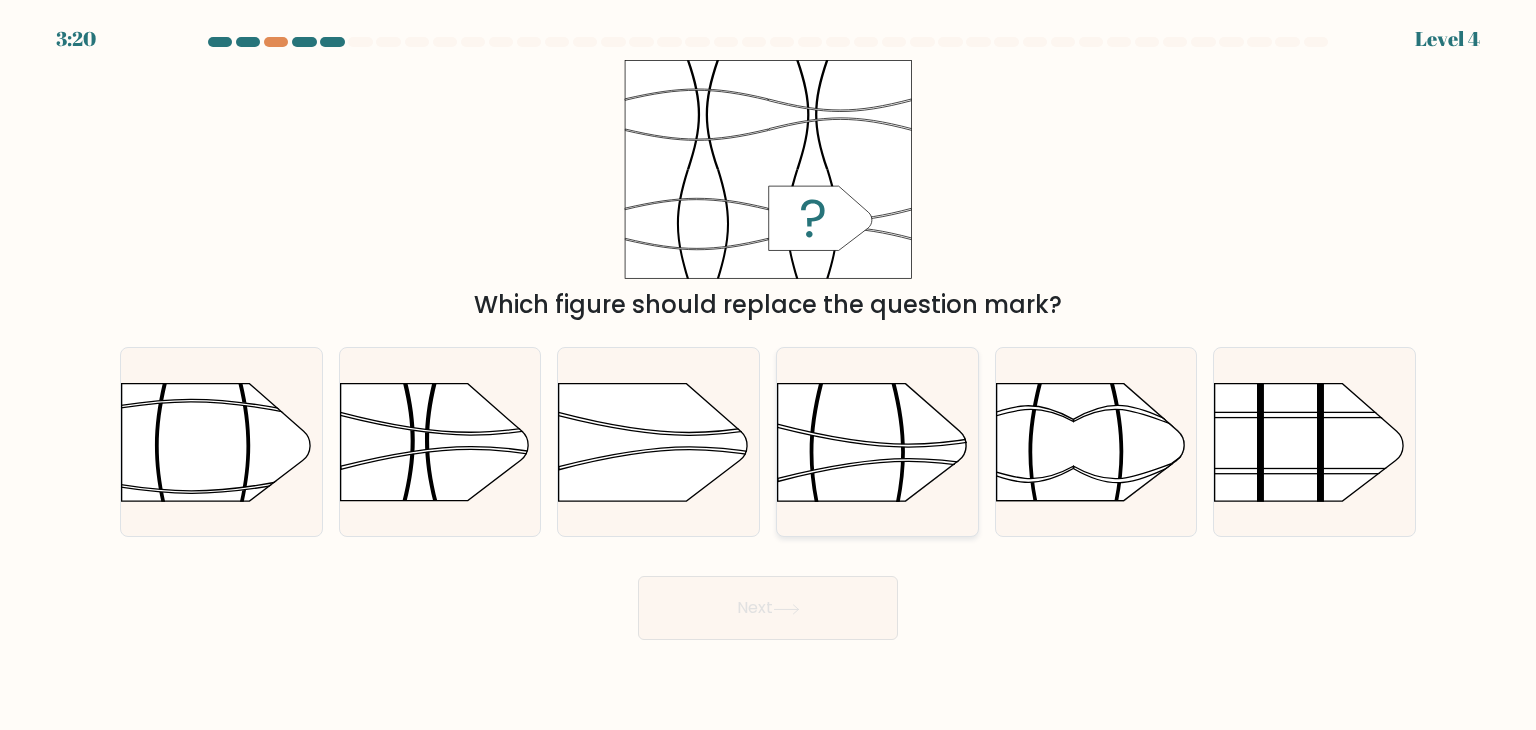click 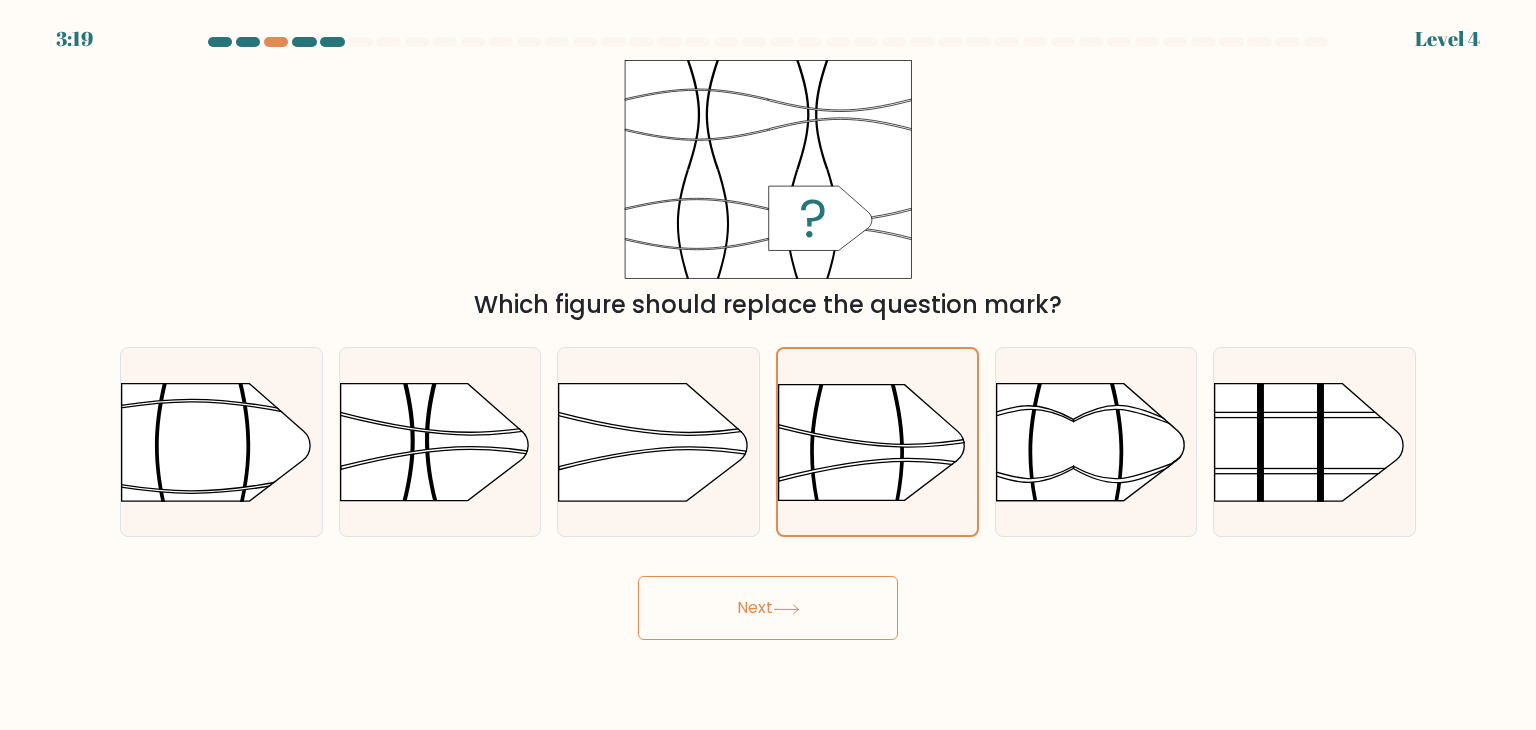 click 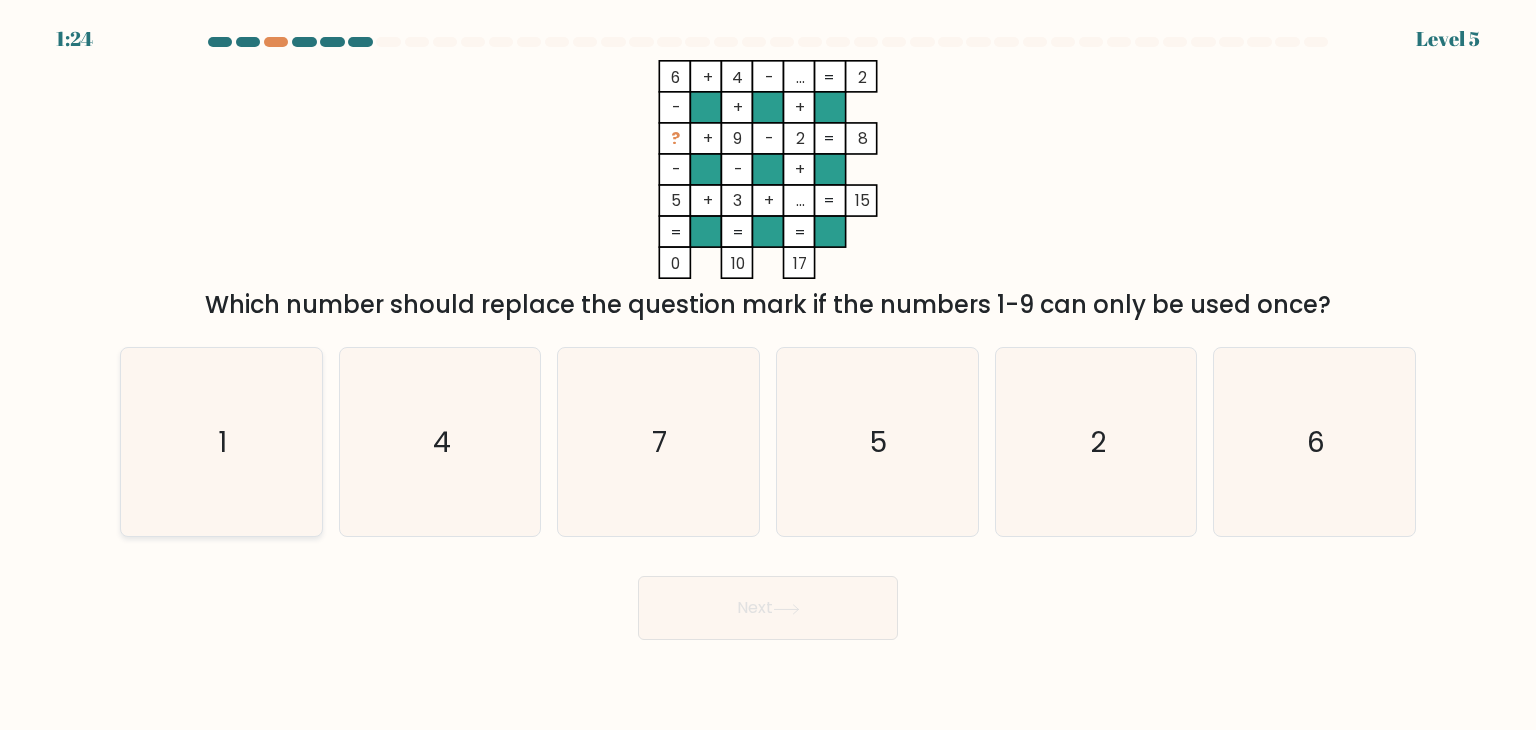 click on "1" 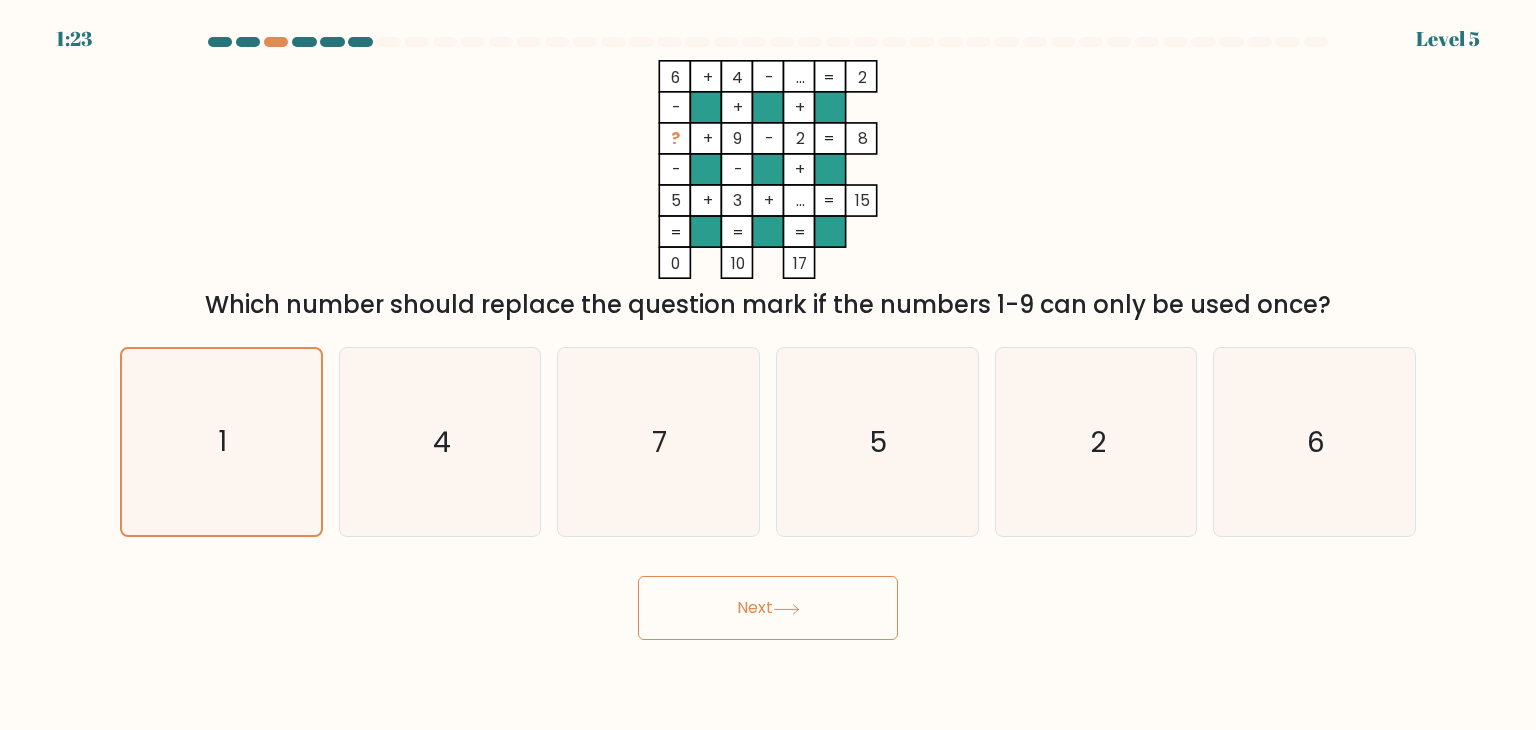 click on "Next" at bounding box center [768, 608] 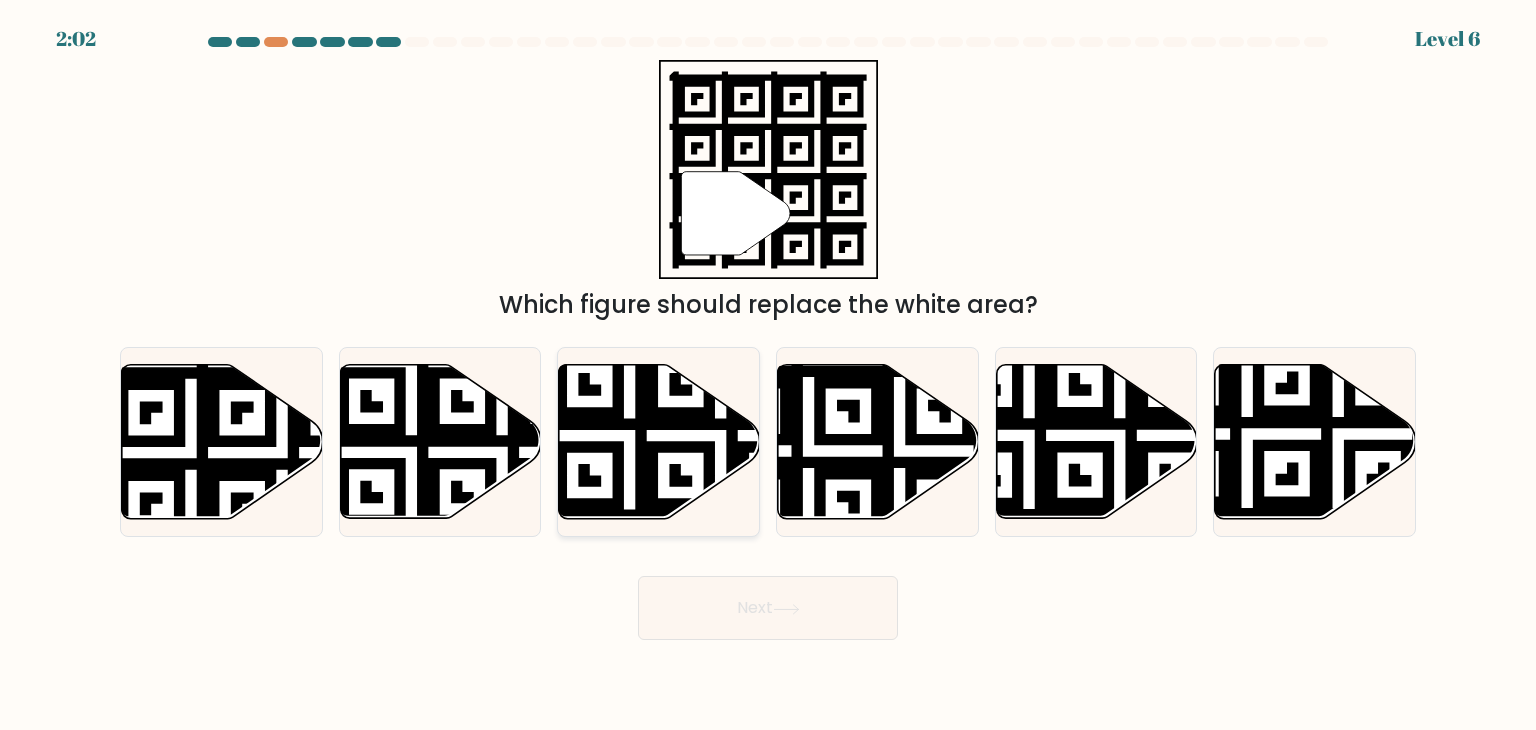 click 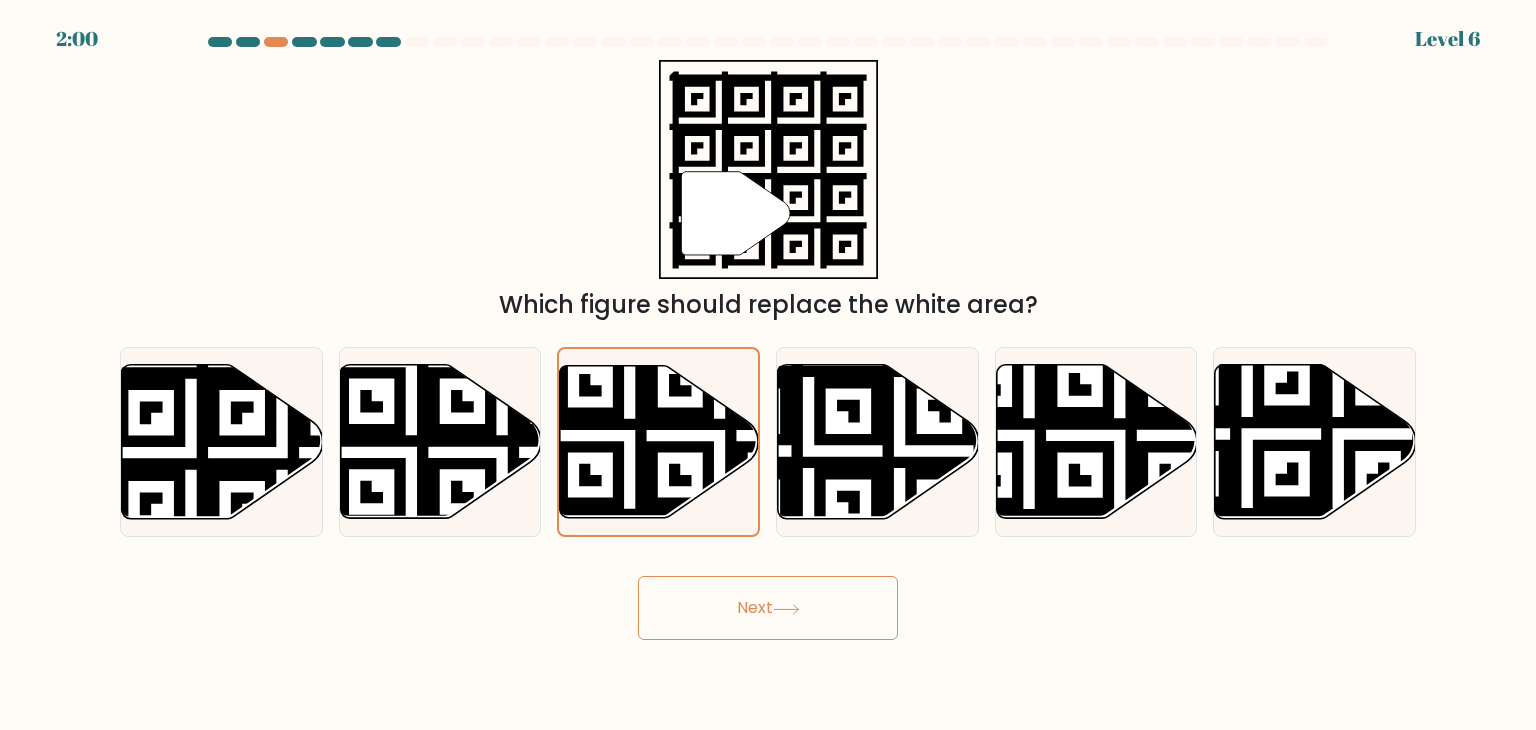 click on "Next" at bounding box center (768, 608) 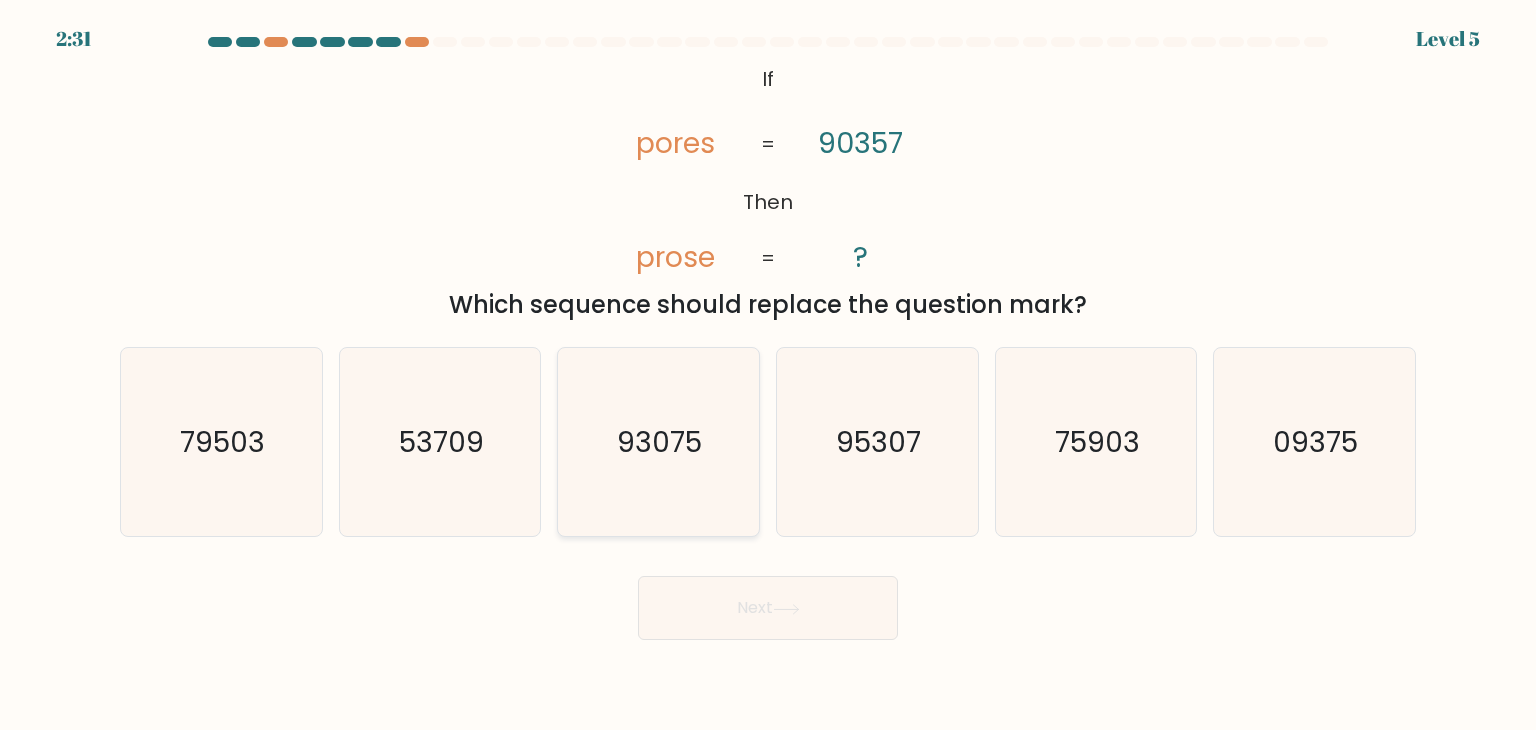 click on "93075" 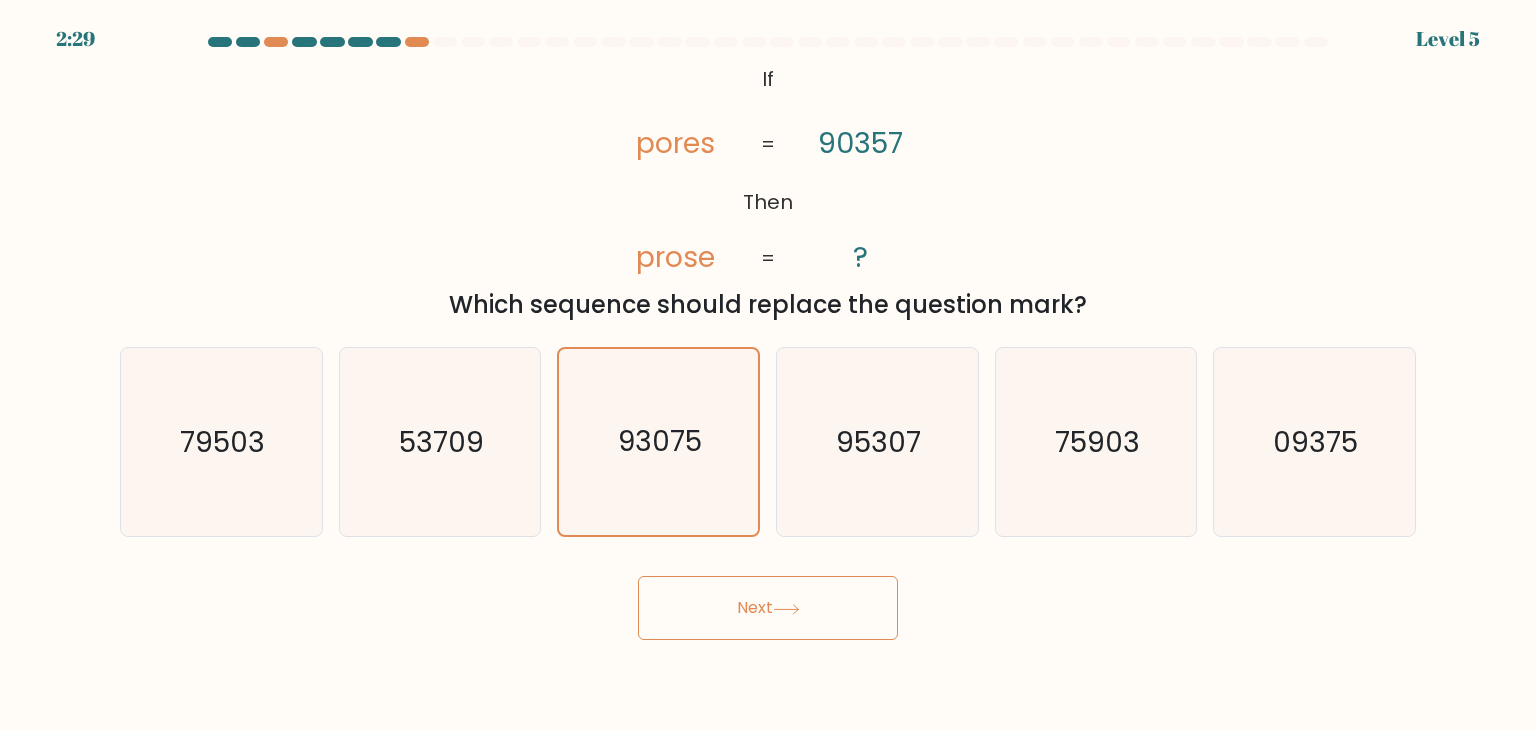 click on "Next" at bounding box center (768, 608) 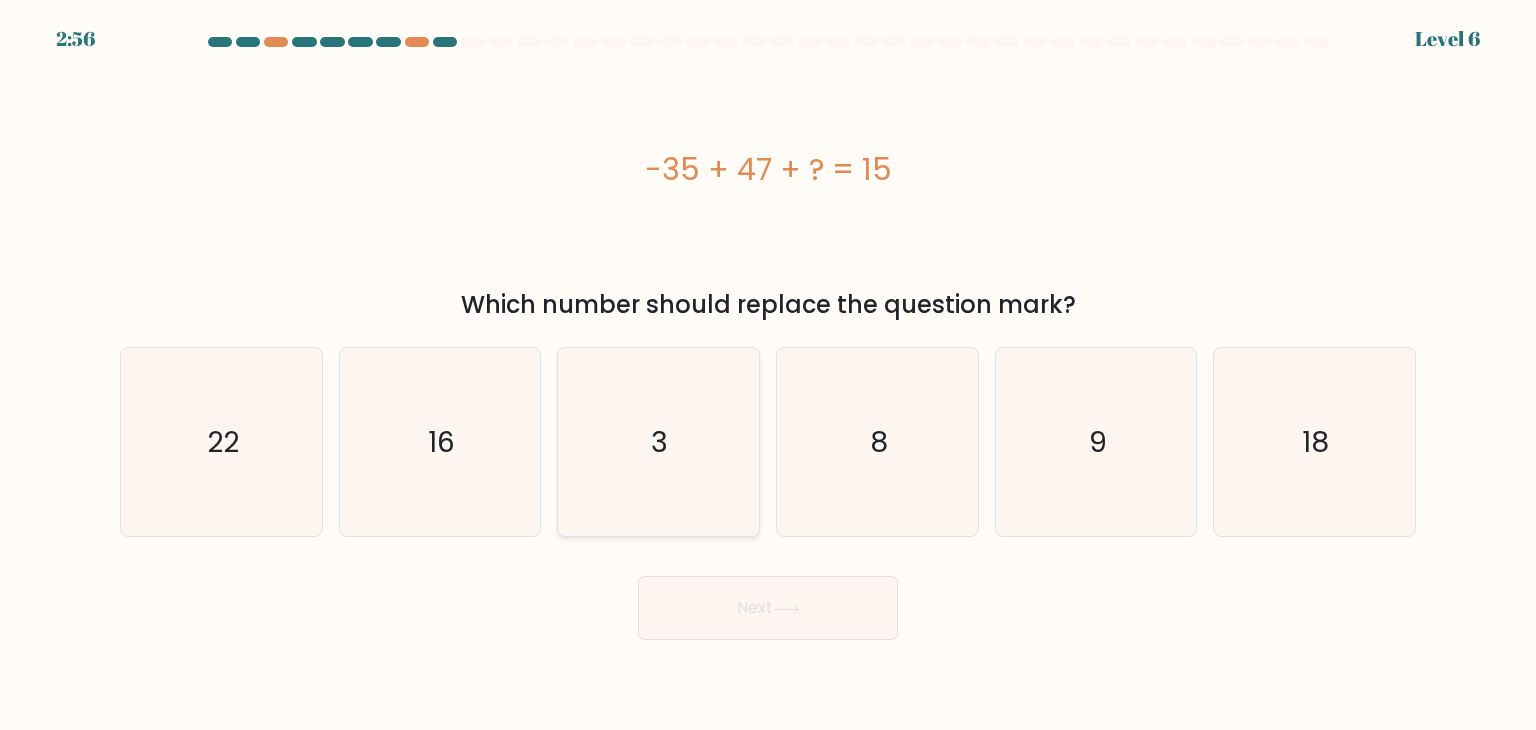 click on "3" 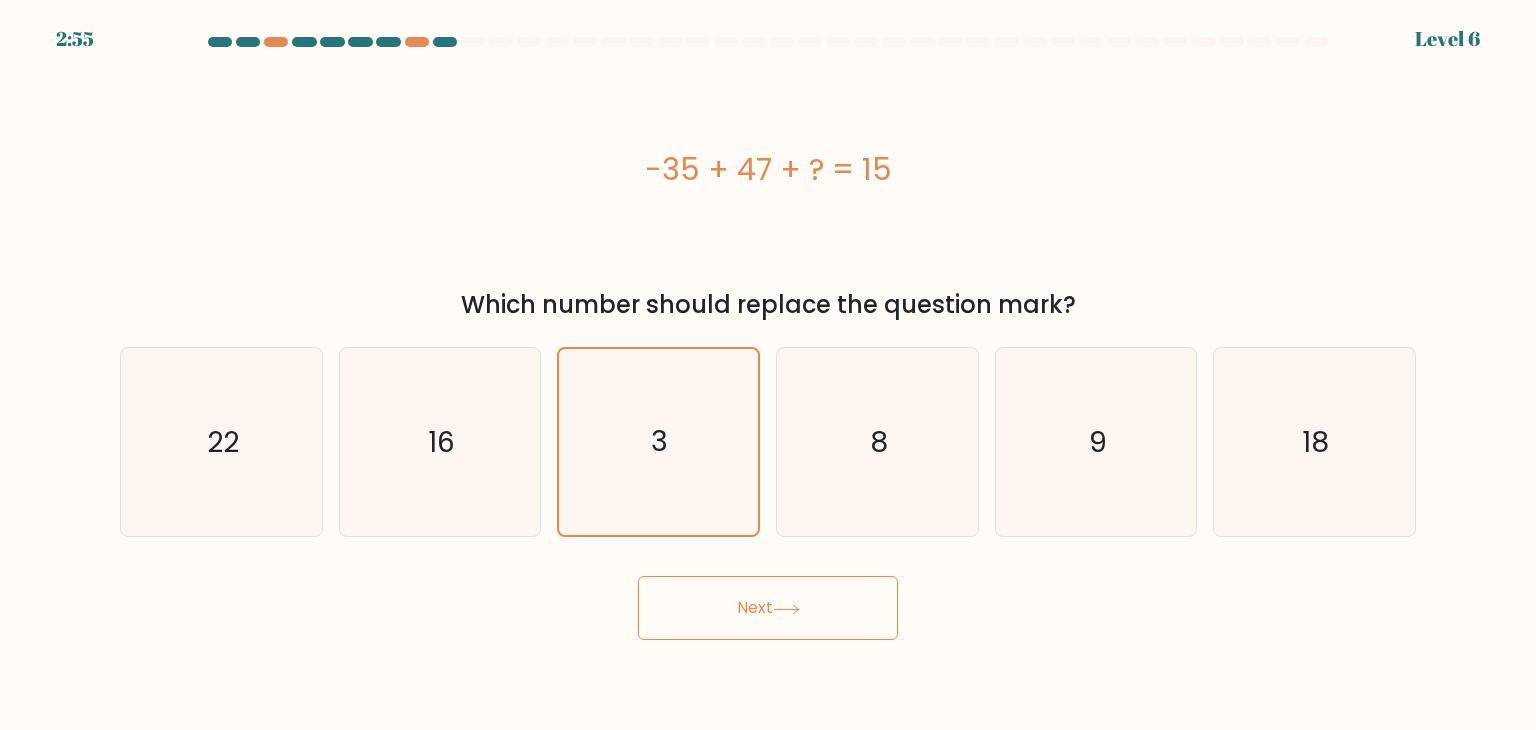 click on "Next" at bounding box center (768, 608) 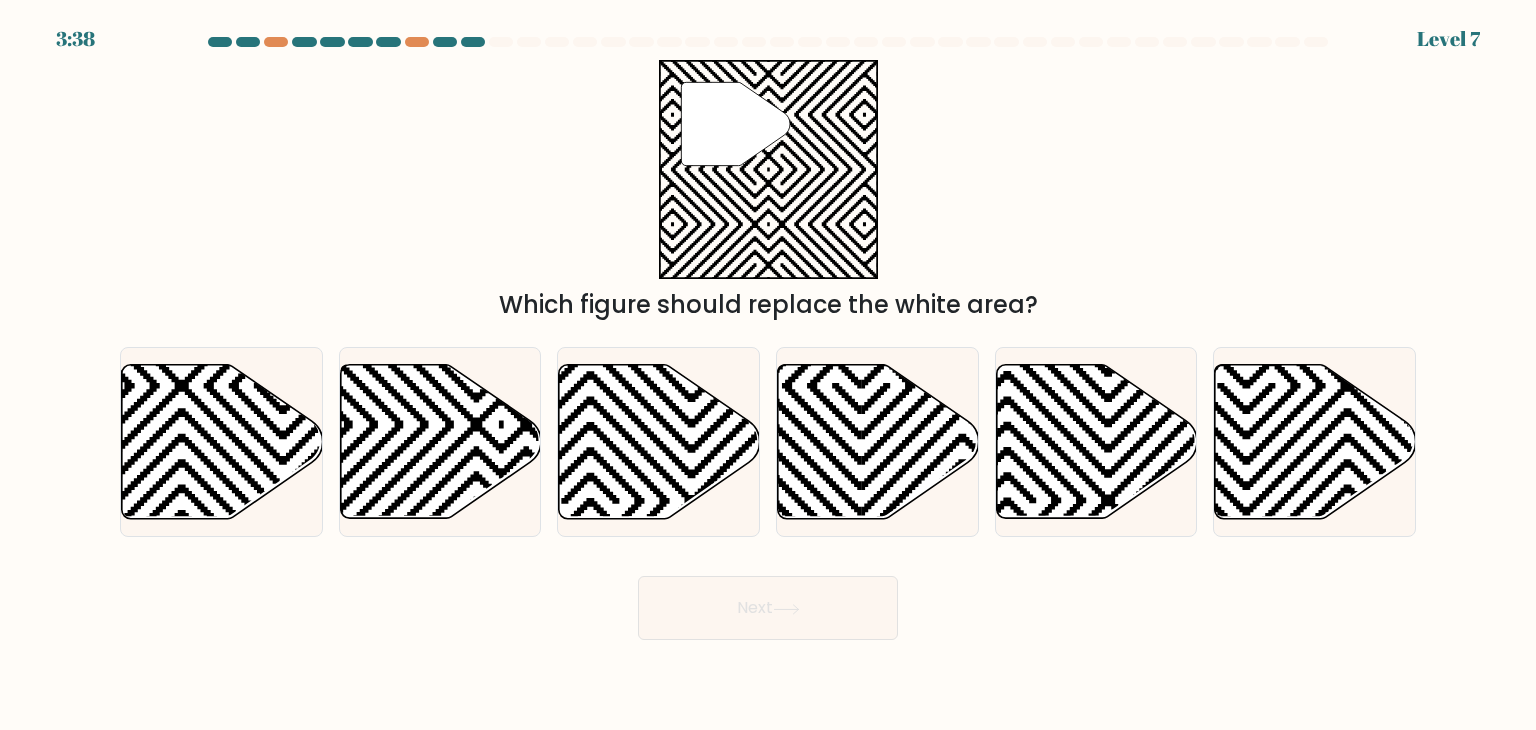 click on "Next" at bounding box center (768, 608) 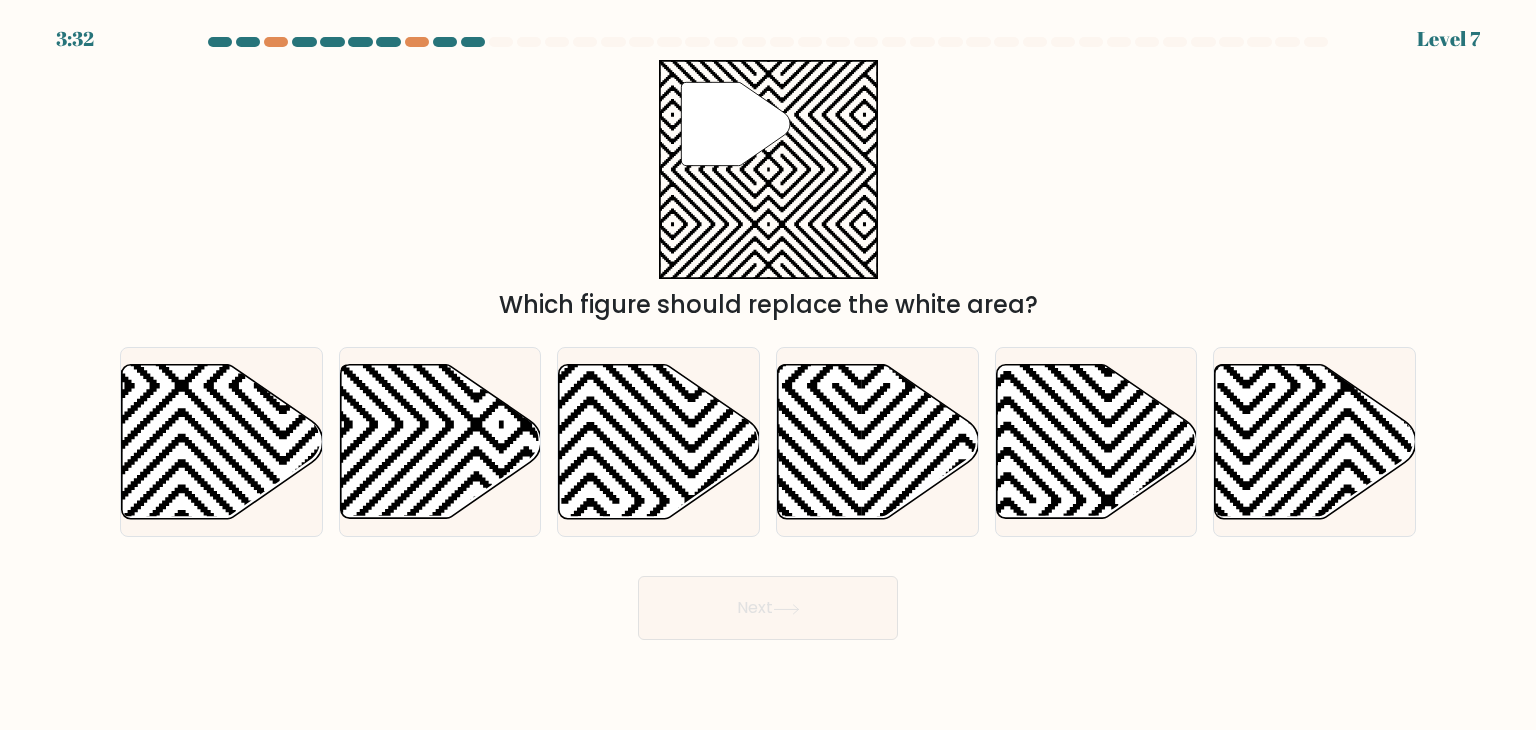 click on "a." at bounding box center [768, 338] 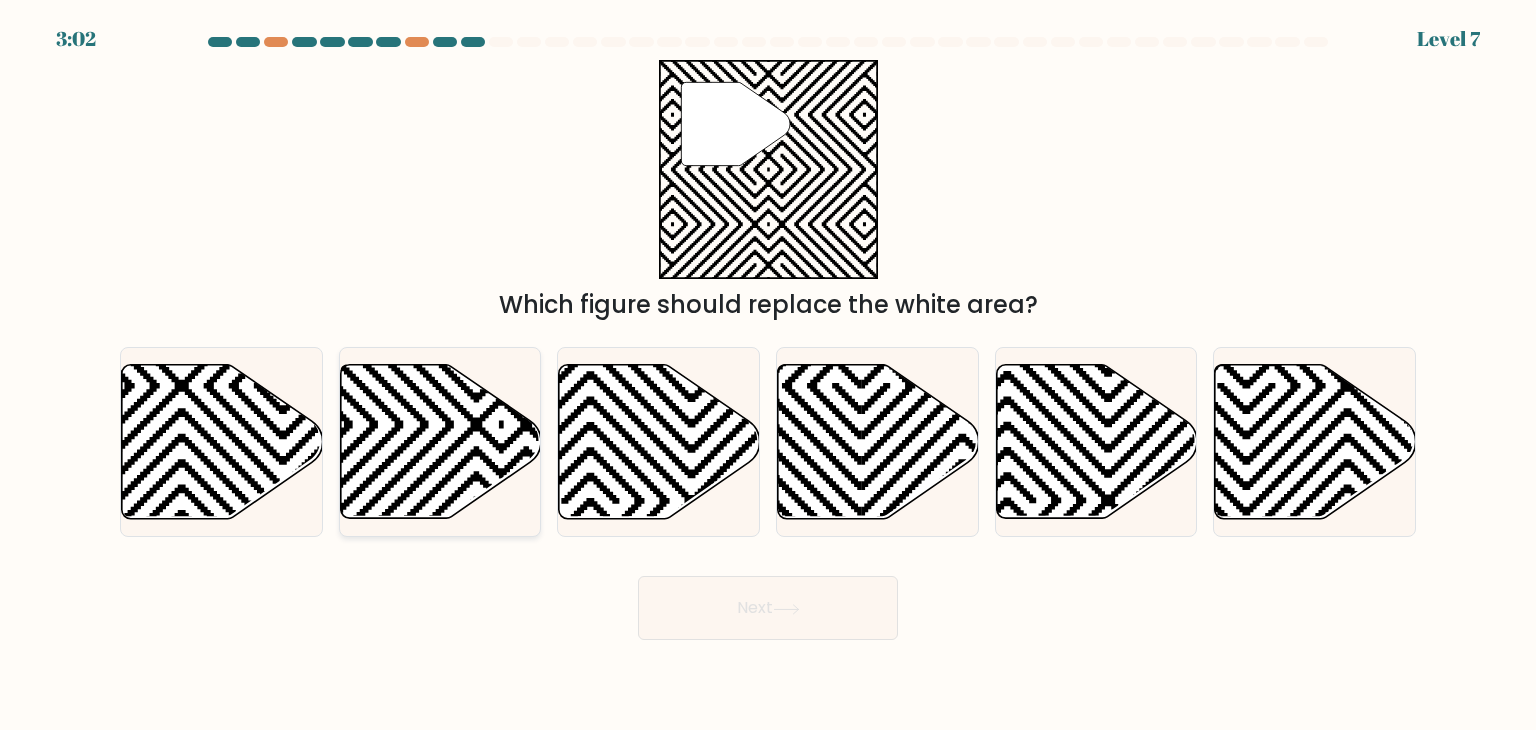click 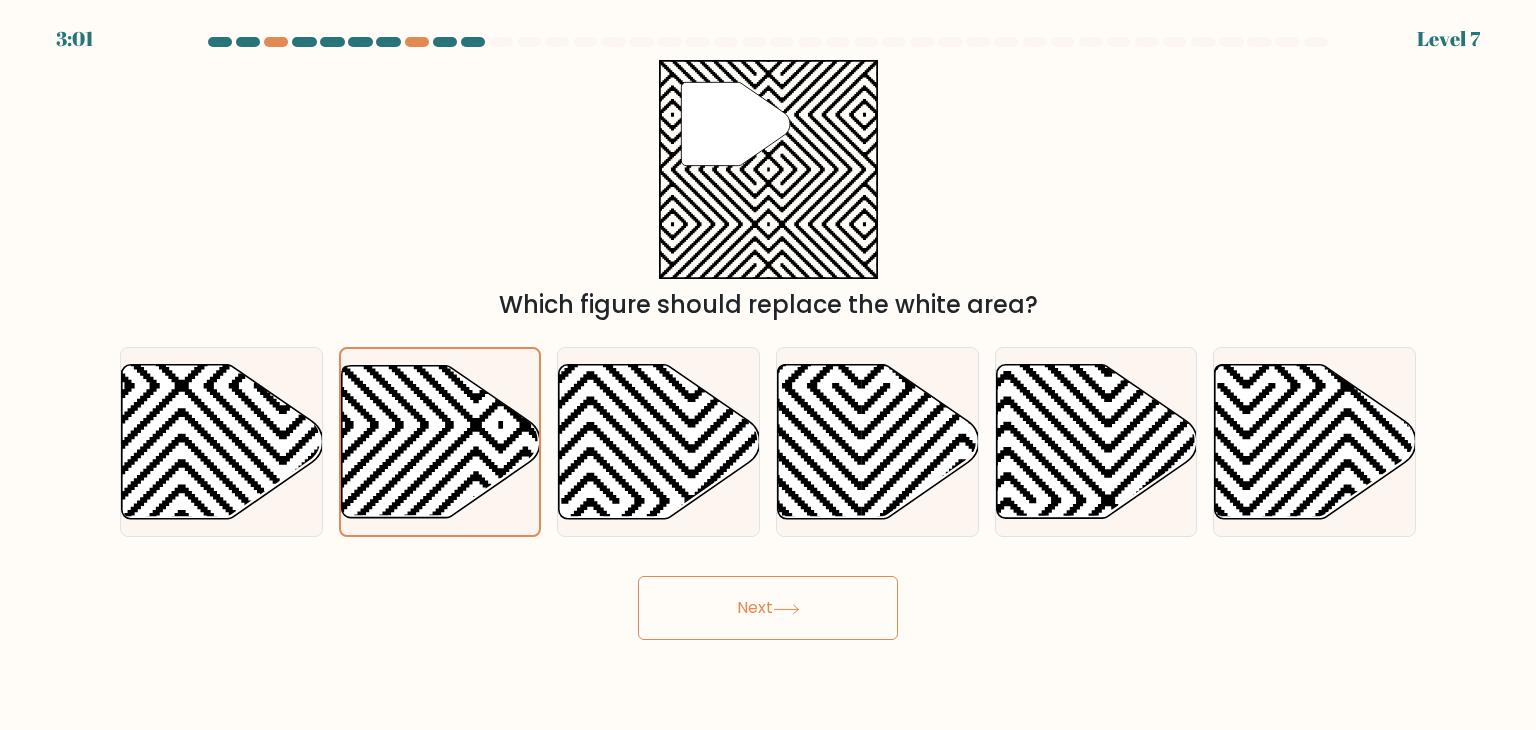 click on "Next" at bounding box center [768, 608] 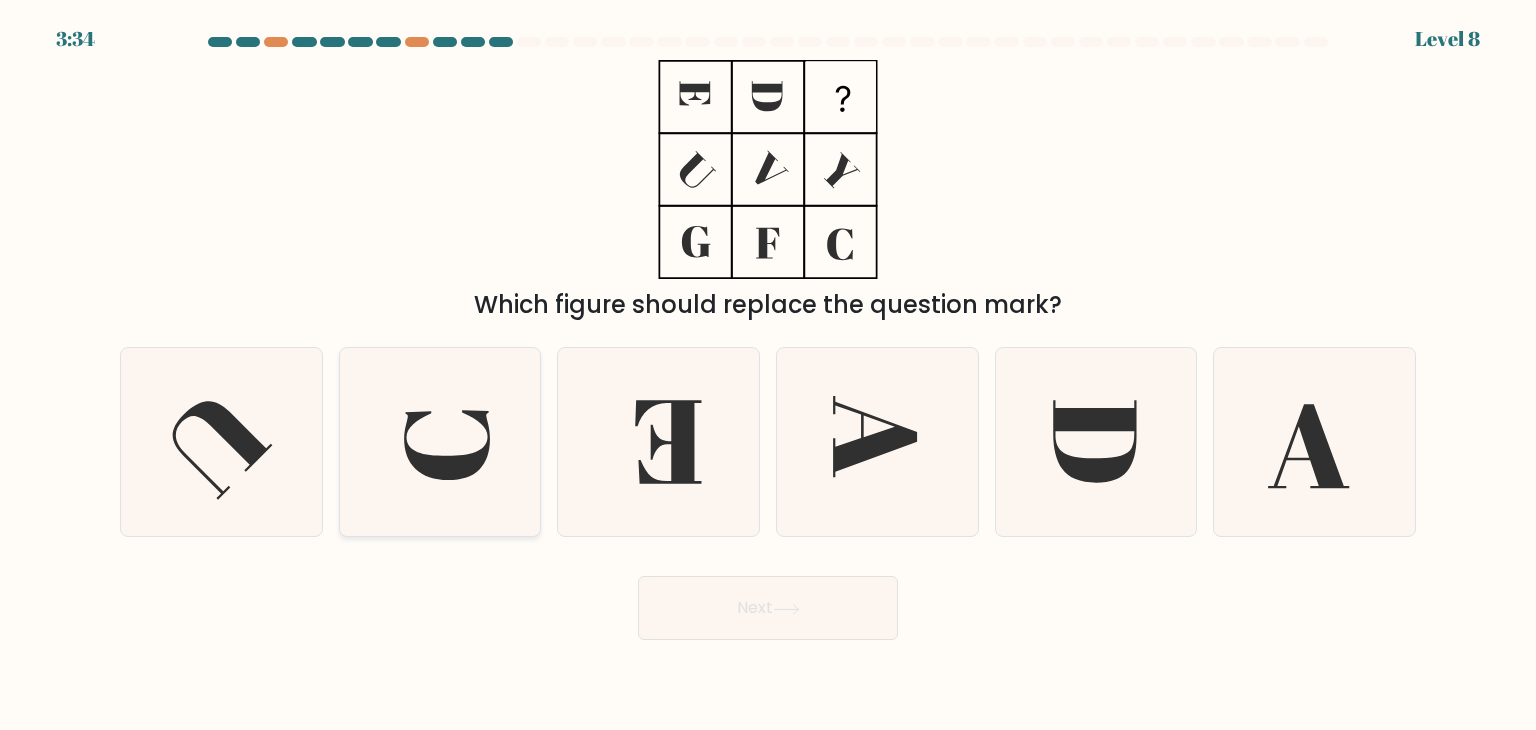 click 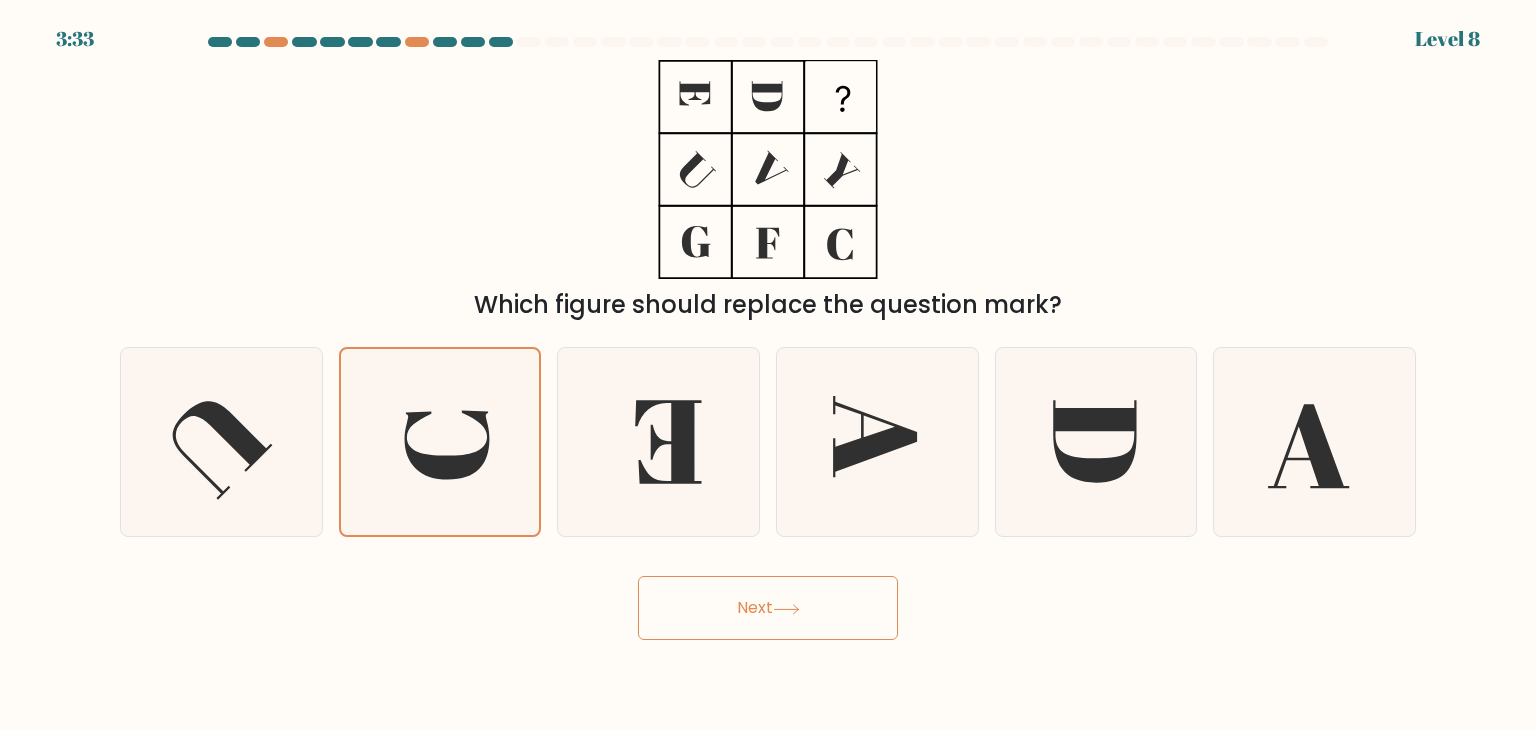 click on "Next" at bounding box center [768, 608] 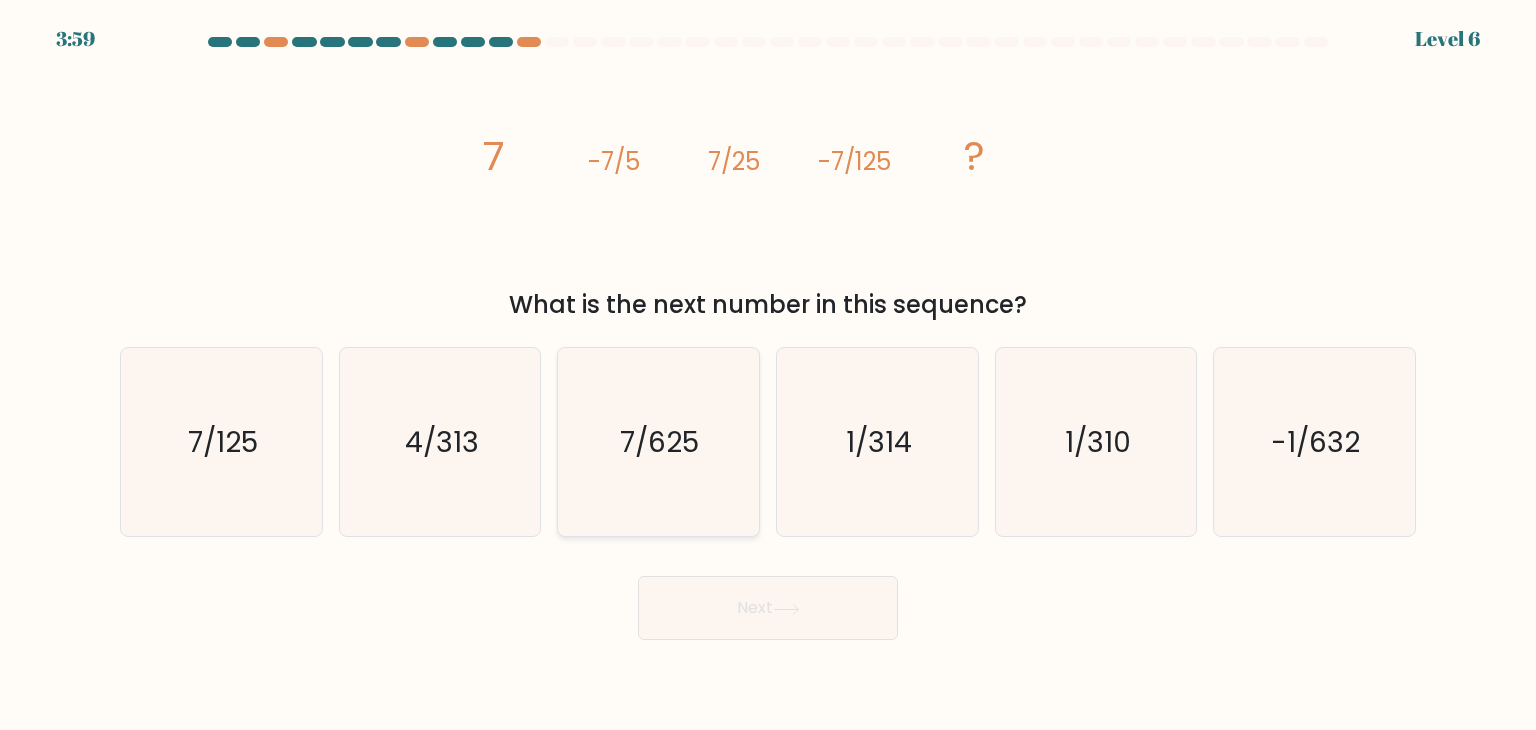 click on "7/625" 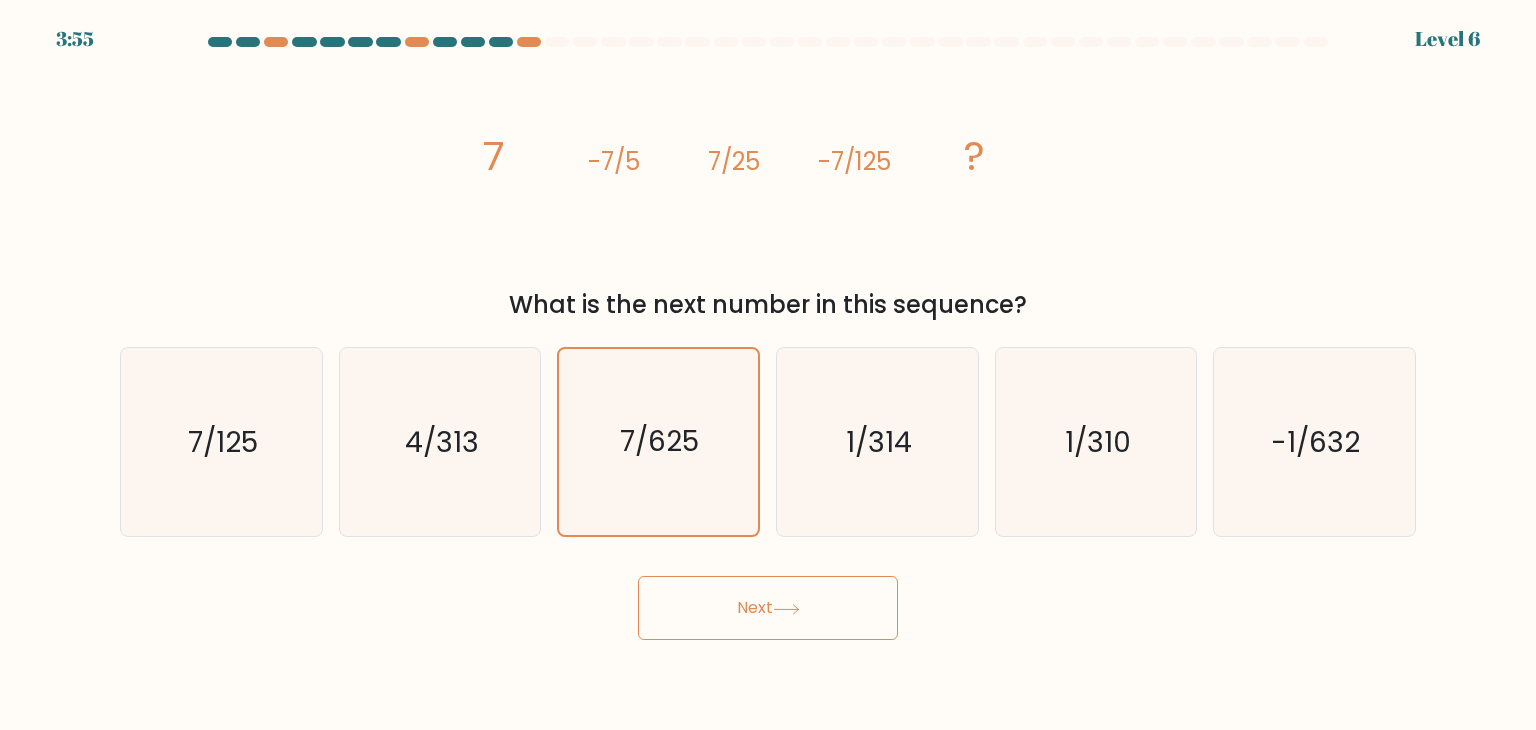 click on "Next" at bounding box center [768, 608] 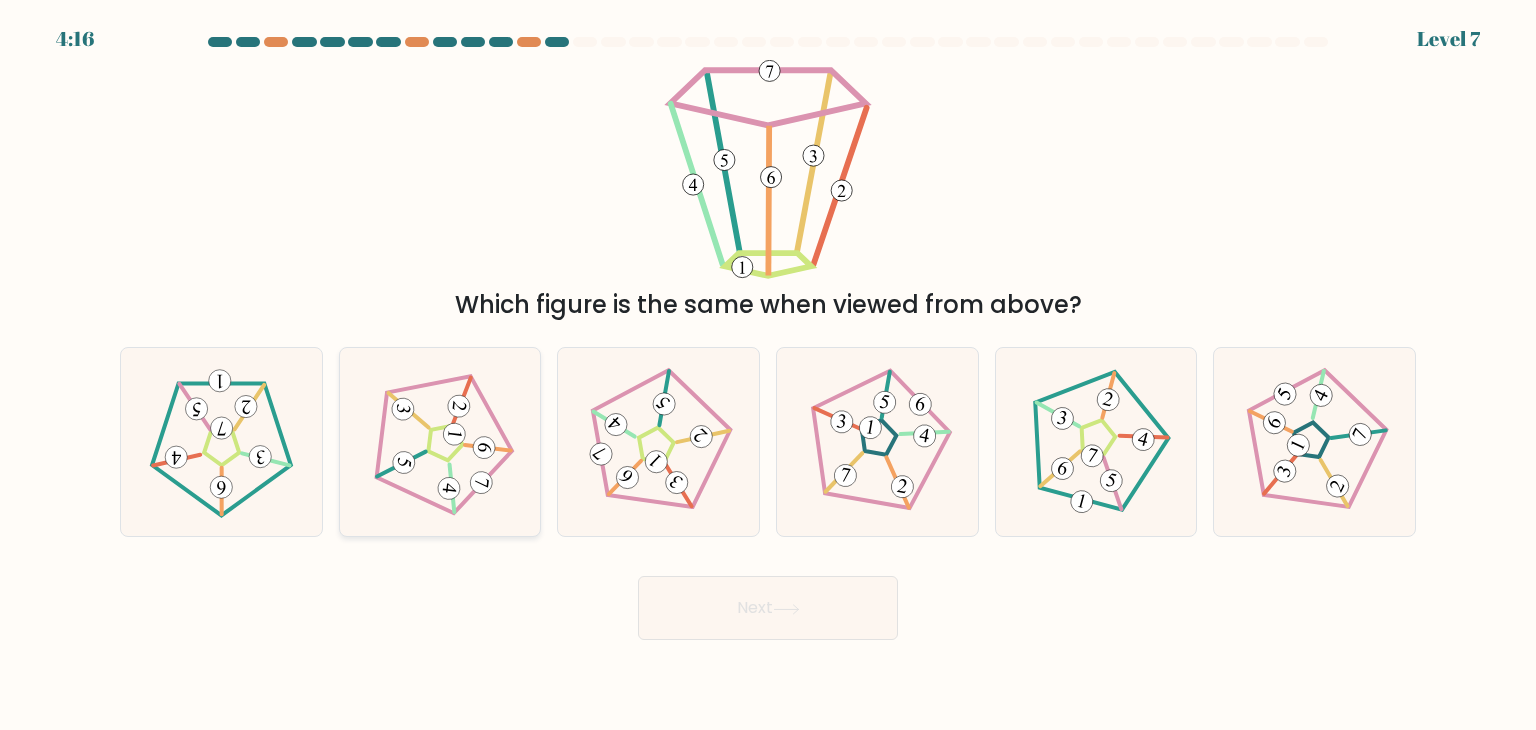 click 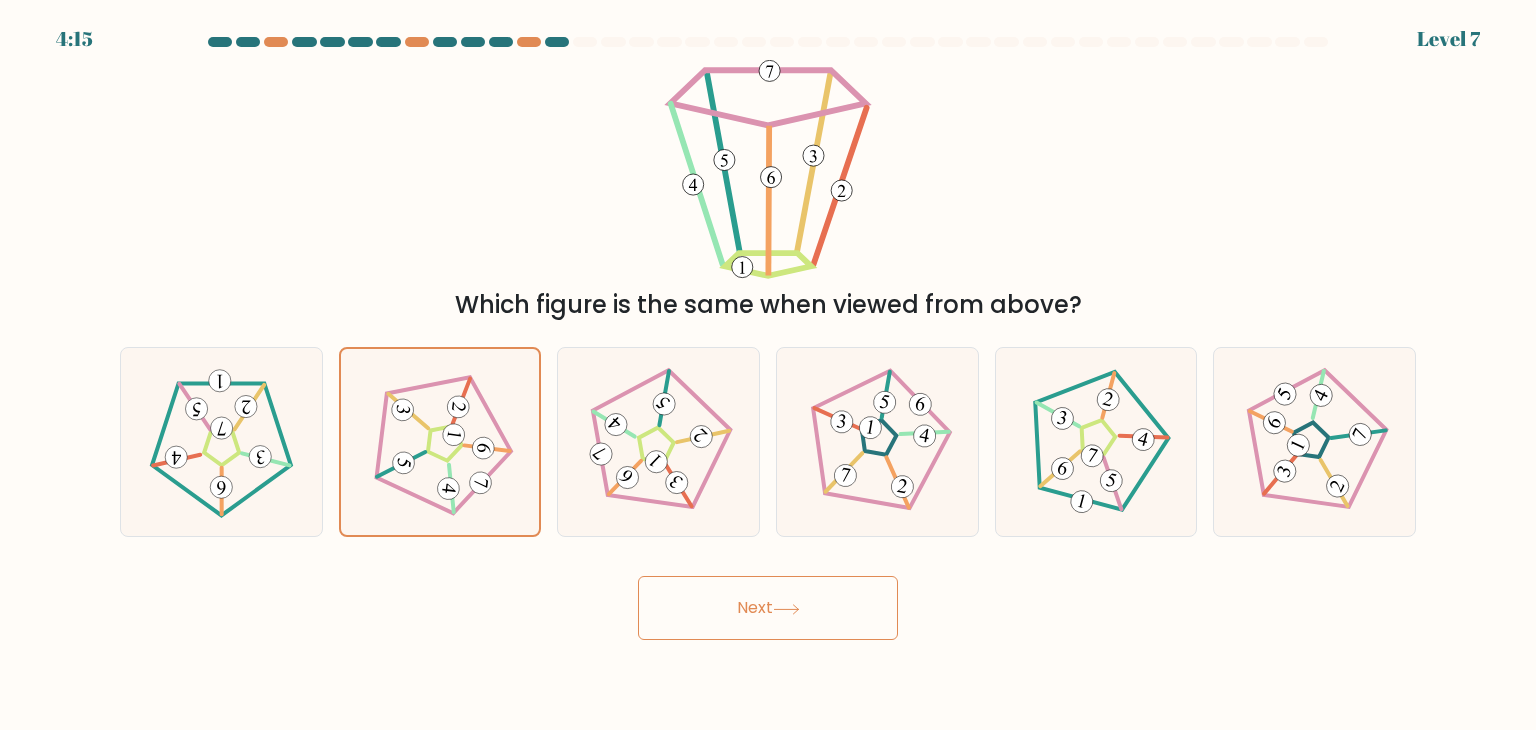 click on "Next" at bounding box center (768, 608) 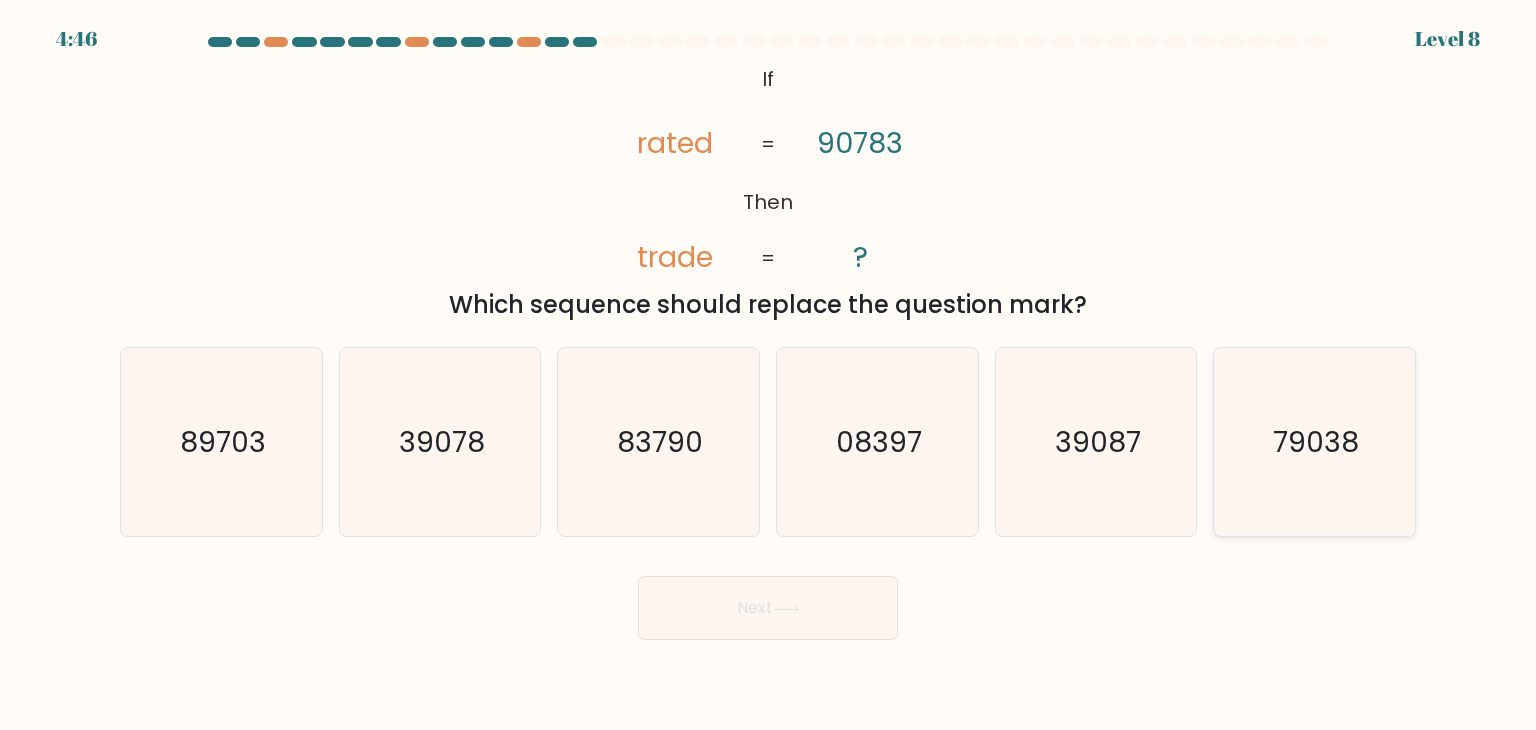 click on "79038" 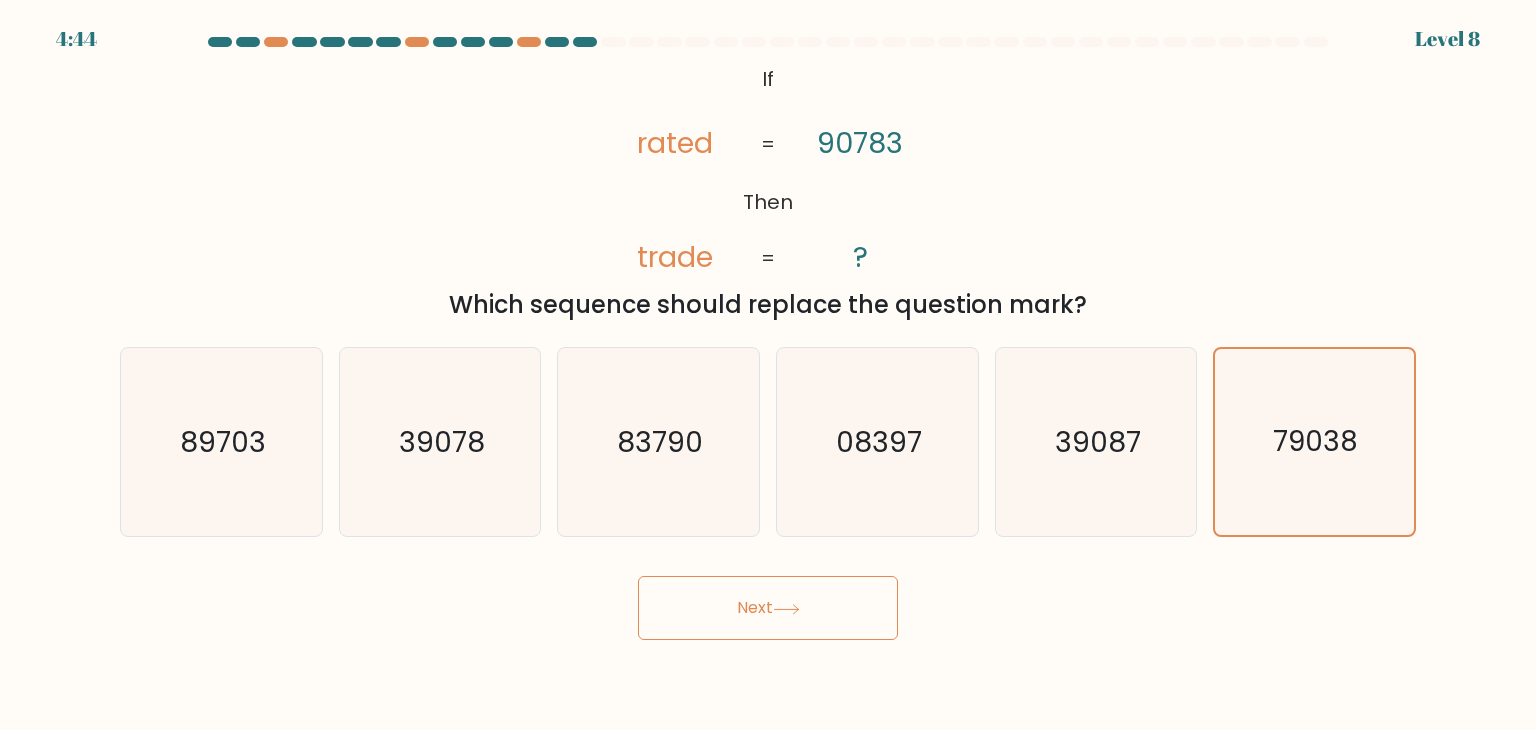 click on "Next" at bounding box center [768, 608] 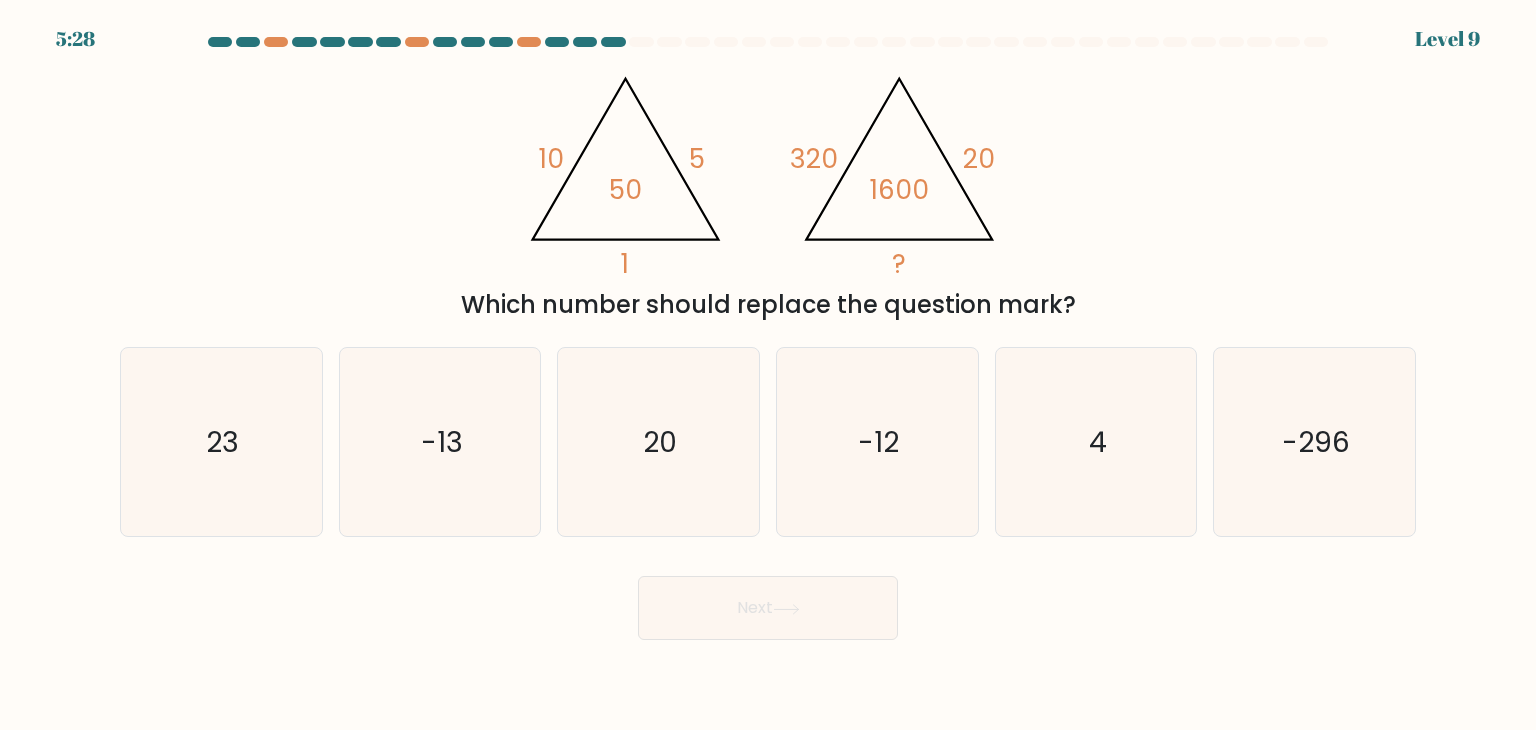 click on "Next" at bounding box center (768, 608) 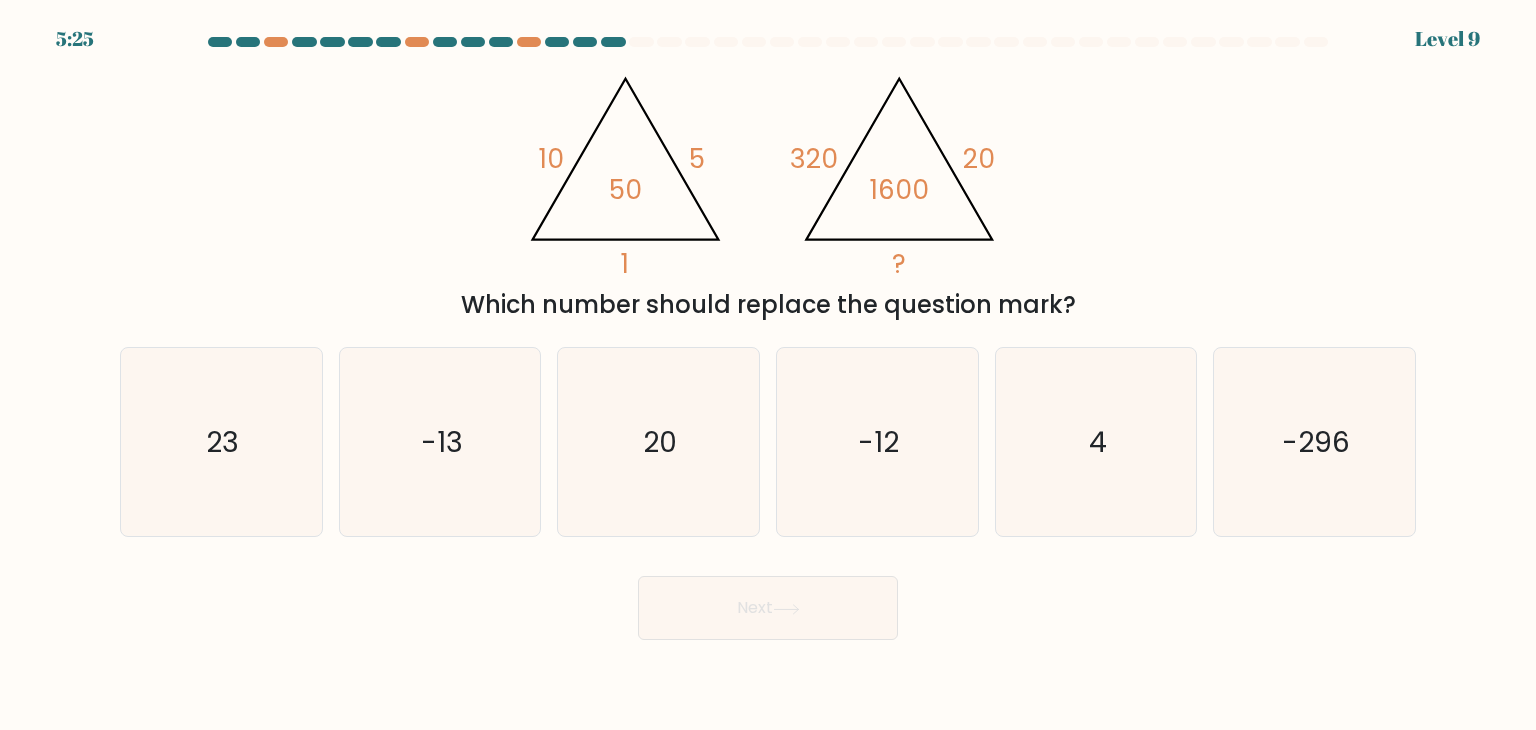 click on "@import url('https://fonts.googleapis.com/css?family=Abril+Fatface:400,100,100italic,300,300italic,400italic,500,500italic,700,700italic,900,900italic');                        10       5       1       50                                       @import url('https://fonts.googleapis.com/css?family=Abril+Fatface:400,100,100italic,300,300italic,400italic,500,500italic,700,700italic,900,900italic');                        320       20       ?       1600
Which number should replace the question mark?" at bounding box center [768, 191] 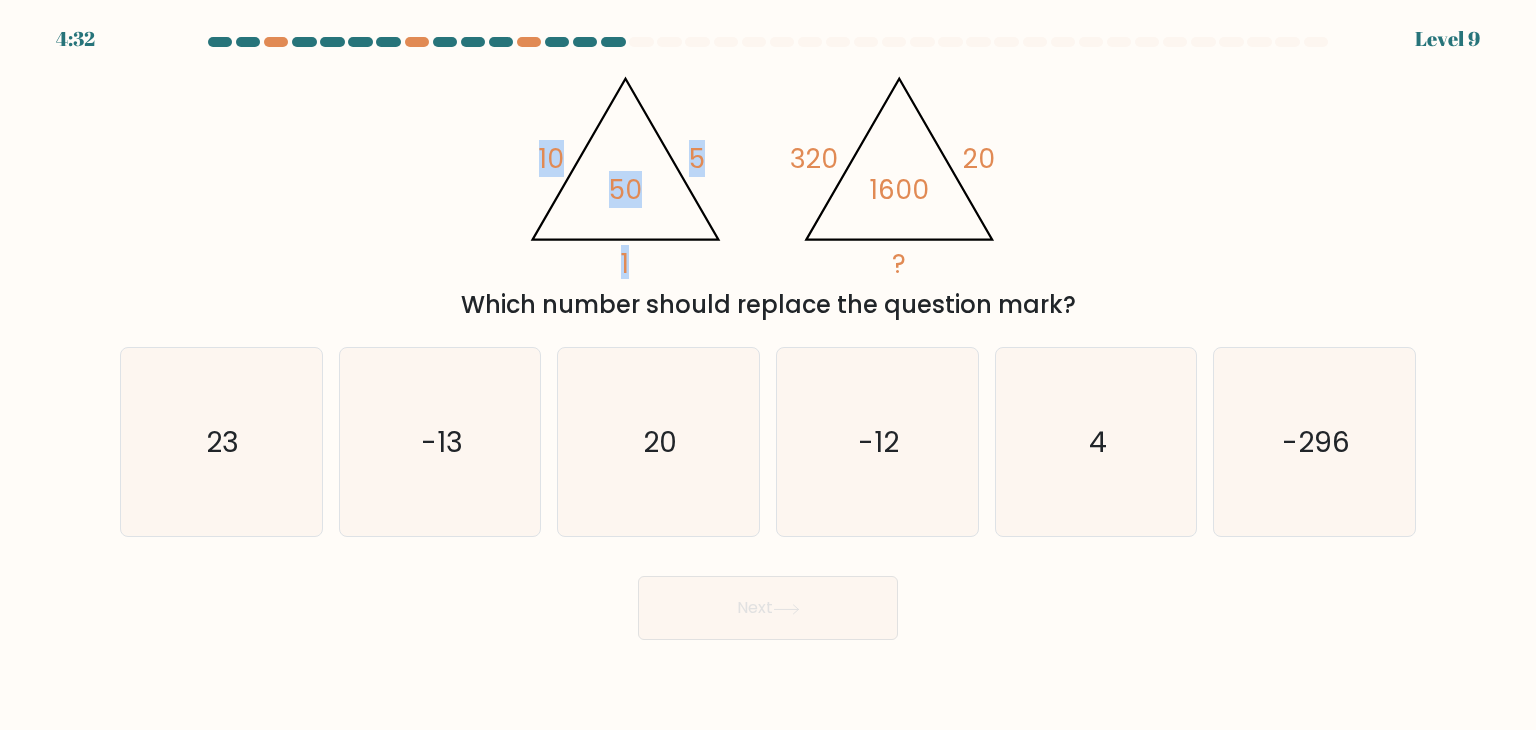 click on "@import url('https://fonts.googleapis.com/css?family=Abril+Fatface:400,100,100italic,300,300italic,400italic,500,500italic,700,700italic,900,900italic');                        10       5       1       50                                       @import url('https://fonts.googleapis.com/css?family=Abril+Fatface:400,100,100italic,300,300italic,400italic,500,500italic,700,700italic,900,900italic');                        320       20       ?       1600" 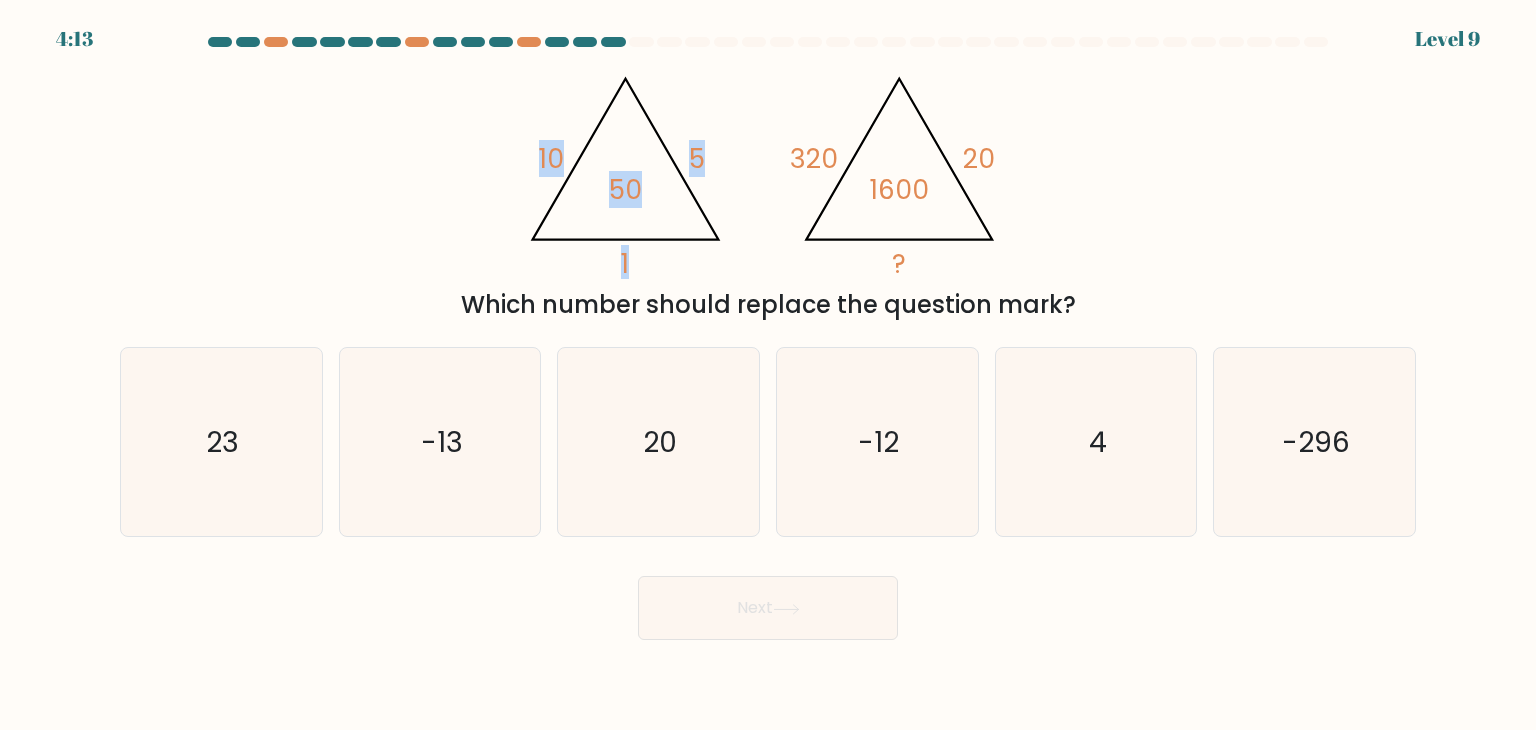 click on "@import url('https://fonts.googleapis.com/css?family=Abril+Fatface:400,100,100italic,300,300italic,400italic,500,500italic,700,700italic,900,900italic');                        10       5       1       50                                       @import url('https://fonts.googleapis.com/css?family=Abril+Fatface:400,100,100italic,300,300italic,400italic,500,500italic,700,700italic,900,900italic');                        320       20       ?       1600
Which number should replace the question mark?" at bounding box center (768, 191) 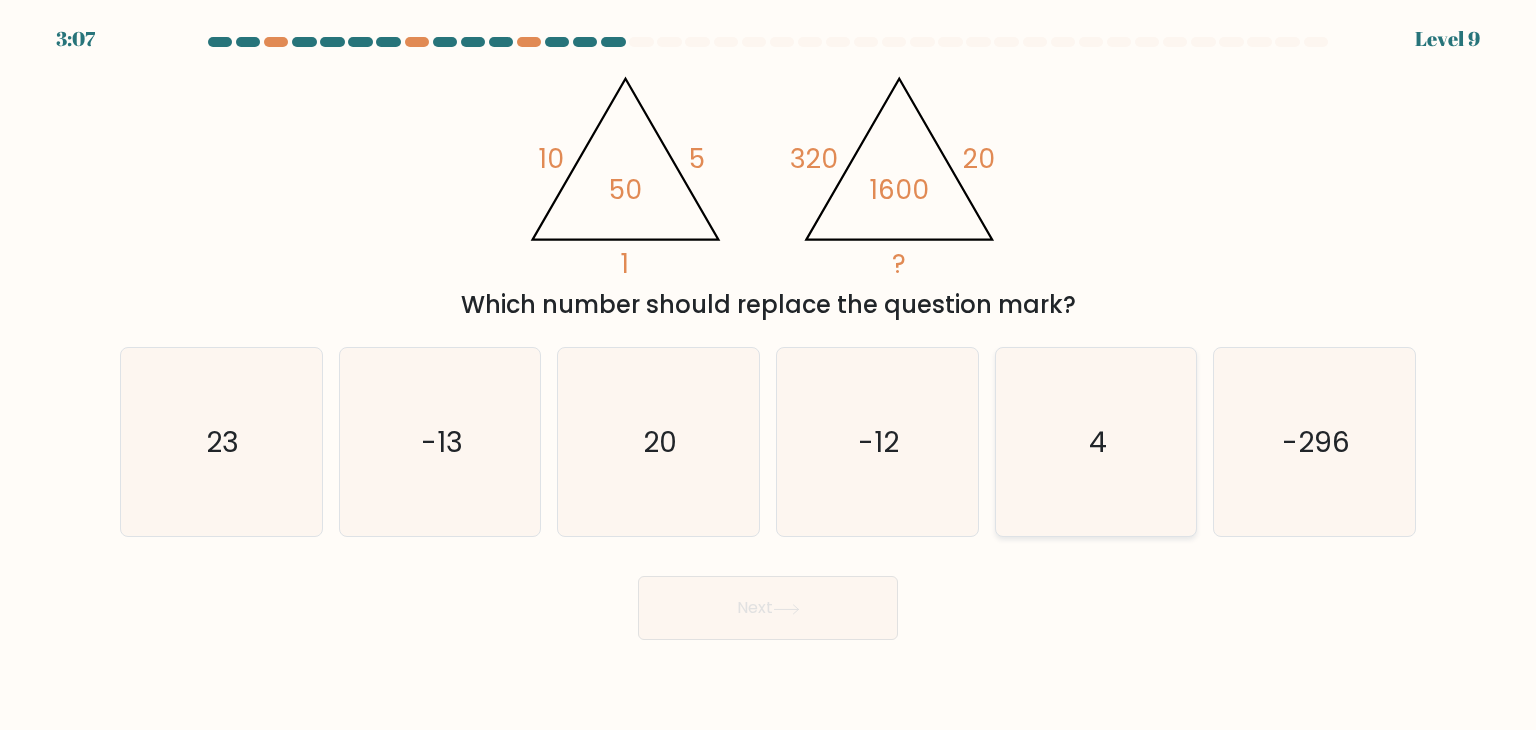click on "4" 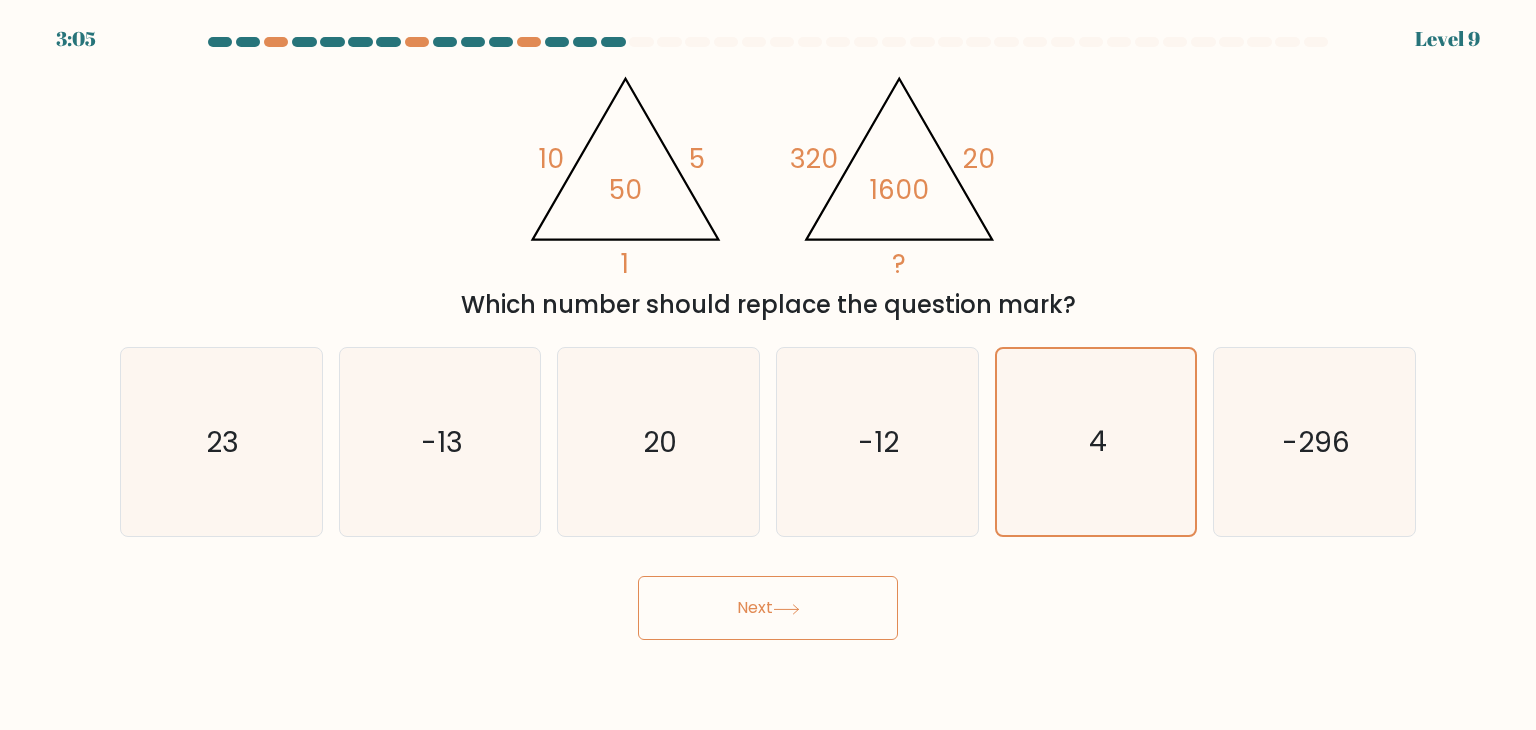 click on "Next" at bounding box center (768, 608) 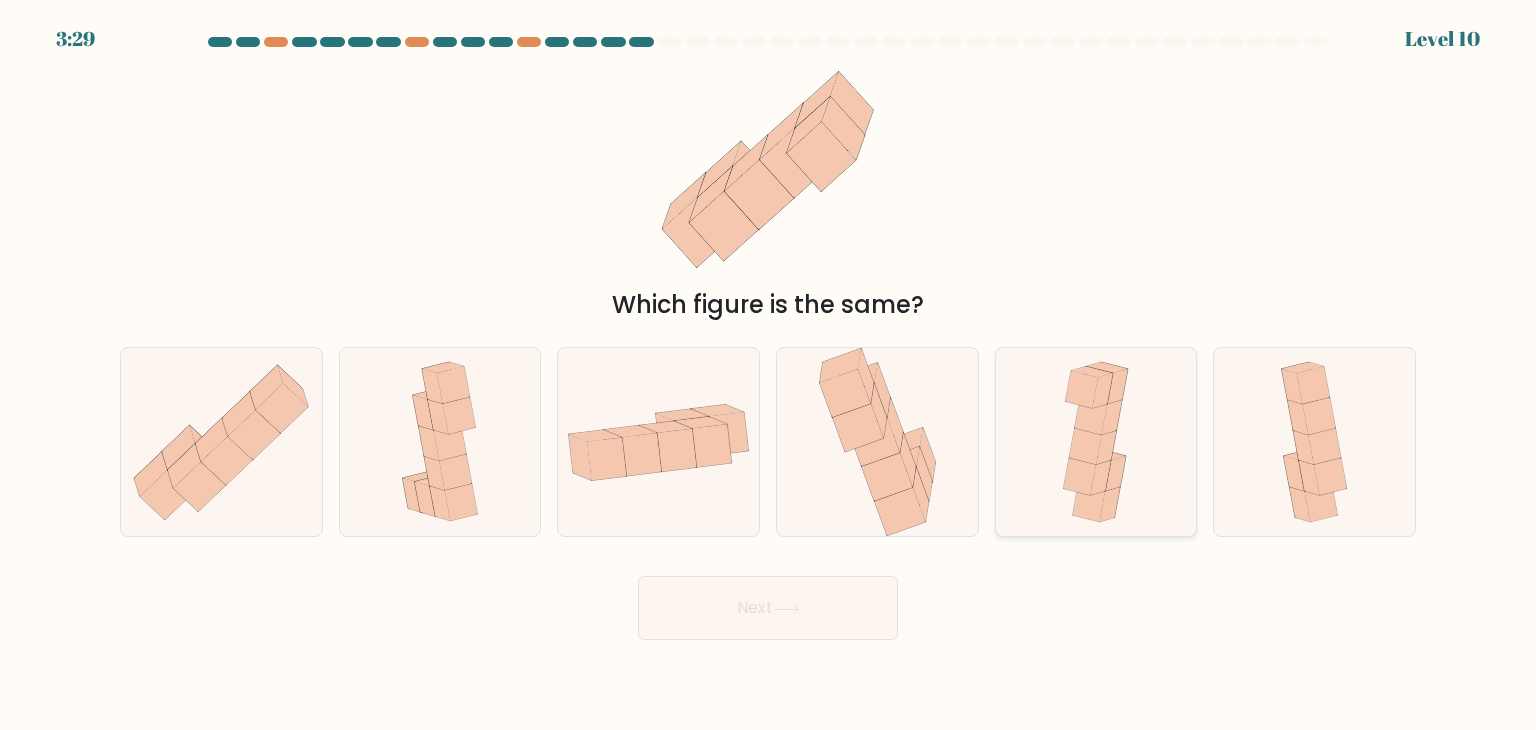 click 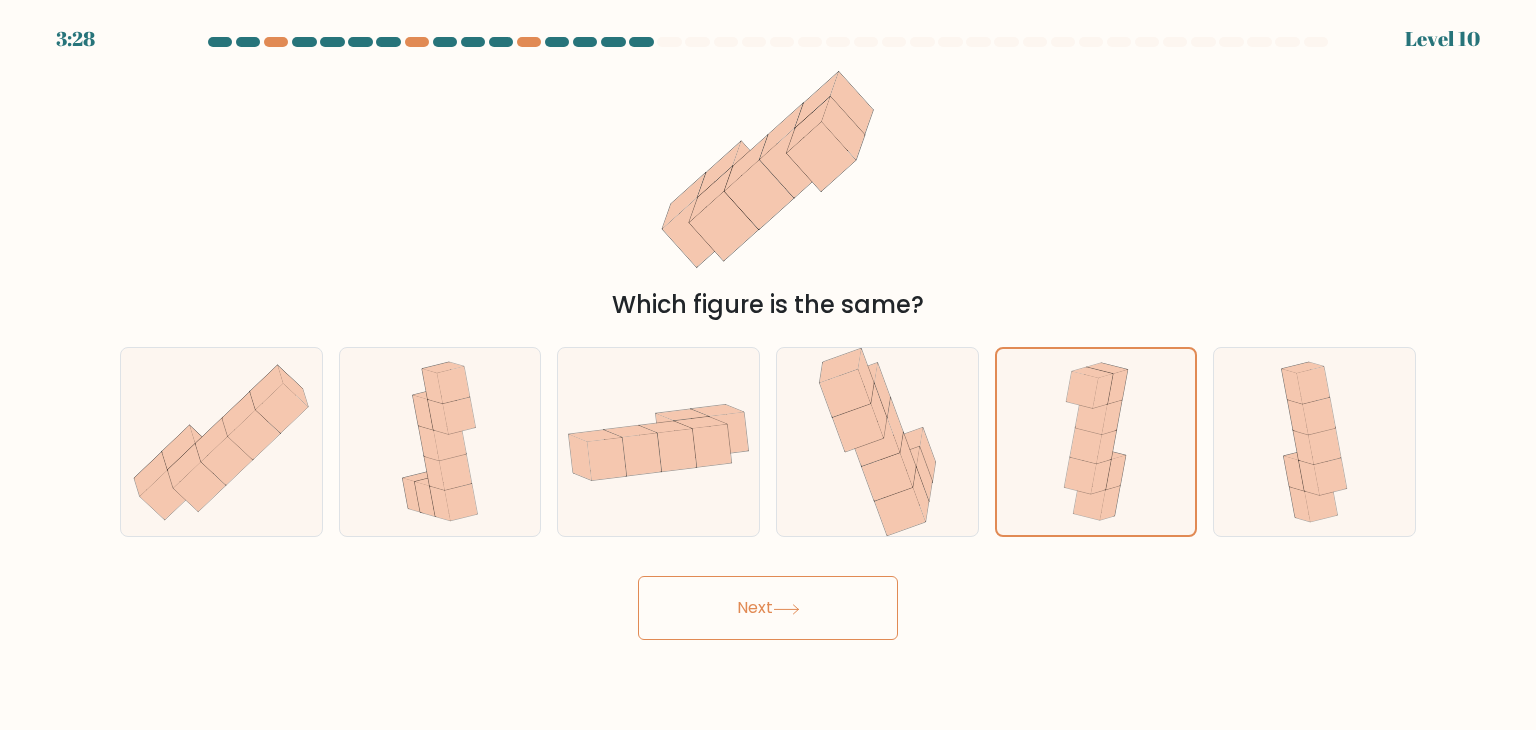 click on "Next" at bounding box center (768, 608) 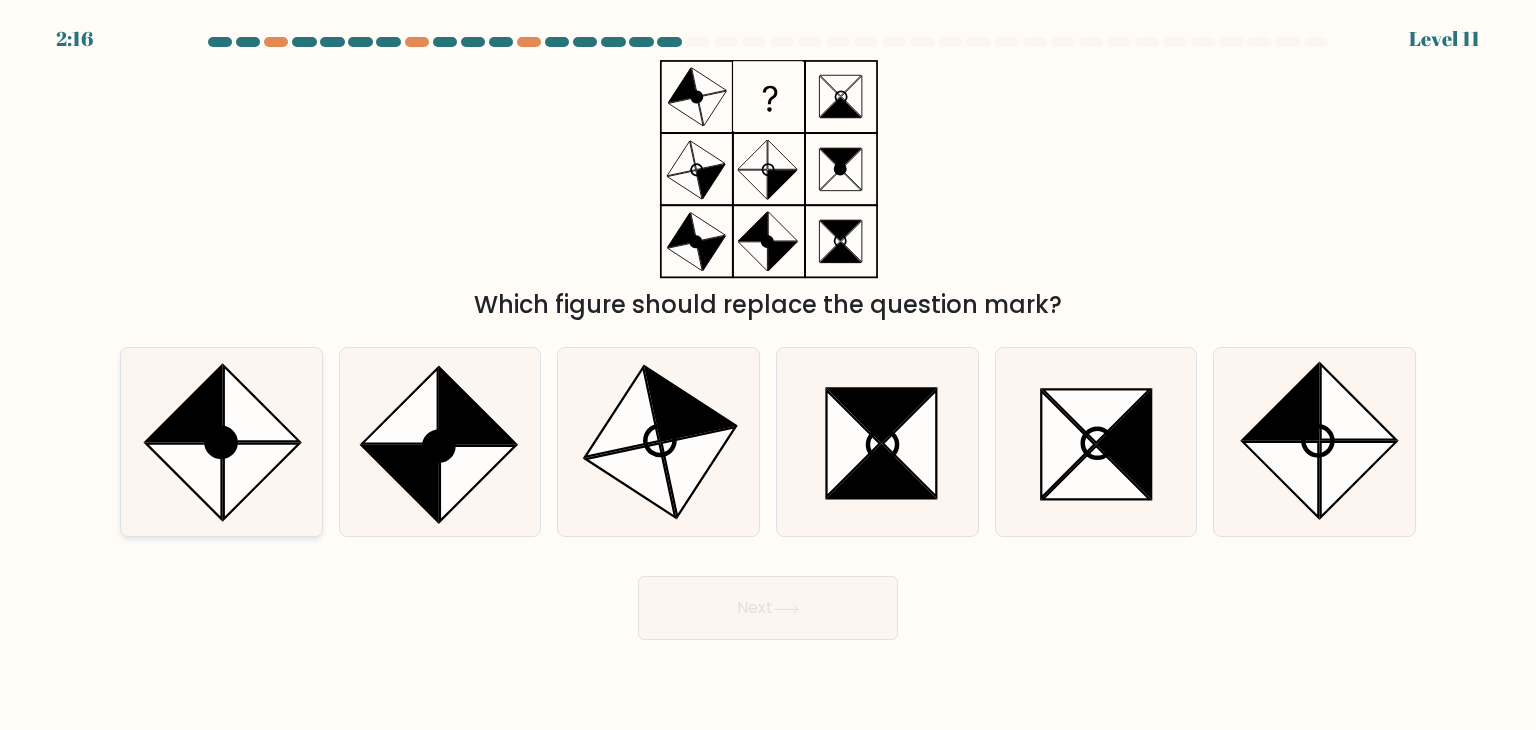 click 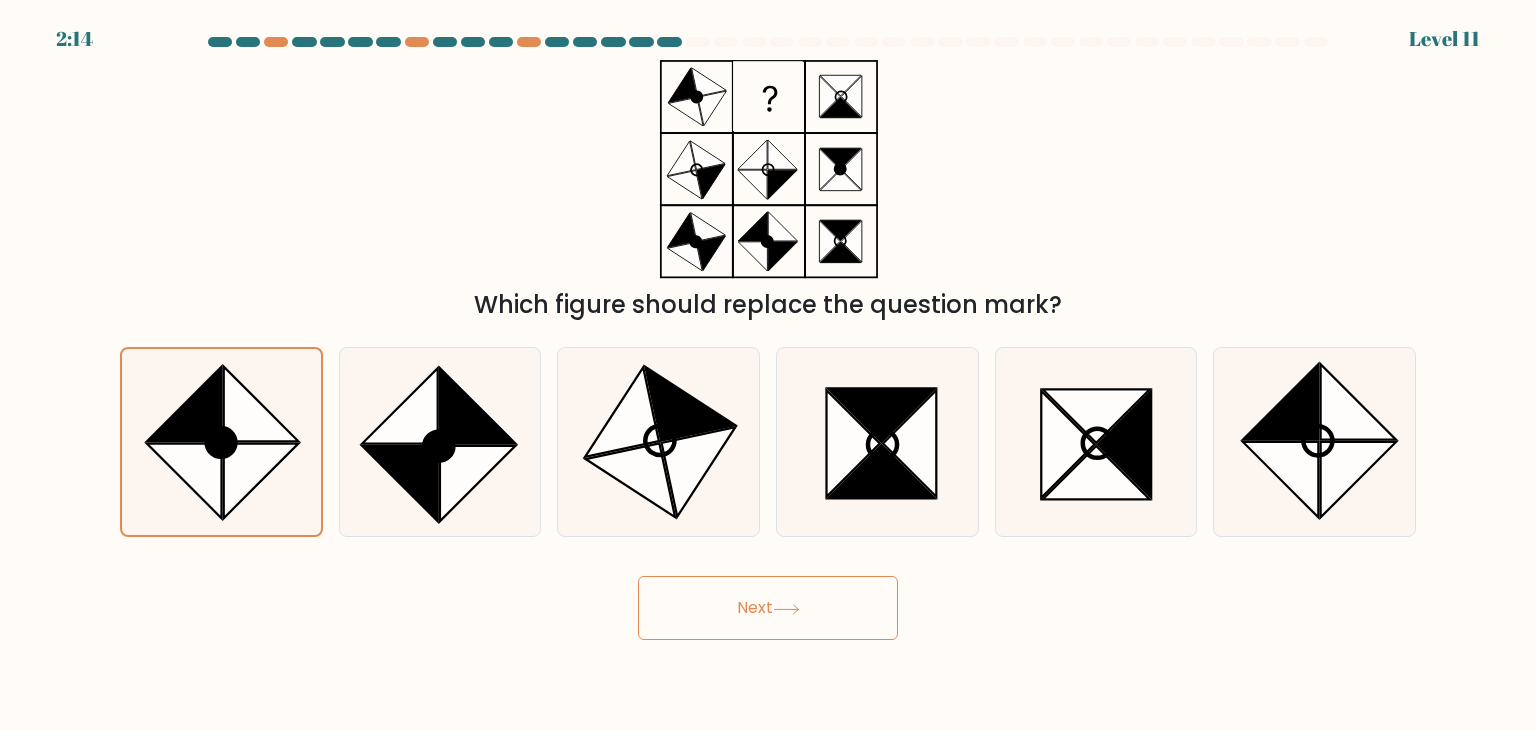 click on "Next" at bounding box center (768, 608) 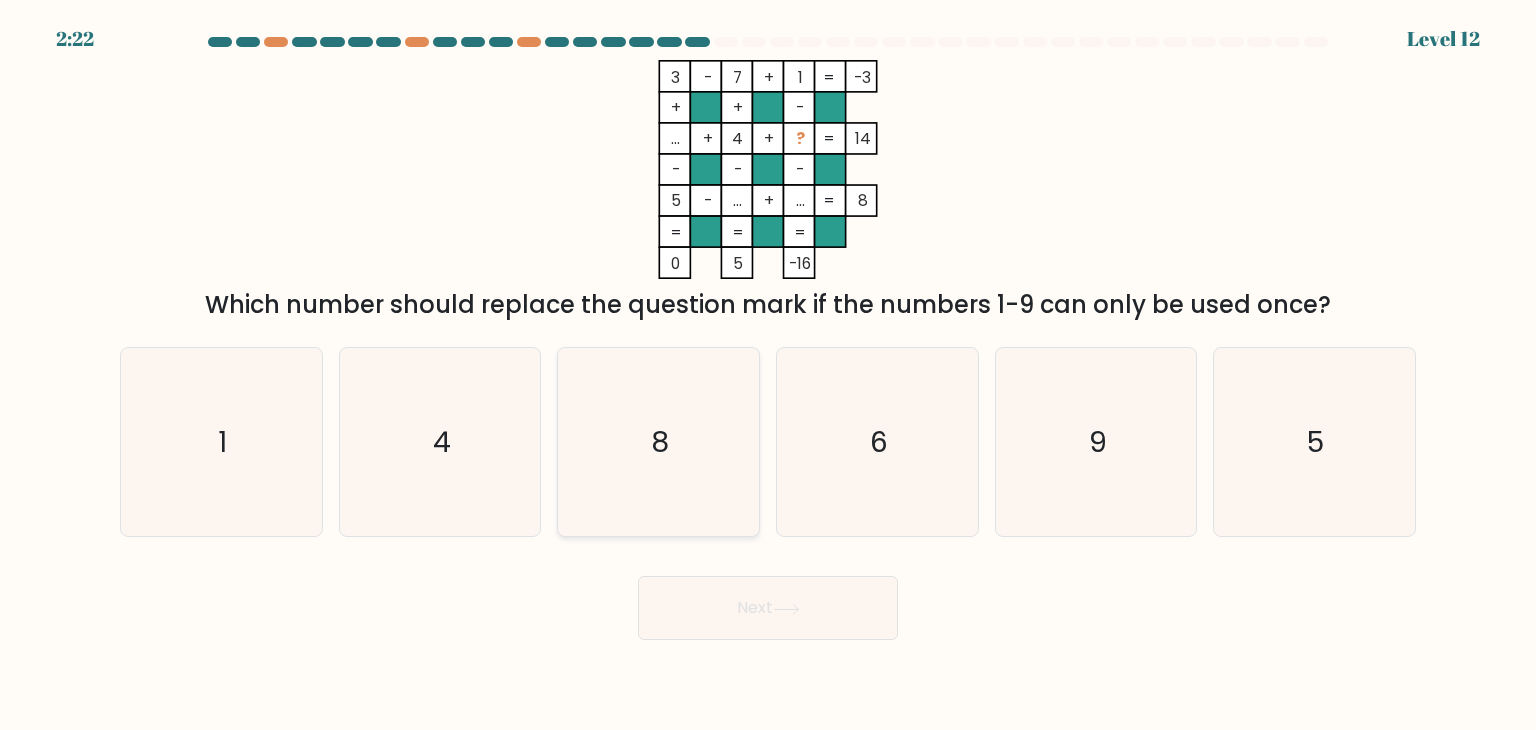 click on "8" 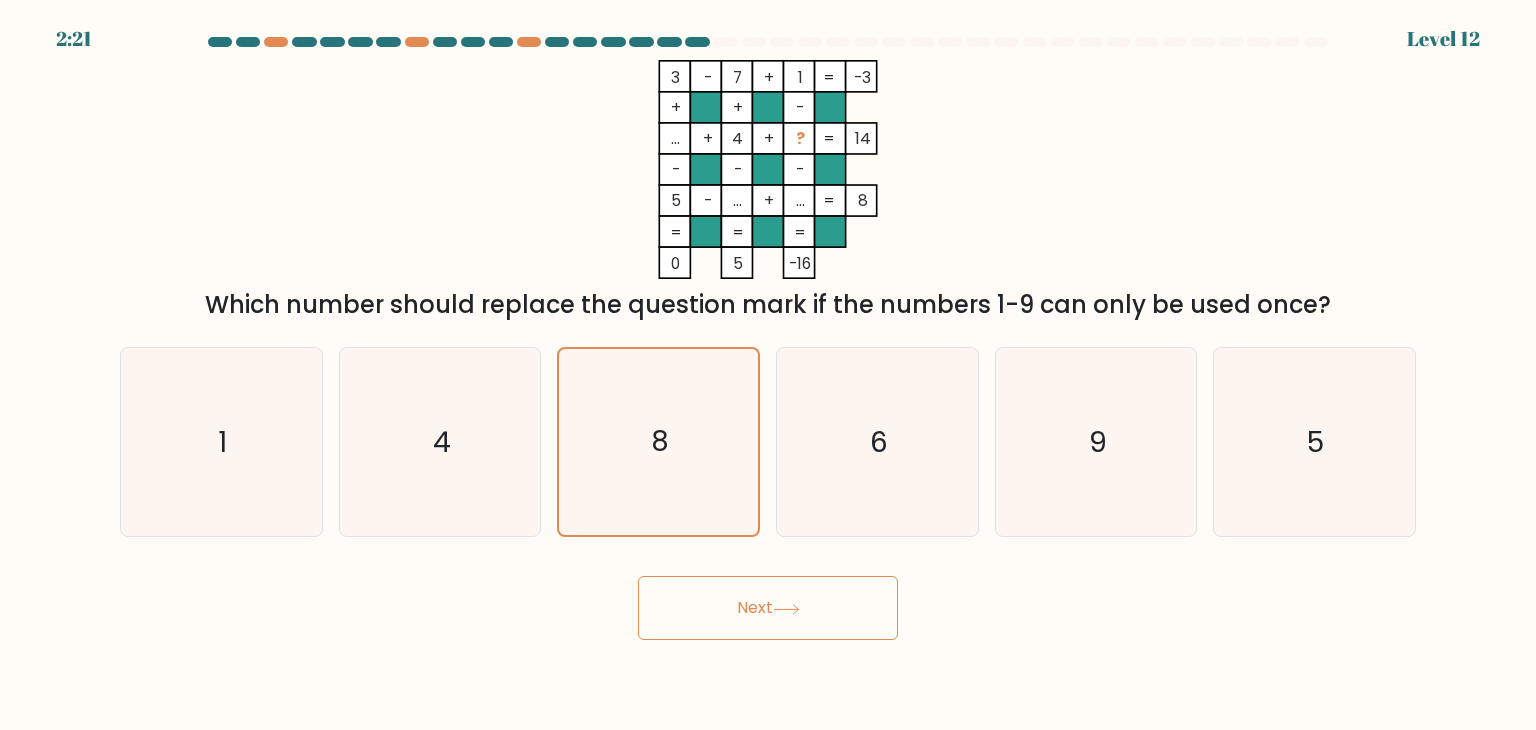 click on "Next" at bounding box center (768, 608) 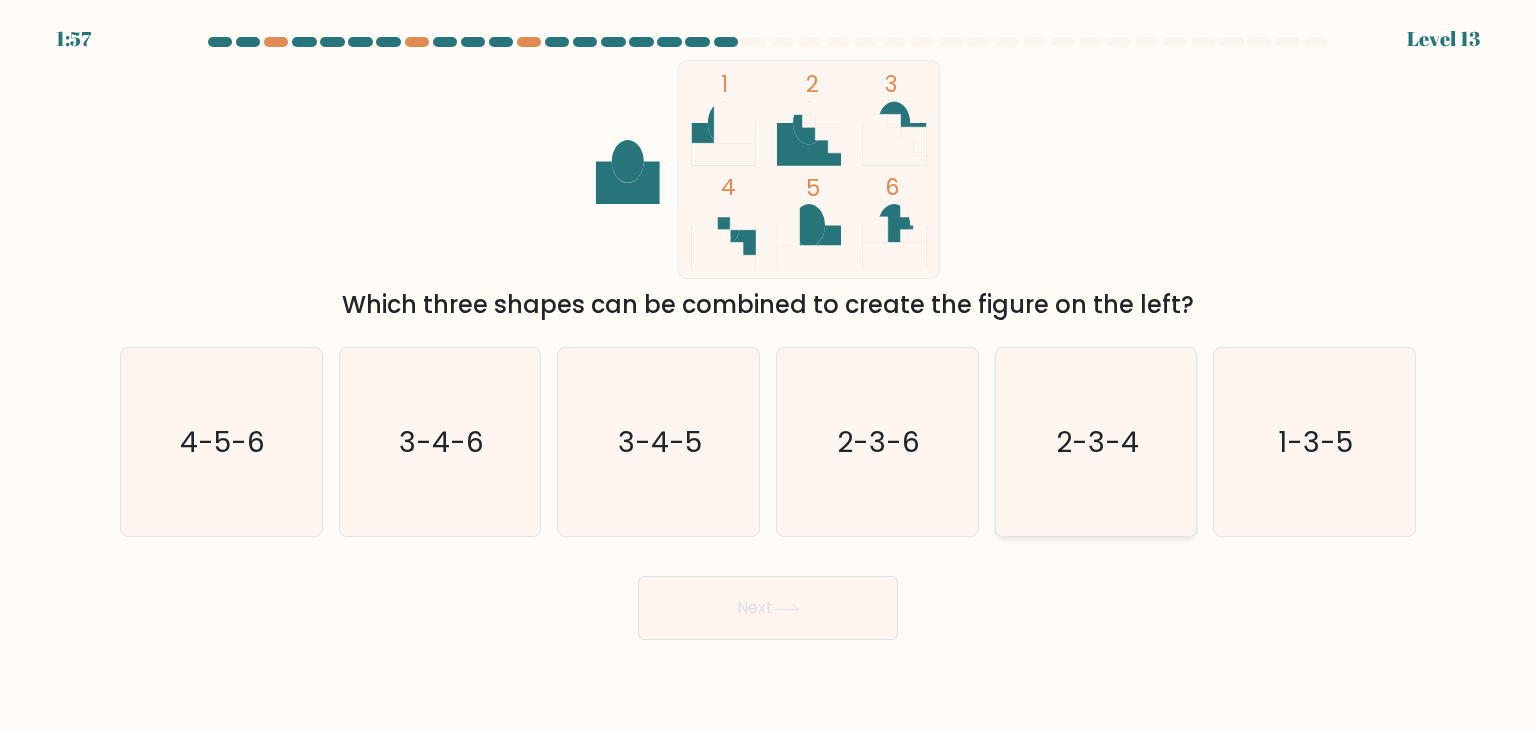 click on "2-3-4" 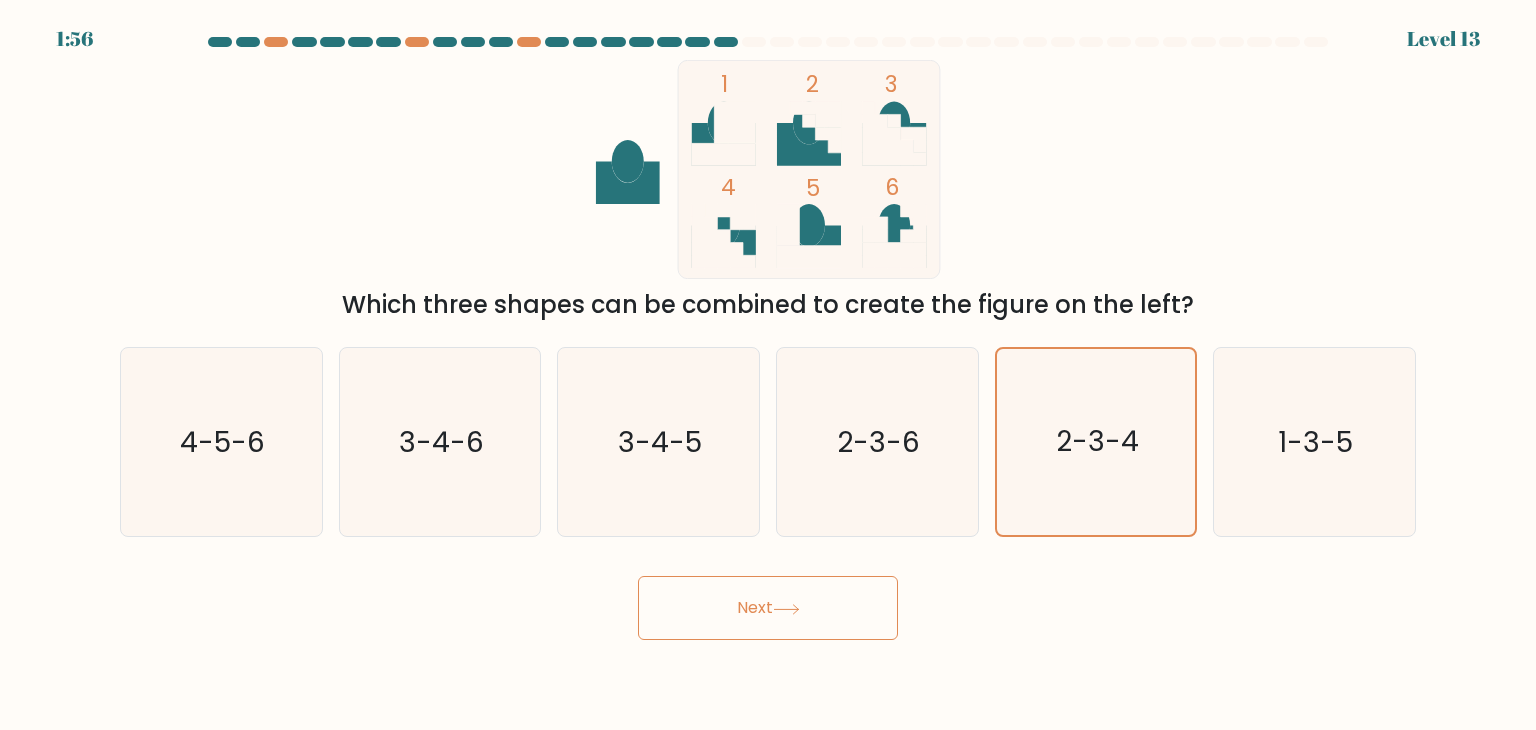 click on "Next" at bounding box center [768, 608] 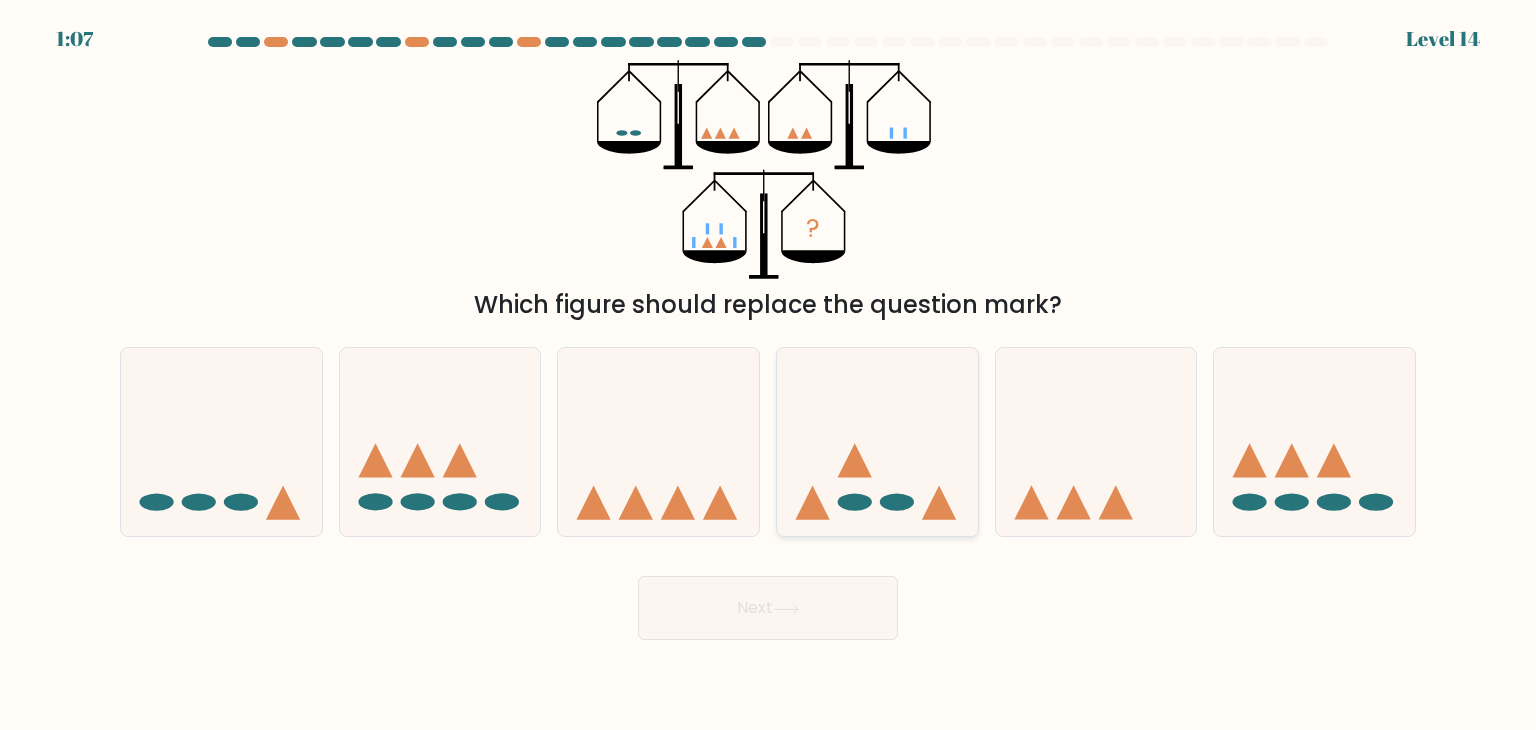 click 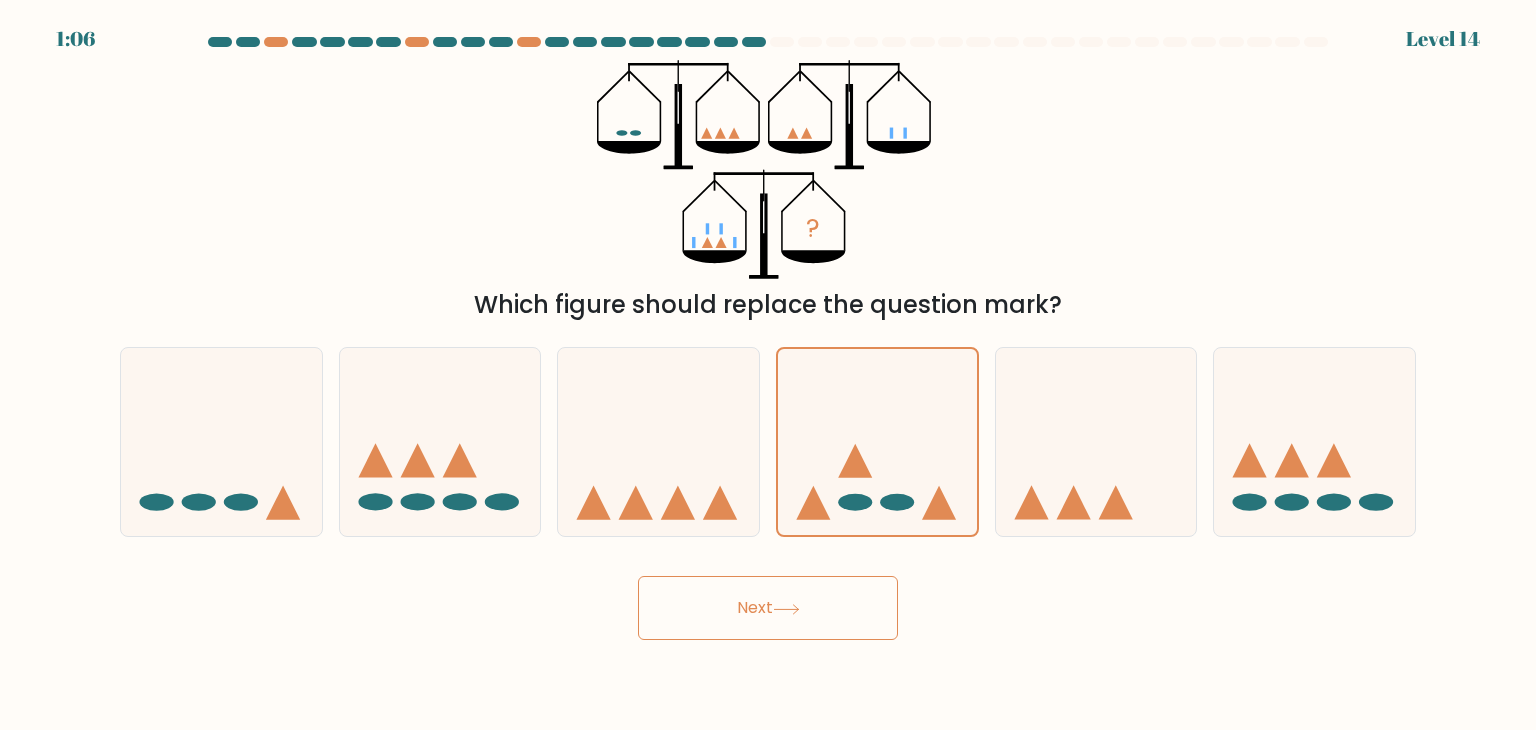 click on "Next" at bounding box center (768, 608) 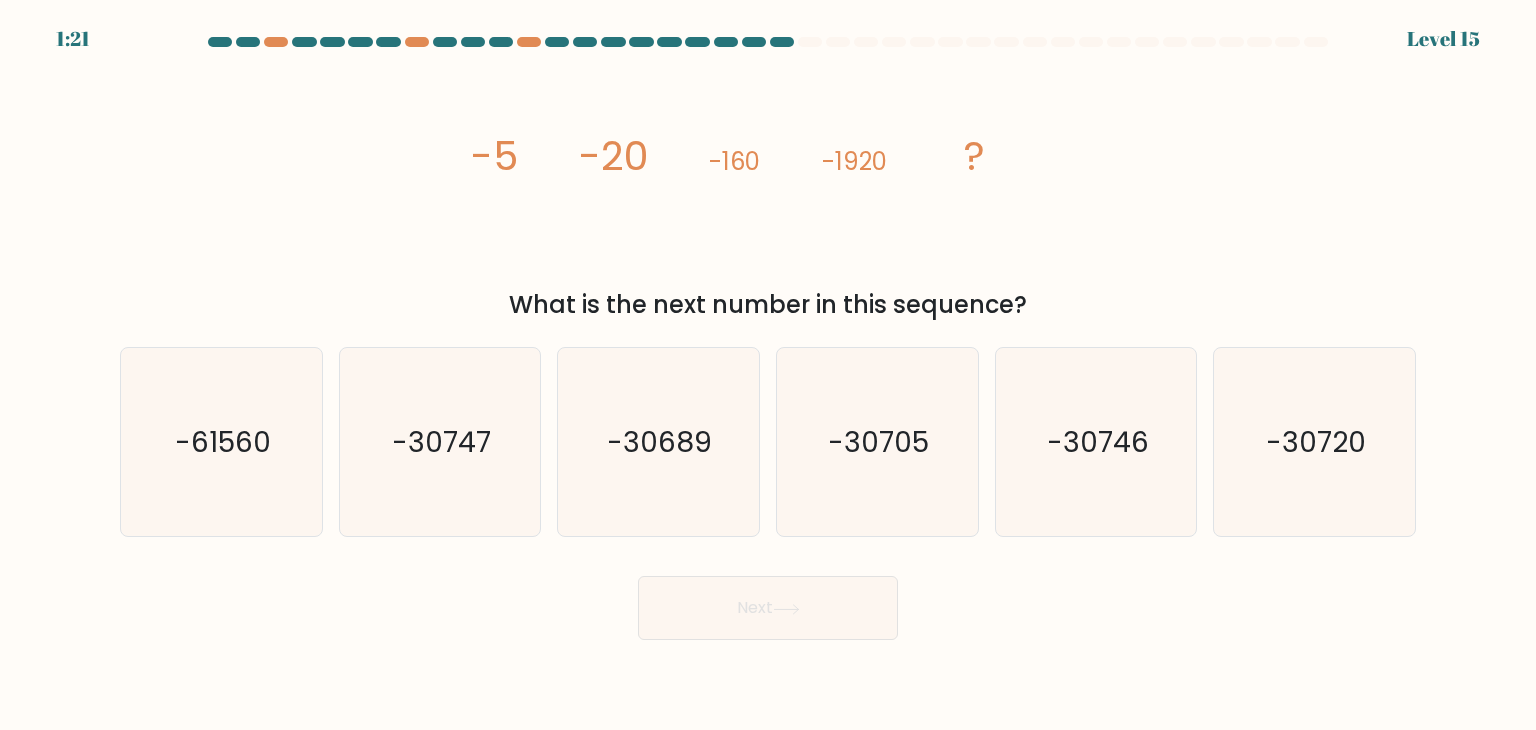 type 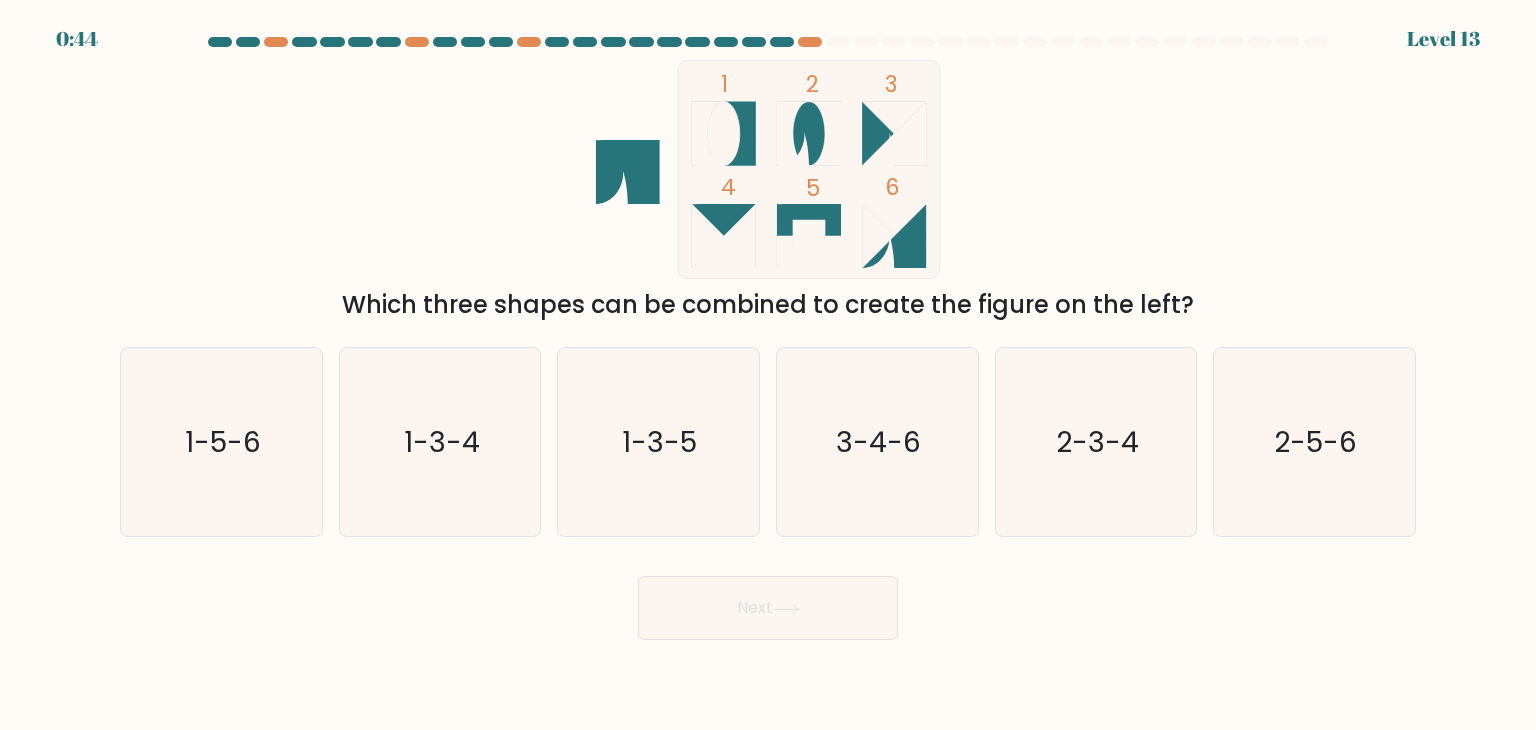 scroll, scrollTop: 0, scrollLeft: 0, axis: both 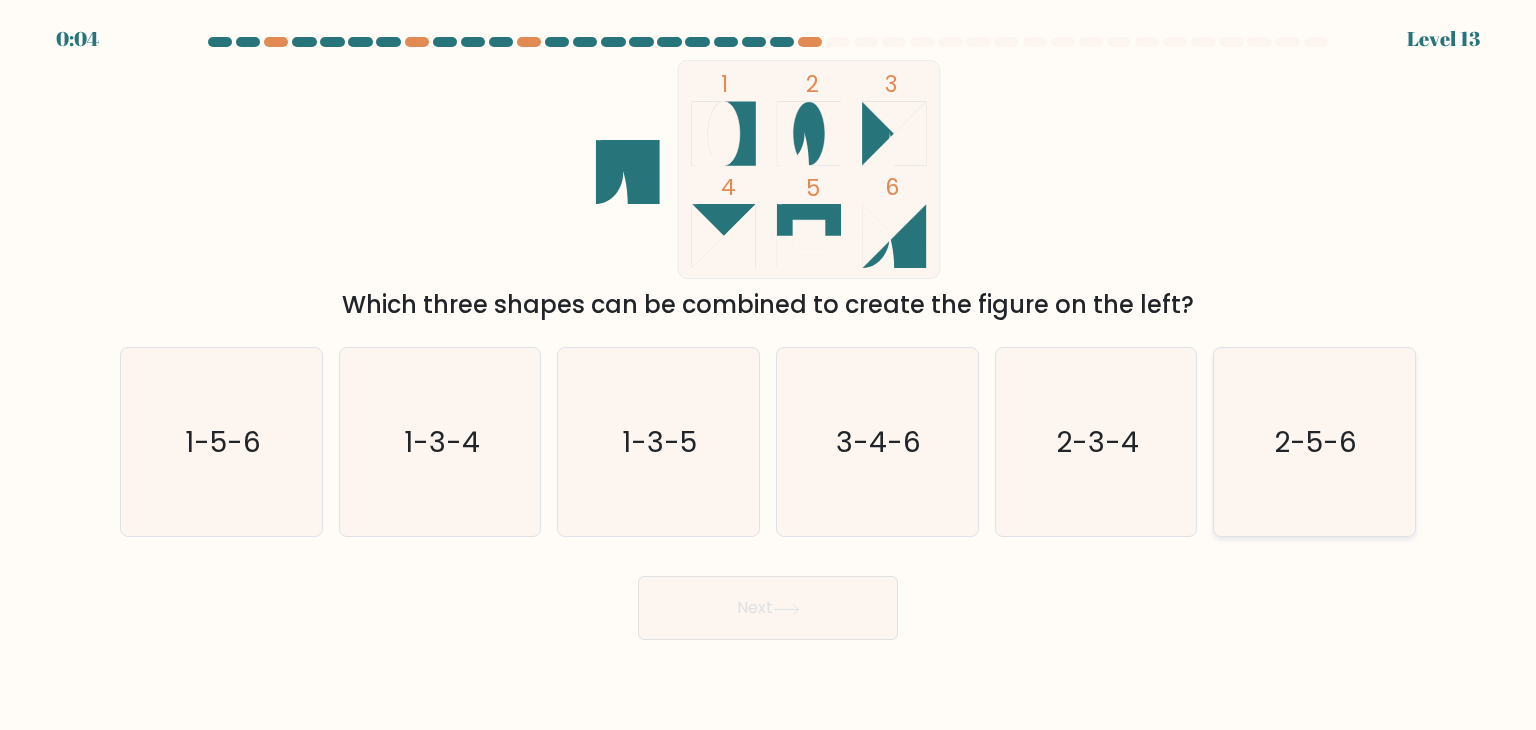 click on "2-5-6" 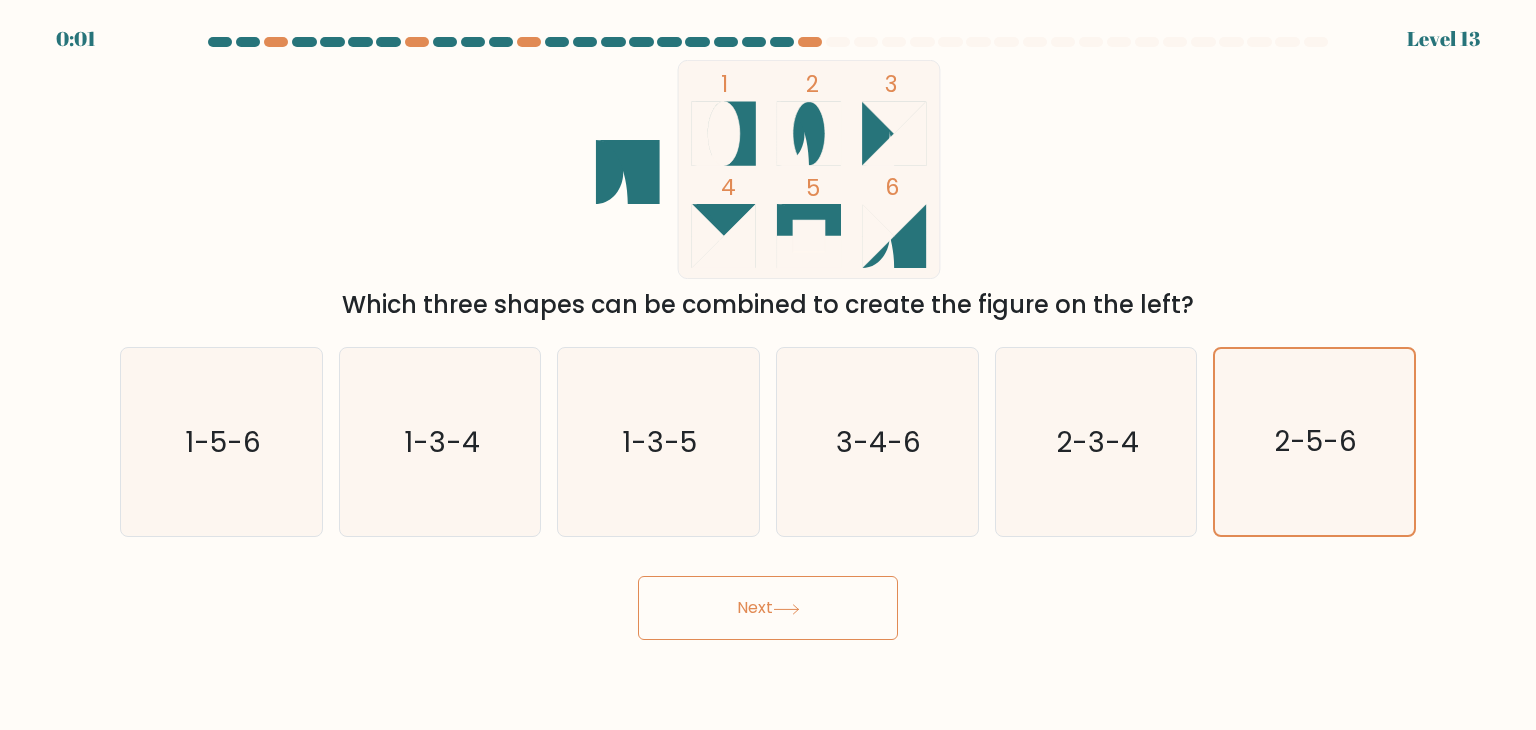 click on "Next" at bounding box center (768, 608) 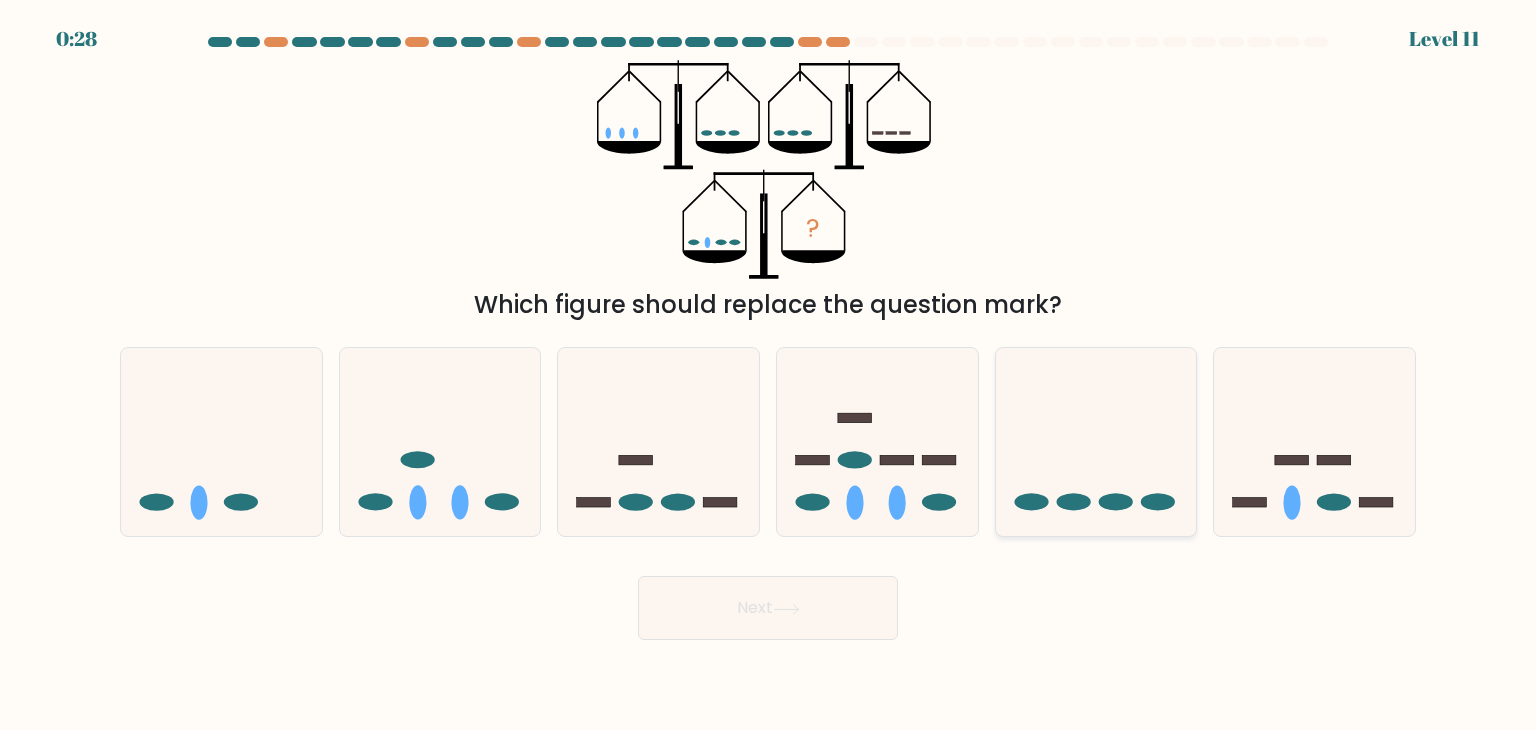 click 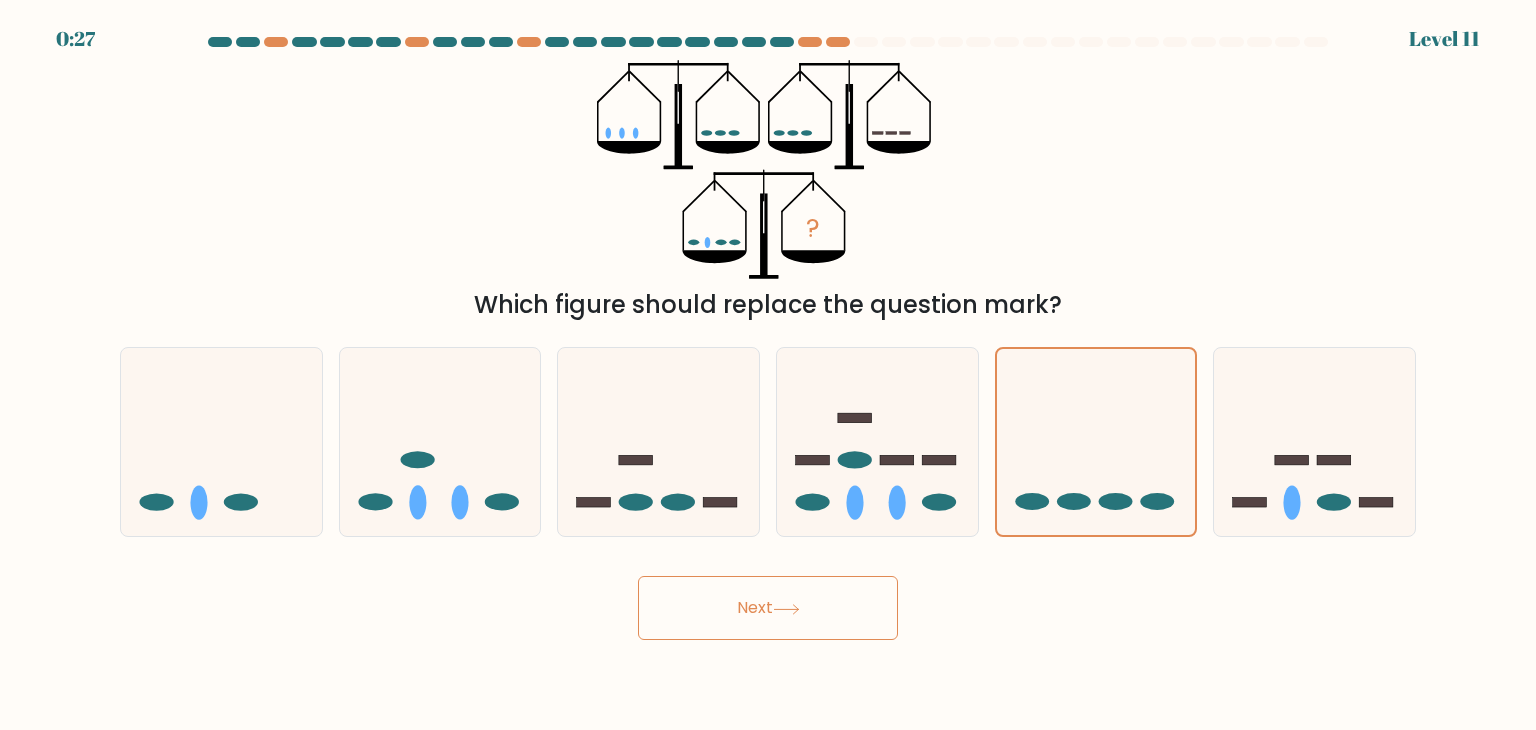 click on "Next" at bounding box center [768, 608] 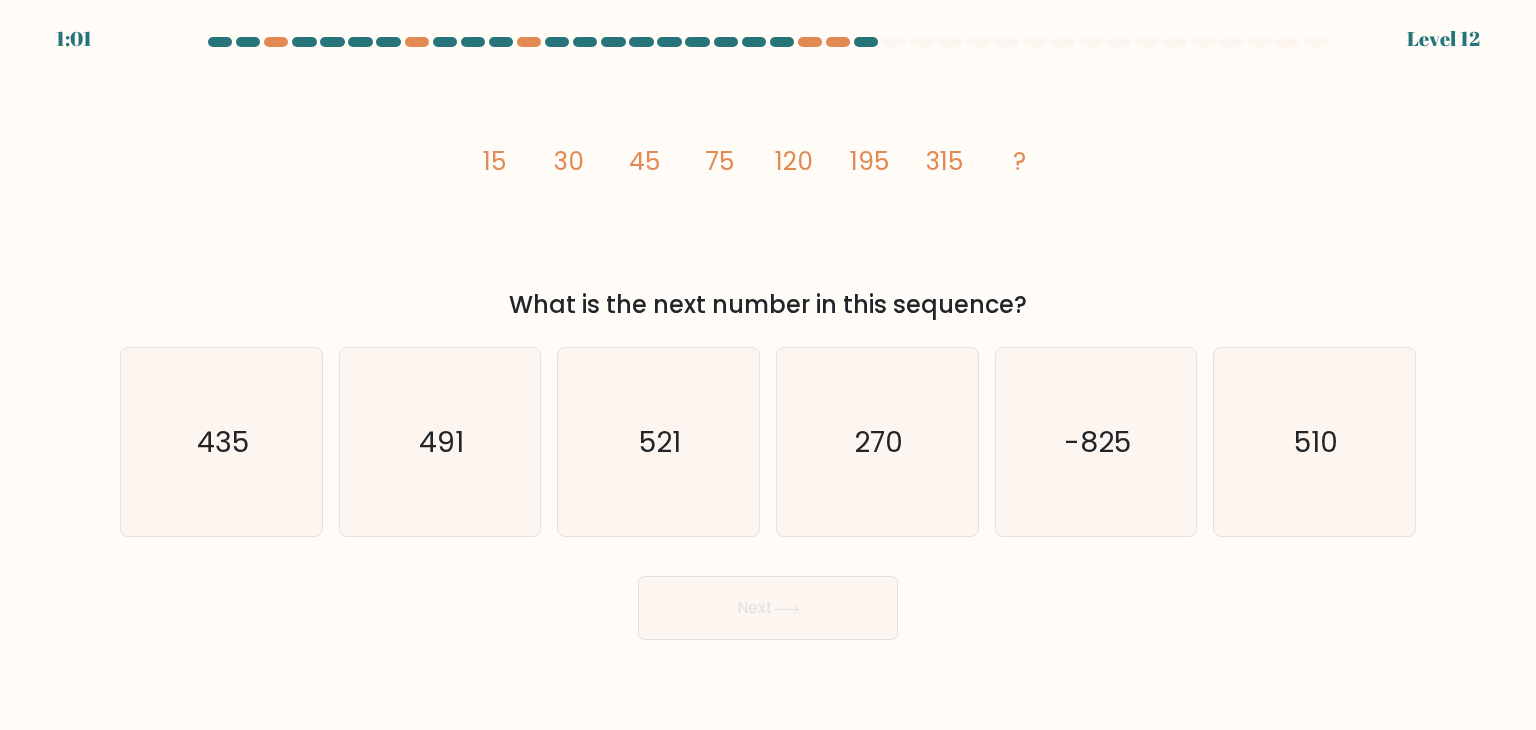 drag, startPoint x: 660, startPoint y: 178, endPoint x: 671, endPoint y: 189, distance: 15.556349 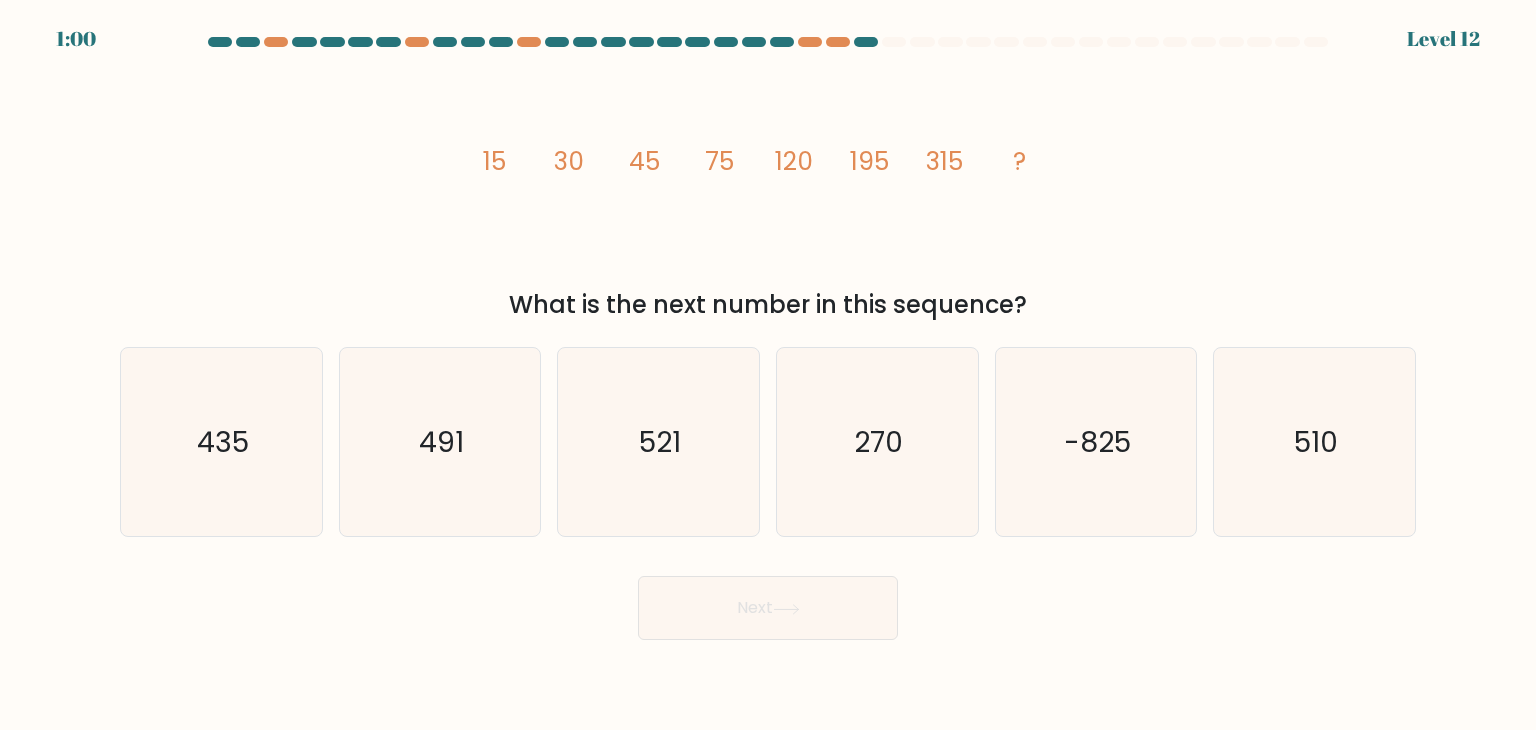 click on "image/svg+xml
15
30
45
75
120
195
315
?" 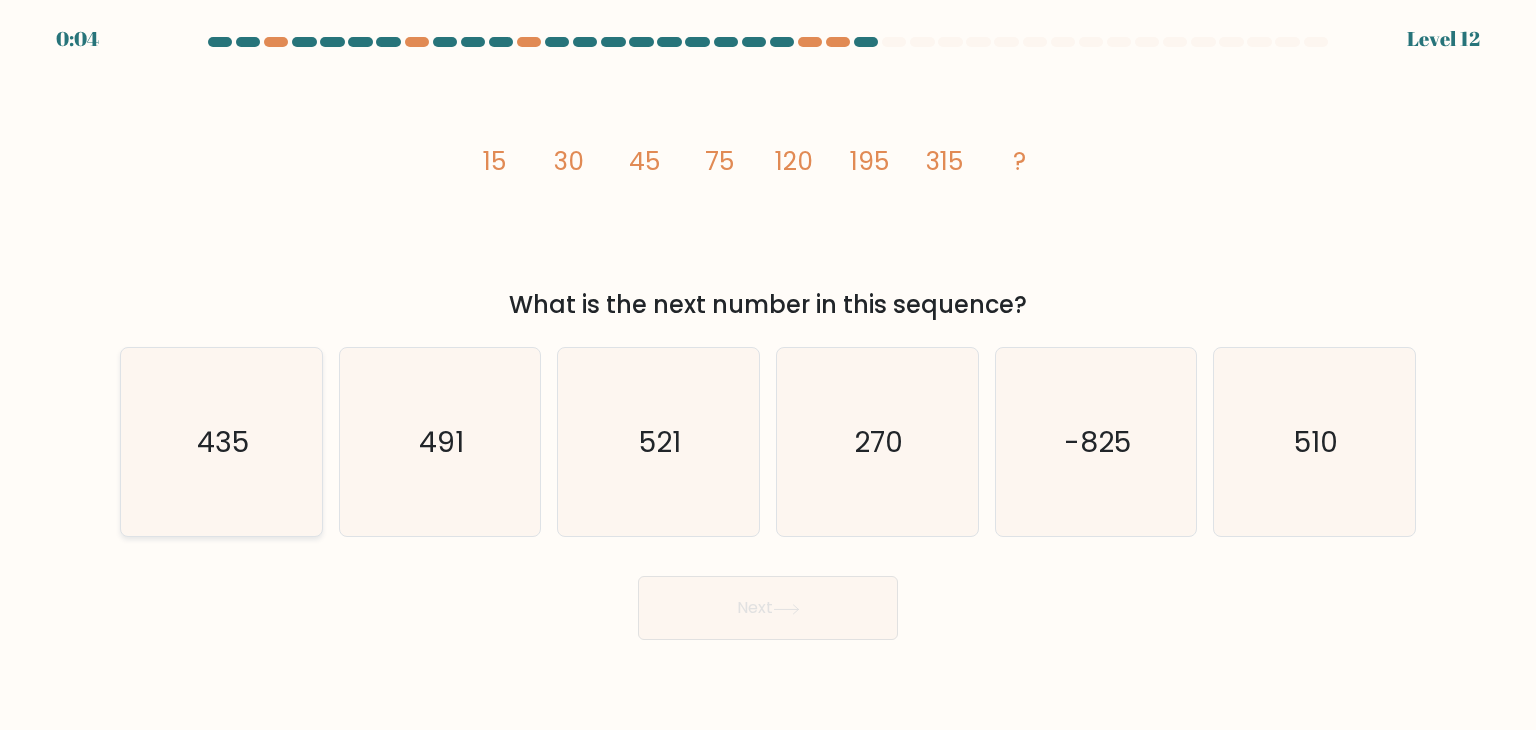 click on "435" 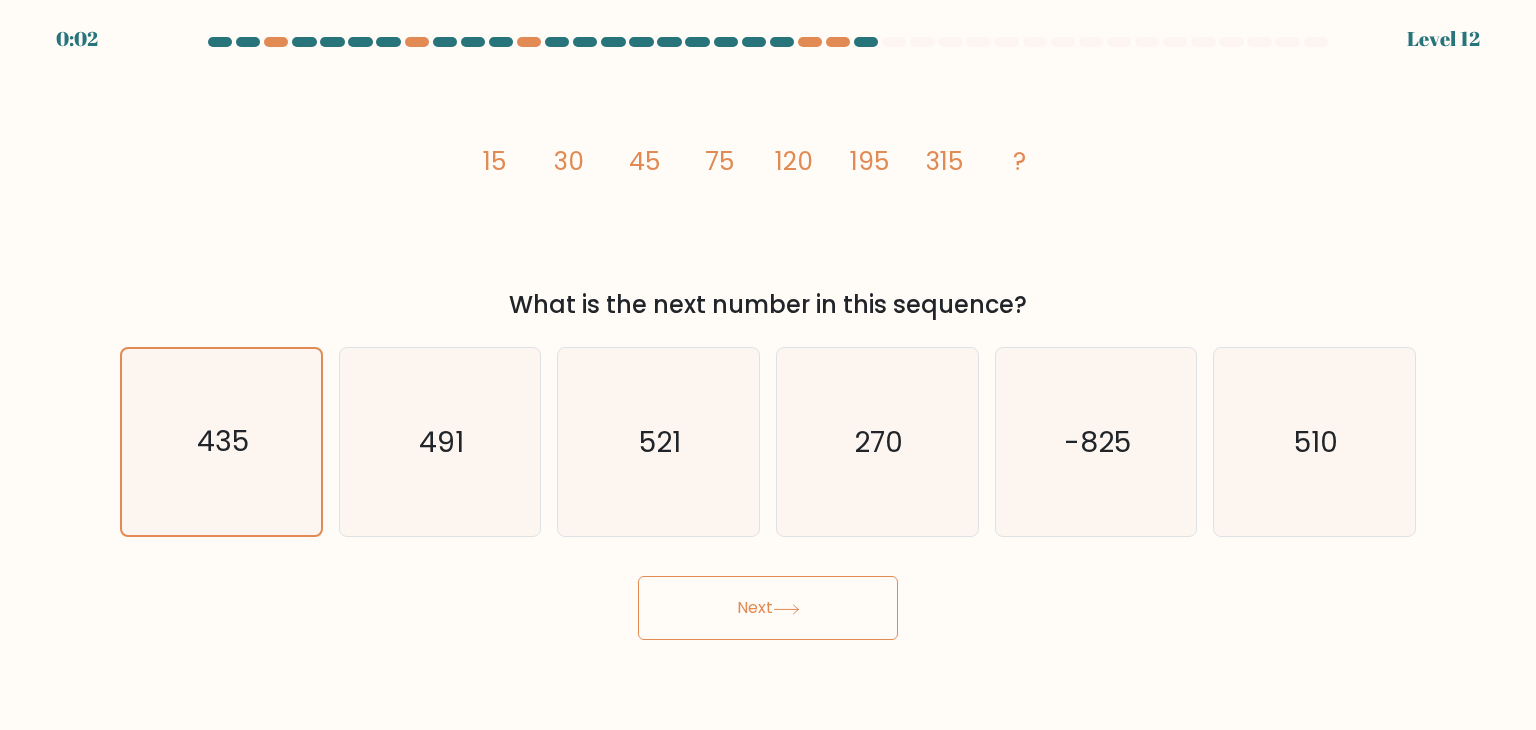 click on "Next" at bounding box center (768, 608) 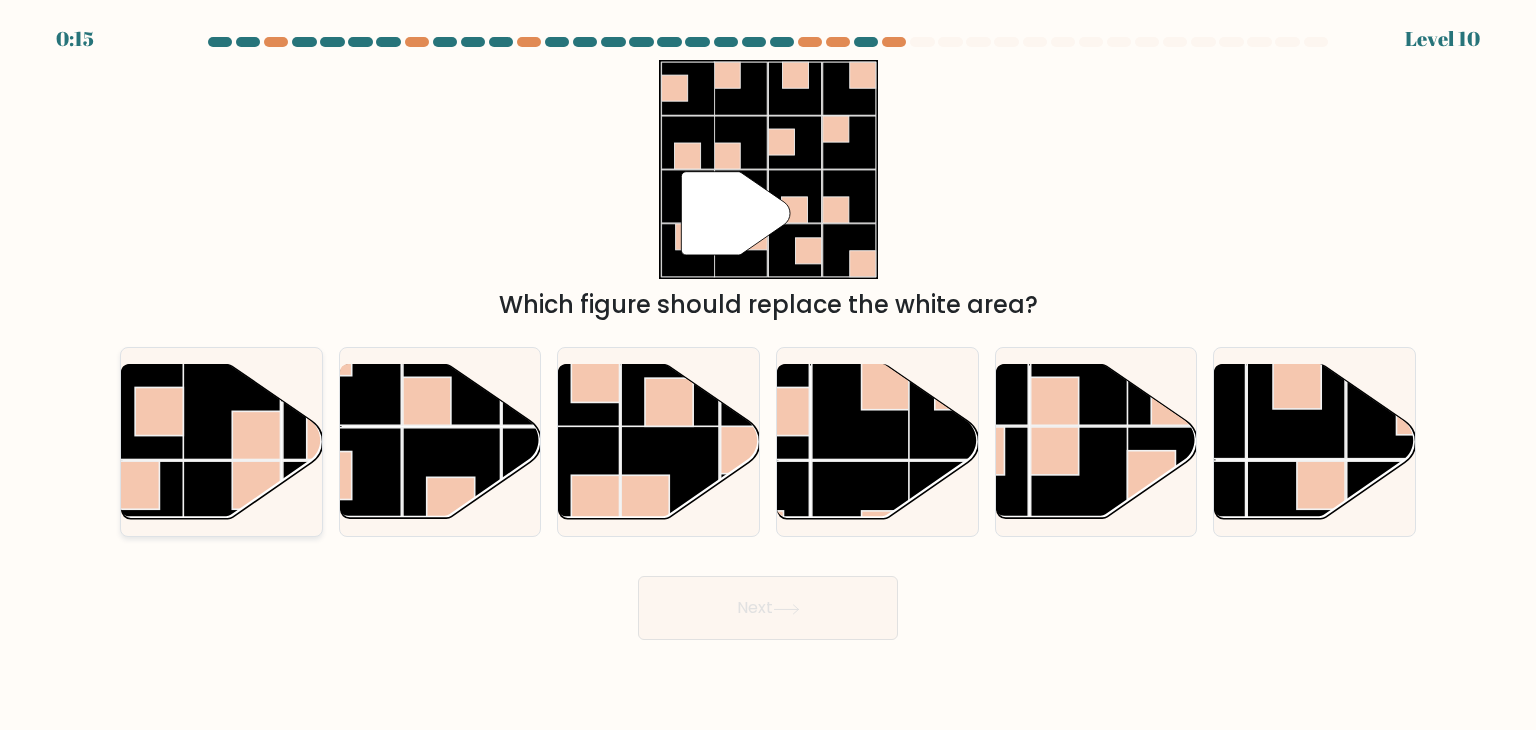 click 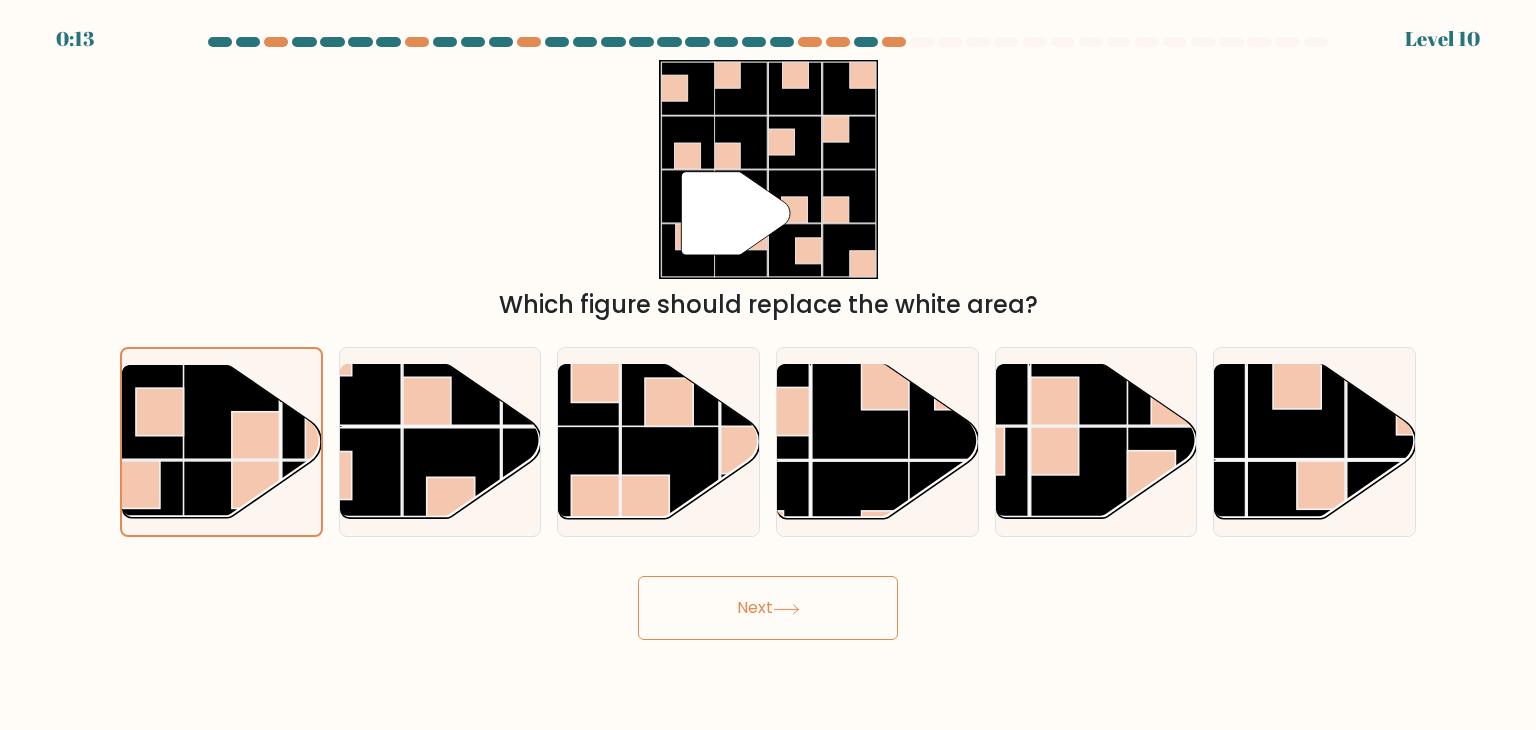 click on "Next" at bounding box center [768, 608] 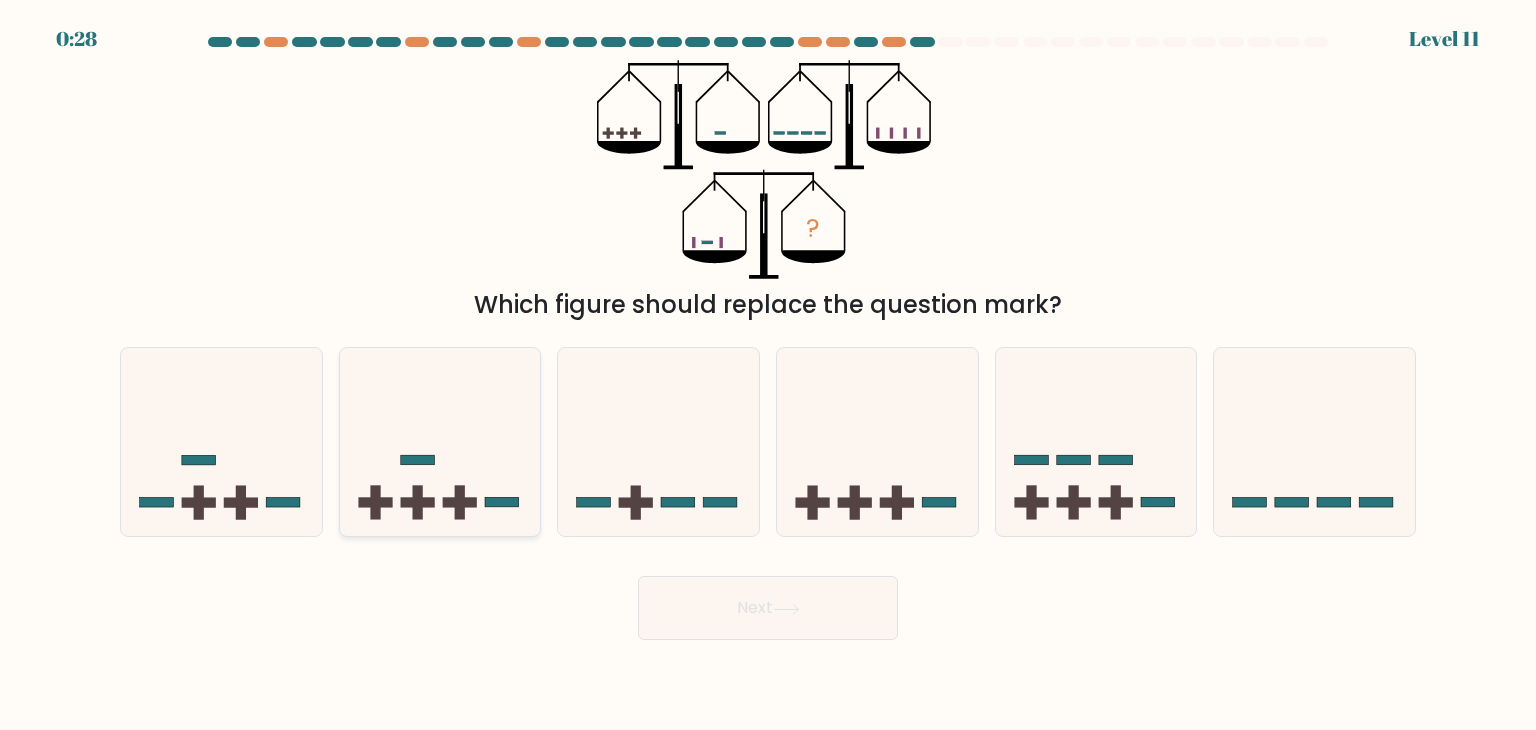 click 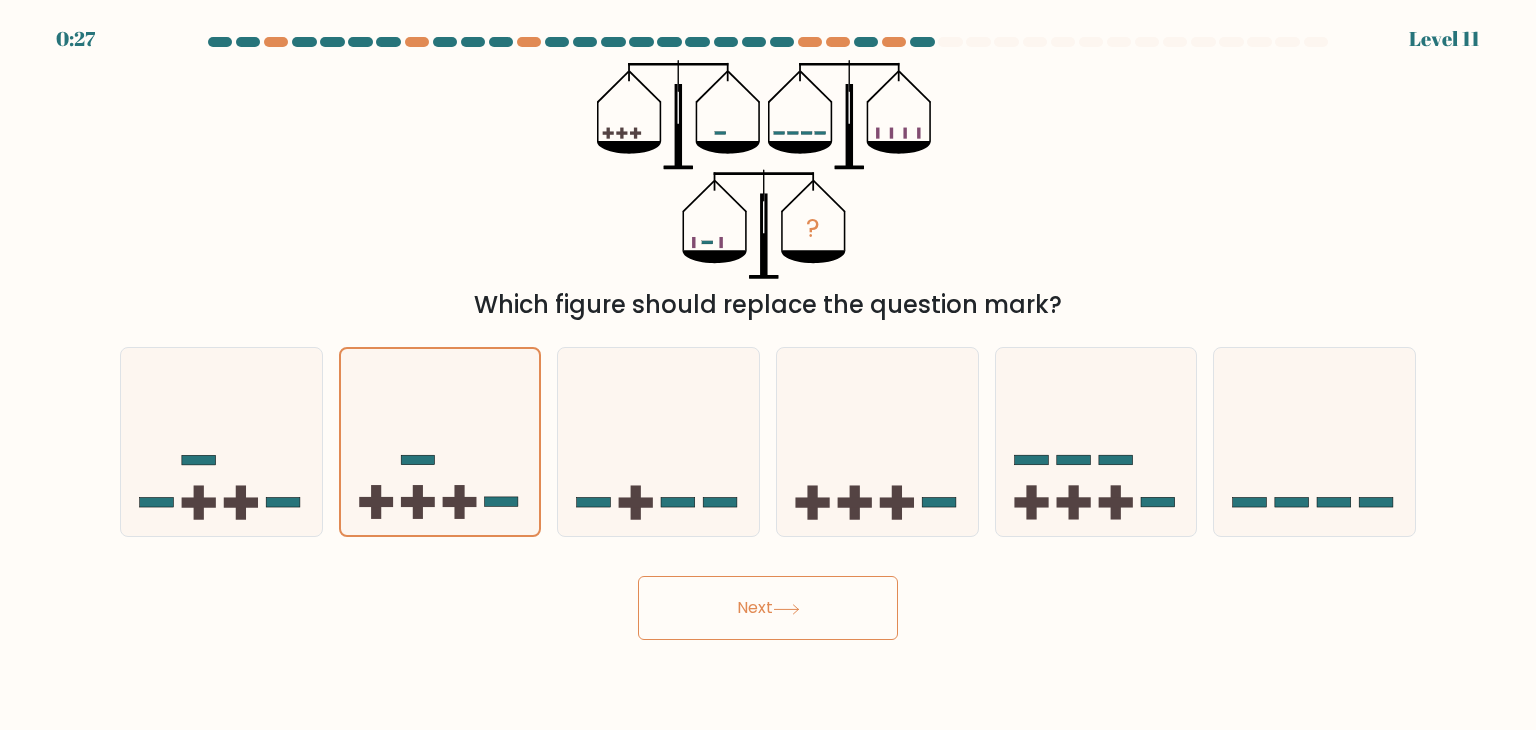 click on "Next" at bounding box center [768, 608] 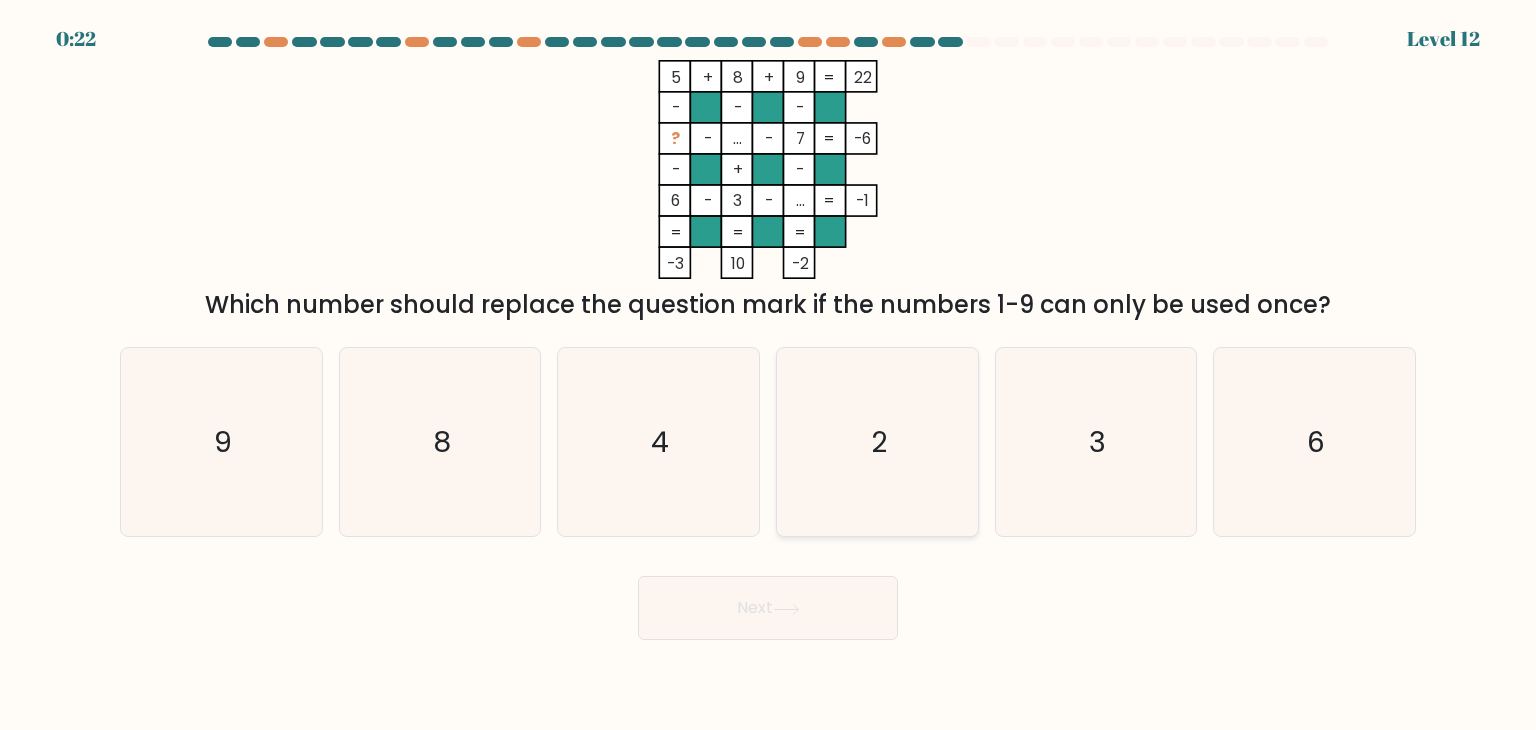 click on "2" 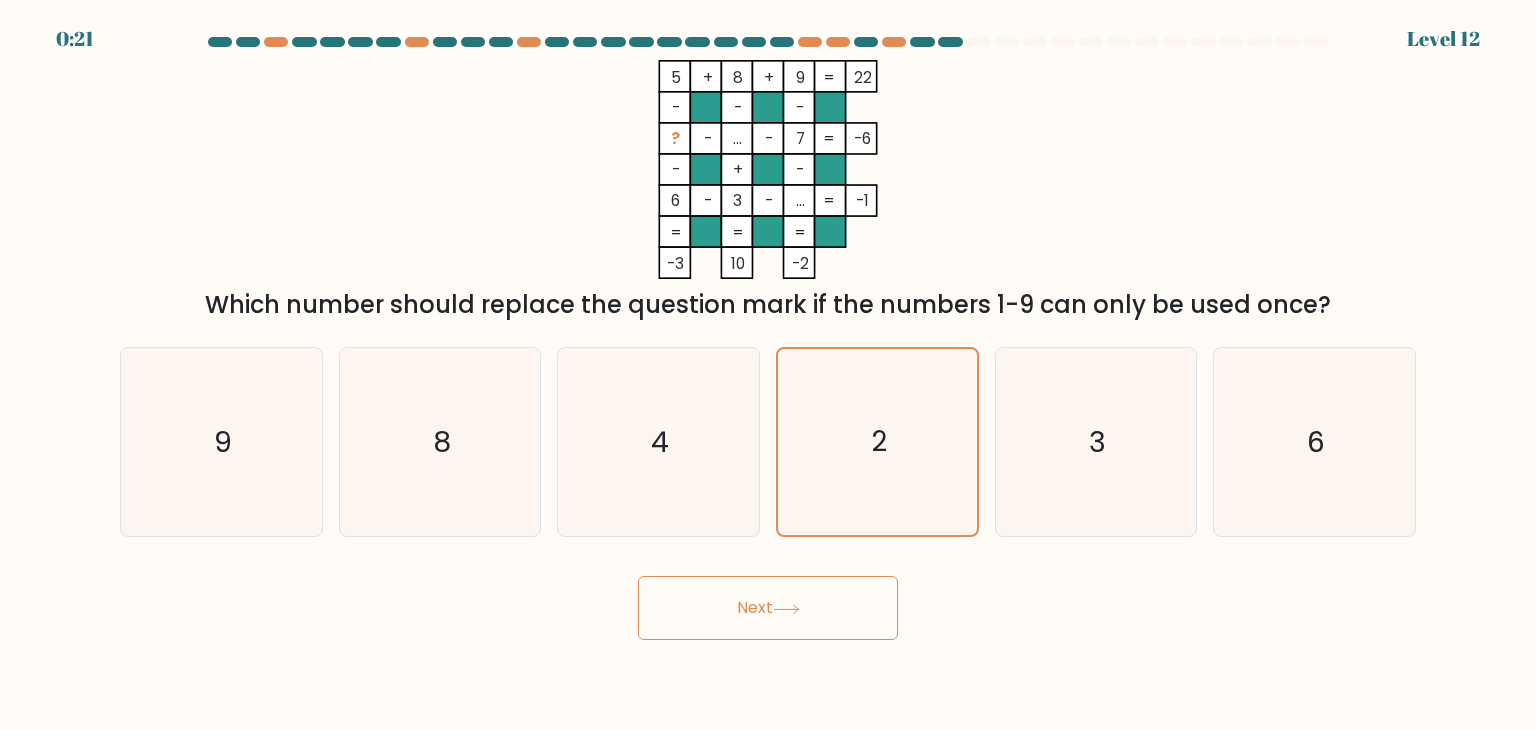 click on "Next" at bounding box center [768, 608] 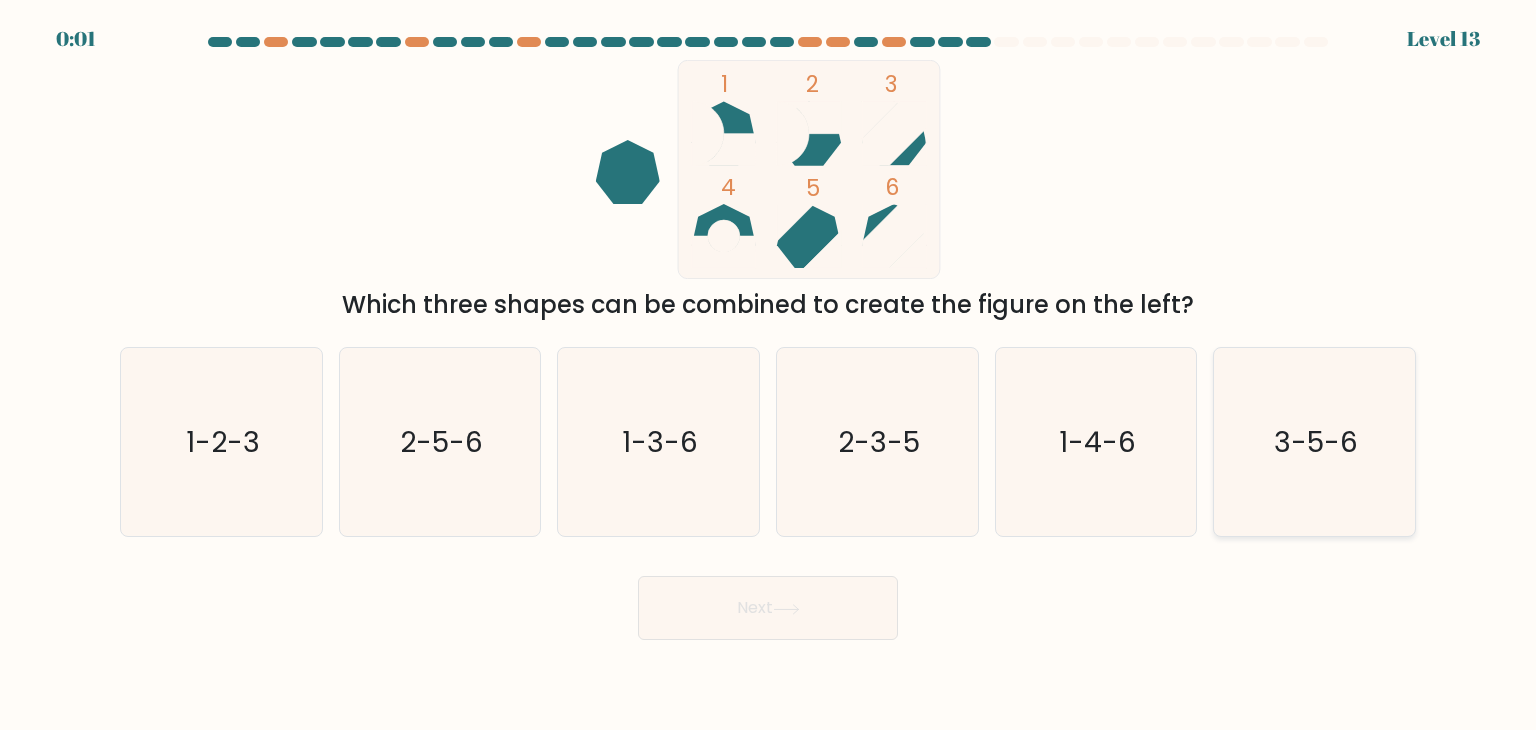 click on "3-5-6" 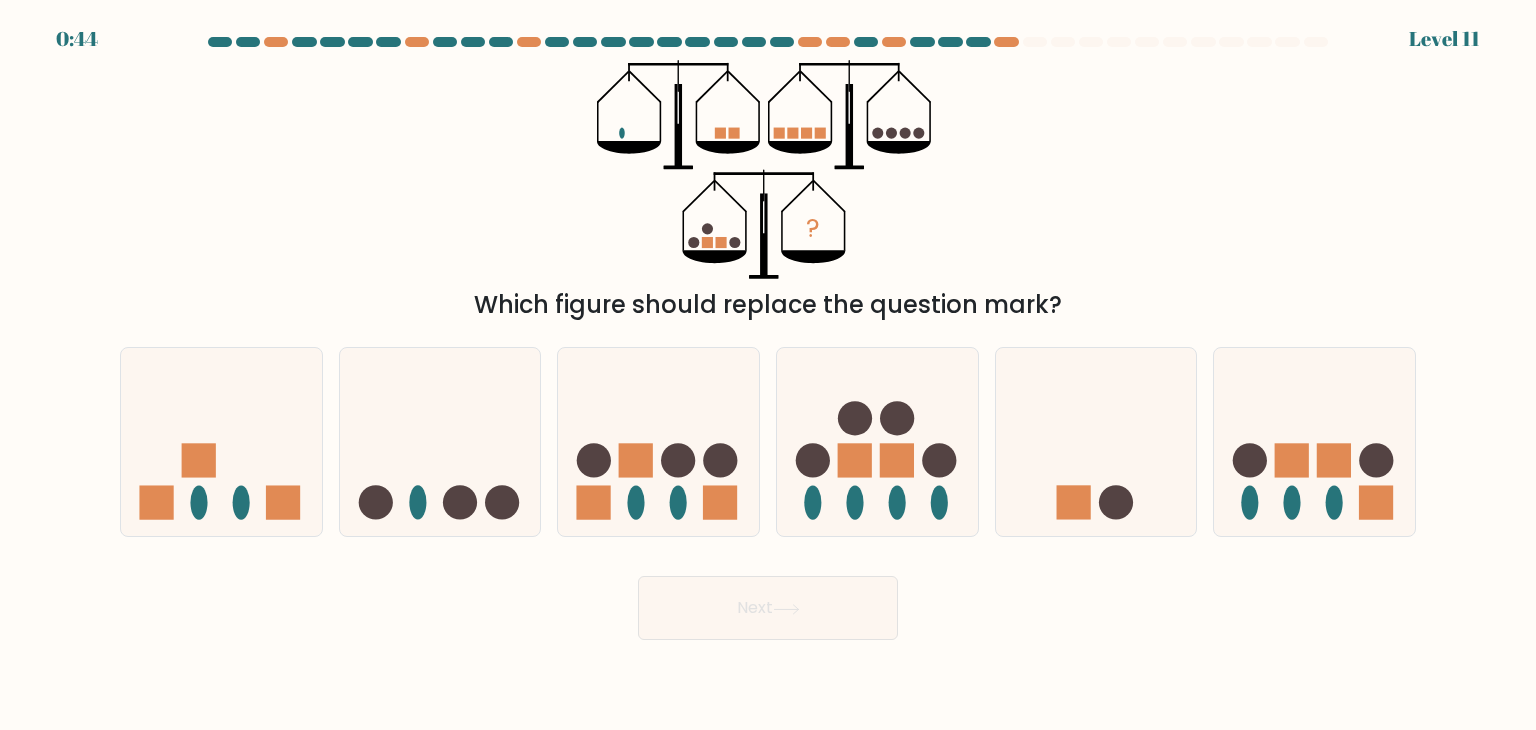 scroll, scrollTop: 0, scrollLeft: 0, axis: both 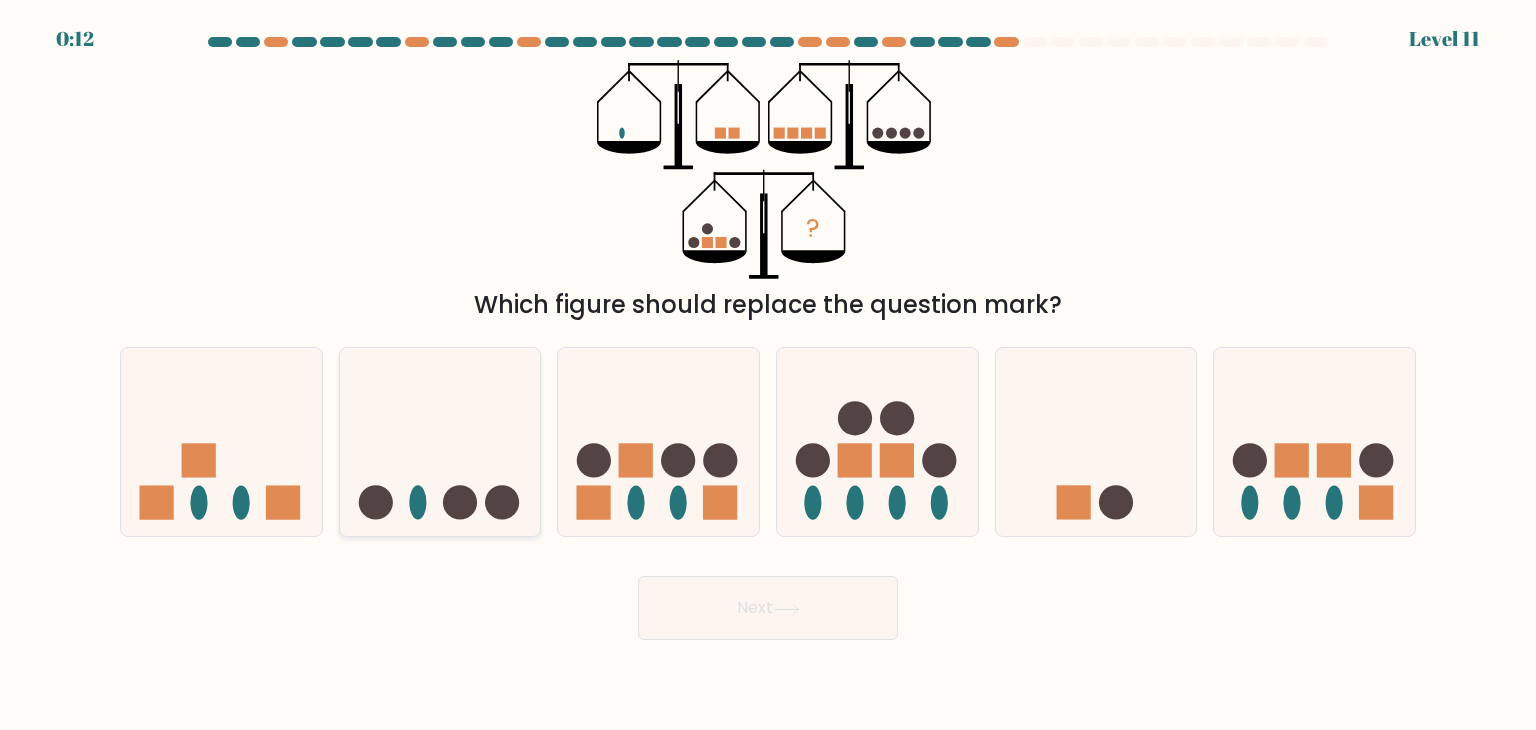 click 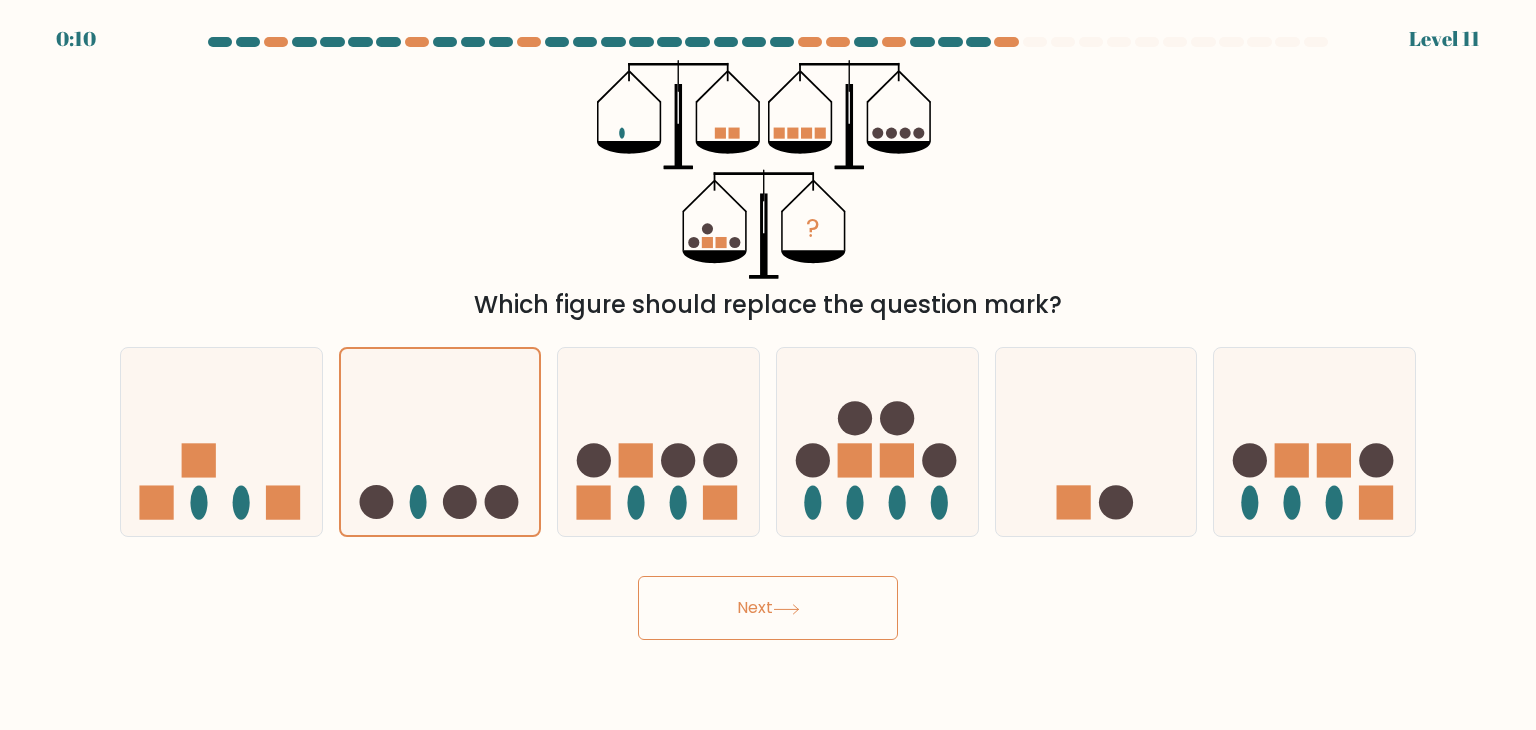 click on "Next" at bounding box center [768, 608] 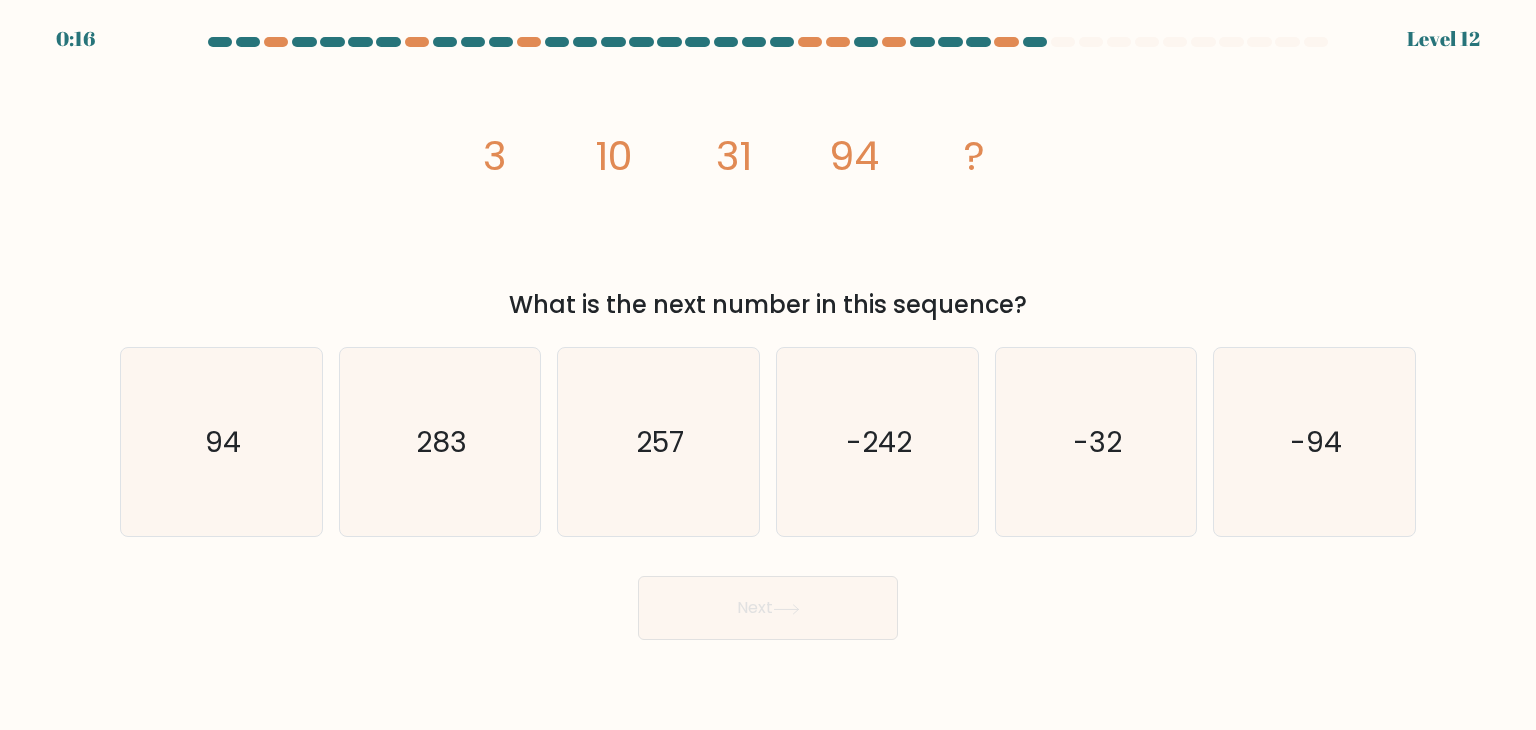 type 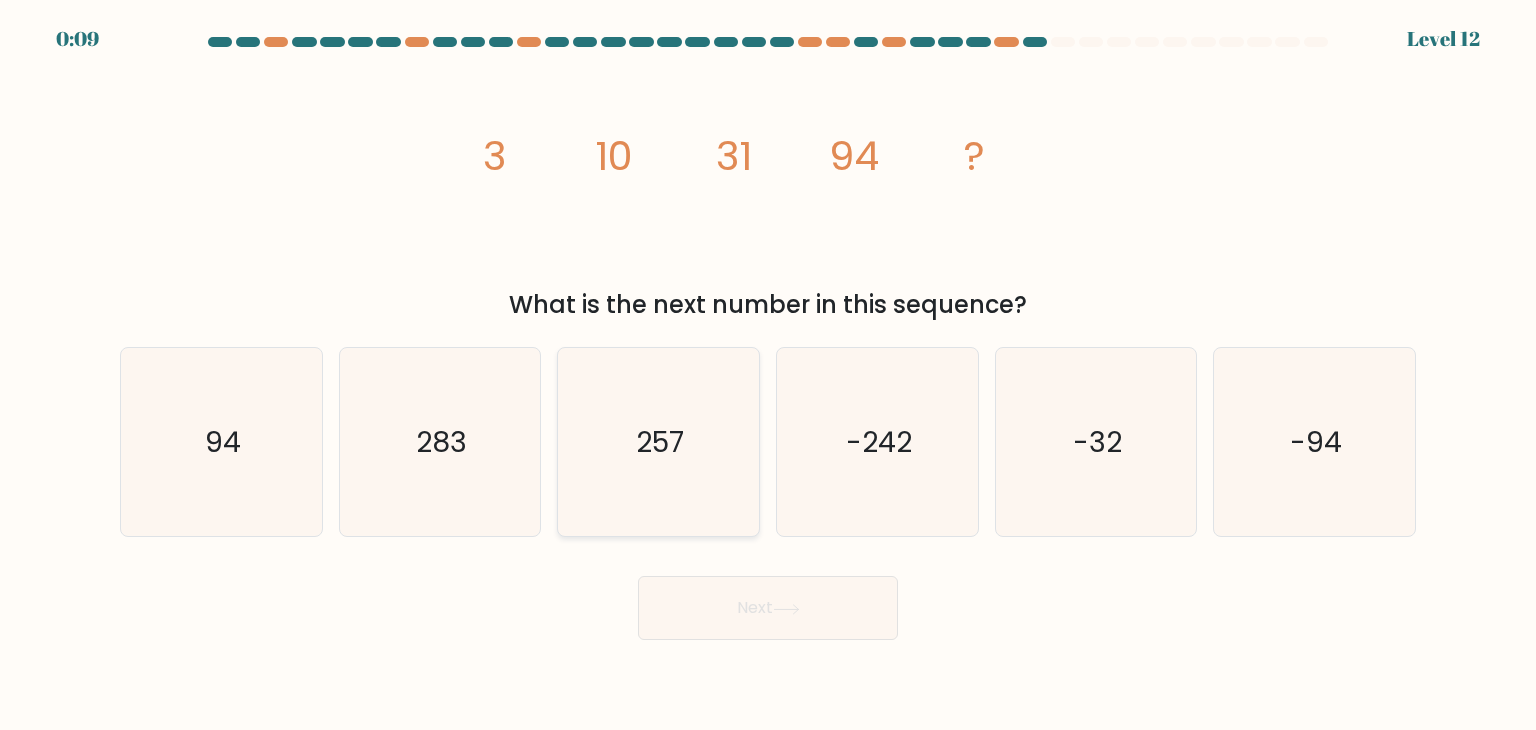 click on "257" 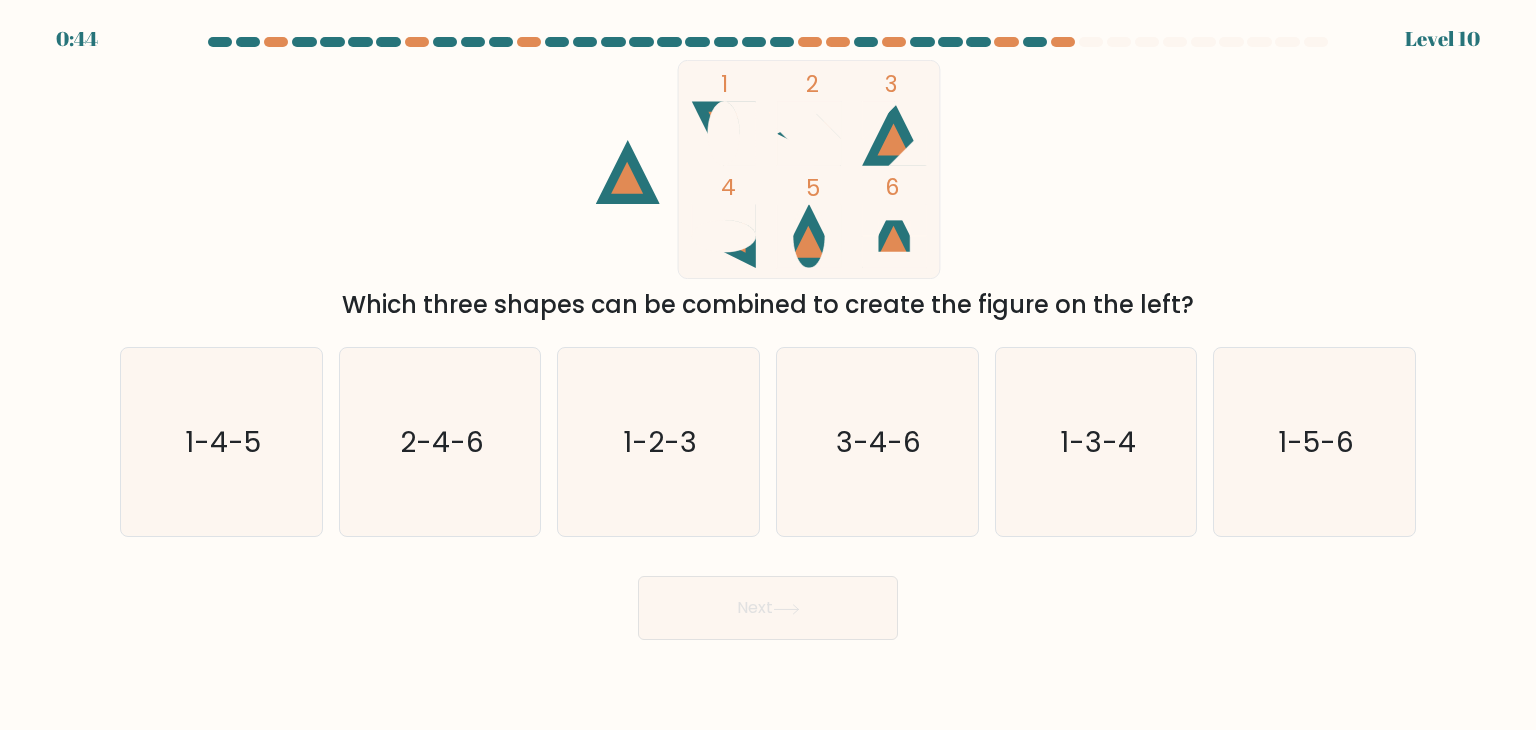 scroll, scrollTop: 0, scrollLeft: 0, axis: both 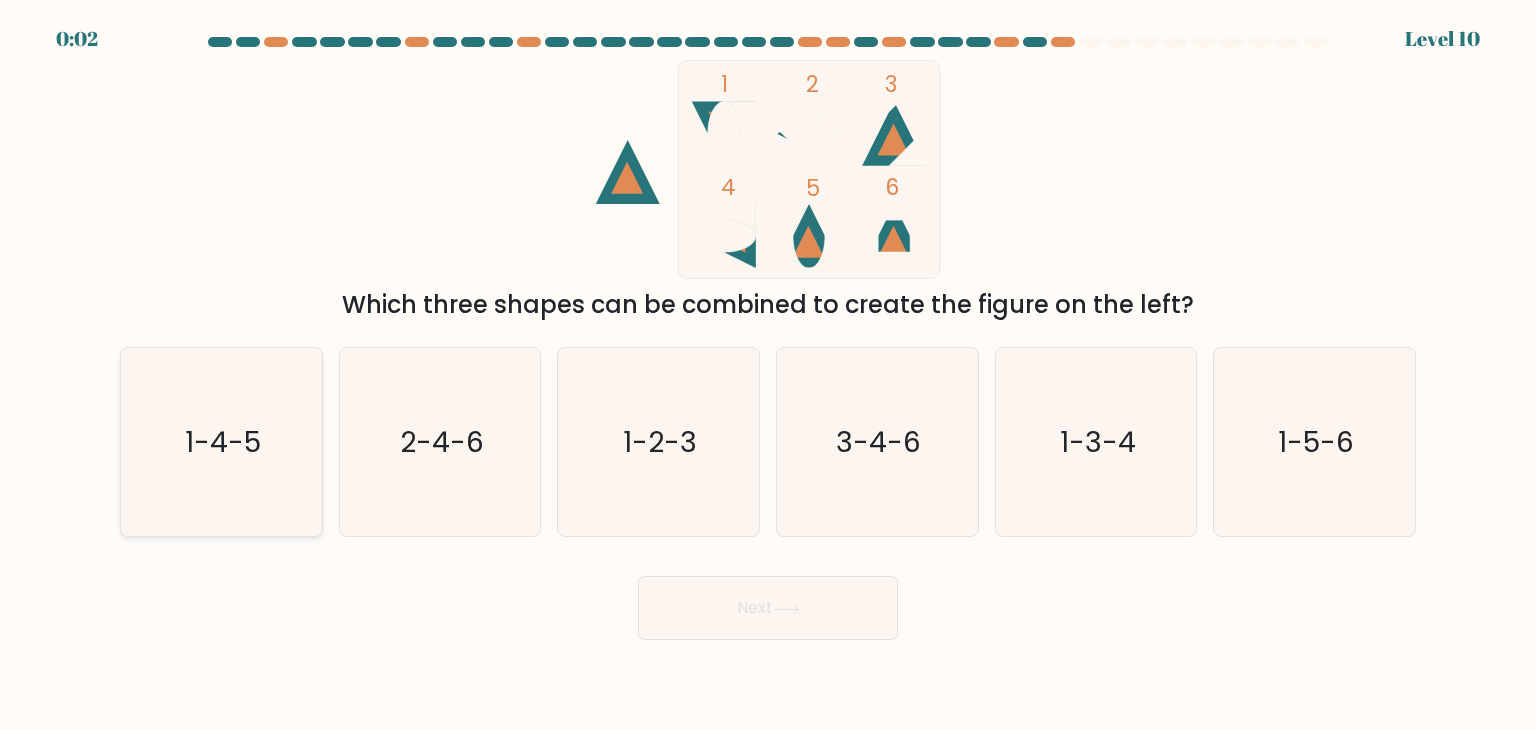 click on "1-4-5" 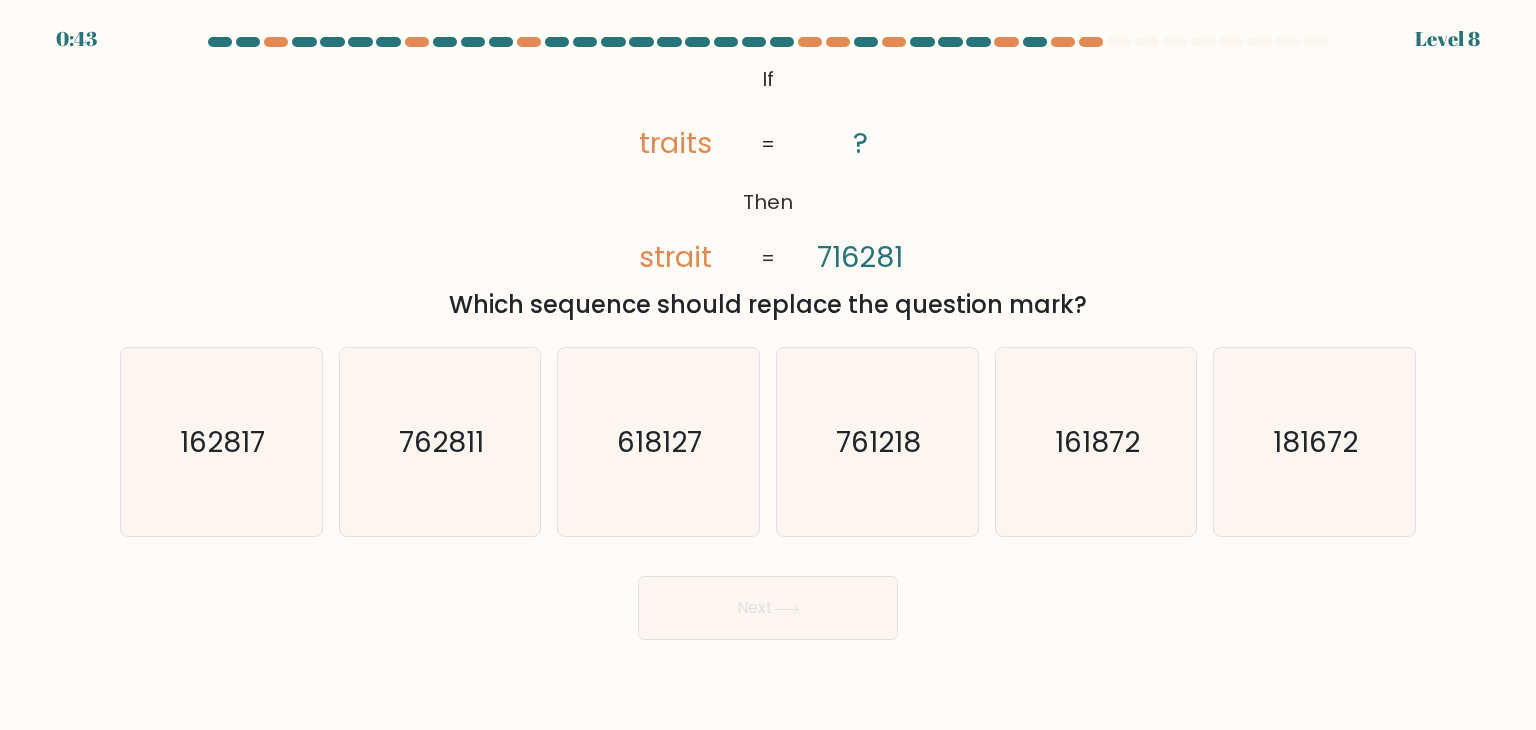 scroll, scrollTop: 0, scrollLeft: 0, axis: both 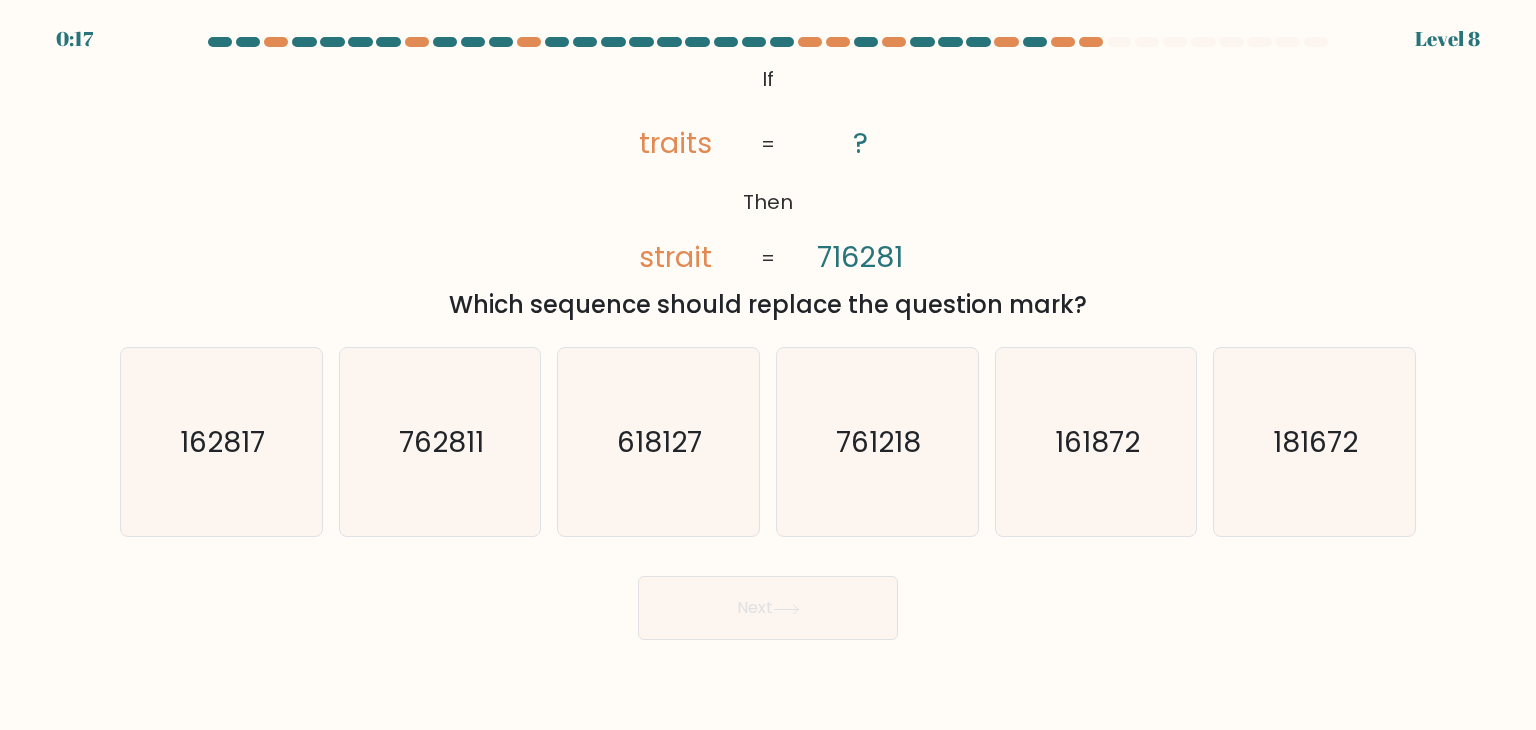 click on "162817" 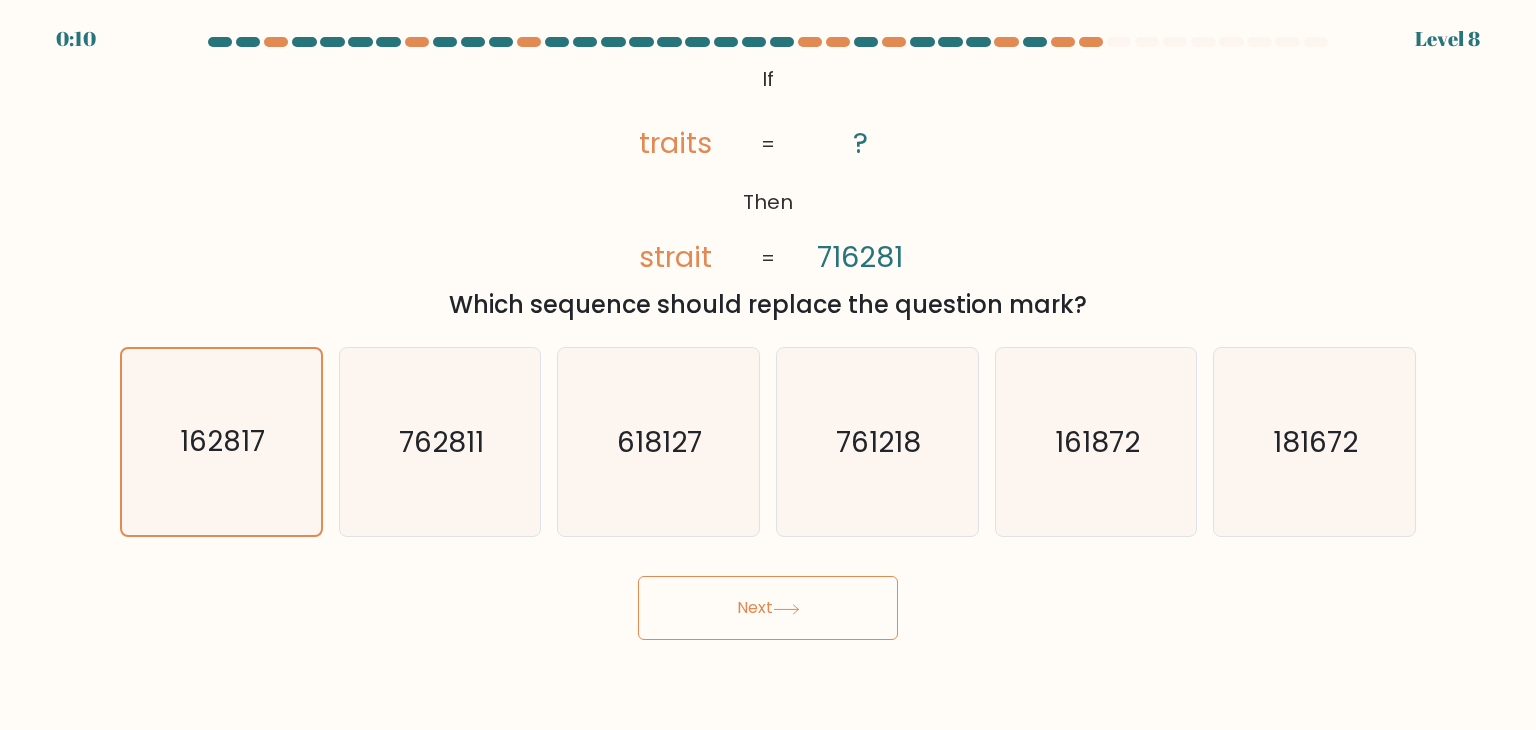click on "Next" at bounding box center [768, 608] 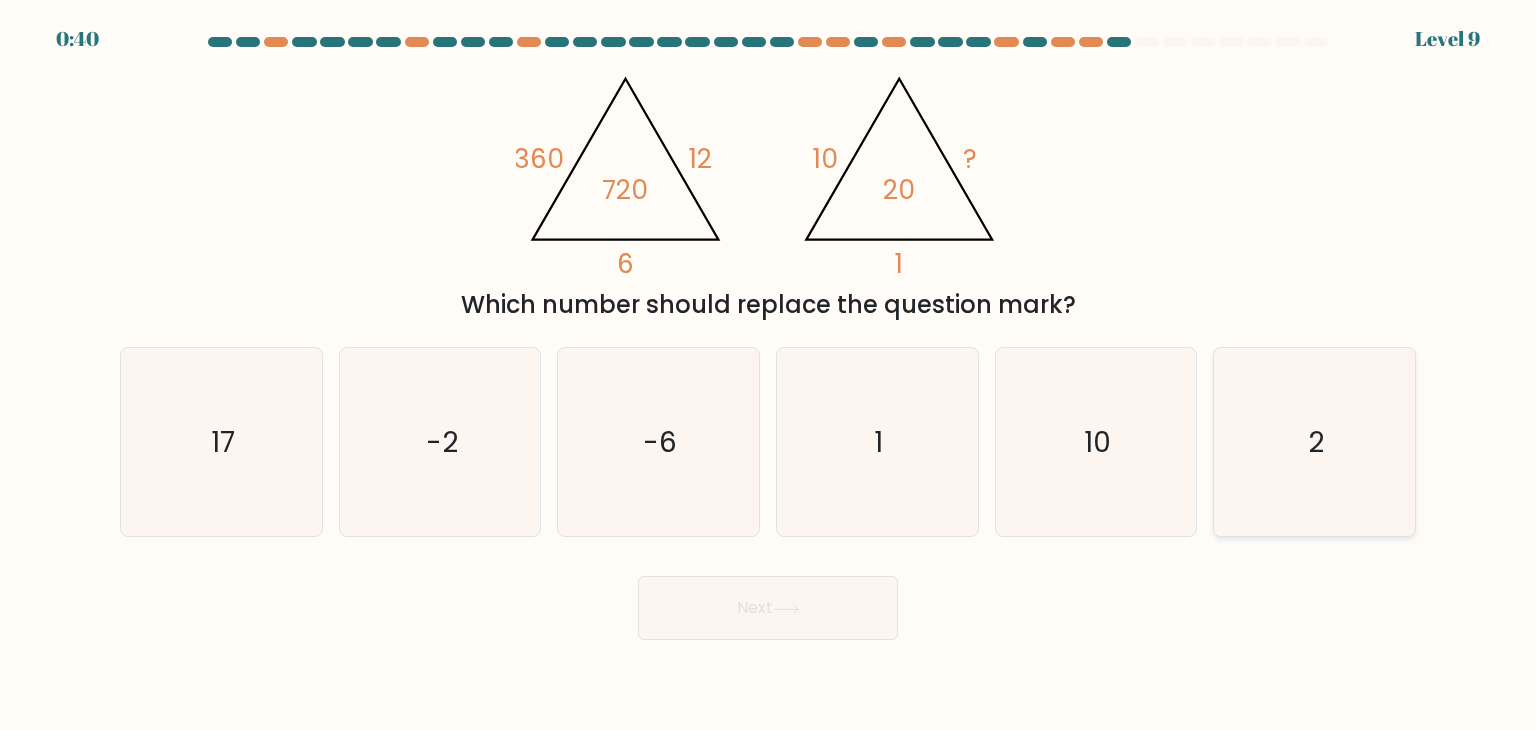 click on "2" 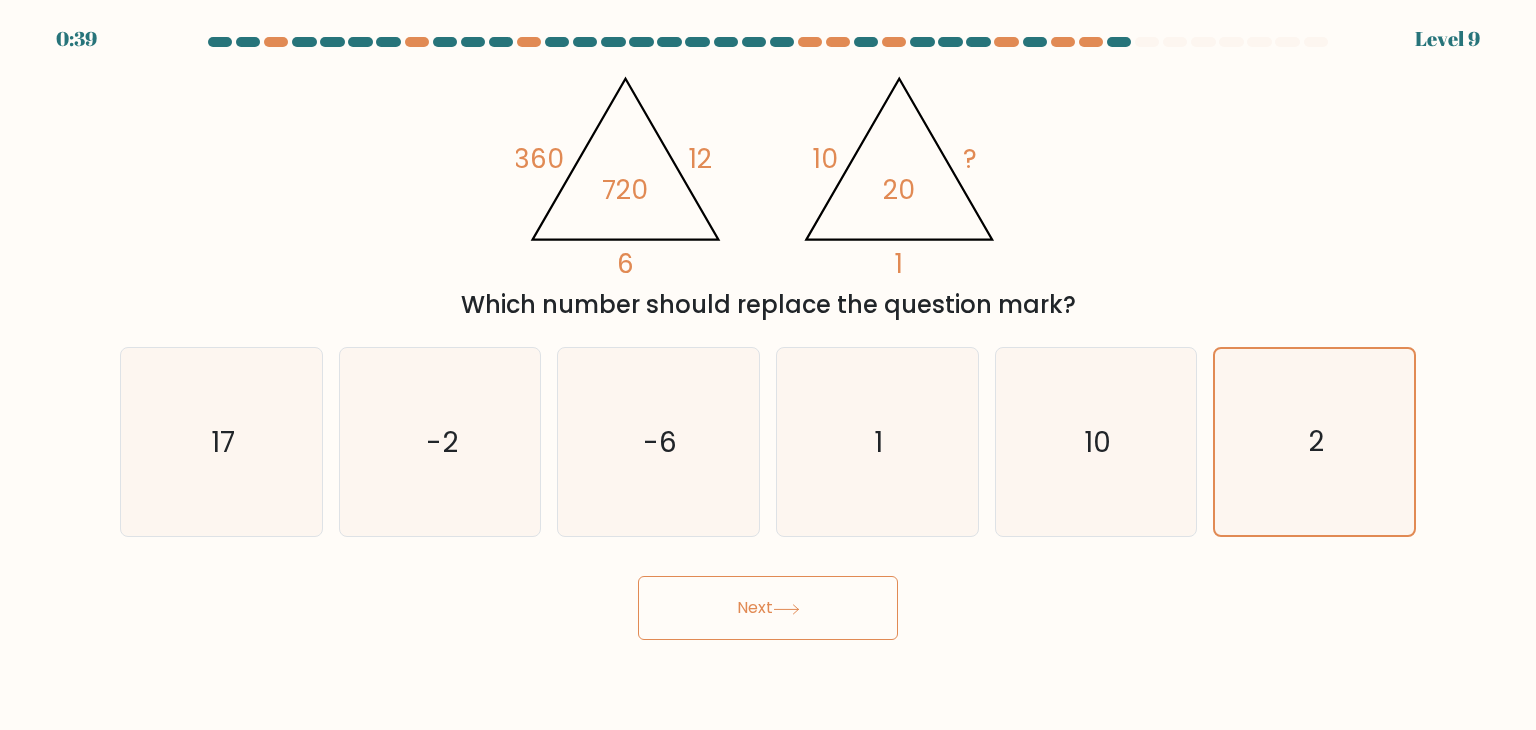 click on "Next" at bounding box center (768, 608) 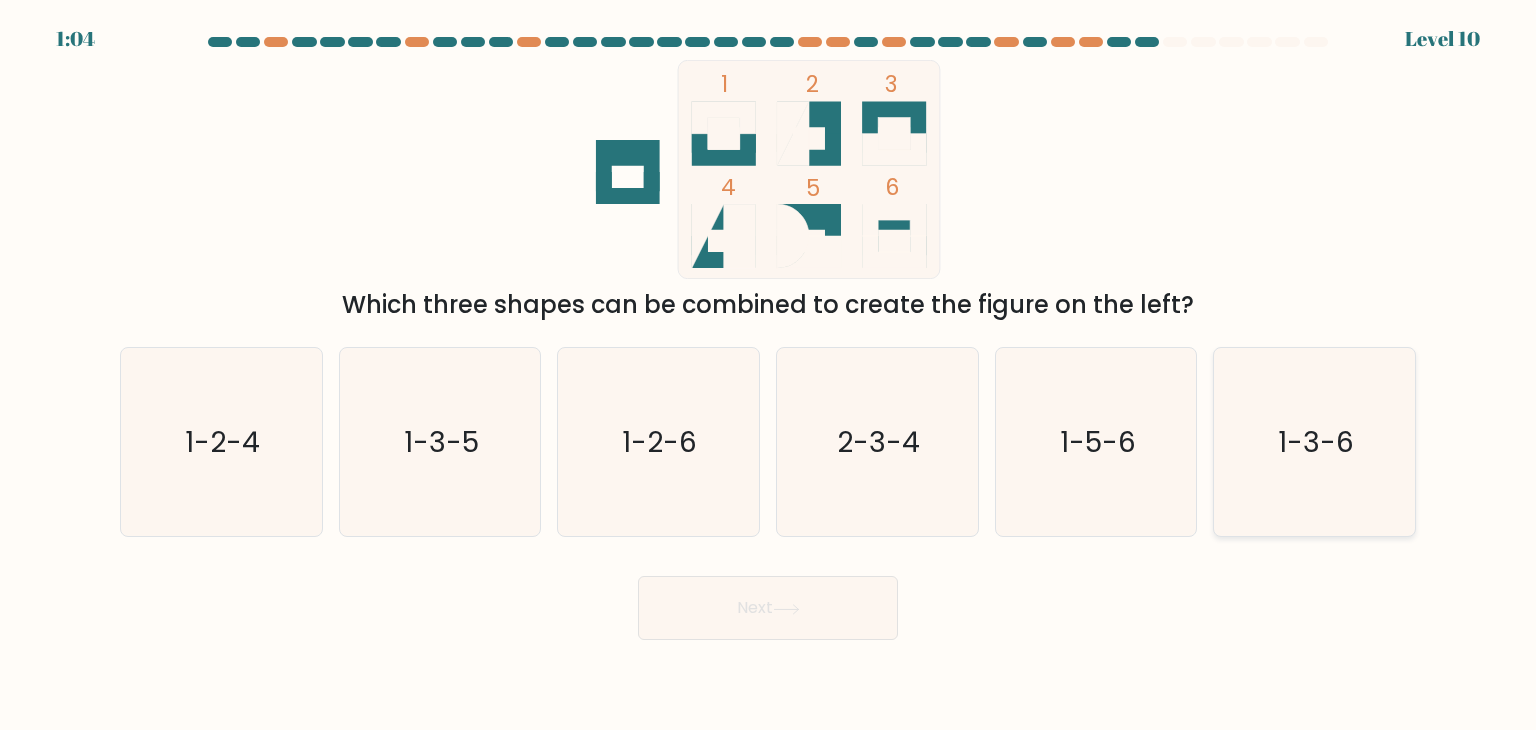 click on "1-3-6" 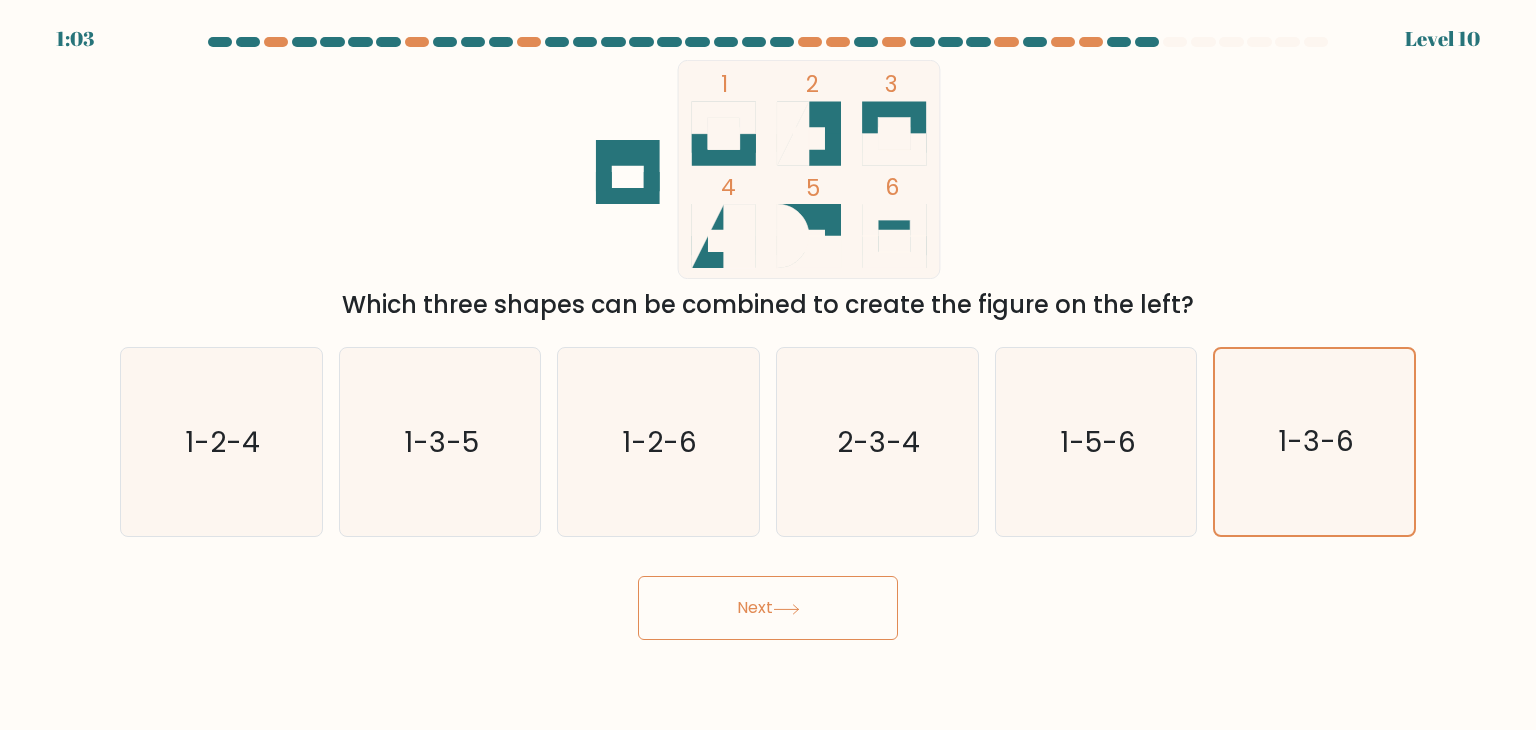 click 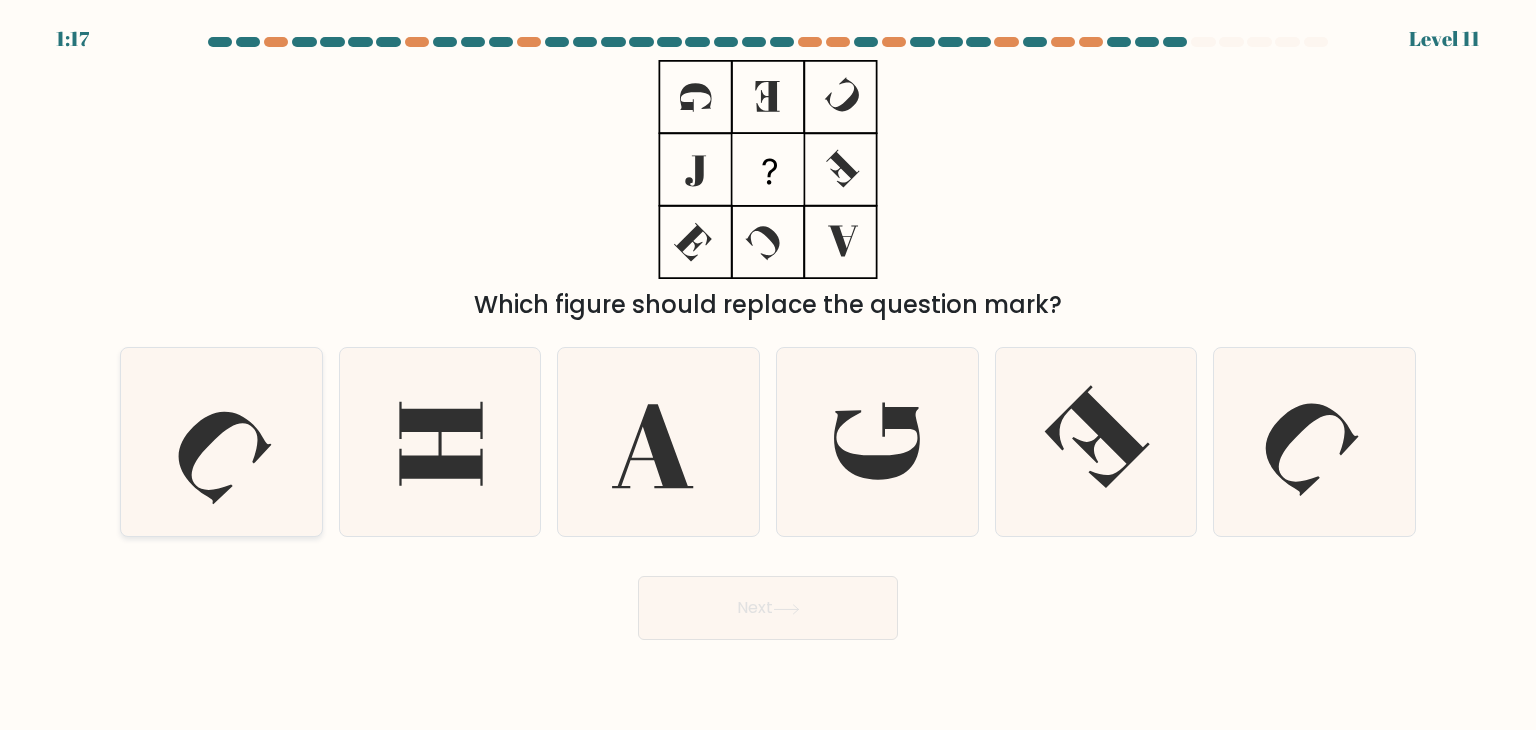 click 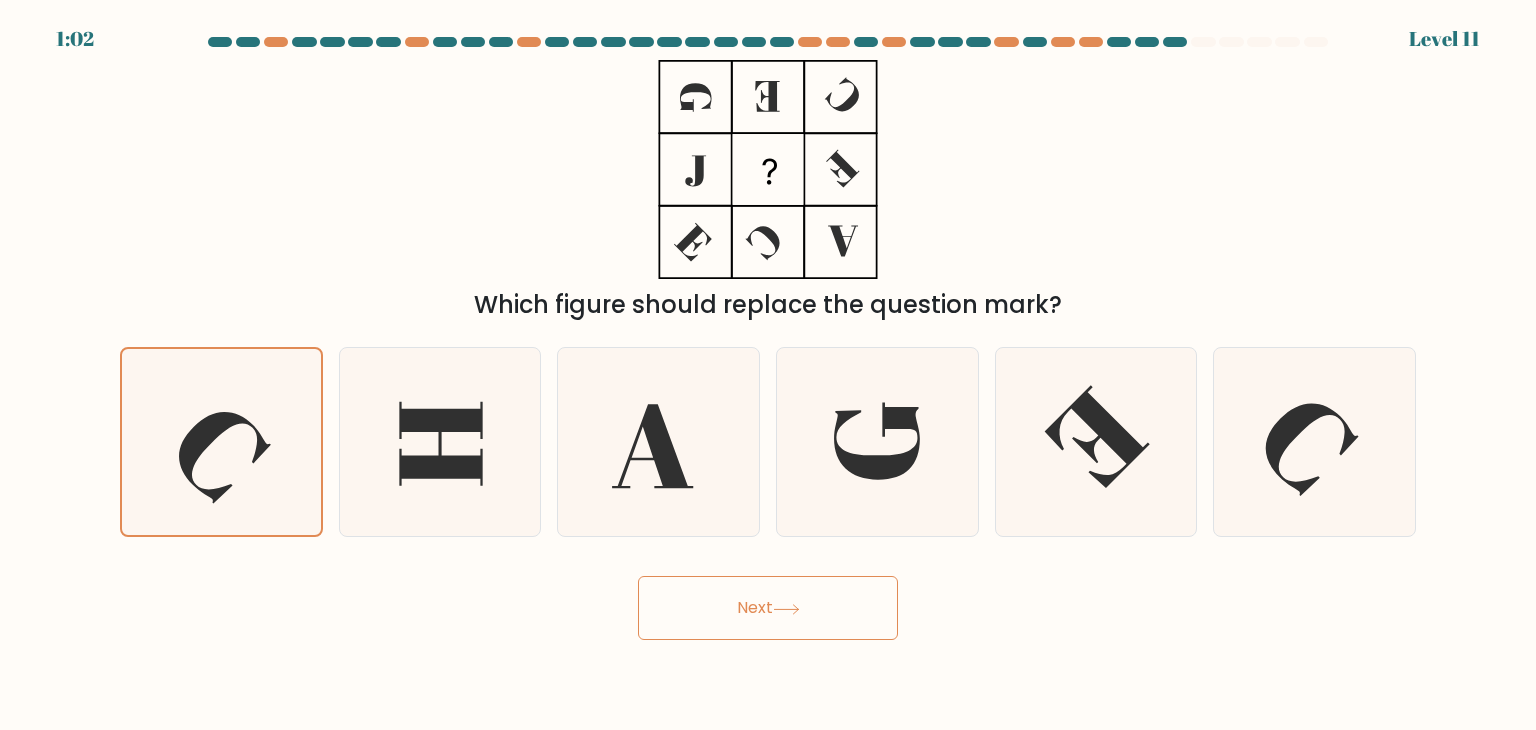 click on "Next" at bounding box center [768, 608] 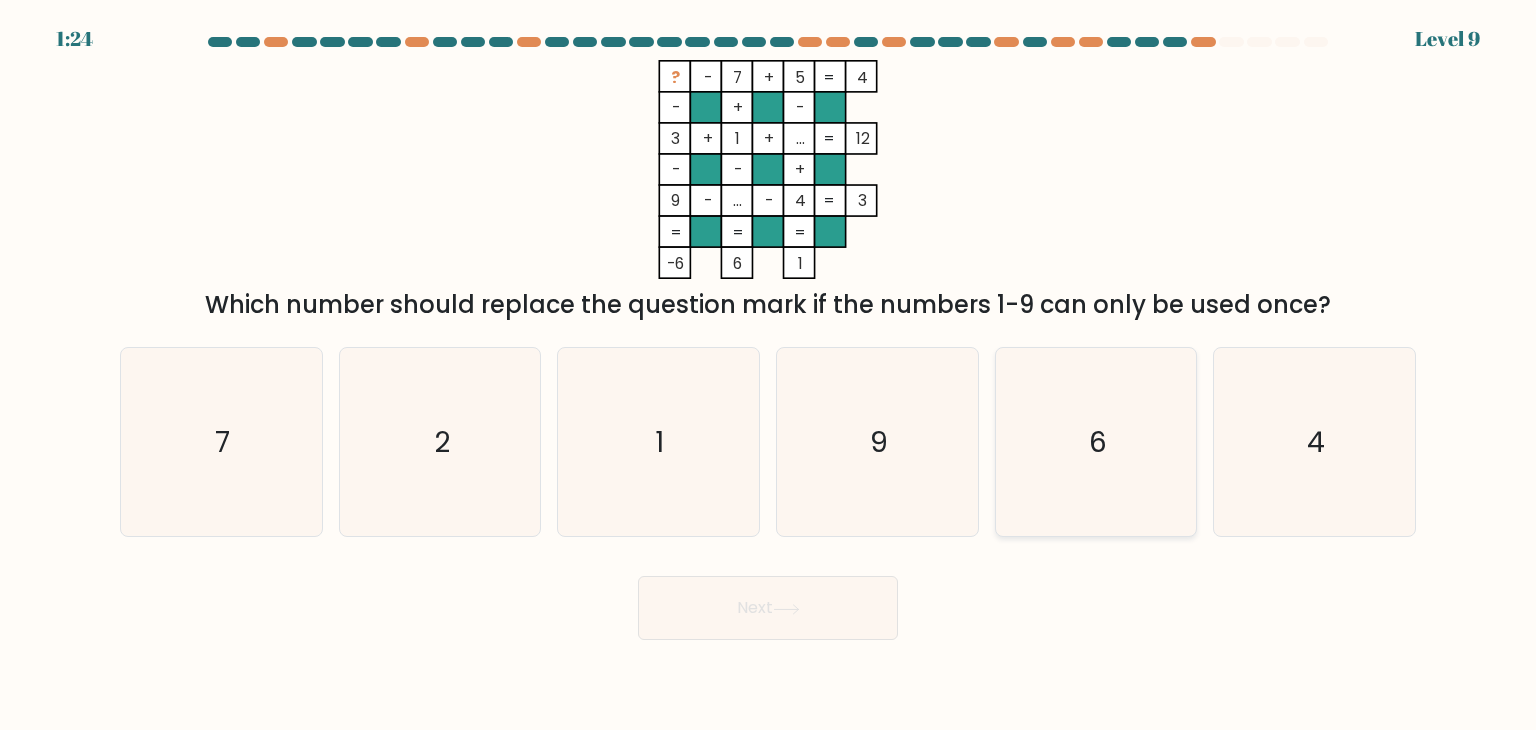 click on "6" 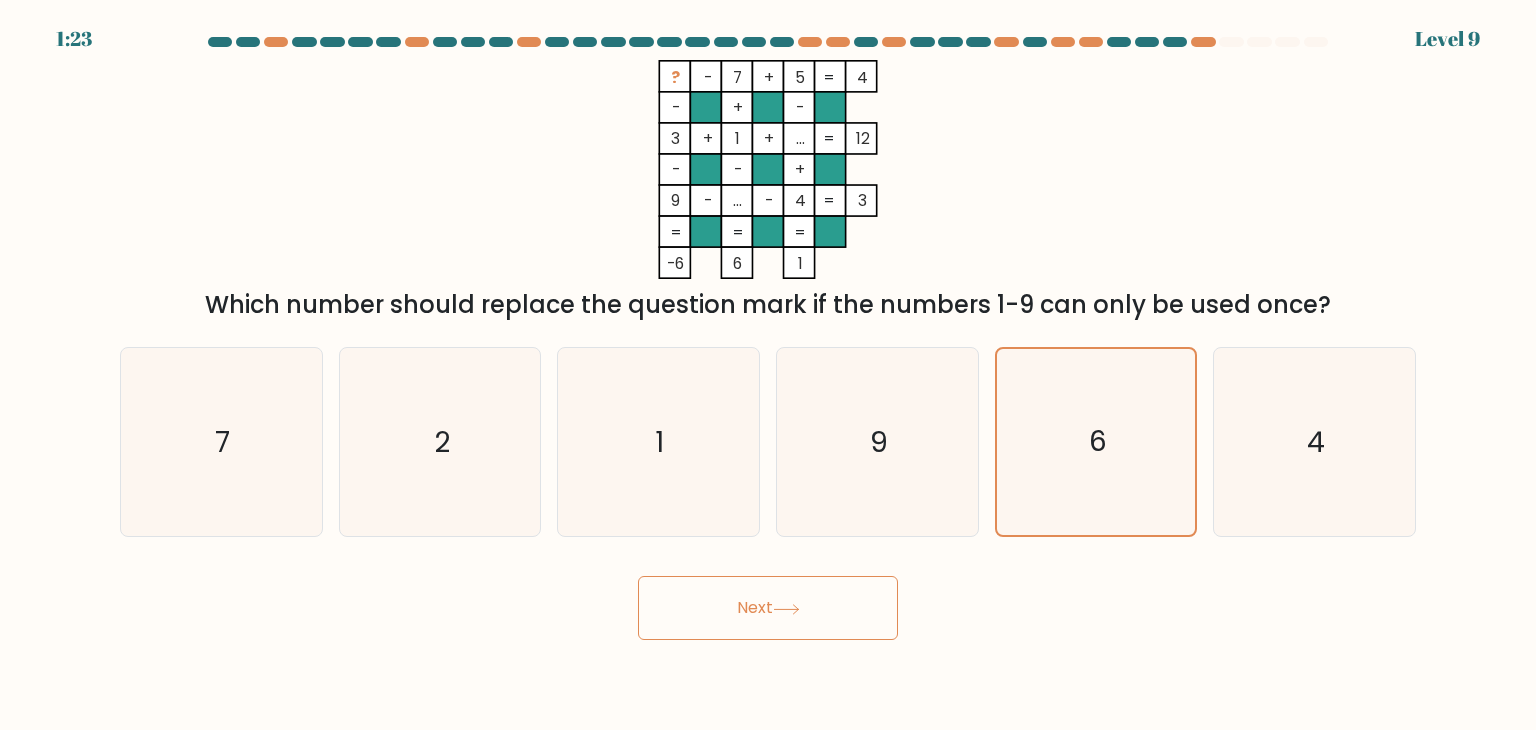 click on "Next" at bounding box center (768, 608) 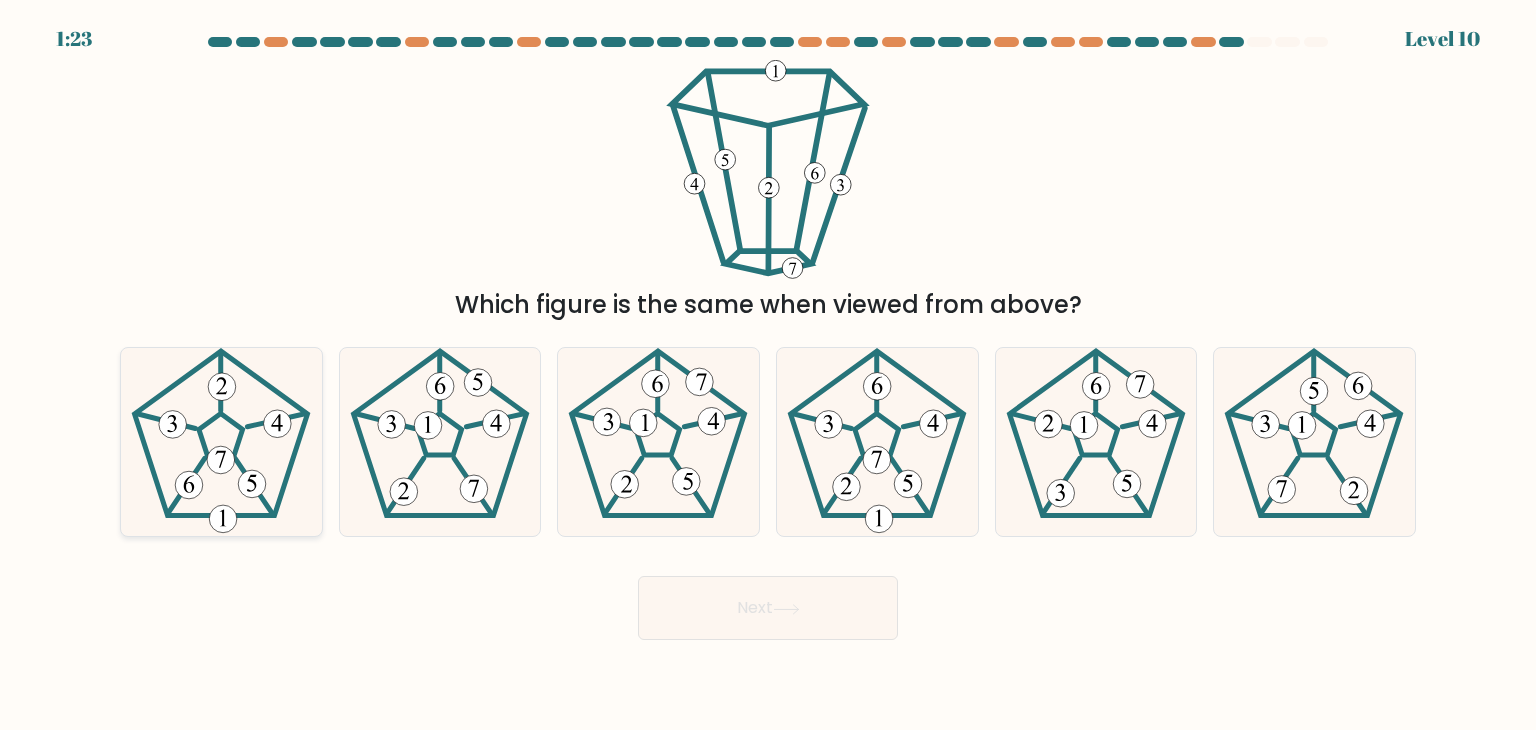 click 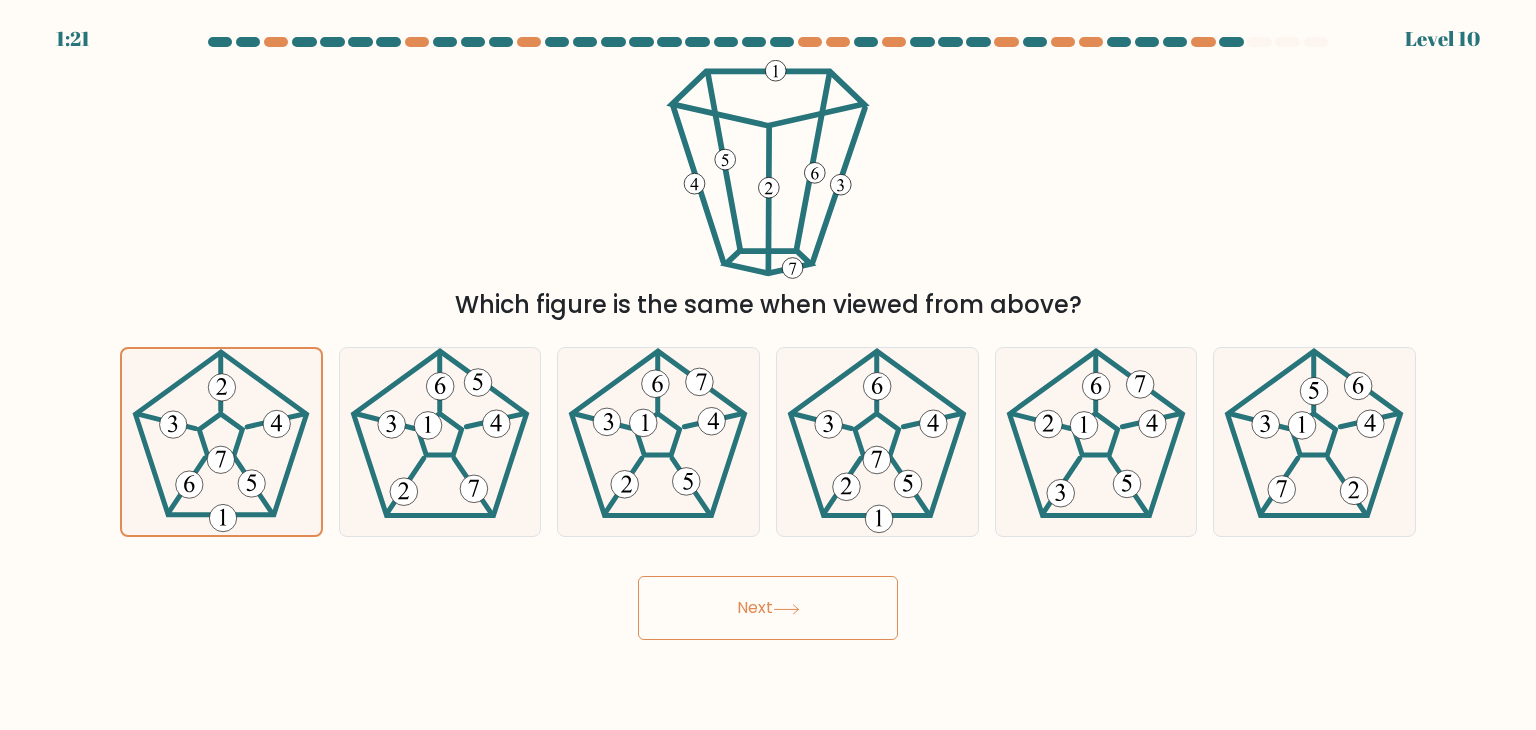 click on "Next" at bounding box center [768, 608] 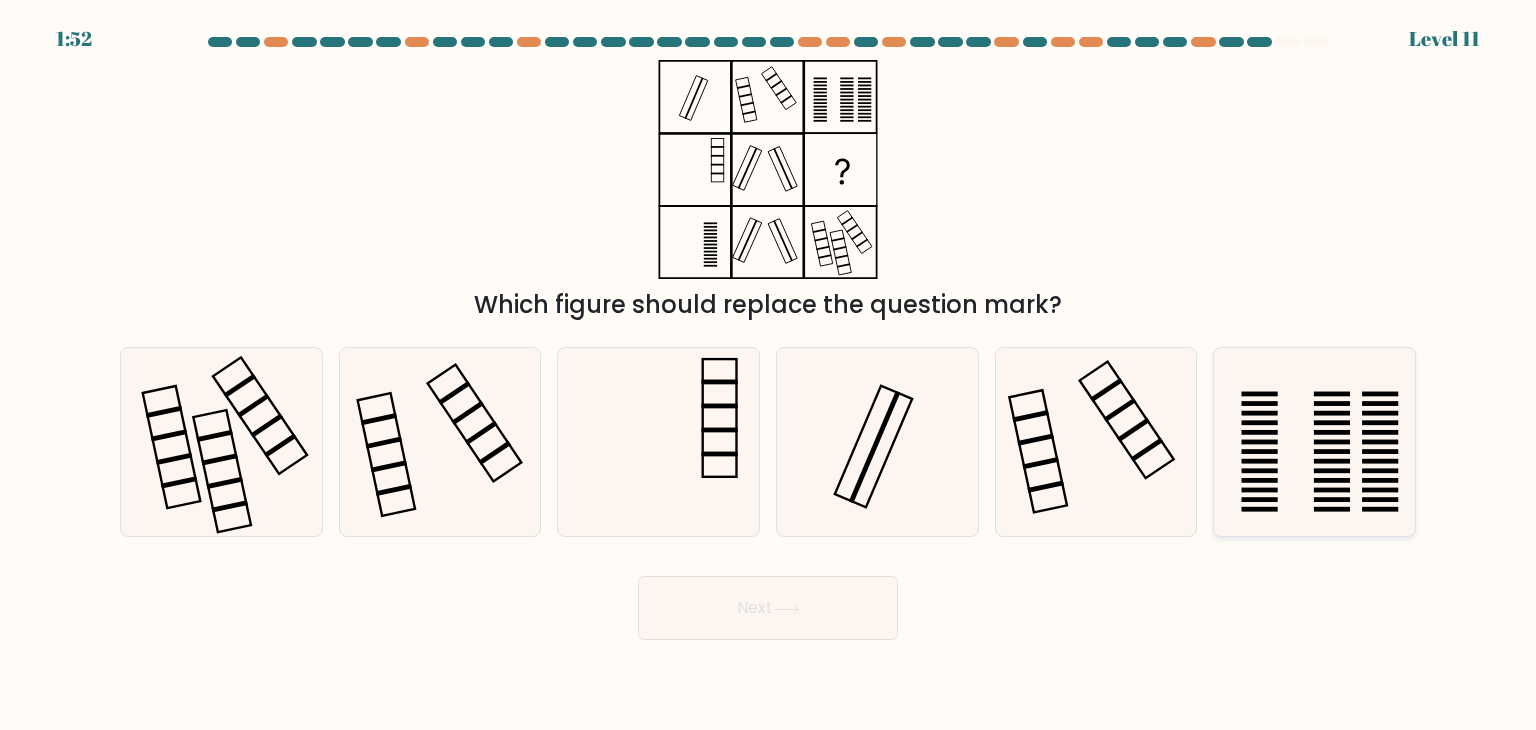 click 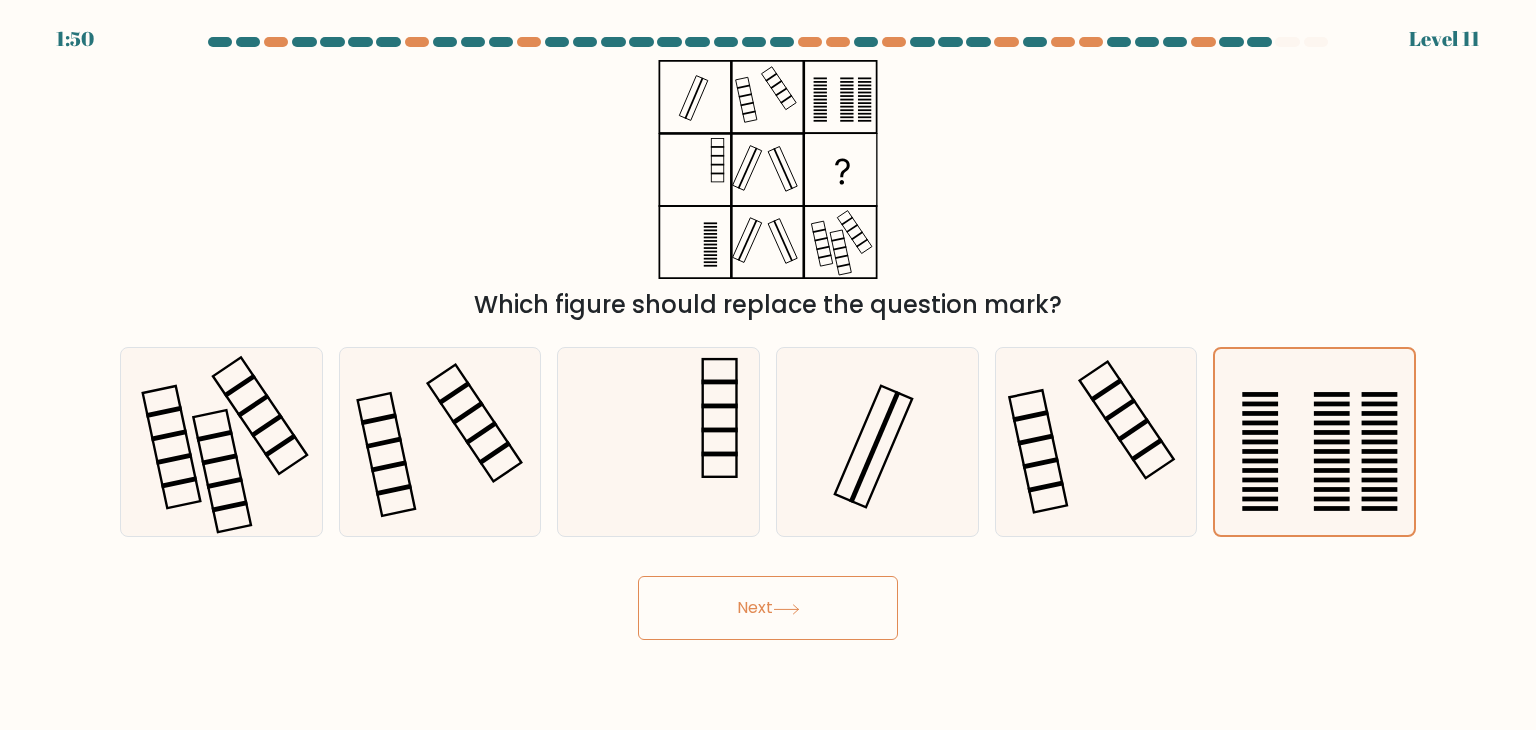 click on "Next" at bounding box center (768, 608) 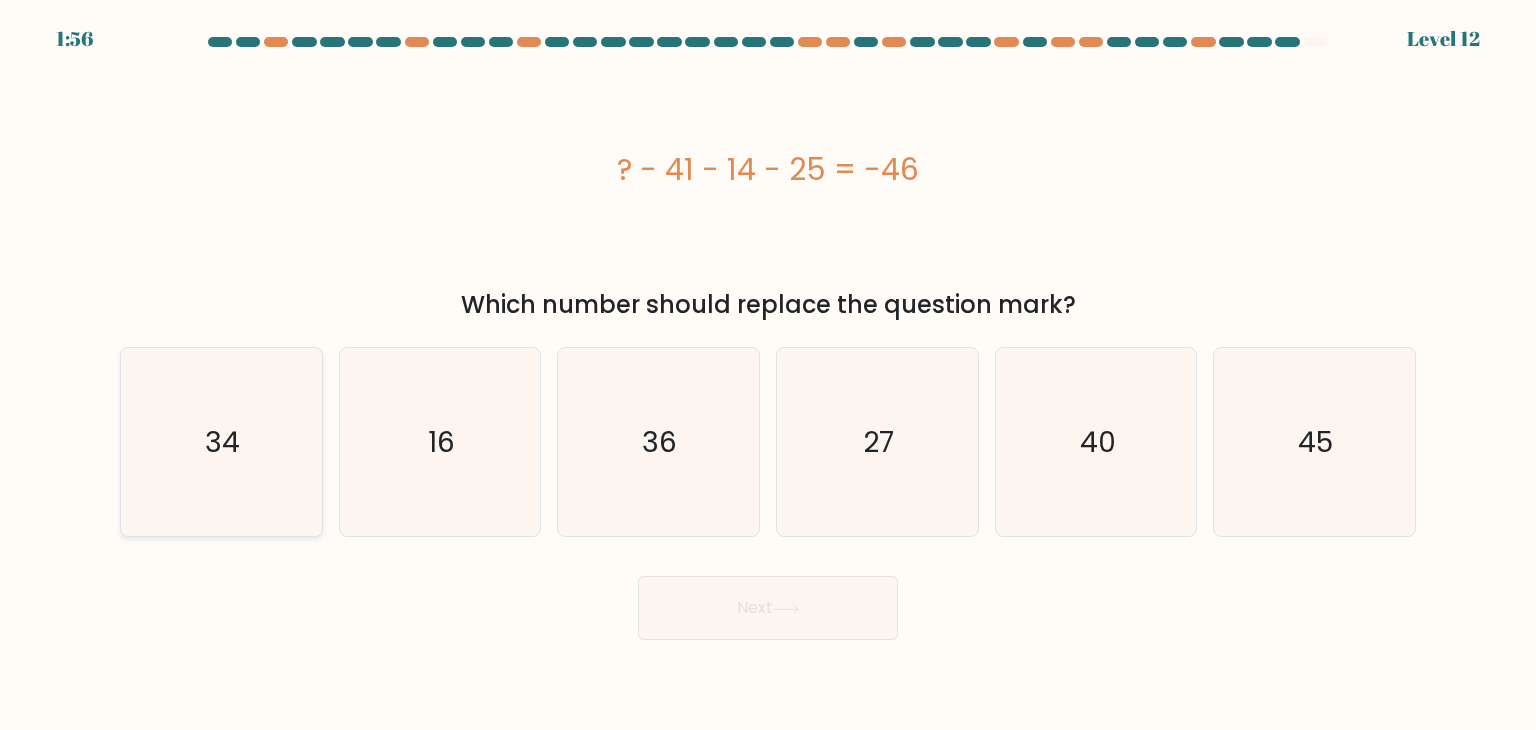 click on "34" 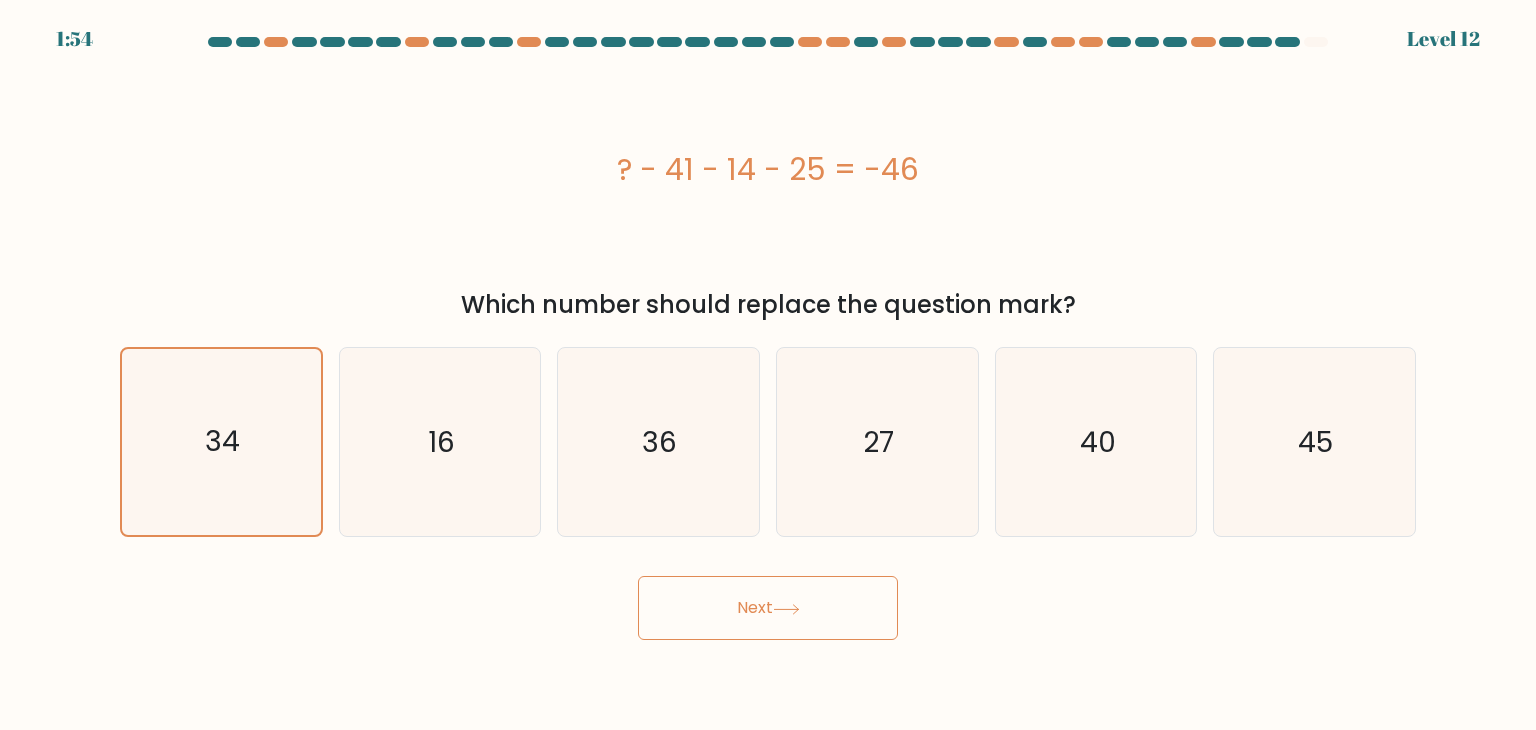 click on "Next" at bounding box center [768, 608] 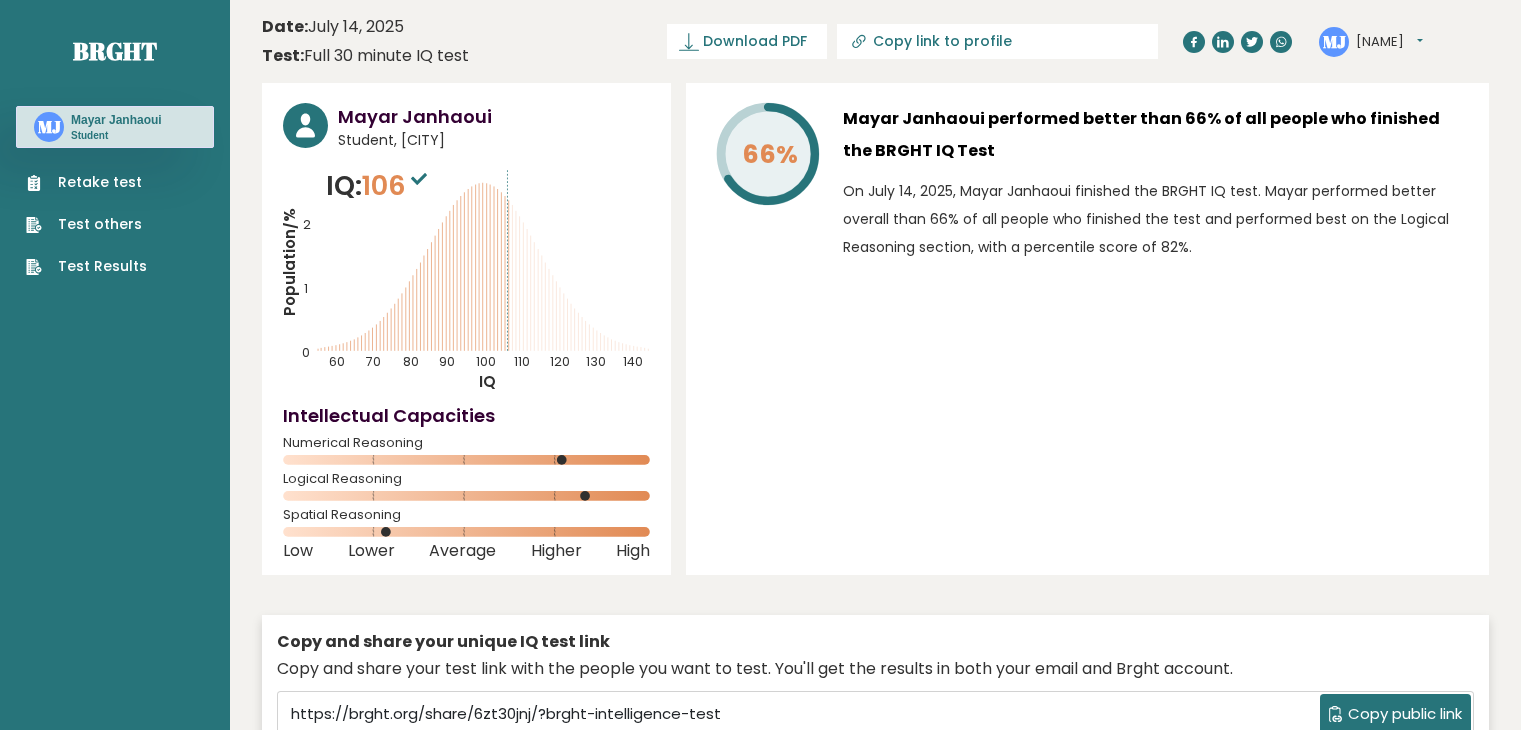 scroll, scrollTop: 0, scrollLeft: 0, axis: both 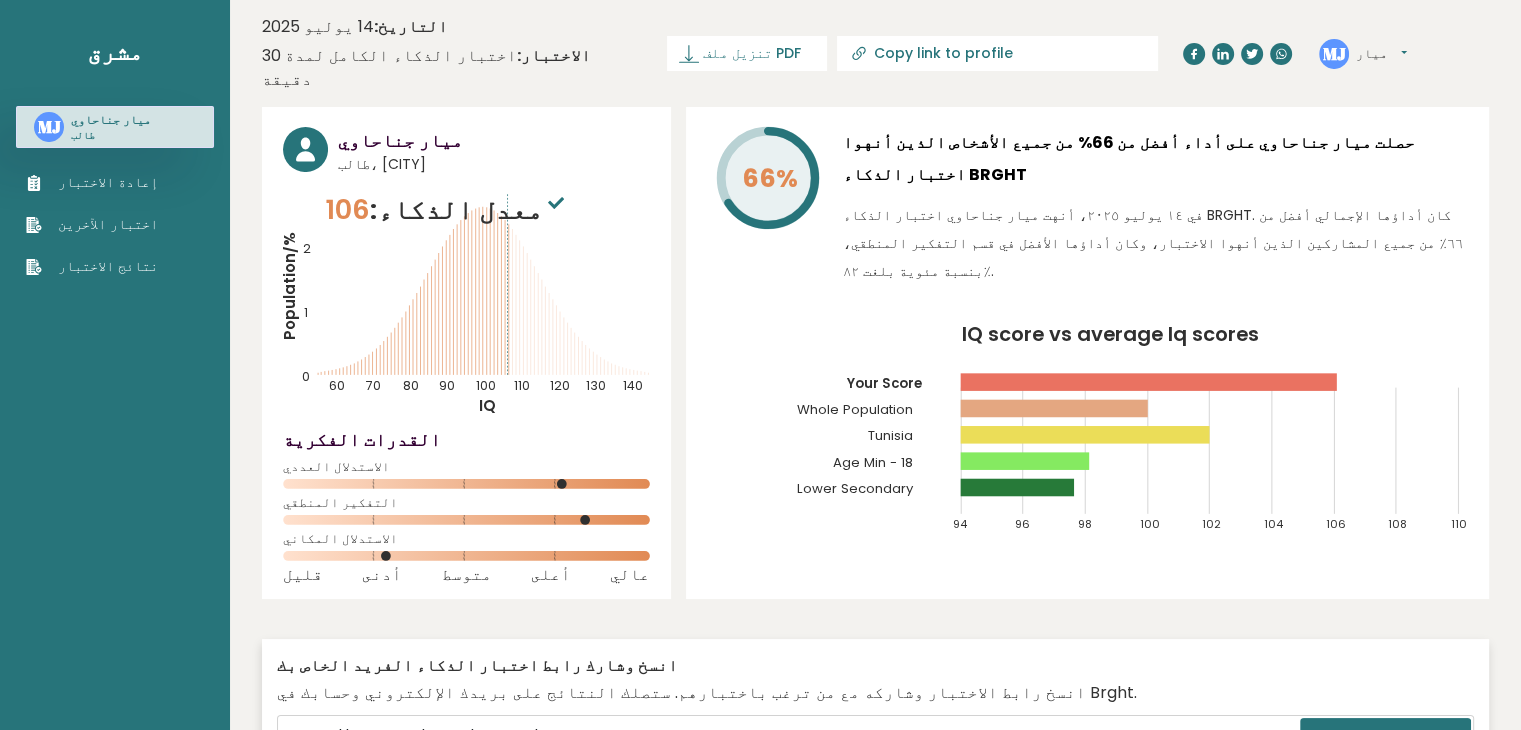 click on "إعادة الاختبار" at bounding box center [108, 182] 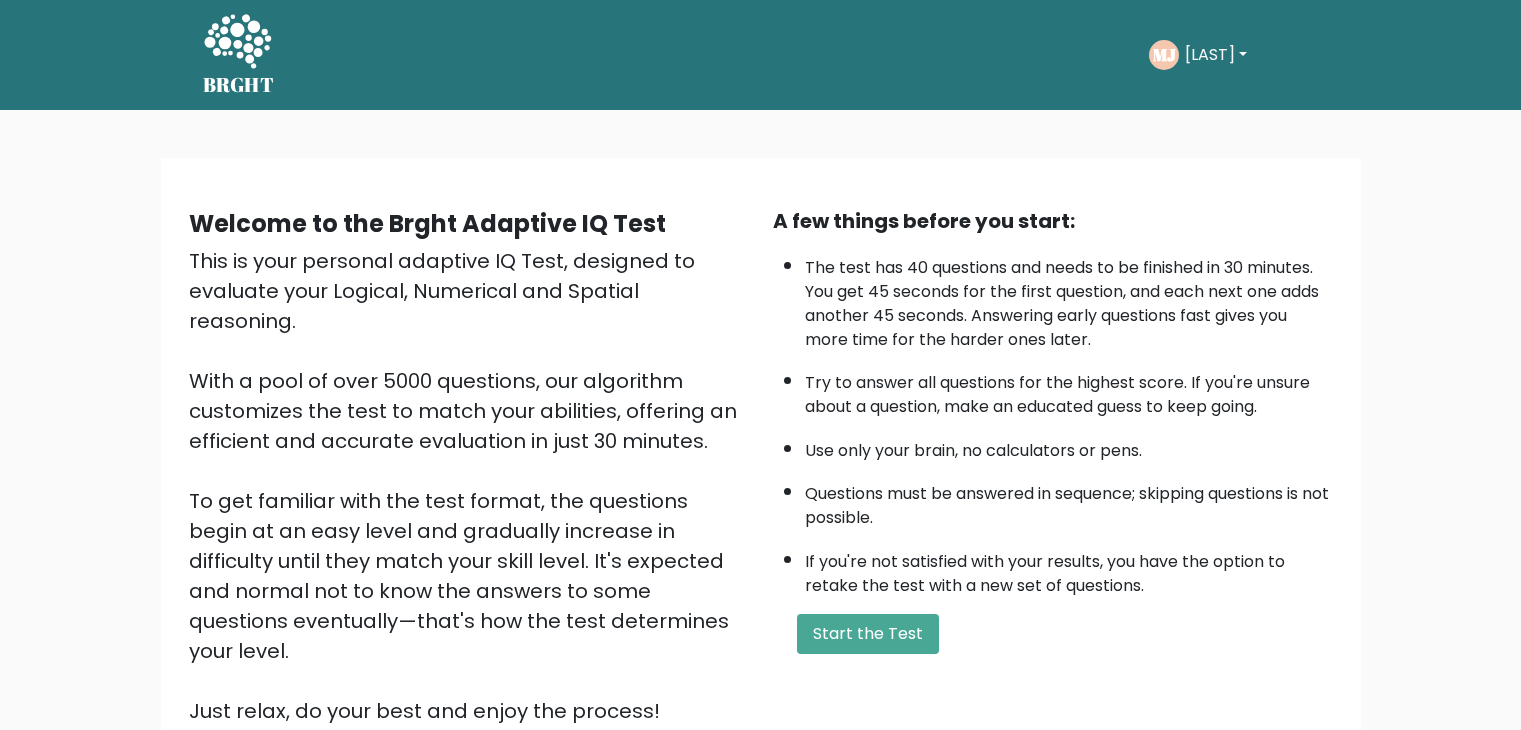 scroll, scrollTop: 0, scrollLeft: 0, axis: both 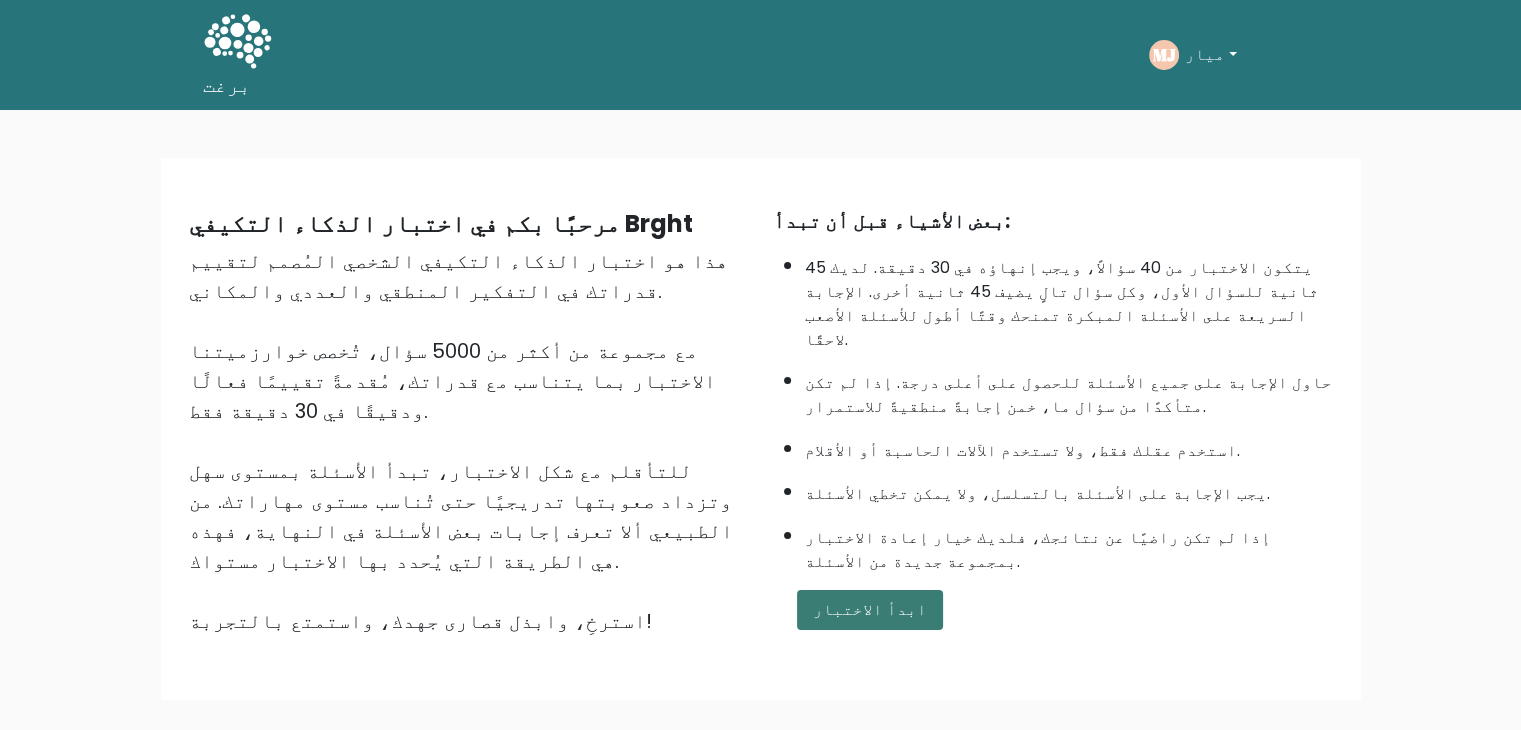 click on "ابدأ الاختبار" at bounding box center (870, 609) 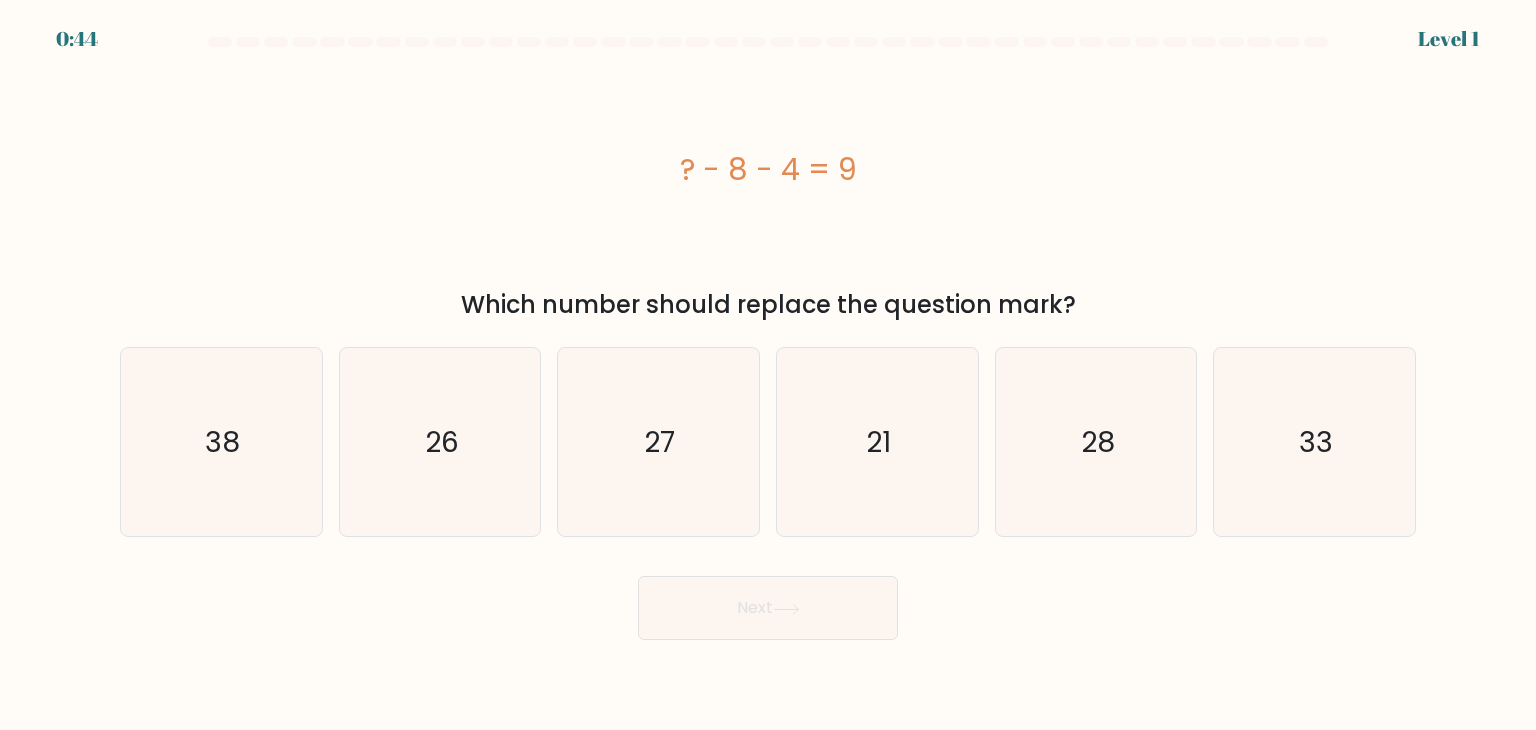 scroll, scrollTop: 0, scrollLeft: 0, axis: both 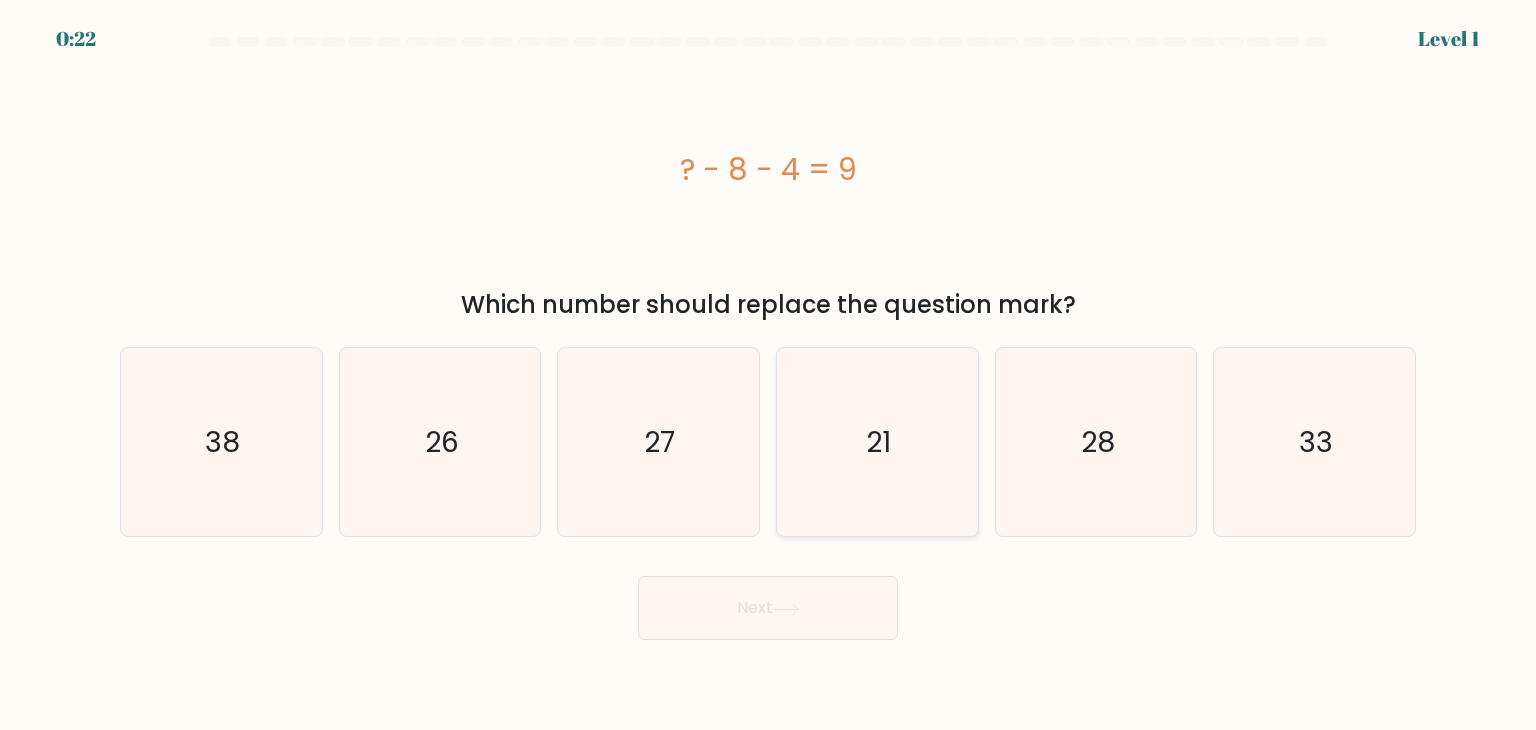 click on "21" 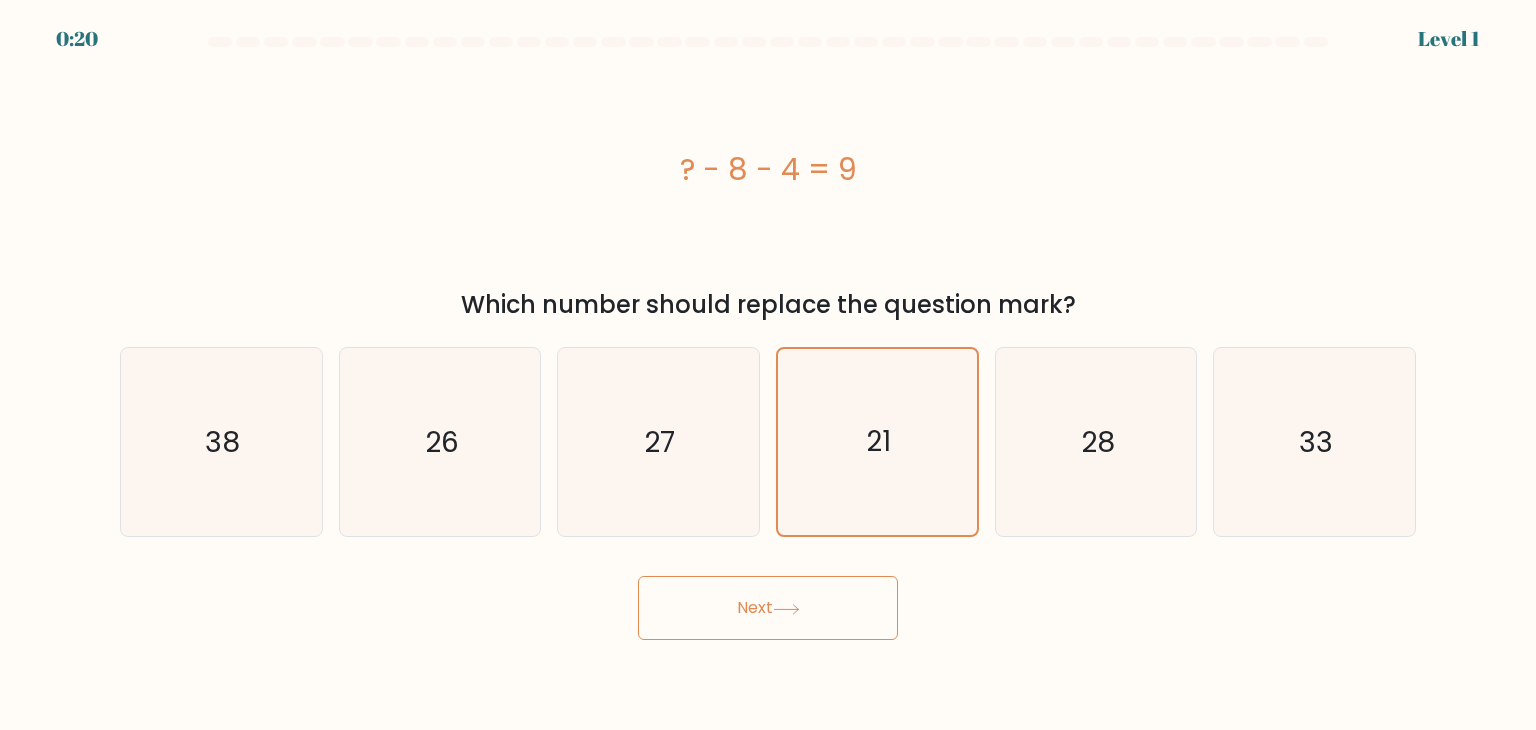 click on "Next" at bounding box center (768, 608) 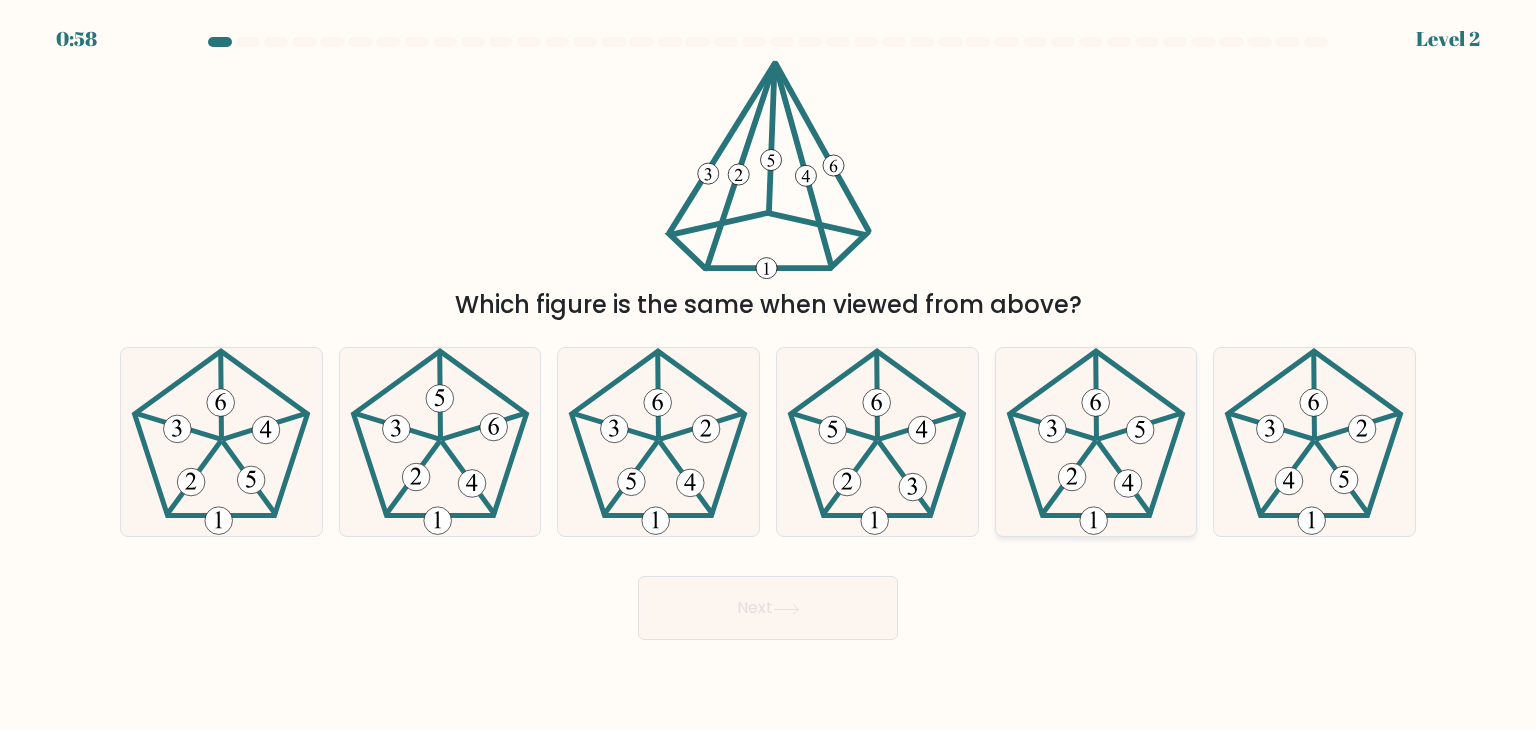 click 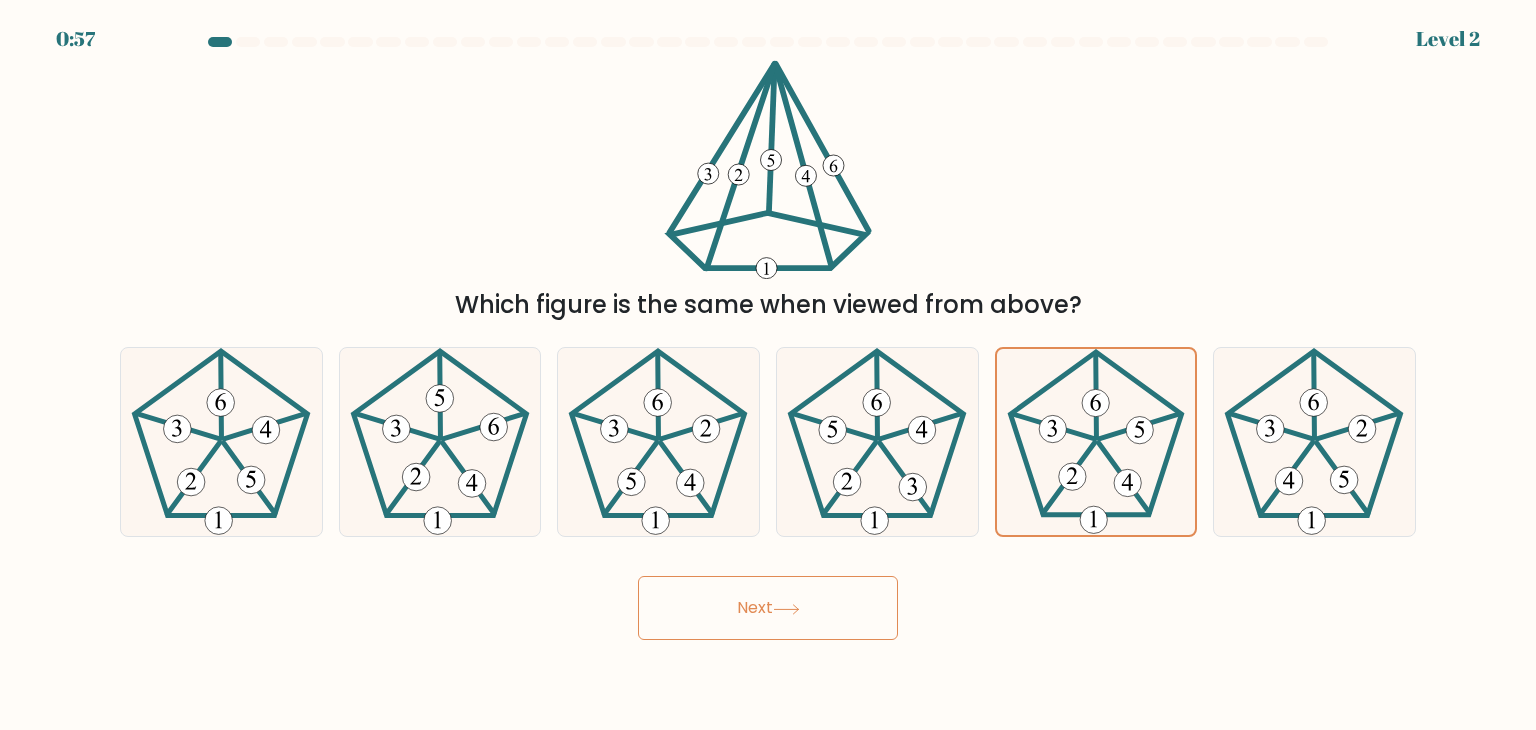 click on "Next" at bounding box center (768, 608) 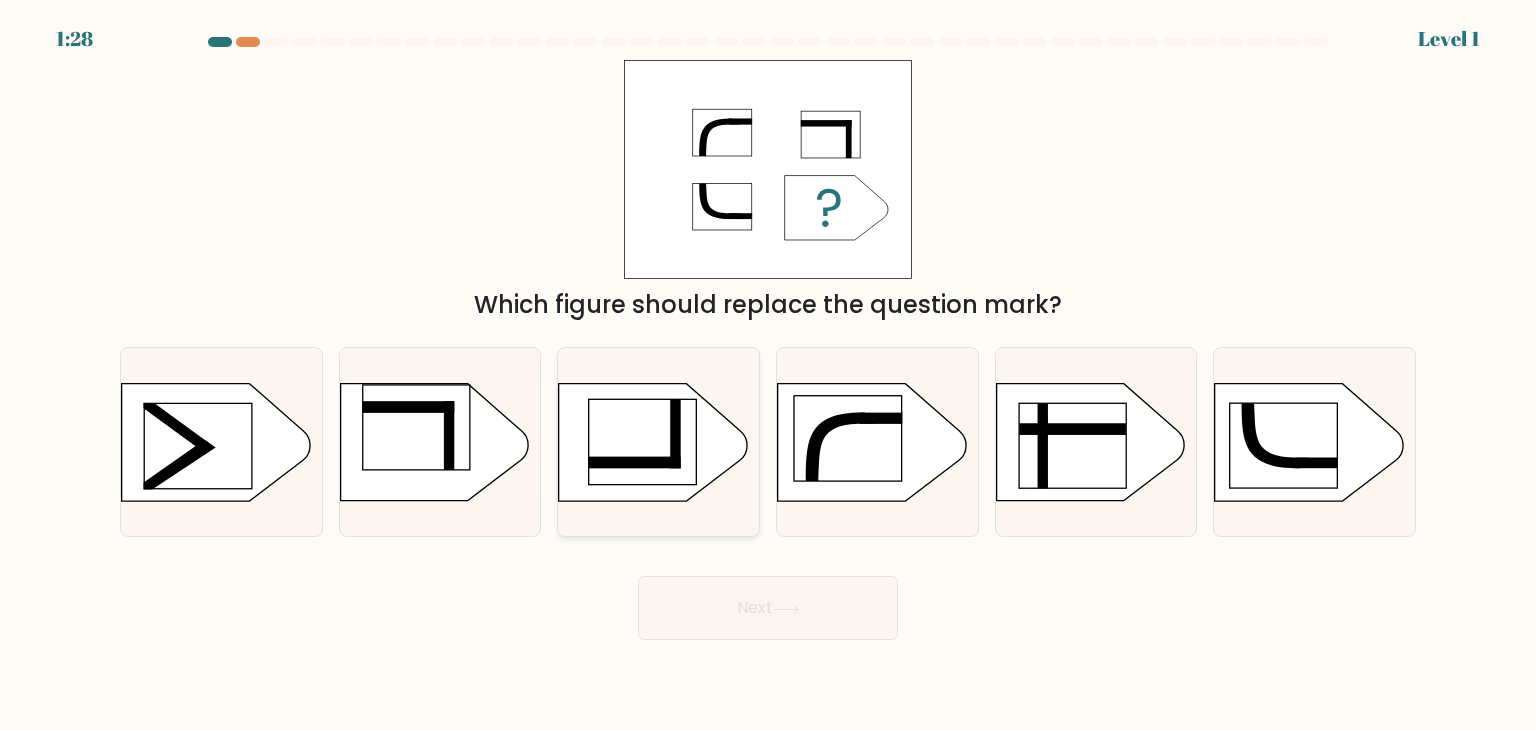 click 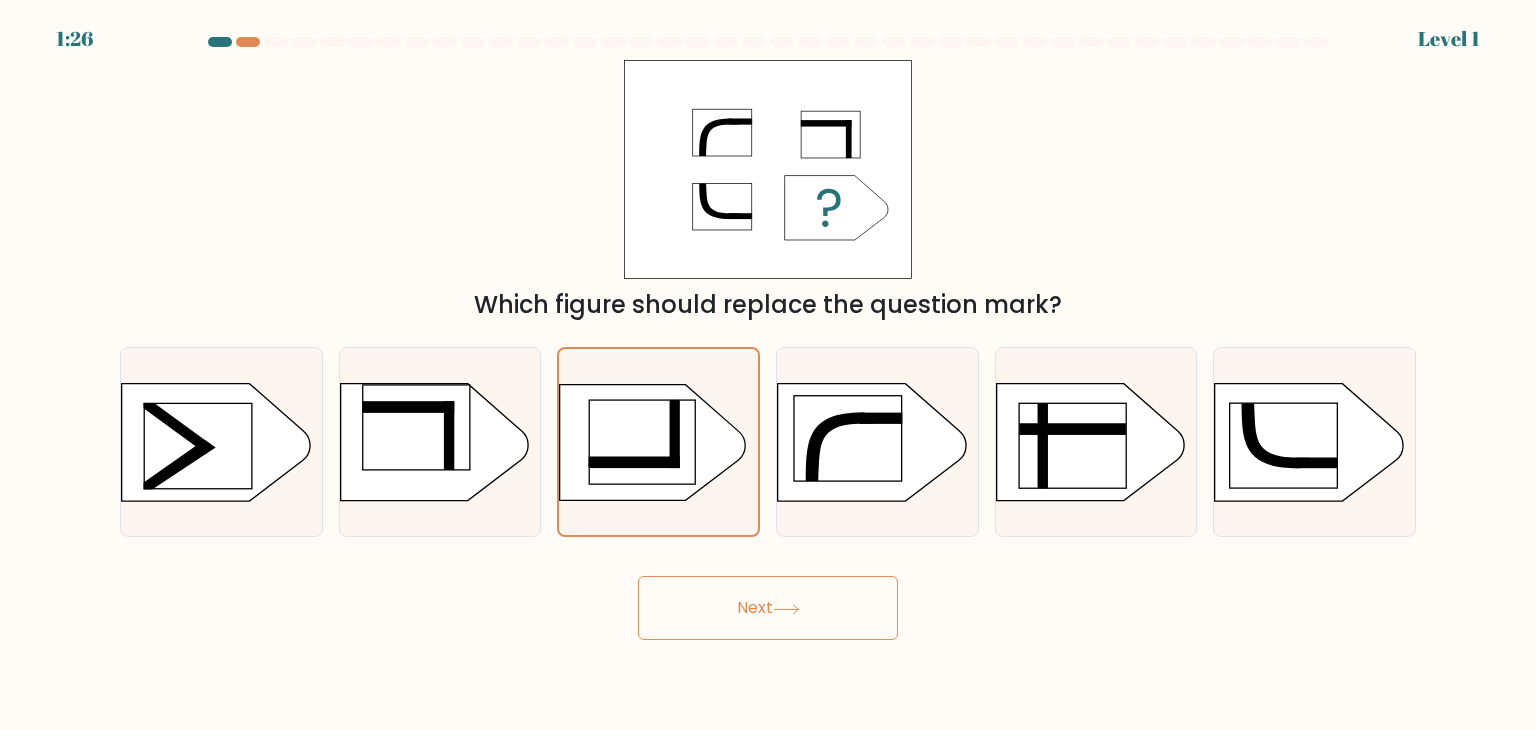 click on "Next" at bounding box center [768, 608] 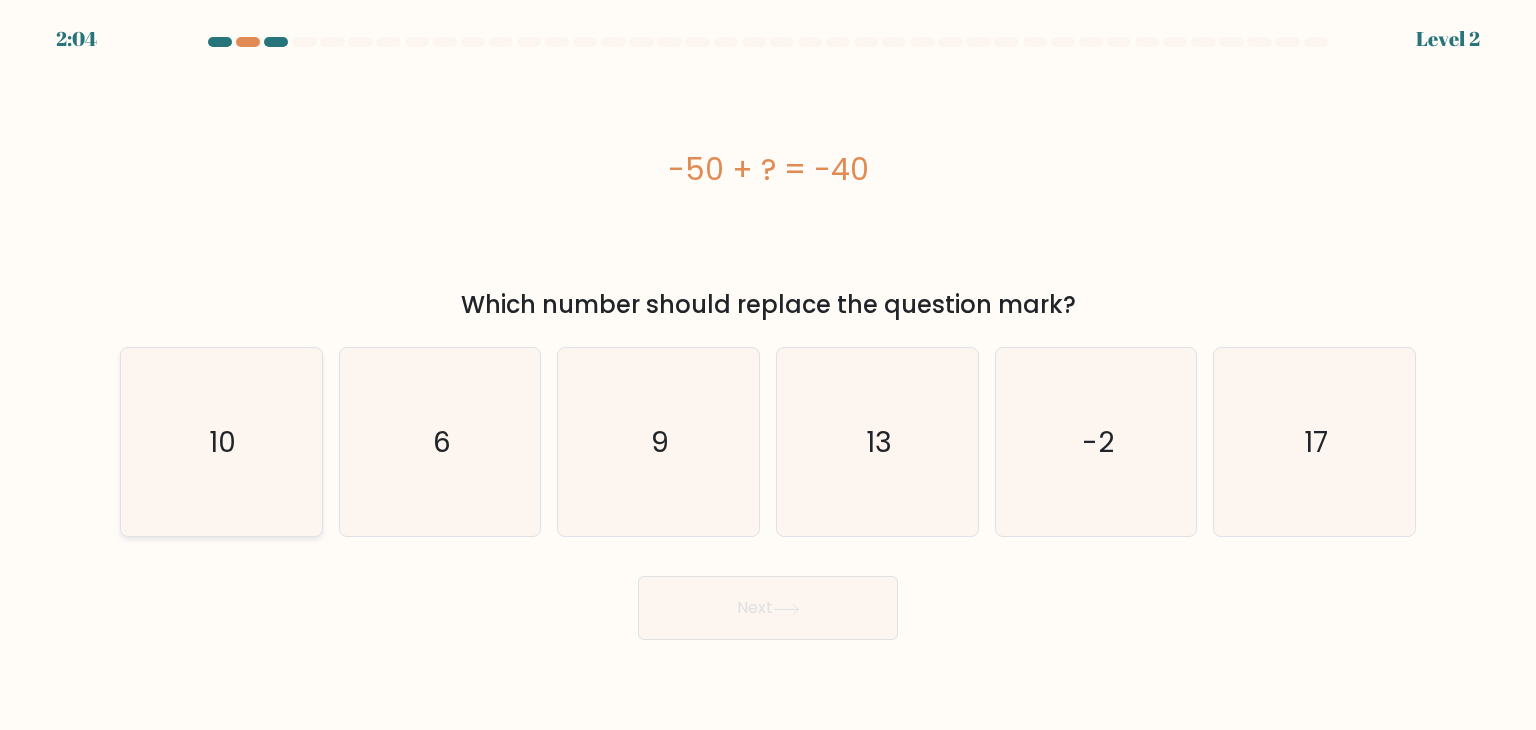 click on "10" 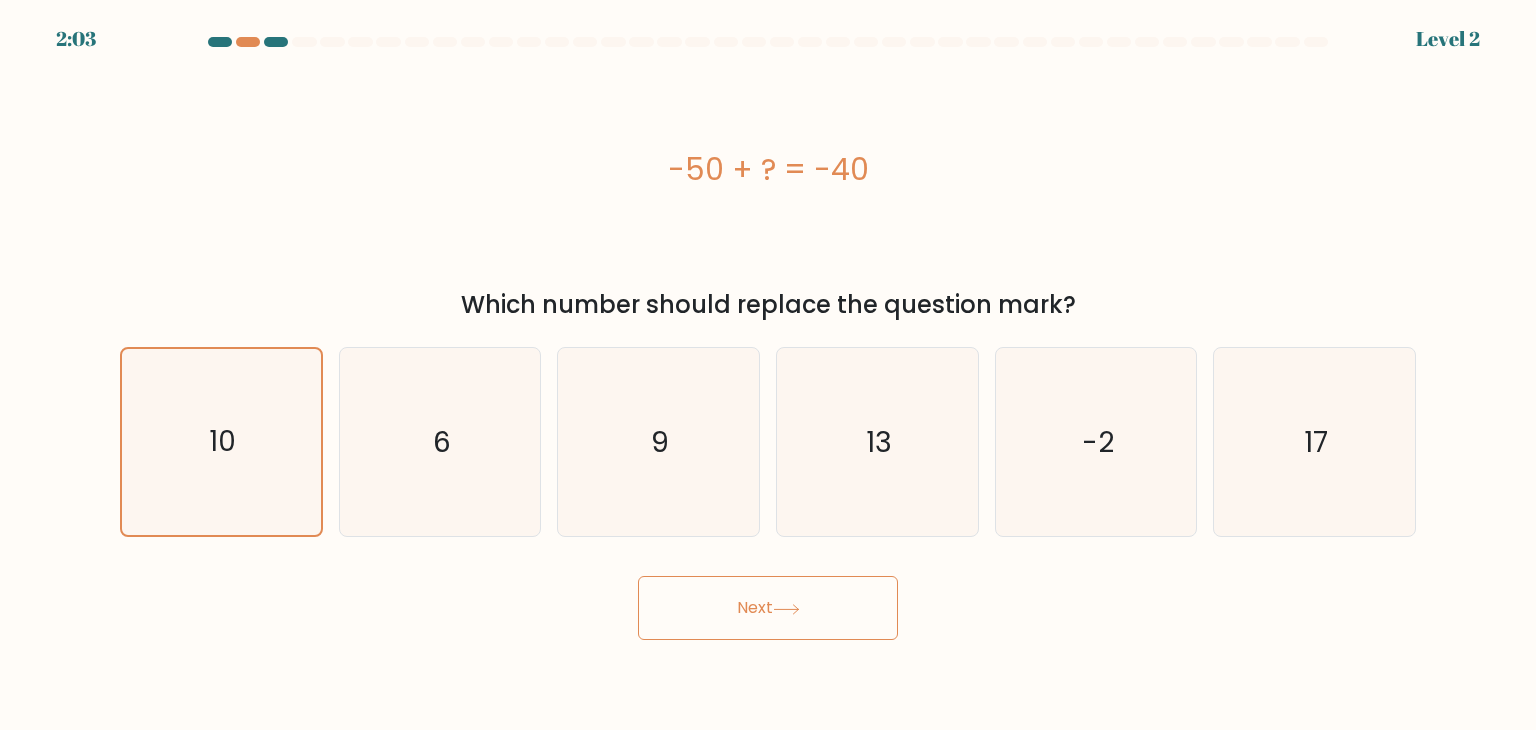 click on "Next" at bounding box center [768, 608] 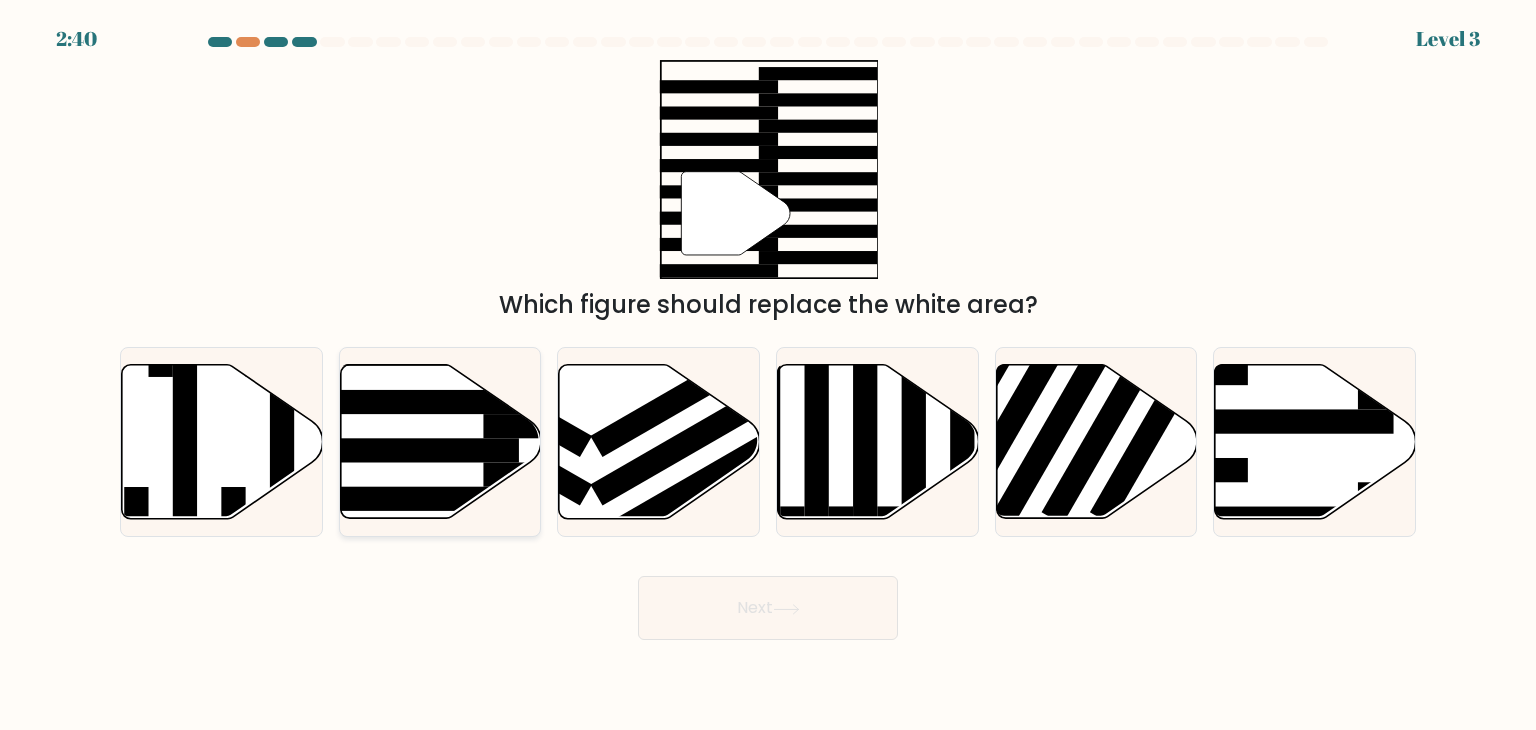 click 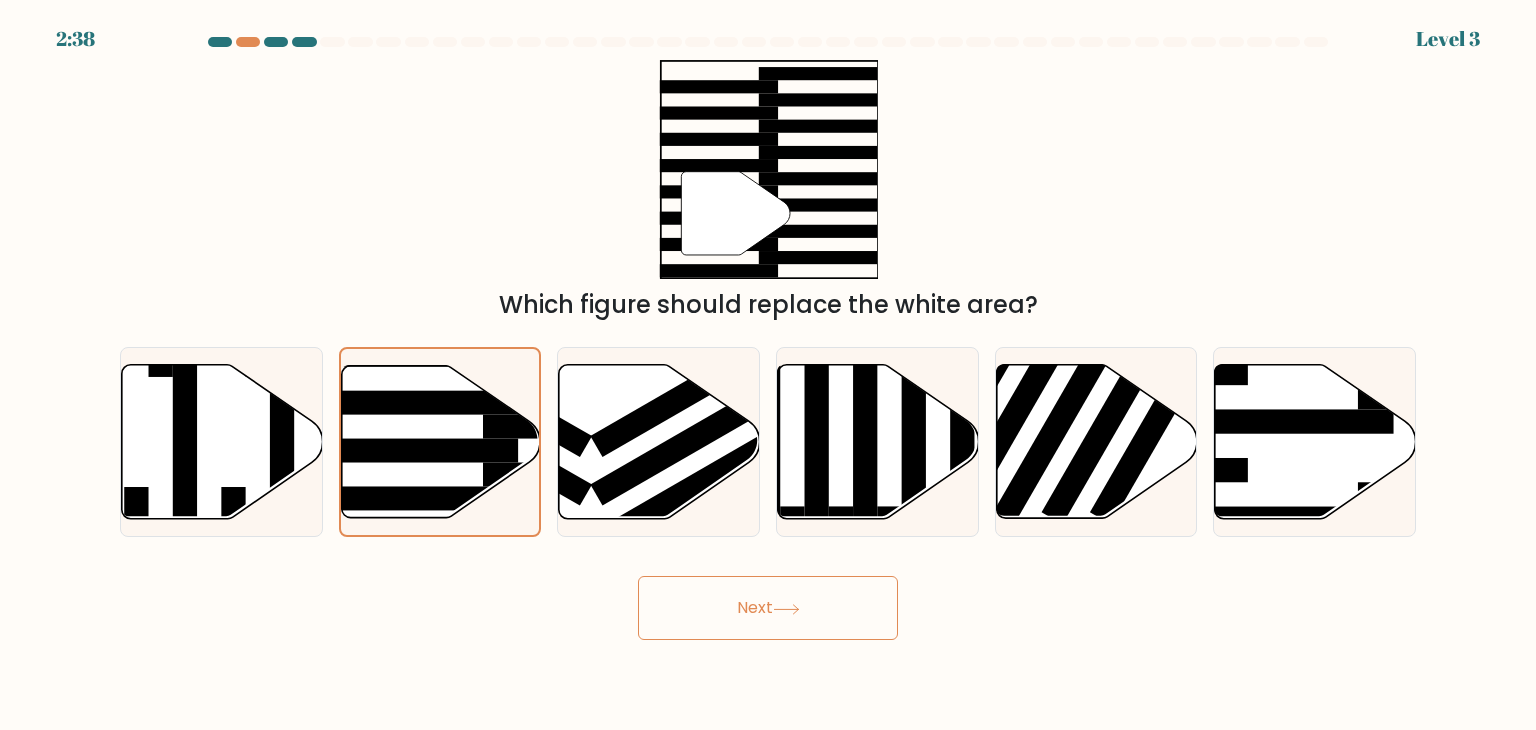 click on "Next" at bounding box center (768, 608) 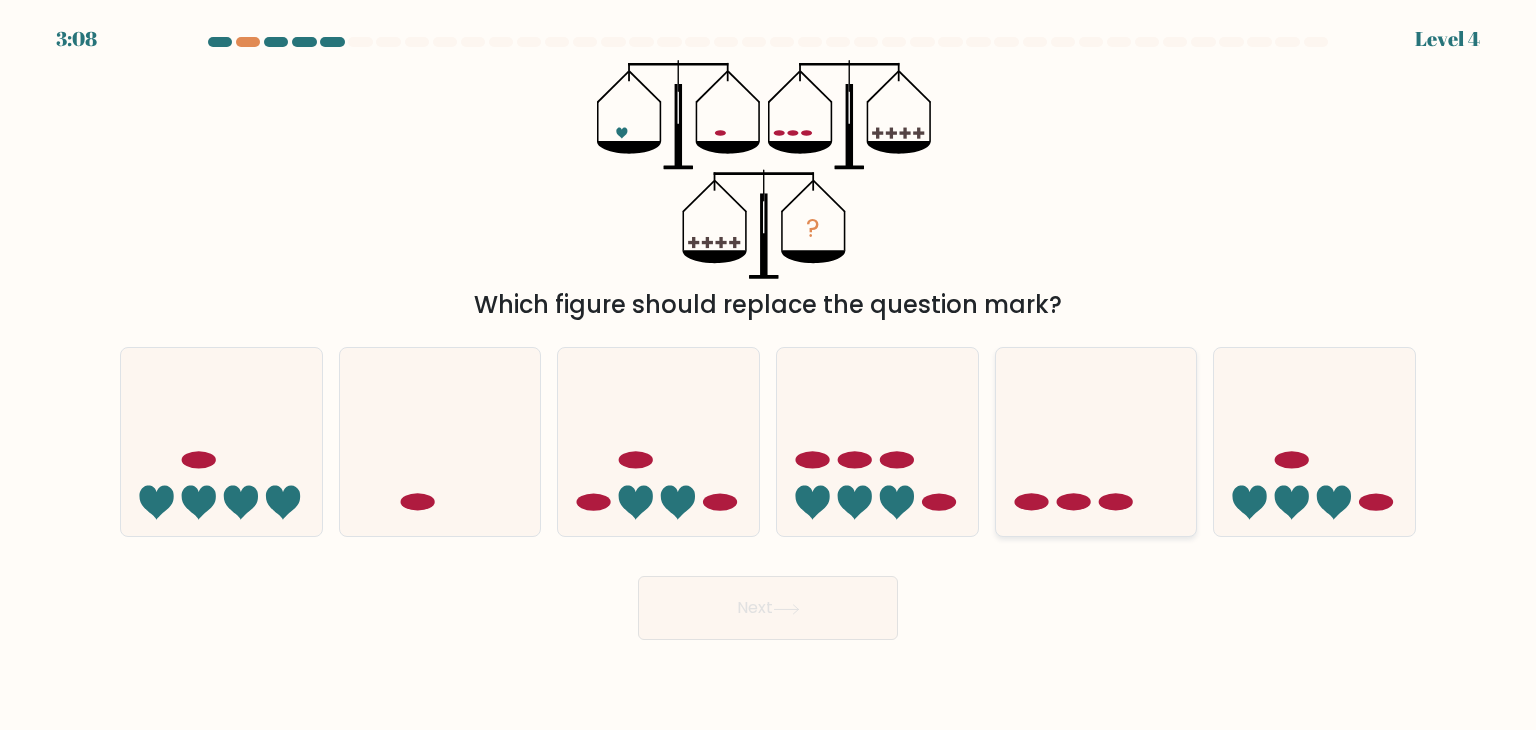click 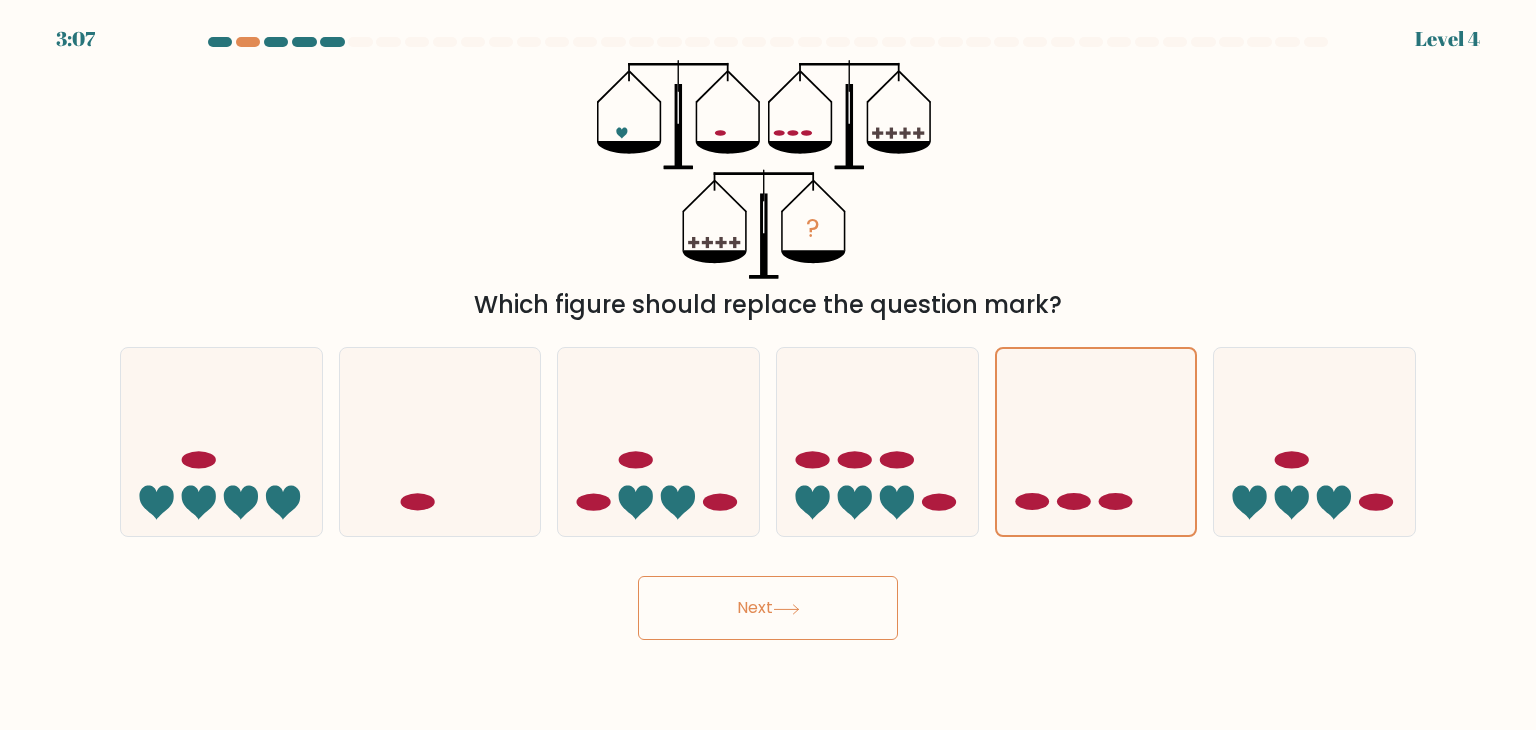 click on "Next" at bounding box center (768, 608) 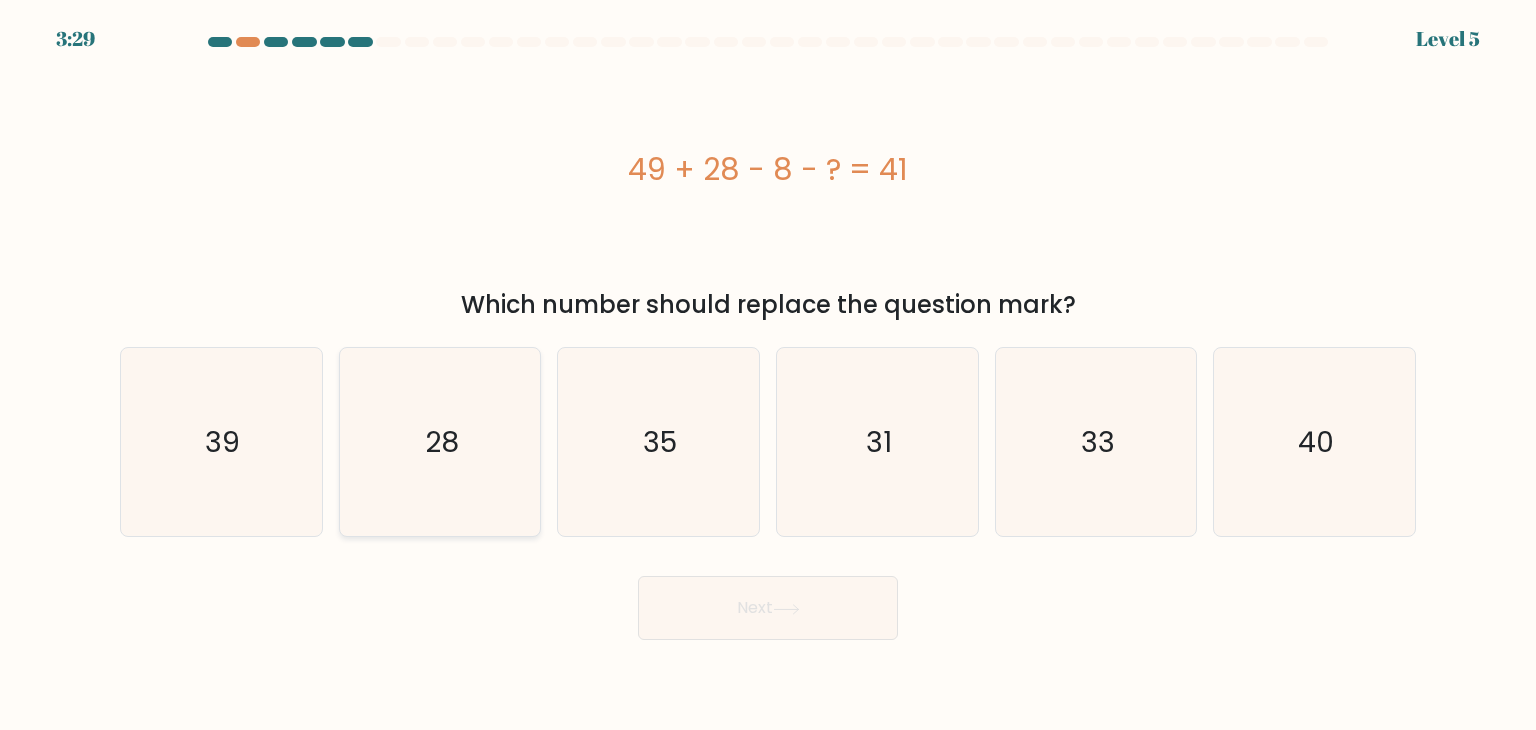 click on "28" 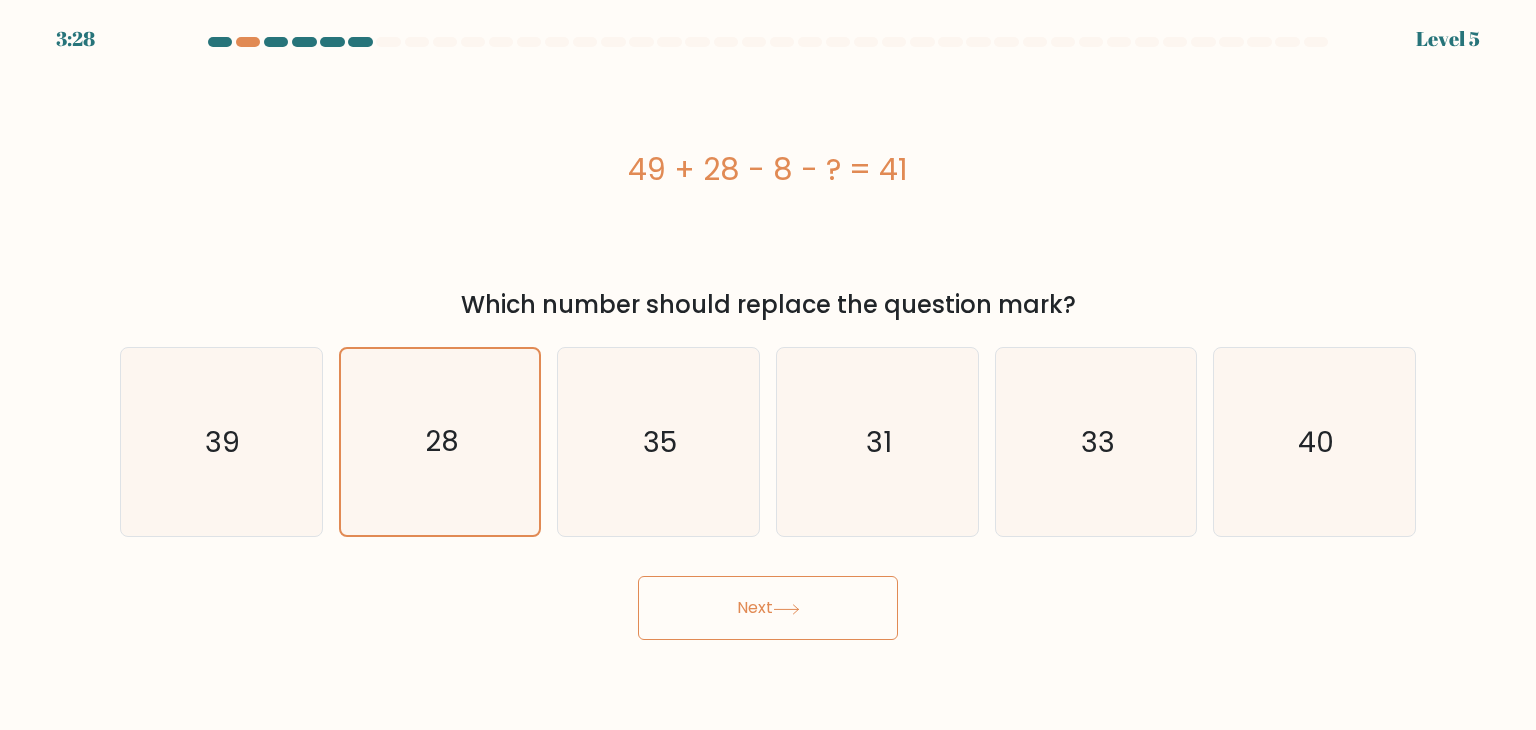 click on "Next" at bounding box center (768, 608) 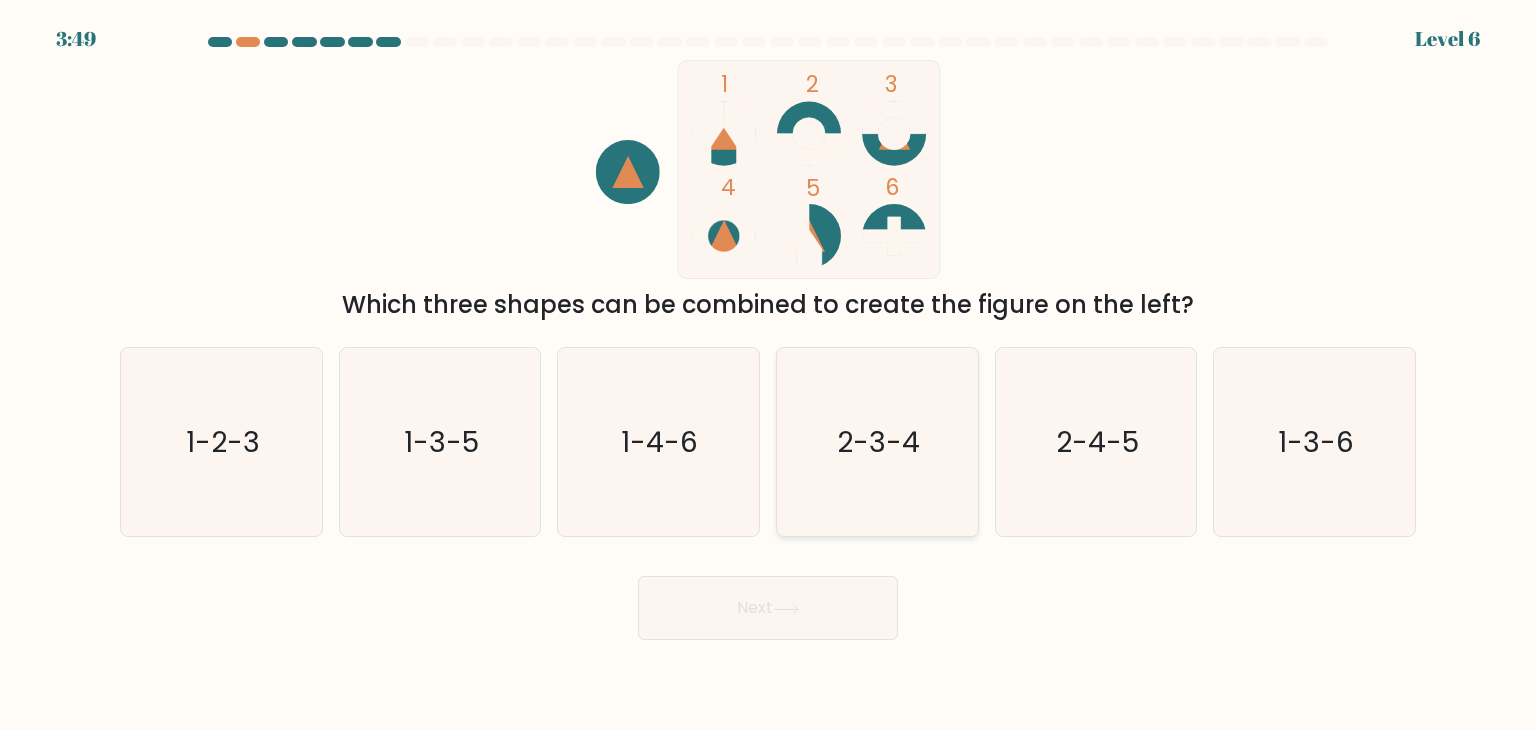 click on "2-3-4" 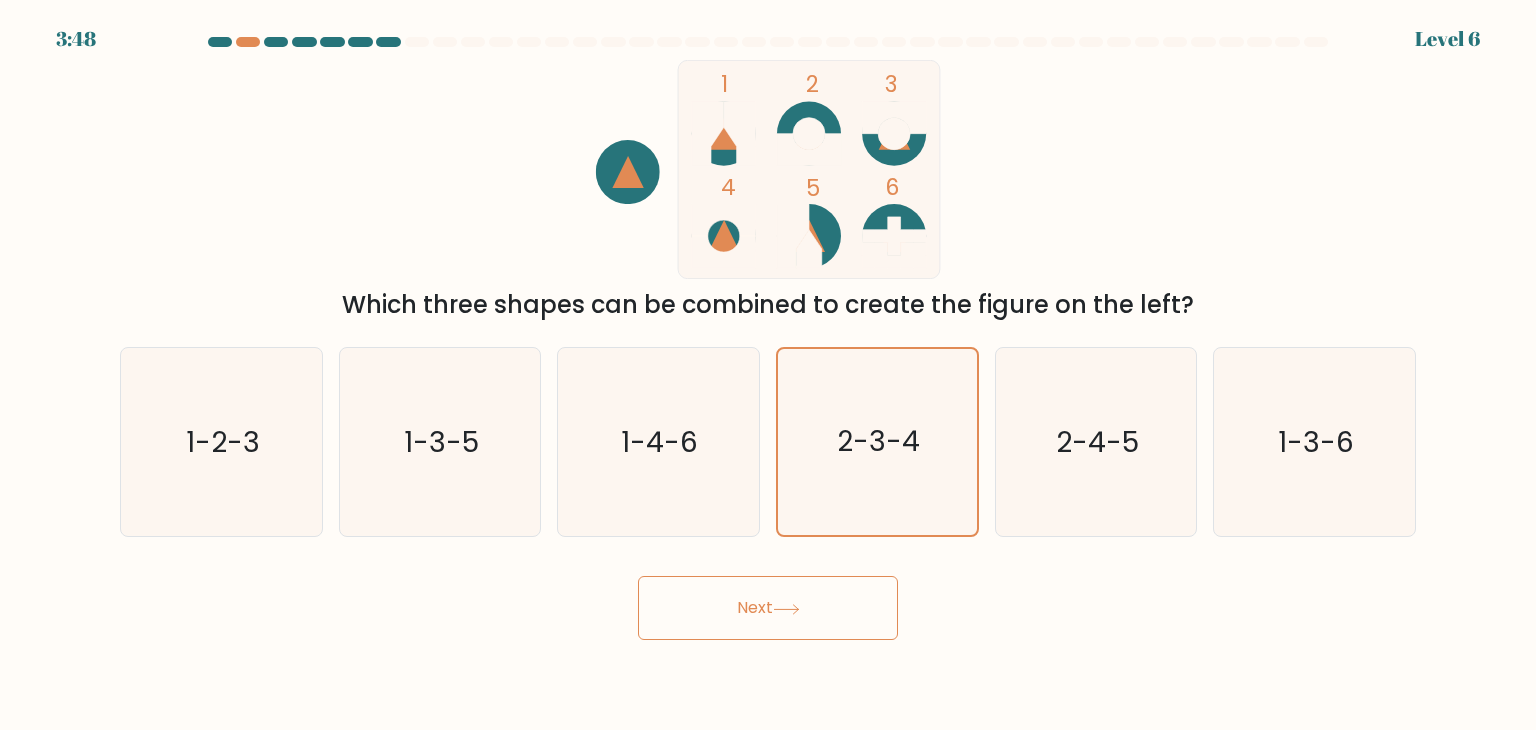 click on "Next" at bounding box center [768, 608] 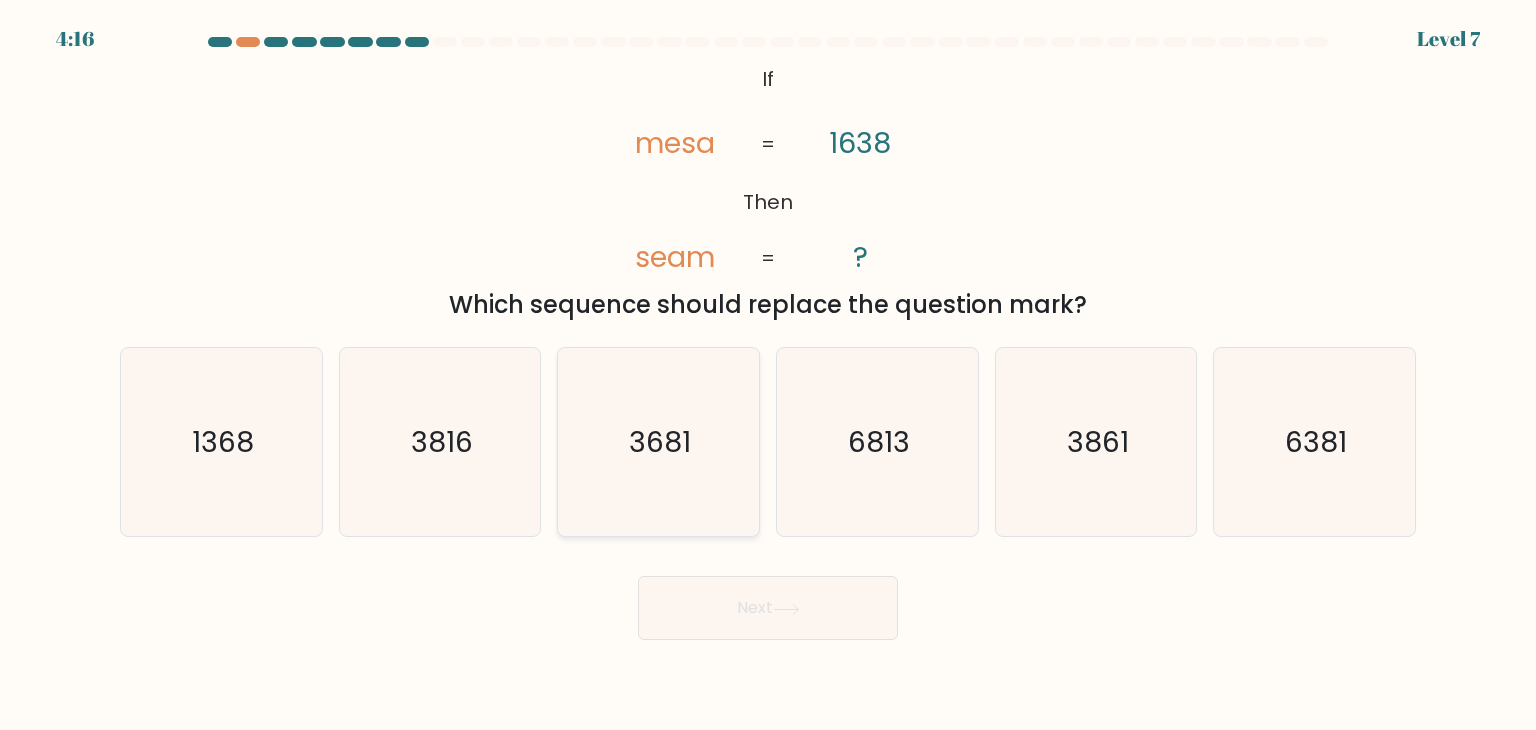 click on "3681" 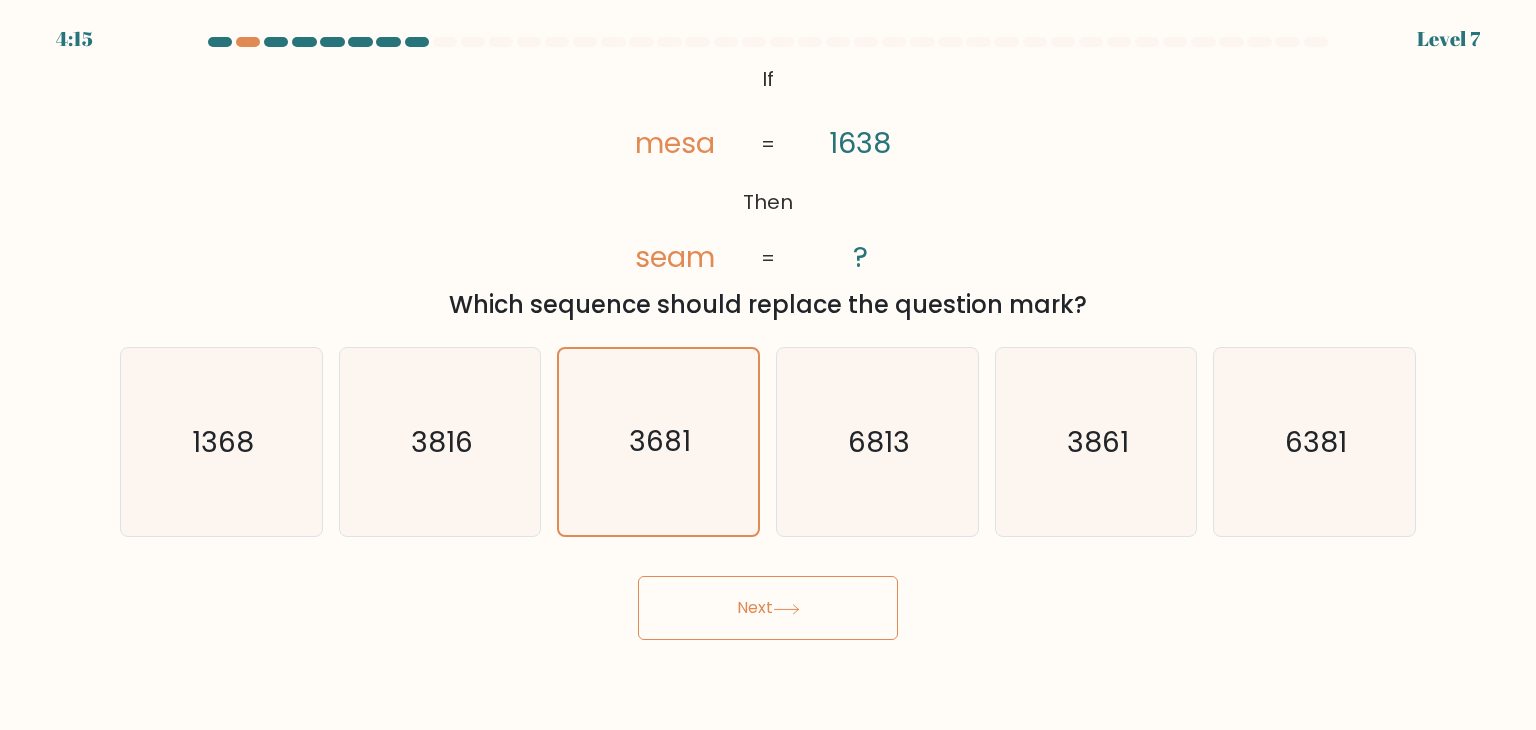 click on "Next" at bounding box center (768, 608) 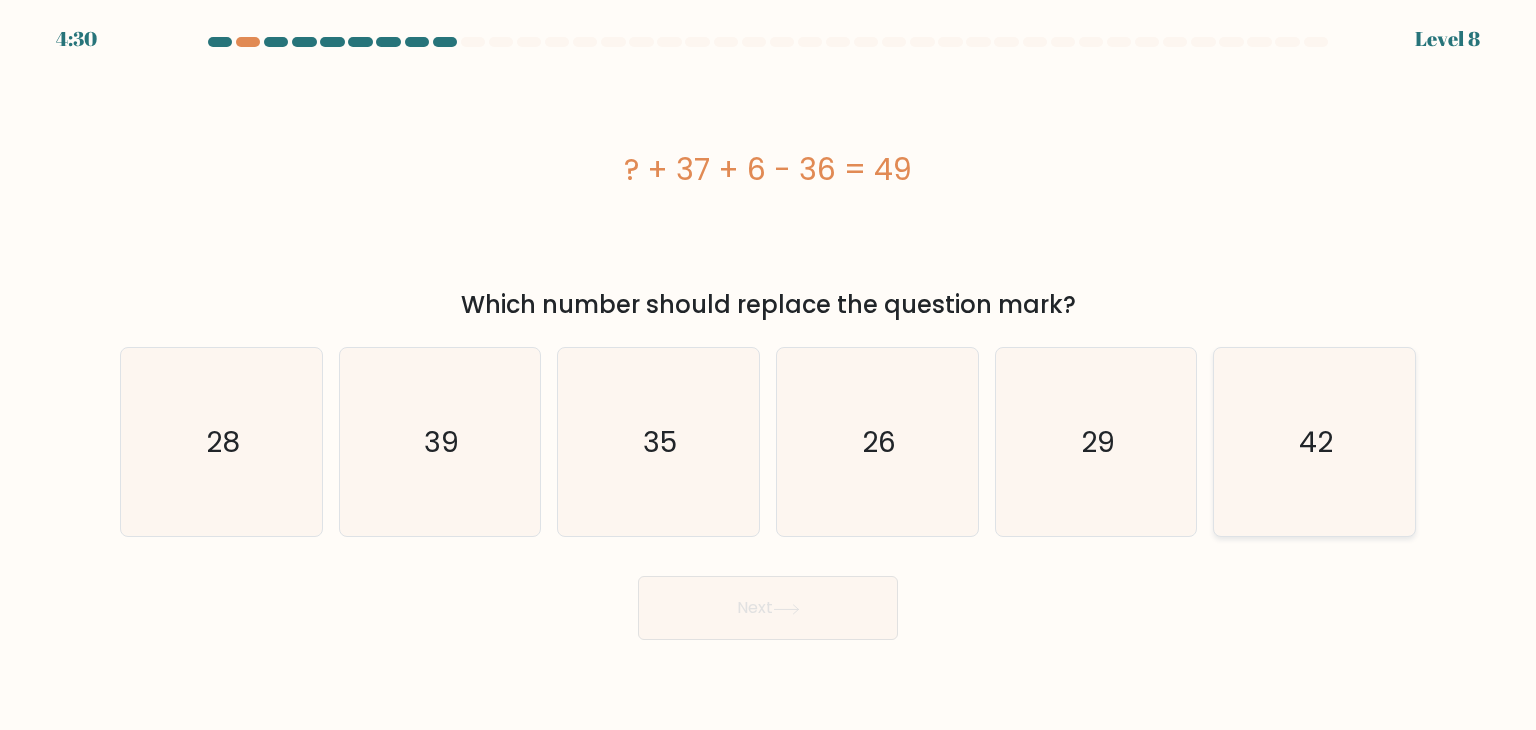 click on "42" 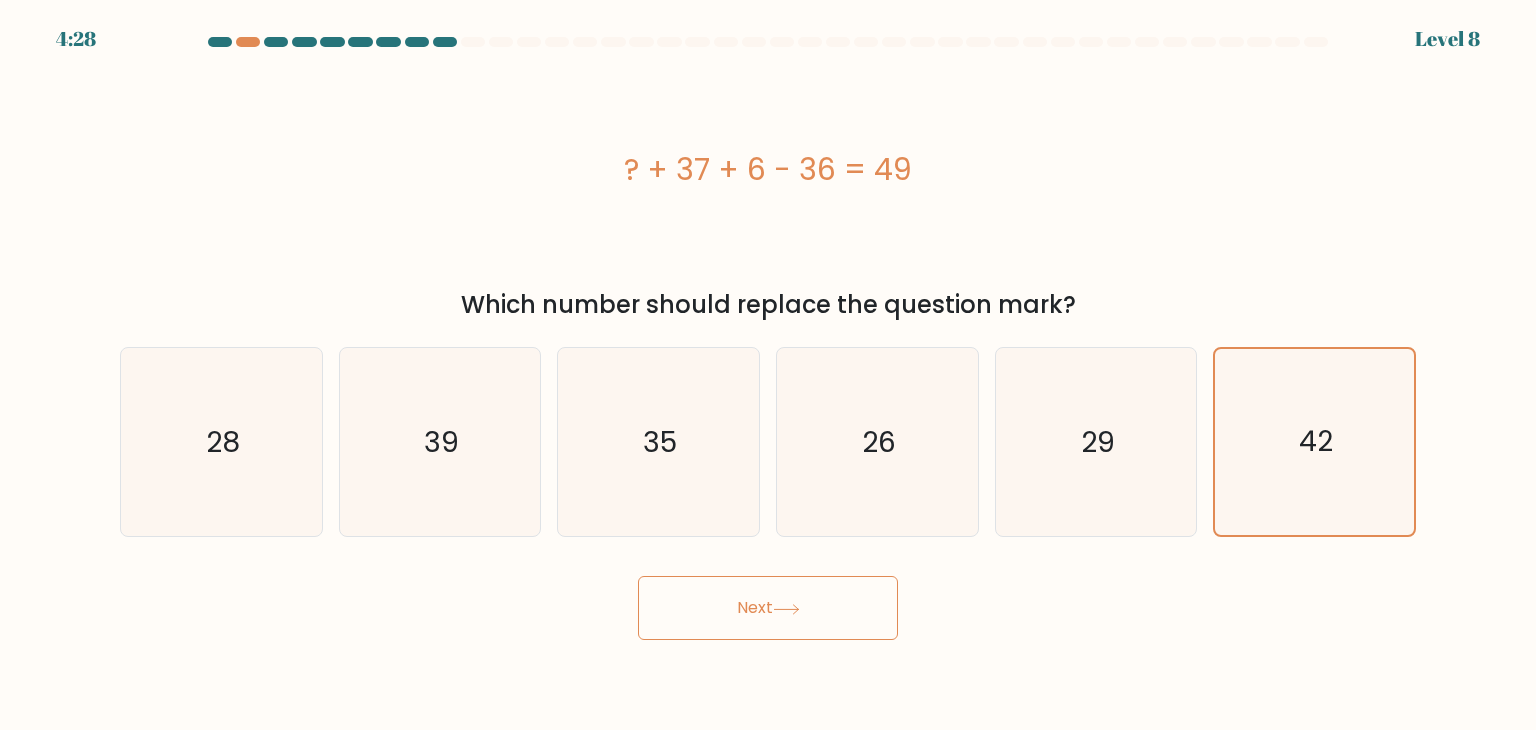 click 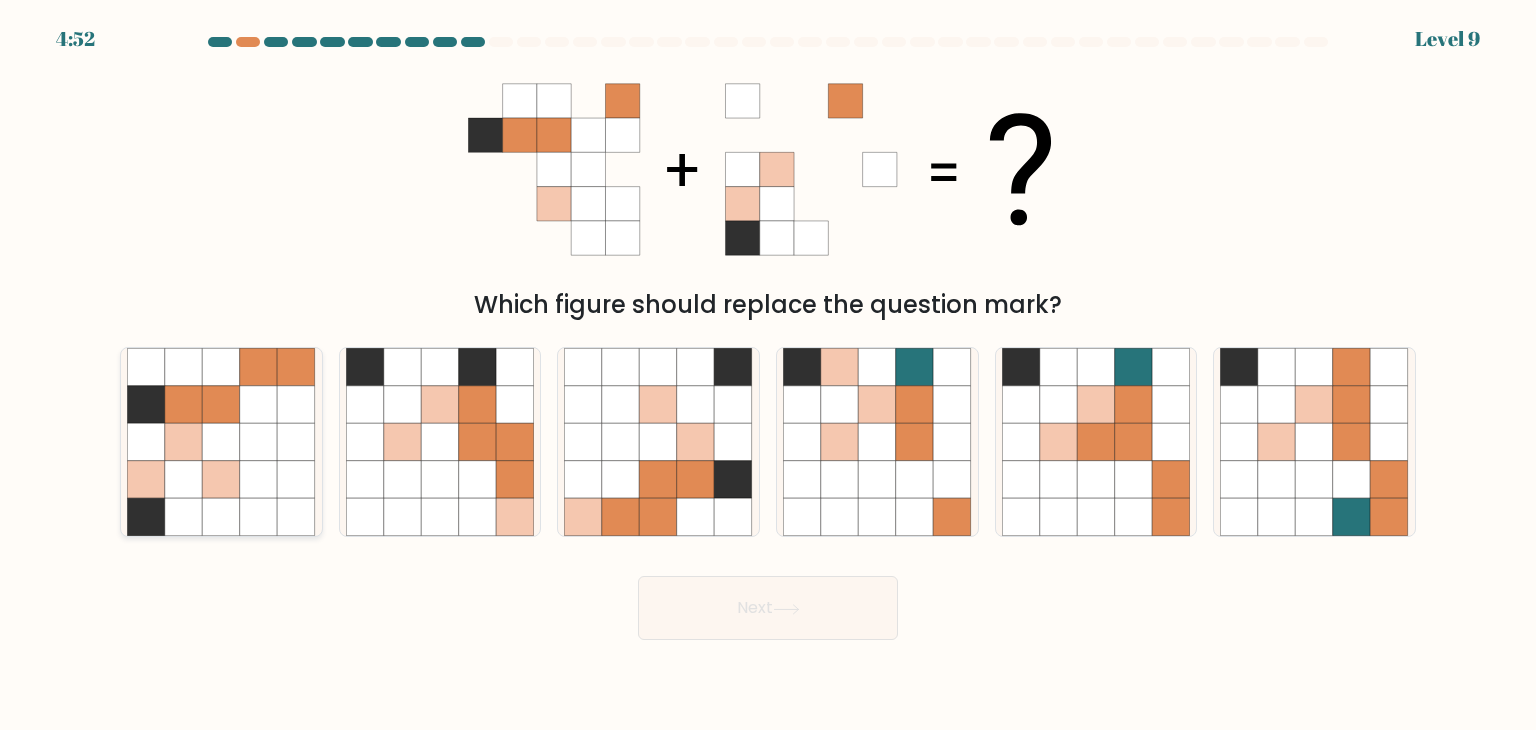 click 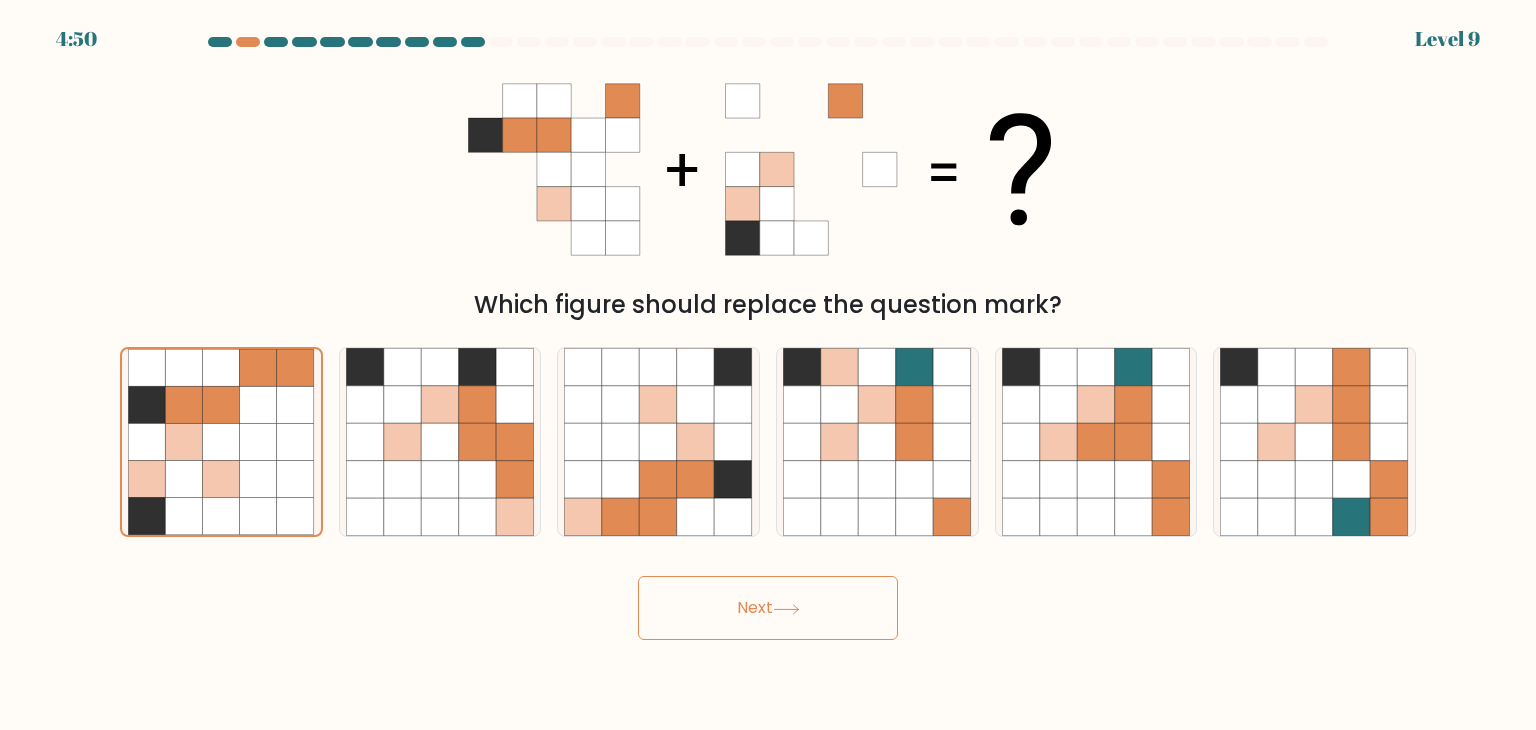 click on "Next" at bounding box center (768, 608) 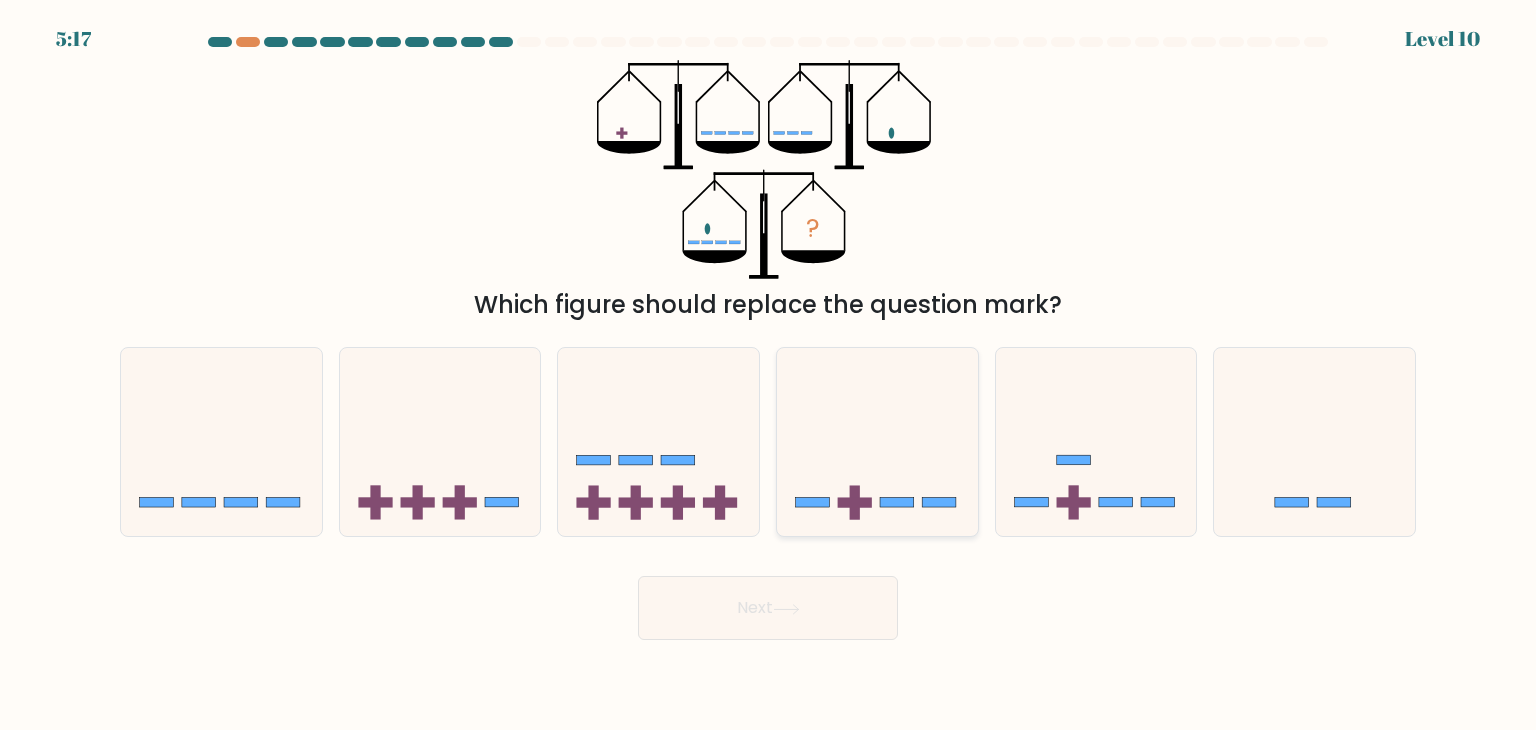 drag, startPoint x: 788, startPoint y: 586, endPoint x: 931, endPoint y: 456, distance: 193.2589 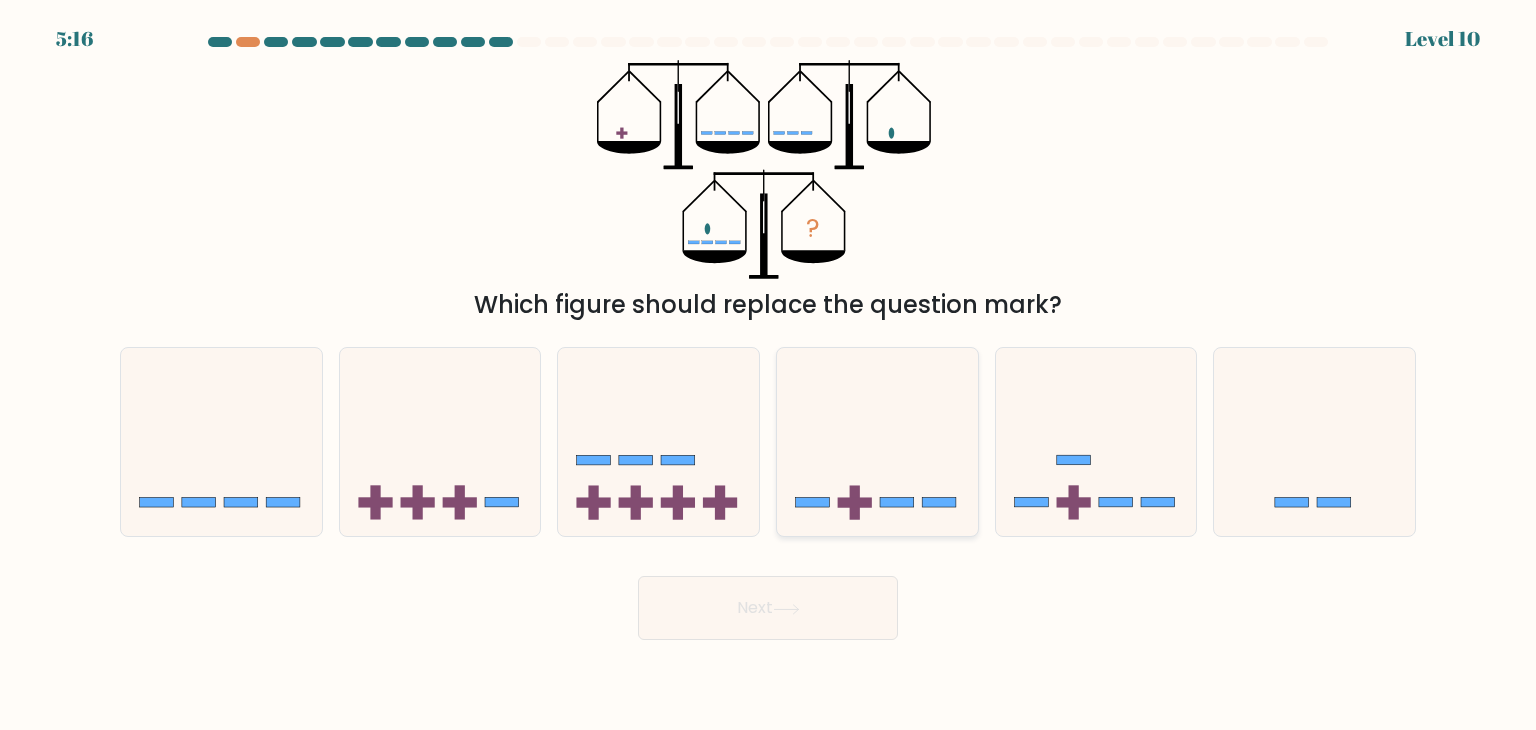 click 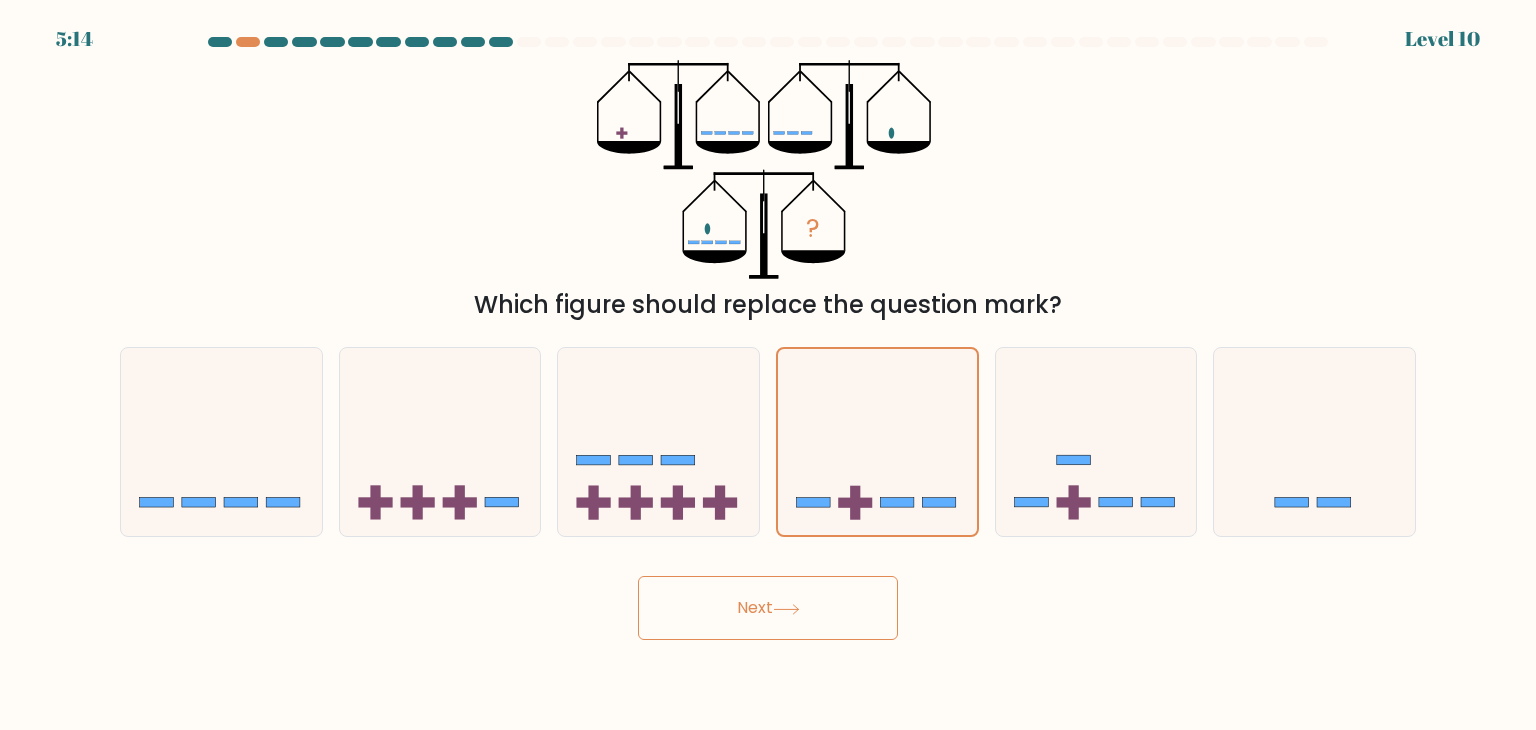 click on "Next" at bounding box center [768, 608] 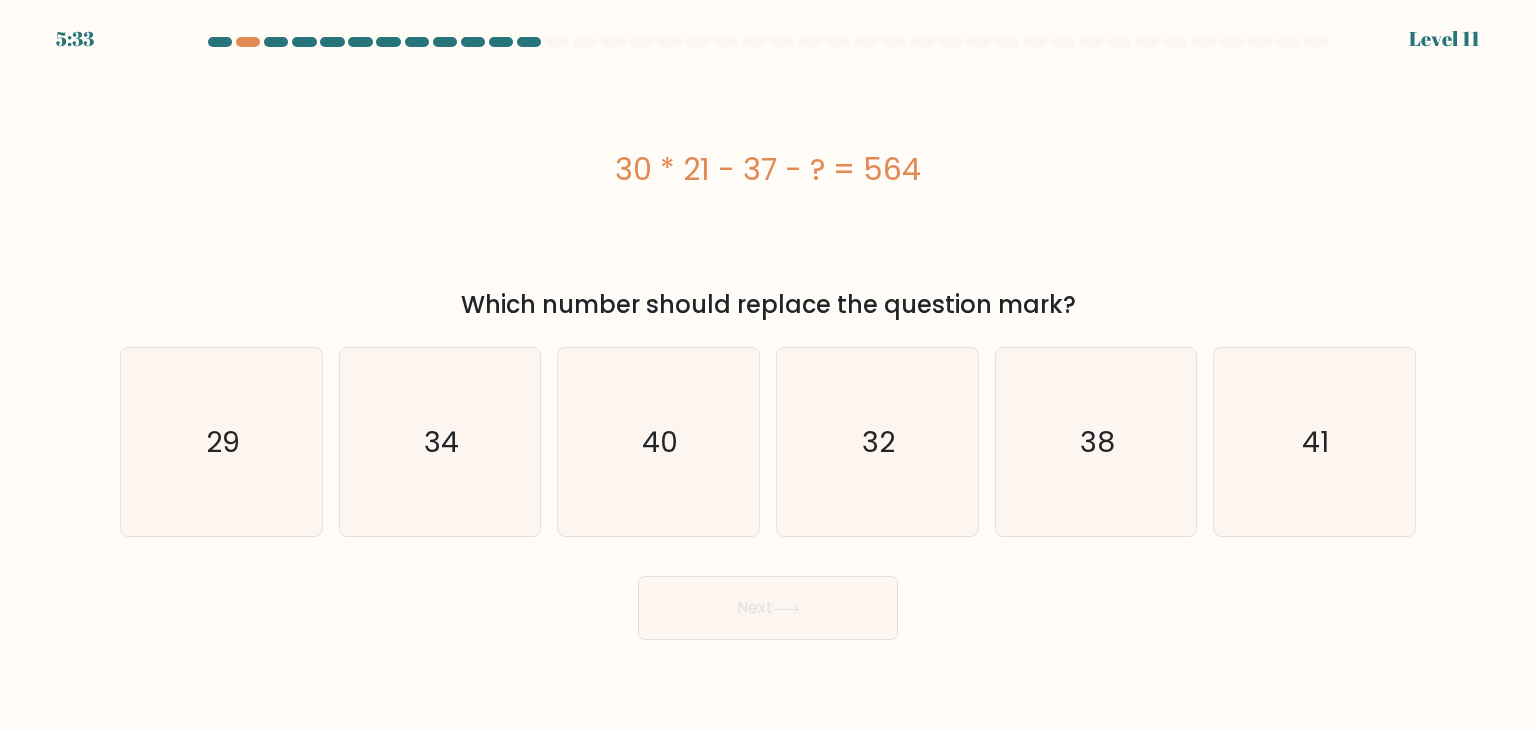 type 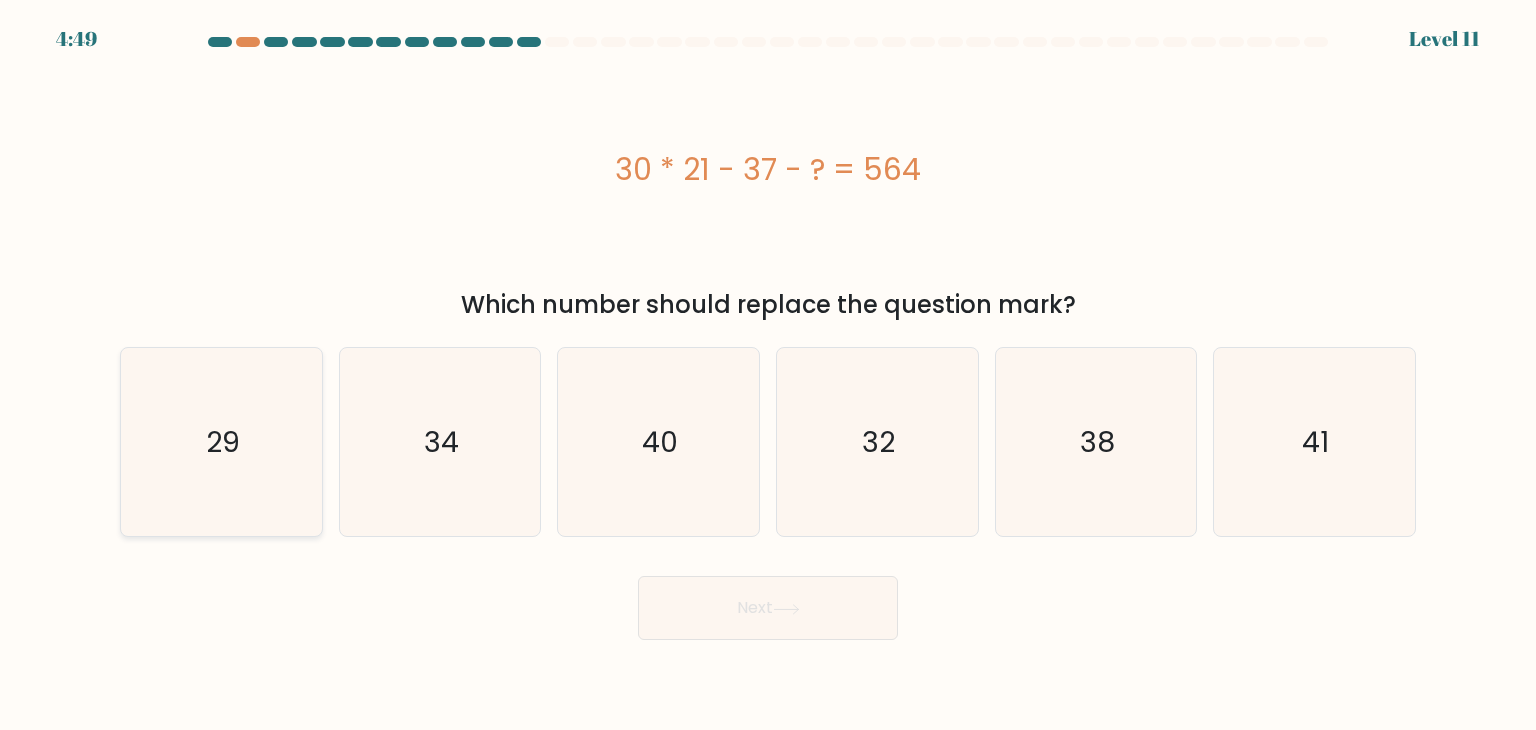 click on "29" 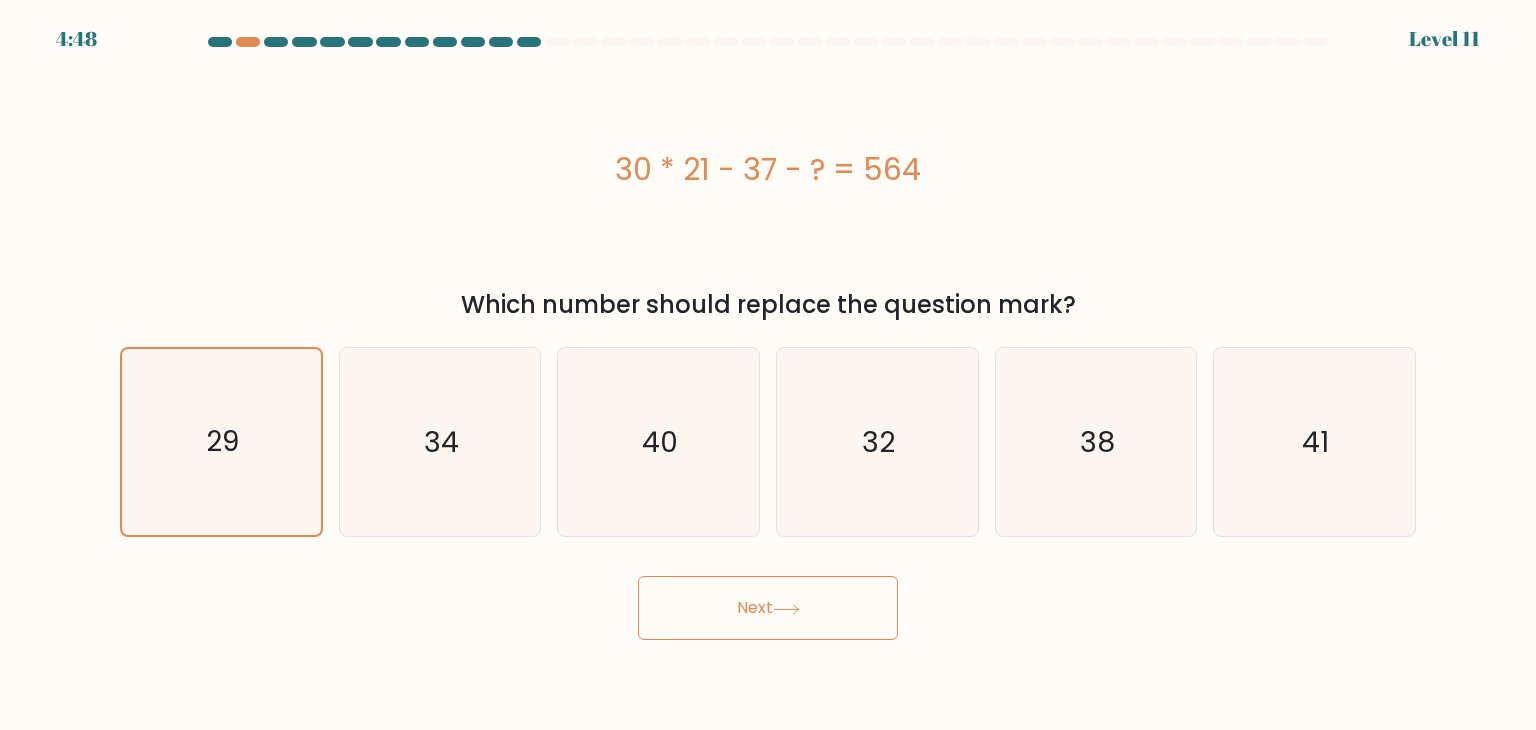 click on "Next" at bounding box center (768, 608) 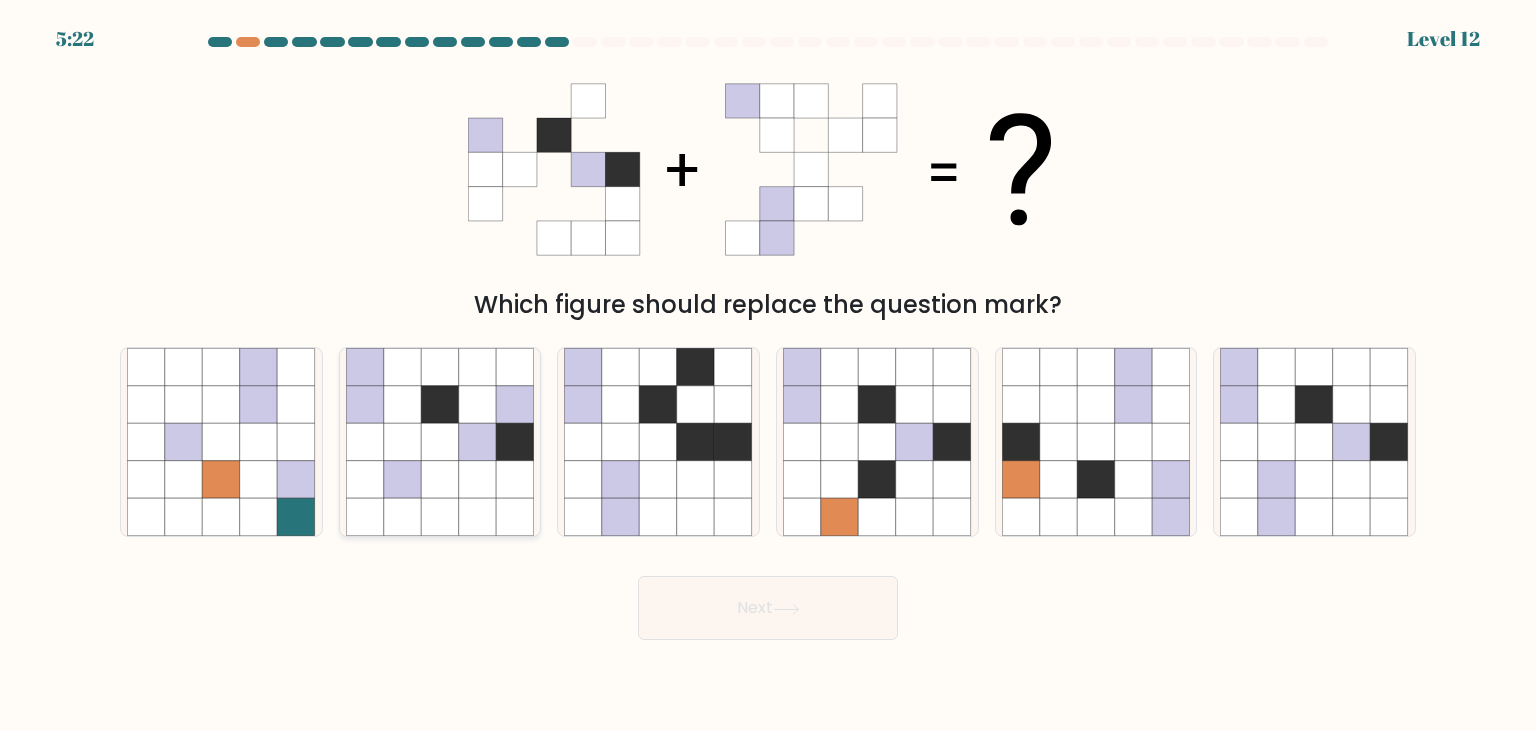click 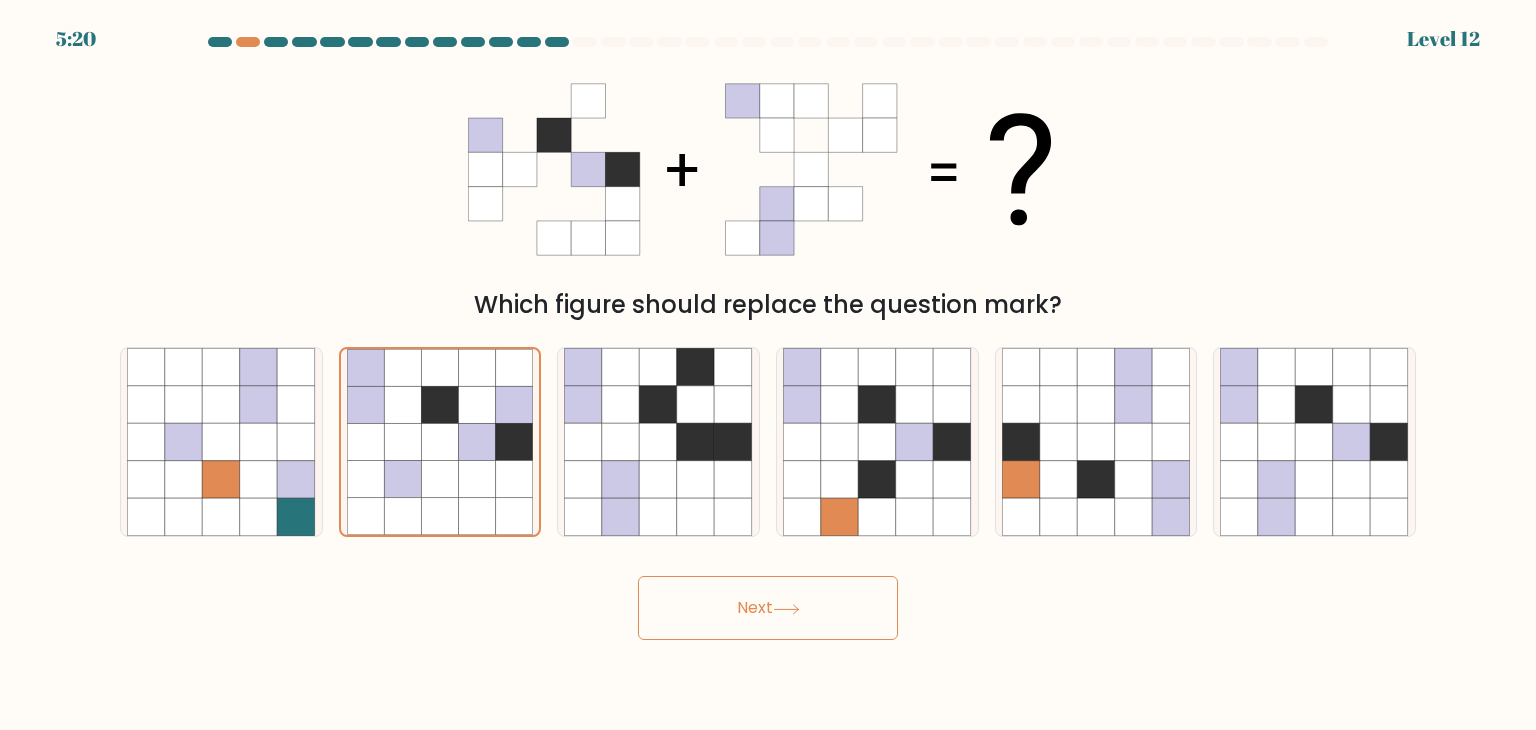 click on "Next" at bounding box center [768, 608] 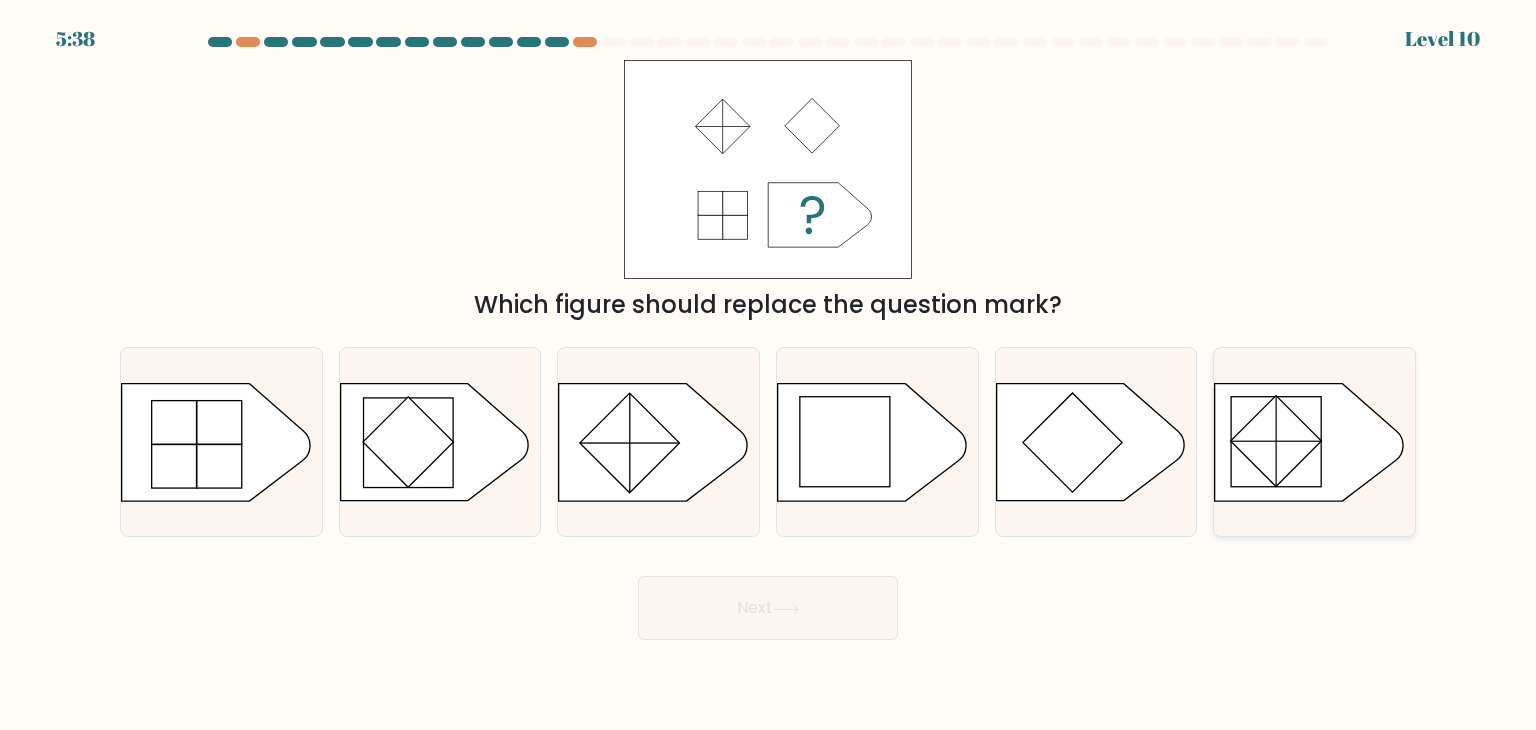 click 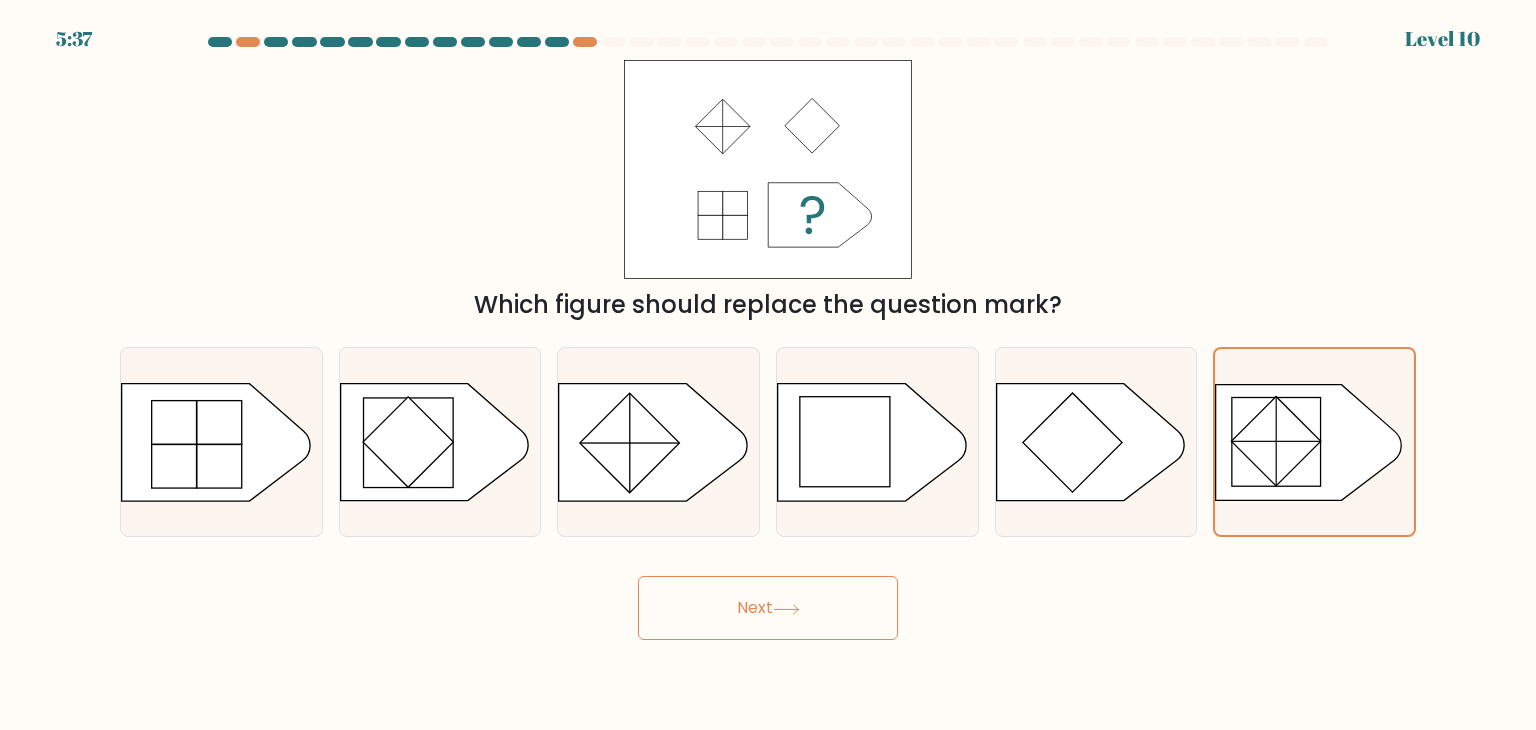 click on "Next" at bounding box center (768, 608) 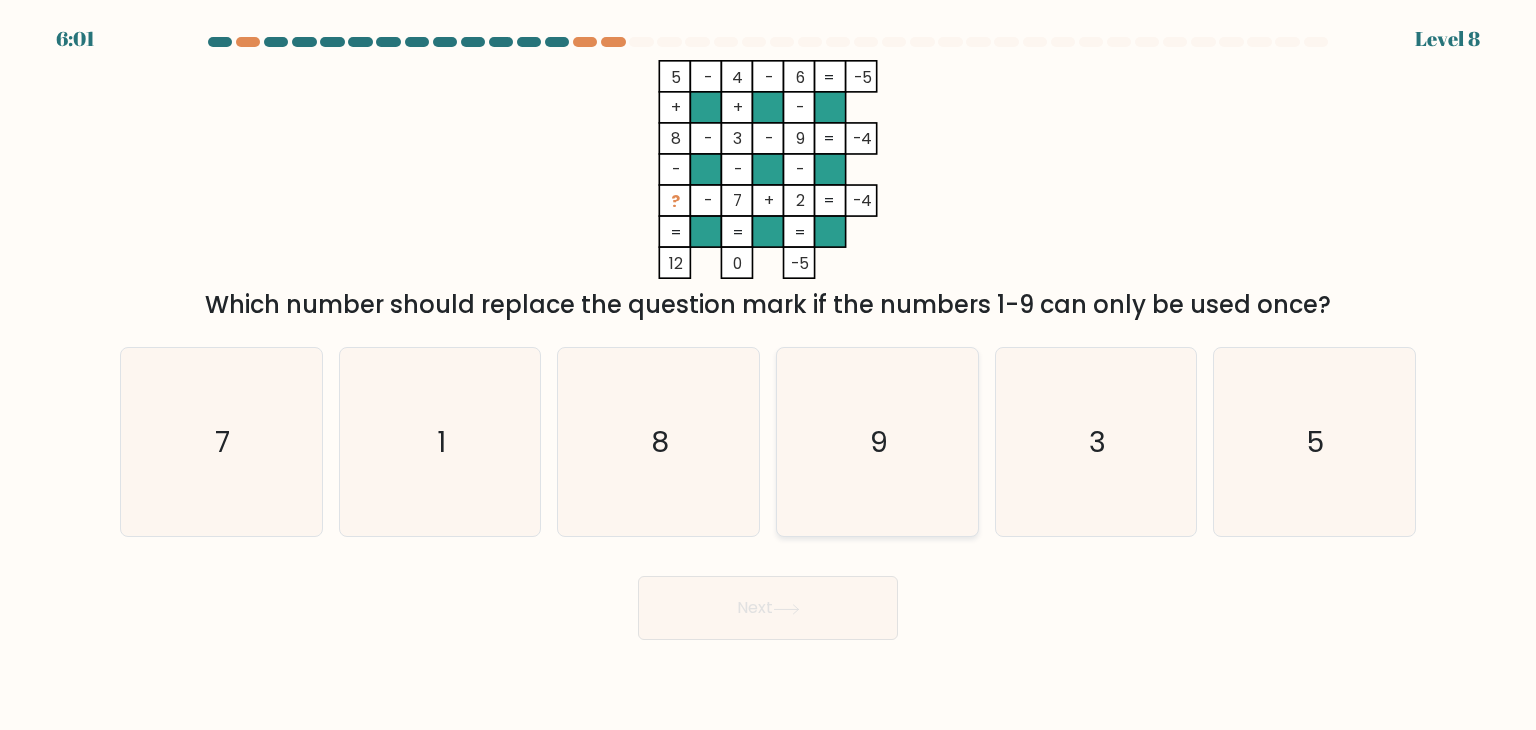 click on "9" 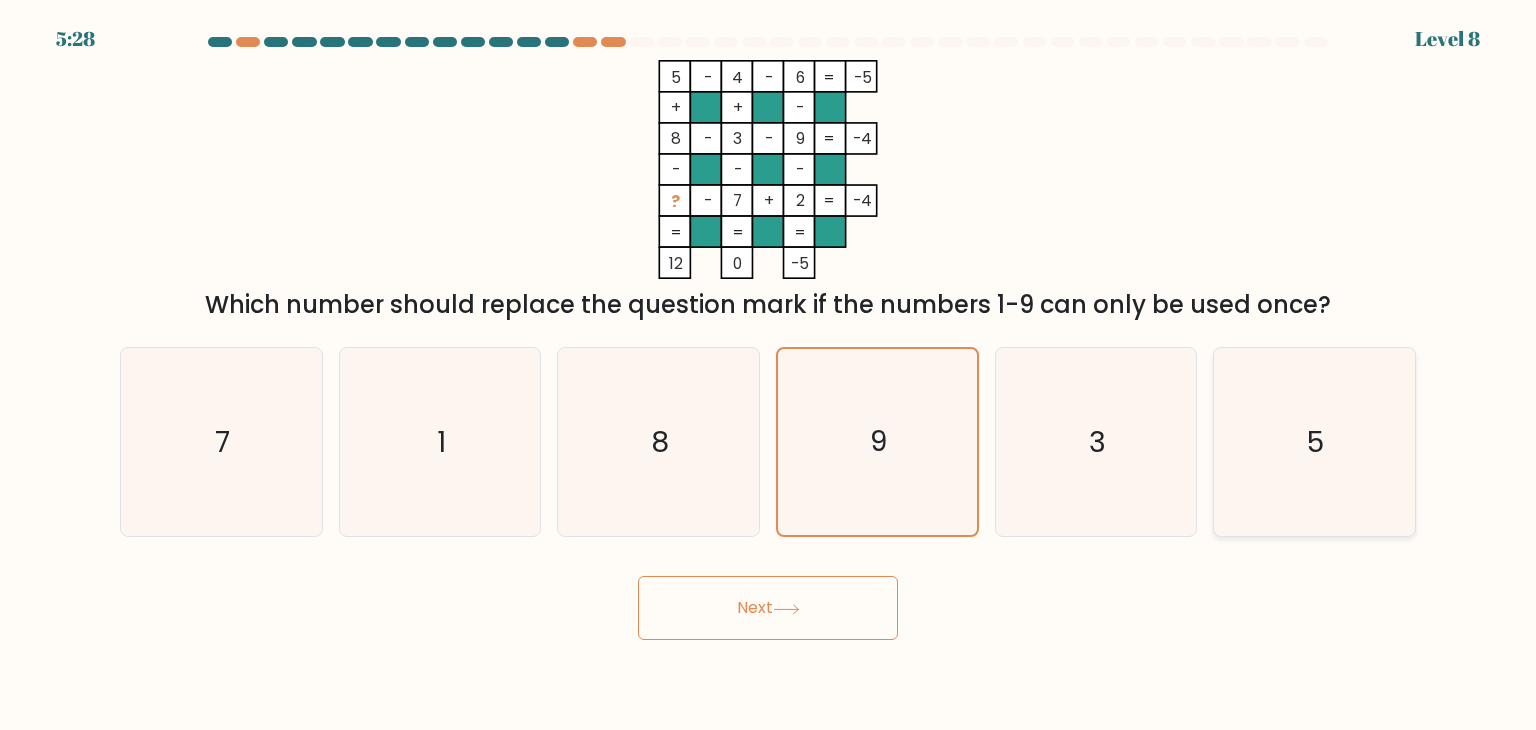 click on "5" 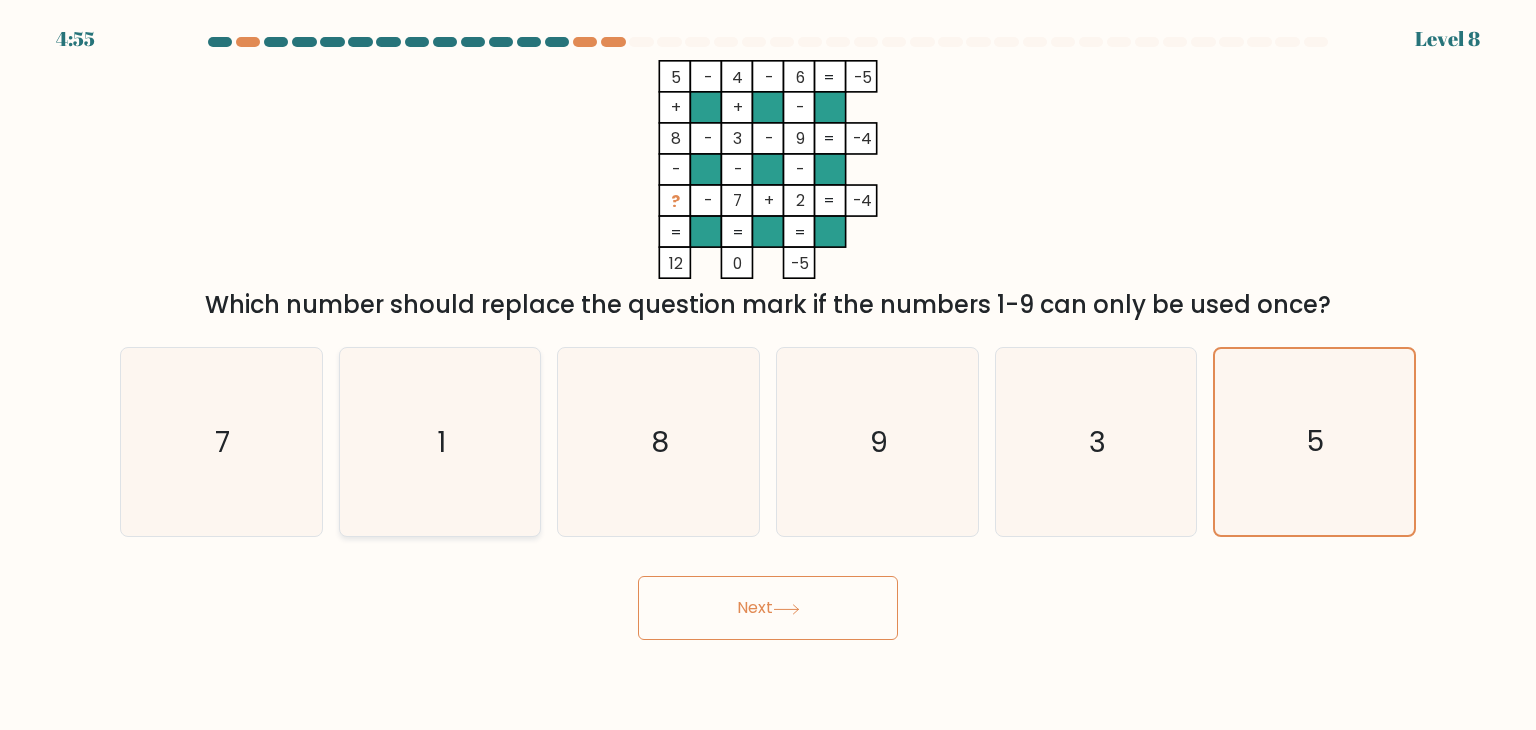 click on "1" 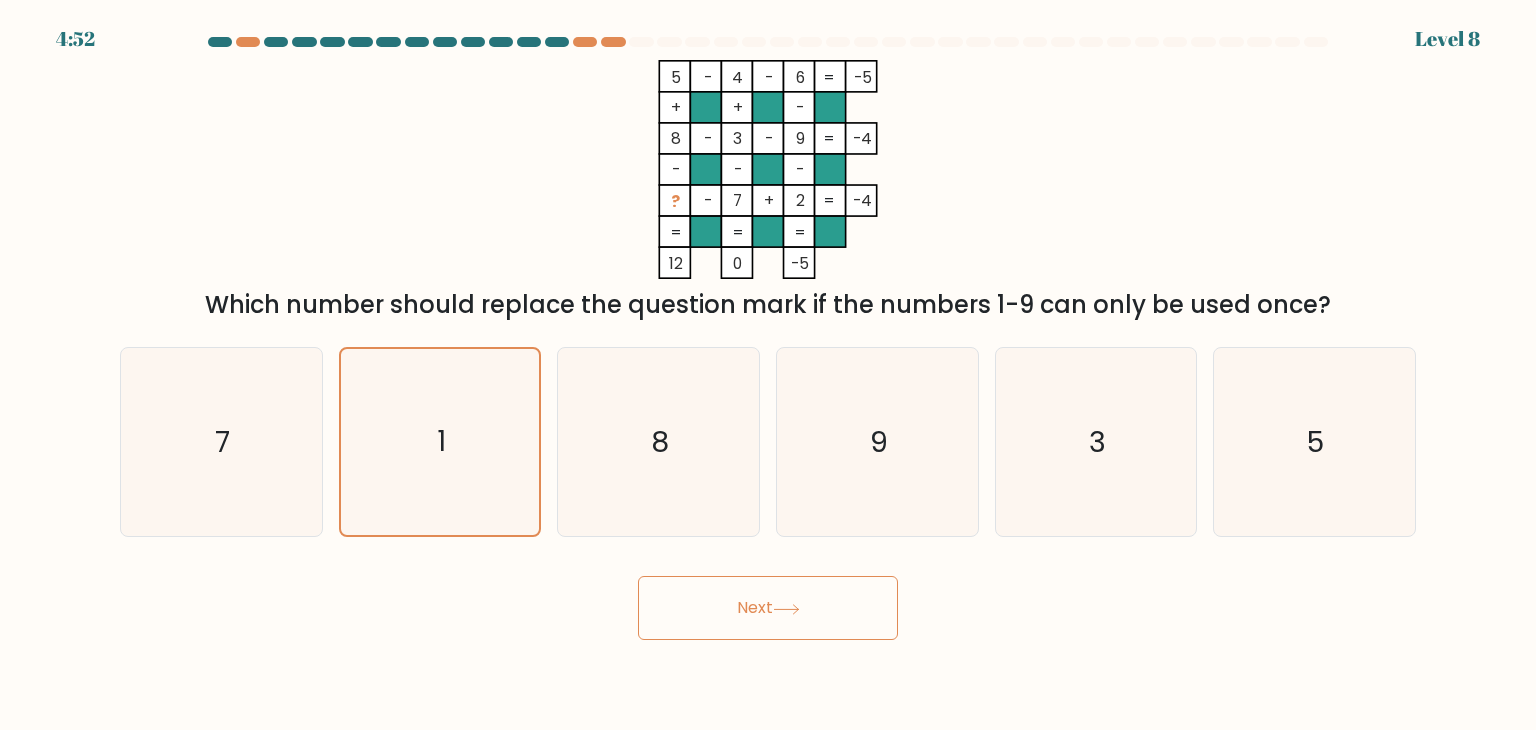 click on "Next" at bounding box center (768, 608) 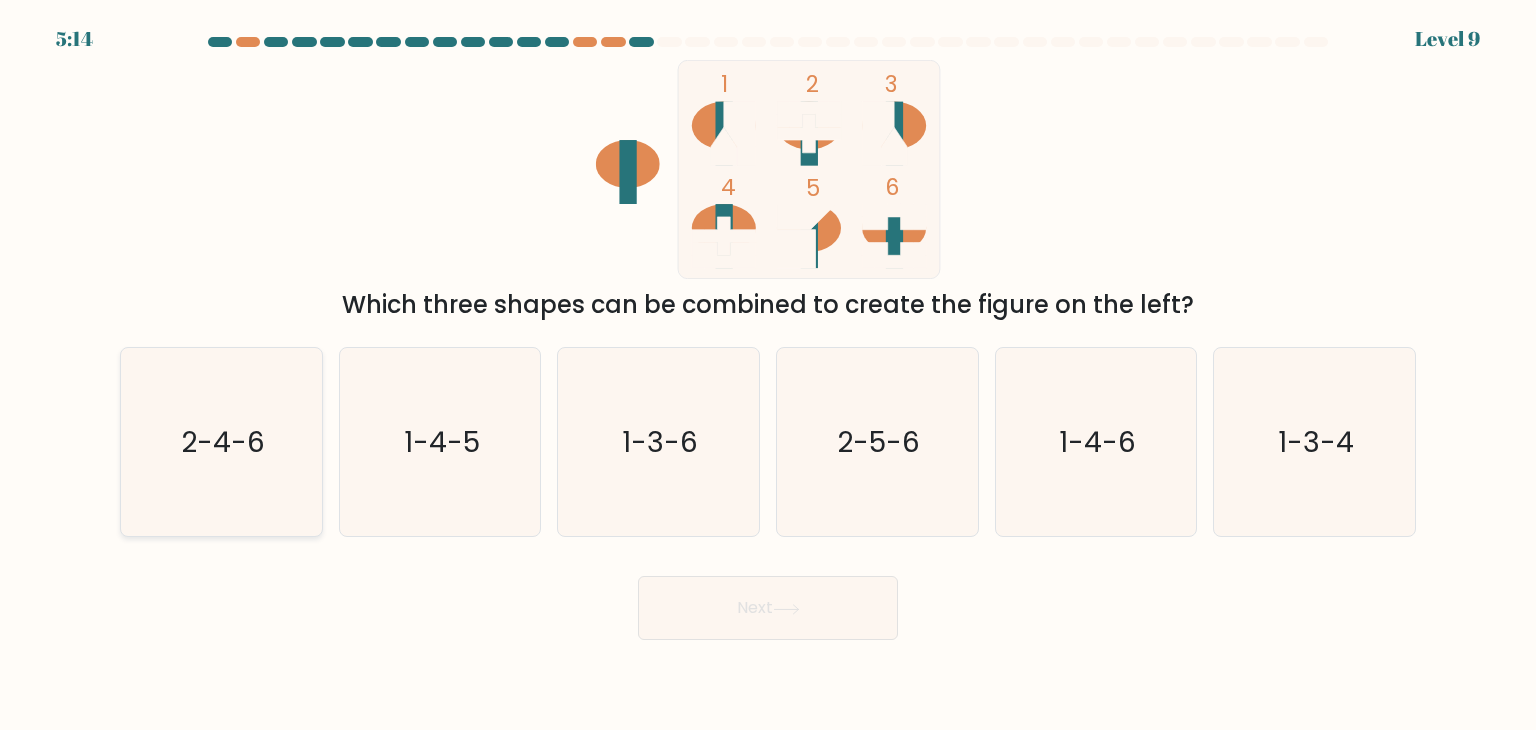 click on "2-4-6" 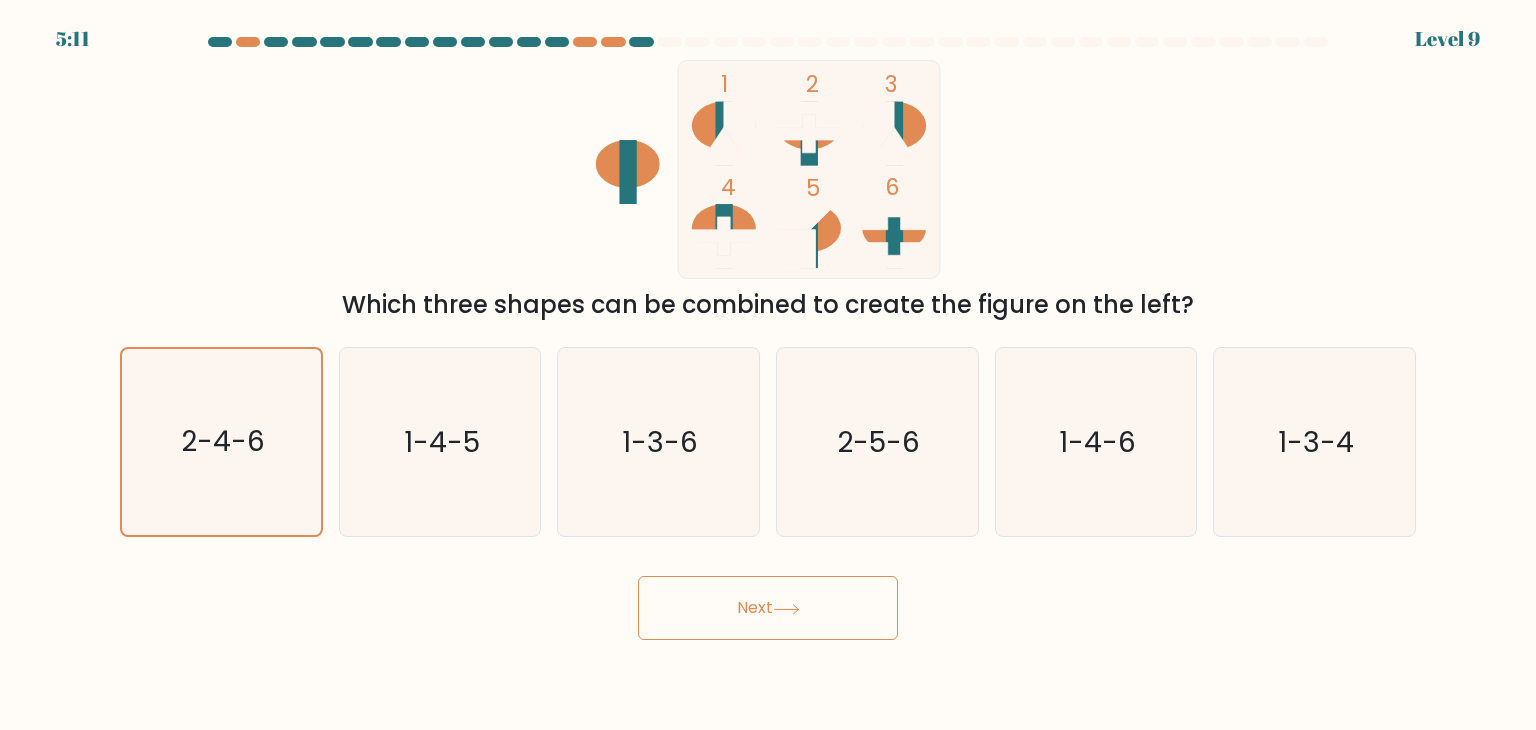 click on "Next" at bounding box center [768, 608] 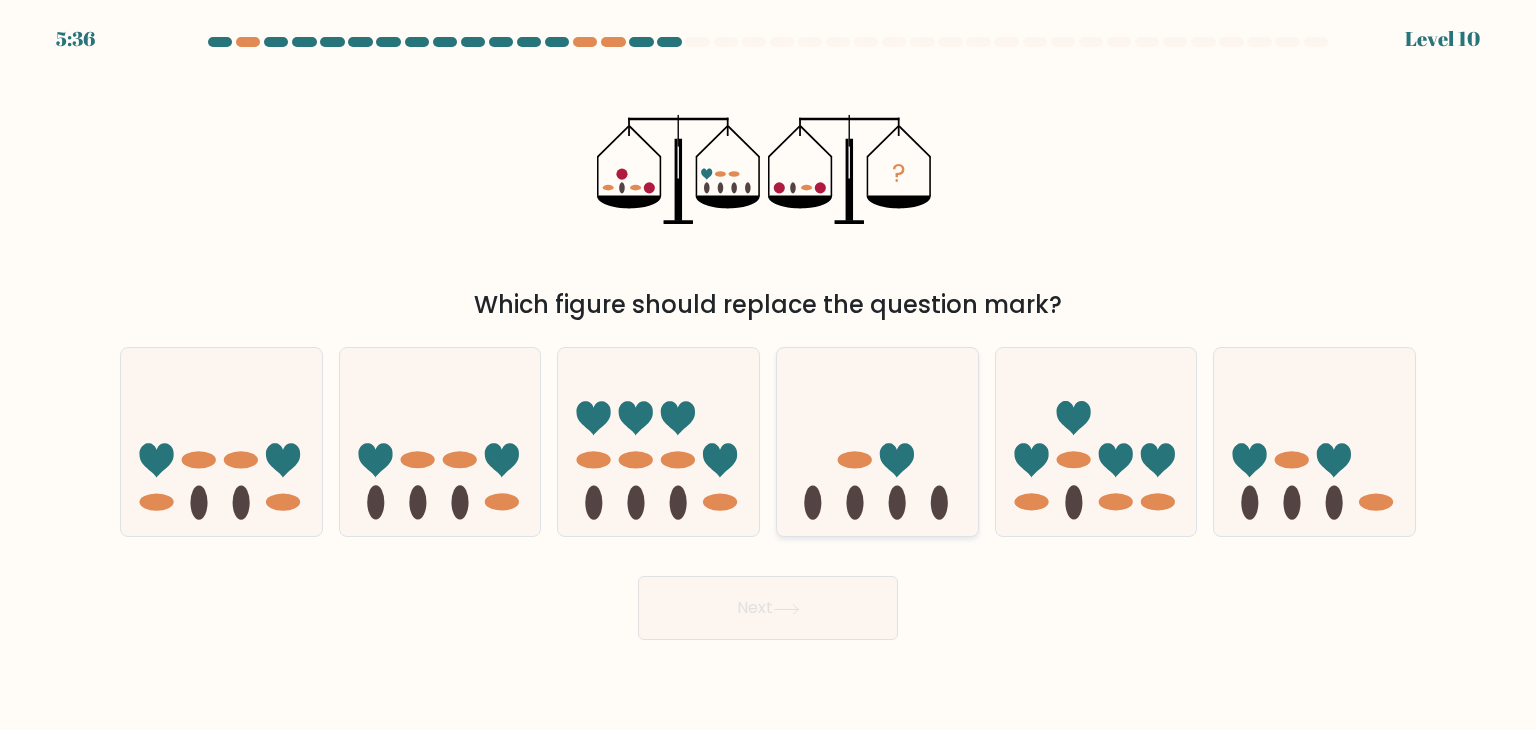 click 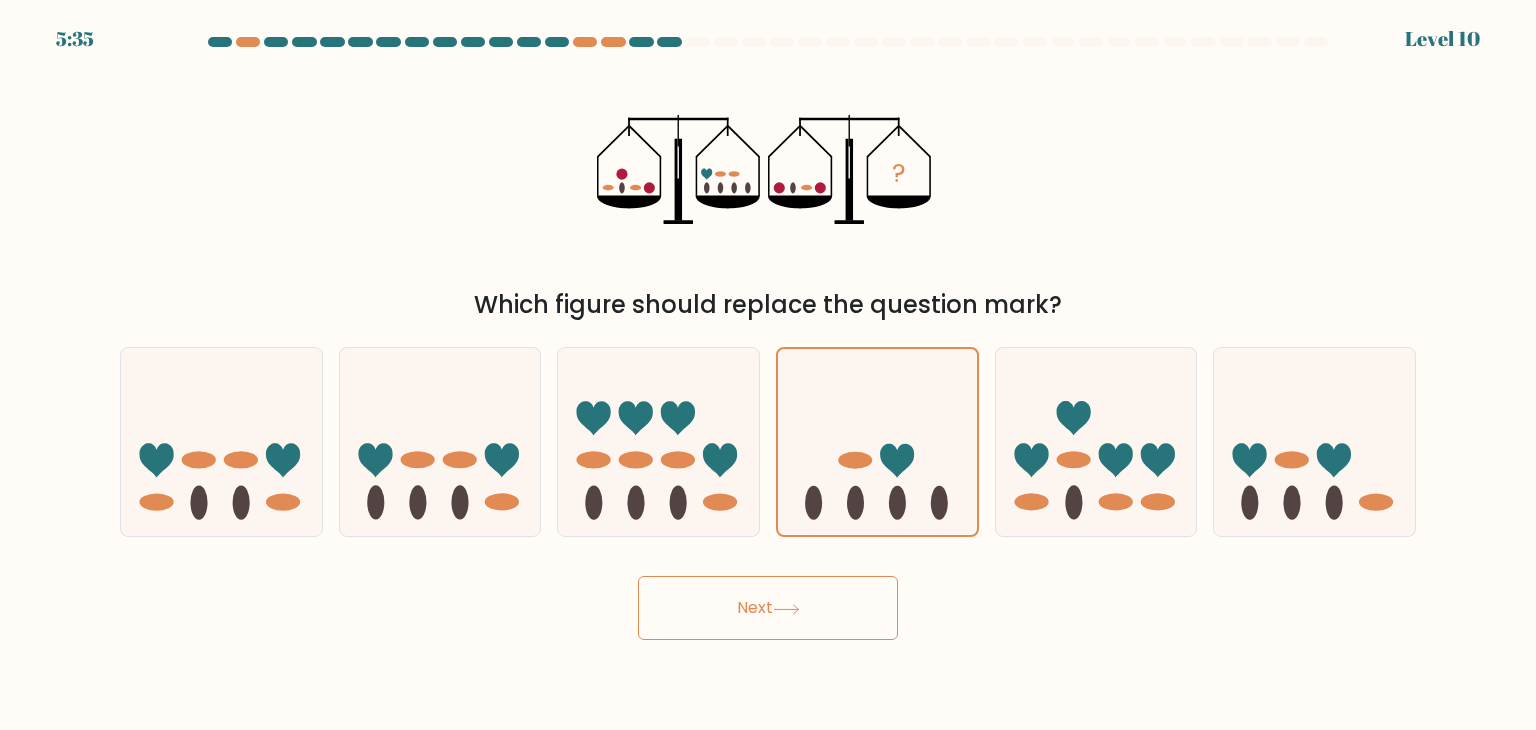 click on "Next" at bounding box center (768, 608) 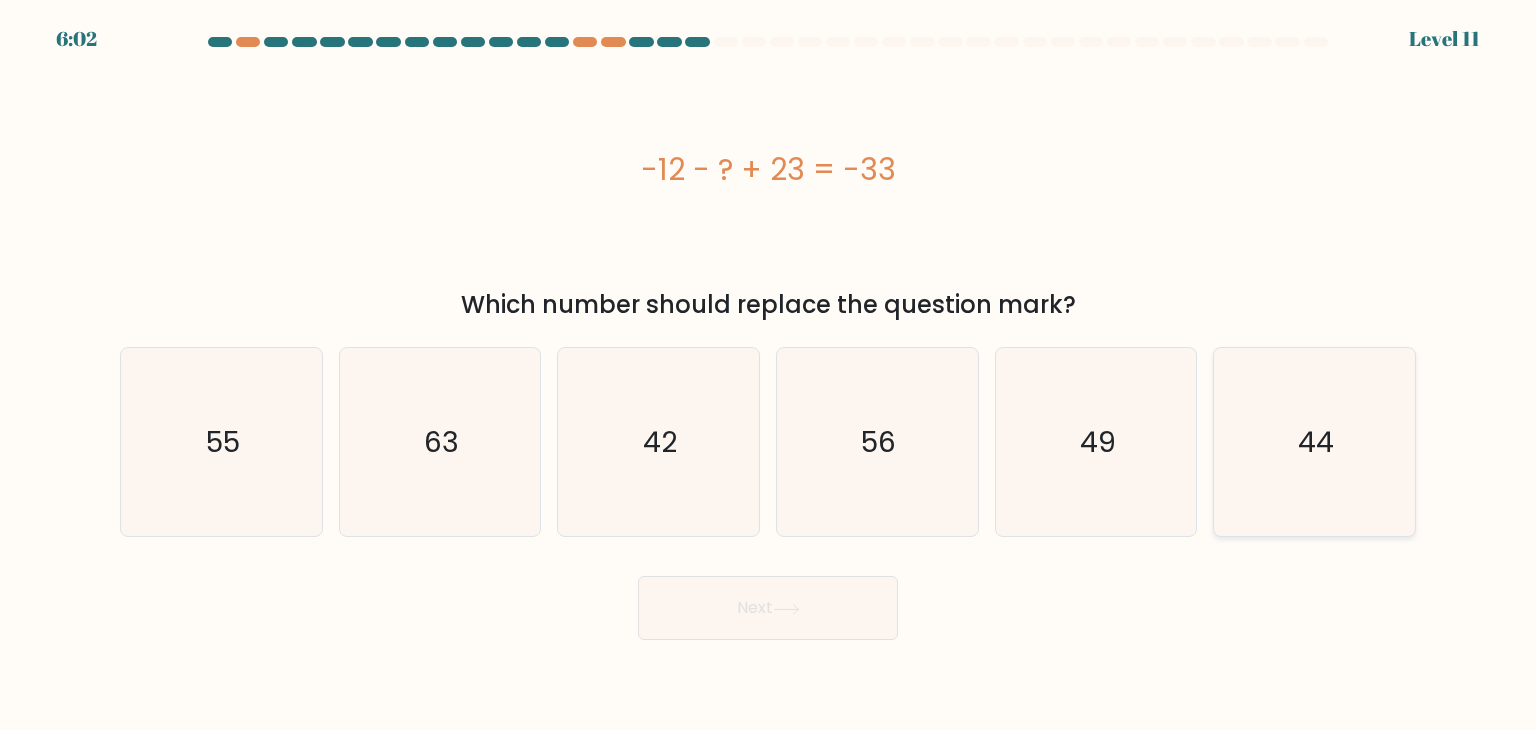 click on "44" 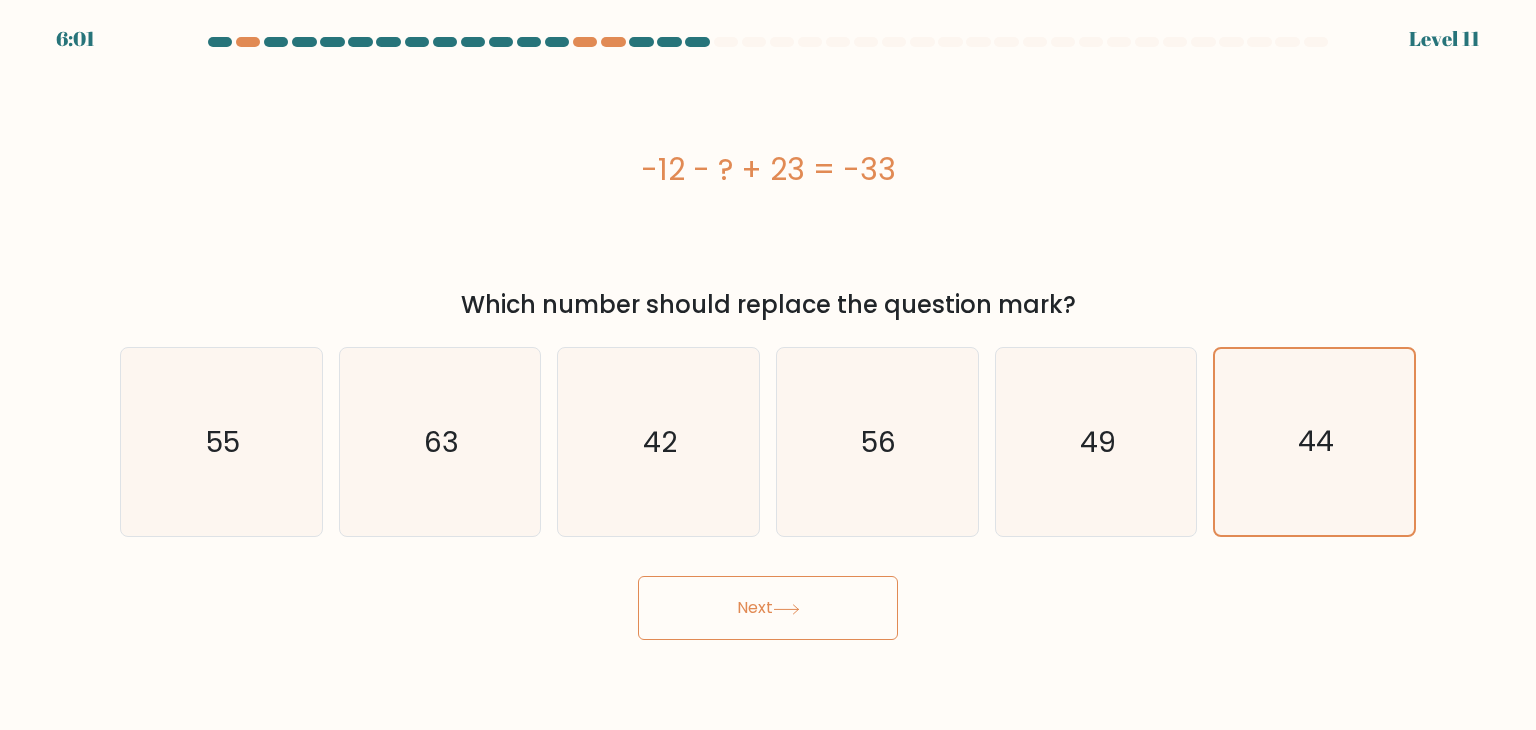 click on "Next" at bounding box center [768, 608] 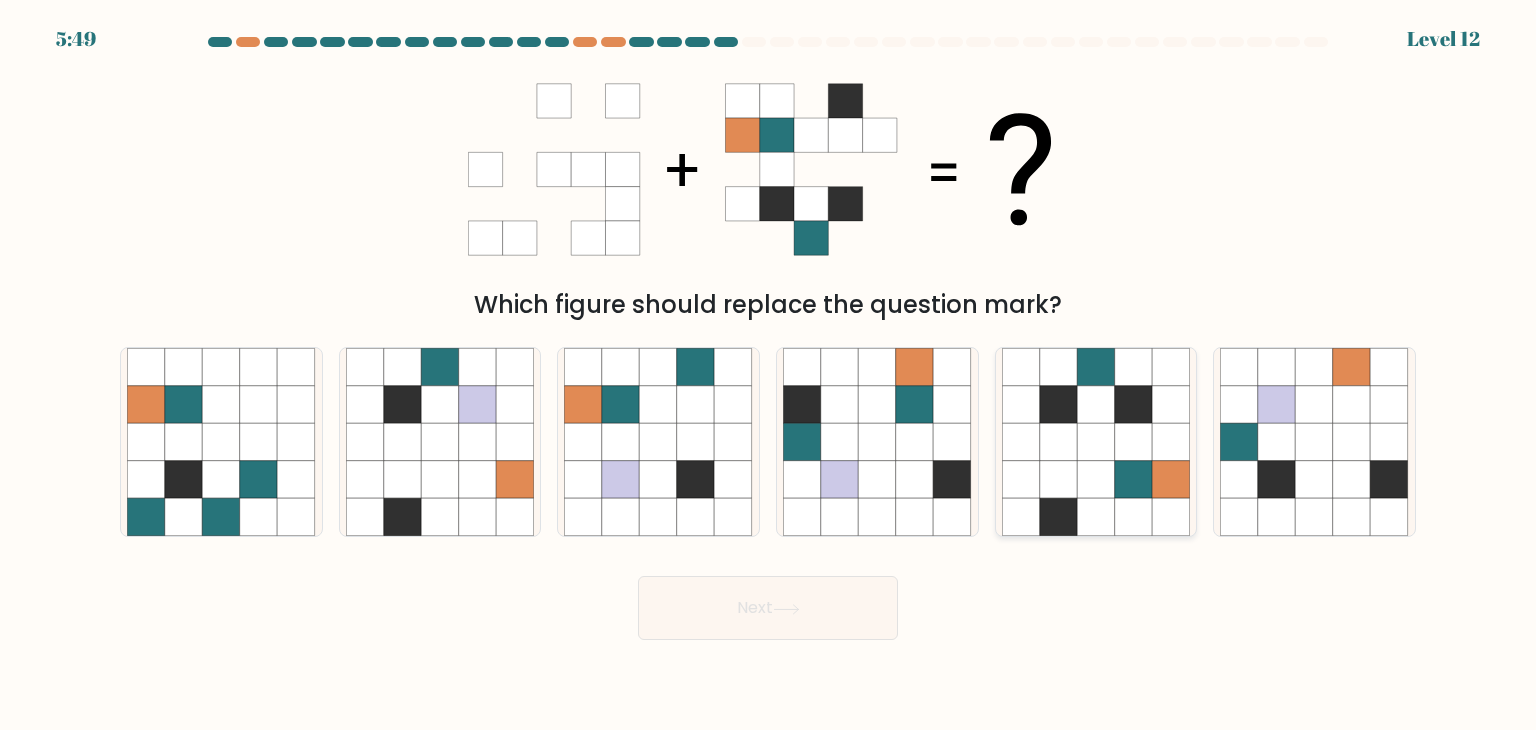 click 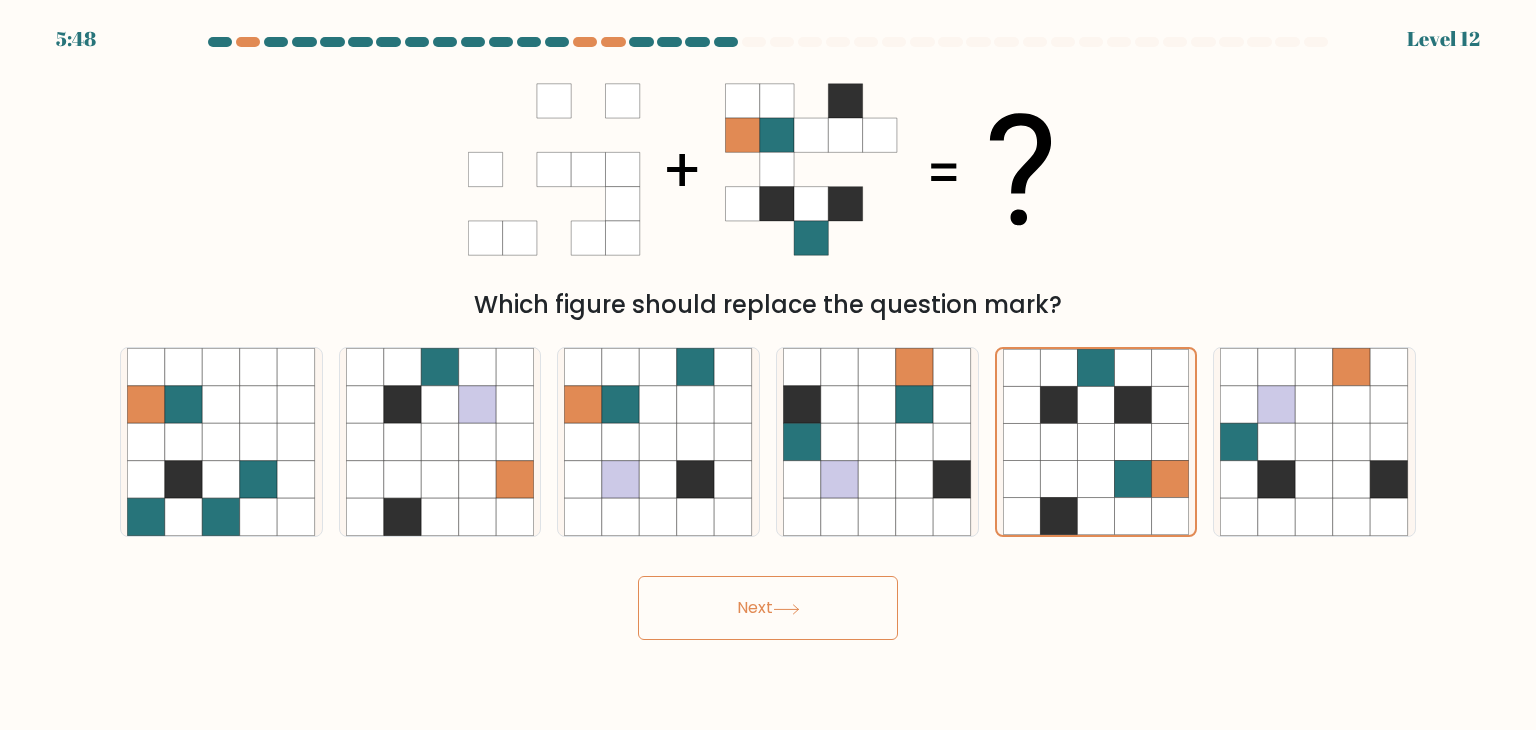 click on "Next" at bounding box center (768, 608) 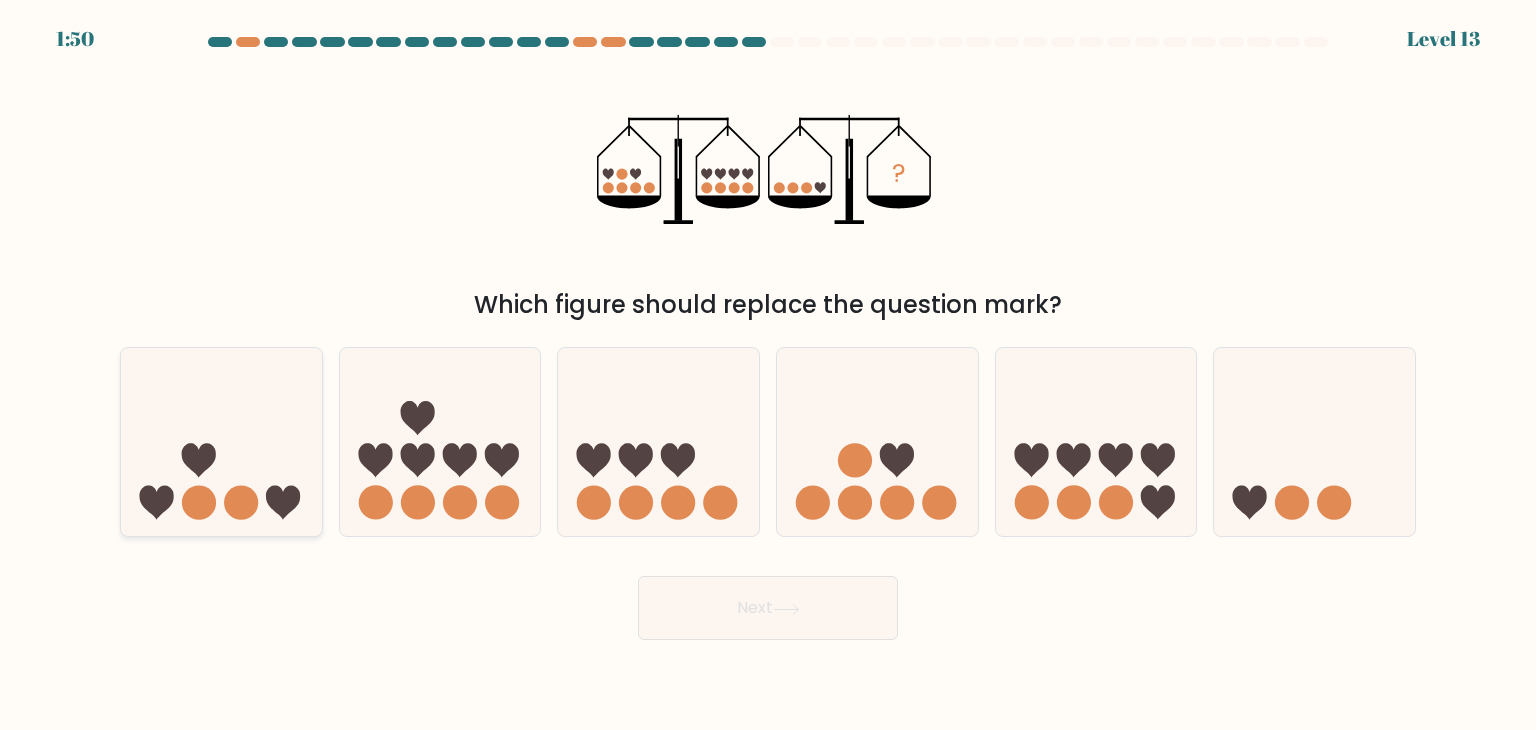 click 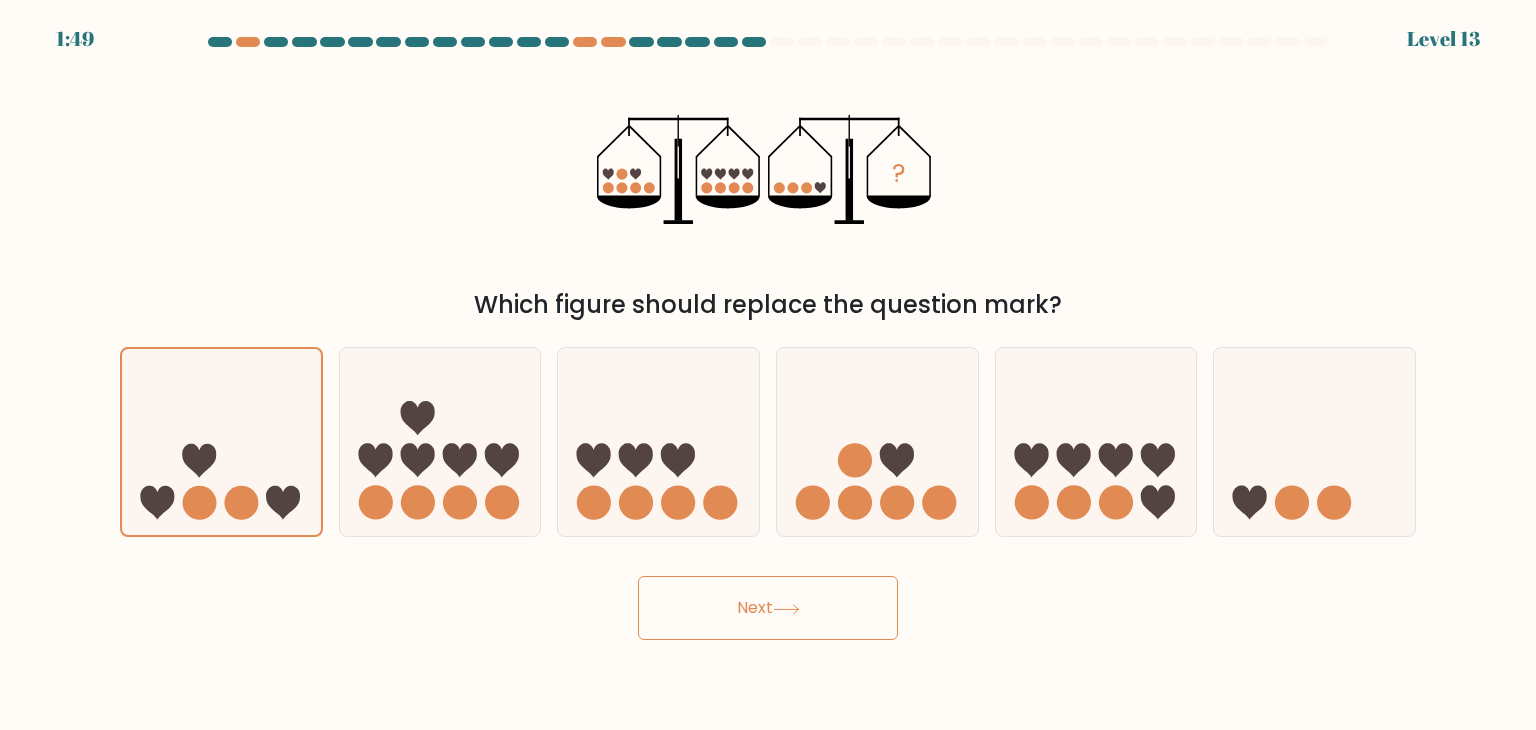 click on "Next" at bounding box center (768, 608) 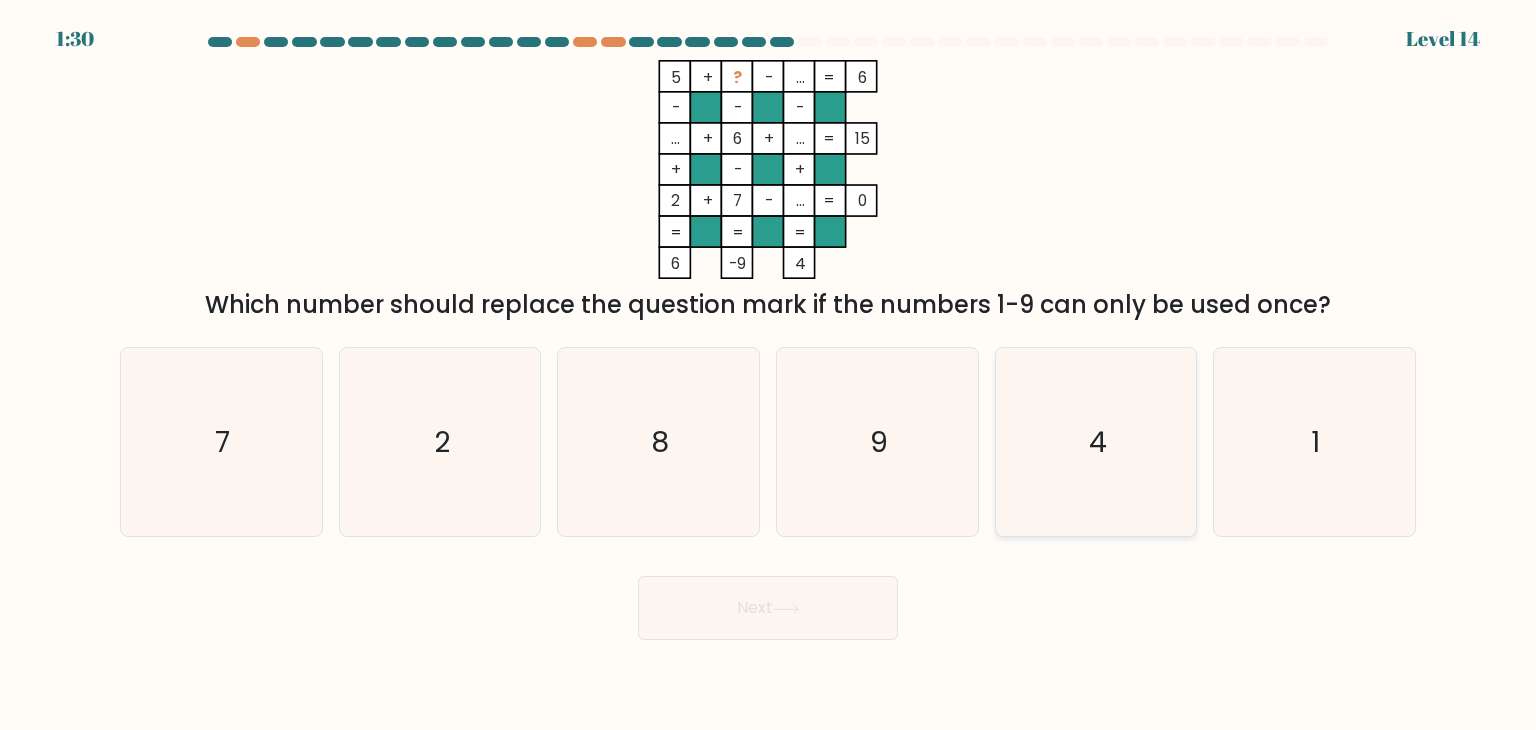 click on "4" 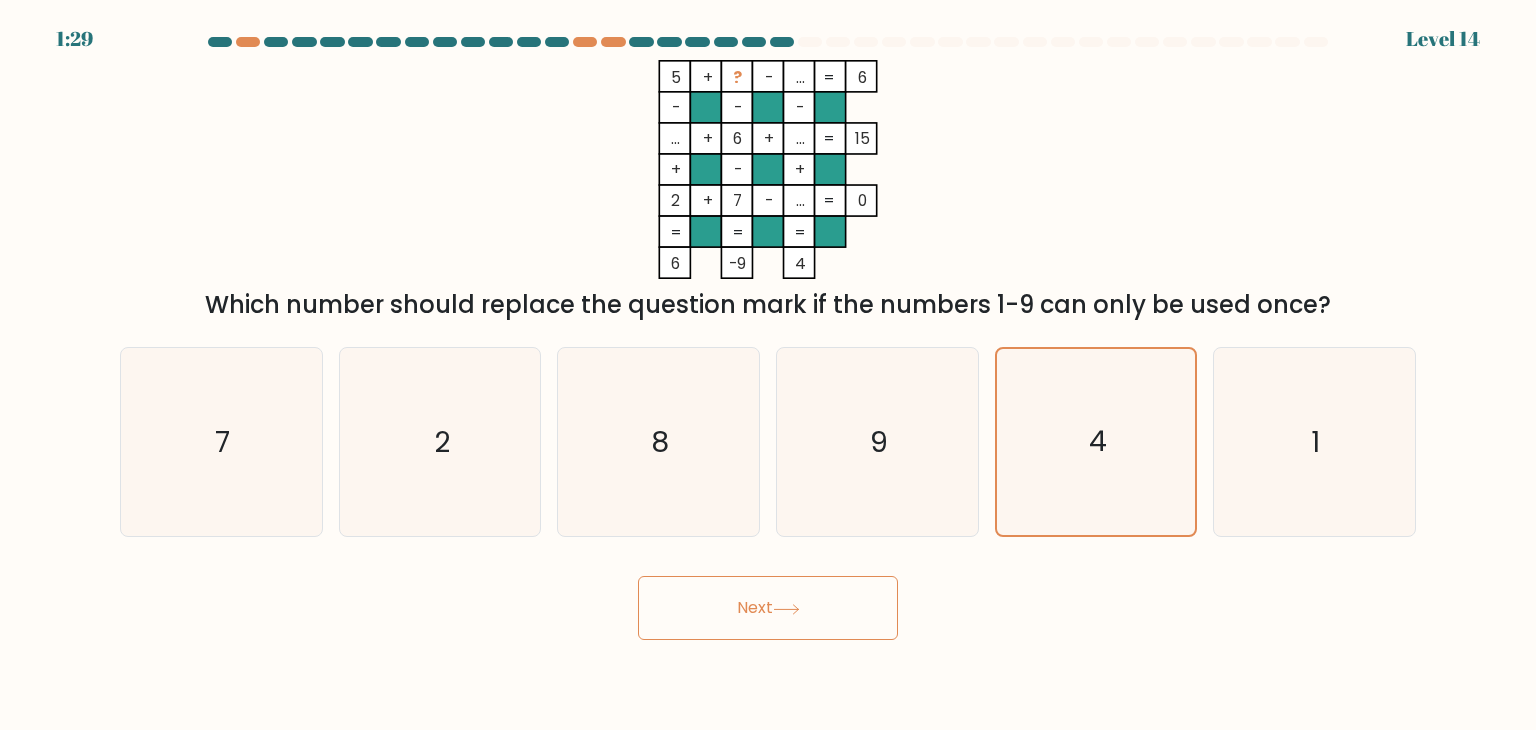 click on "Next" at bounding box center (768, 608) 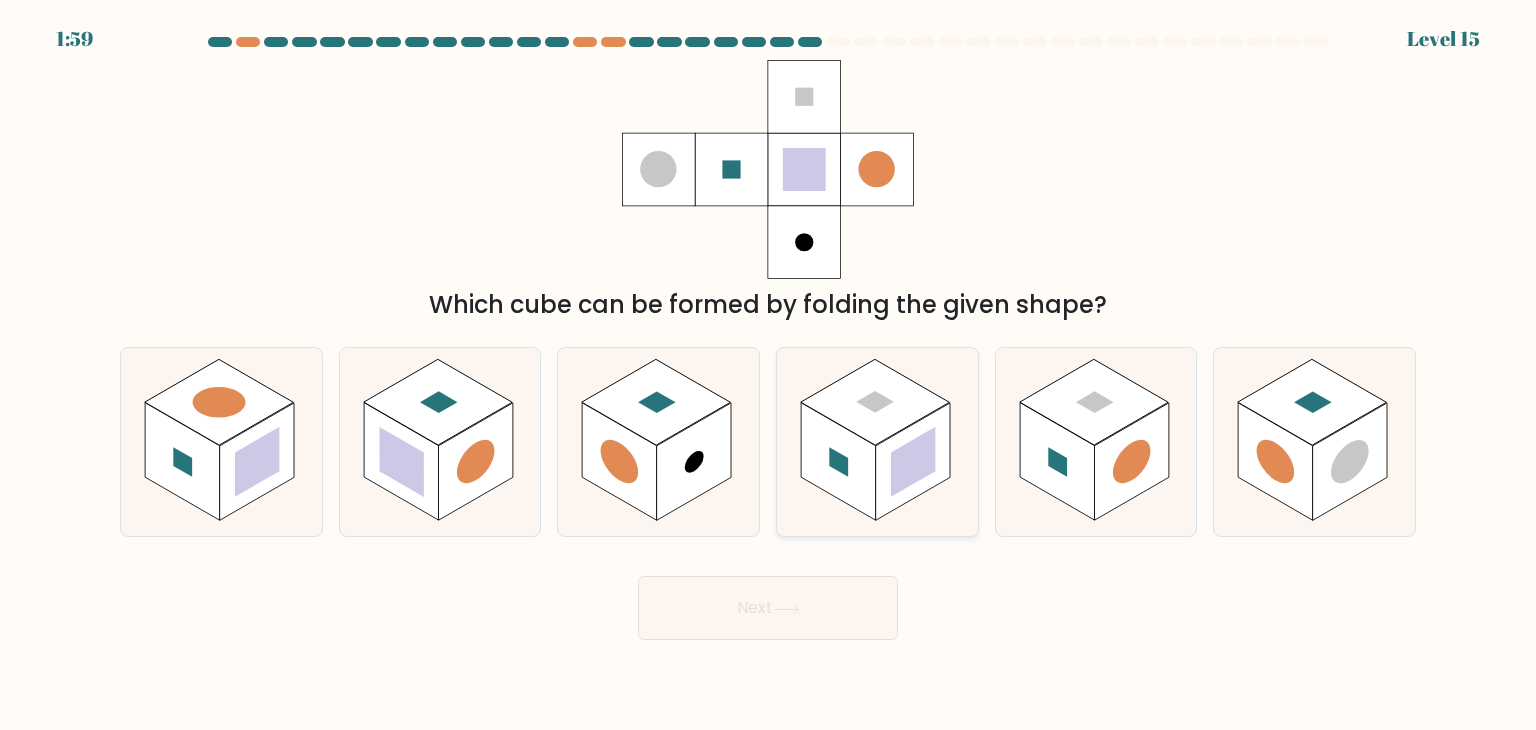 click 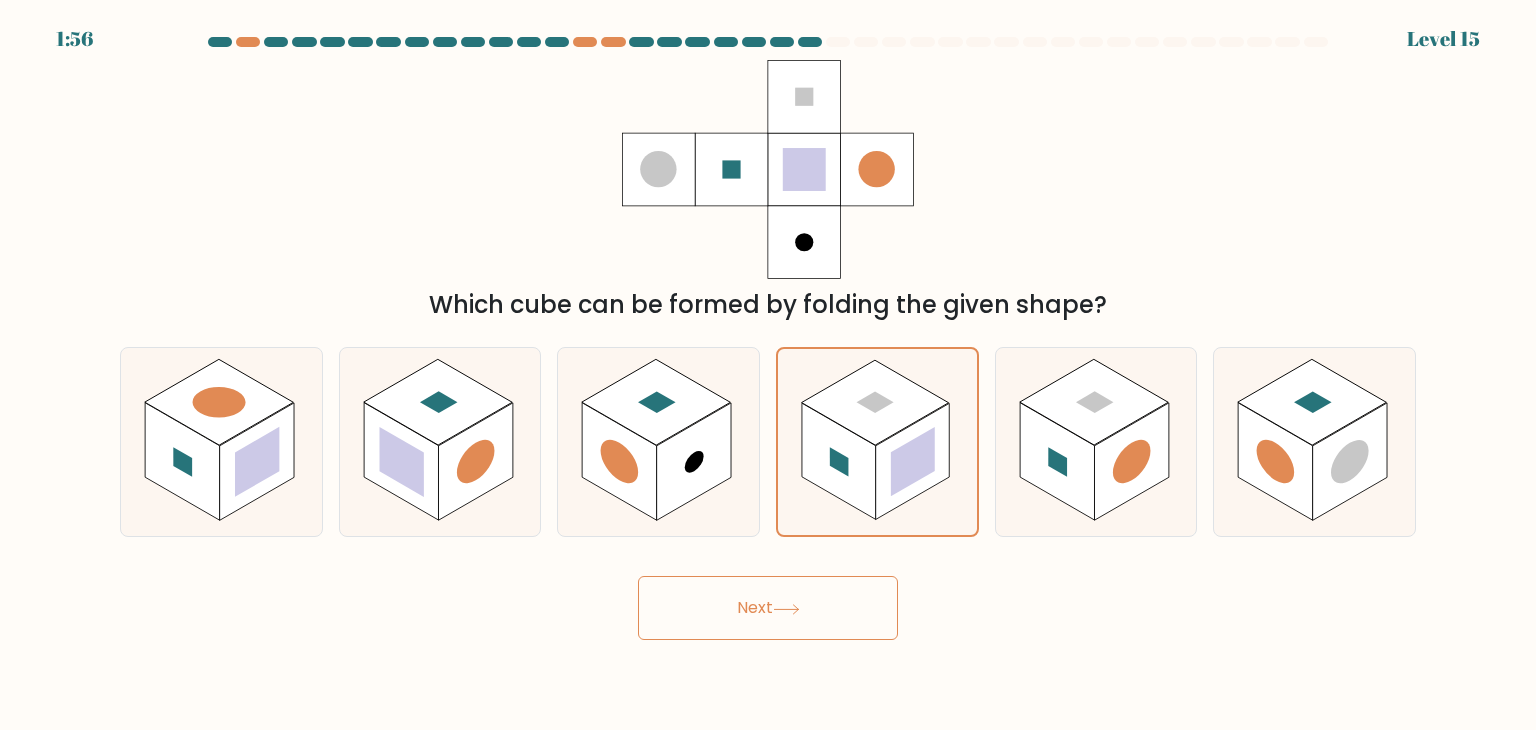 click on "Next" at bounding box center [768, 608] 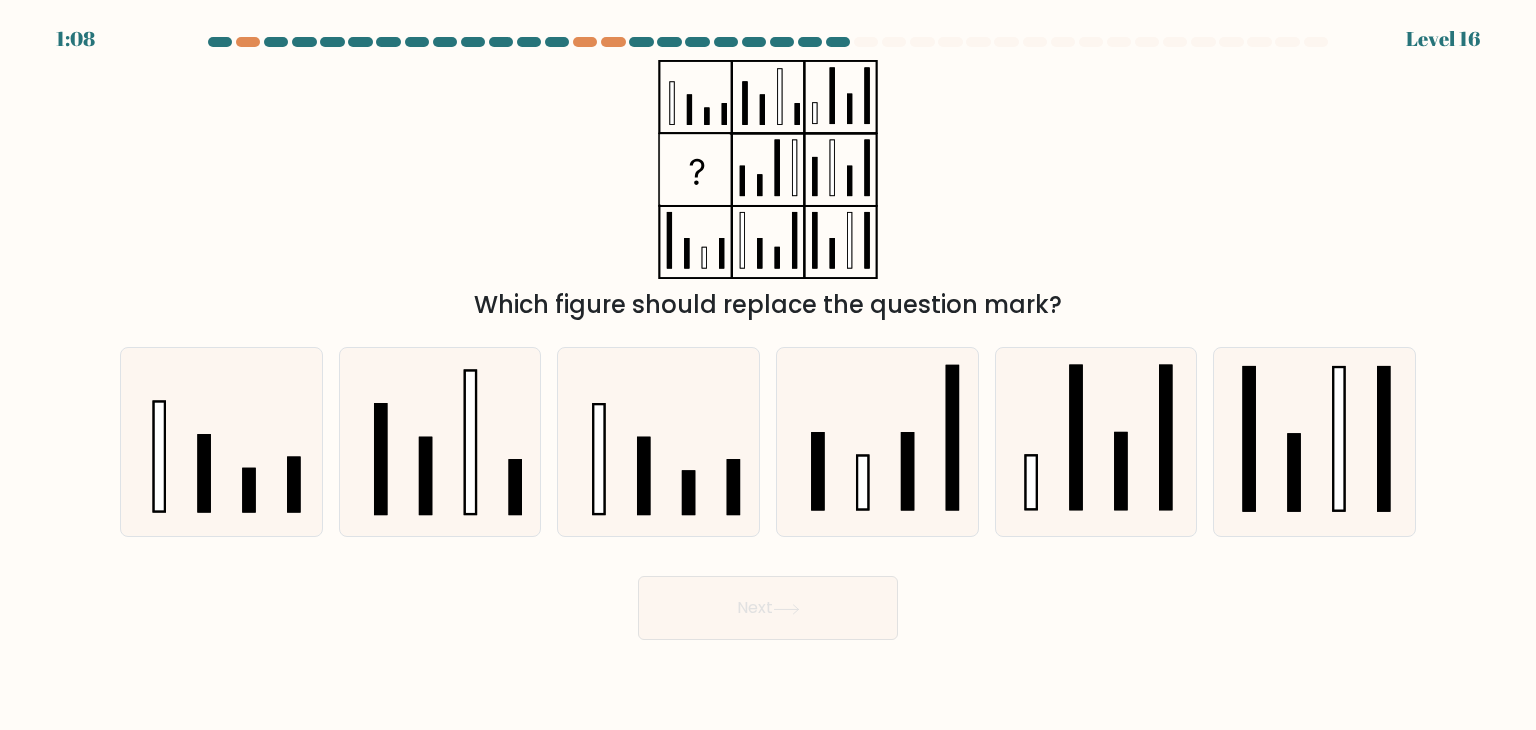 click at bounding box center (768, 338) 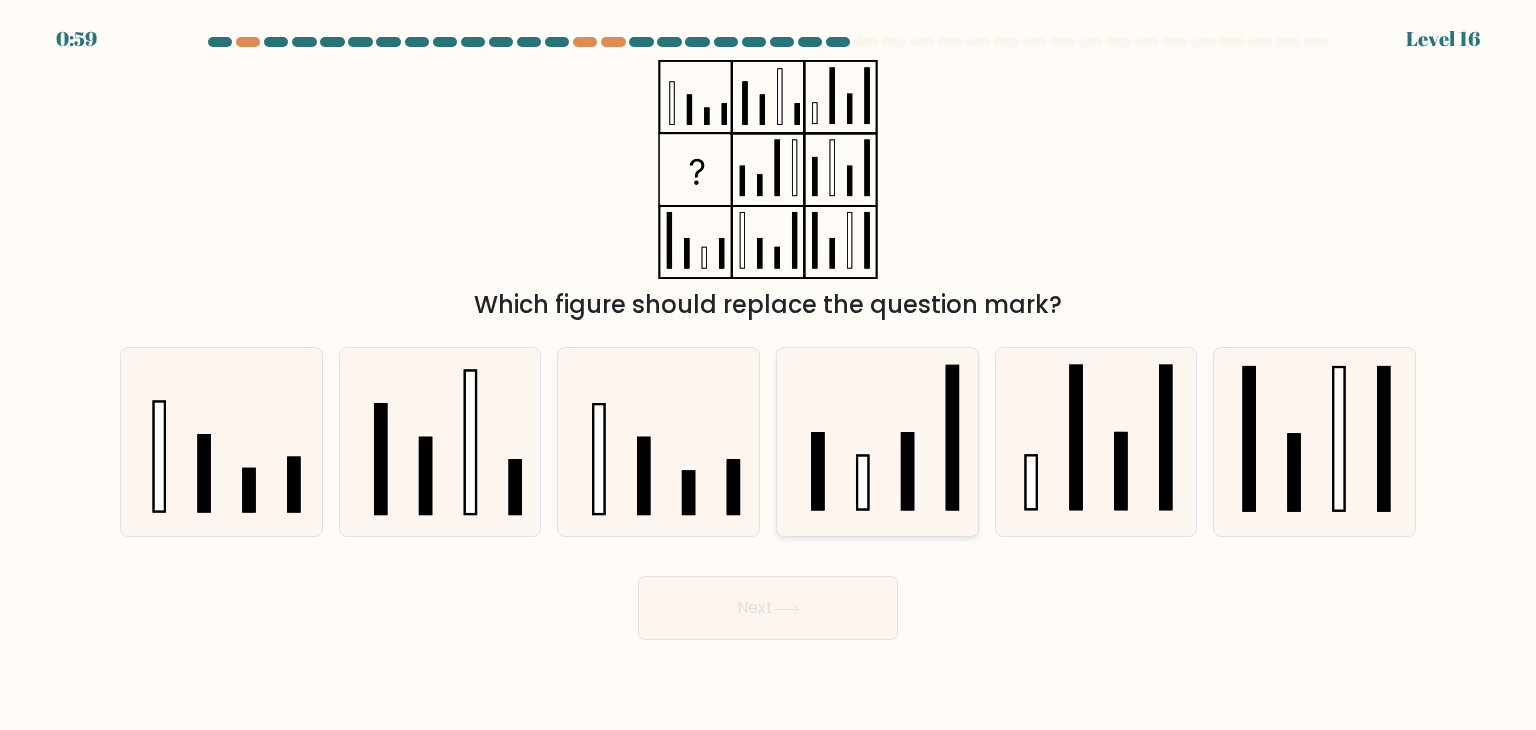 click 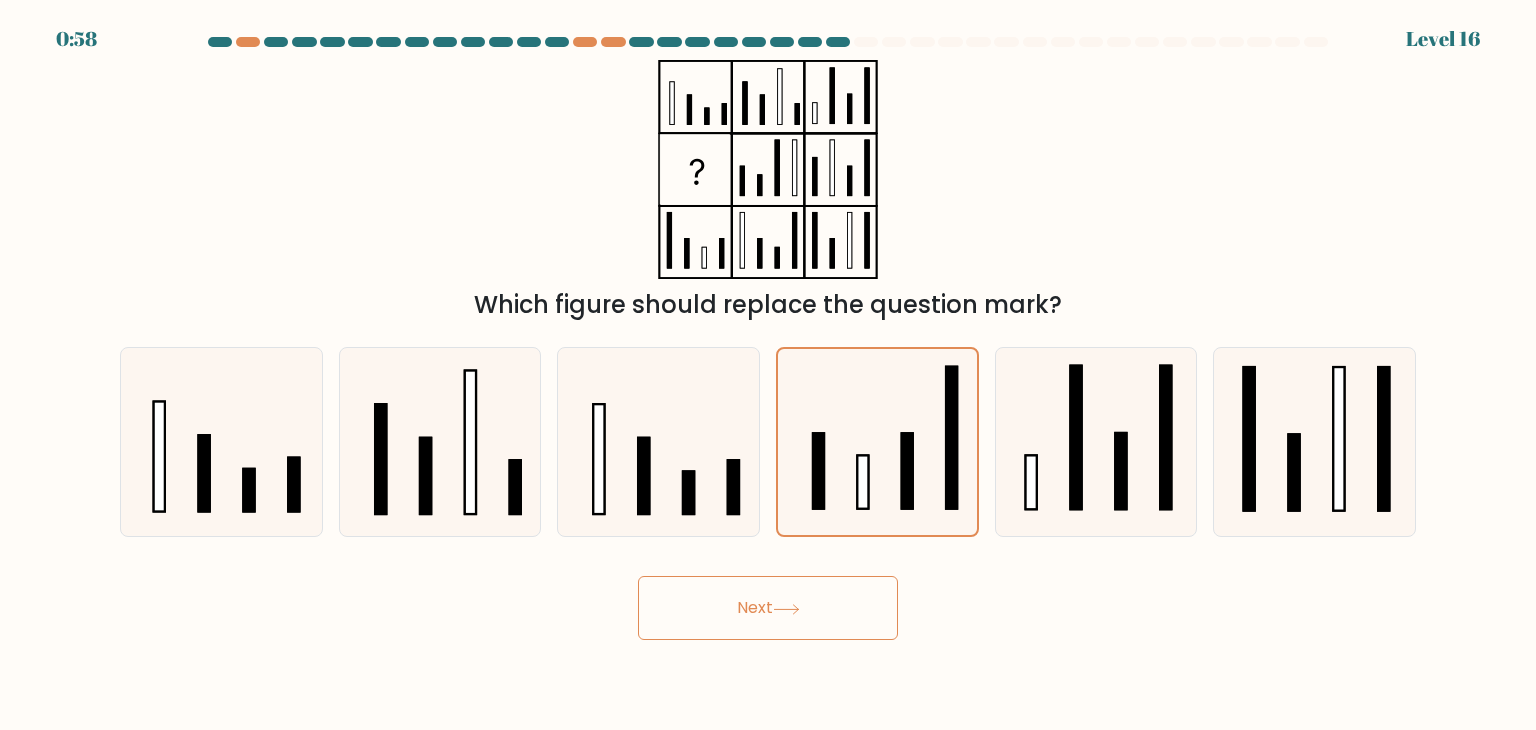 click on "Next" at bounding box center (768, 608) 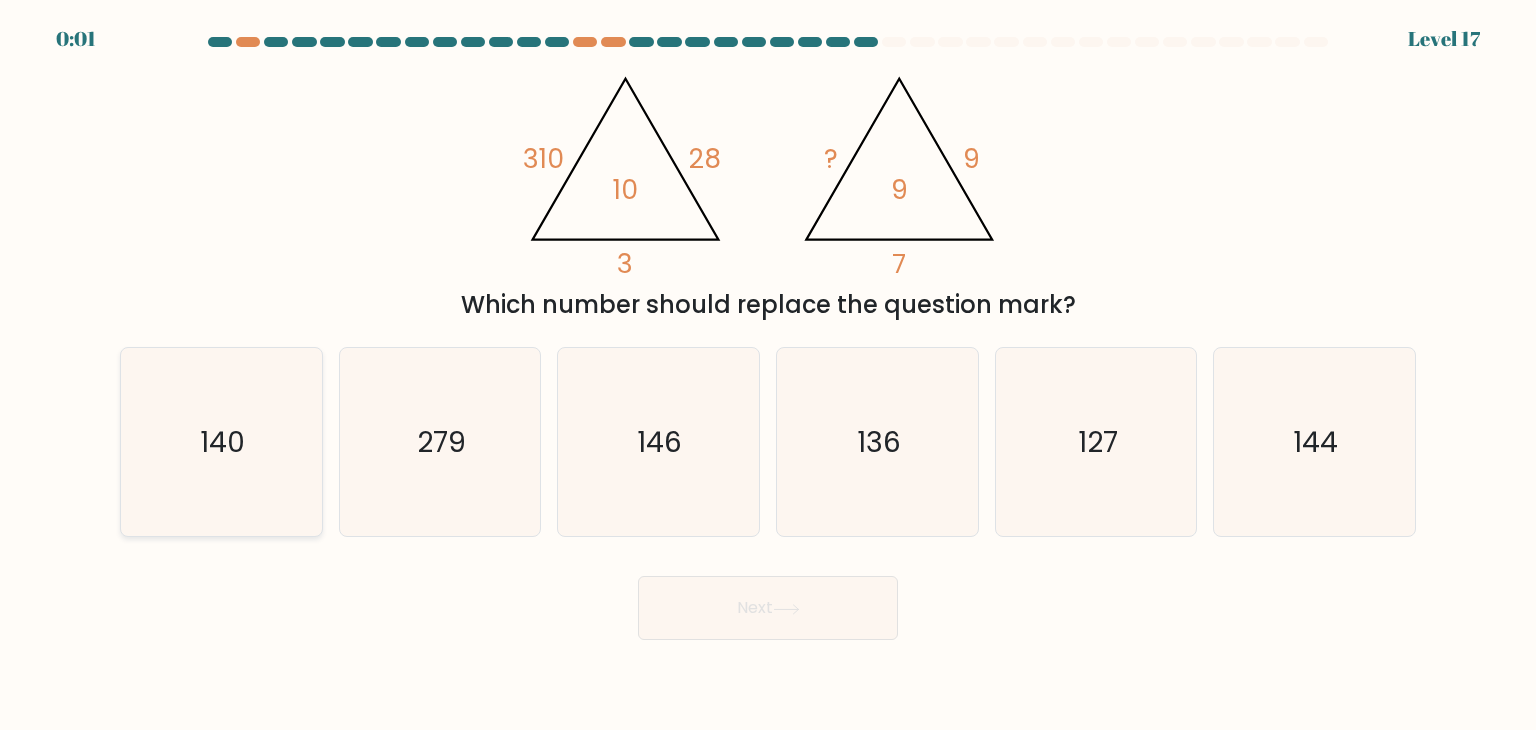 click on "140" 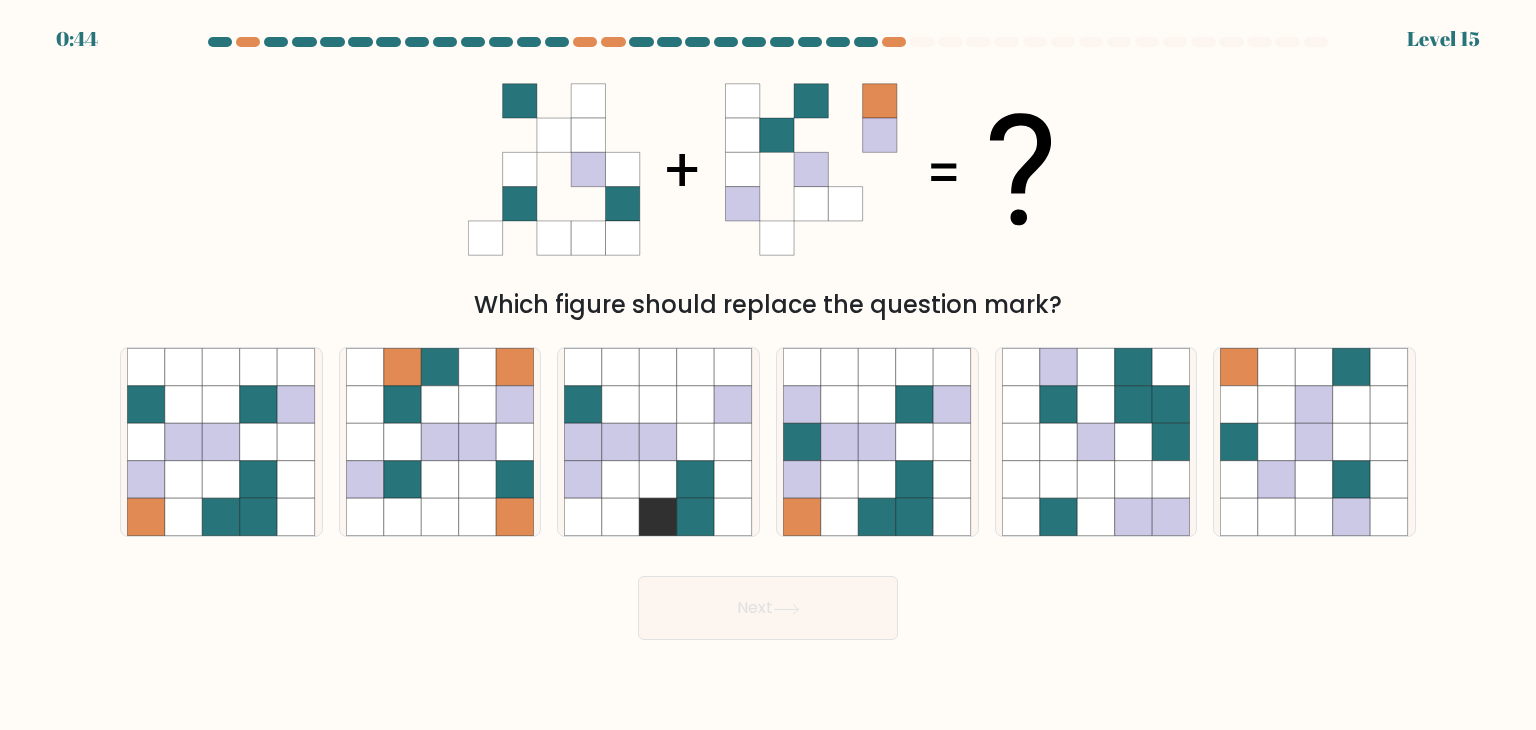 scroll, scrollTop: 0, scrollLeft: 0, axis: both 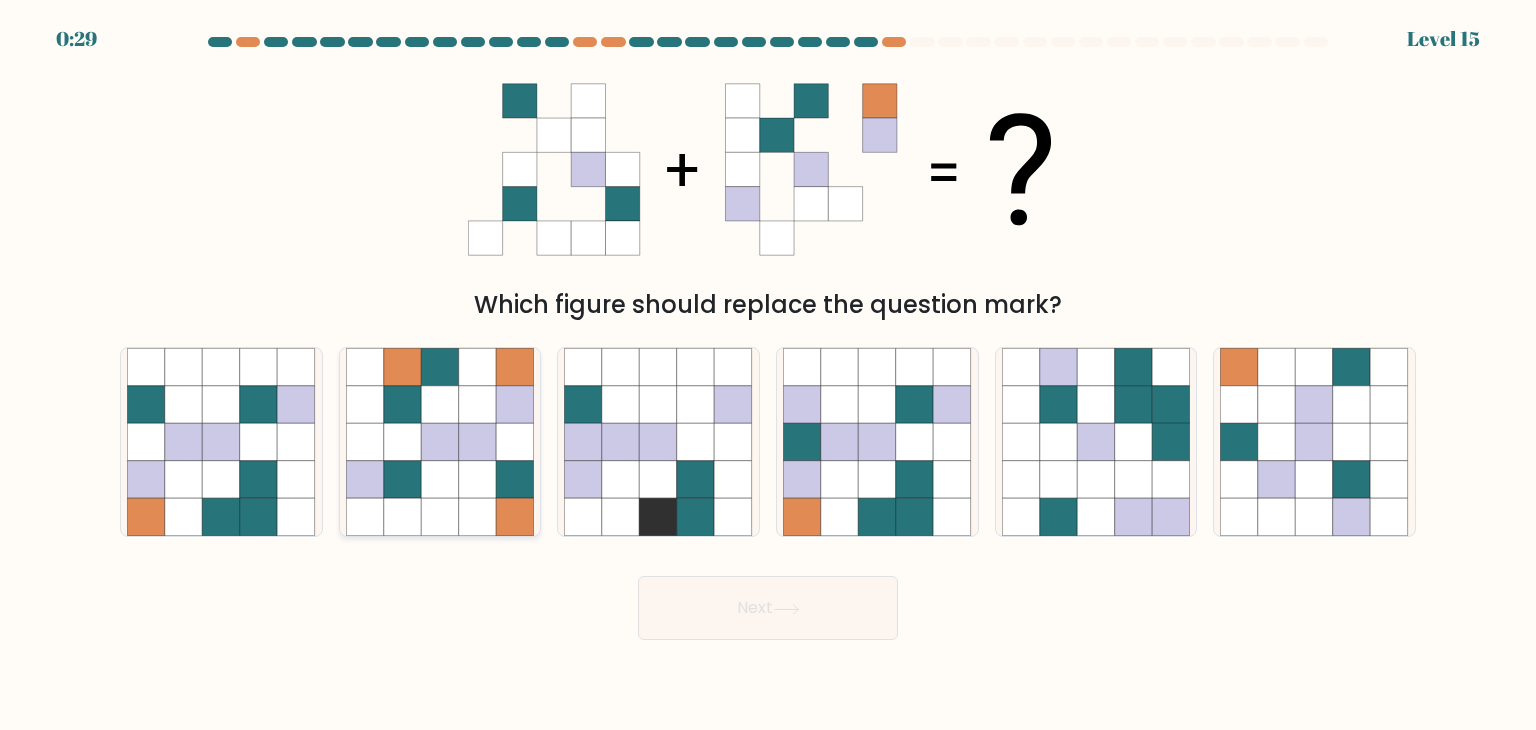 click 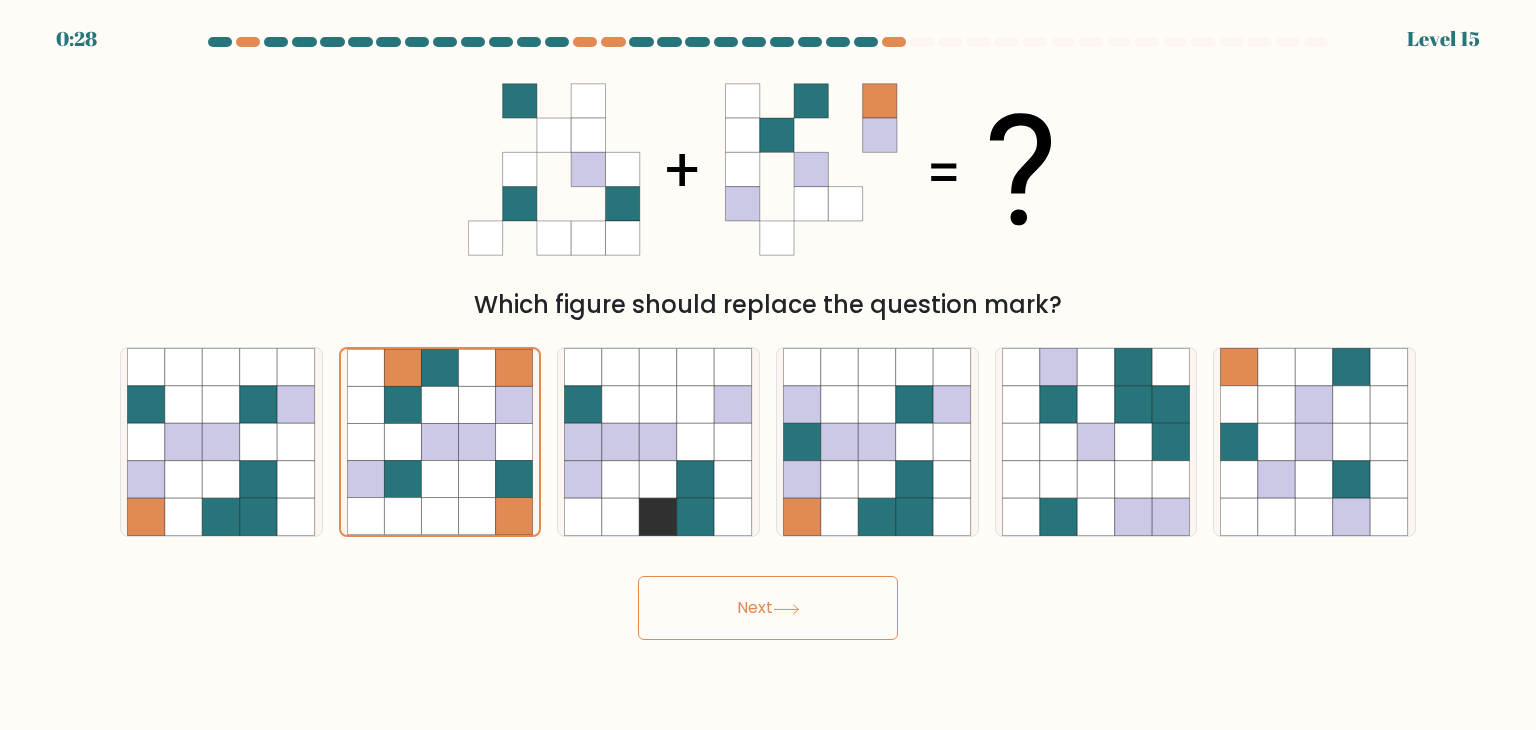 click on "Next" at bounding box center (768, 608) 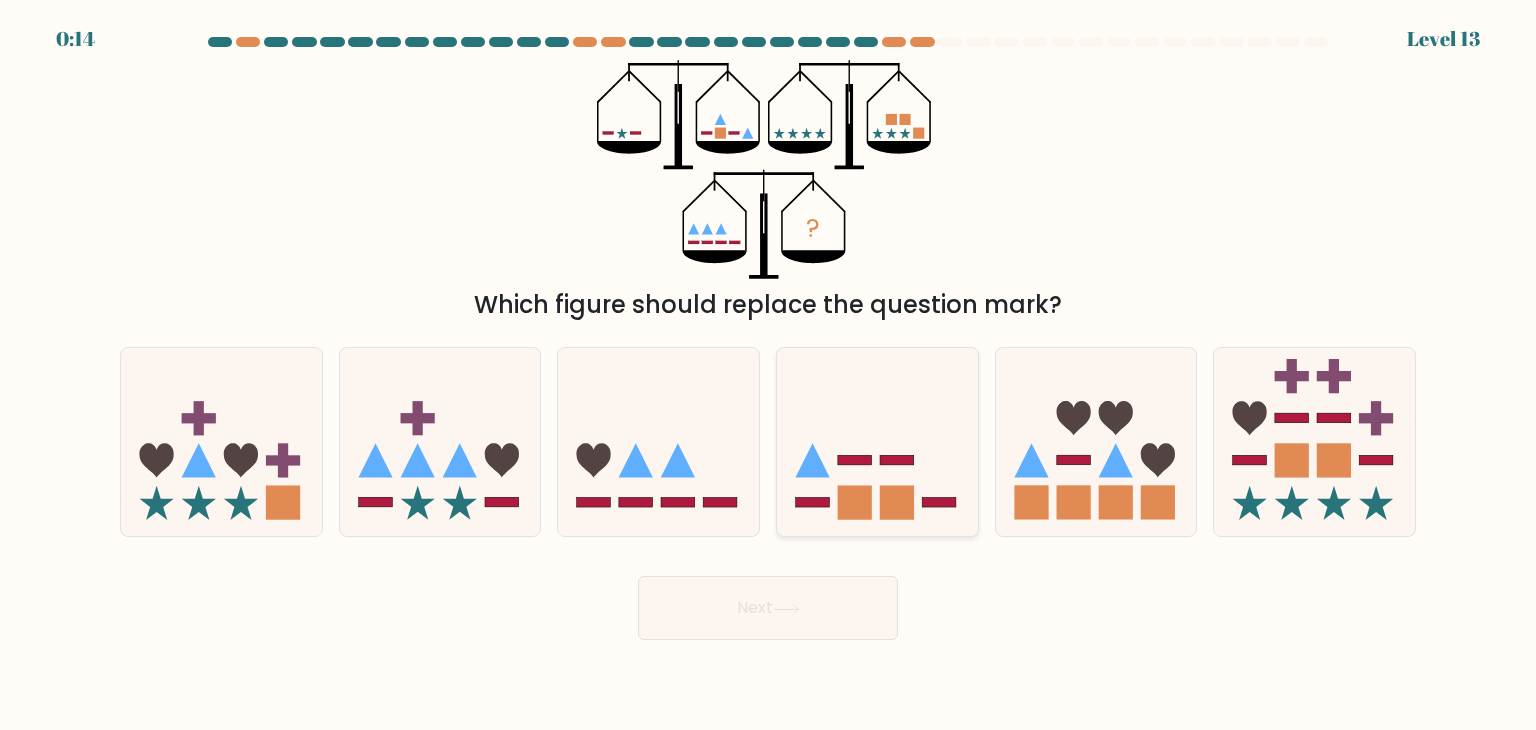 click 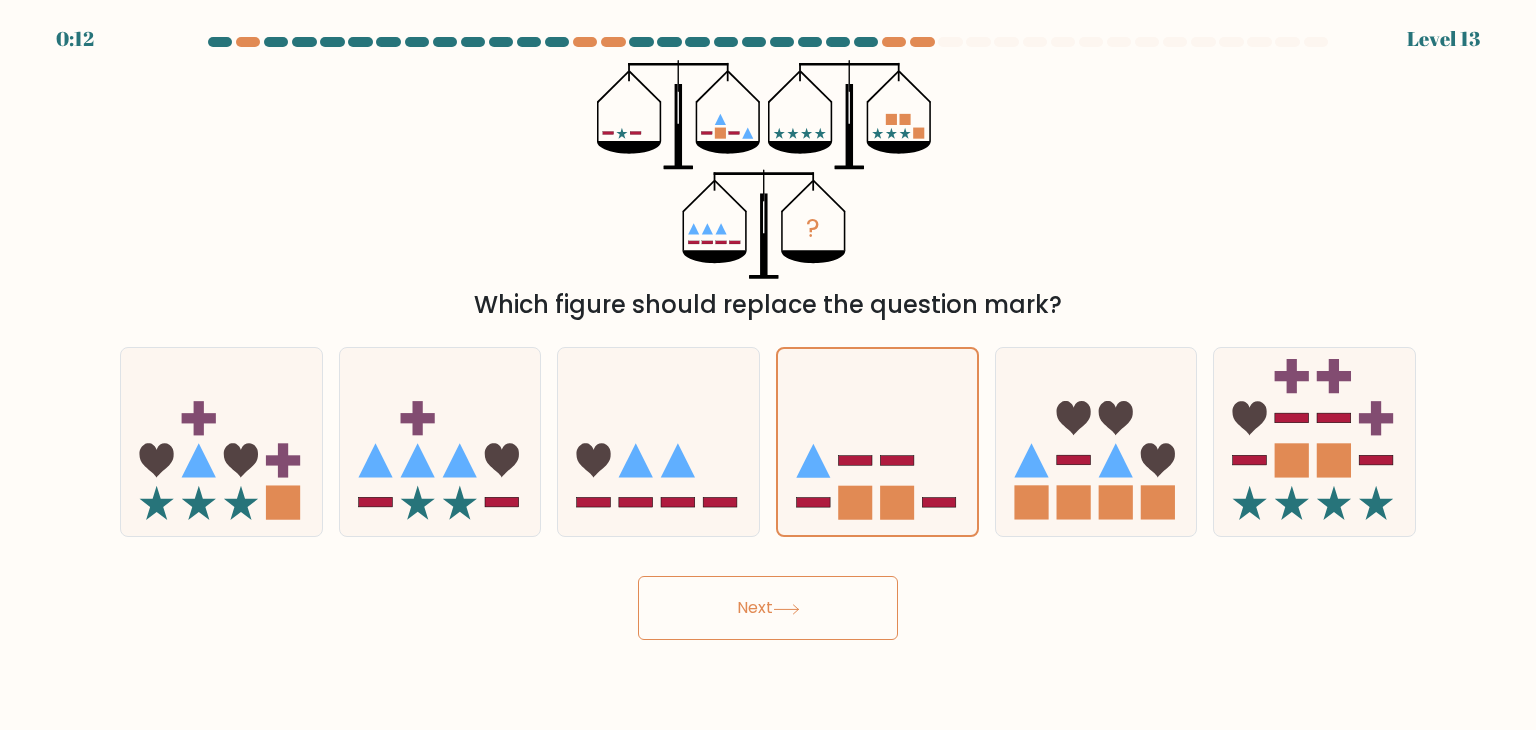 click on "Next" at bounding box center (768, 608) 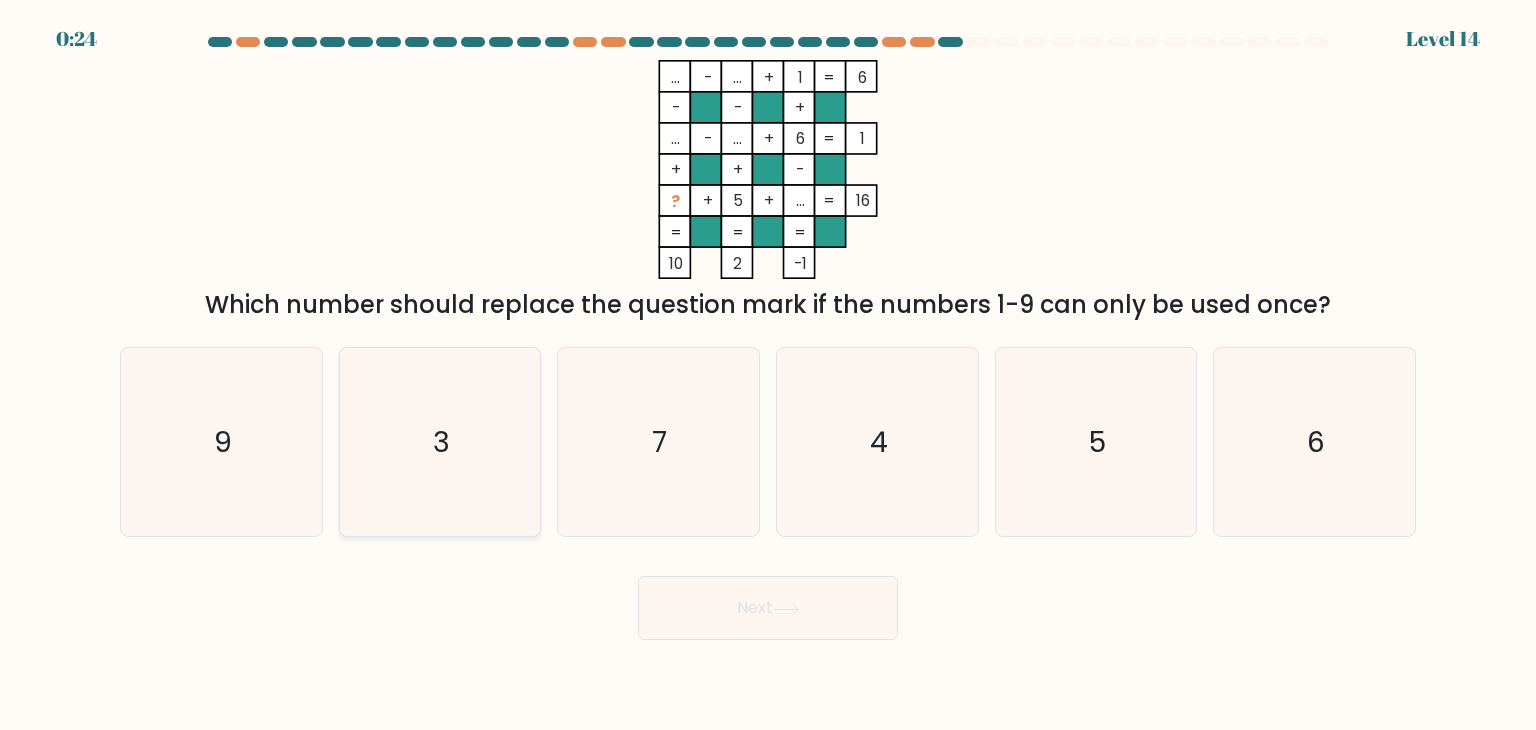 click on "3" 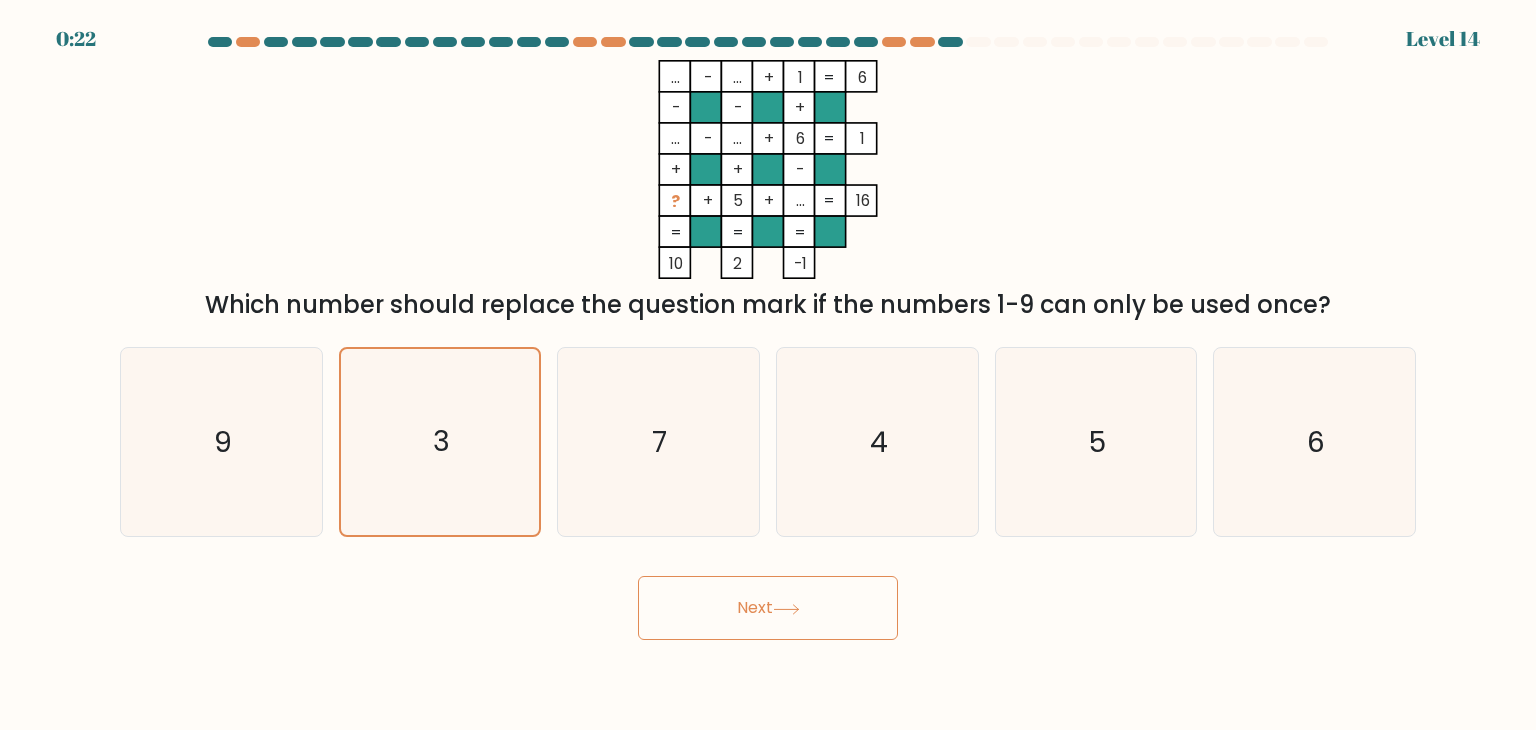 click on "Next" at bounding box center (768, 608) 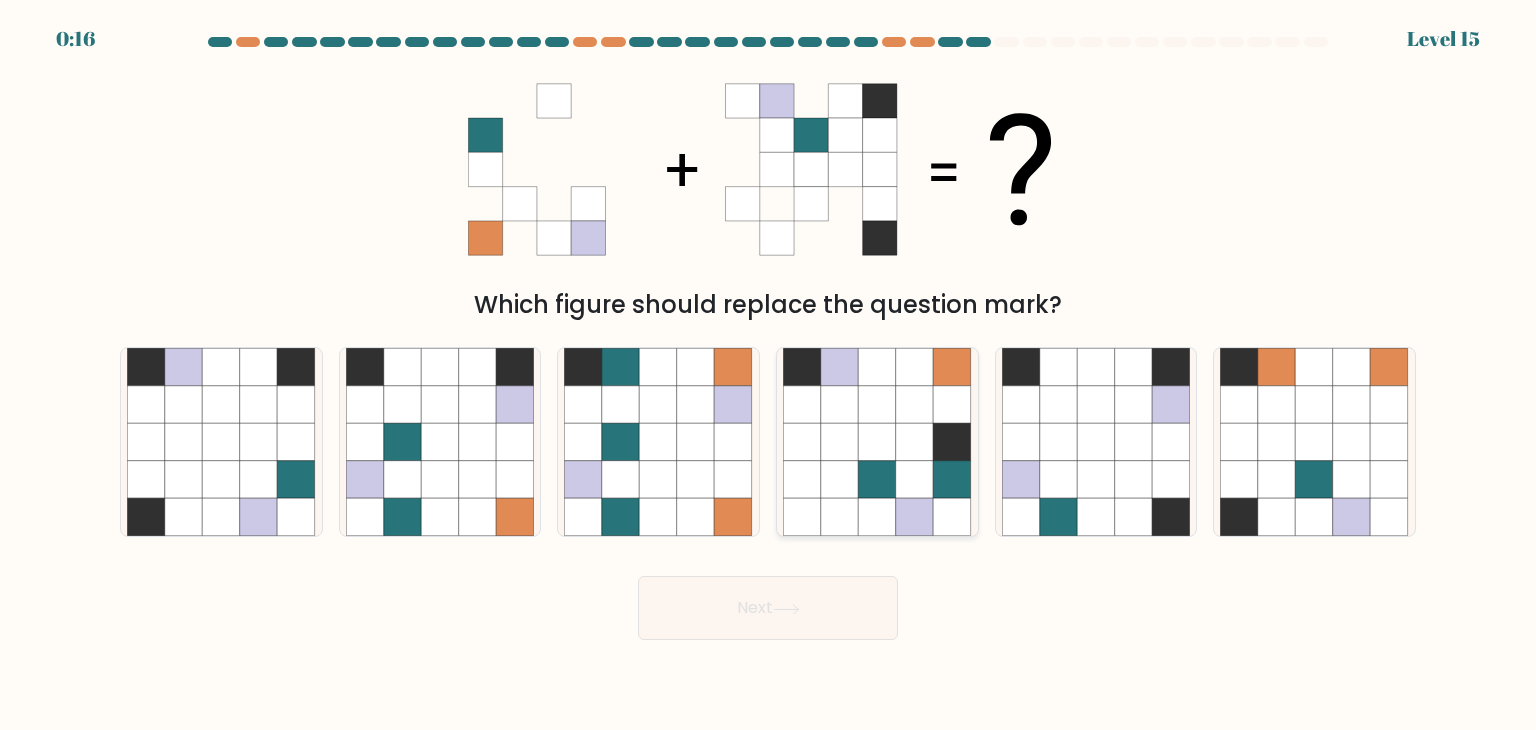 click 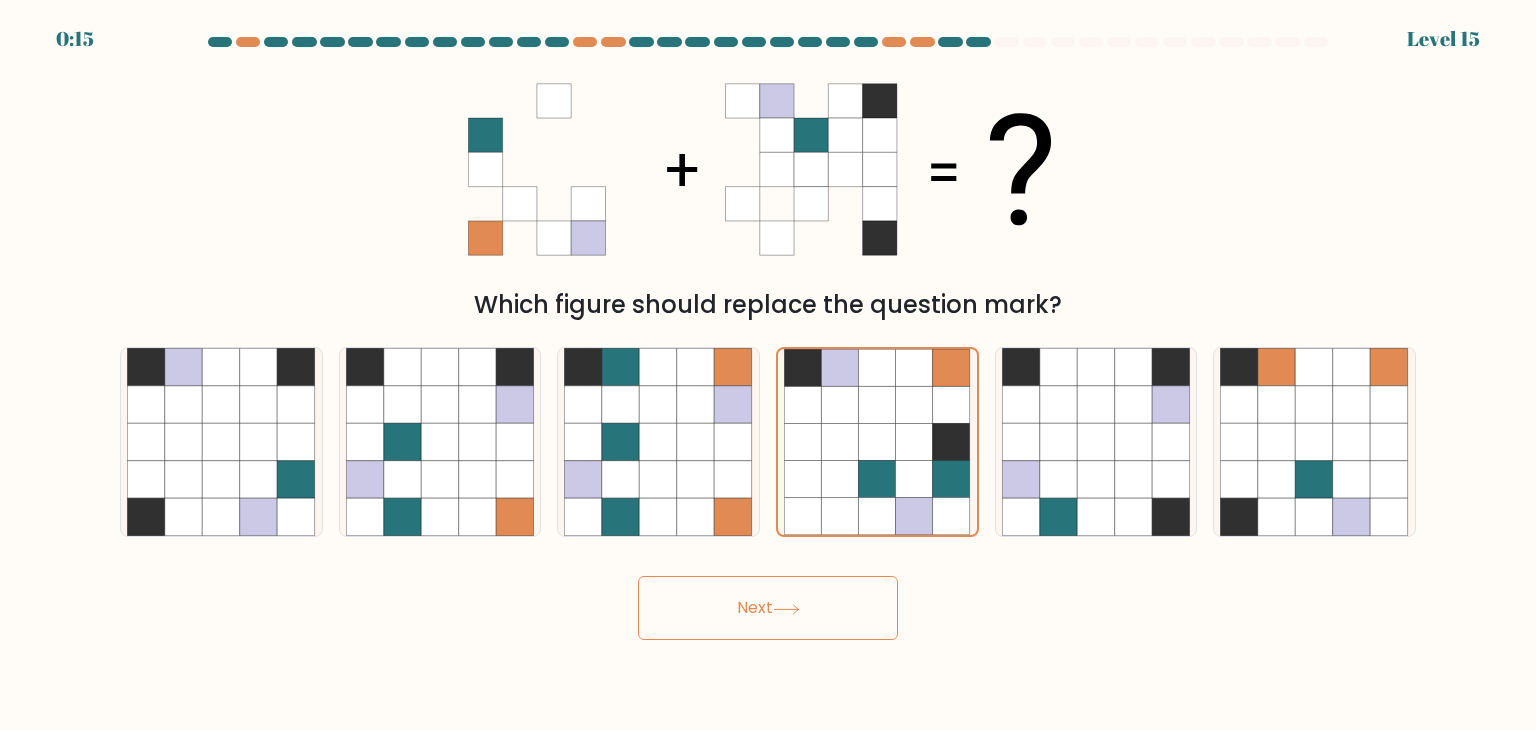 click on "Next" at bounding box center (768, 608) 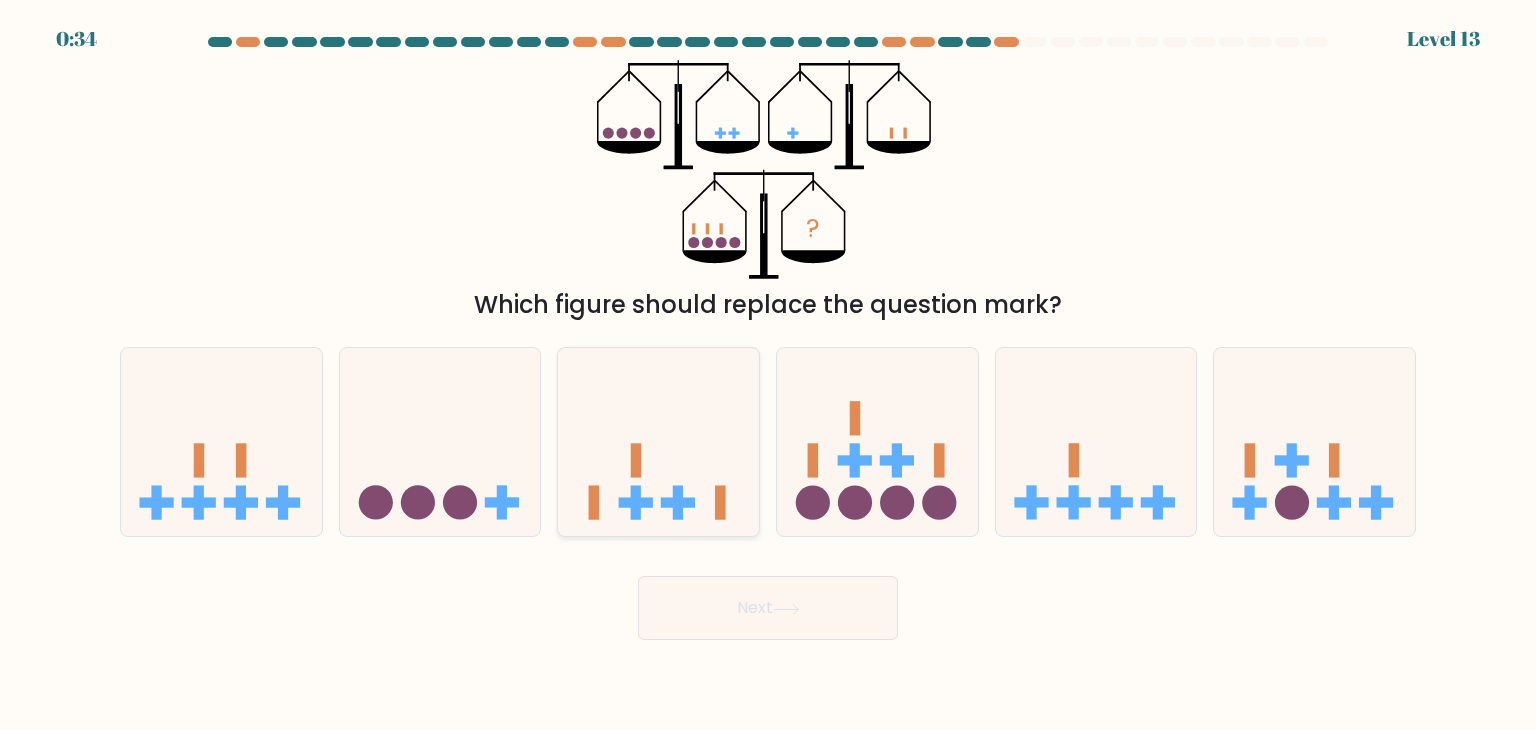 click 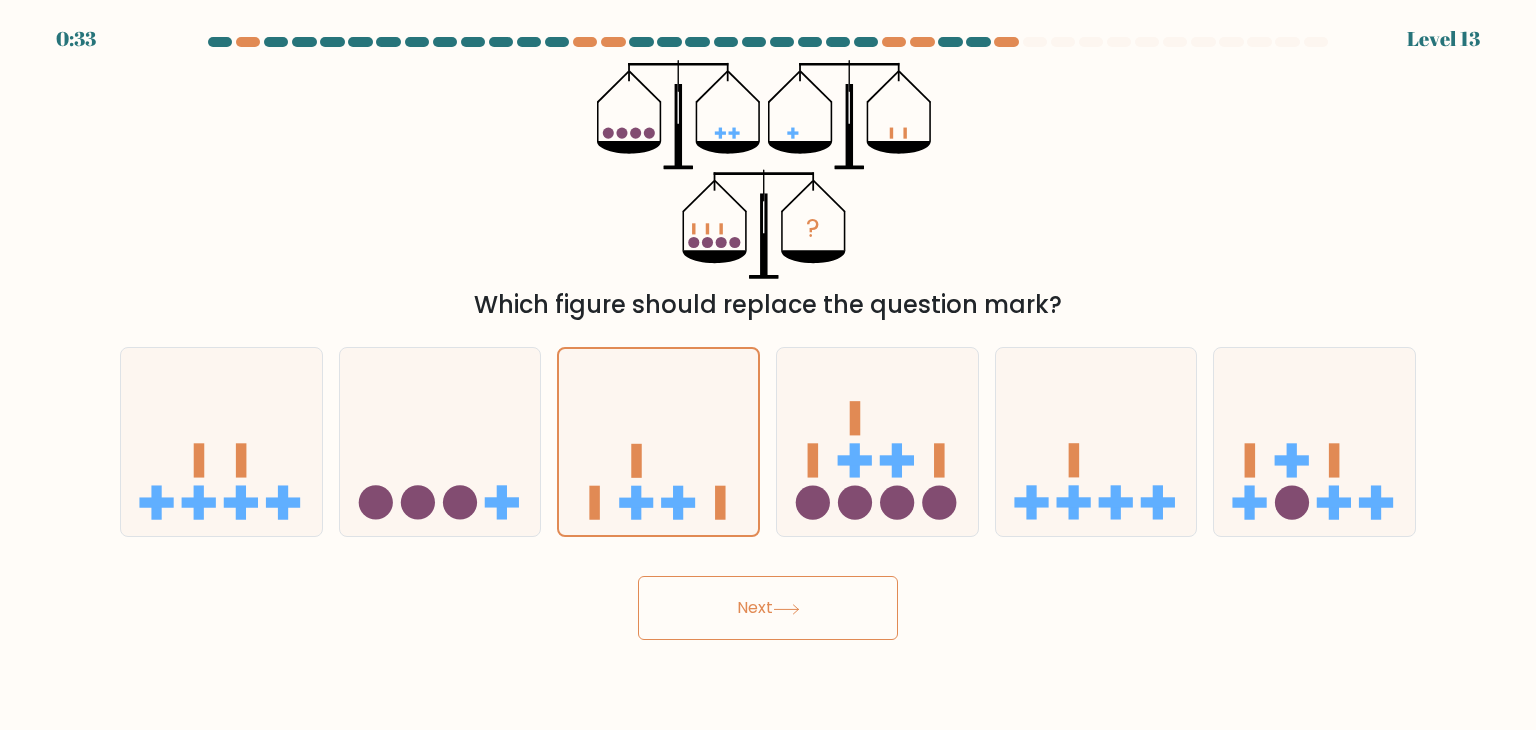 click on "Next" at bounding box center (768, 608) 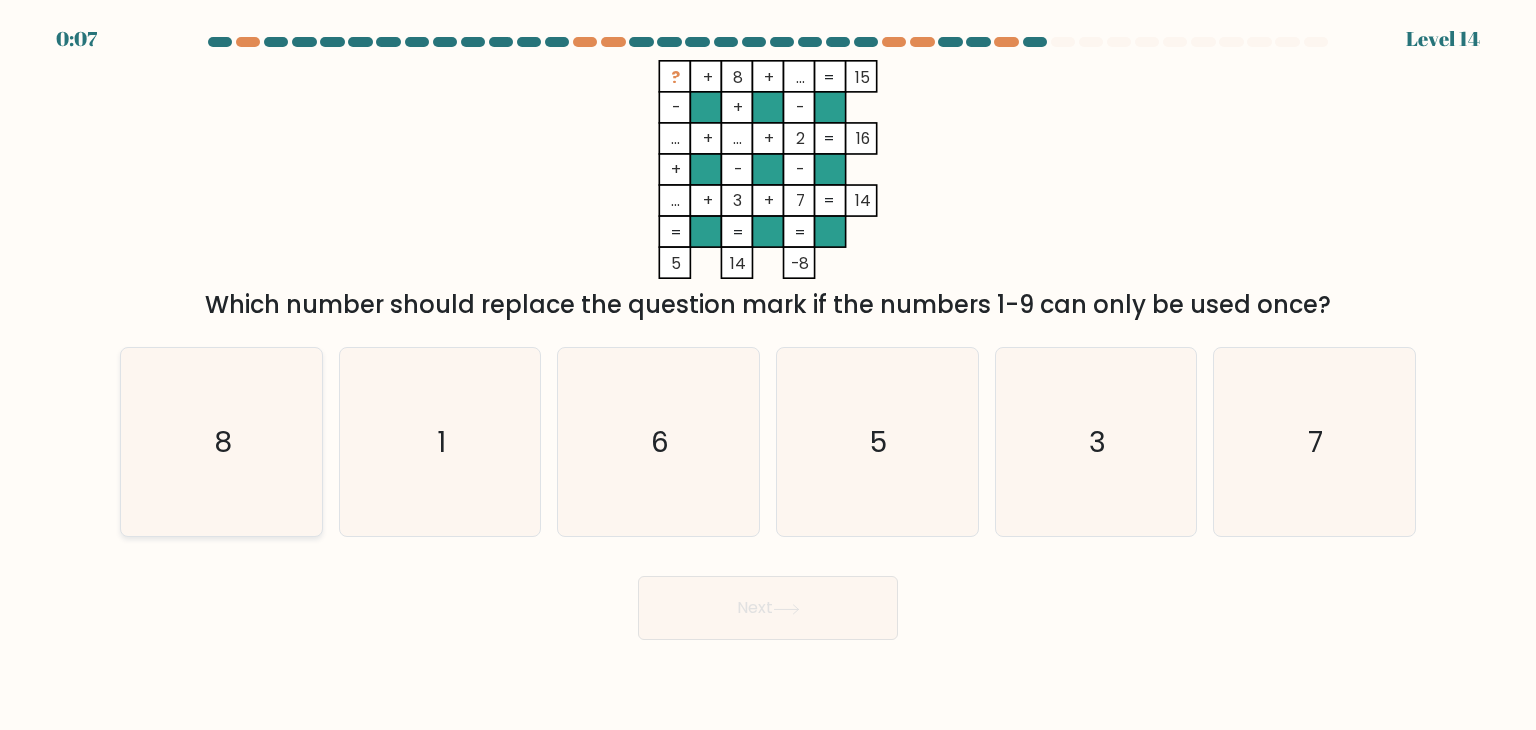 click on "8" 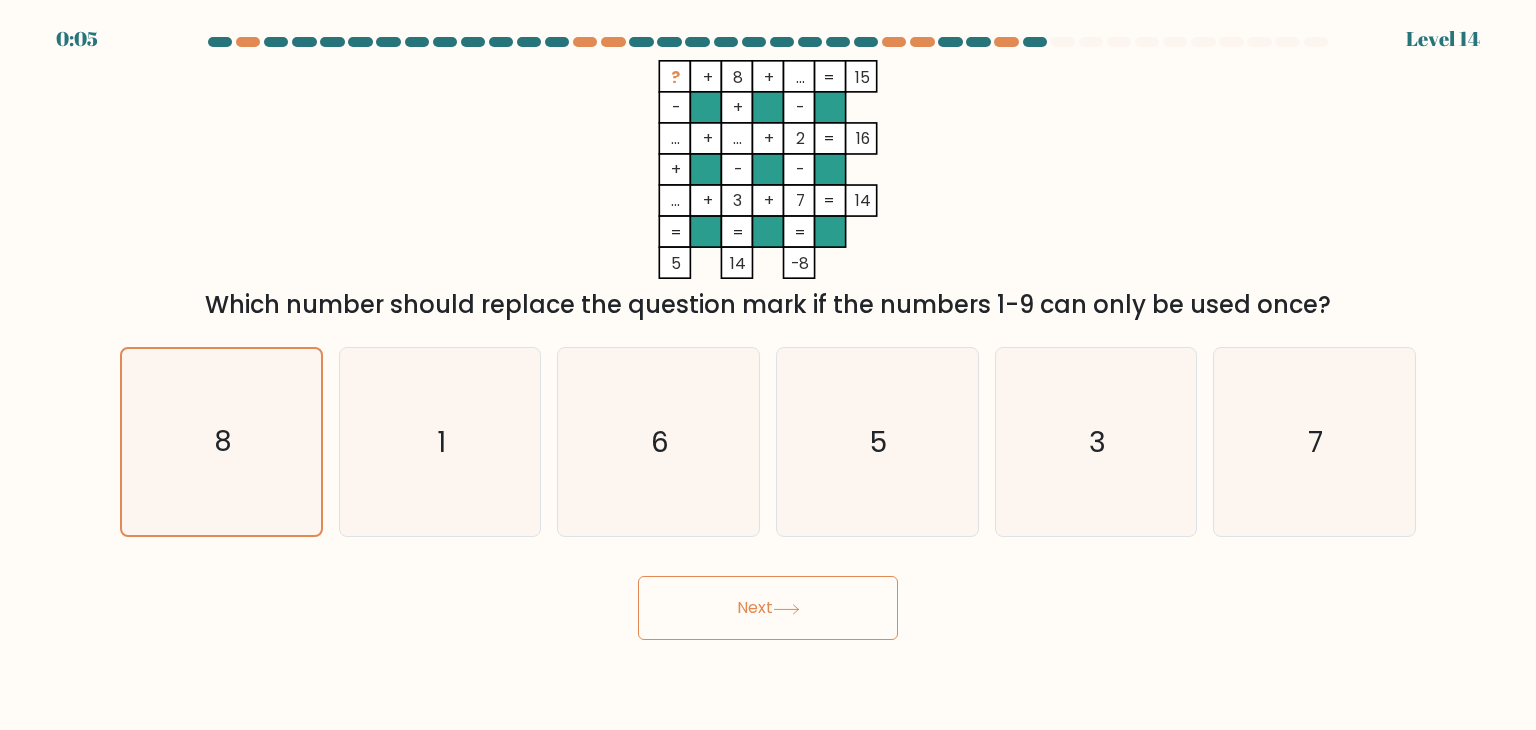 click on "Next" at bounding box center [768, 608] 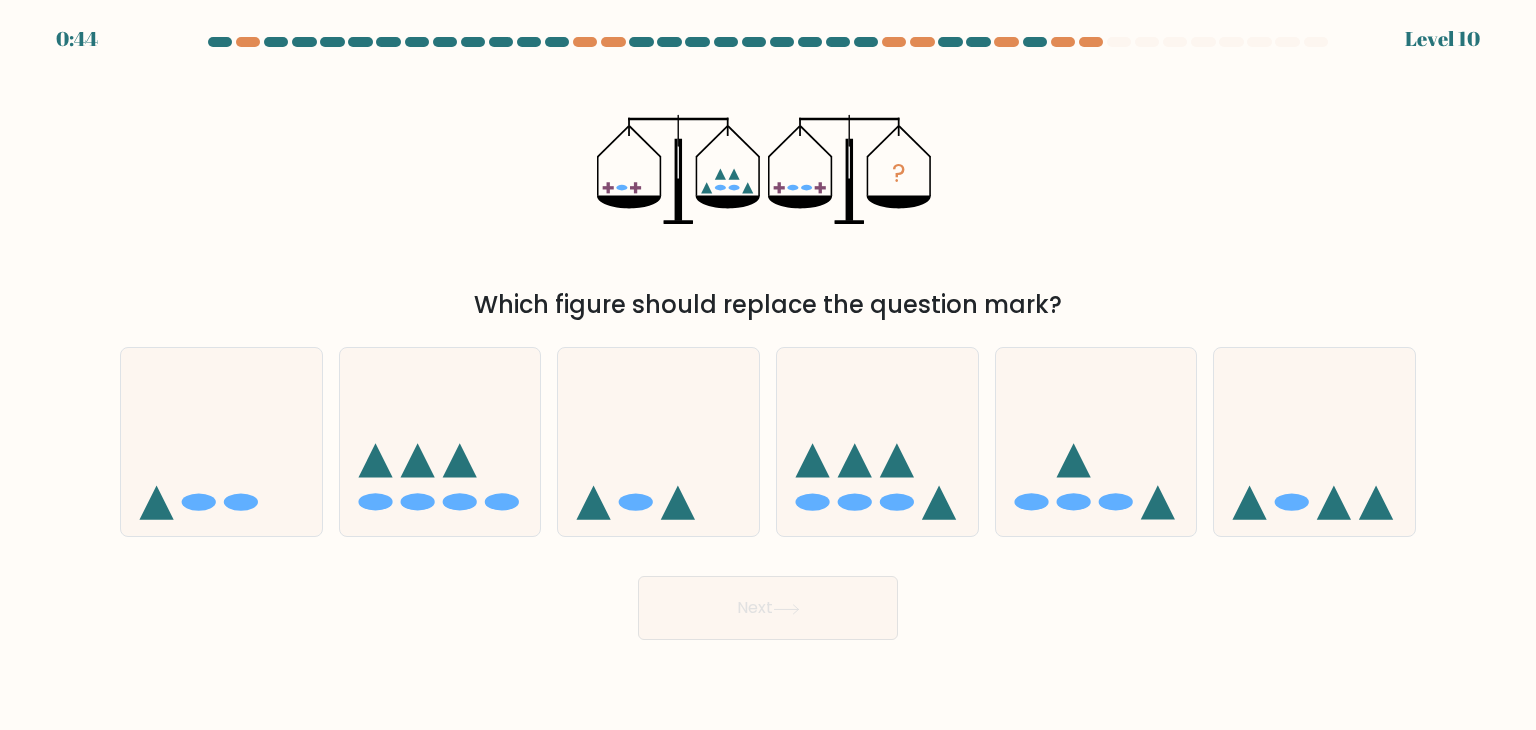 scroll, scrollTop: 0, scrollLeft: 0, axis: both 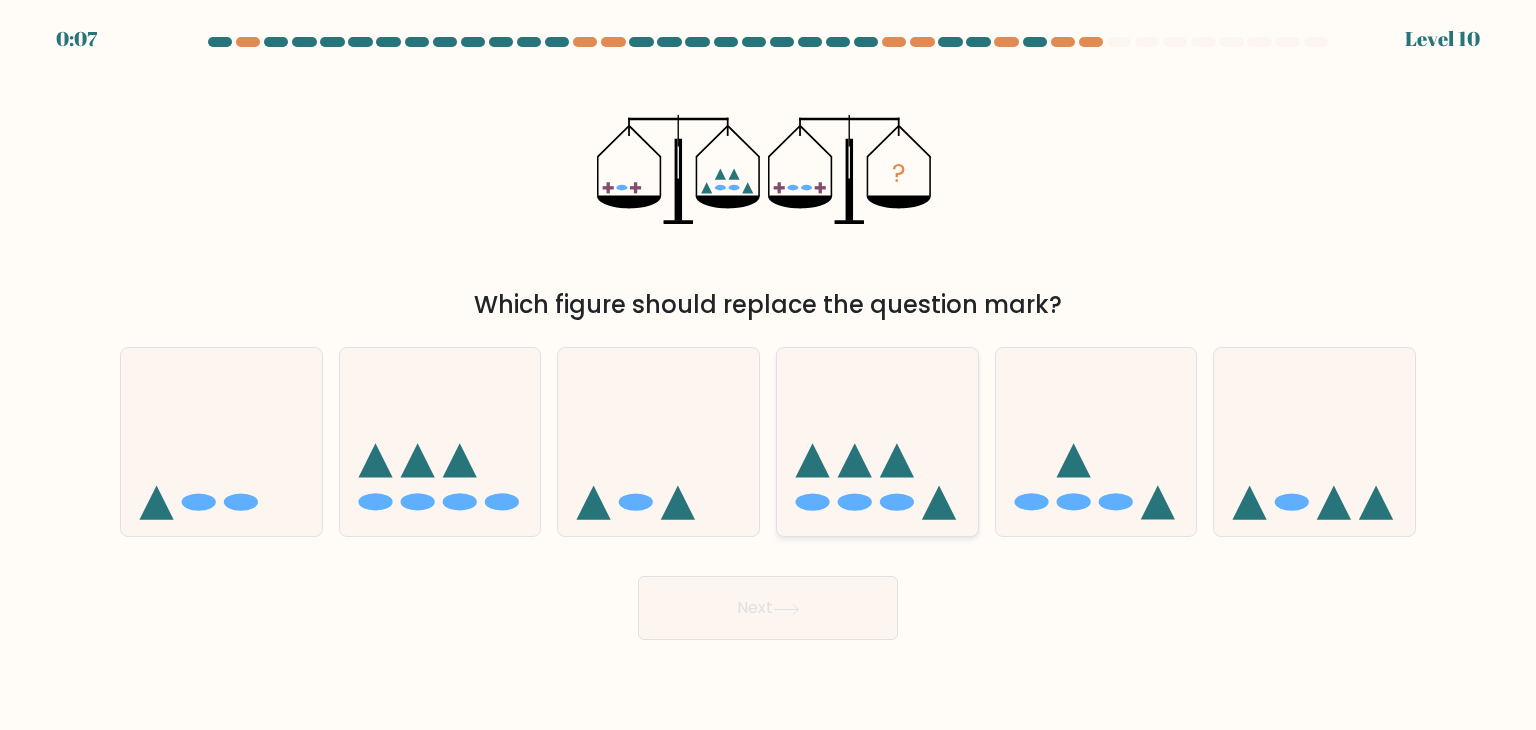 click 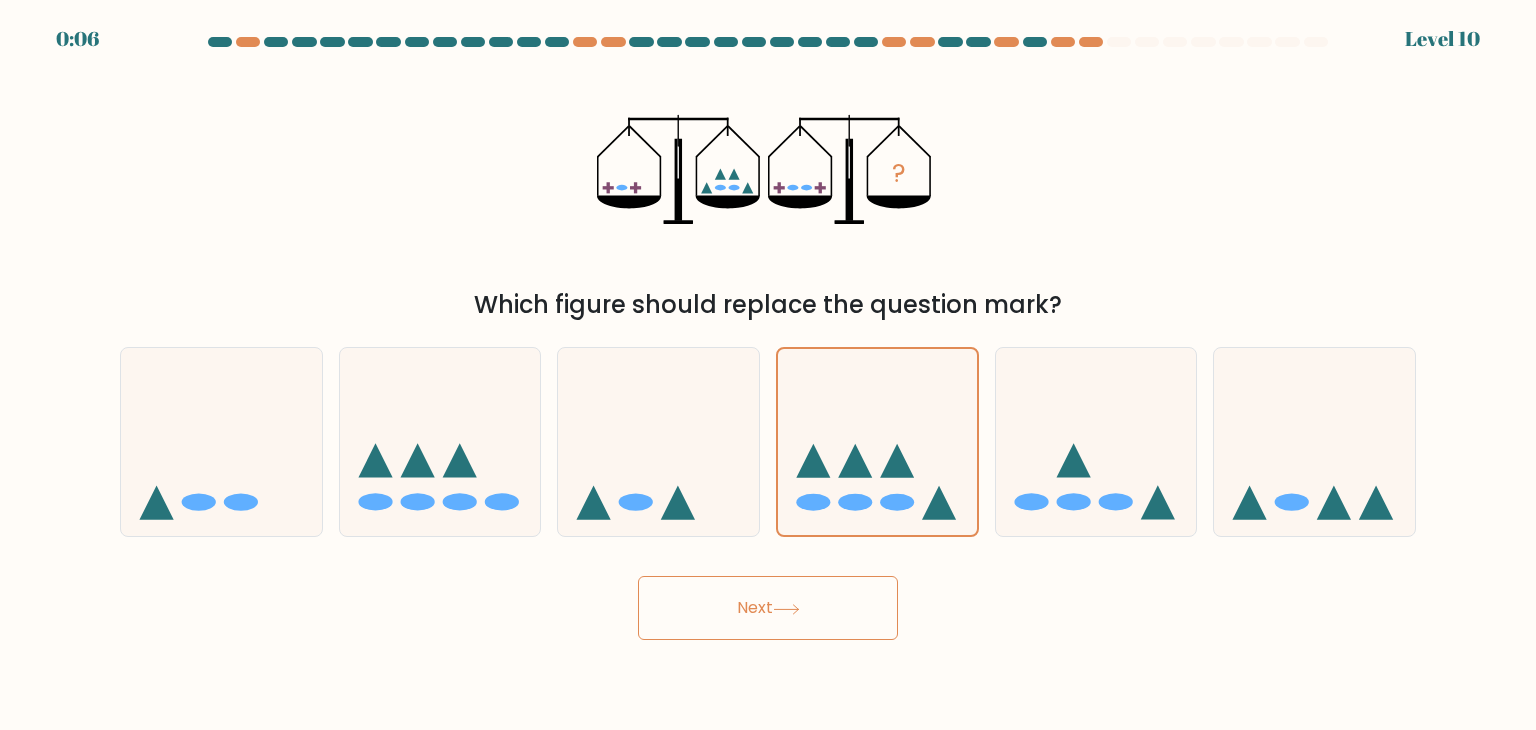 drag, startPoint x: 839, startPoint y: 566, endPoint x: 837, endPoint y: 604, distance: 38.052597 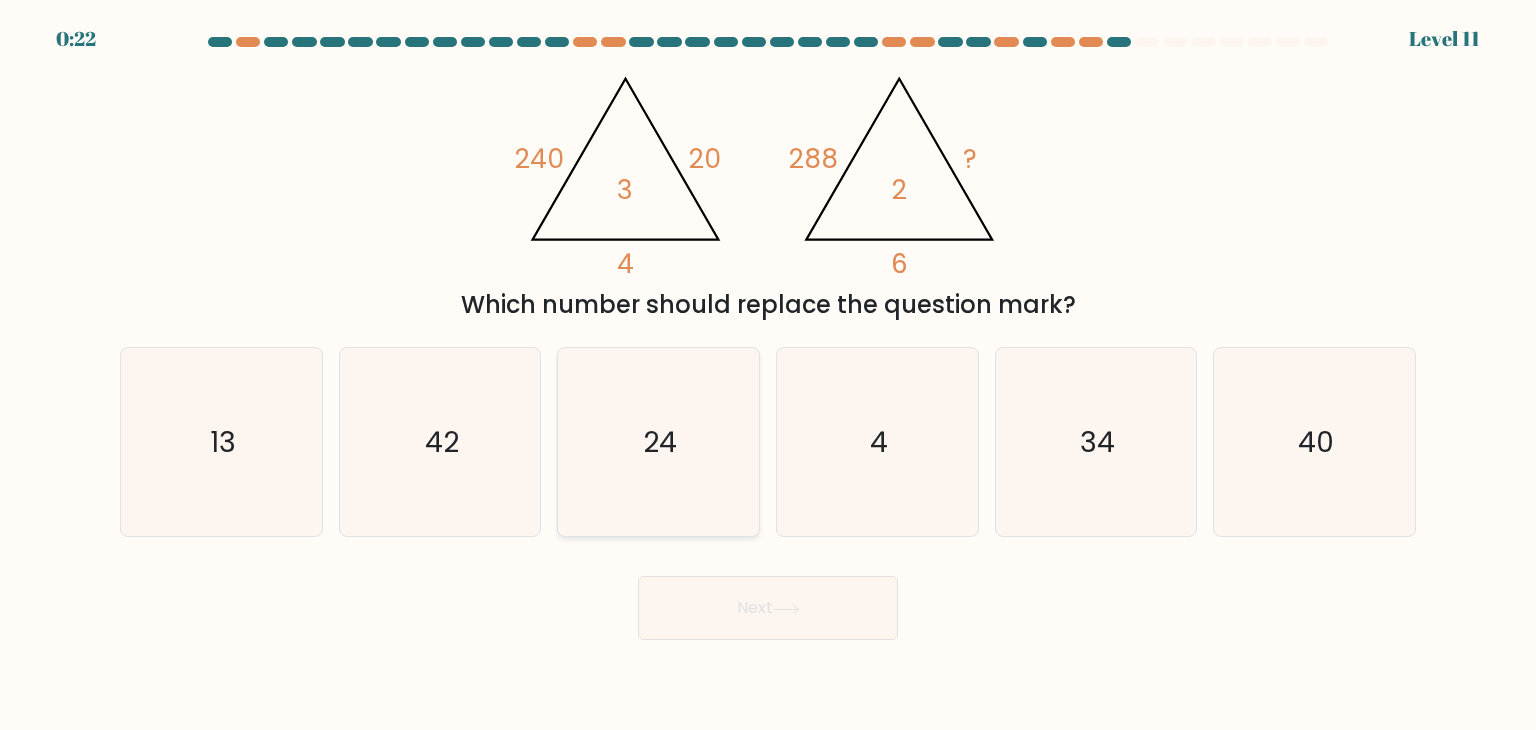 click on "24" 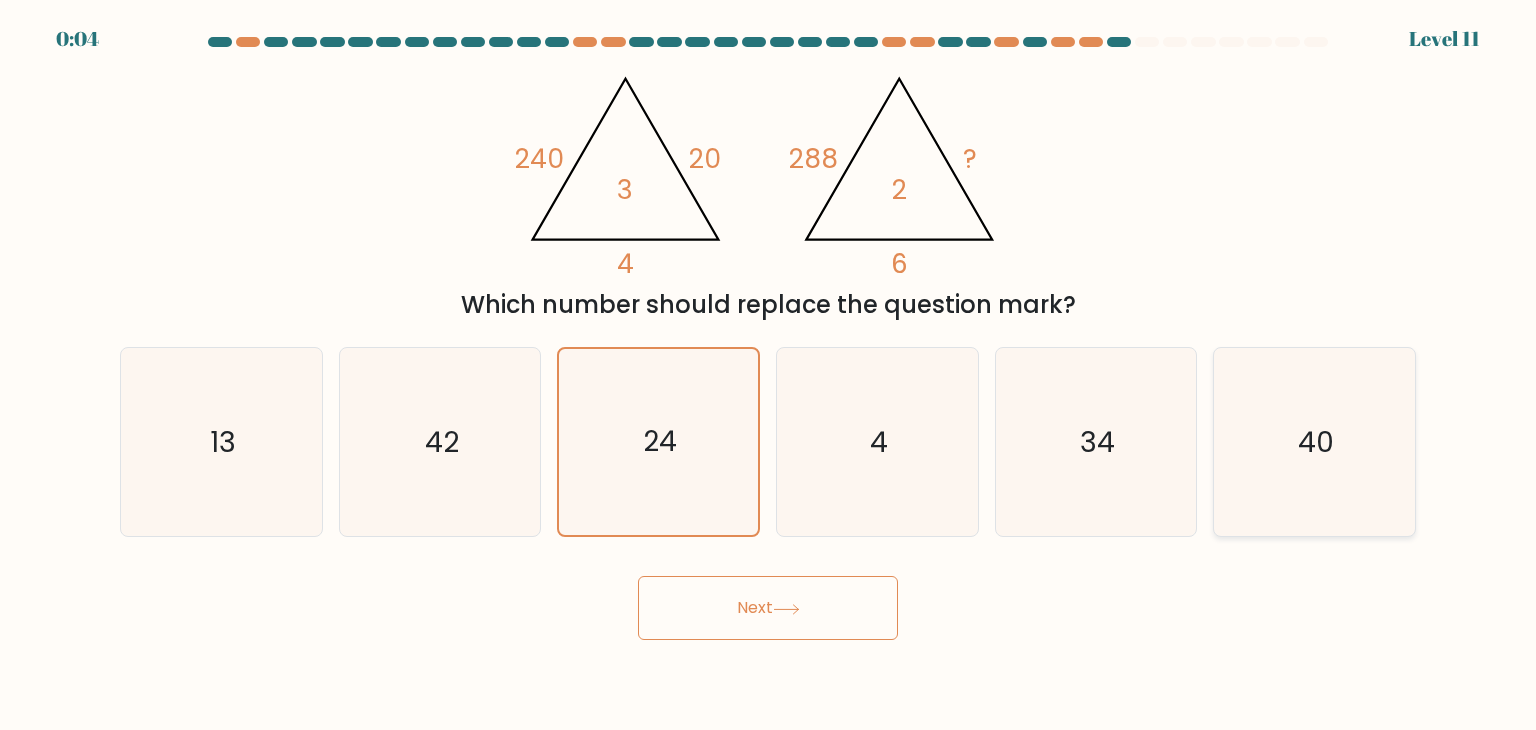 click on "40" 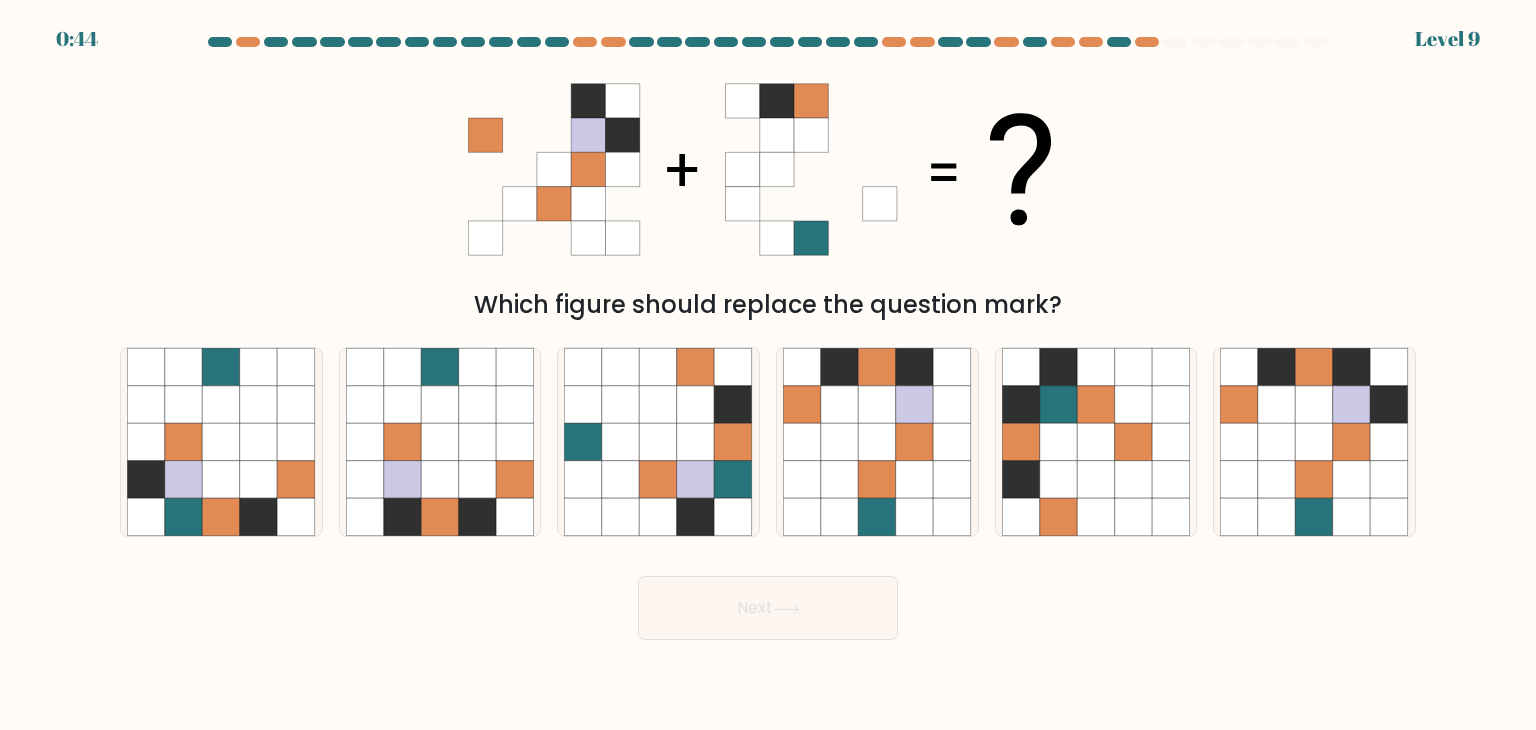 scroll, scrollTop: 0, scrollLeft: 0, axis: both 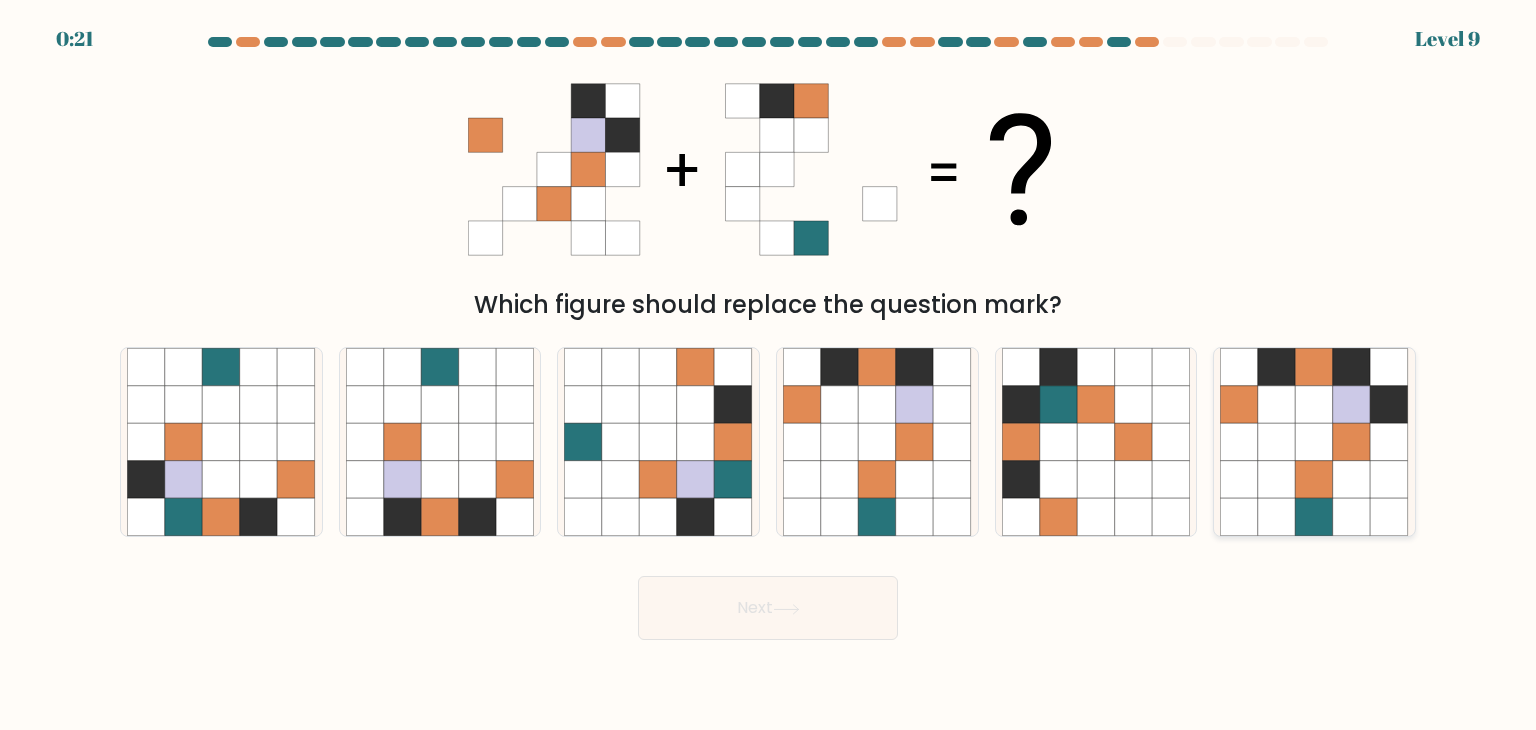 click 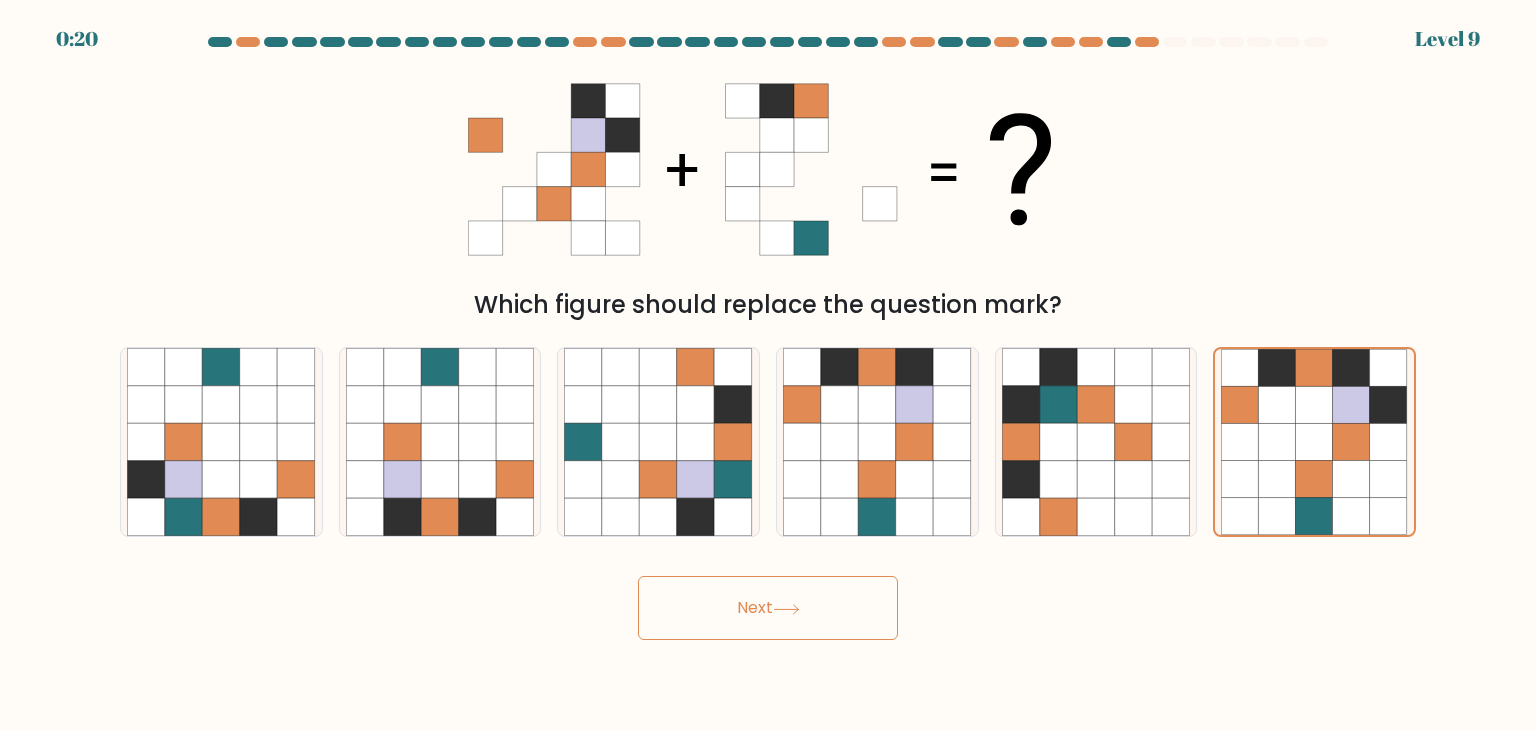 click on "Next" at bounding box center [768, 608] 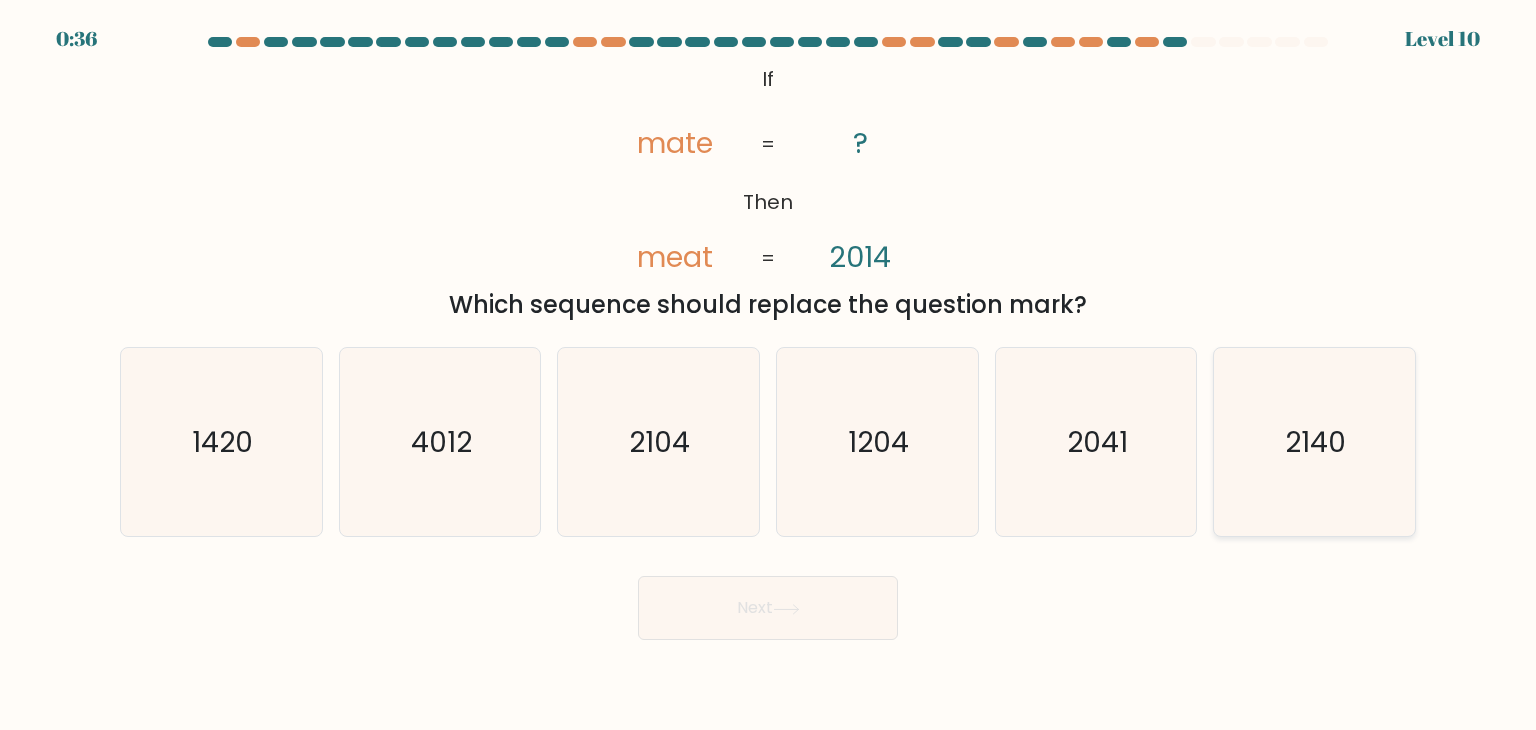 click on "2140" 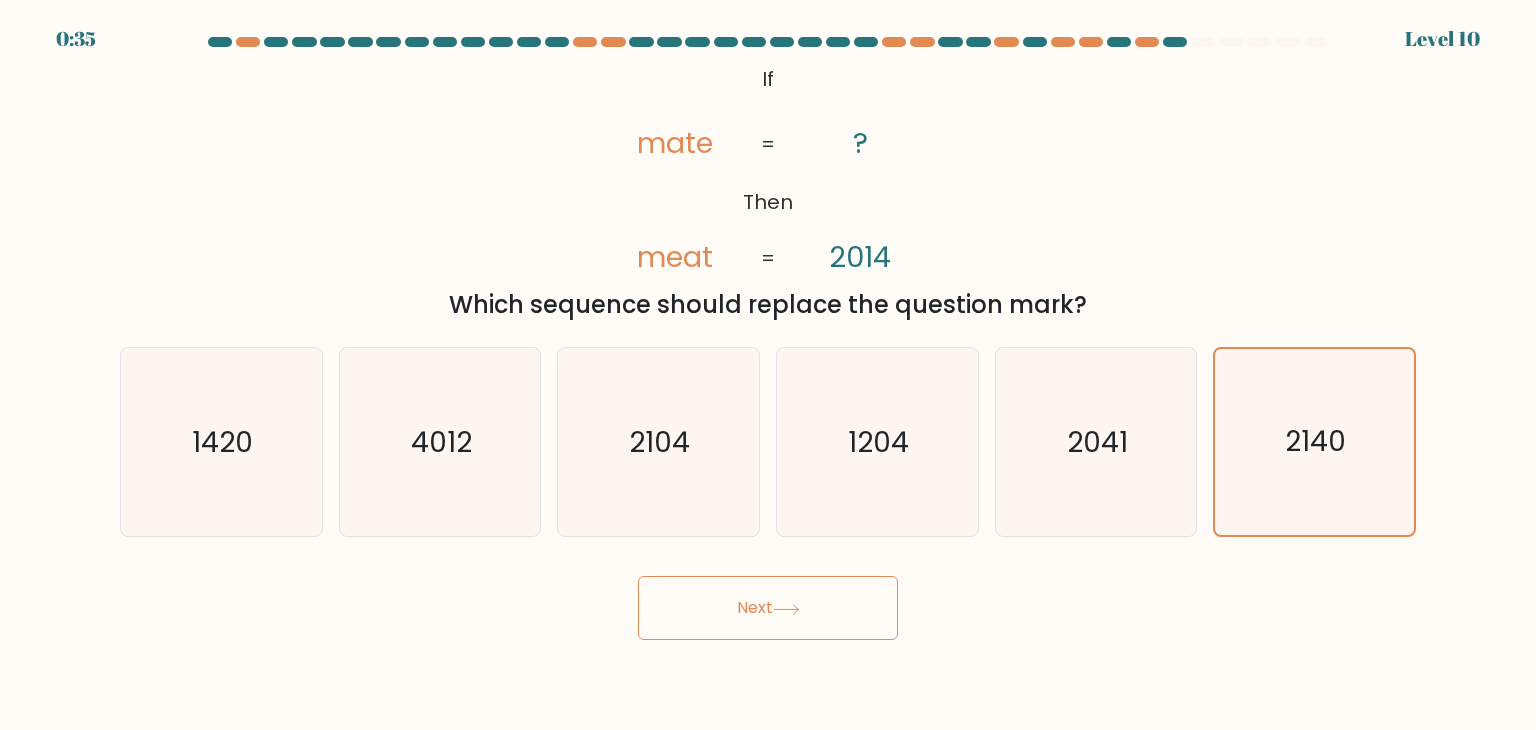 click on "Next" at bounding box center [768, 608] 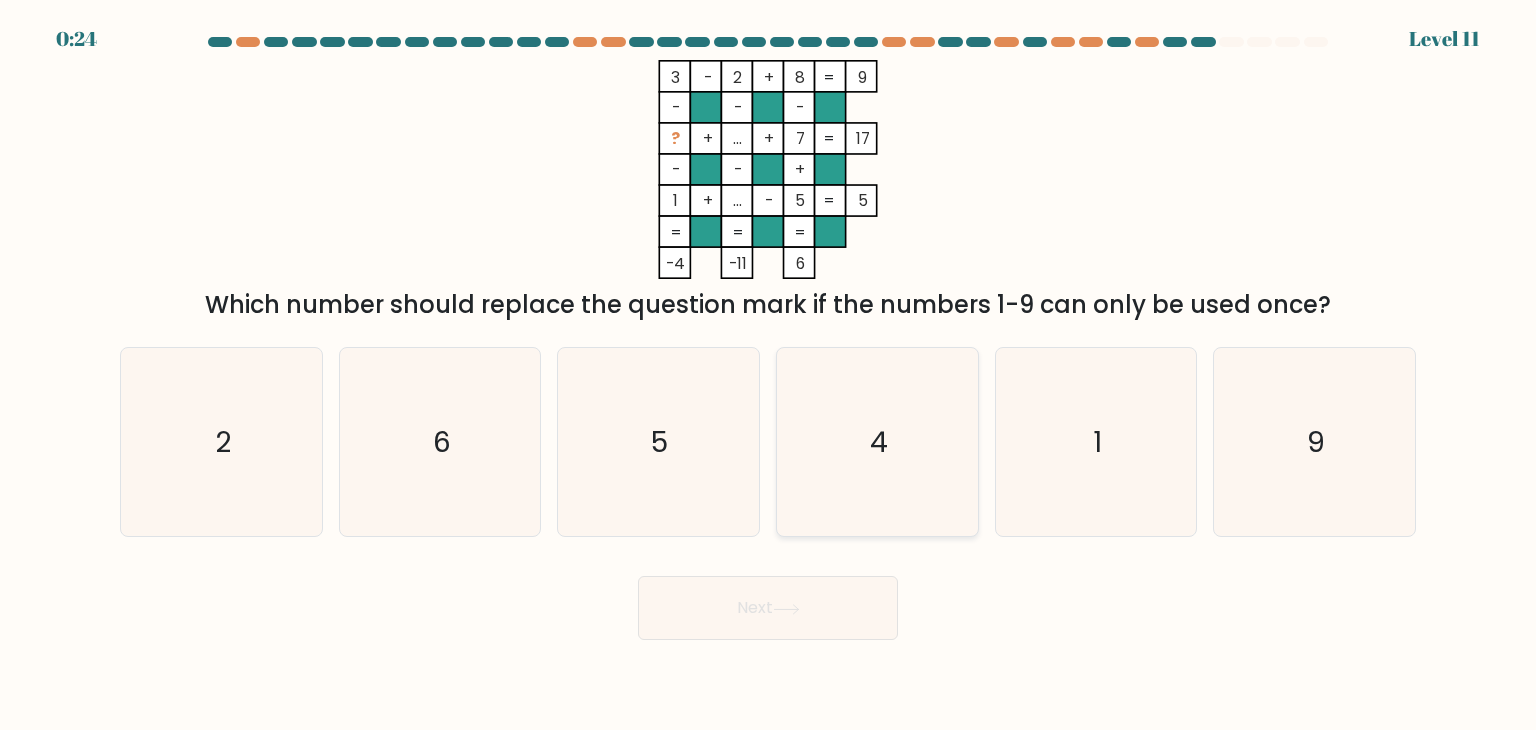 click on "4" 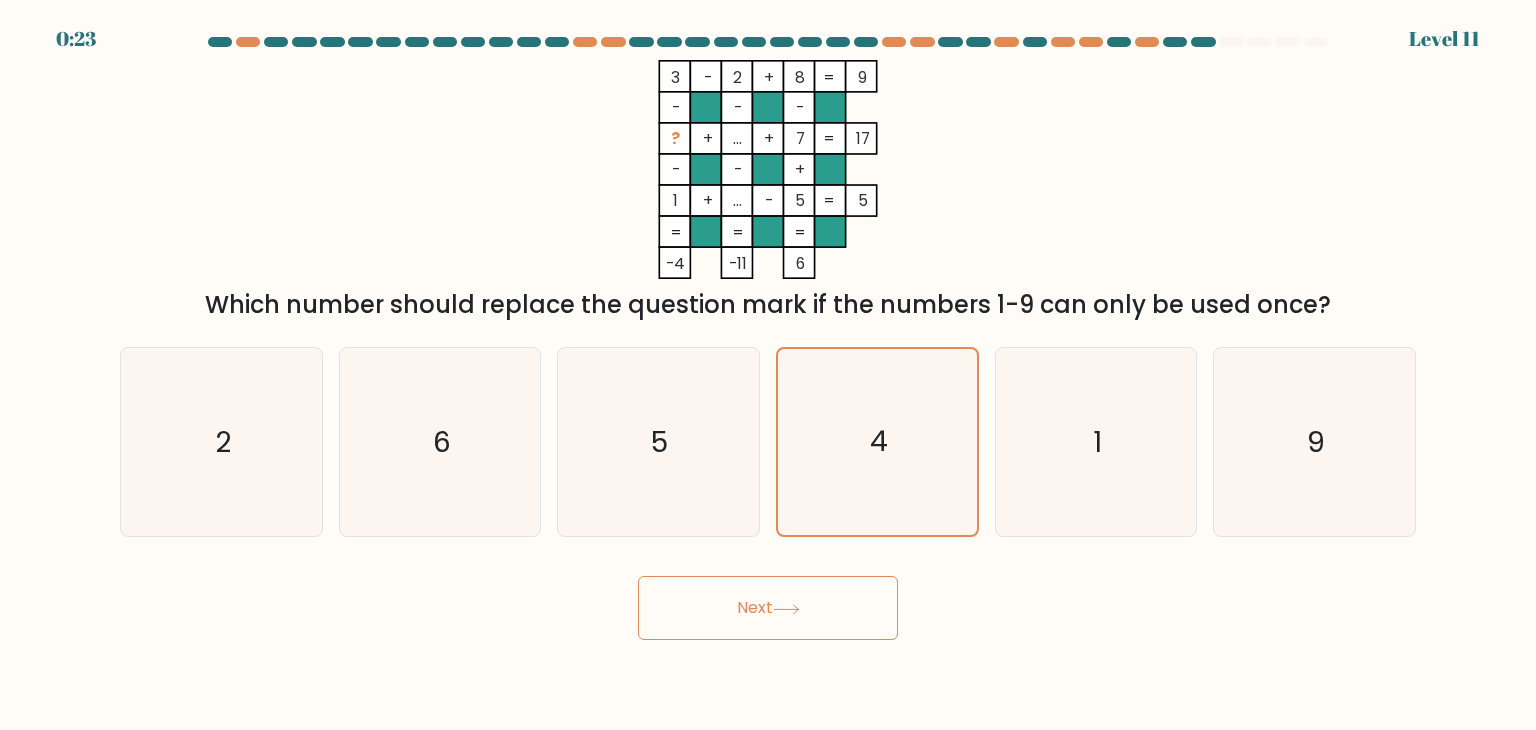click on "Next" at bounding box center (768, 608) 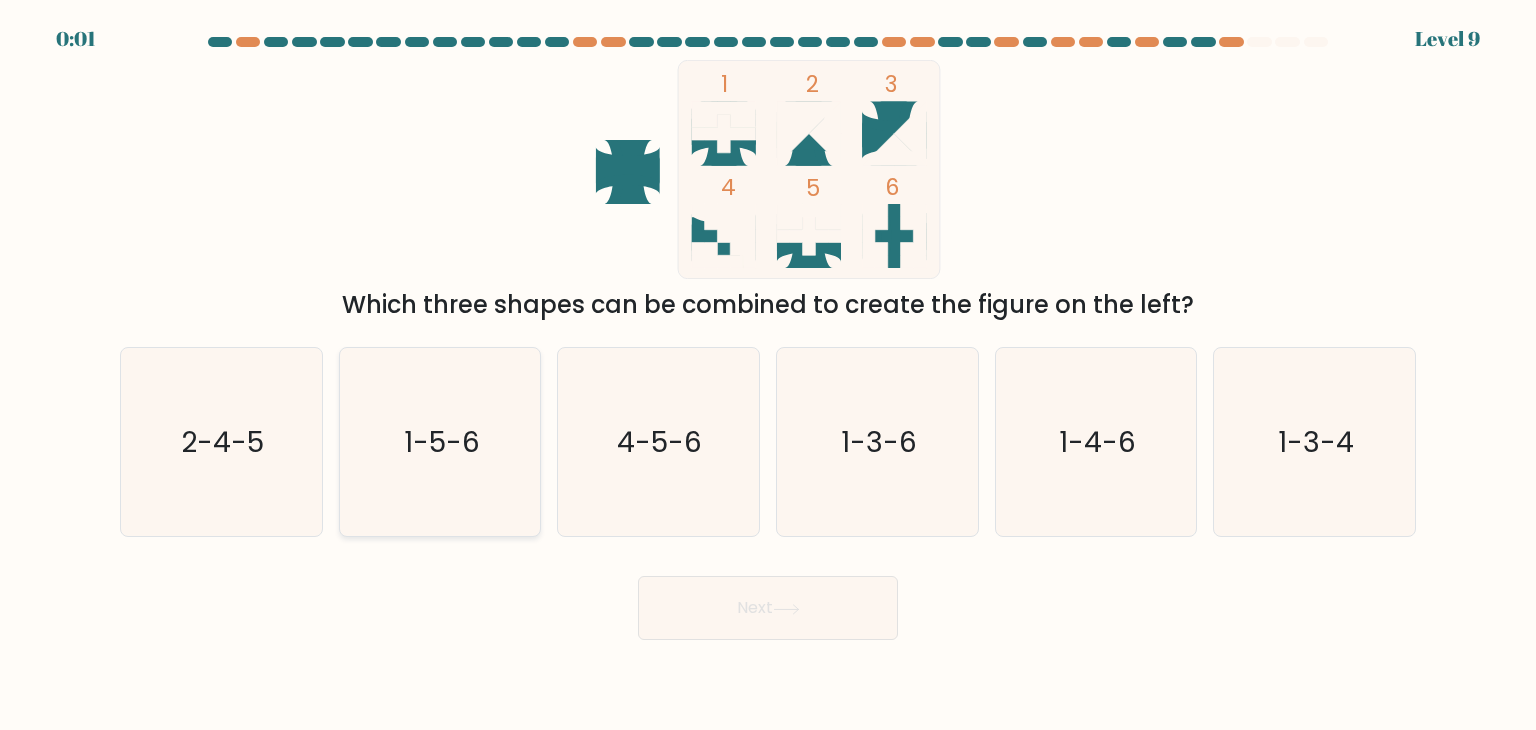 click on "1-5-6" 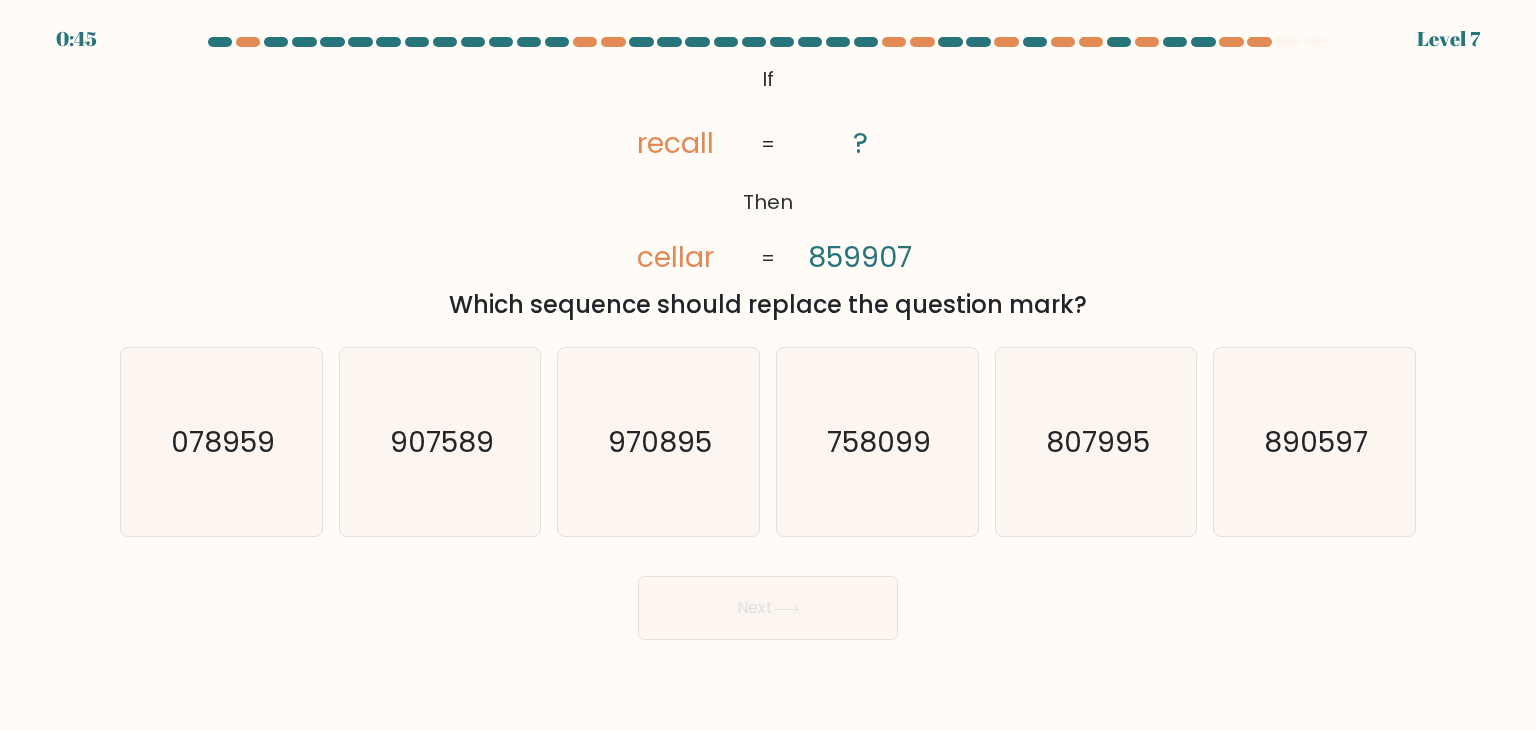 scroll, scrollTop: 0, scrollLeft: 0, axis: both 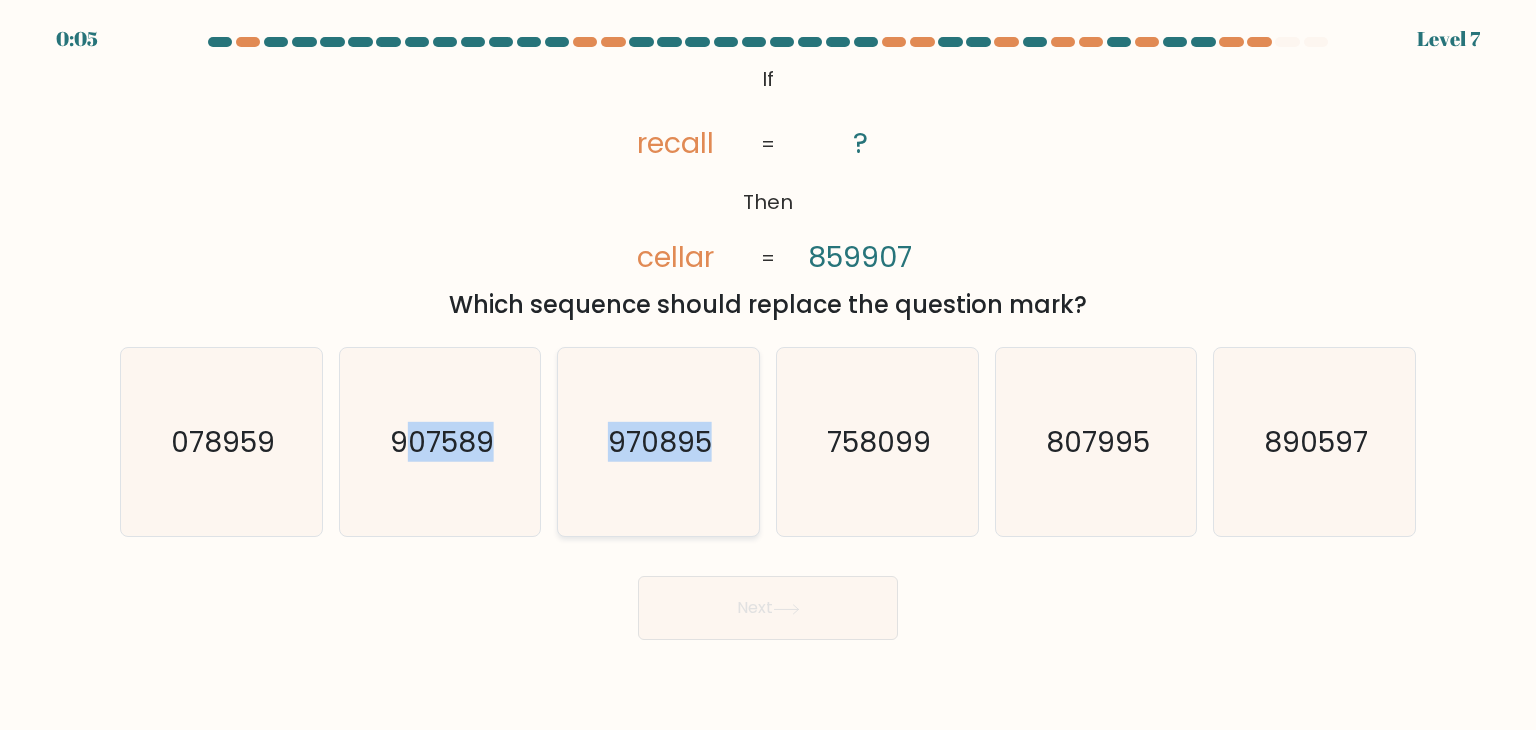 drag, startPoint x: 0, startPoint y: 0, endPoint x: 731, endPoint y: 487, distance: 878.3678 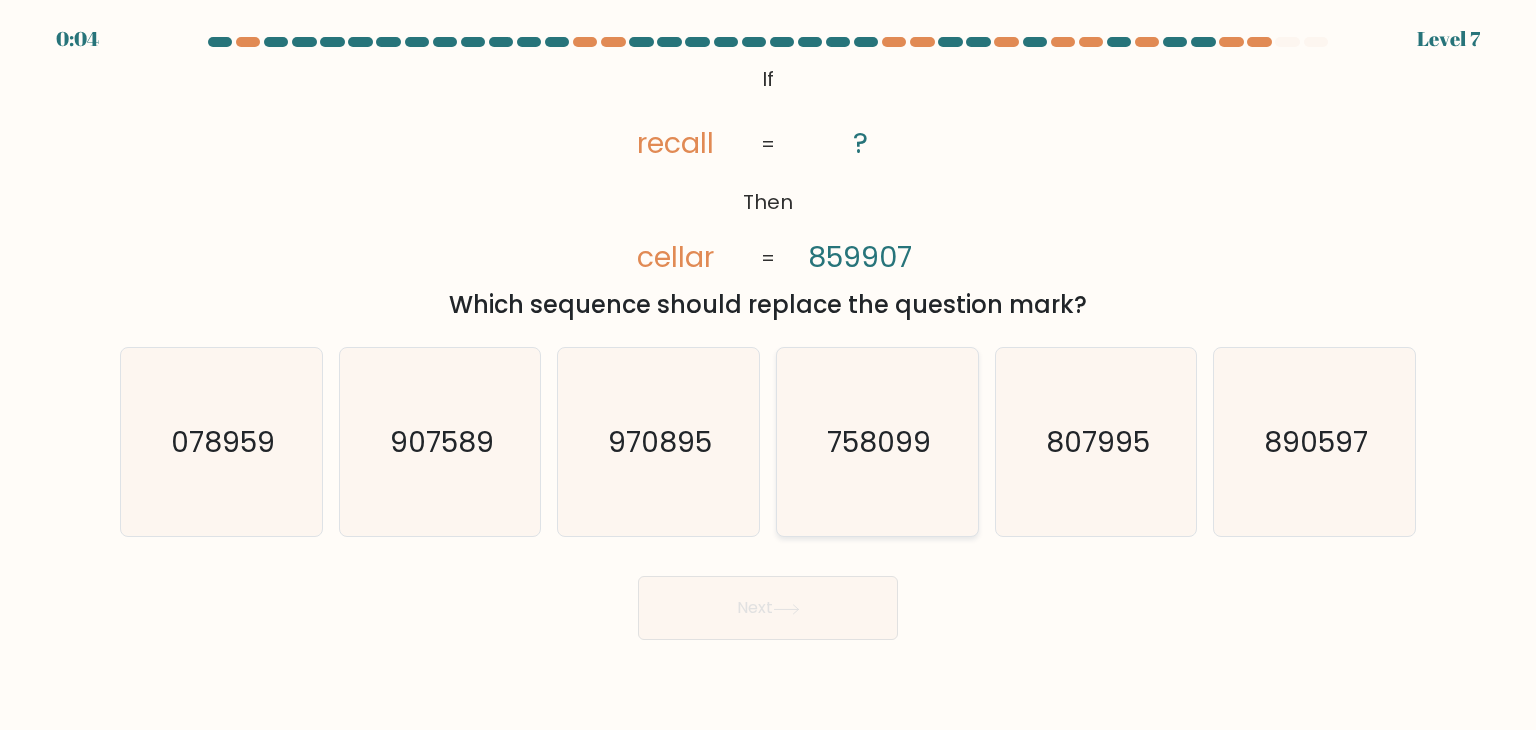 click on "758099" 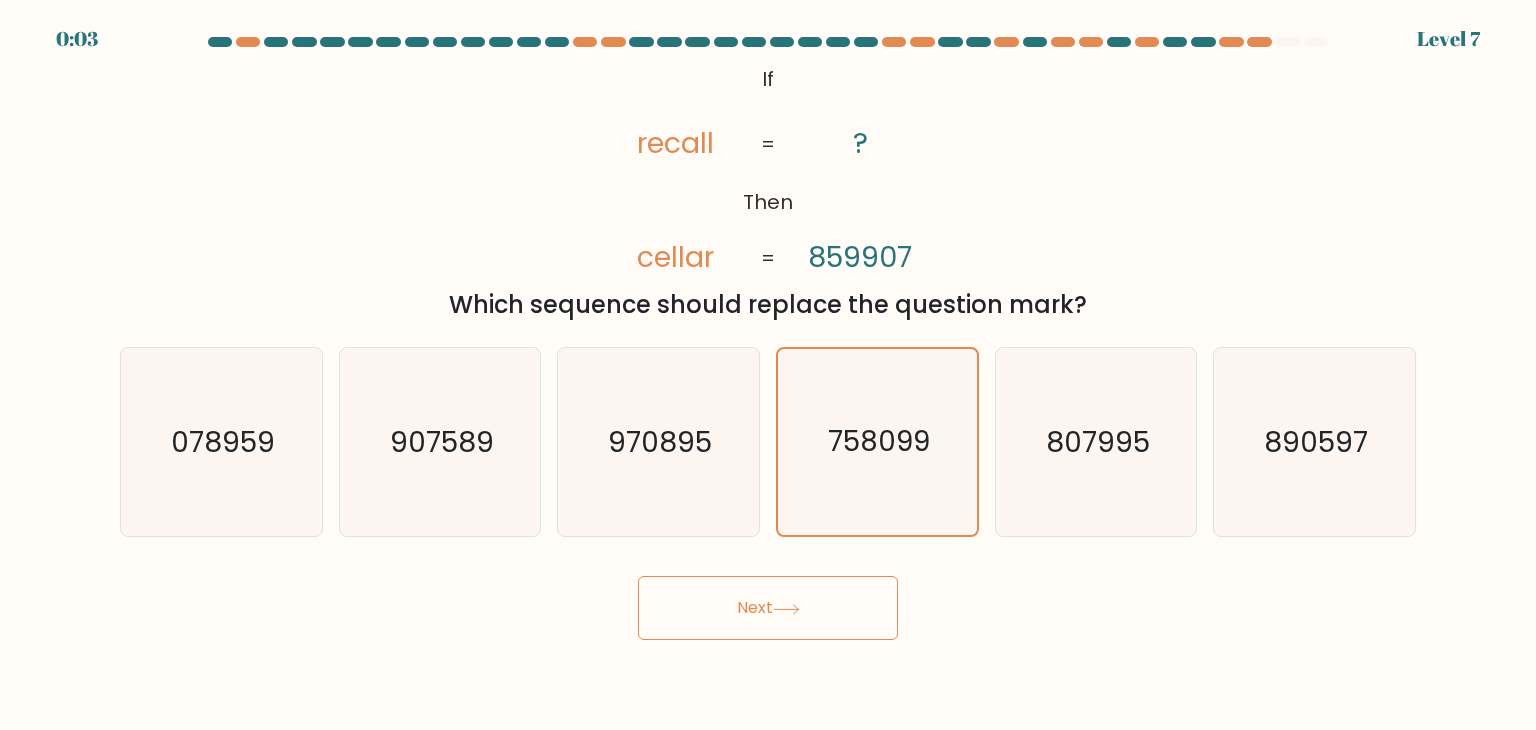 click on "Next" at bounding box center (768, 608) 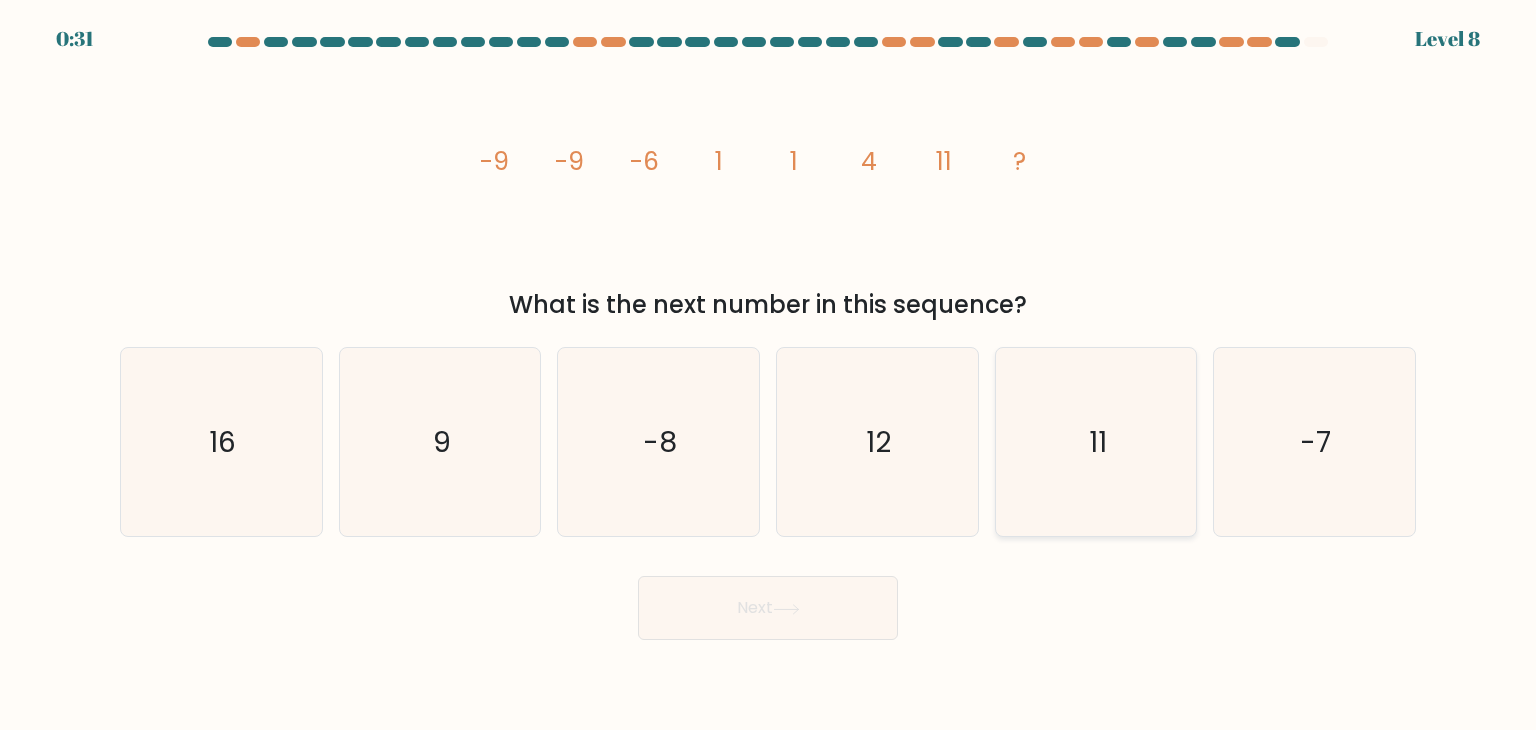 click on "11" 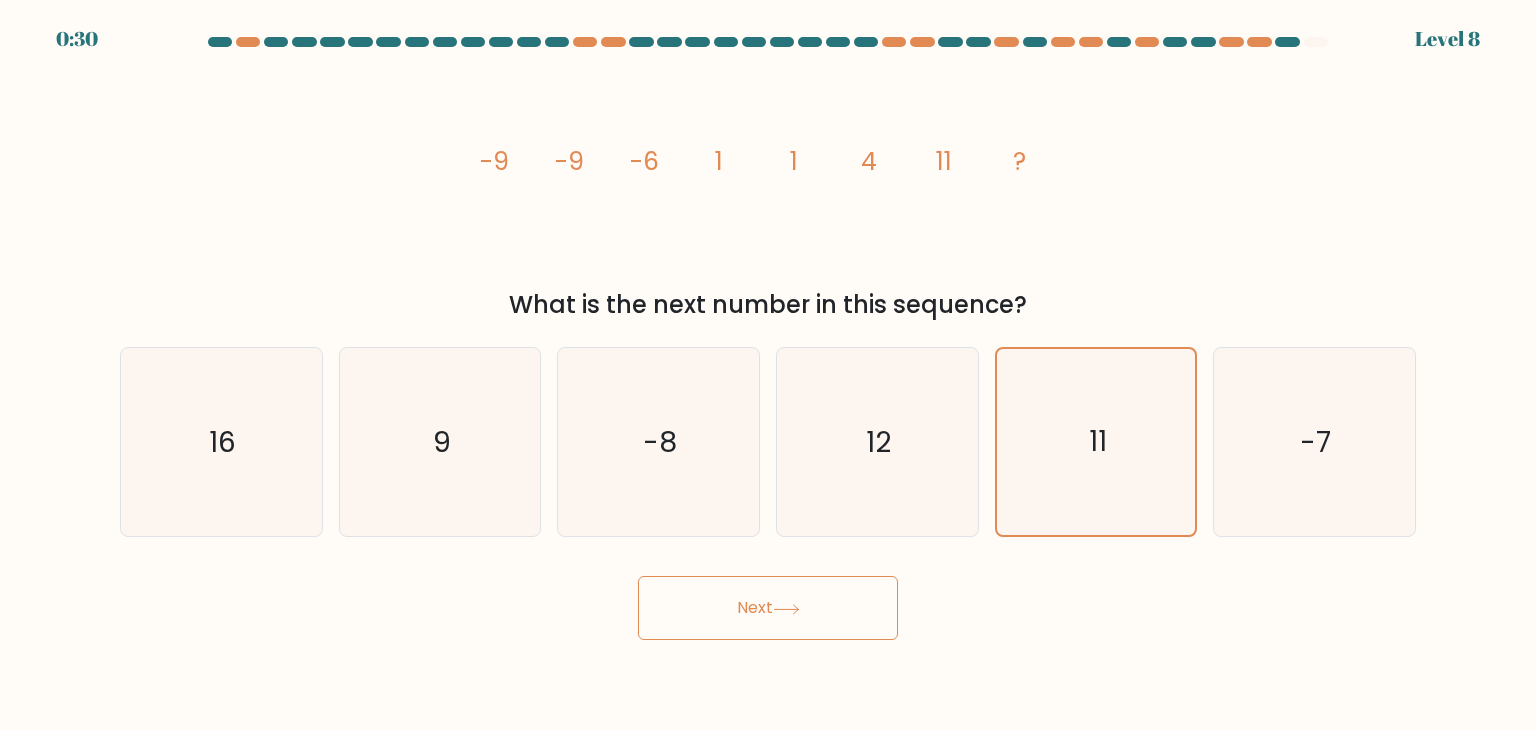 click on "Next" at bounding box center (768, 608) 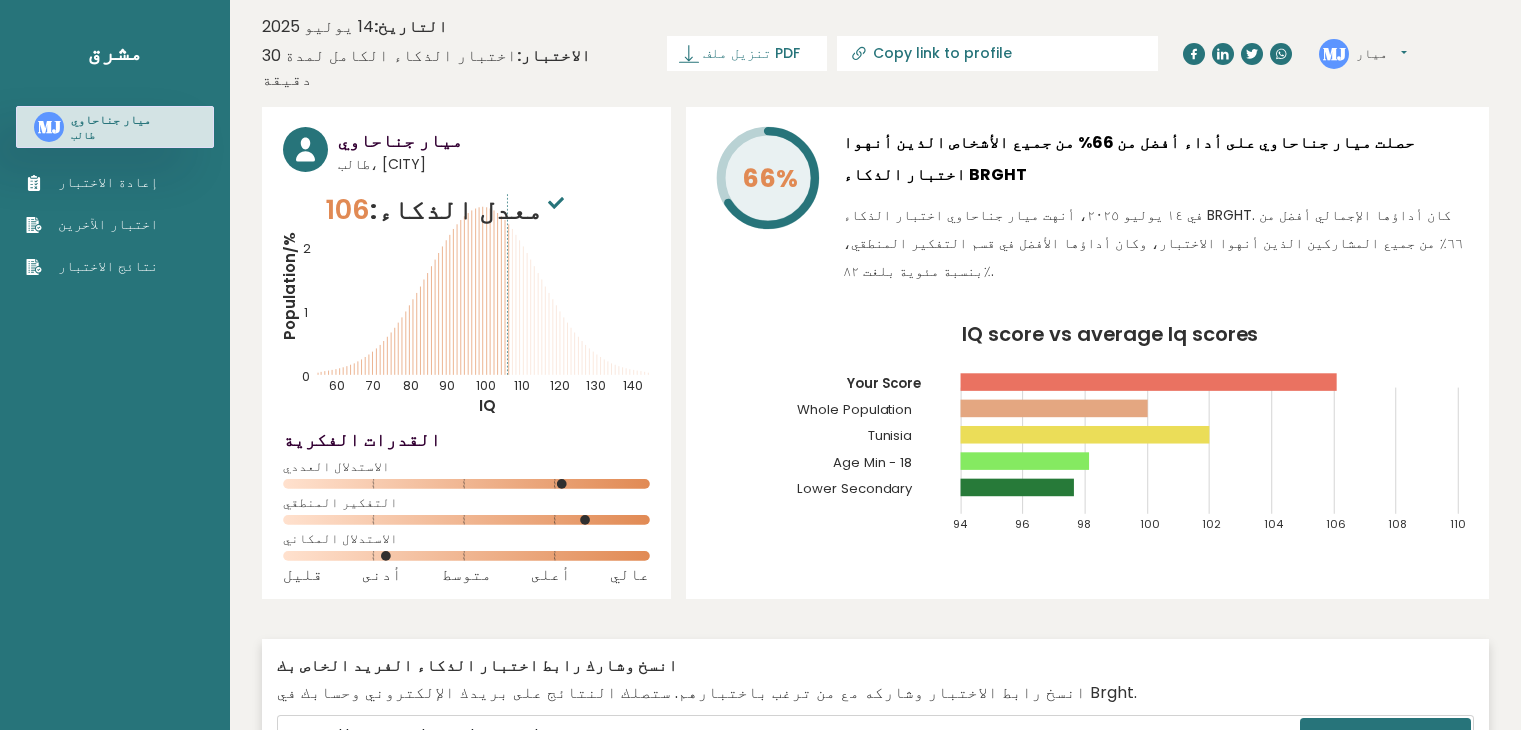 scroll, scrollTop: 0, scrollLeft: 0, axis: both 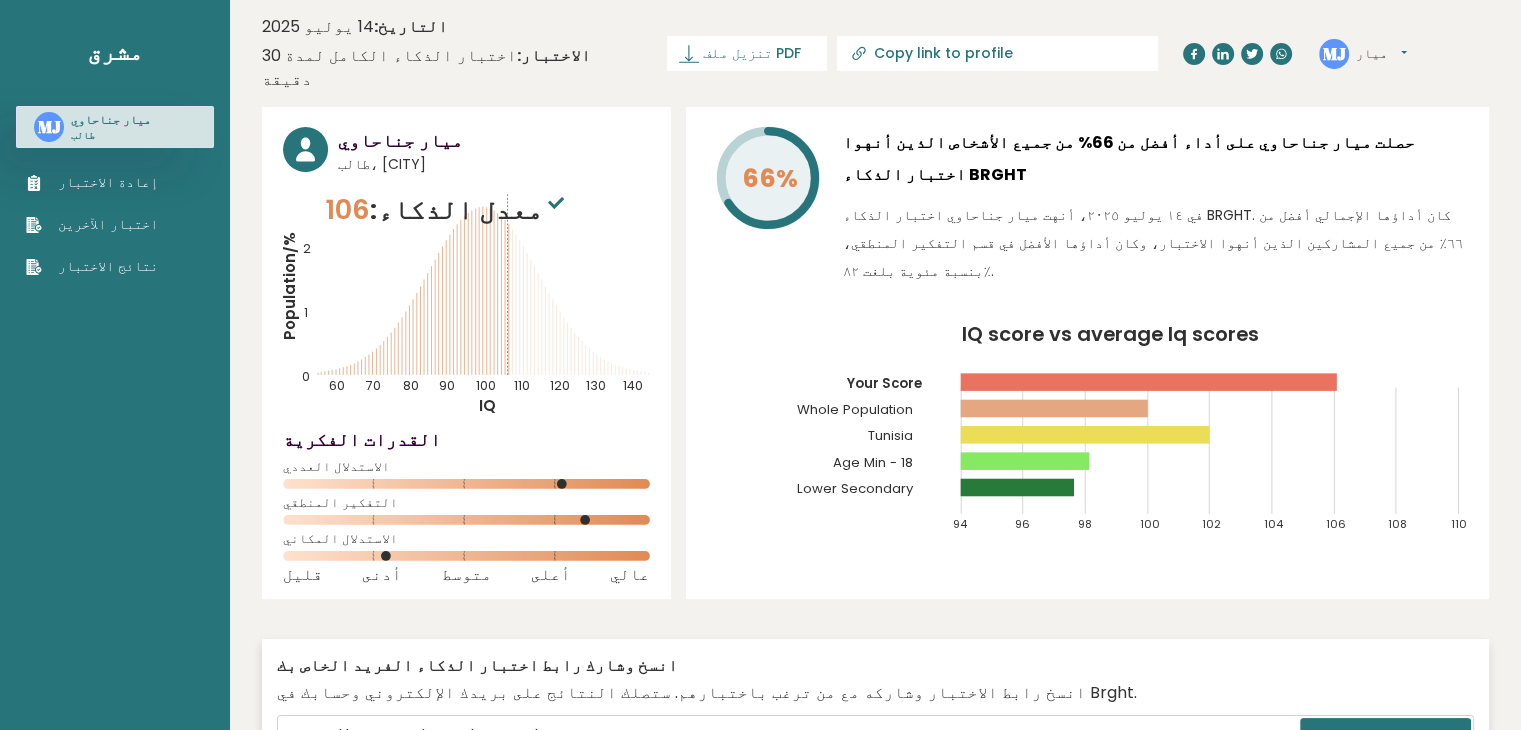 click on "إعادة الاختبار" at bounding box center [92, 182] 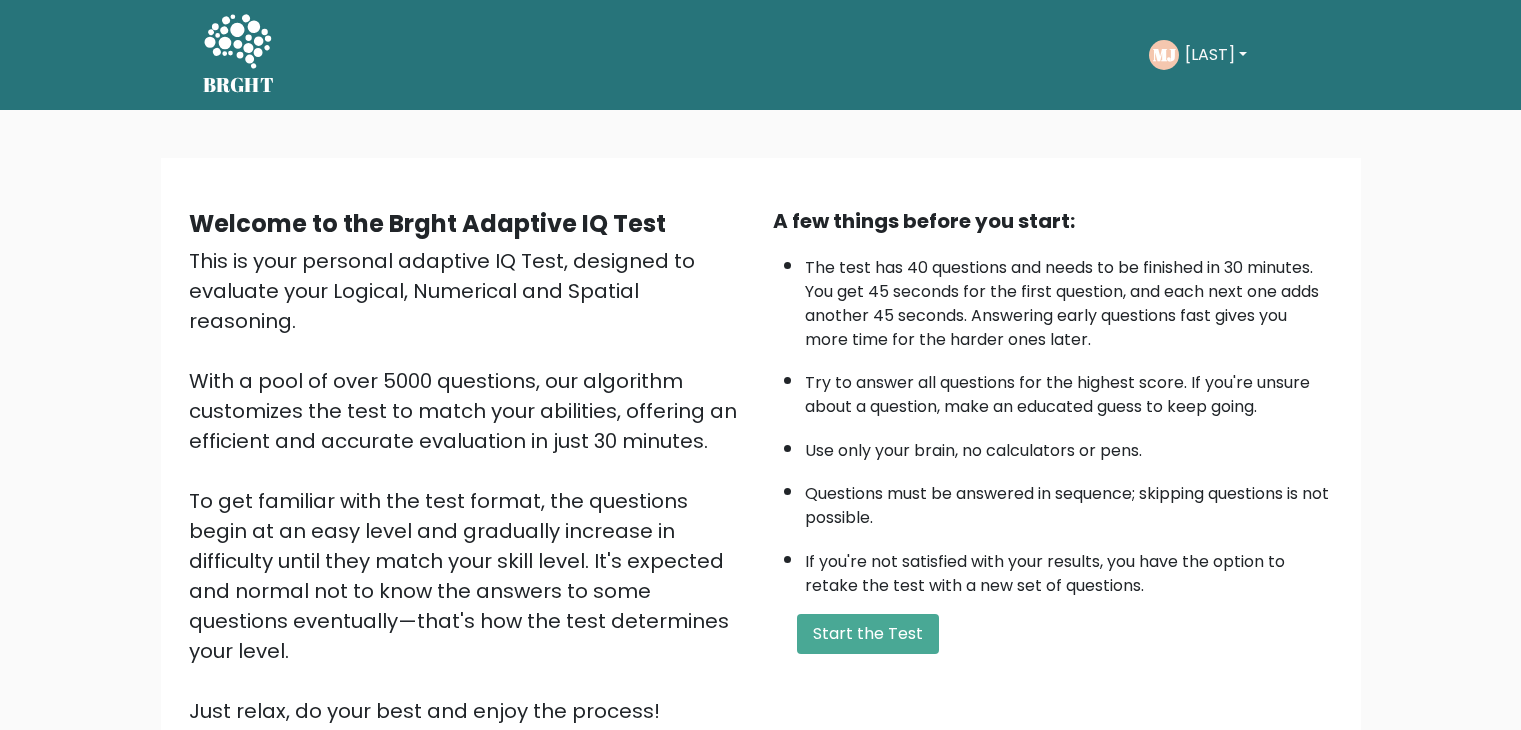 scroll, scrollTop: 0, scrollLeft: 0, axis: both 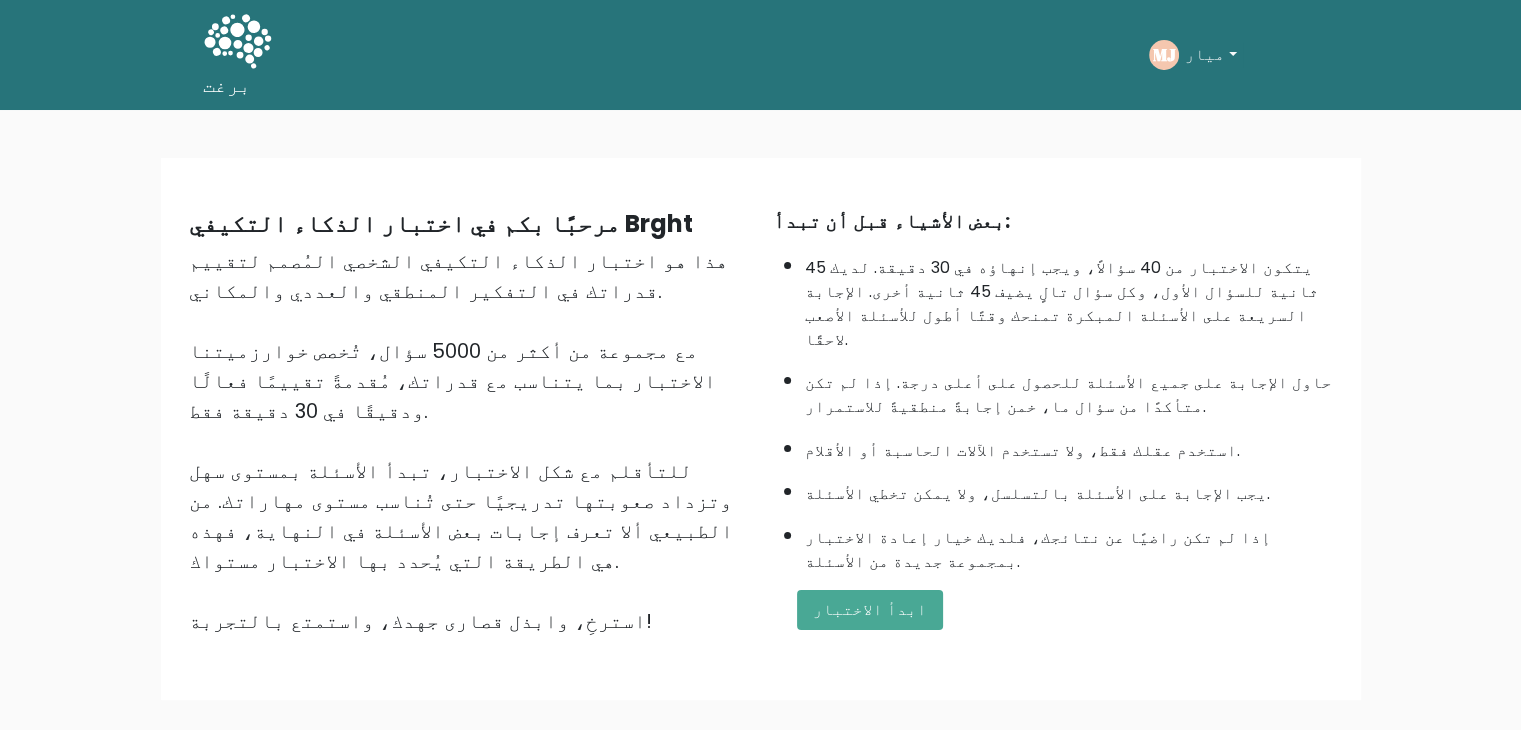 click on "بعض الأشياء قبل أن تبدأ:
يتكون الاختبار من 40 سؤالاً، ويجب إنهاؤه في 30 دقيقة. لديك 45 ثانية للسؤال الأول، وكل سؤال تالٍ يضيف 45 ثانية أخرى. الإجابة السريعة على الأسئلة المبكرة تمنحك وقتًا أطول للأسئلة الأصعب لاحقًا.
حاول الإجابة على جميع الأسئلة للحصول على أعلى درجة. إذا لم تكن متأكدًا من سؤال ما، خمن إجابةً منطقيةً للاستمرار.
استخدم عقلك فقط، ولا تستخدم الآلات الحاسبة أو الأقلام.
يجب الإجابة على الأسئلة بالتسلسل، ولا يمكن تخطي الأسئلة." at bounding box center [1053, 421] 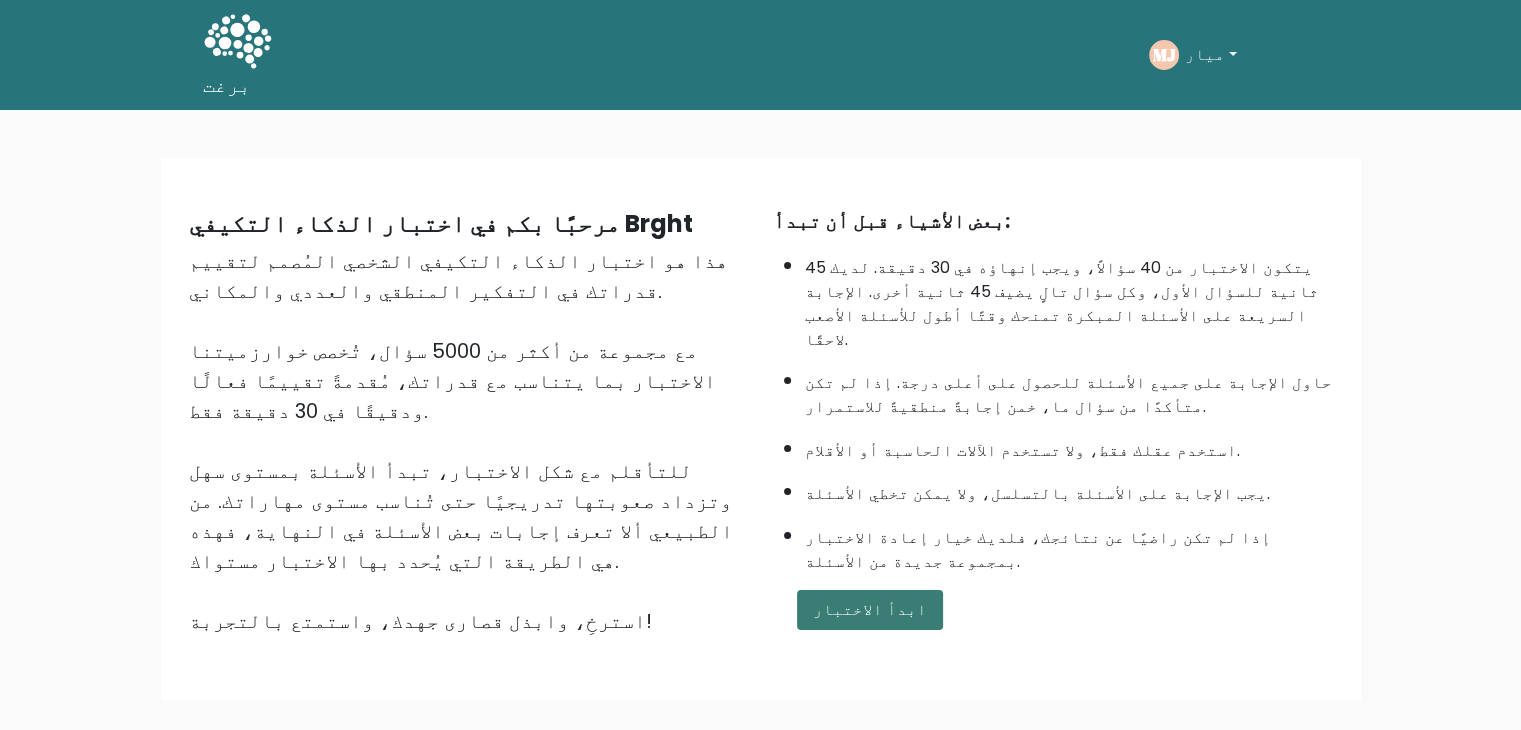 click on "ابدأ الاختبار" at bounding box center [870, 610] 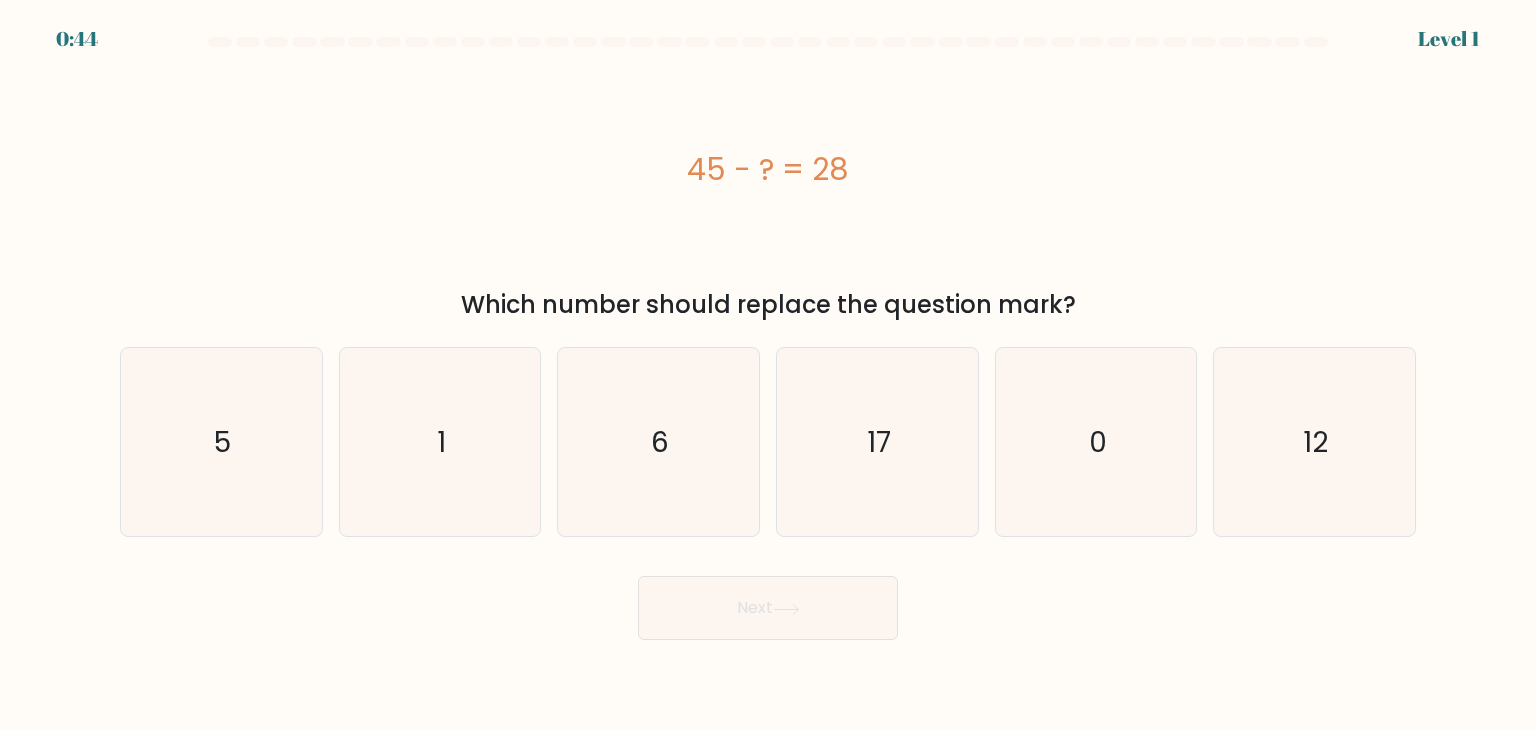 scroll, scrollTop: 0, scrollLeft: 0, axis: both 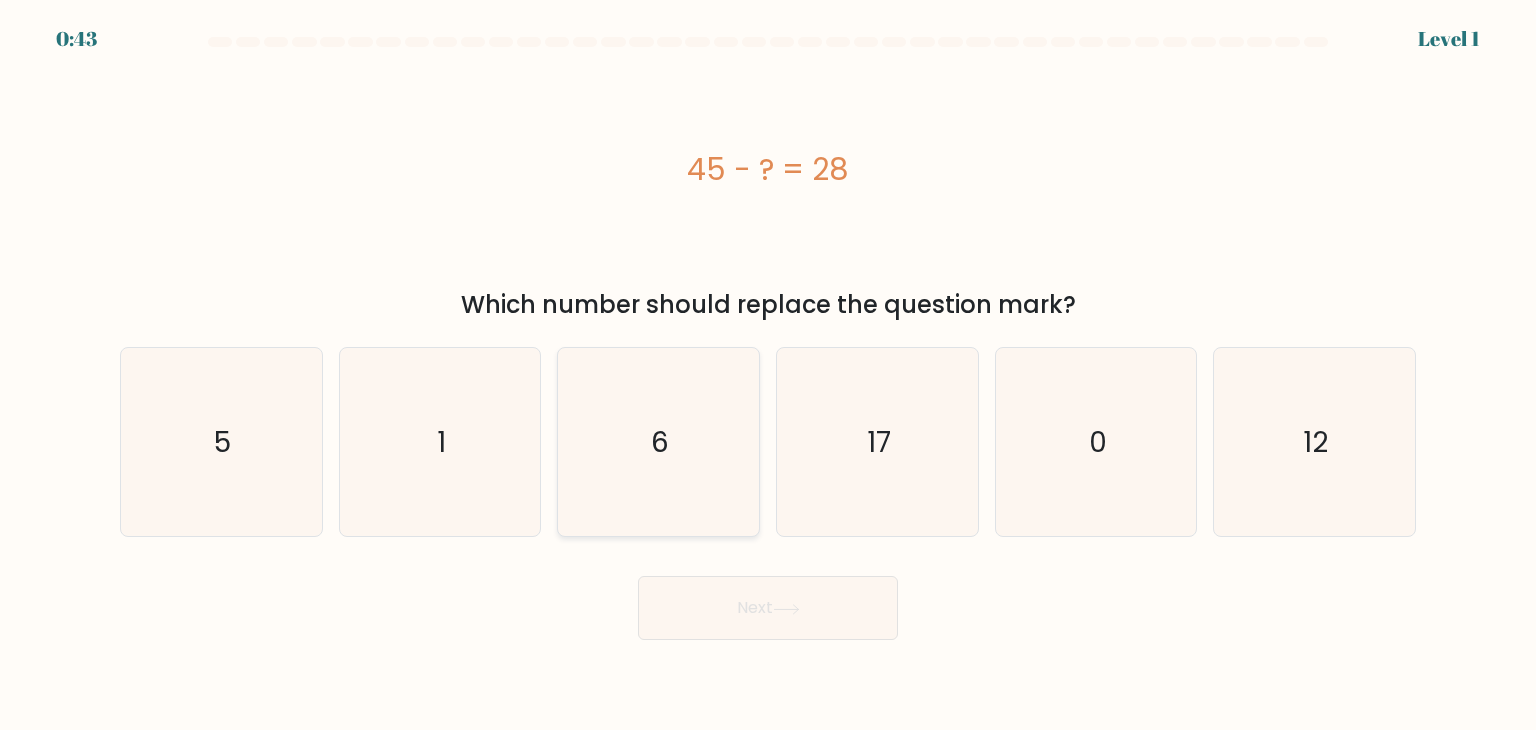 click on "6" 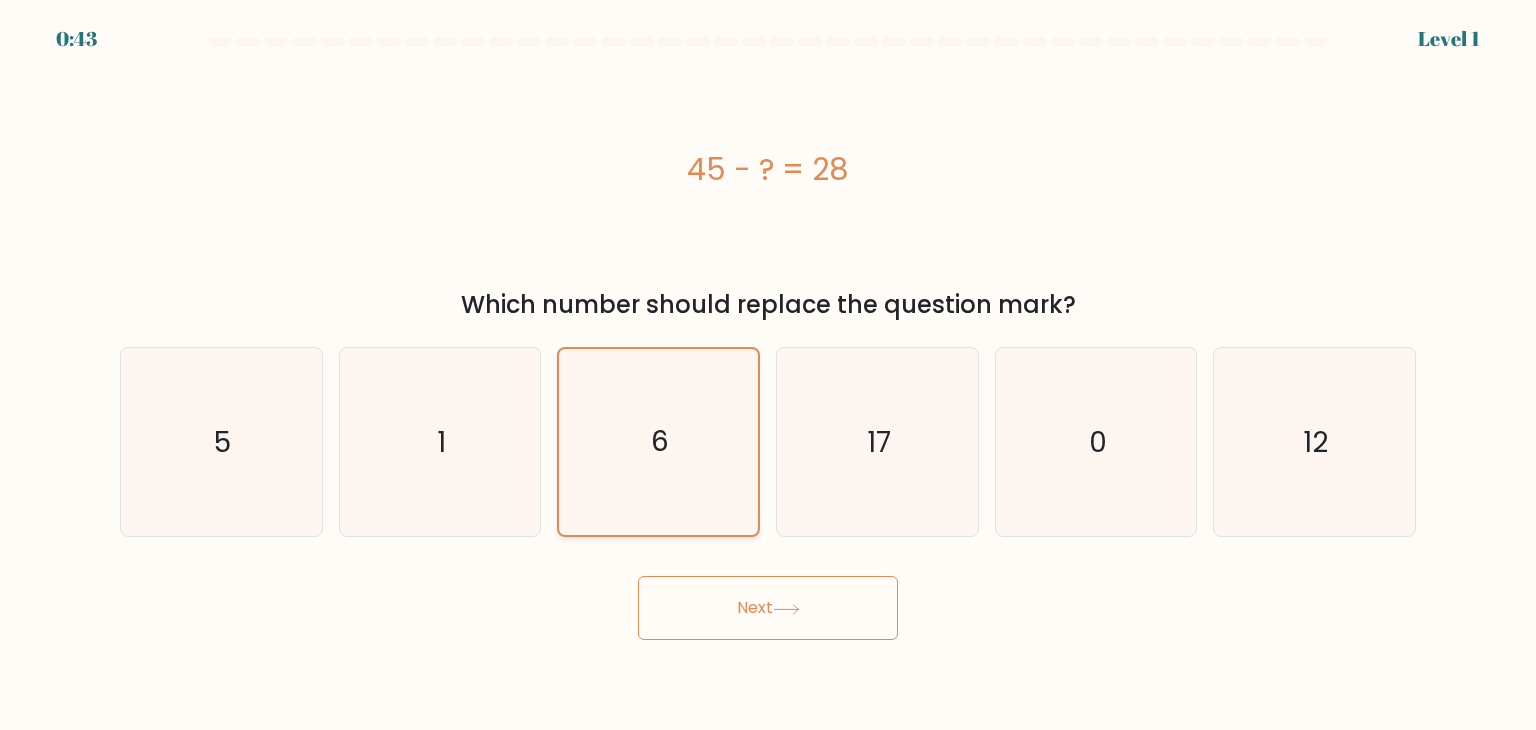 click on "6" 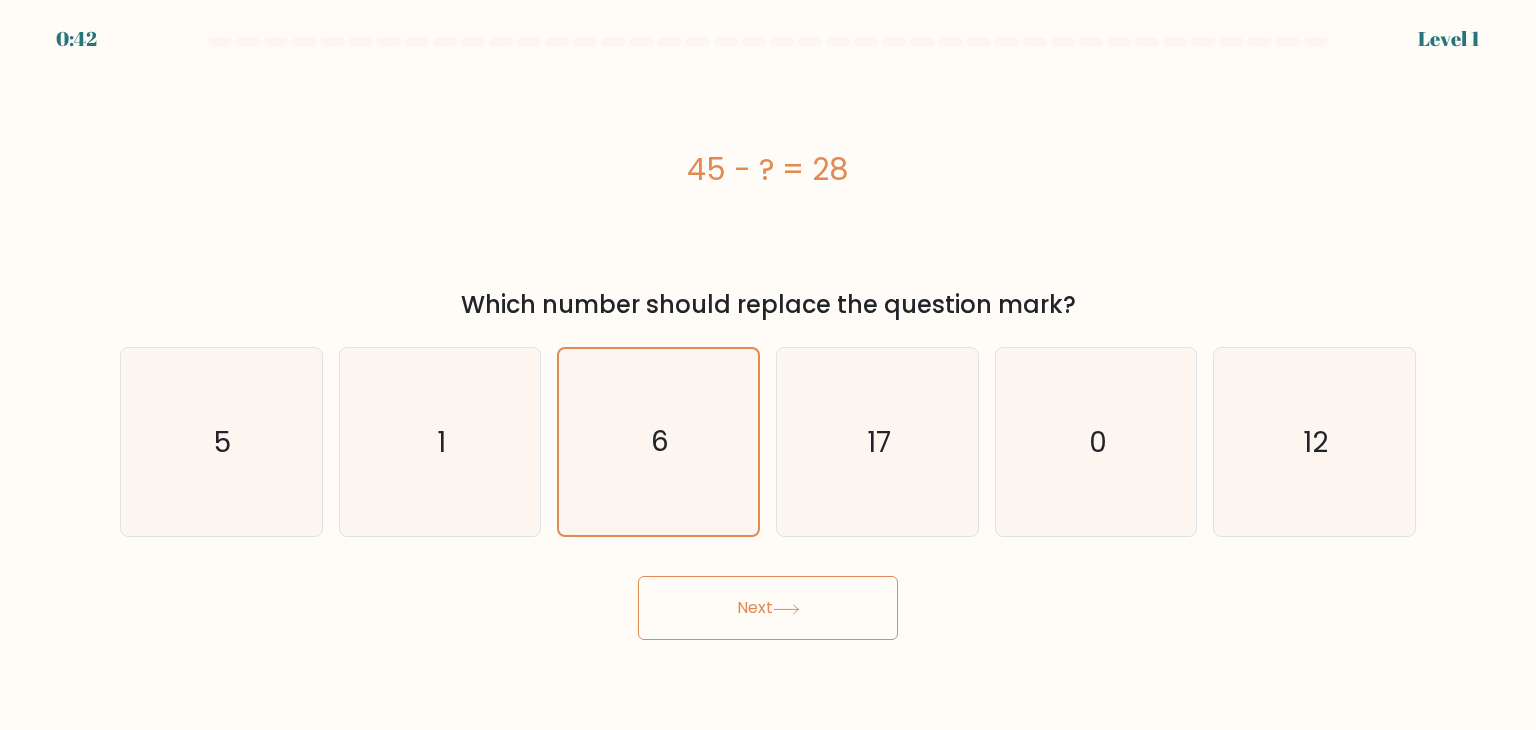 click on "Next" at bounding box center [768, 608] 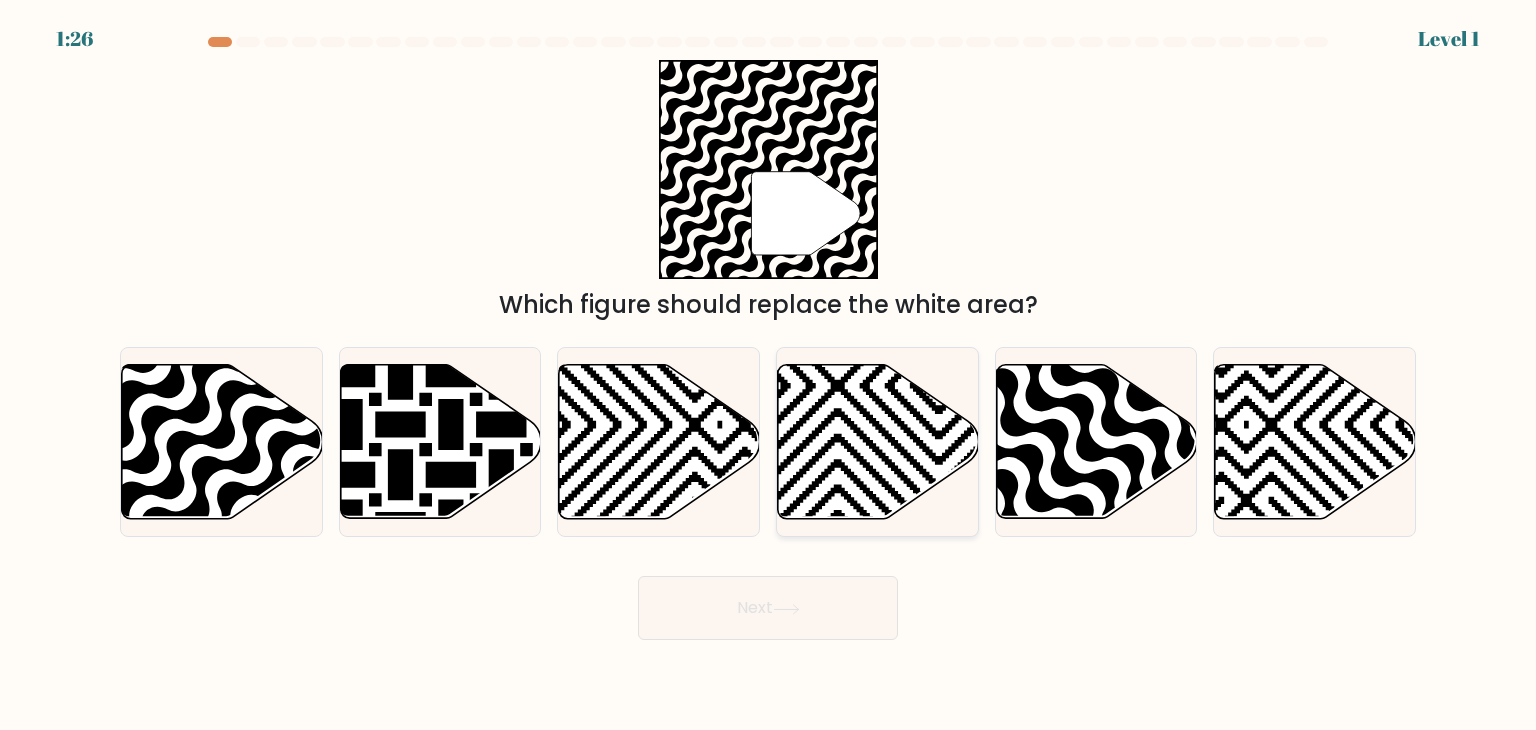 click 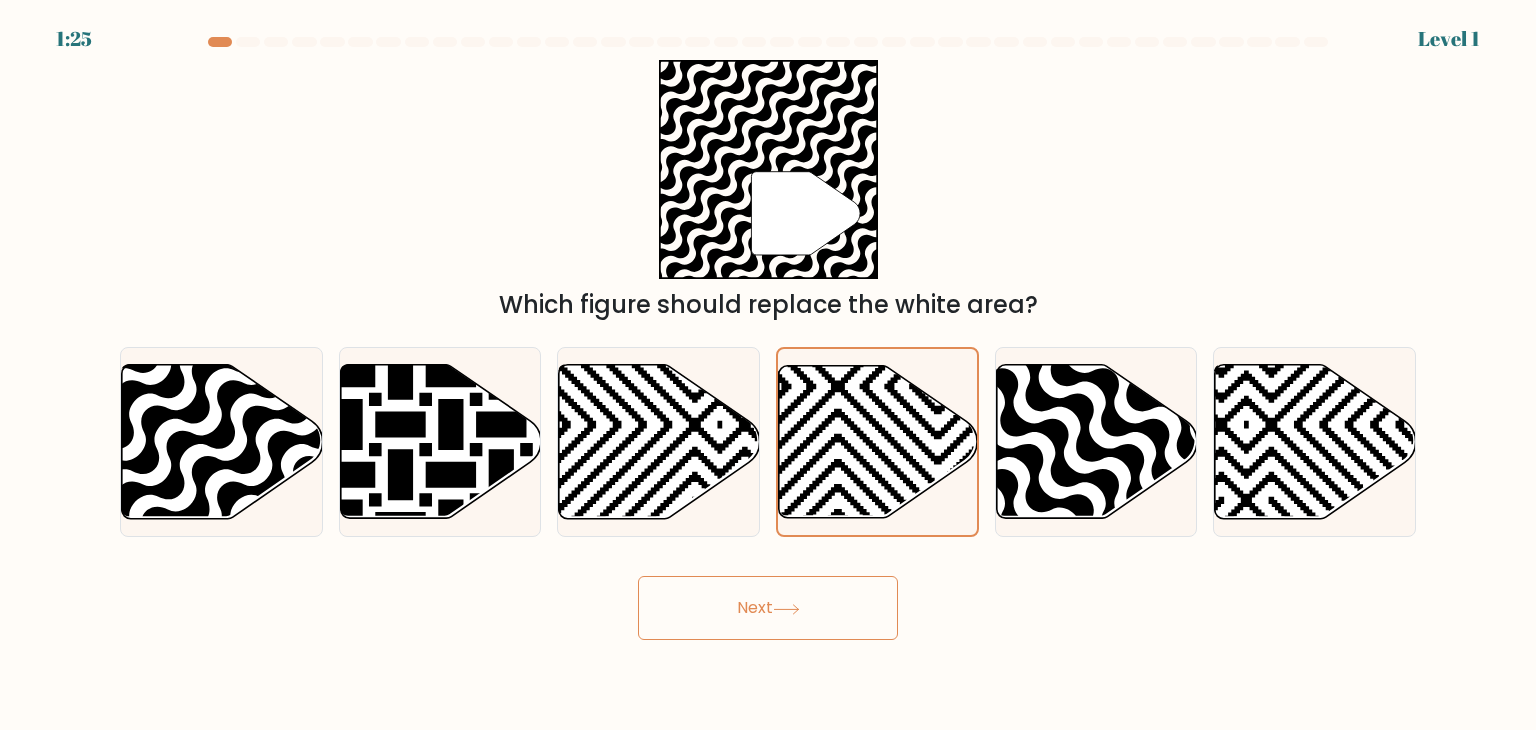 click on "Next" at bounding box center [768, 608] 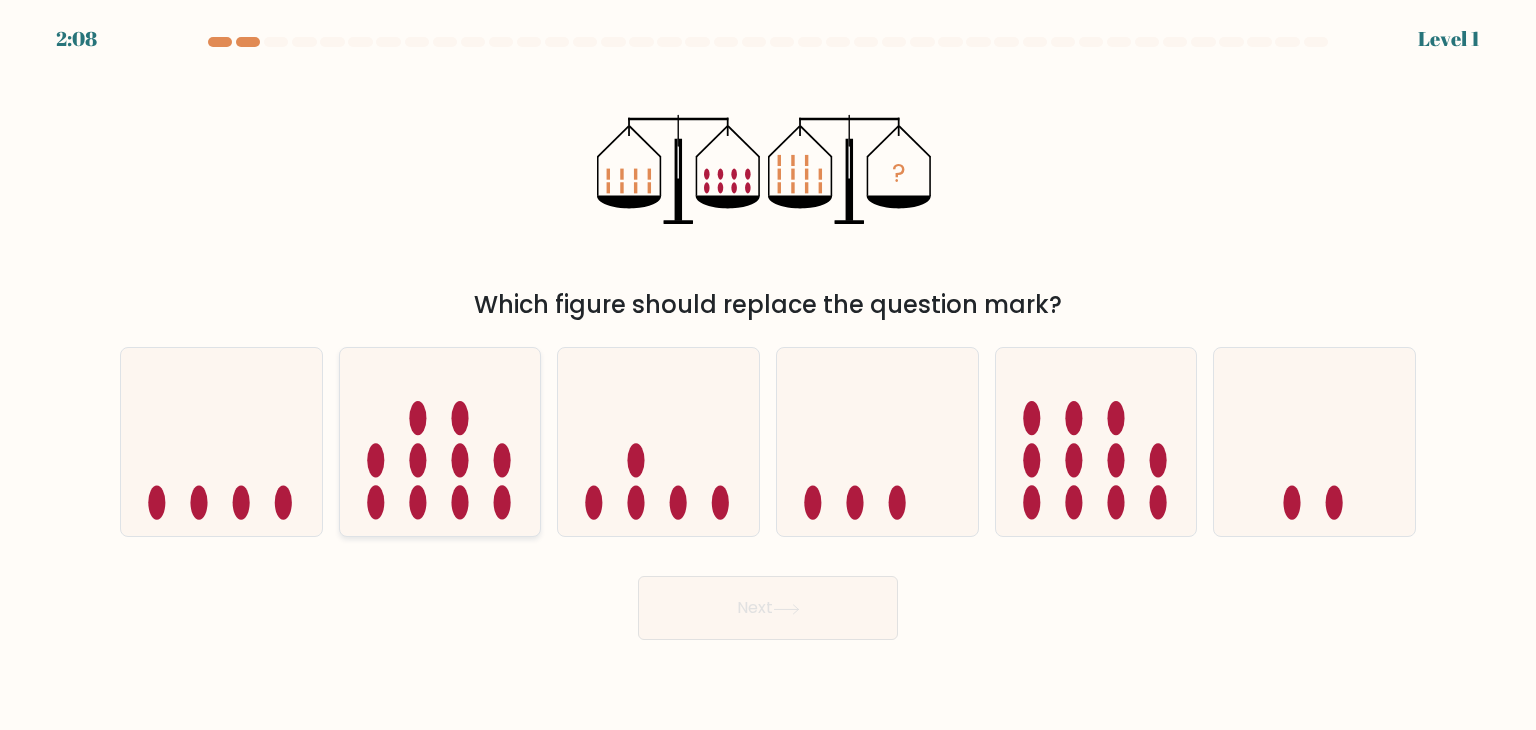 click 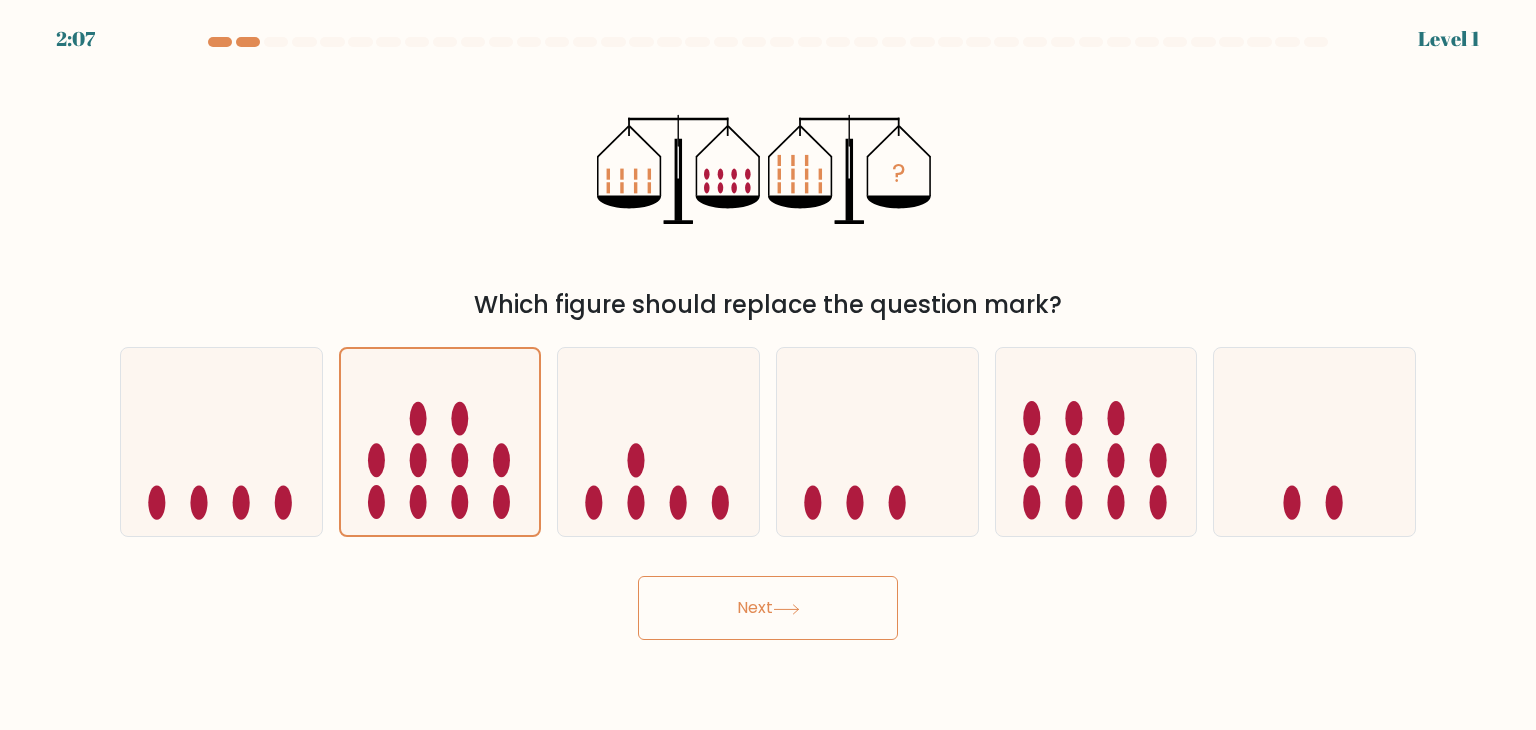 click on "Next" at bounding box center [768, 608] 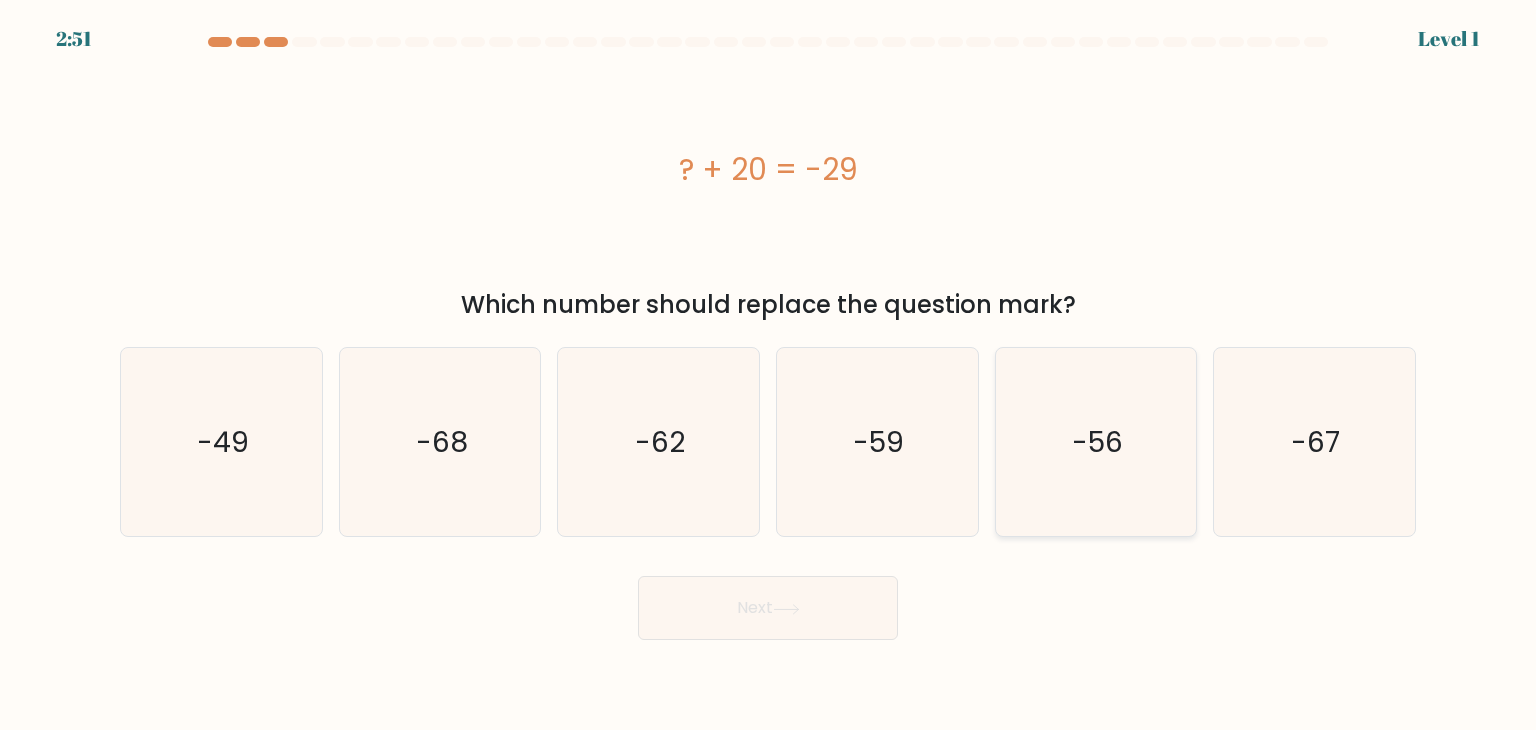 click on "-56" 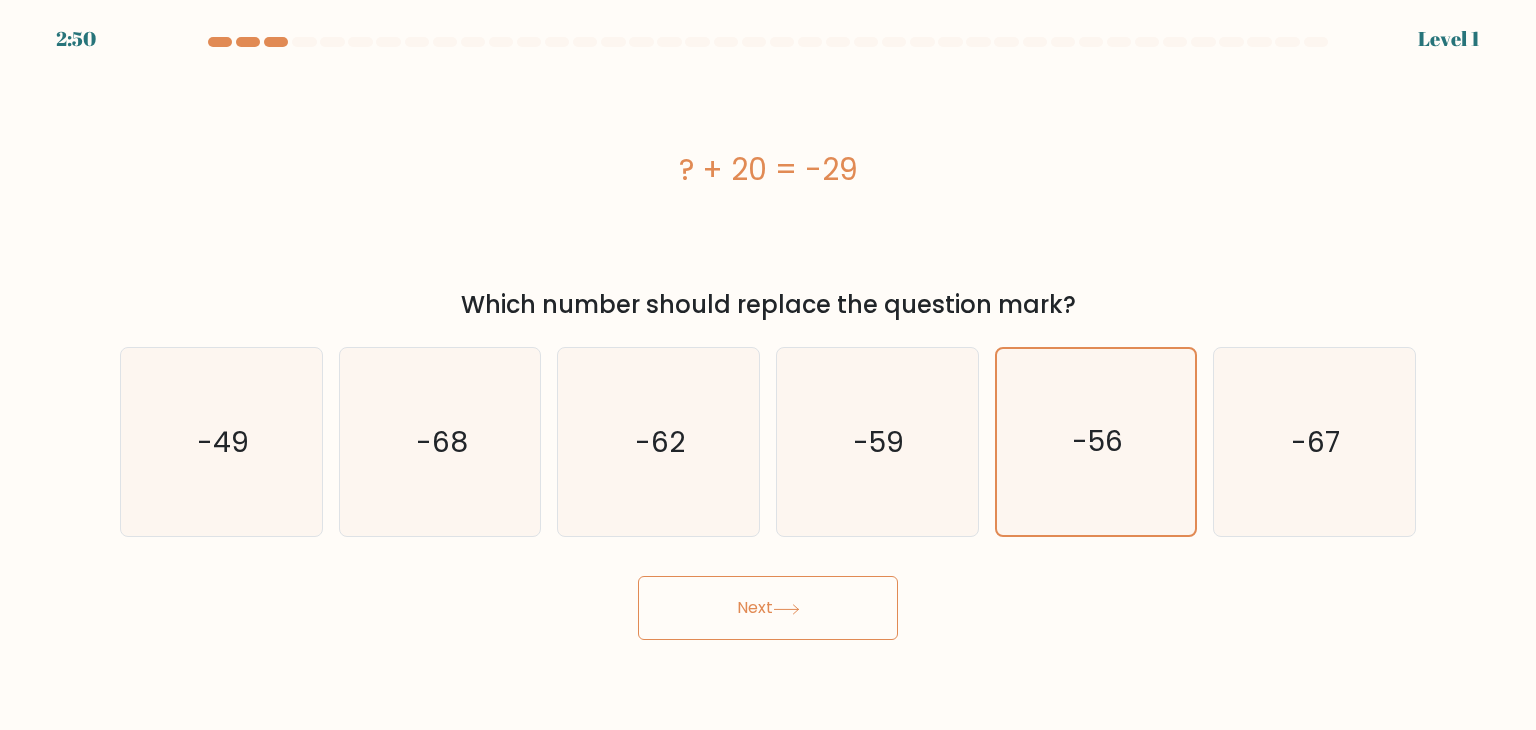 click on "Next" at bounding box center (768, 608) 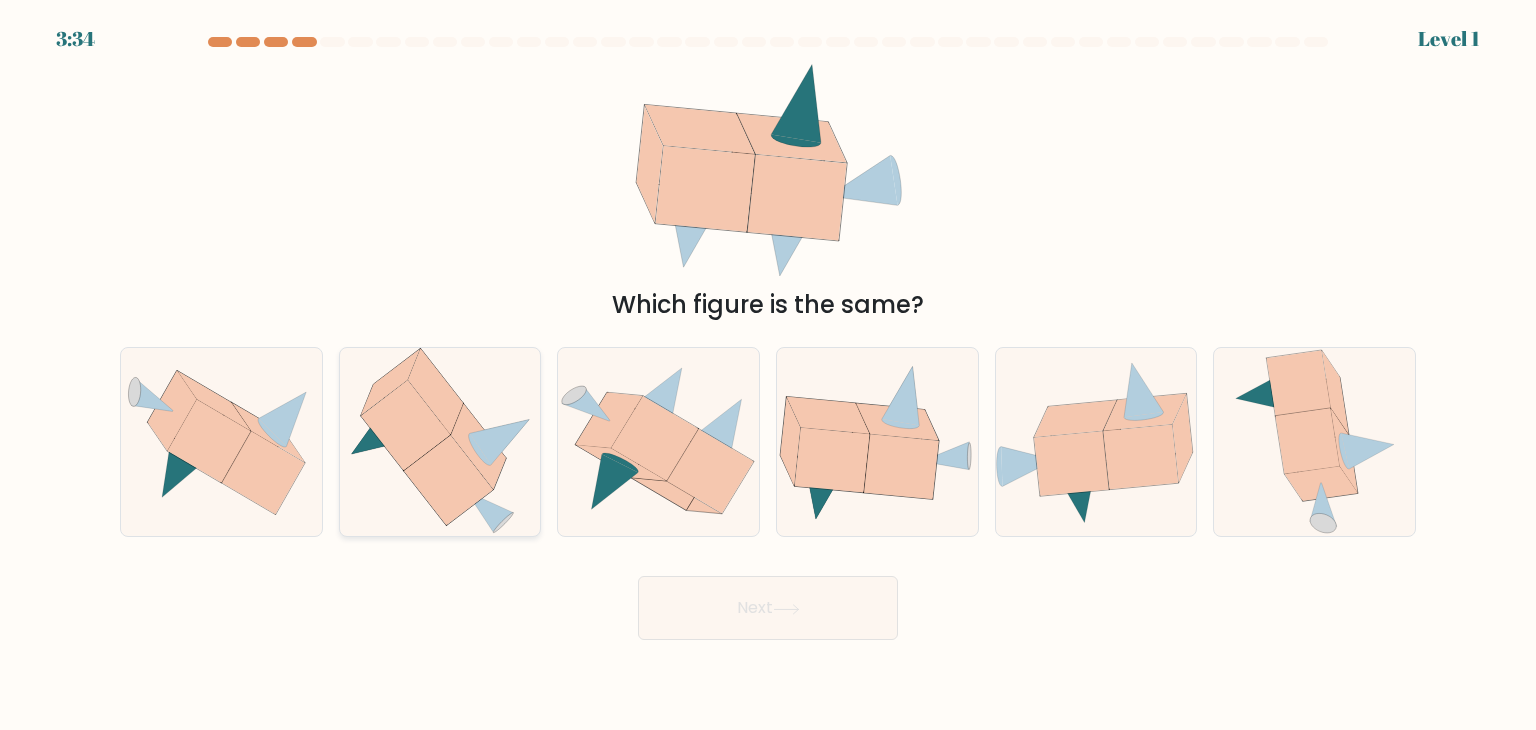 click 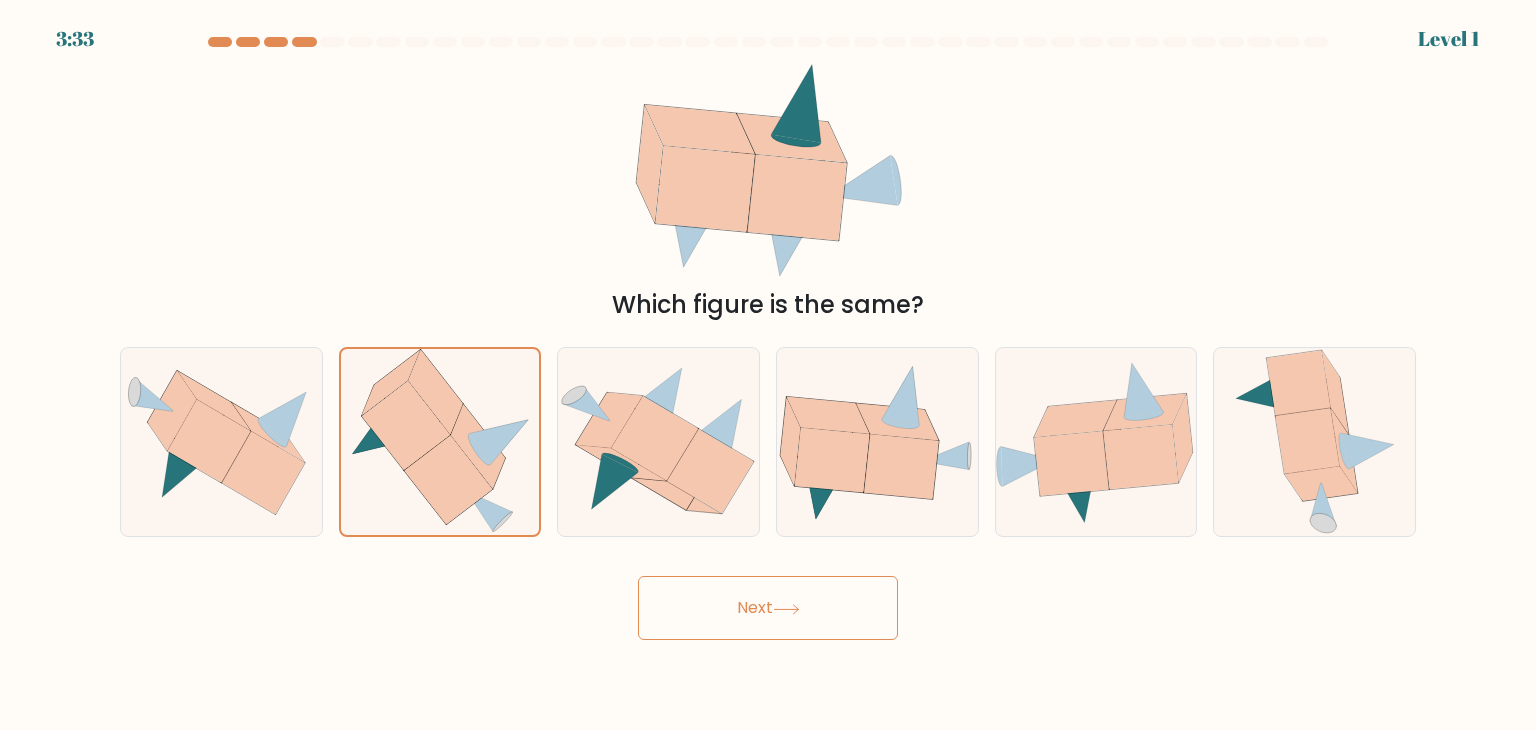click on "Next" at bounding box center (768, 608) 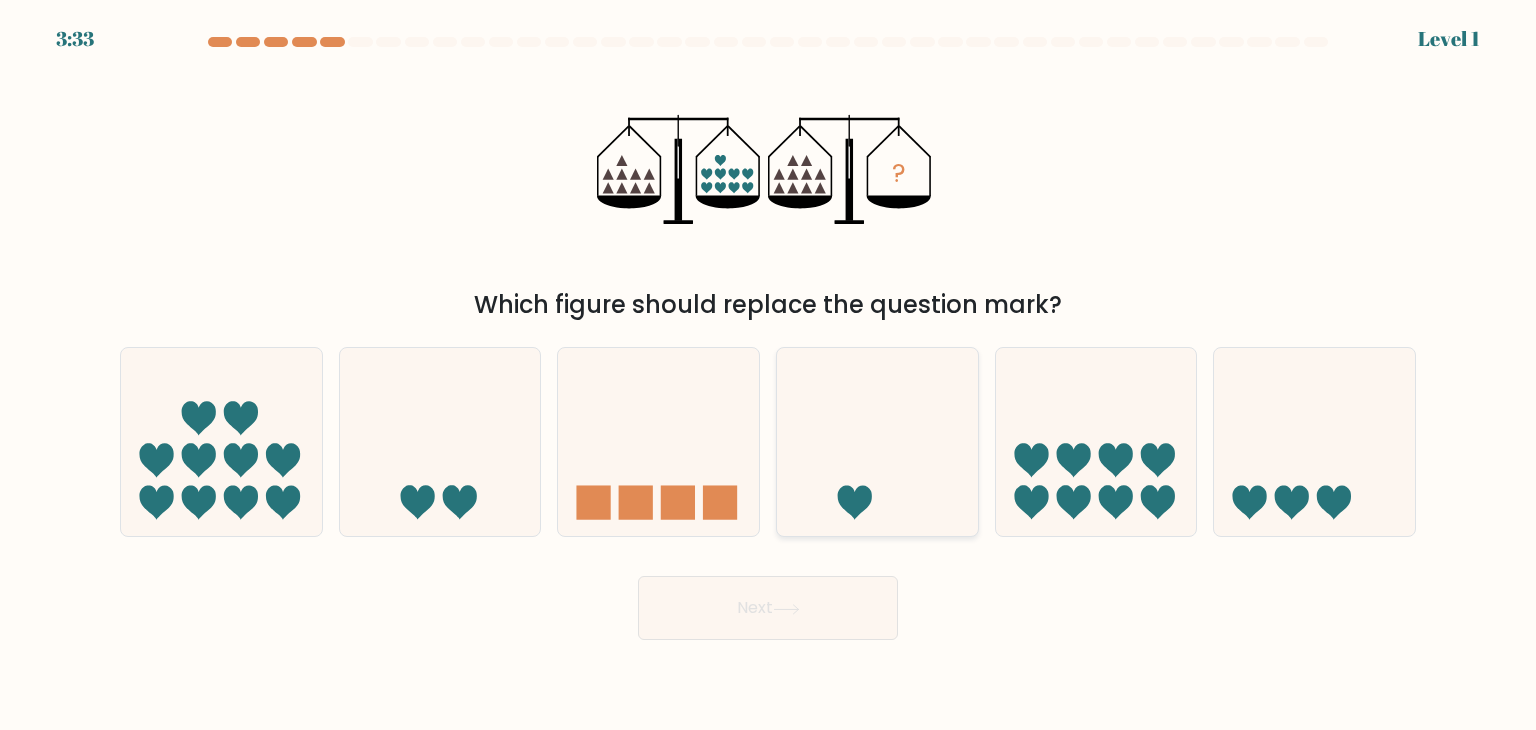 click 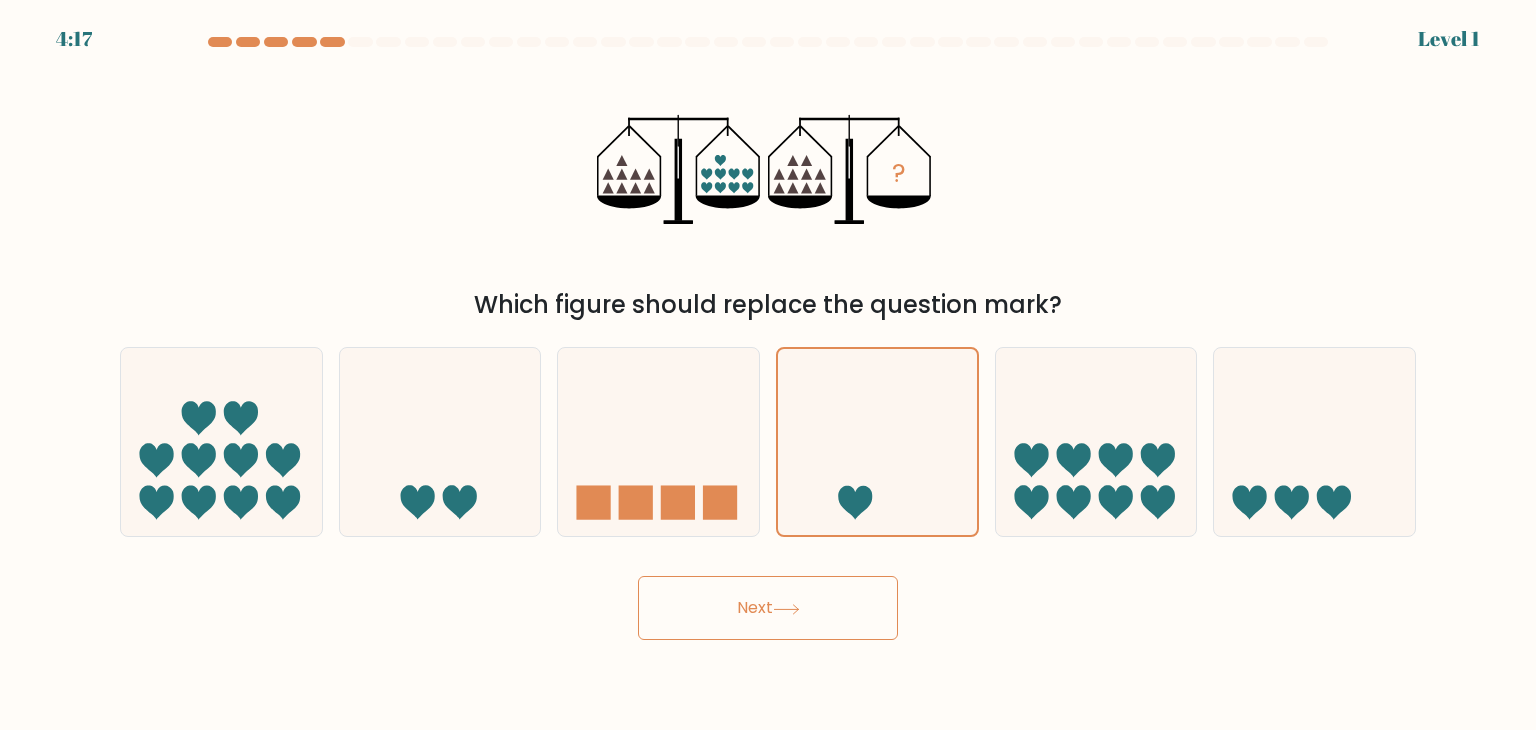 click on "Next" at bounding box center (768, 608) 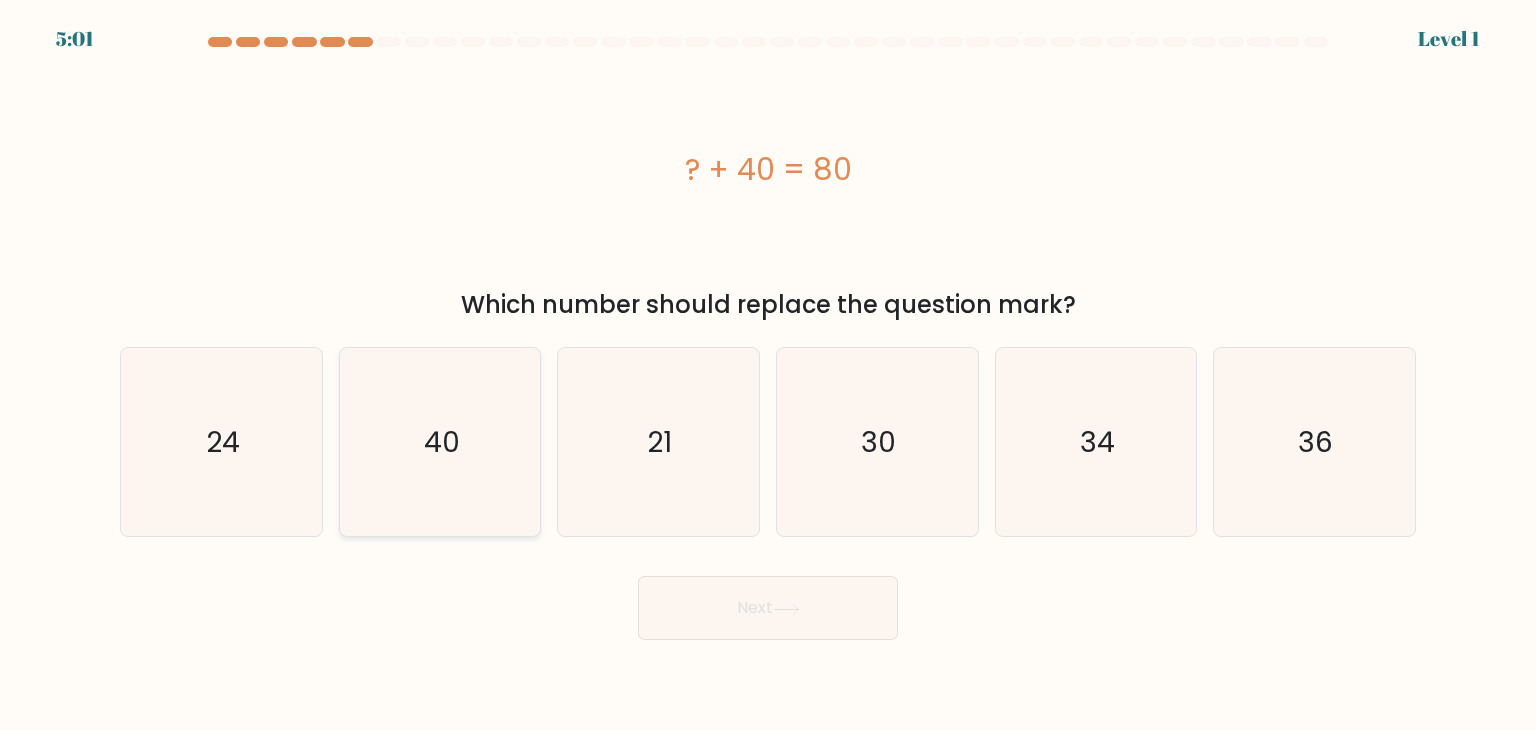 click on "40" 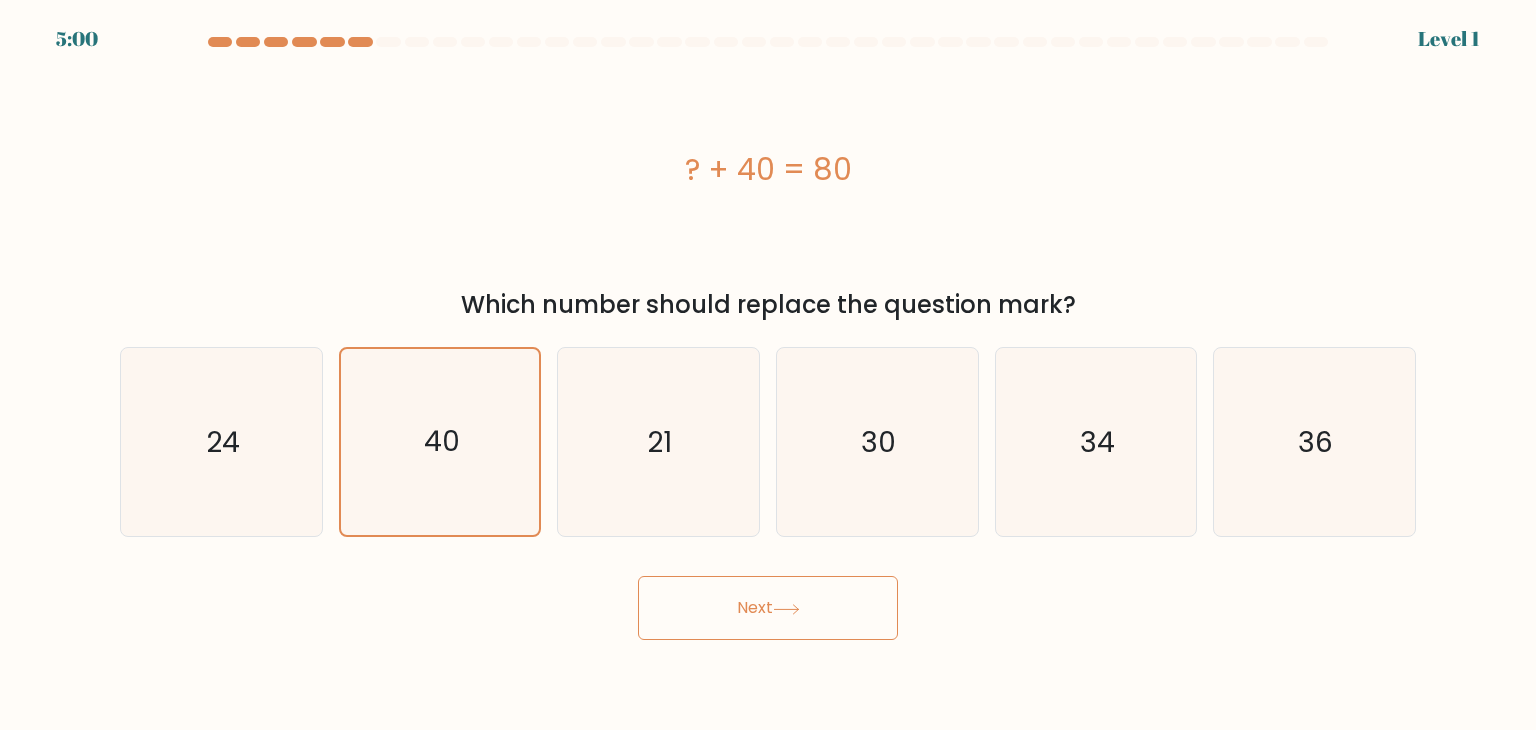 drag, startPoint x: 777, startPoint y: 662, endPoint x: 781, endPoint y: 633, distance: 29.274563 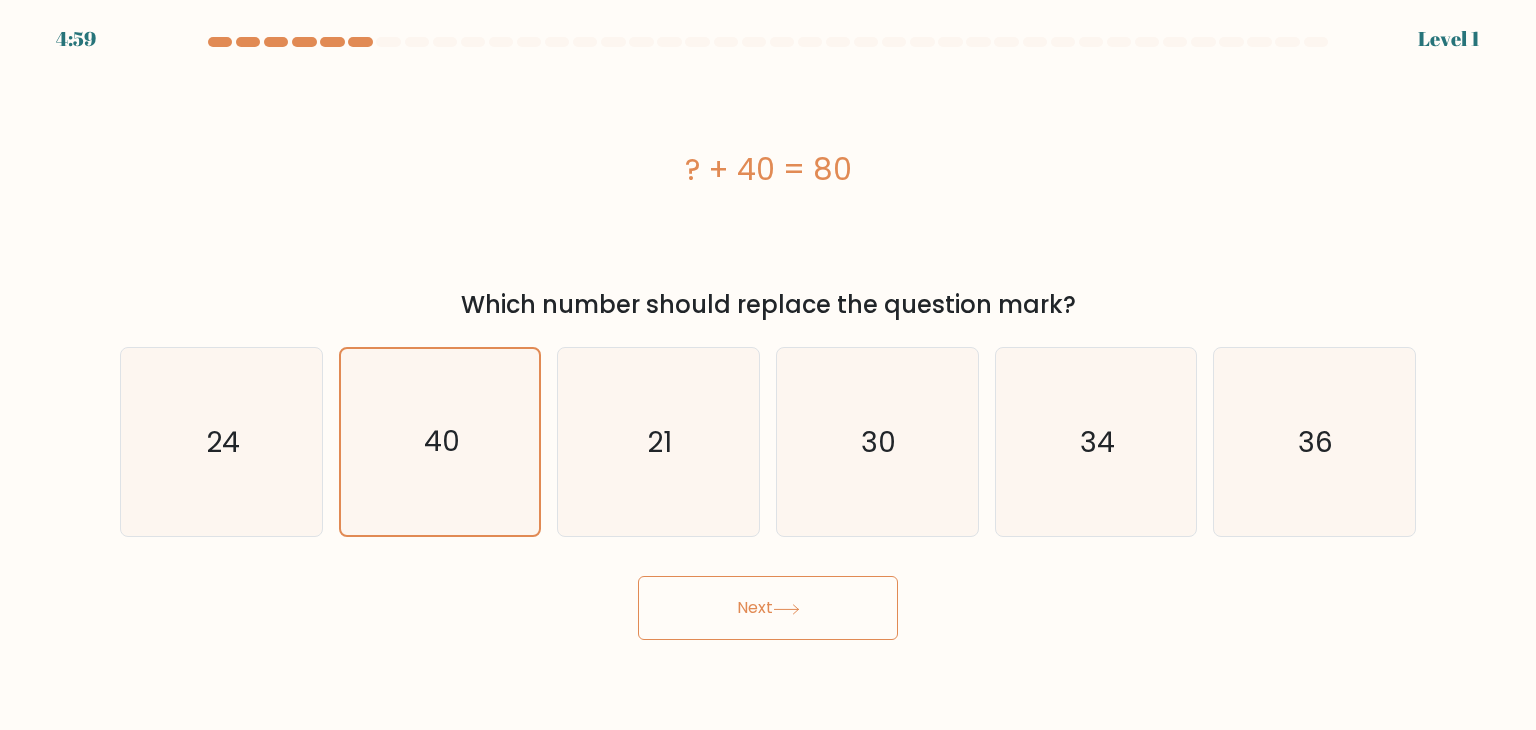 click on "Next" at bounding box center (768, 608) 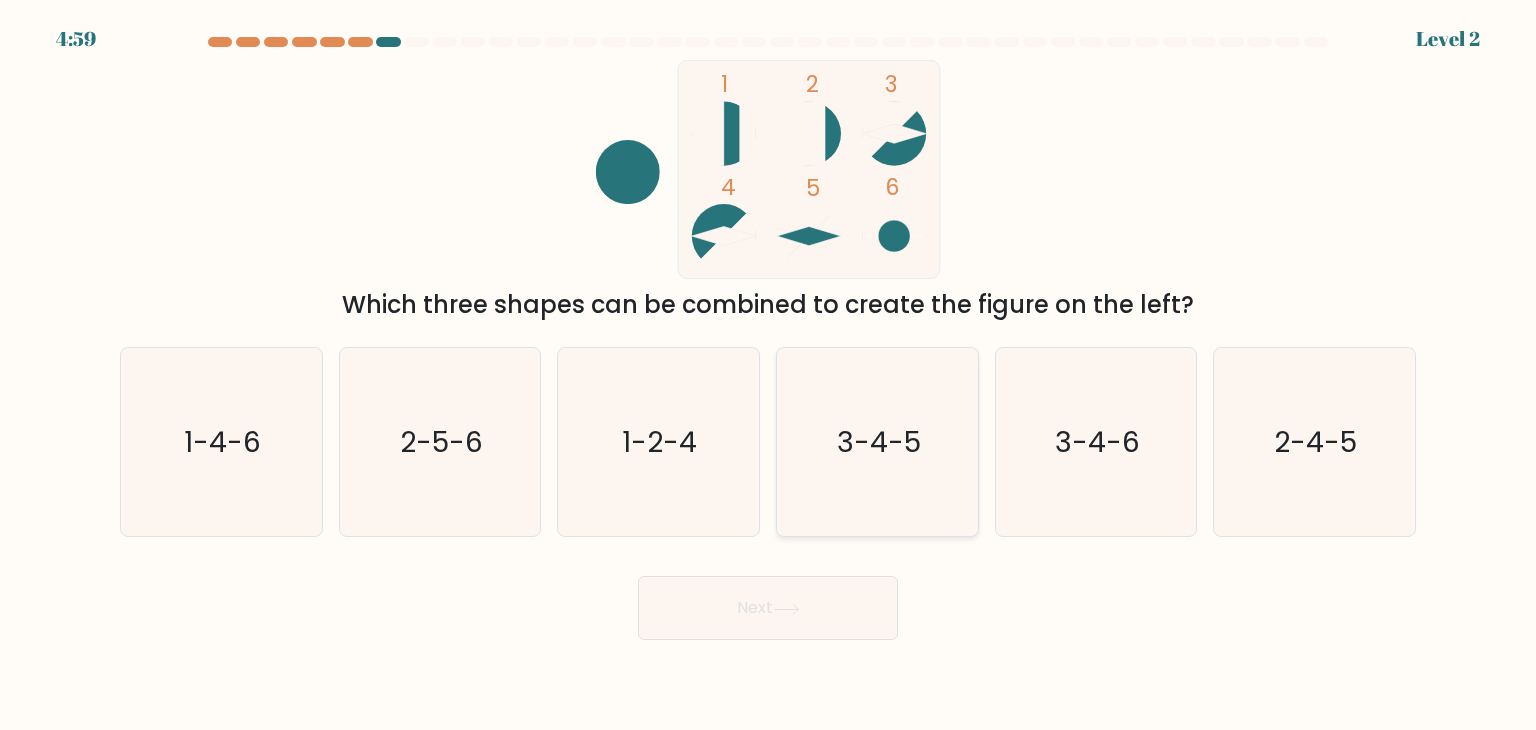 click on "3-4-5" 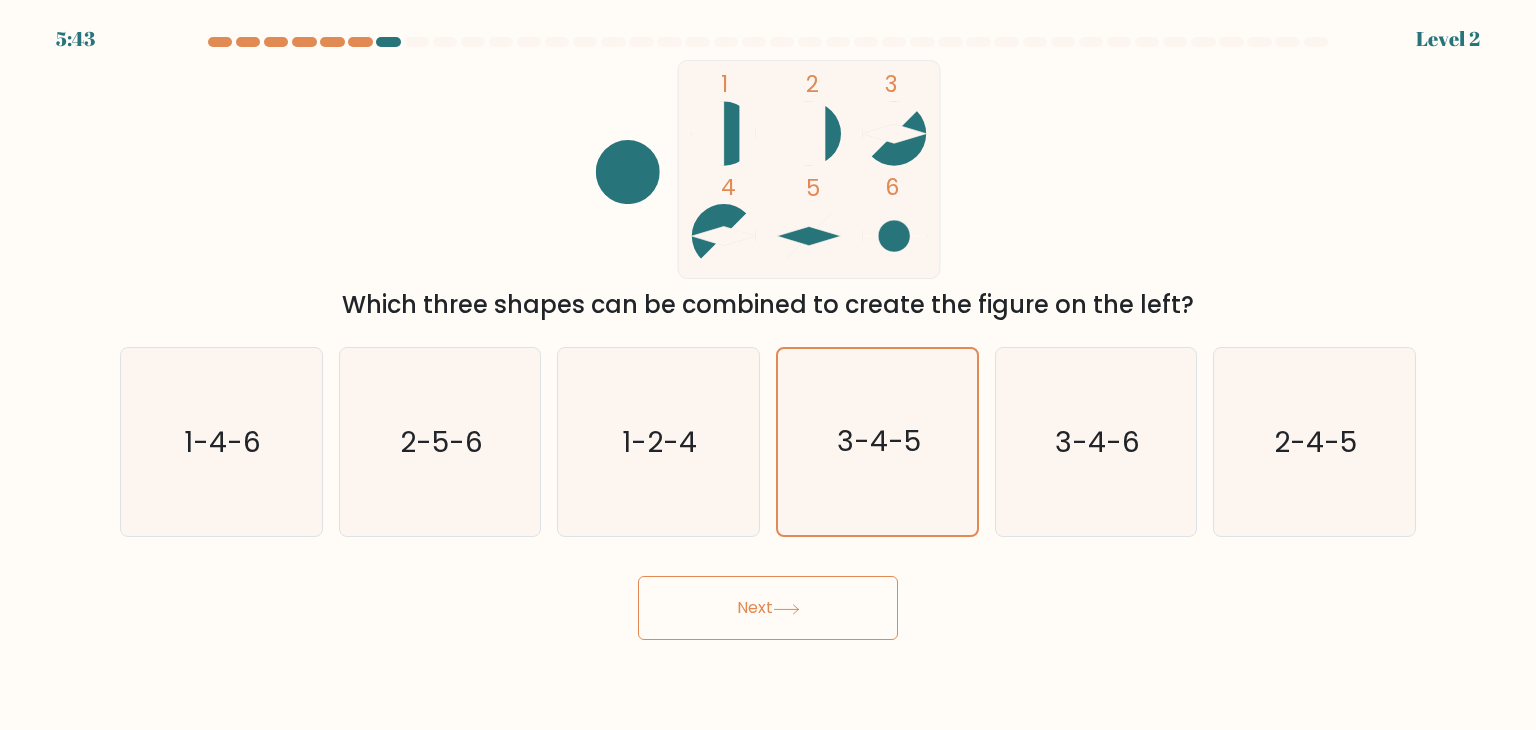 click on "Next" at bounding box center (768, 608) 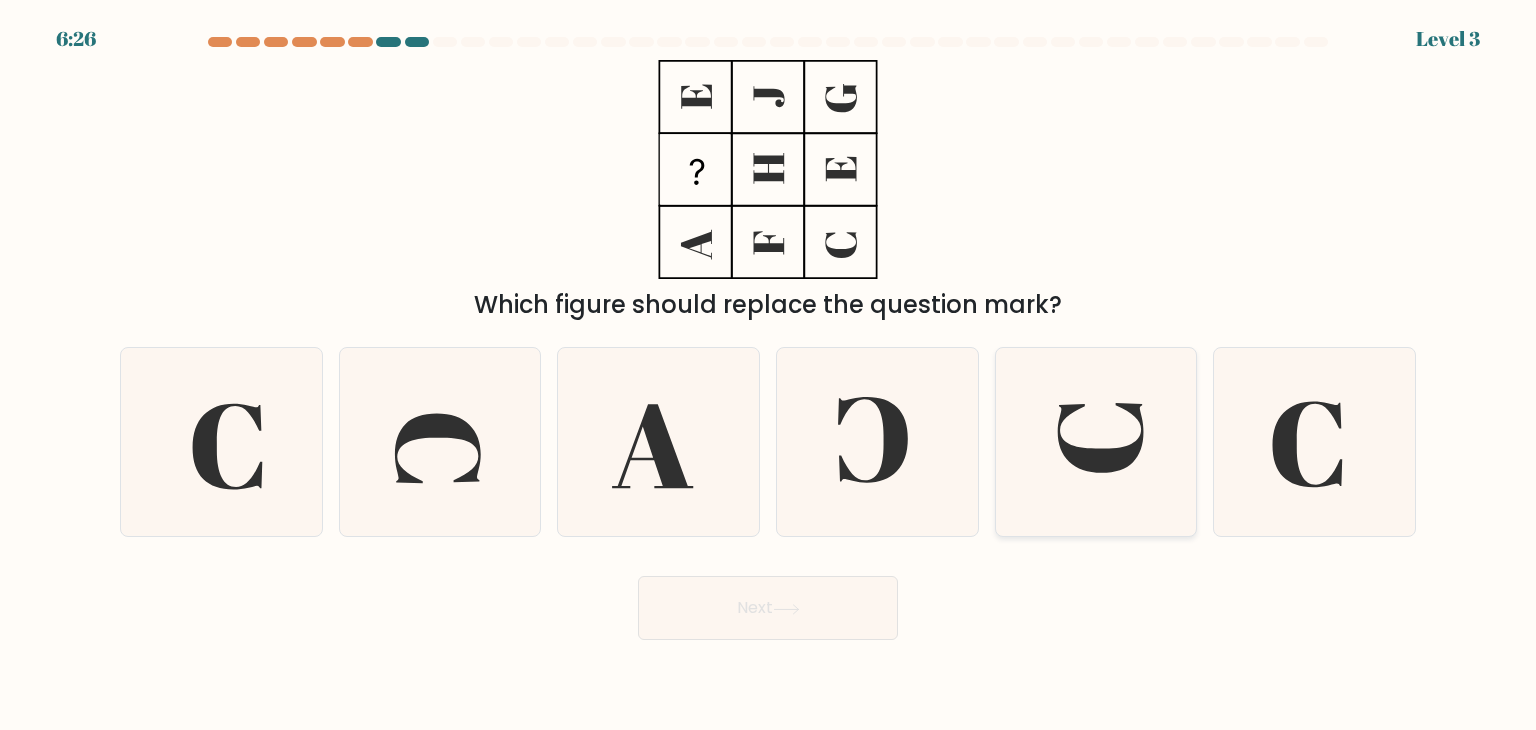 click 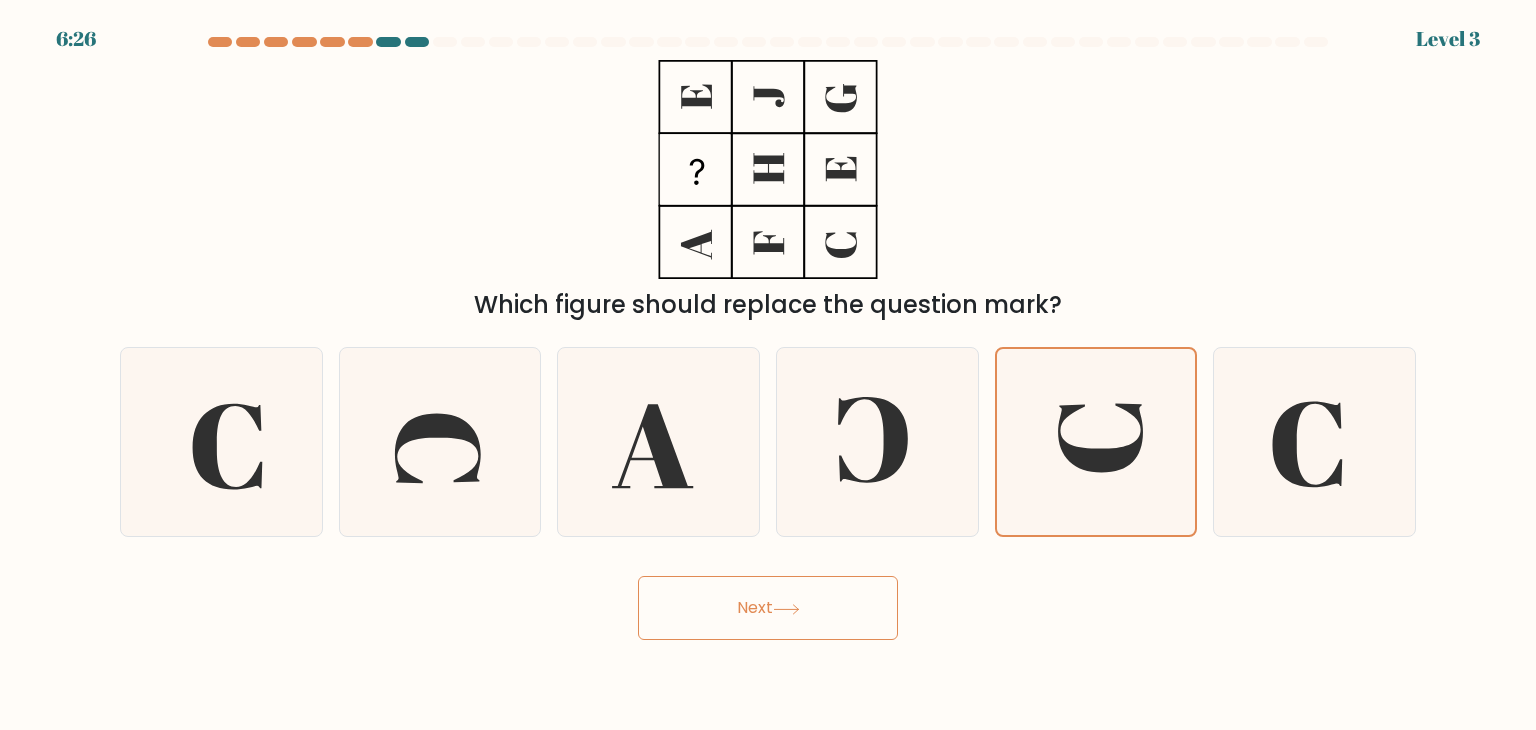 click on "Next" at bounding box center (768, 608) 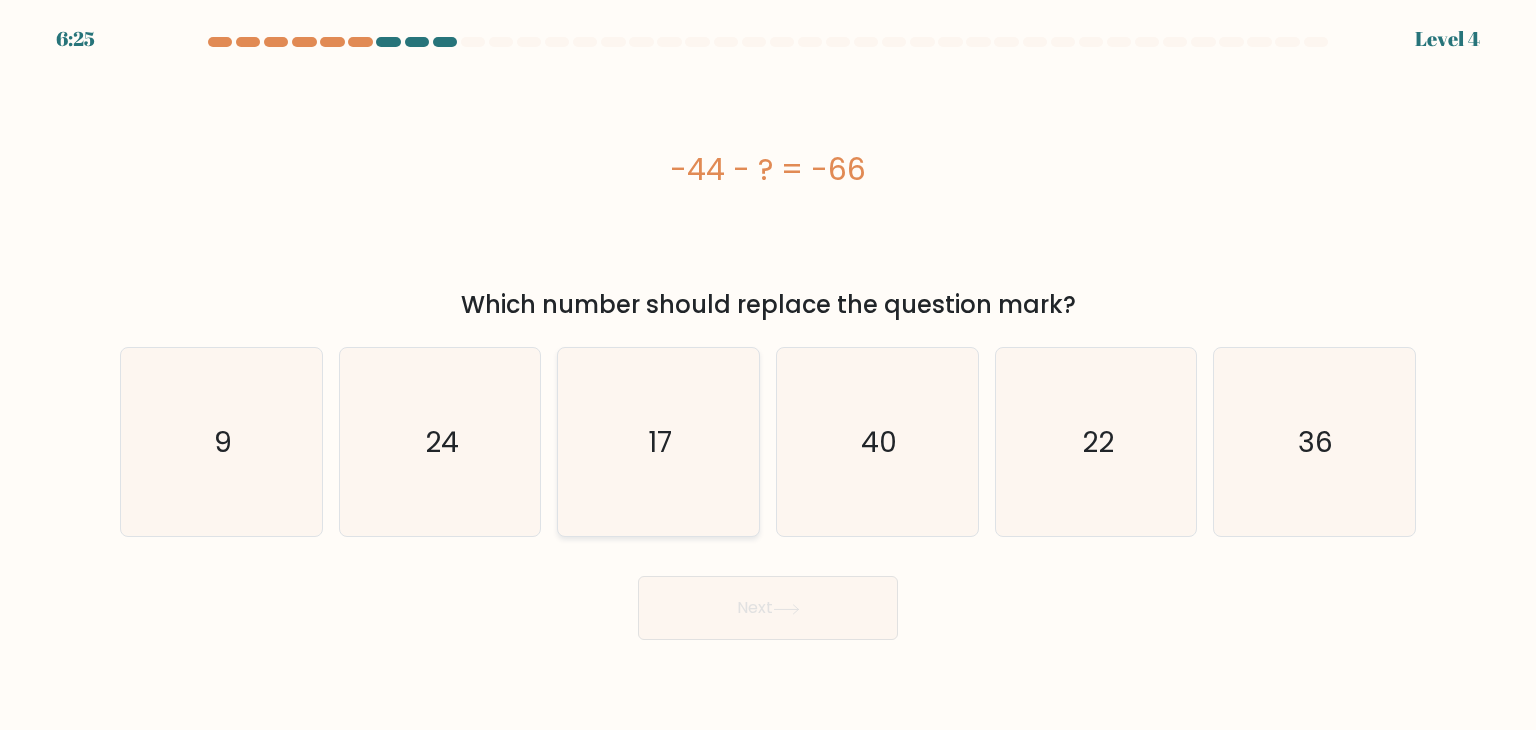 click on "17" 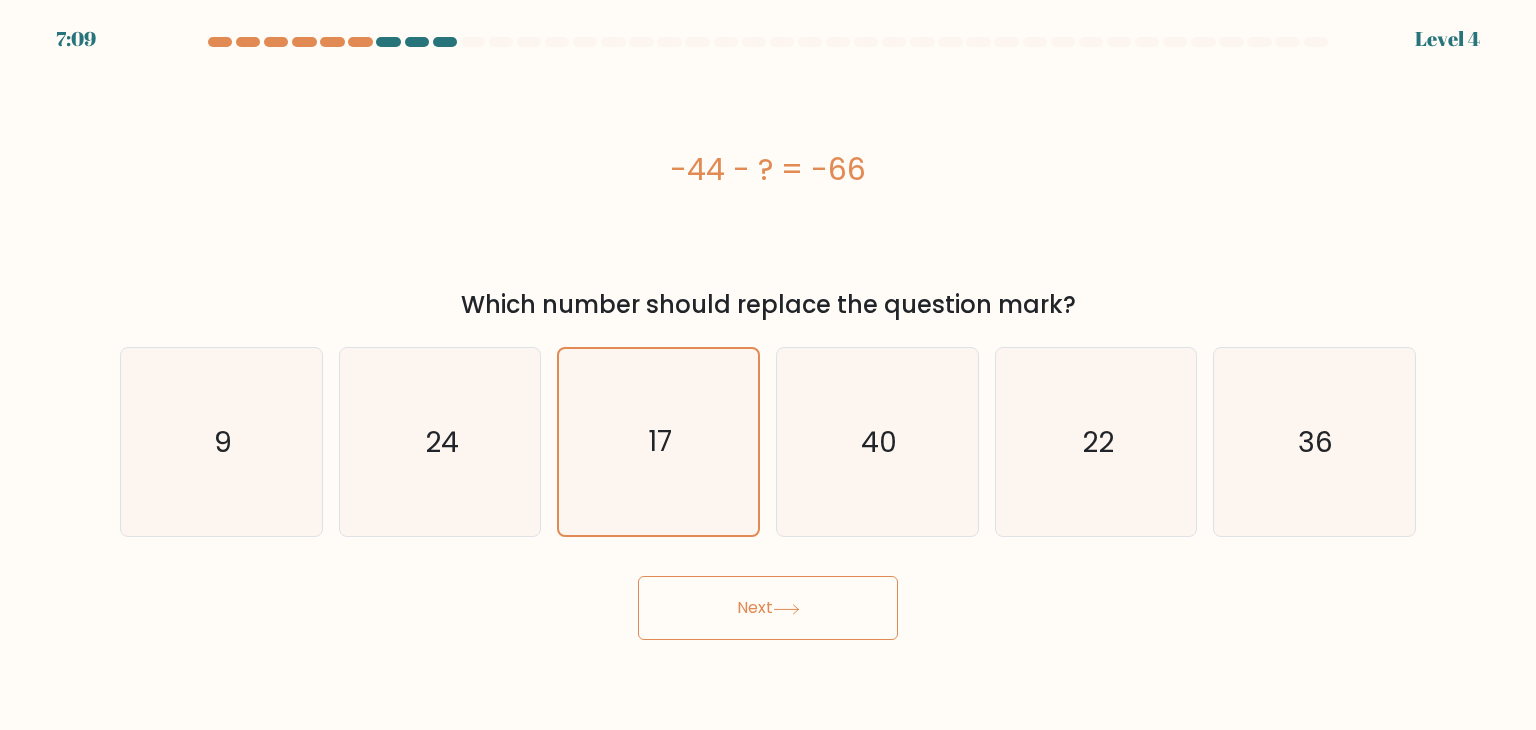 click on "Next" at bounding box center (768, 608) 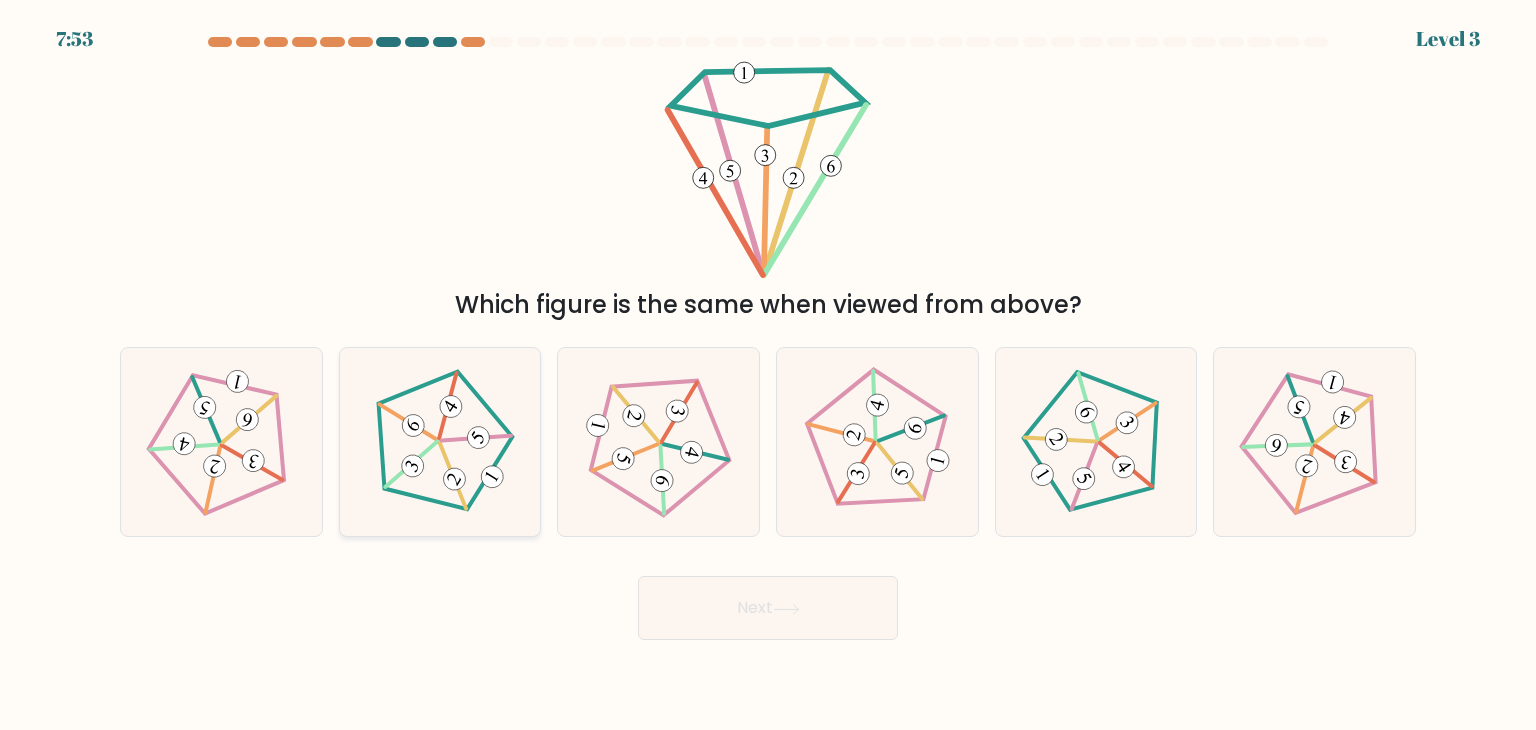 click at bounding box center [440, 442] 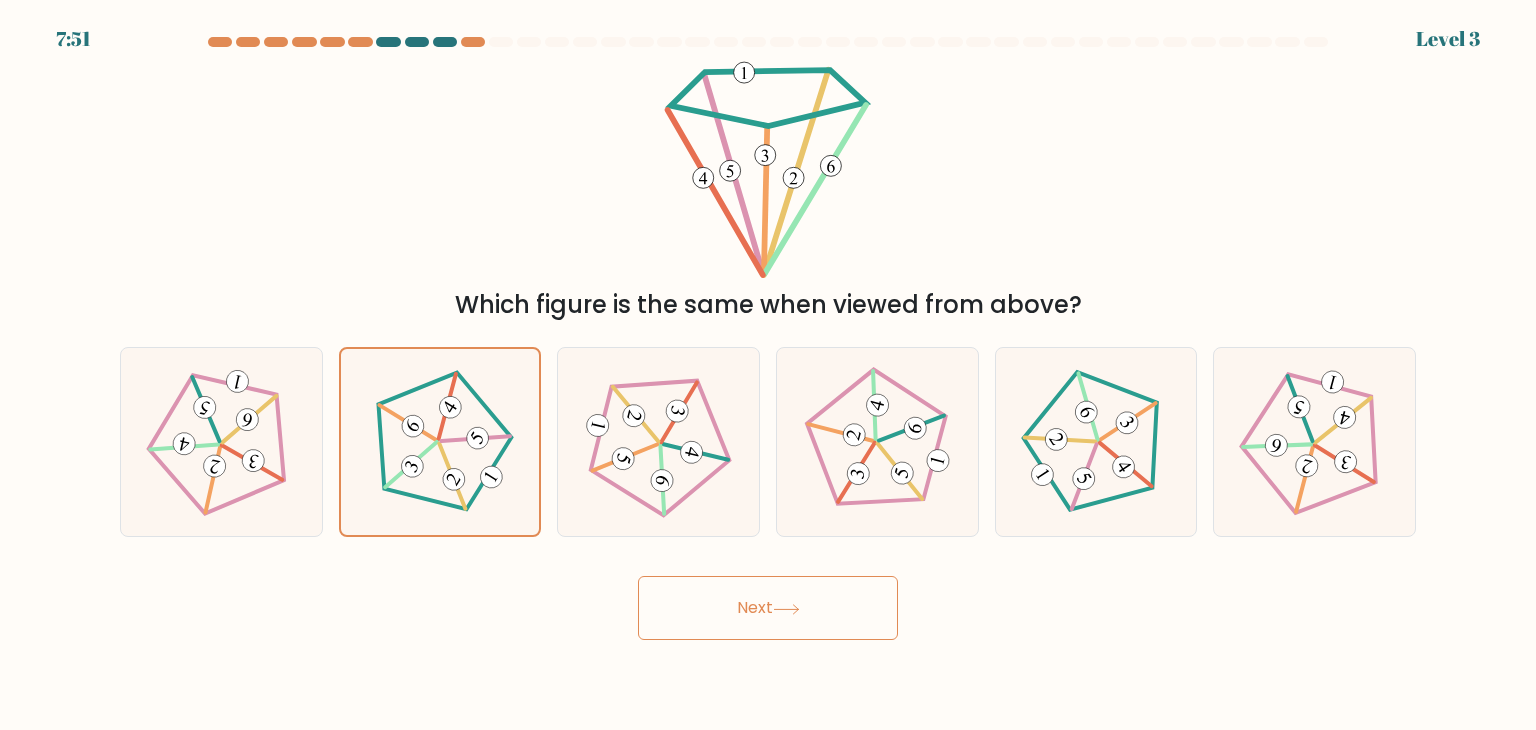 click on "Next" at bounding box center [768, 608] 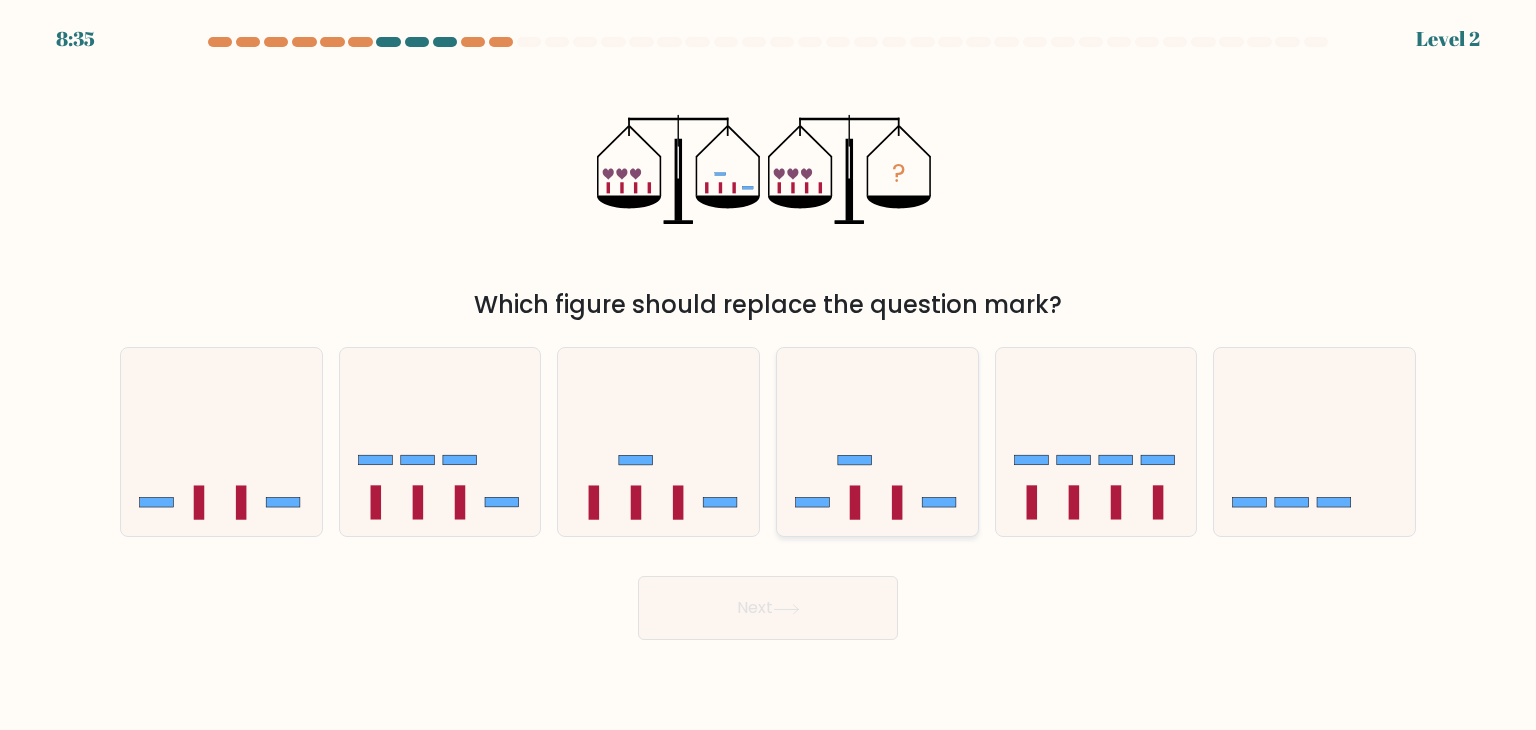 drag, startPoint x: 872, startPoint y: 557, endPoint x: 883, endPoint y: 505, distance: 53.15073 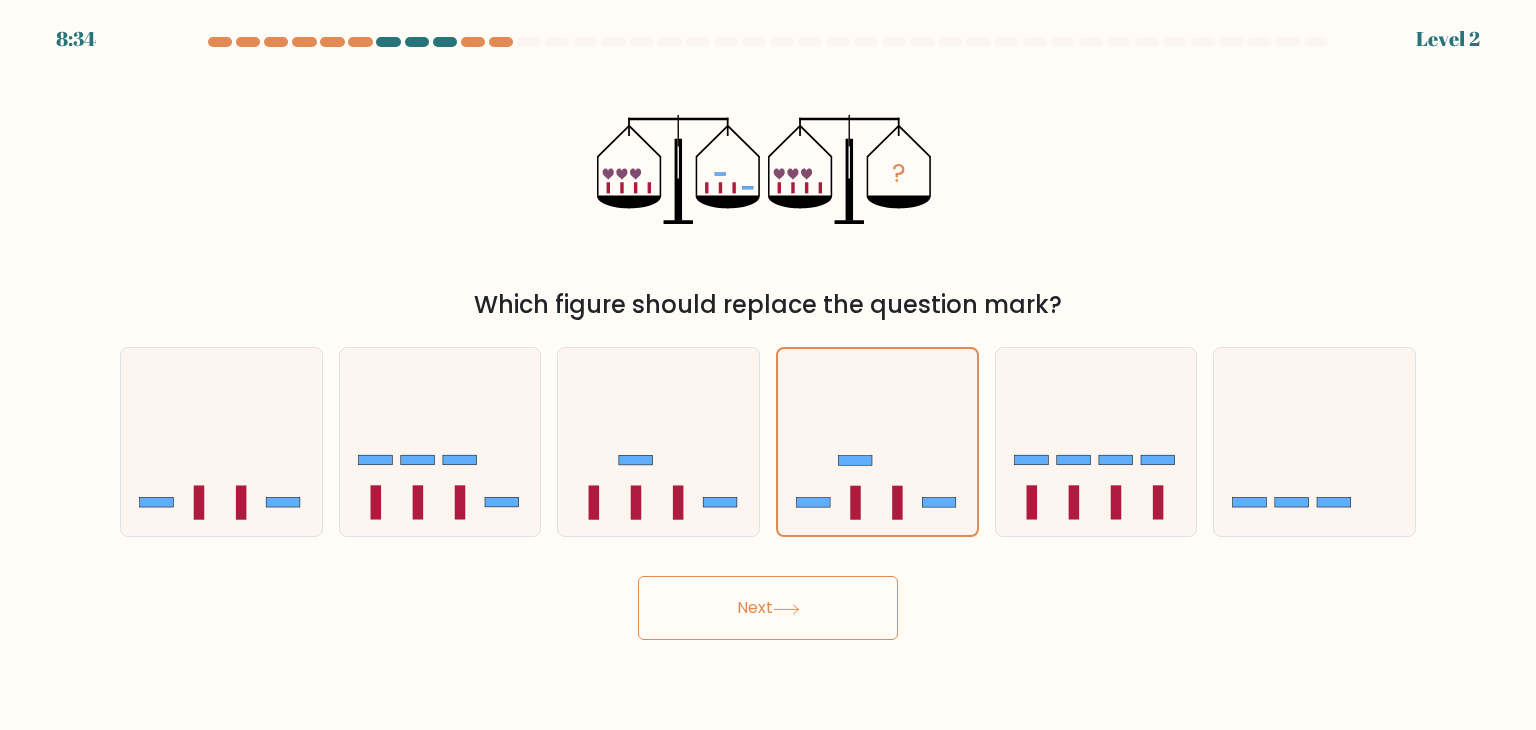 click on "Next" at bounding box center (768, 608) 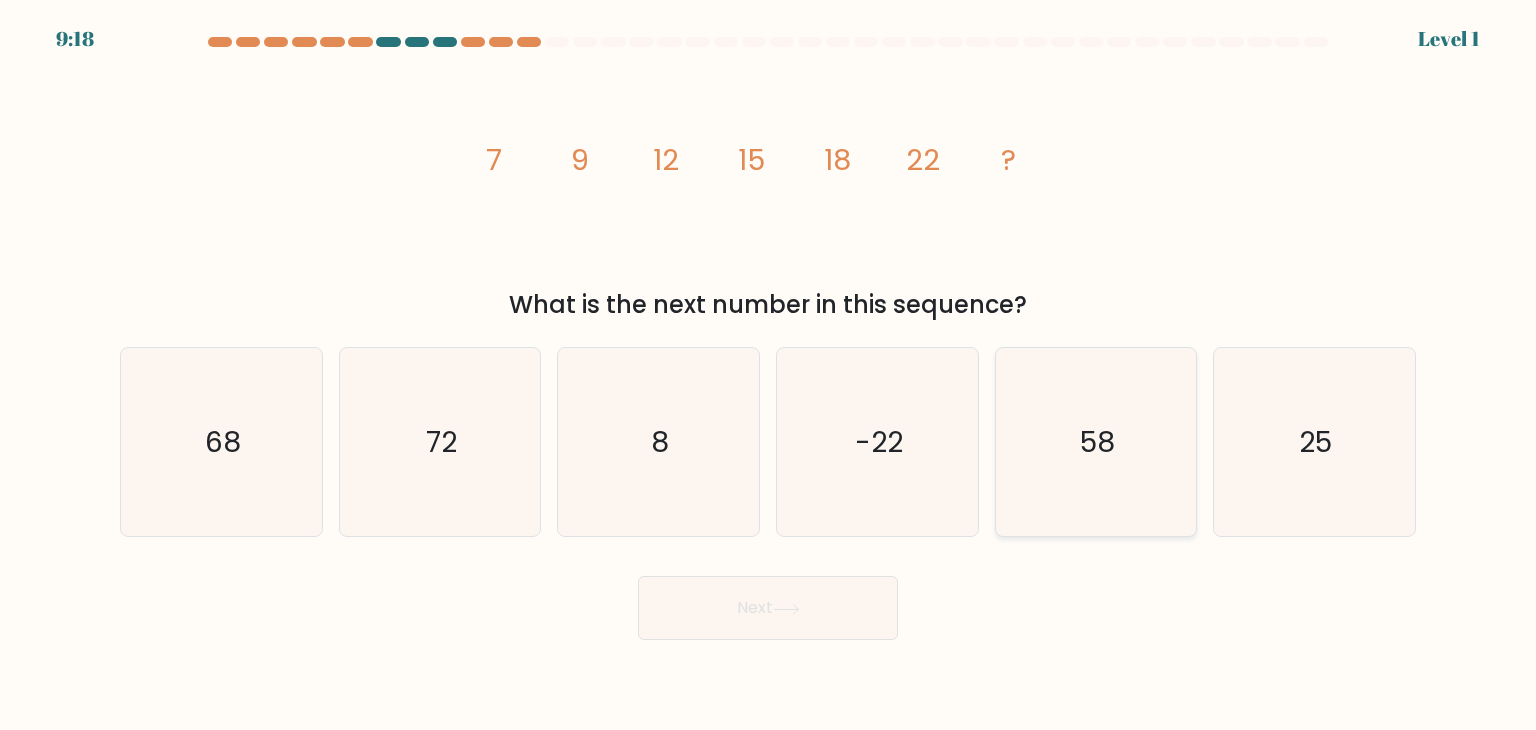 click on "58" 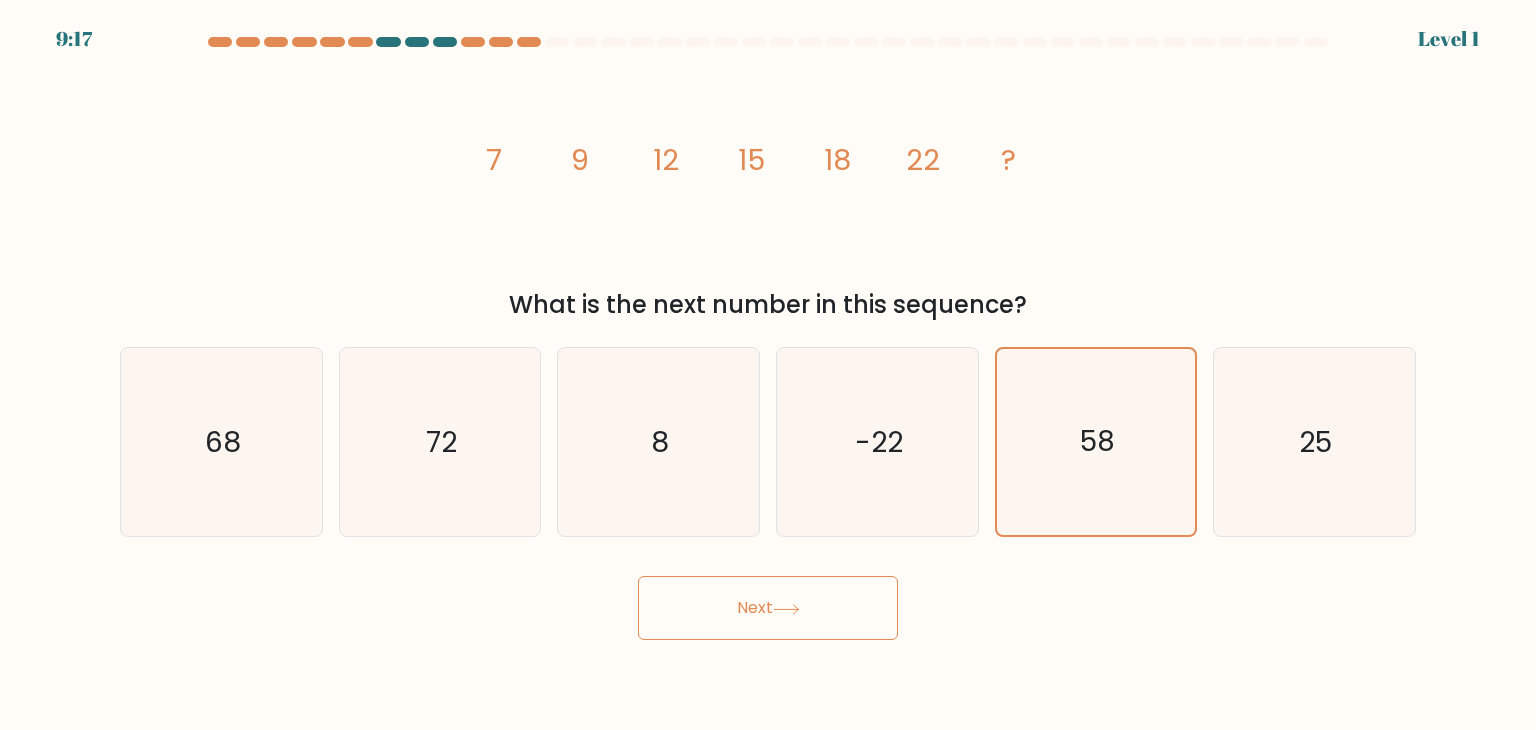 click on "Next" at bounding box center (768, 608) 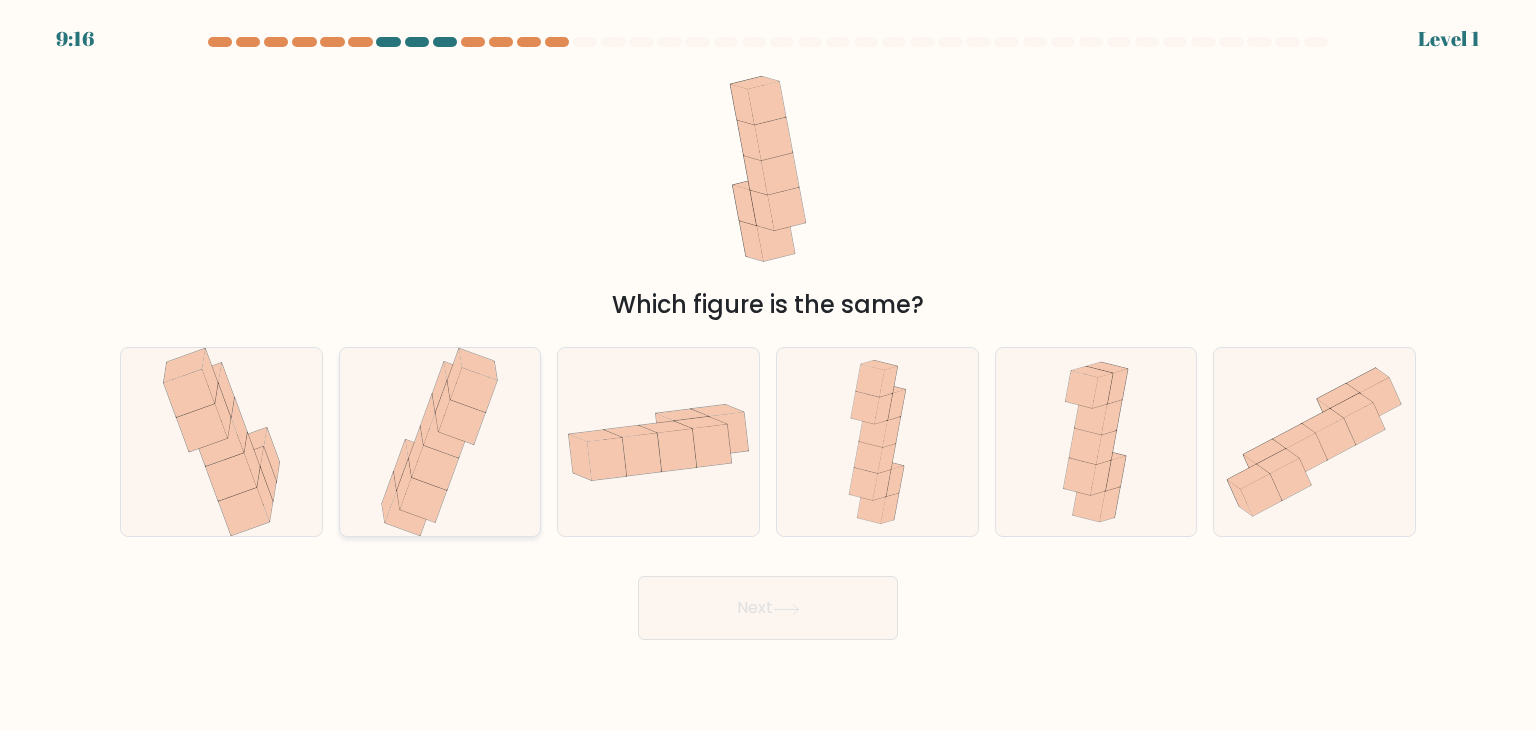 click at bounding box center [440, 442] 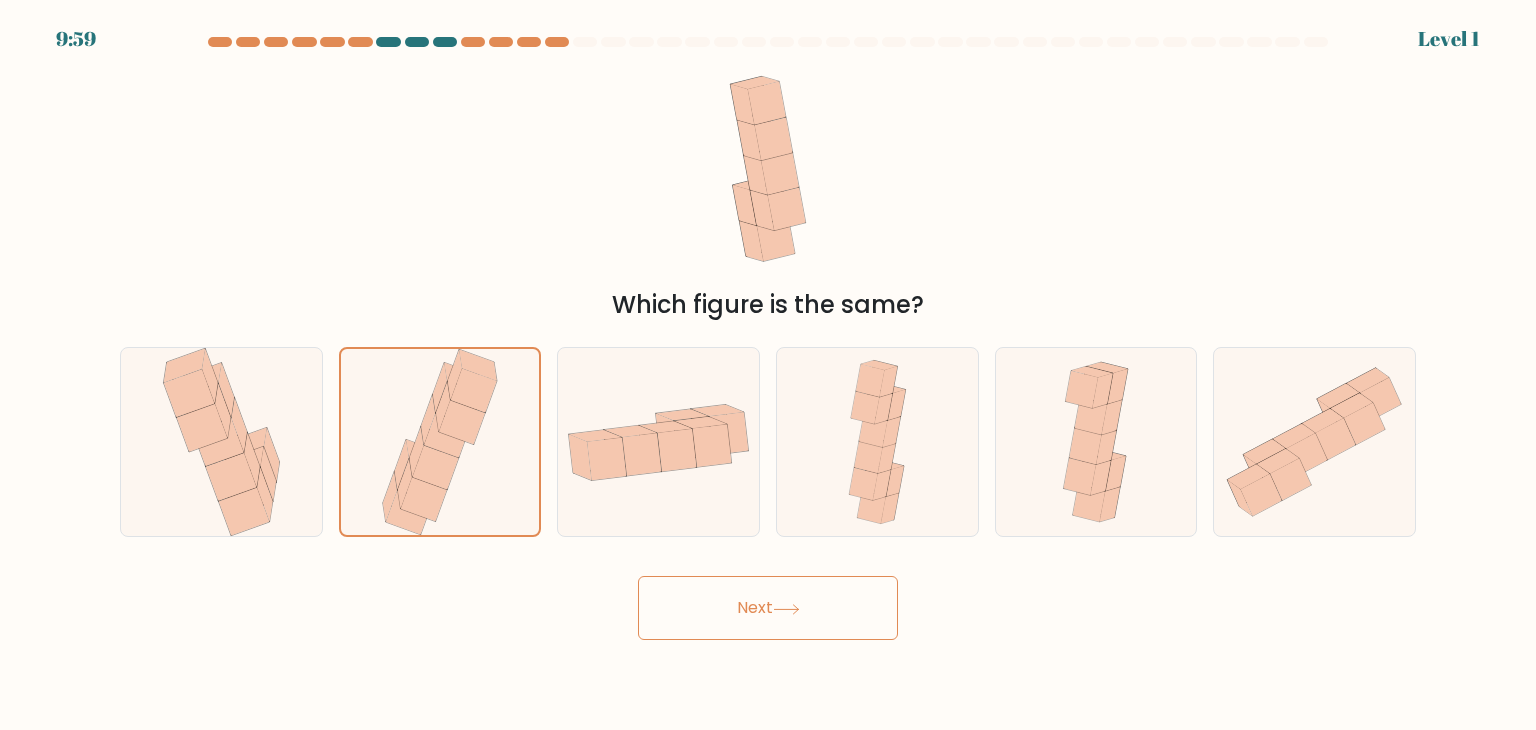 click on "Next" at bounding box center [768, 608] 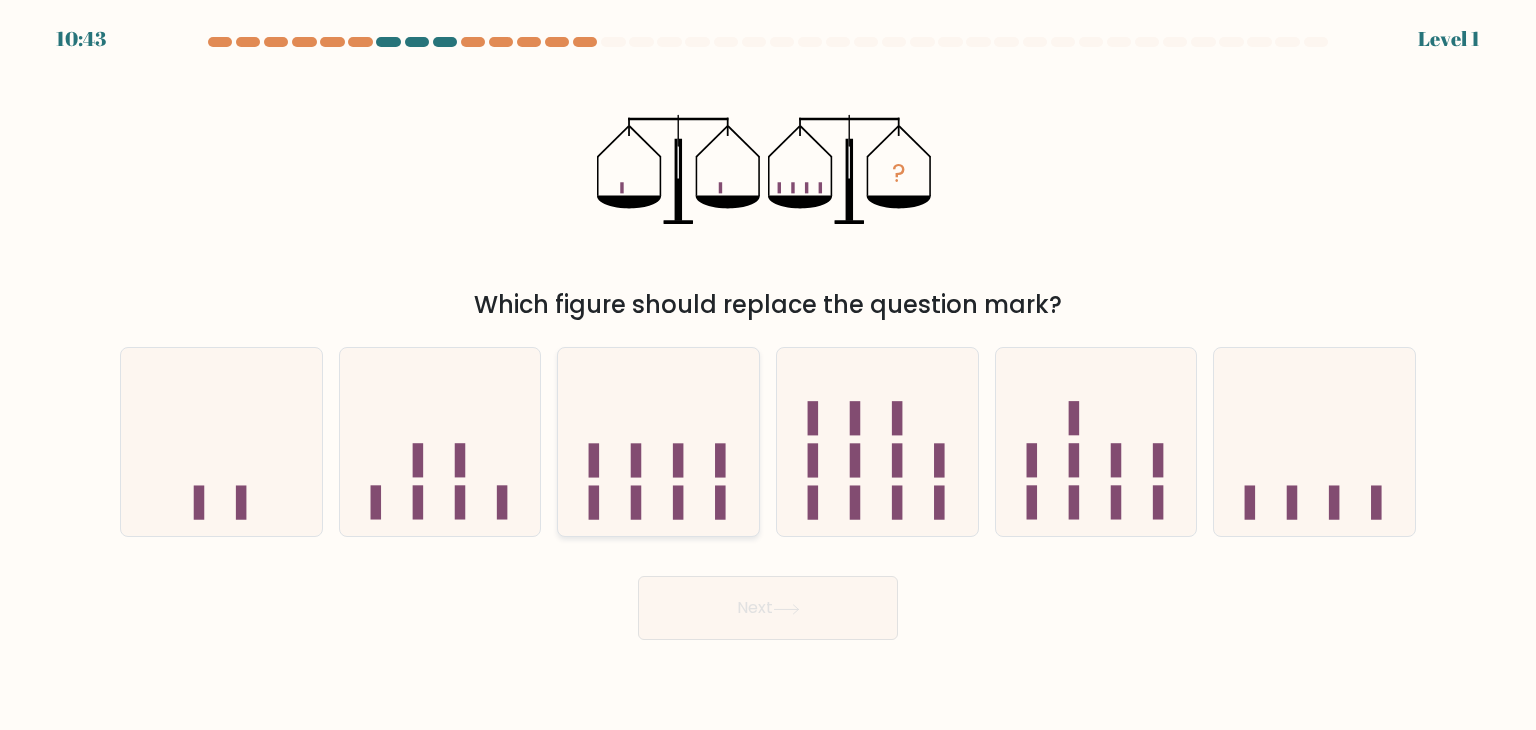 click 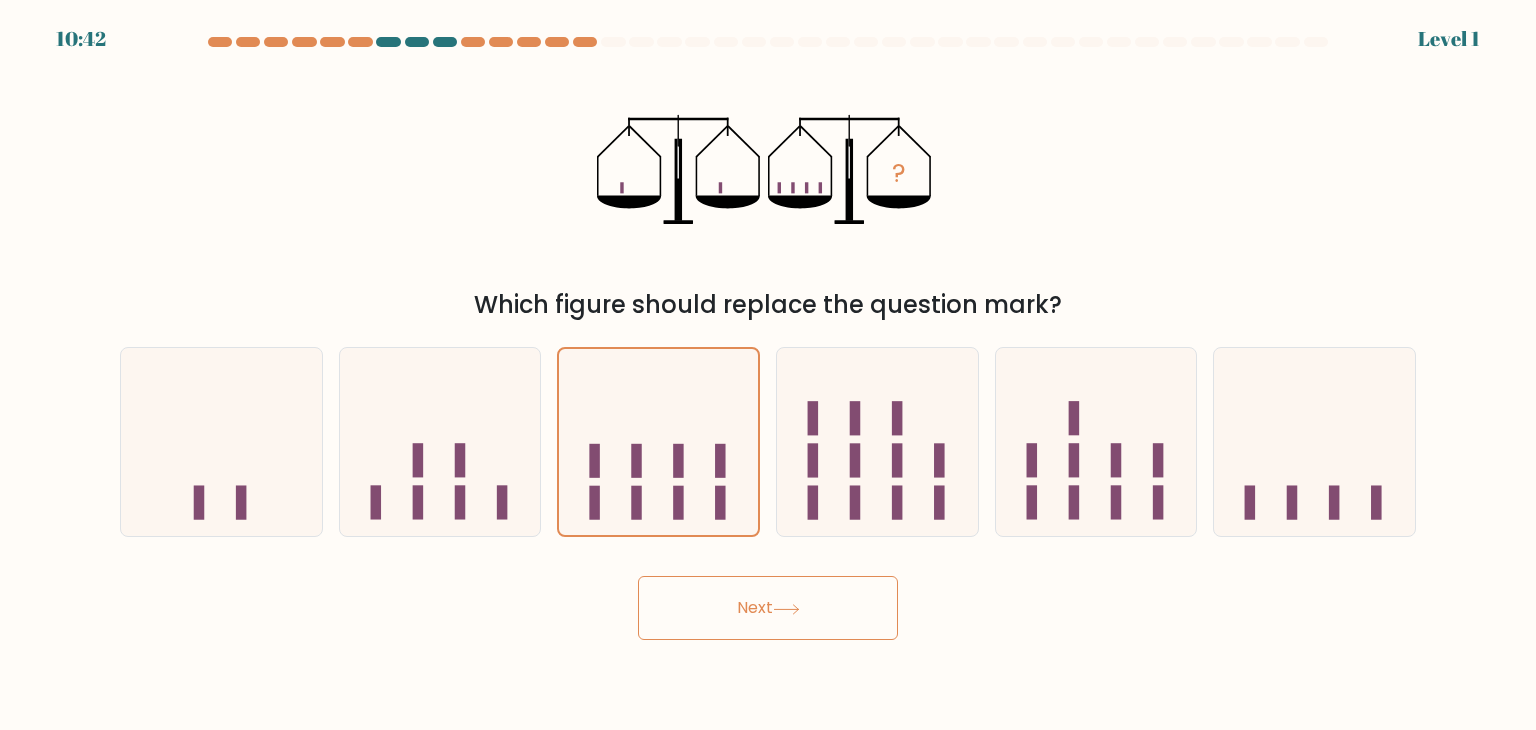 click on "Next" at bounding box center [768, 608] 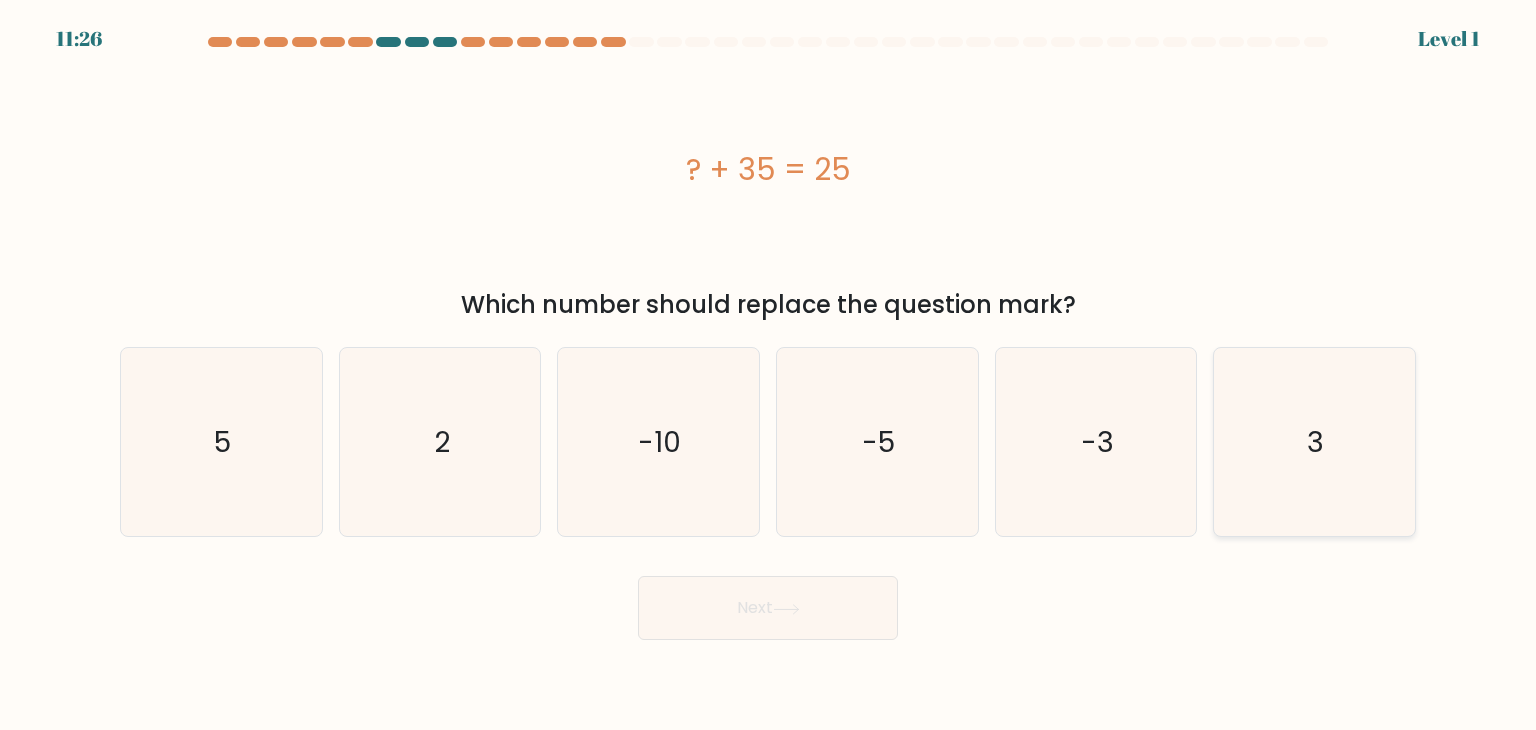 click on "3" 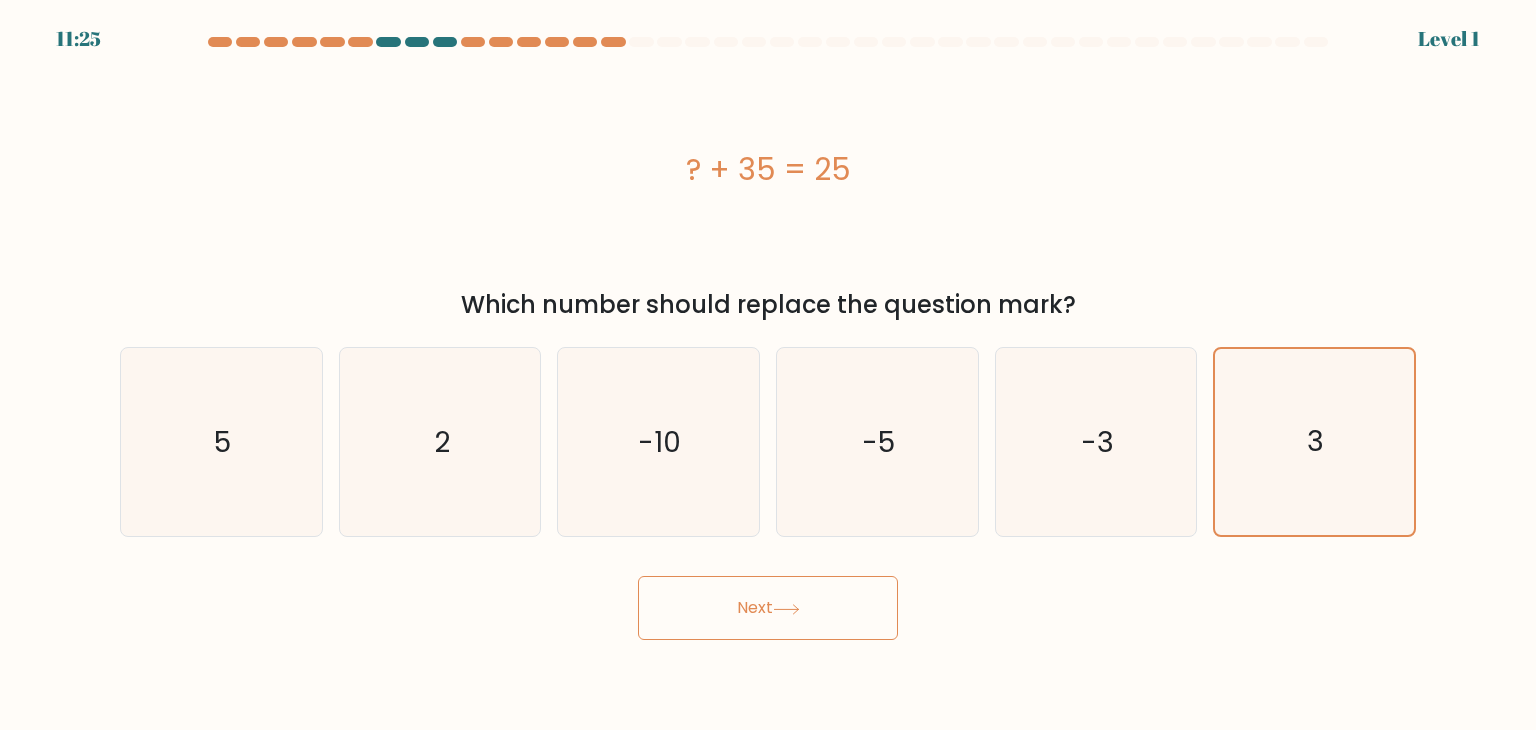 click on "Next" at bounding box center (768, 608) 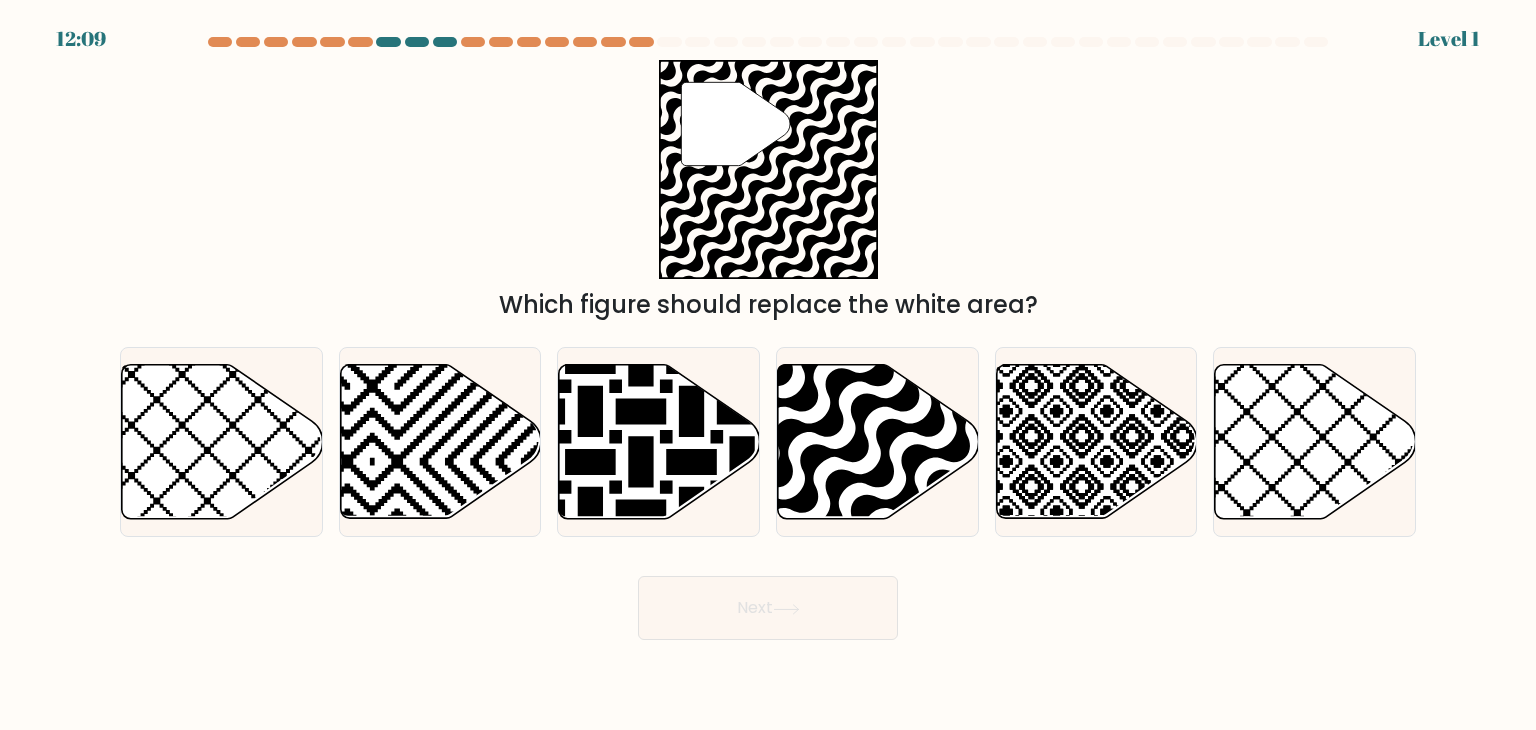 click 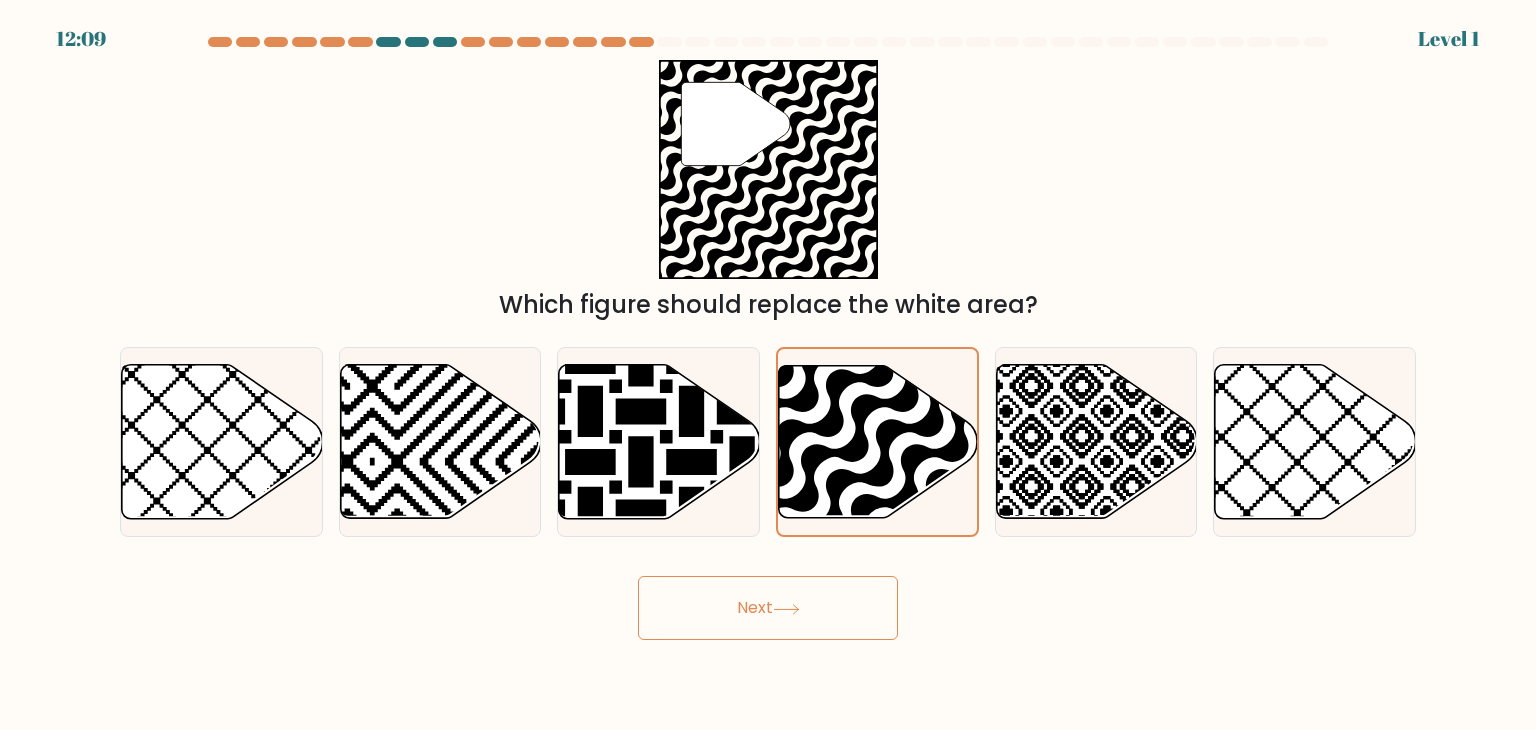 click on "Next" at bounding box center [768, 608] 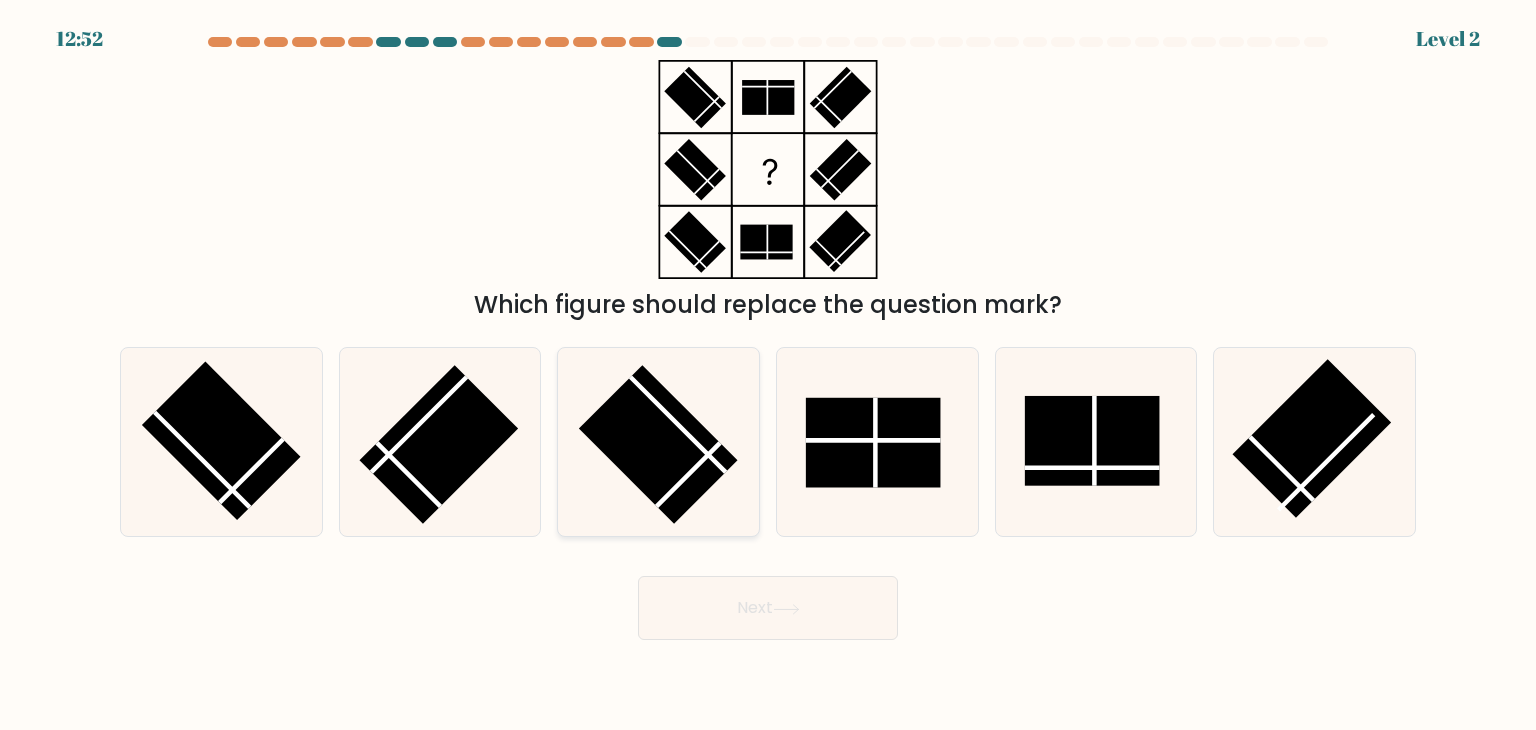 click 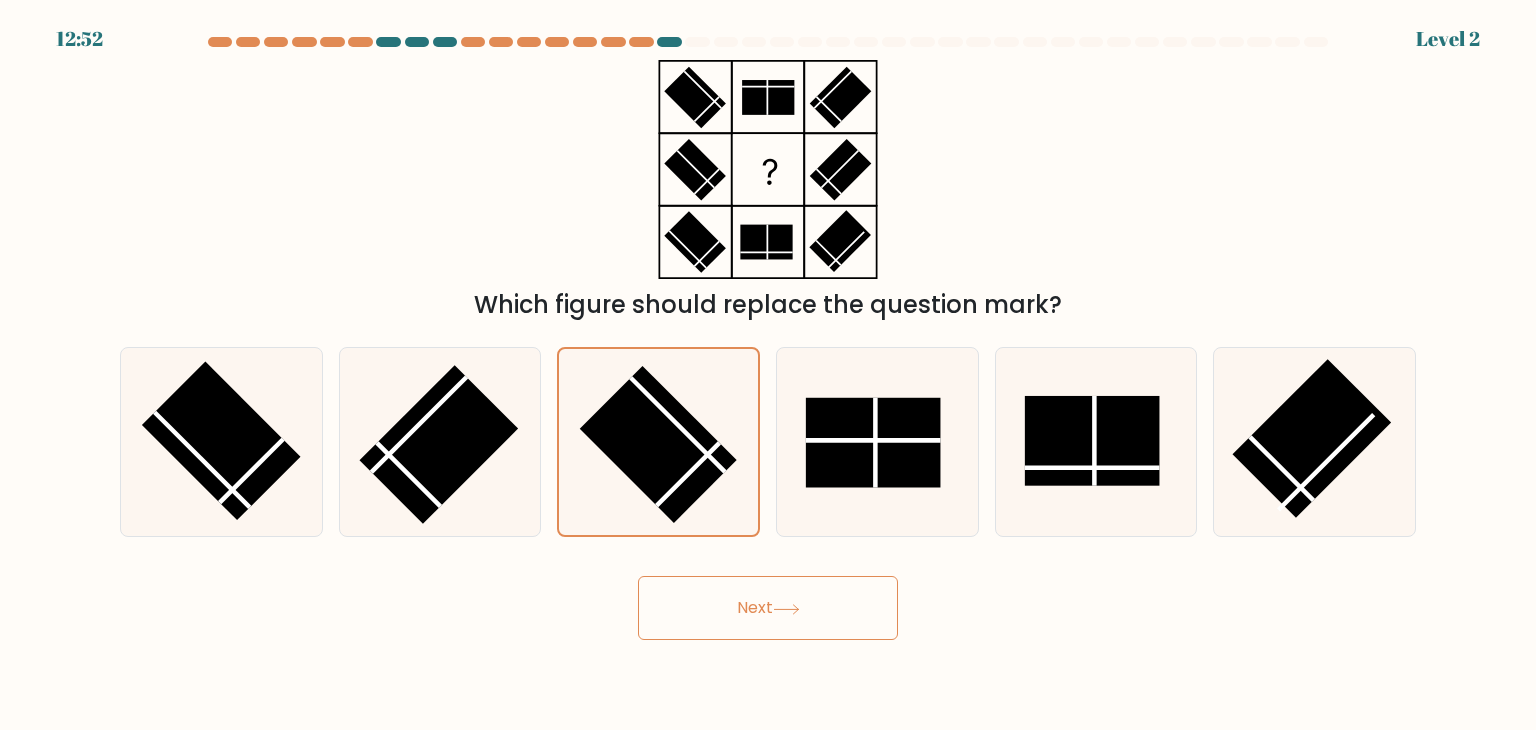 click on "Next" at bounding box center (768, 608) 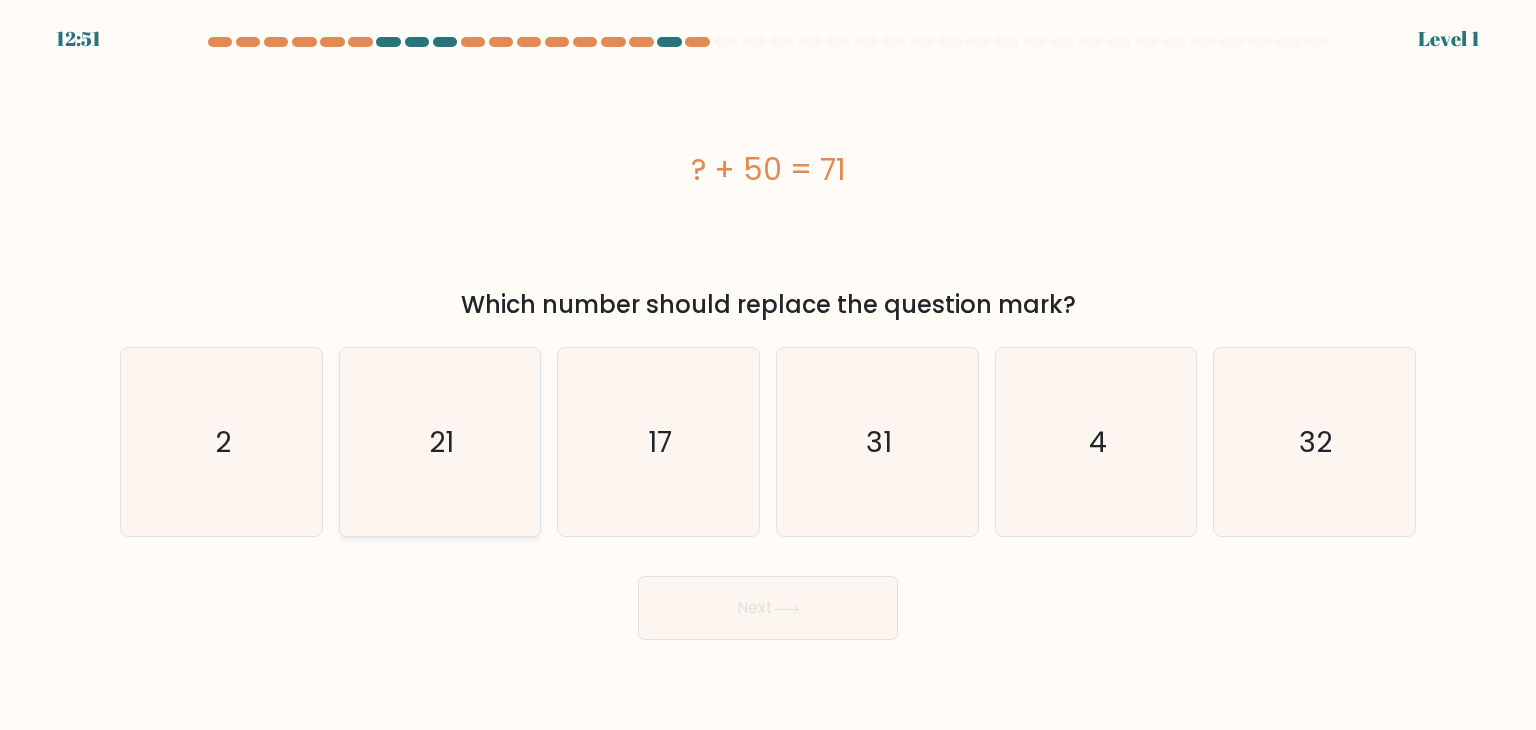 click on "21" 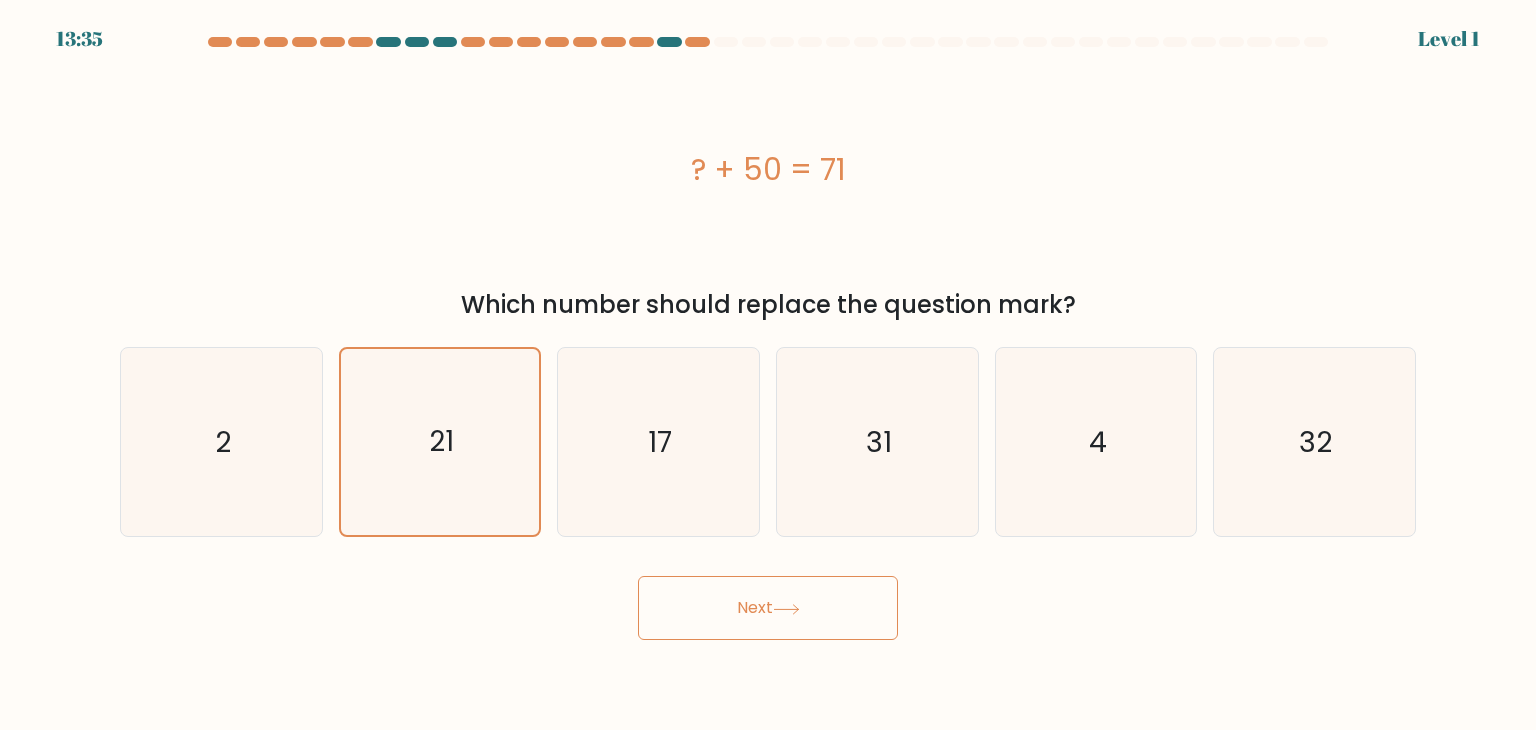 click on "Next" at bounding box center [768, 608] 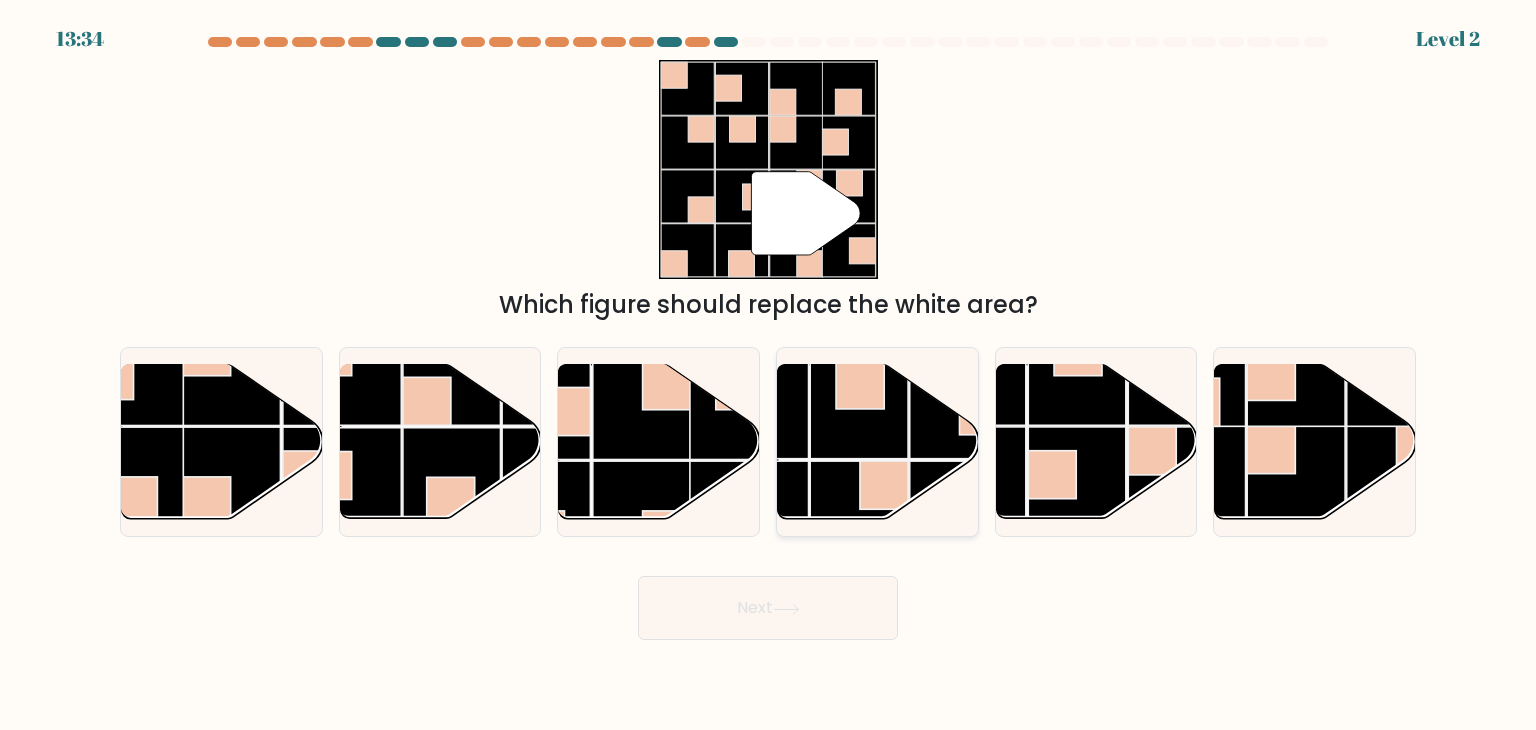 click 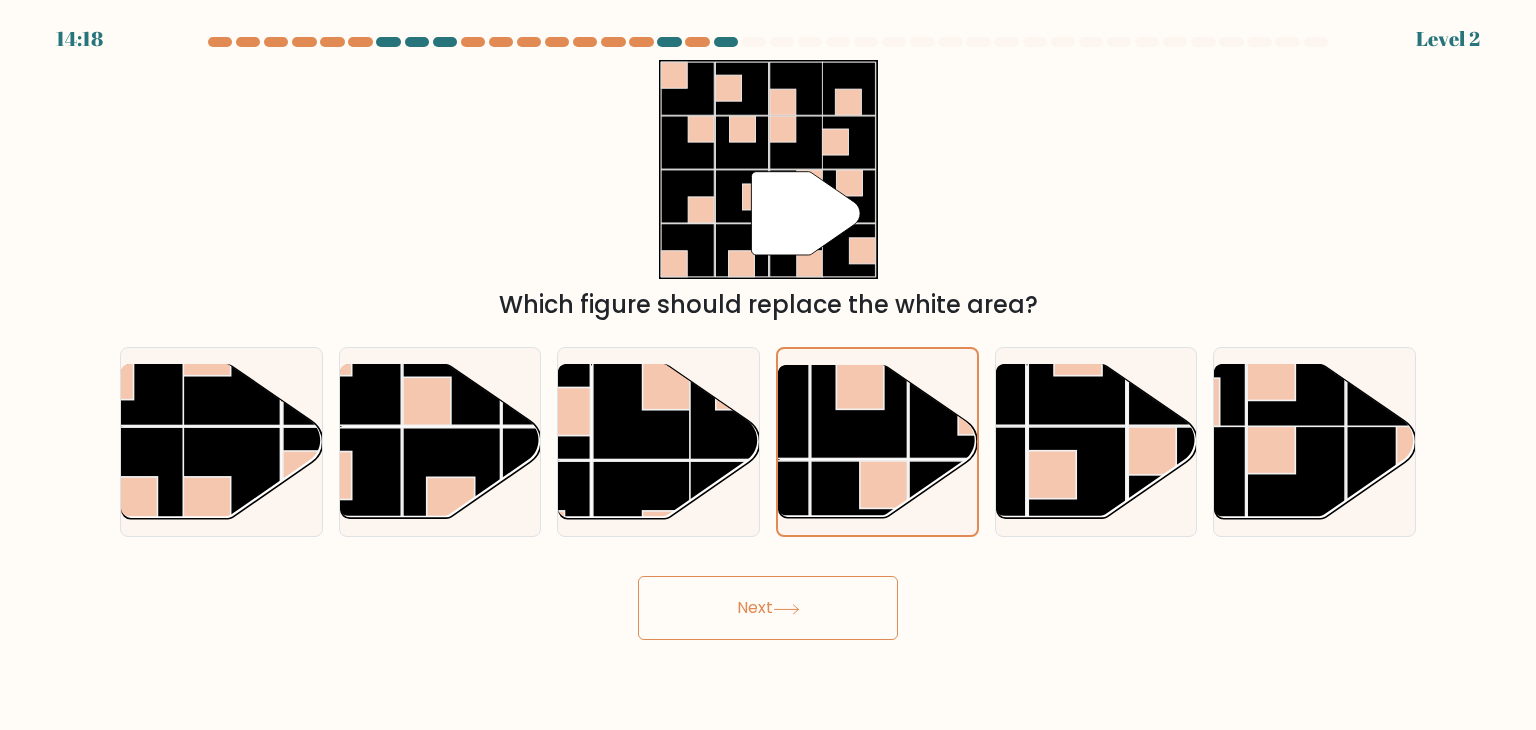 click on "Next" at bounding box center (768, 608) 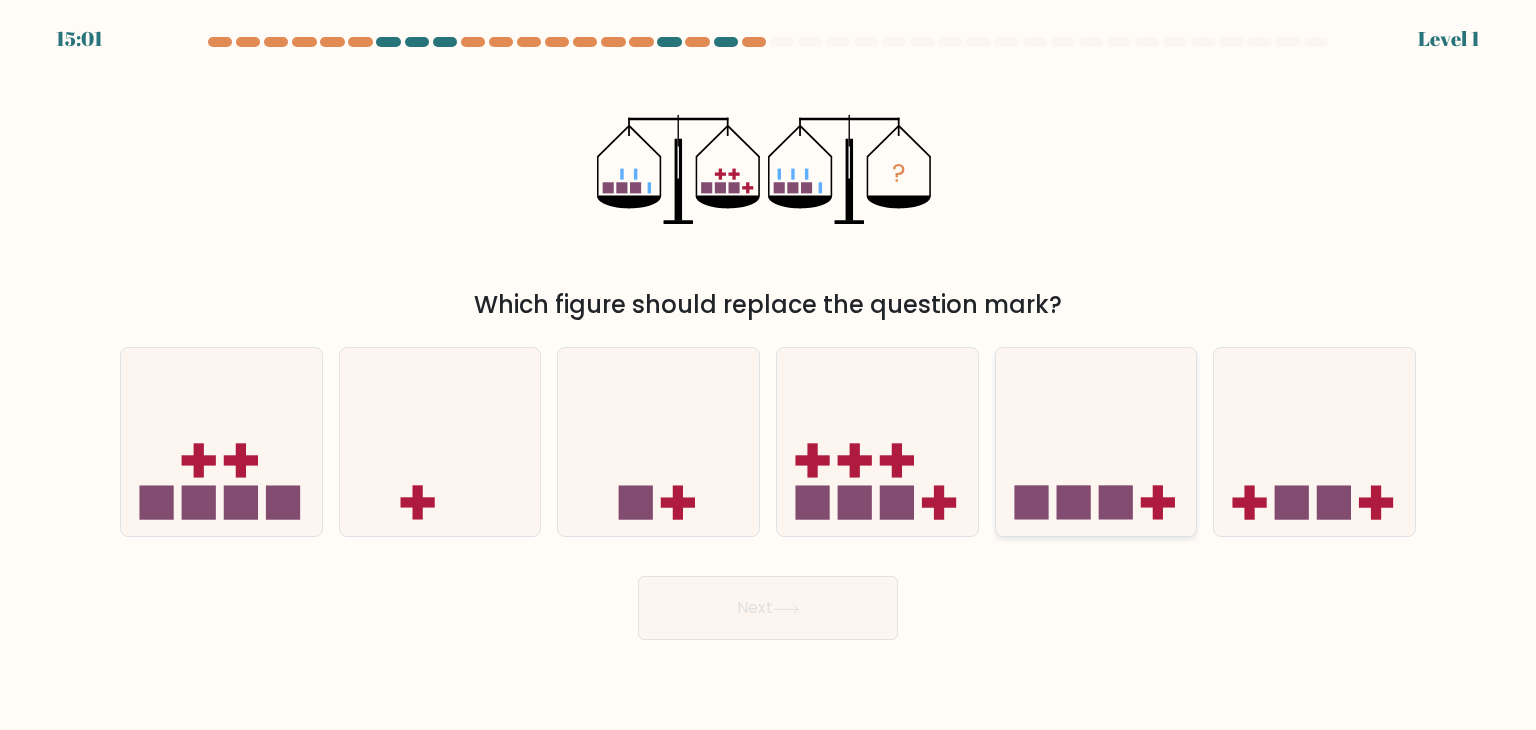 click 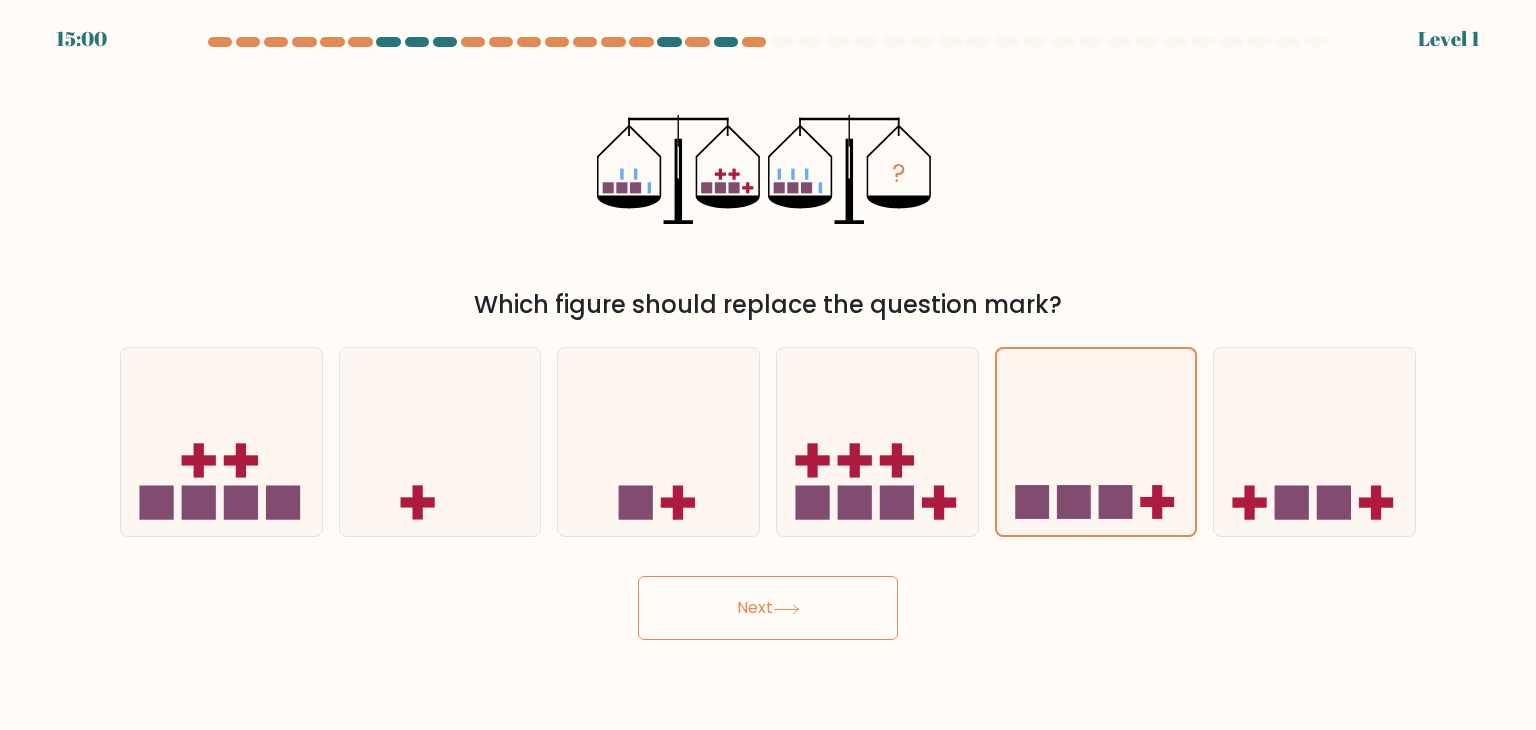 click on "Next" at bounding box center [768, 608] 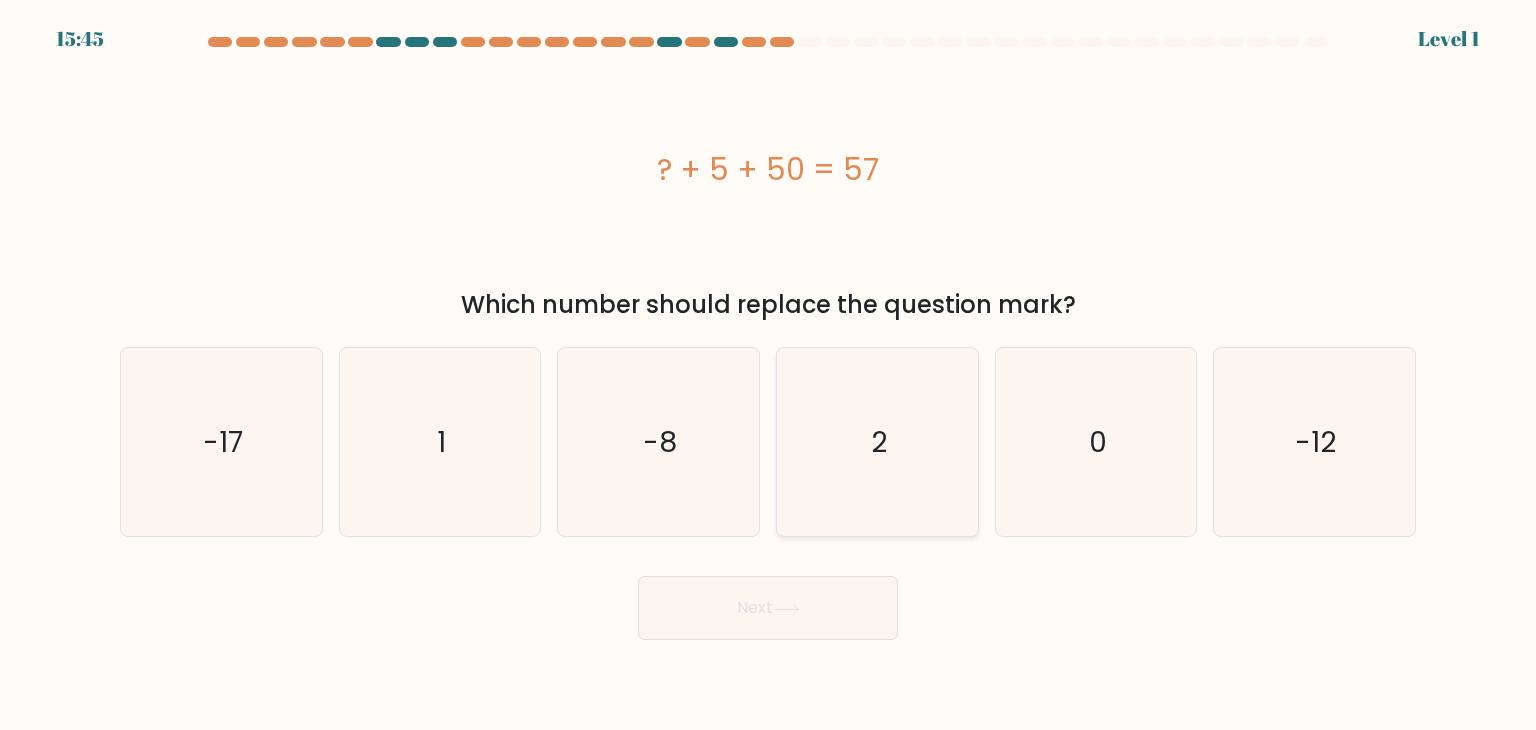 click on "2" 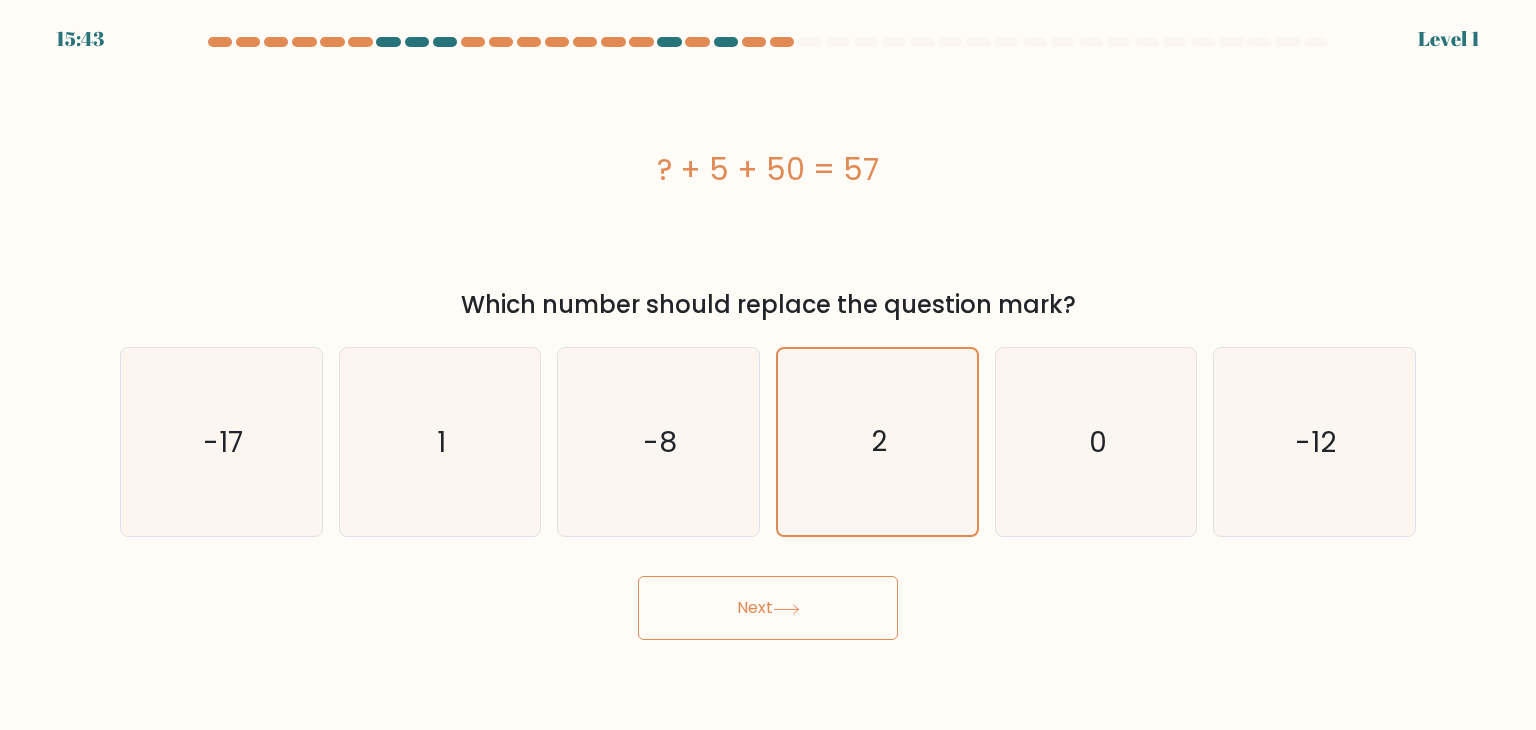 drag, startPoint x: 753, startPoint y: 601, endPoint x: 716, endPoint y: 617, distance: 40.311287 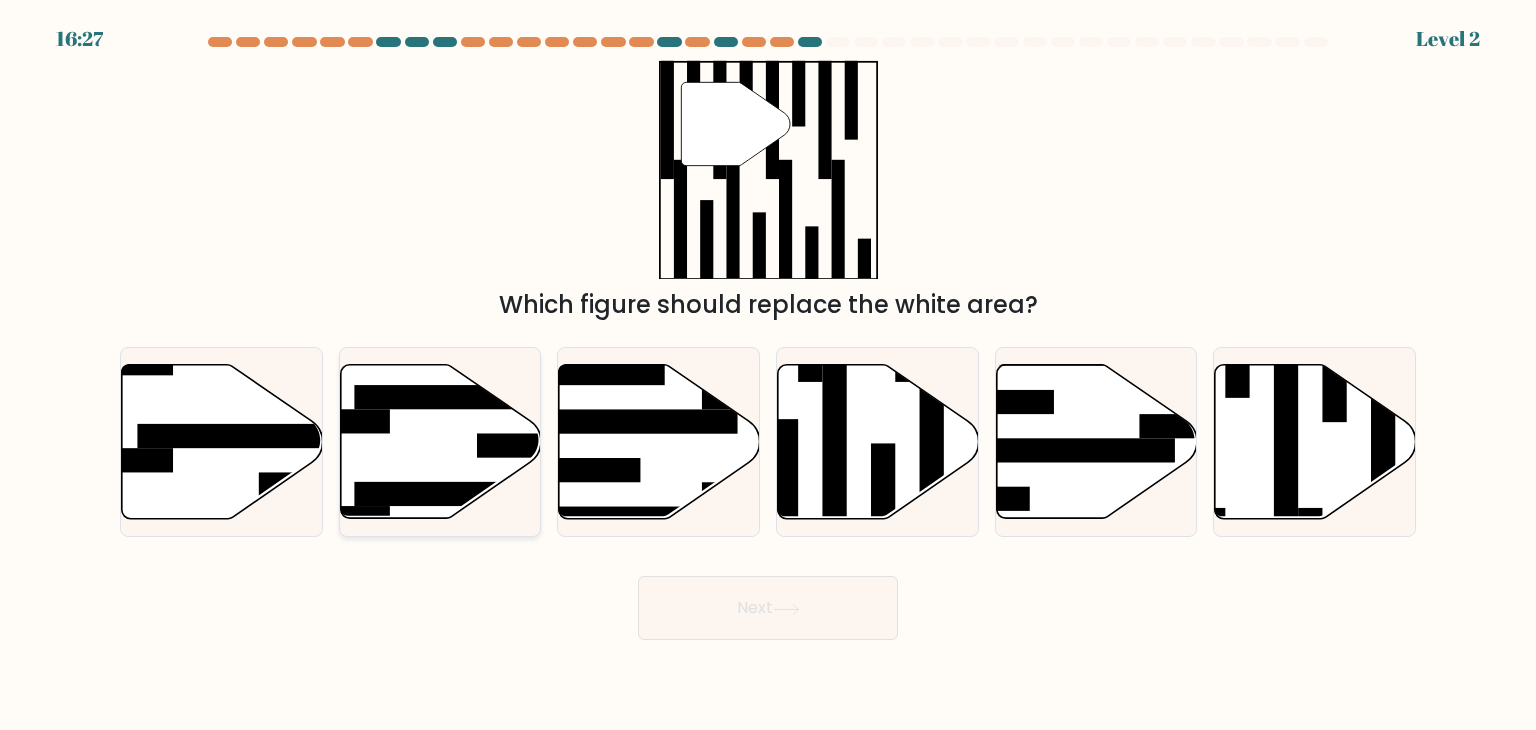 click 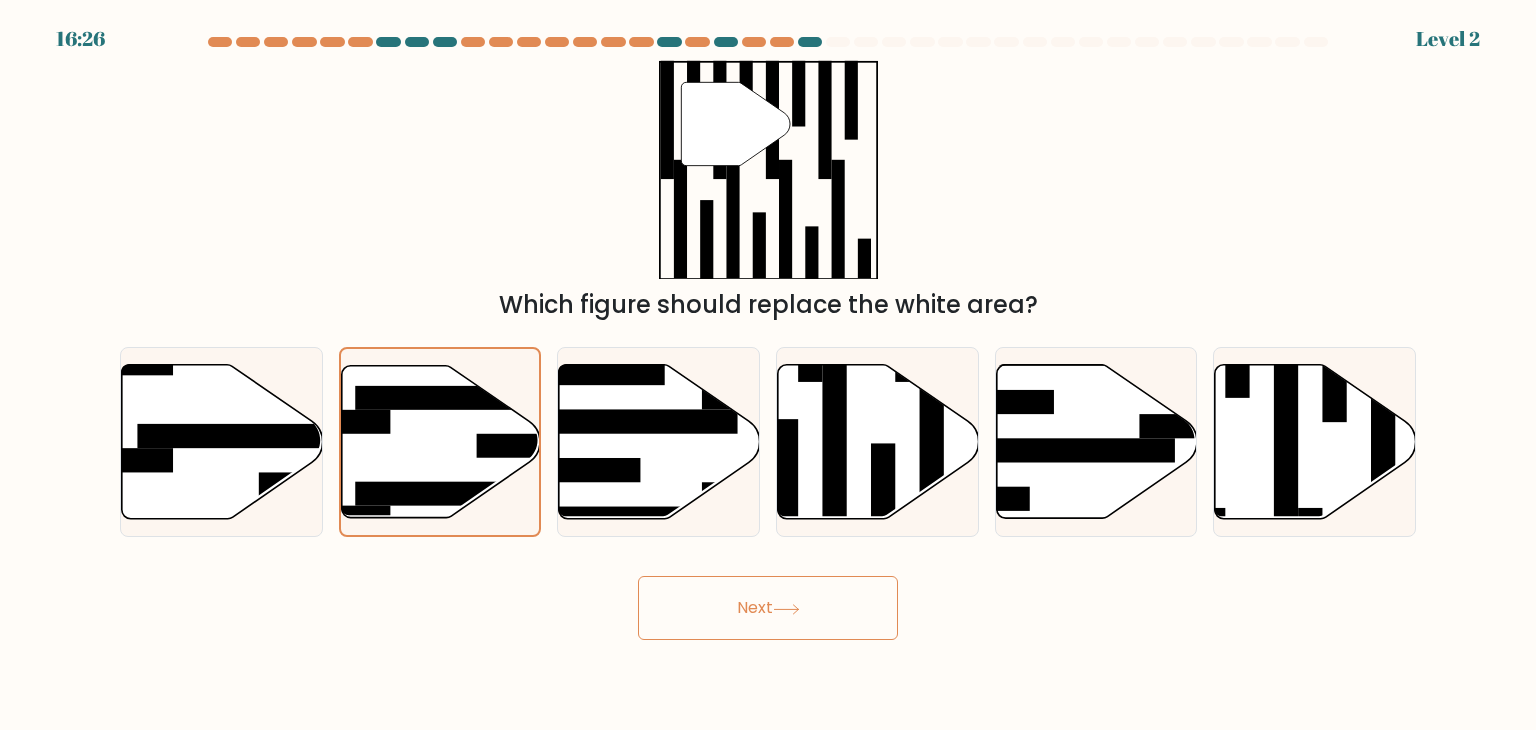 click on "16:26
Level 2" at bounding box center (768, 365) 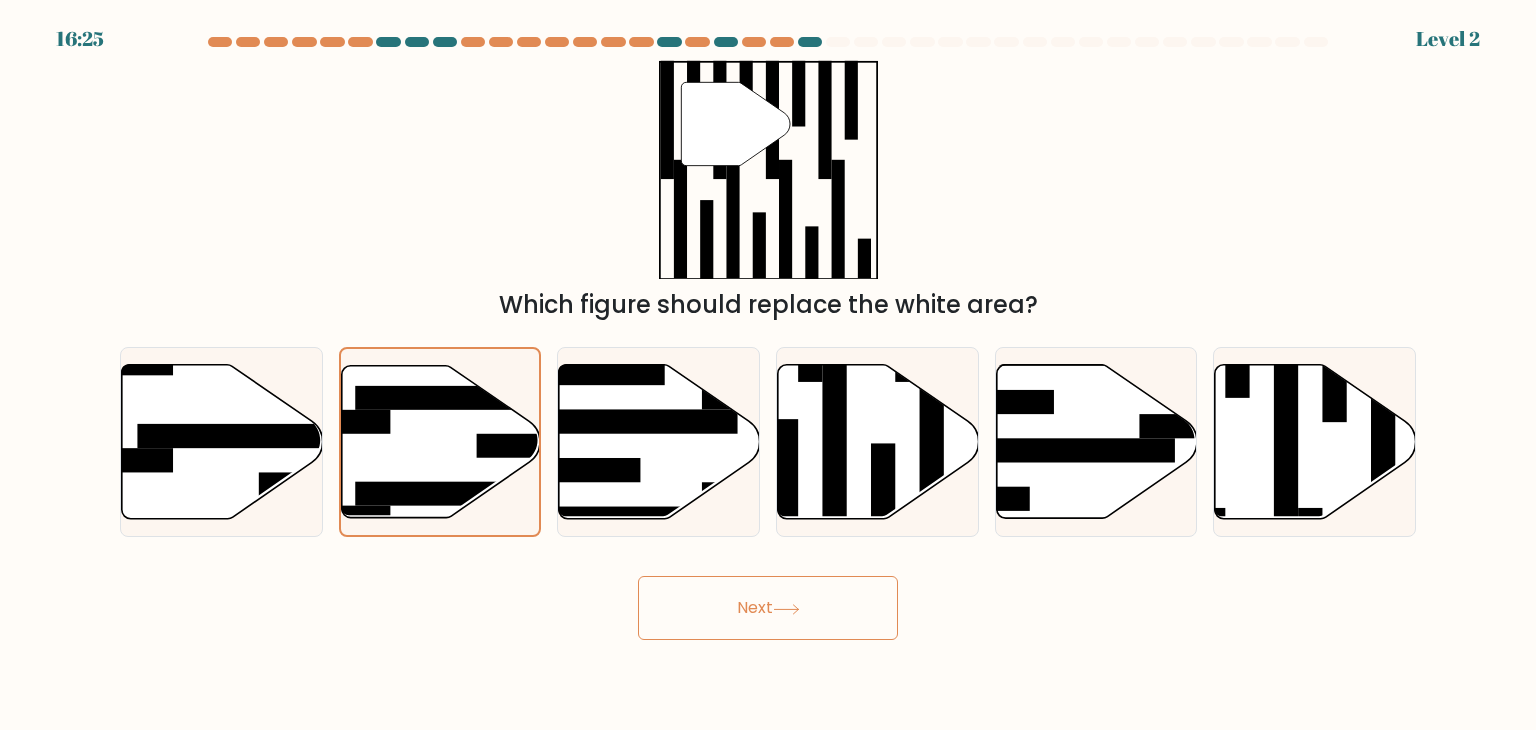 click on "Next" at bounding box center (768, 608) 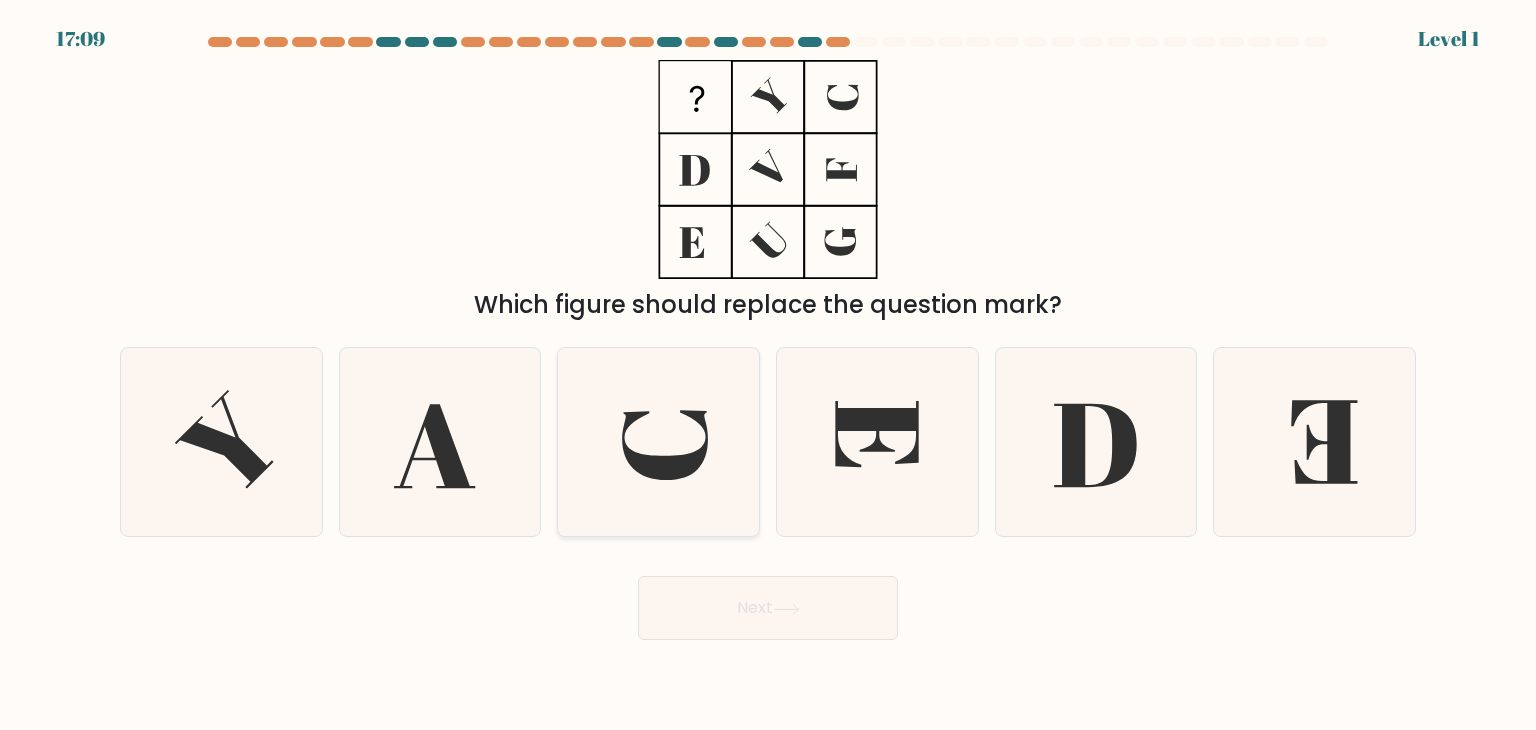 click 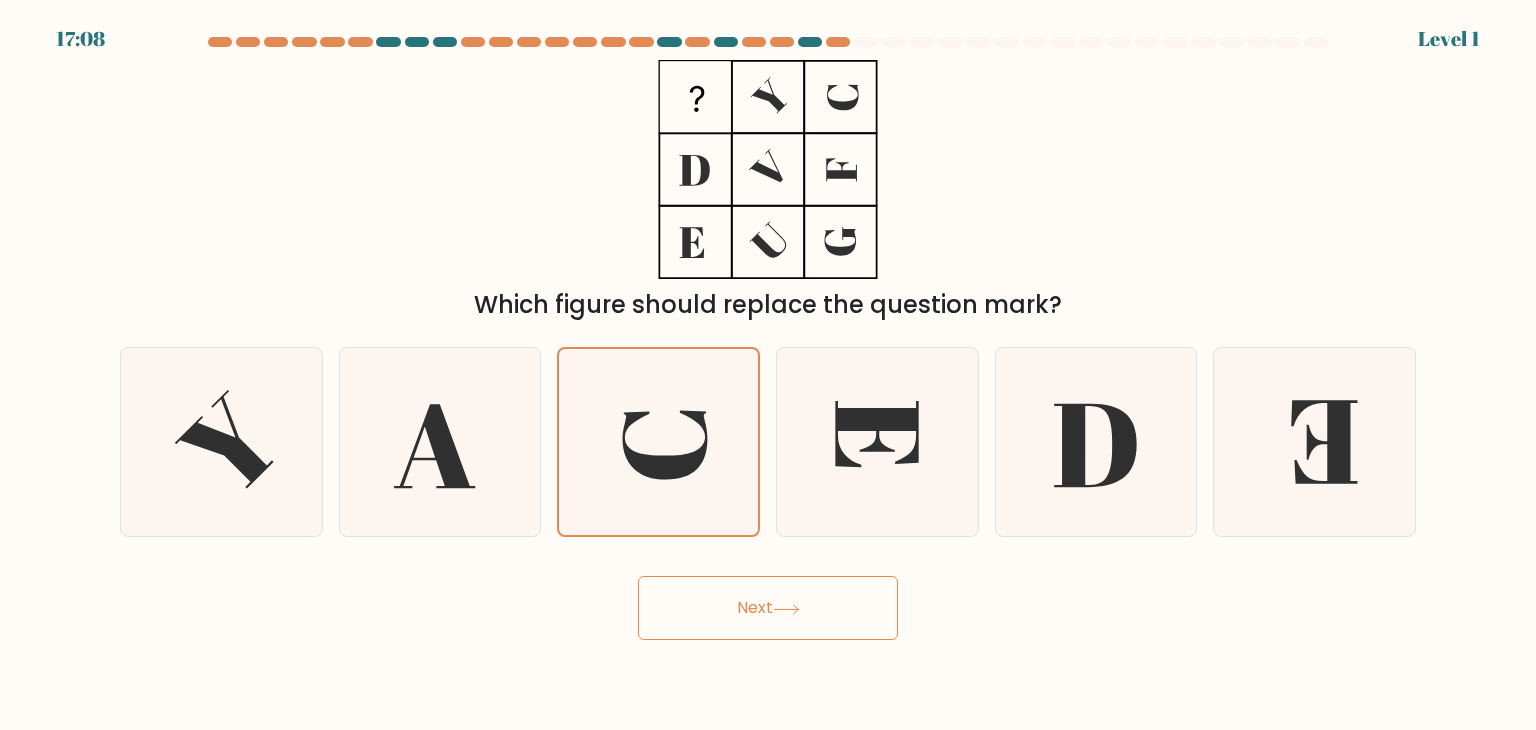 click on "Next" at bounding box center (768, 608) 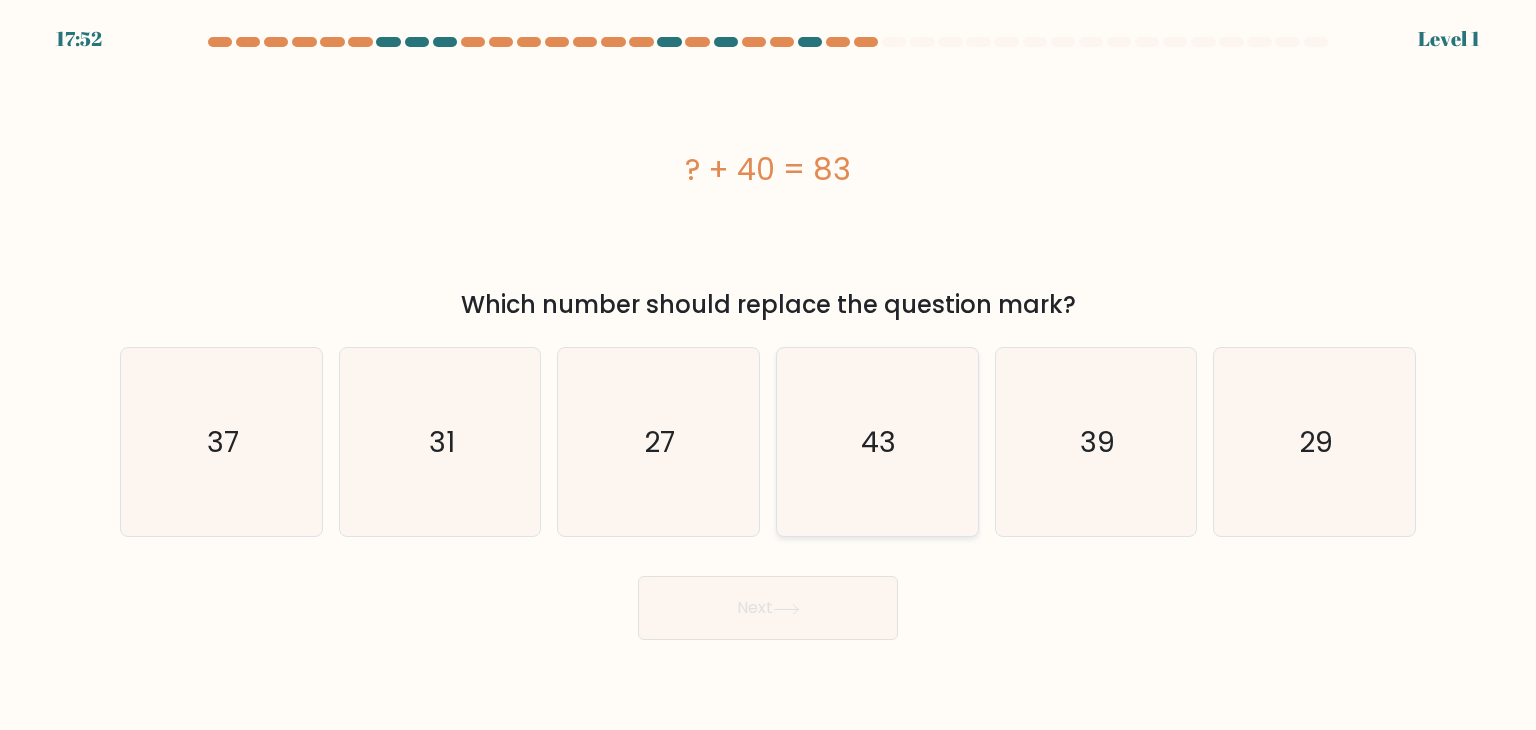 click on "43" 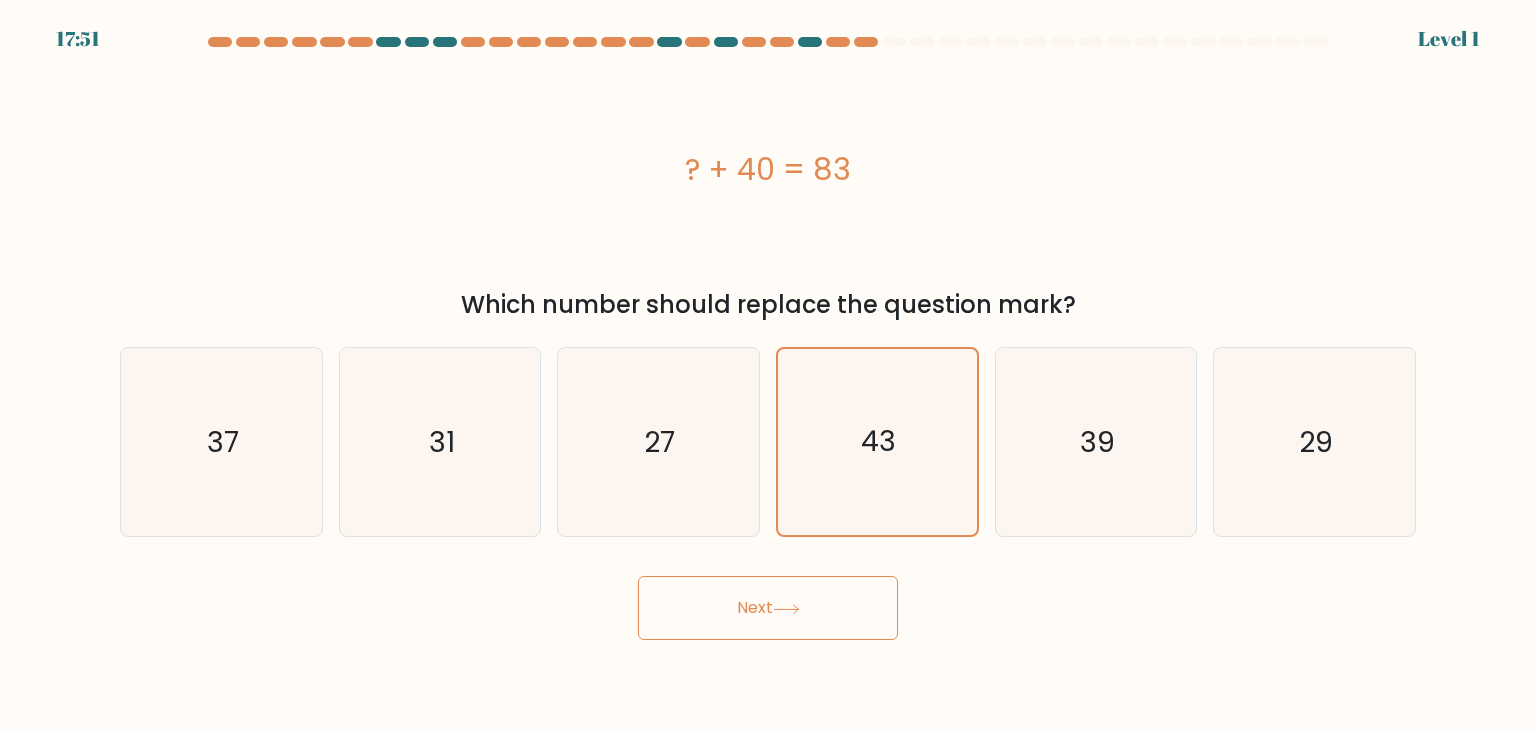 click on "Next" at bounding box center (768, 608) 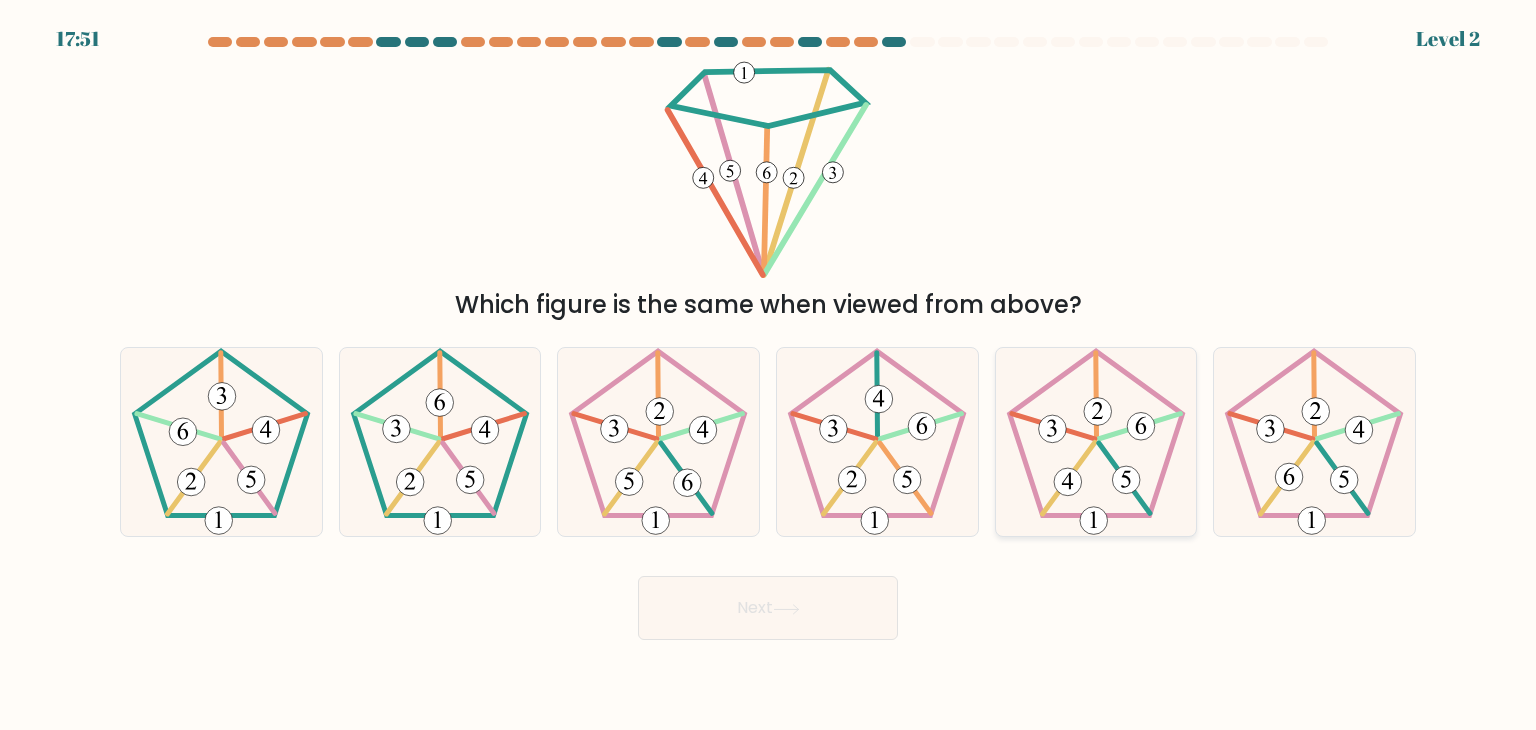click 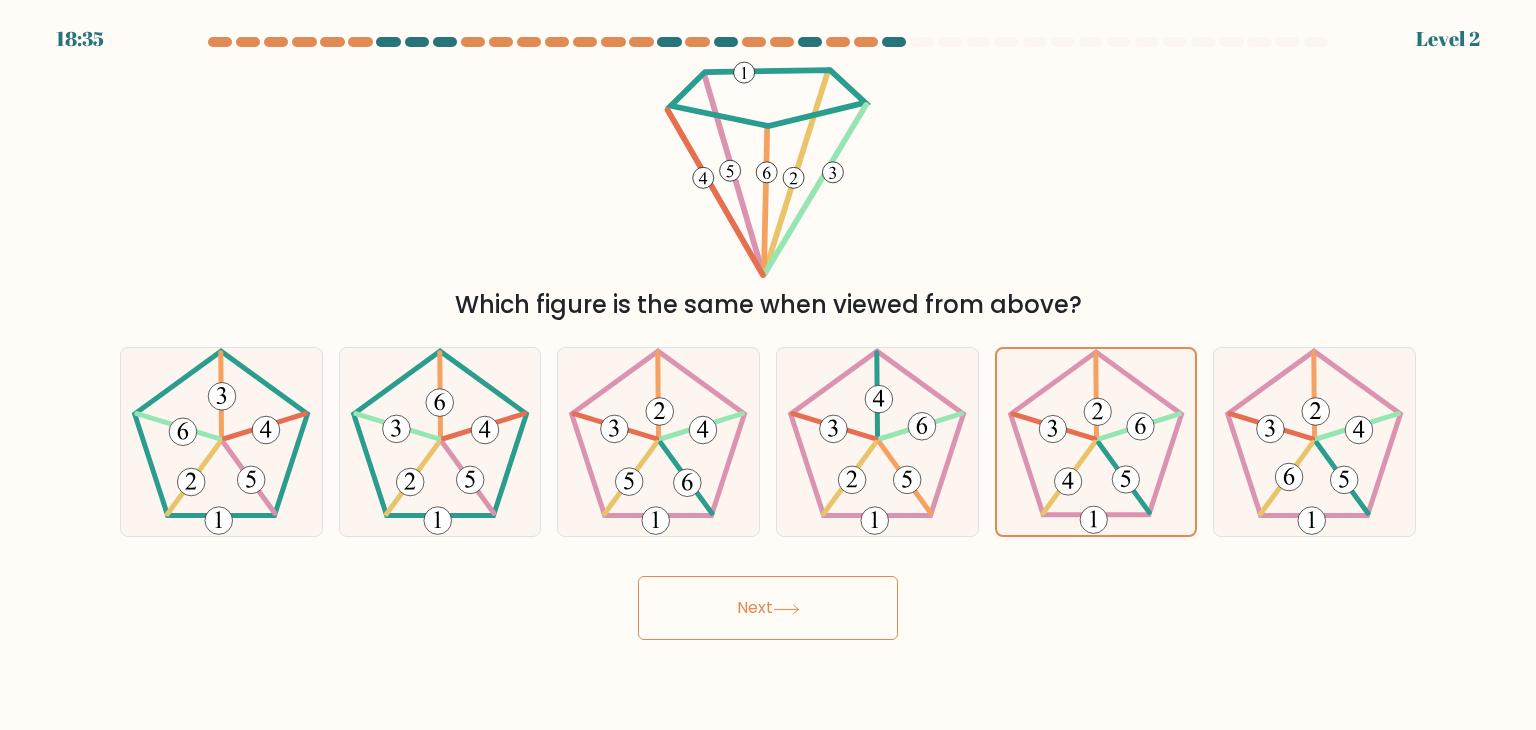 click on "Next" at bounding box center [768, 608] 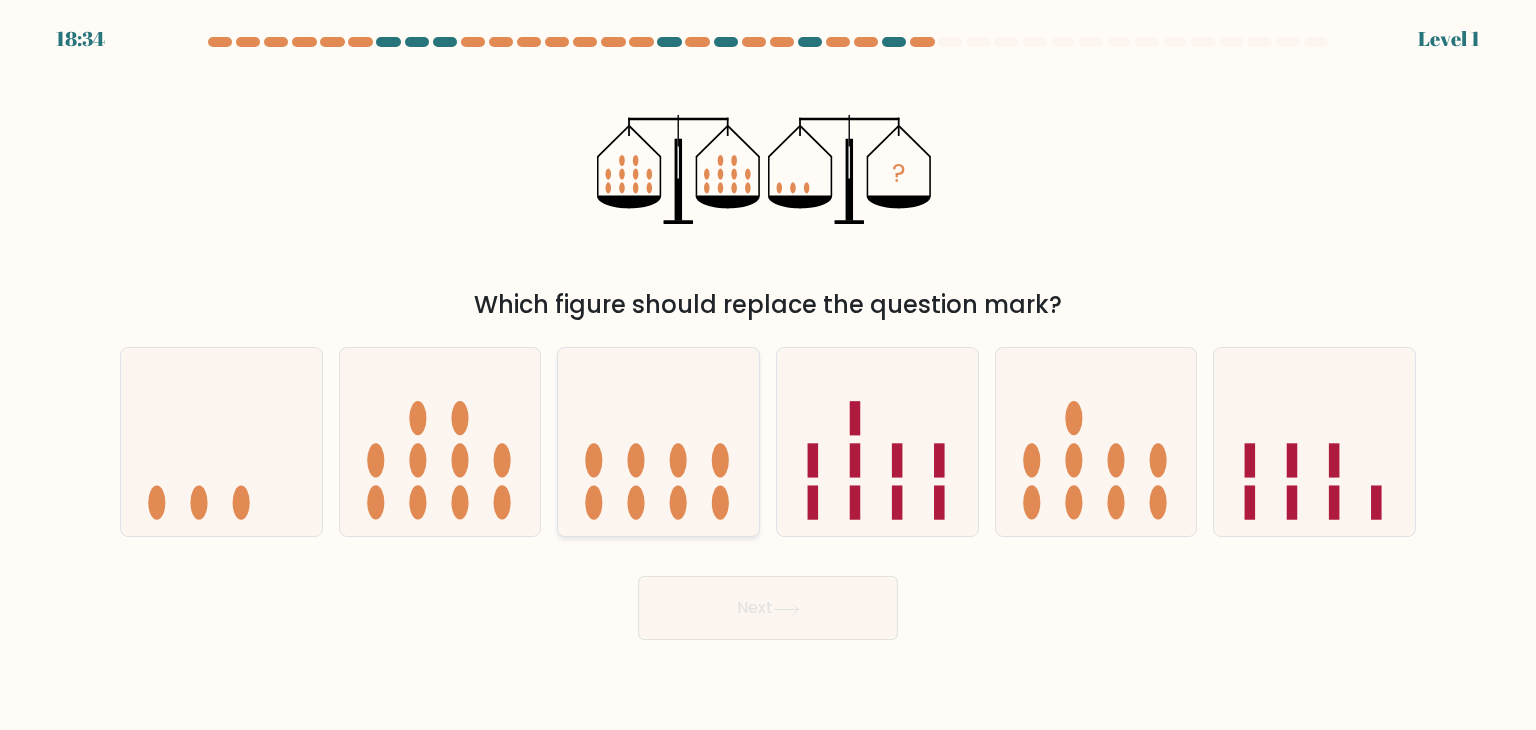 click 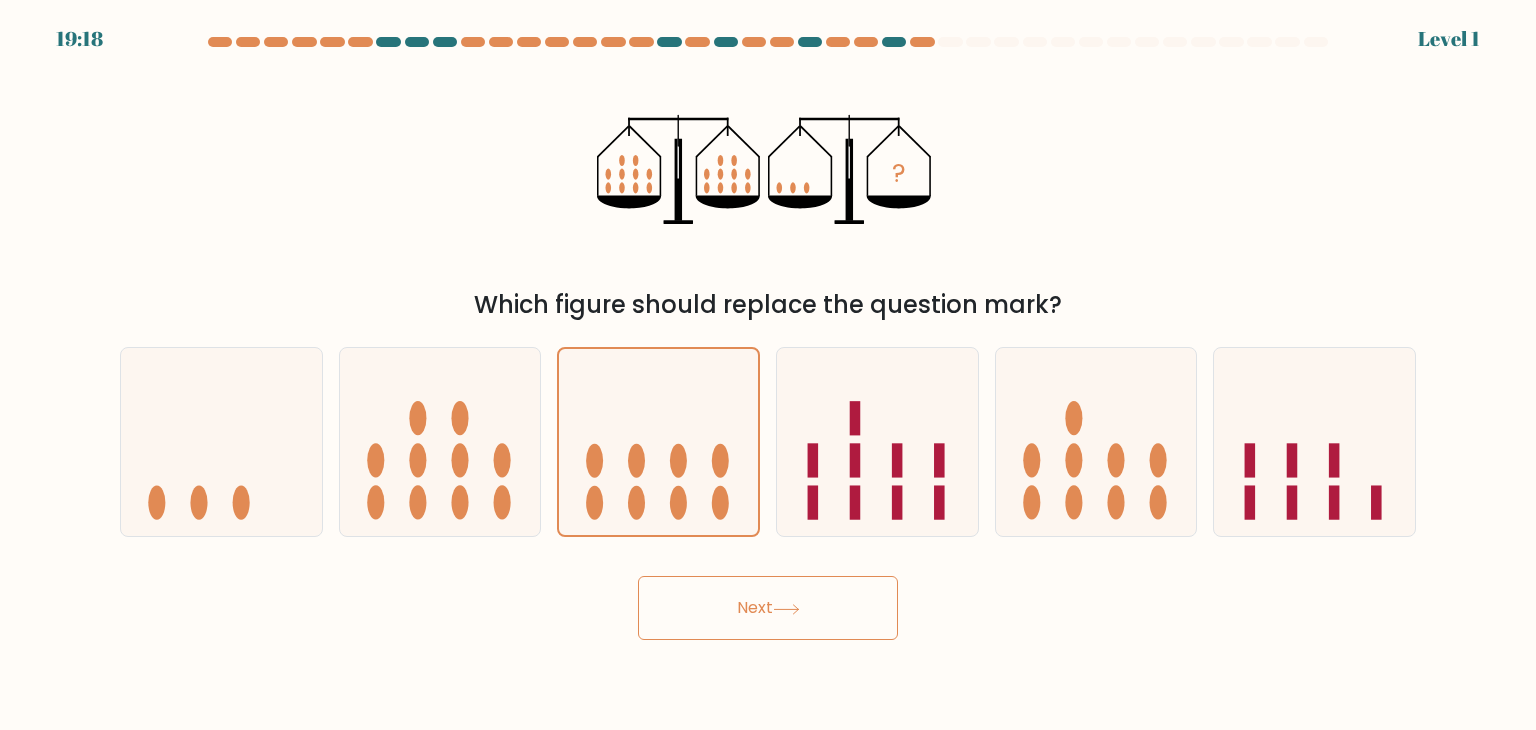 click on "Next" at bounding box center (768, 608) 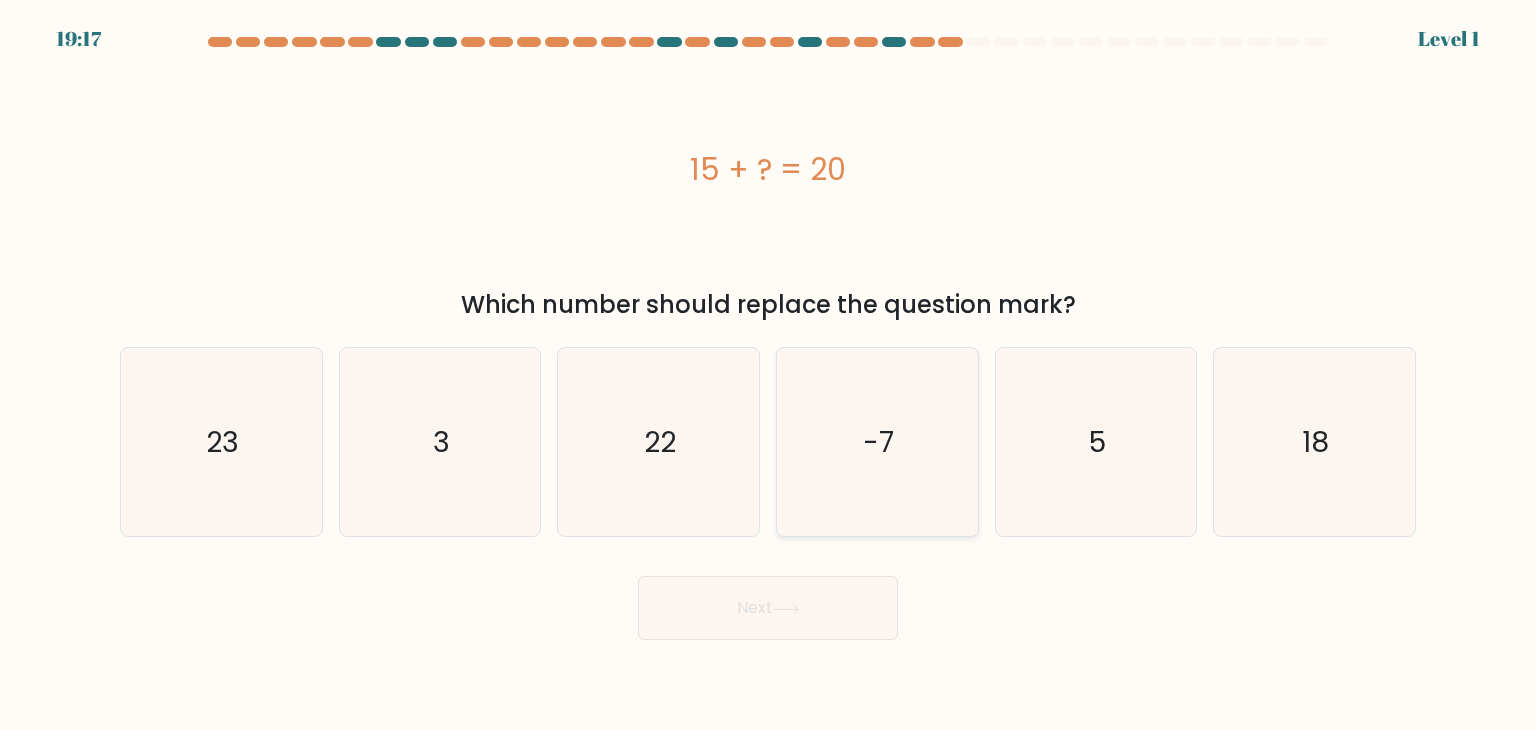 click on "-7" 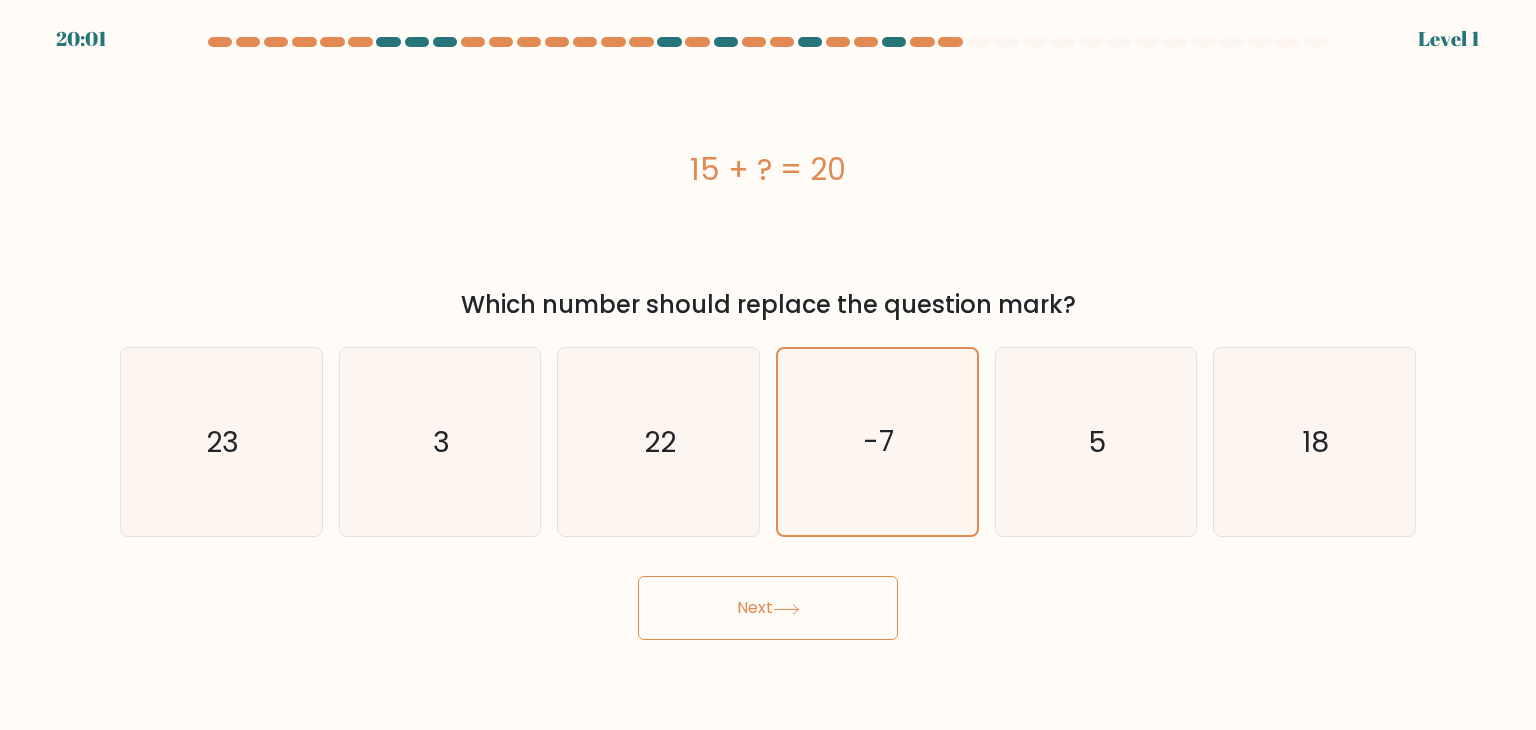 click on "Next" at bounding box center [768, 608] 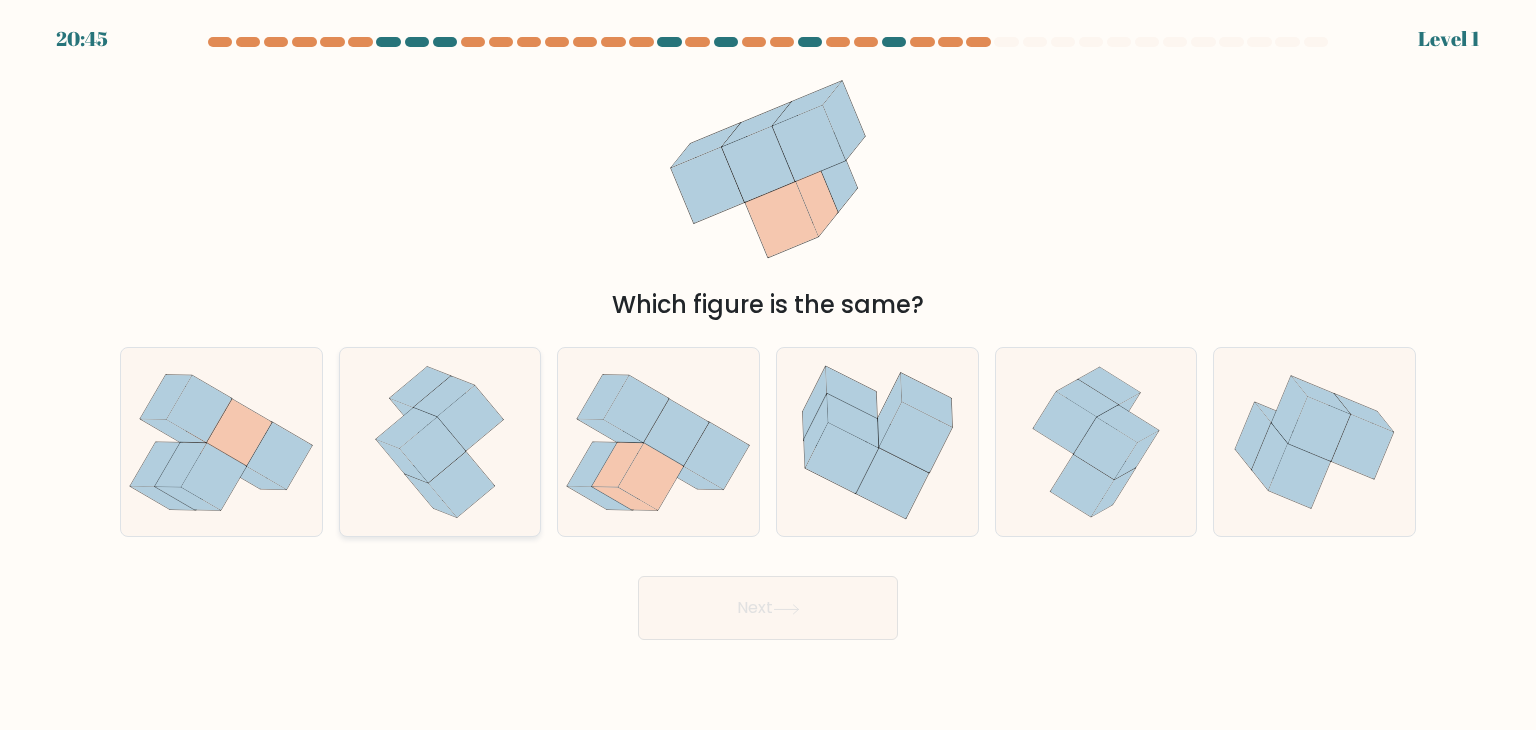 click 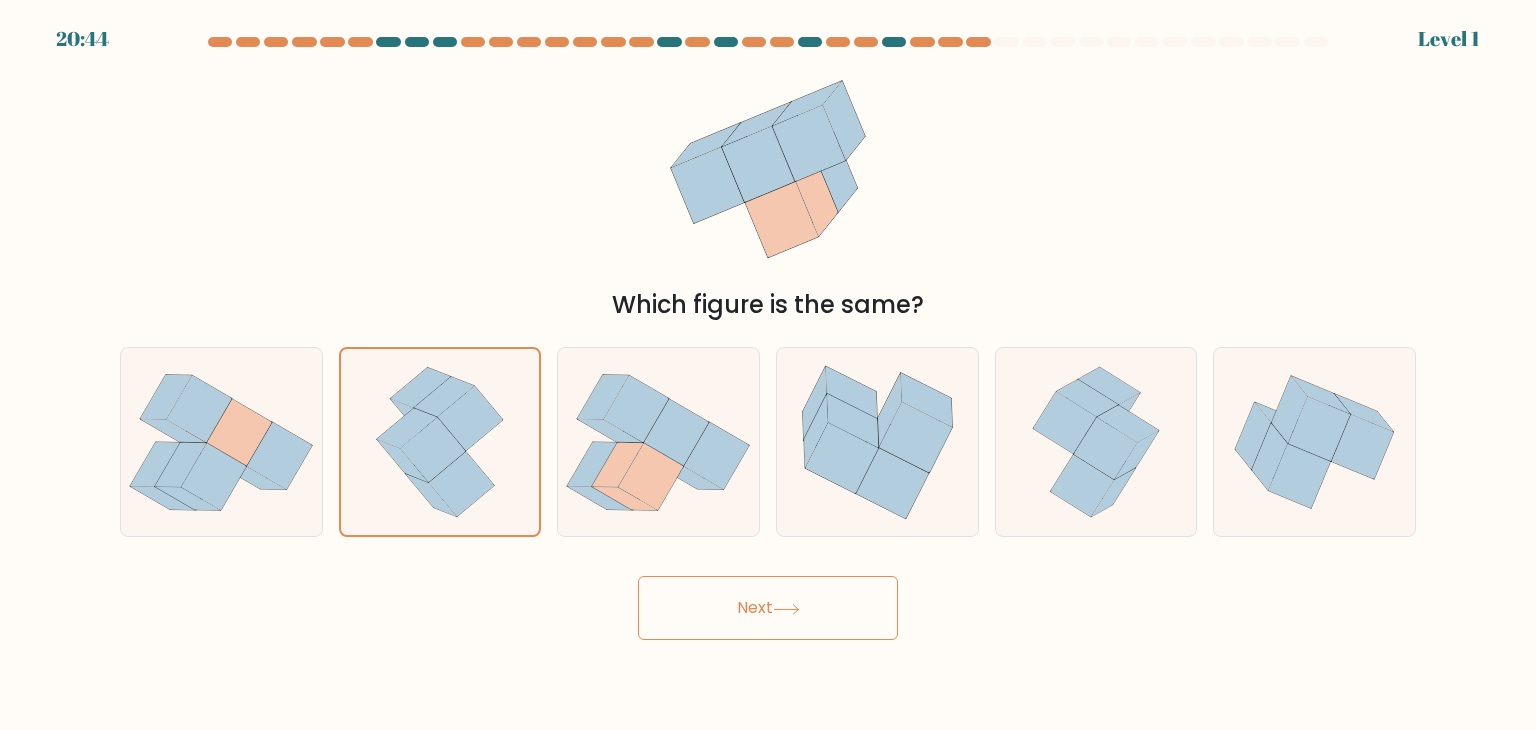 click on "Next" at bounding box center [768, 608] 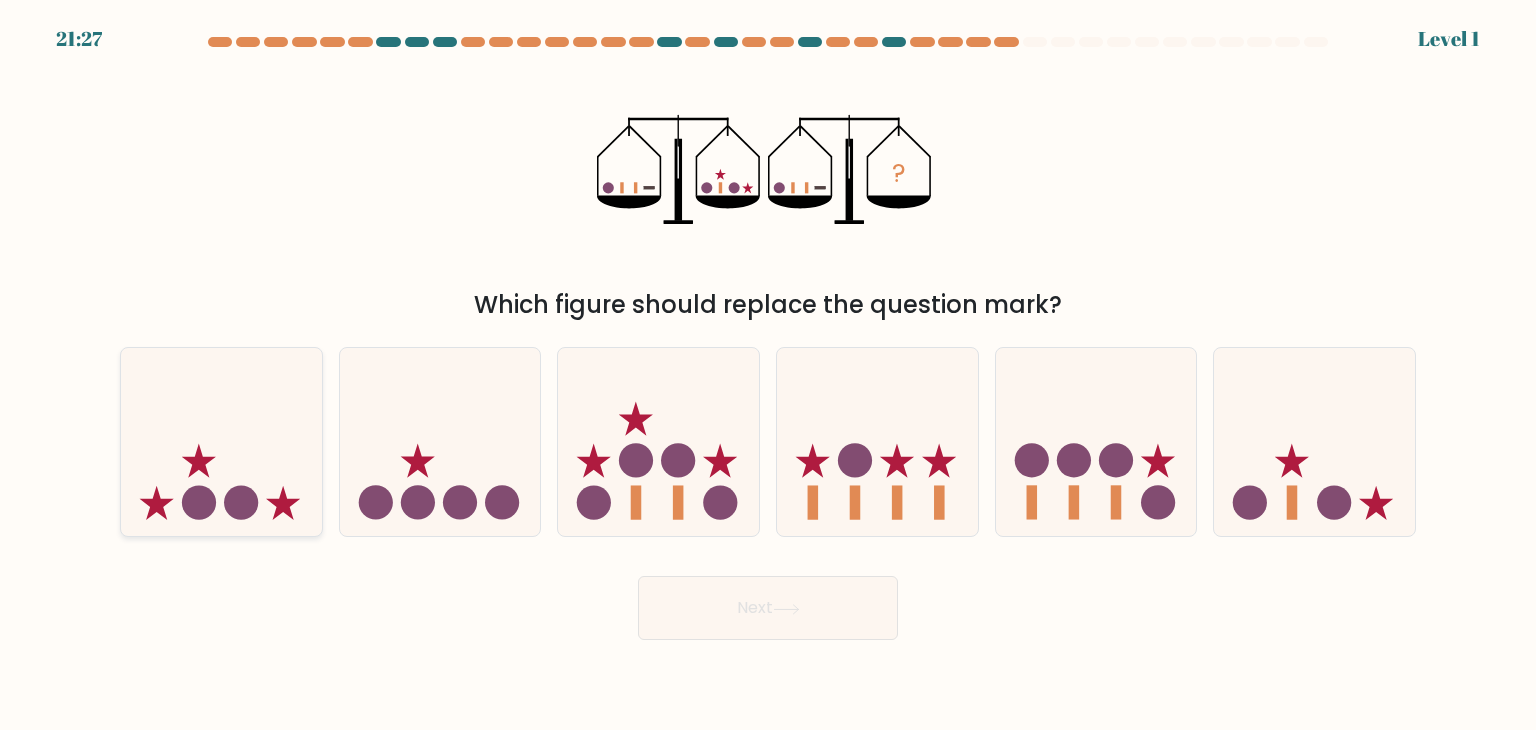click 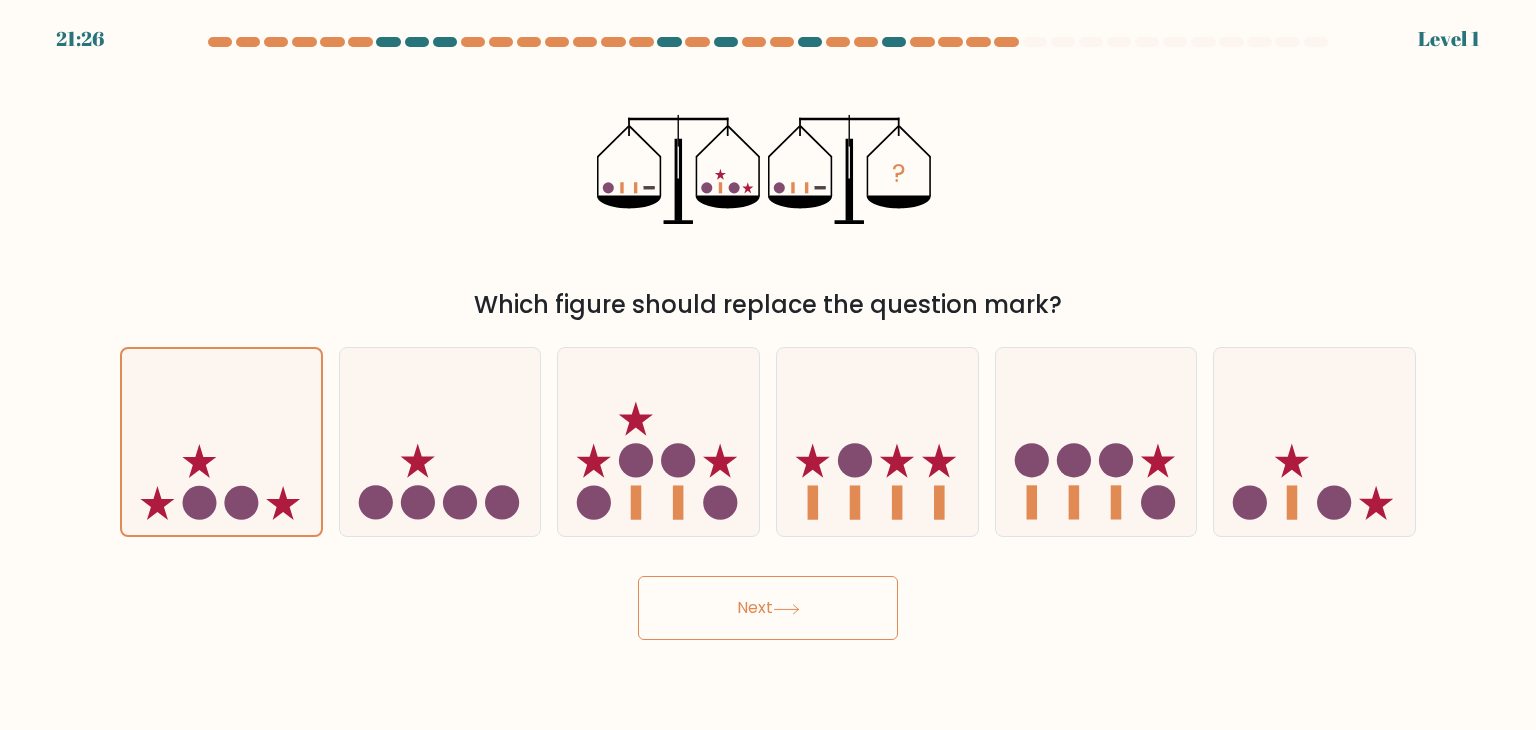 click on "Next" at bounding box center [768, 608] 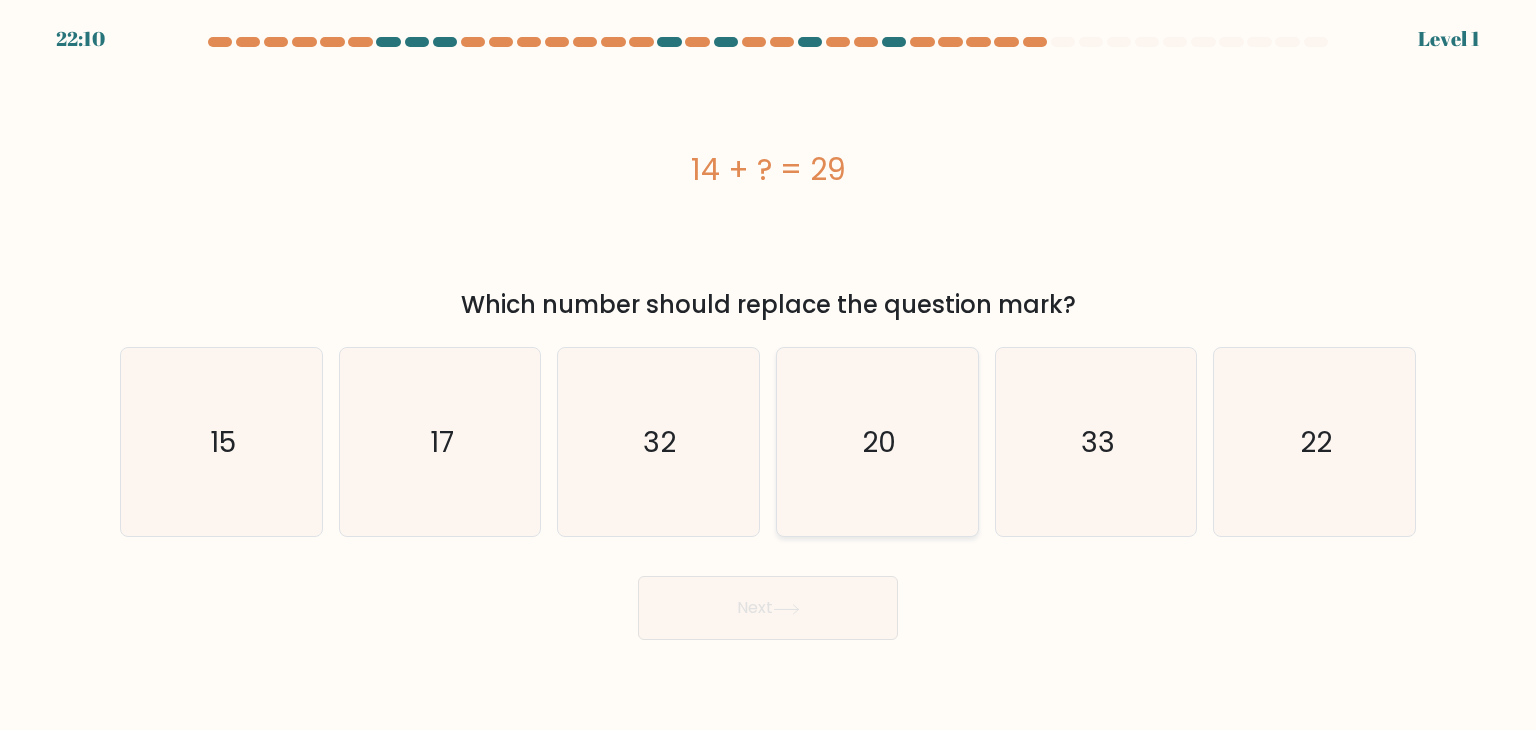 click on "20" 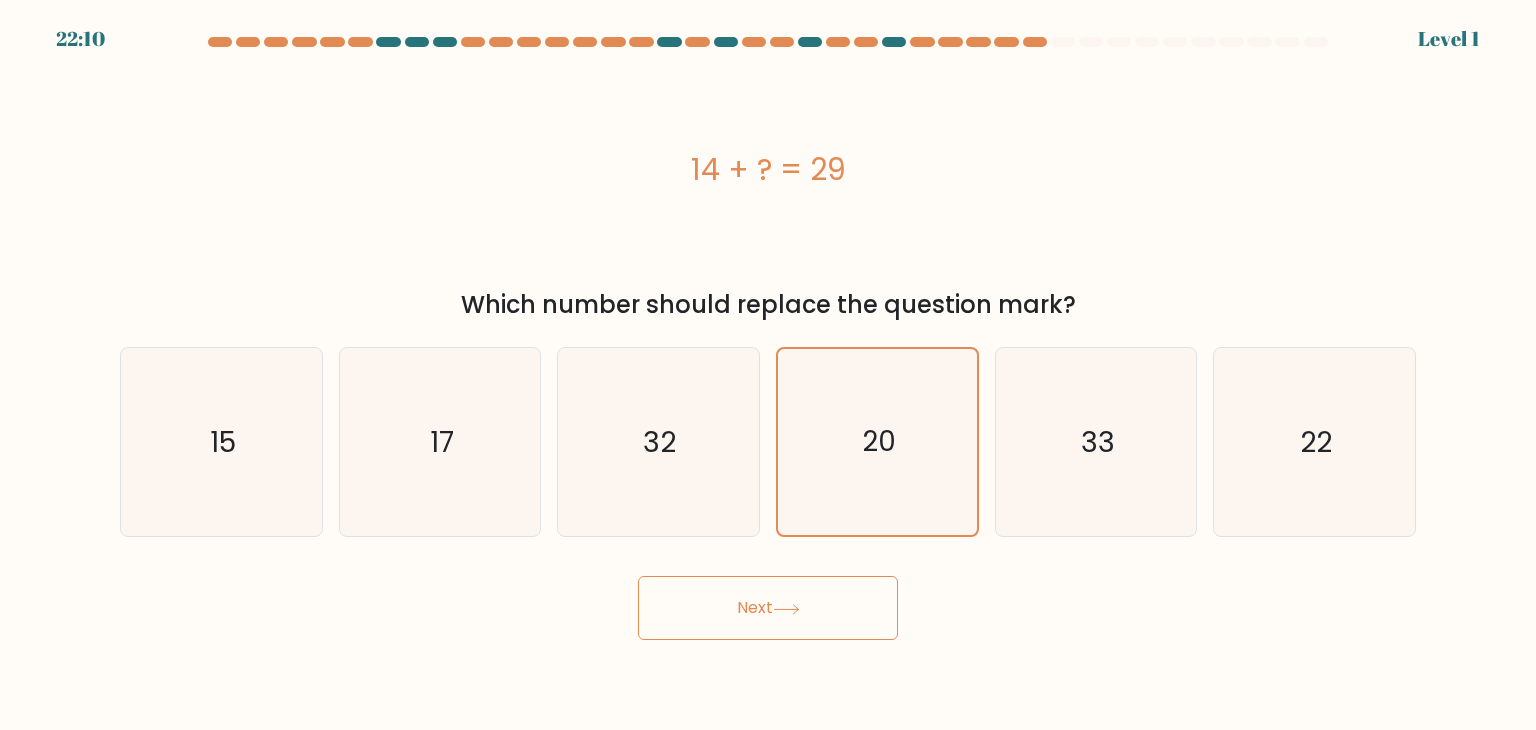 click on "Next" at bounding box center (768, 608) 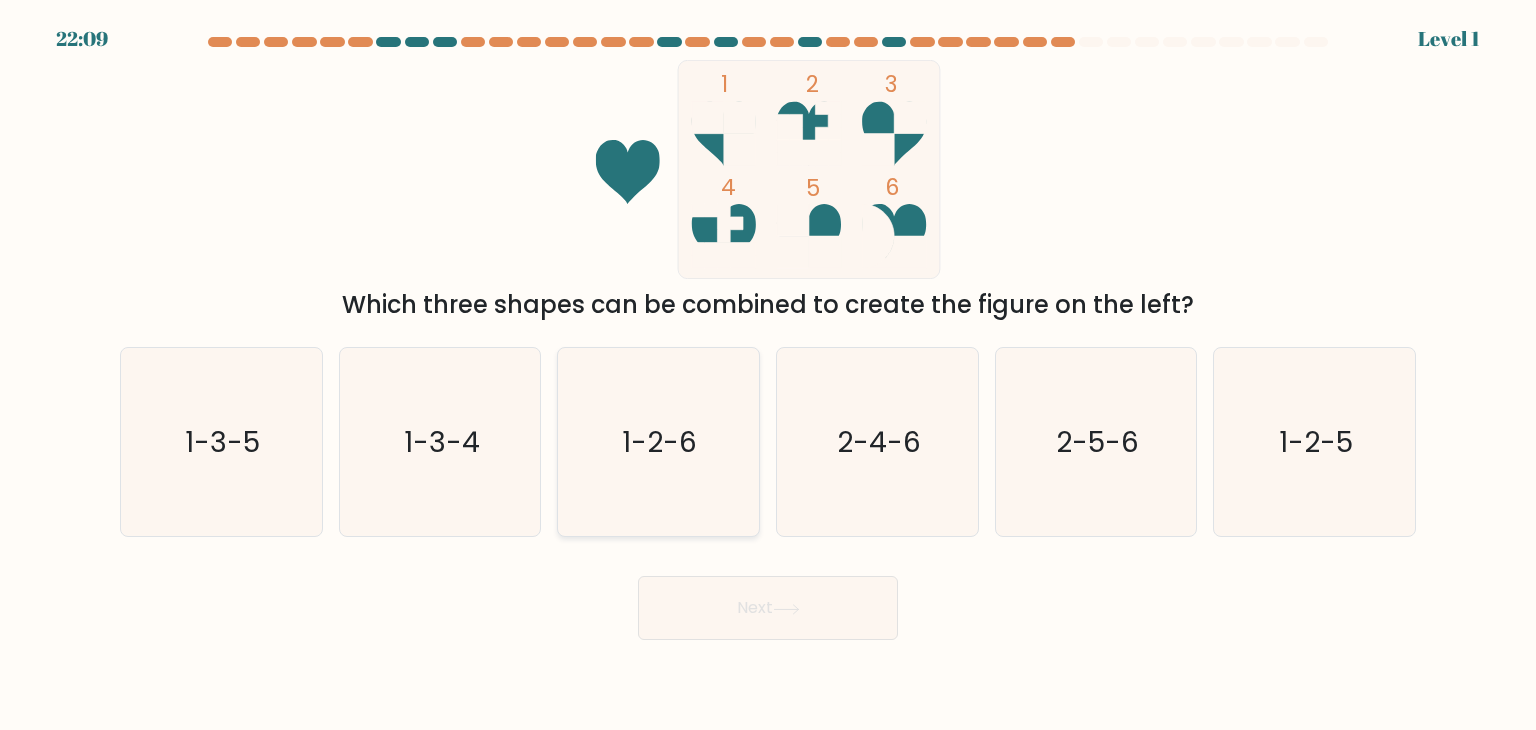 click on "1-2-6" 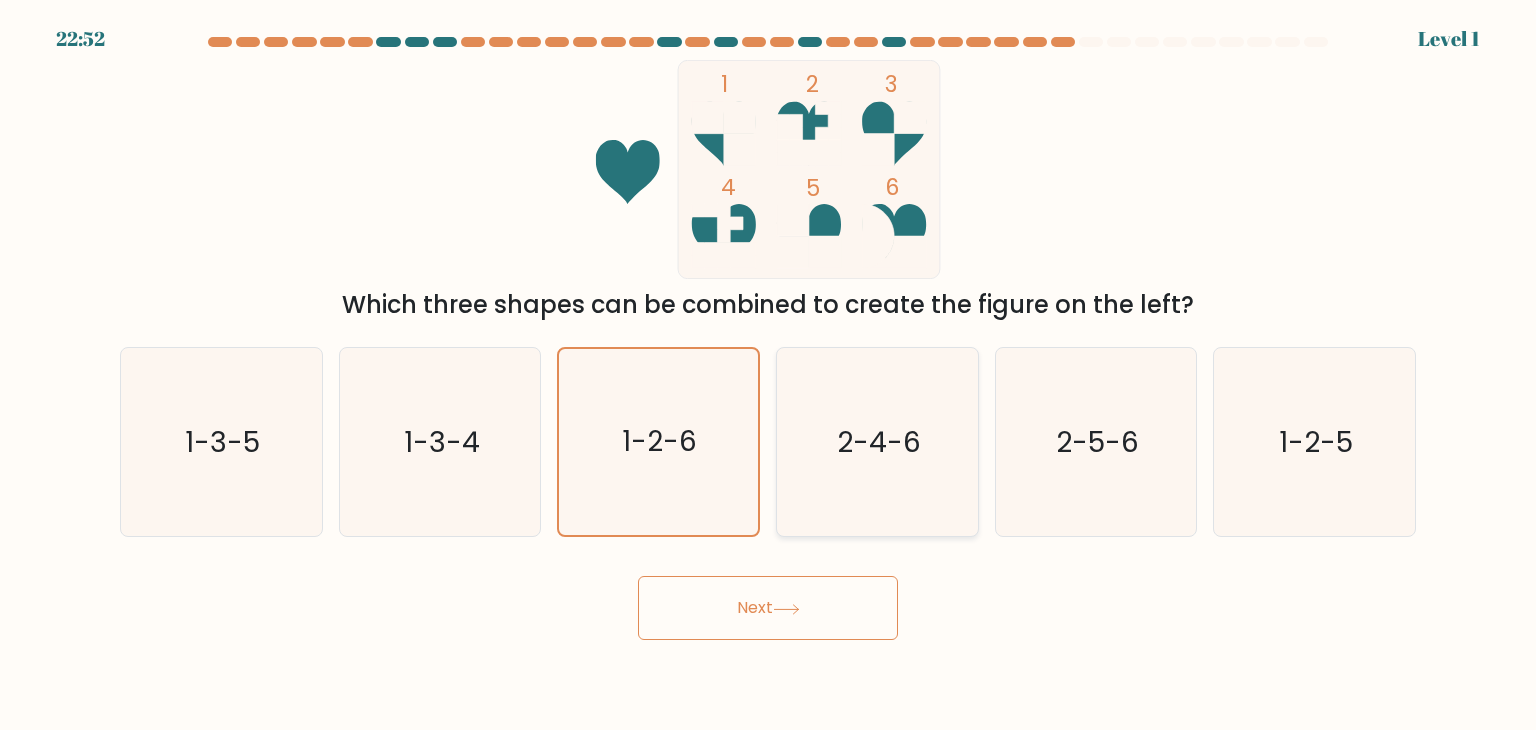 drag, startPoint x: 734, startPoint y: 595, endPoint x: 911, endPoint y: 449, distance: 229.44498 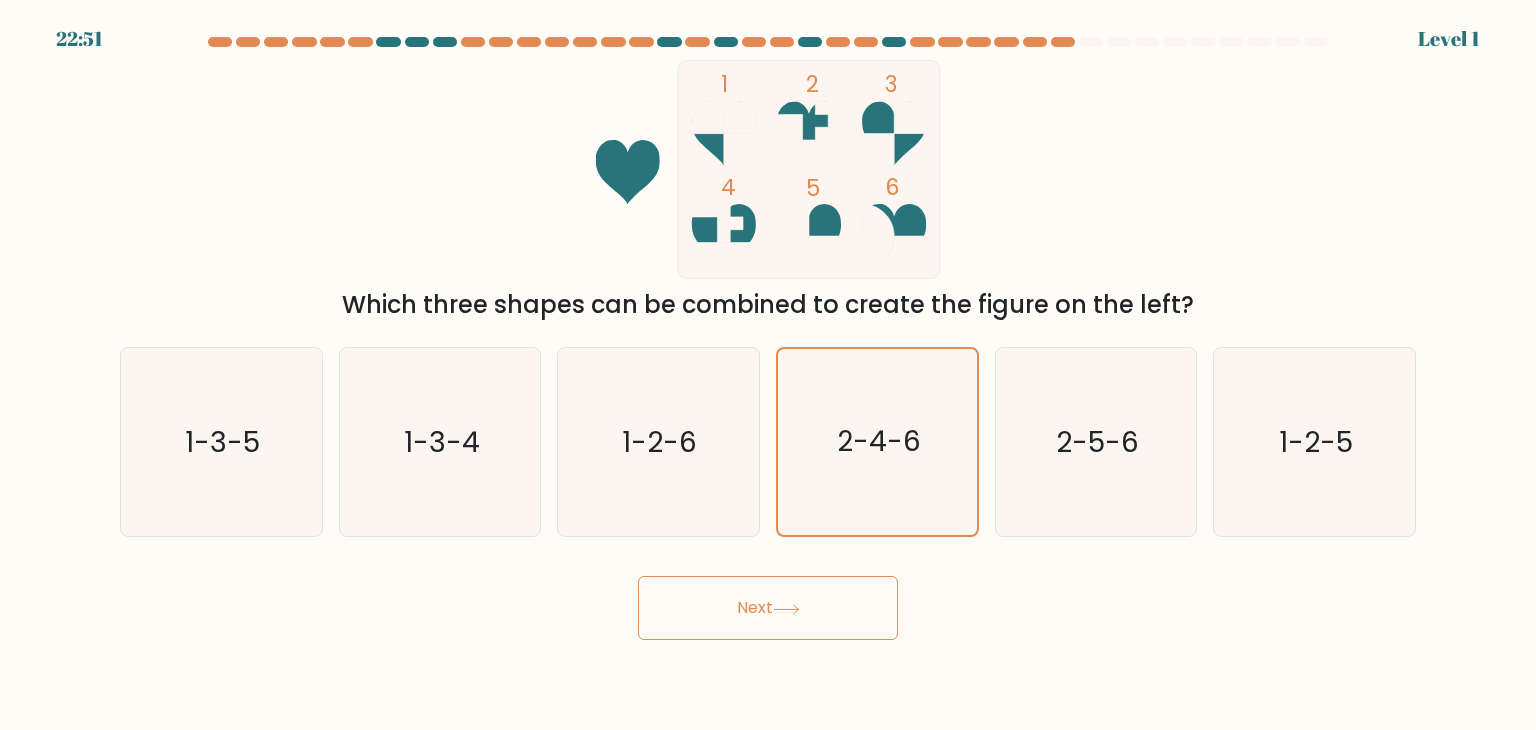 click on "Next" at bounding box center [768, 608] 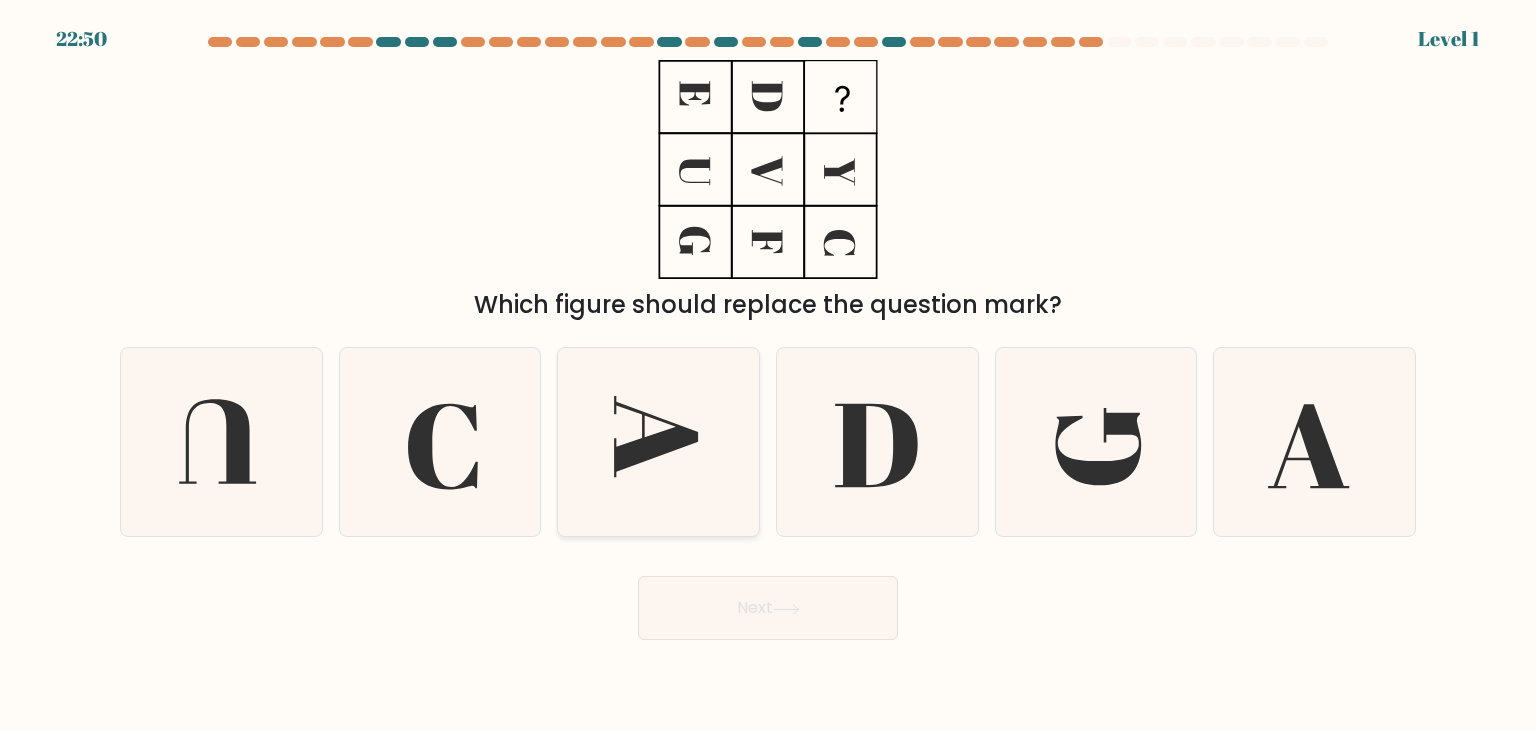 click 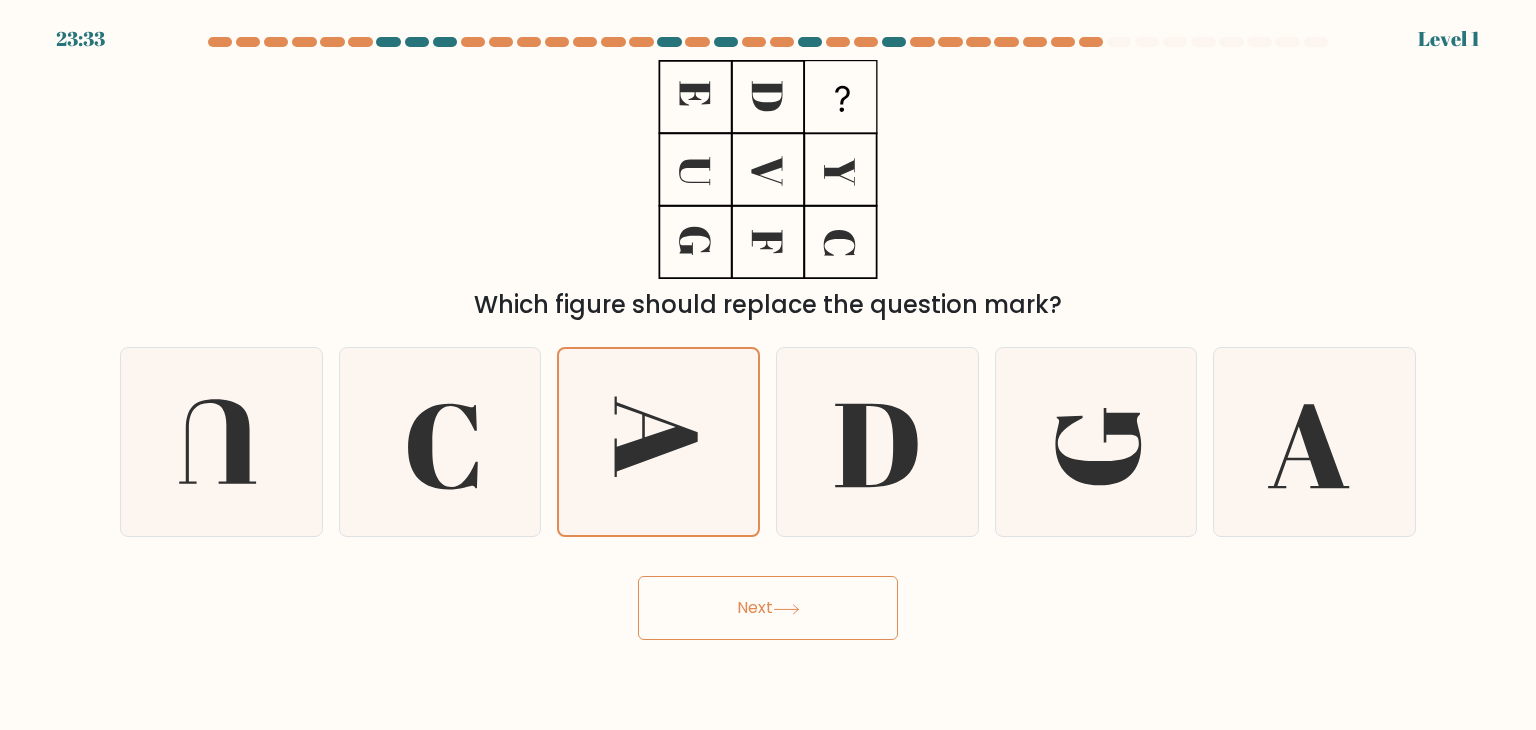 click on "Next" at bounding box center [768, 608] 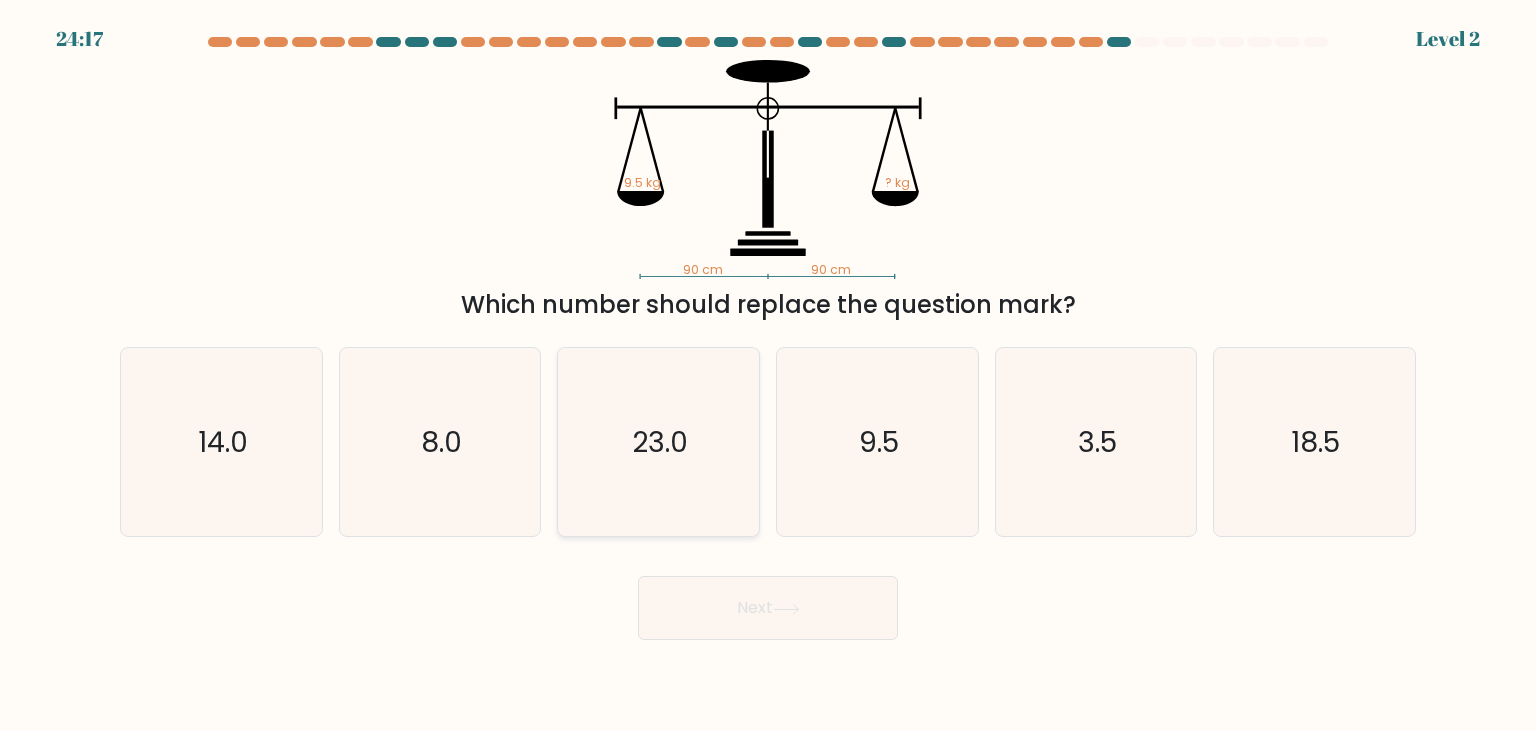 click on "23.0" 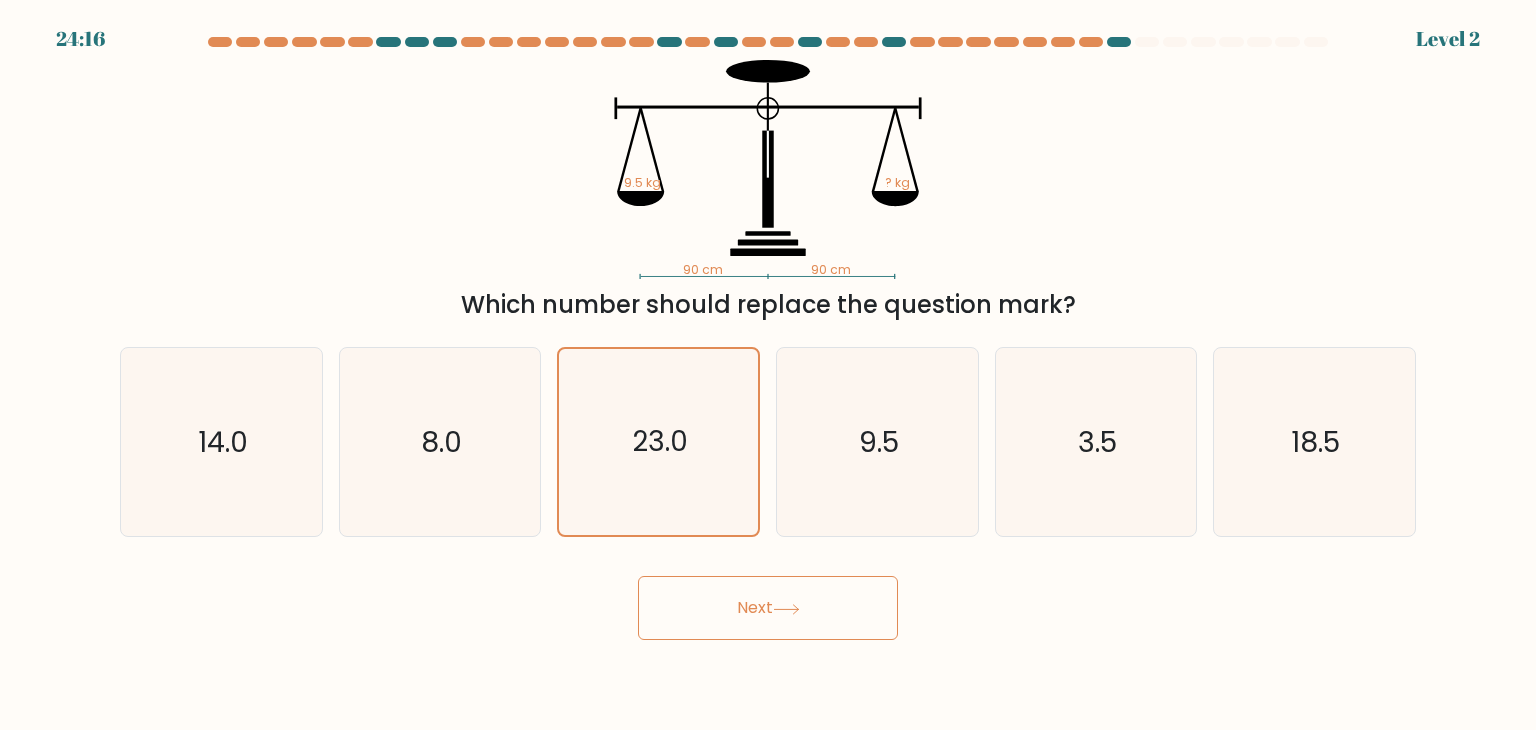 drag, startPoint x: 786, startPoint y: 646, endPoint x: 781, endPoint y: 629, distance: 17.720045 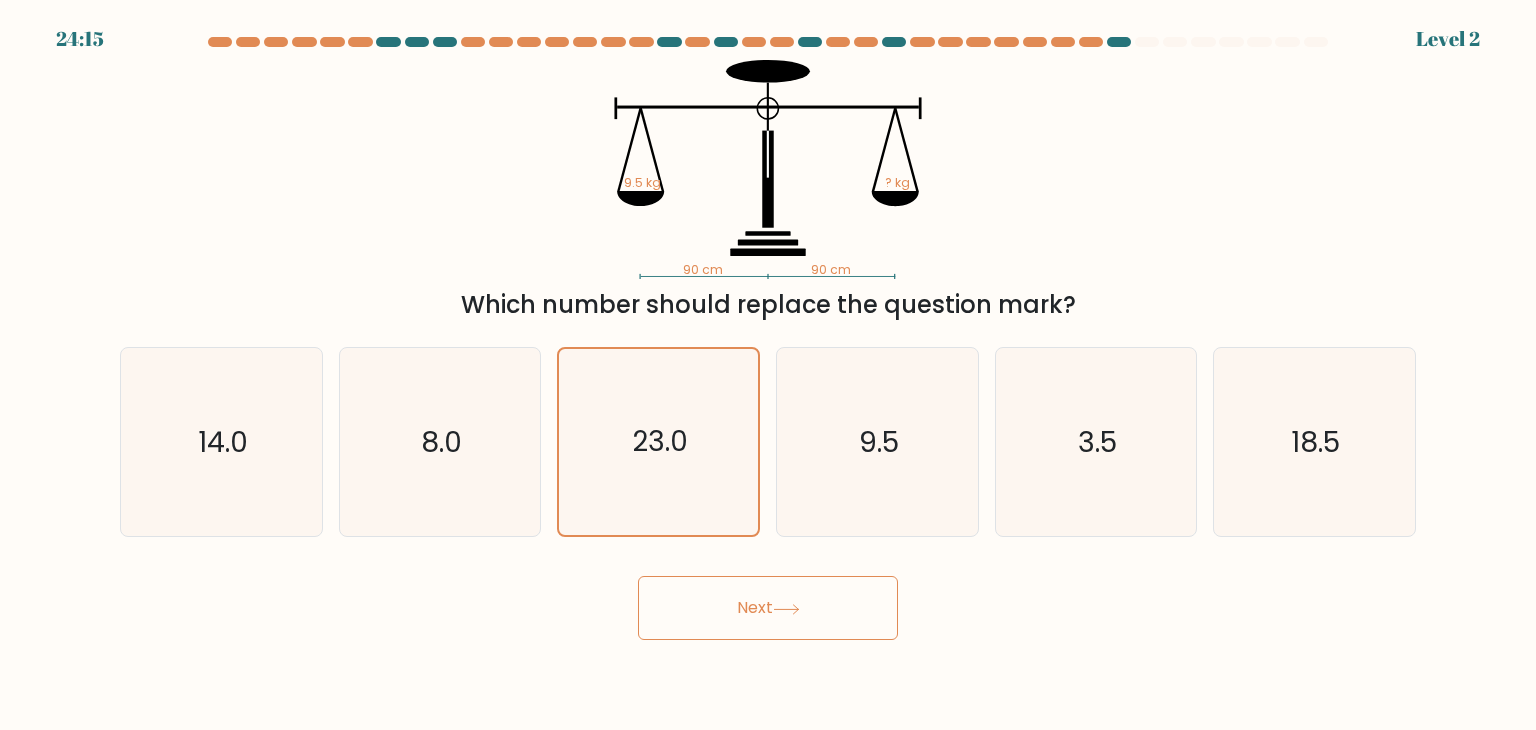 click on "Next" at bounding box center [768, 608] 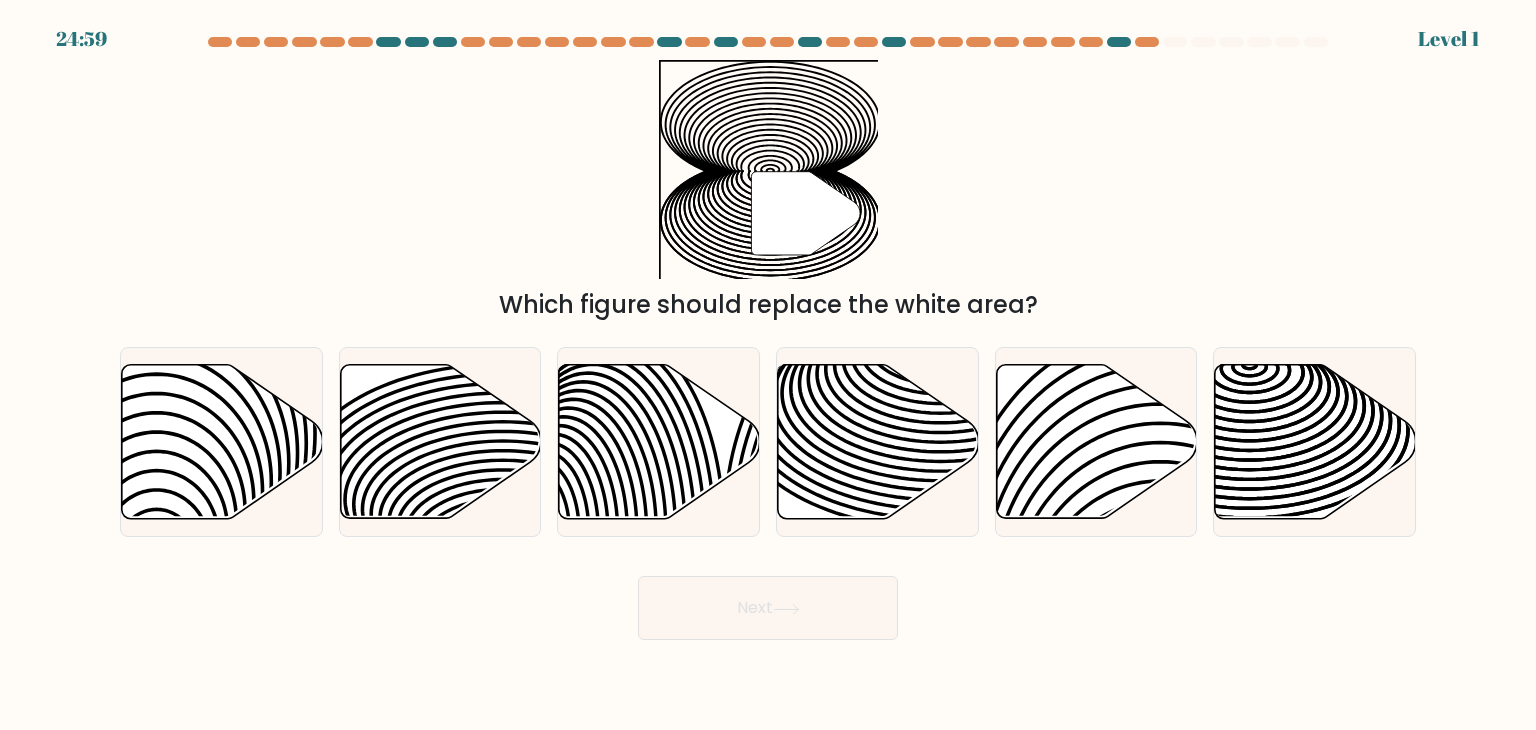 click 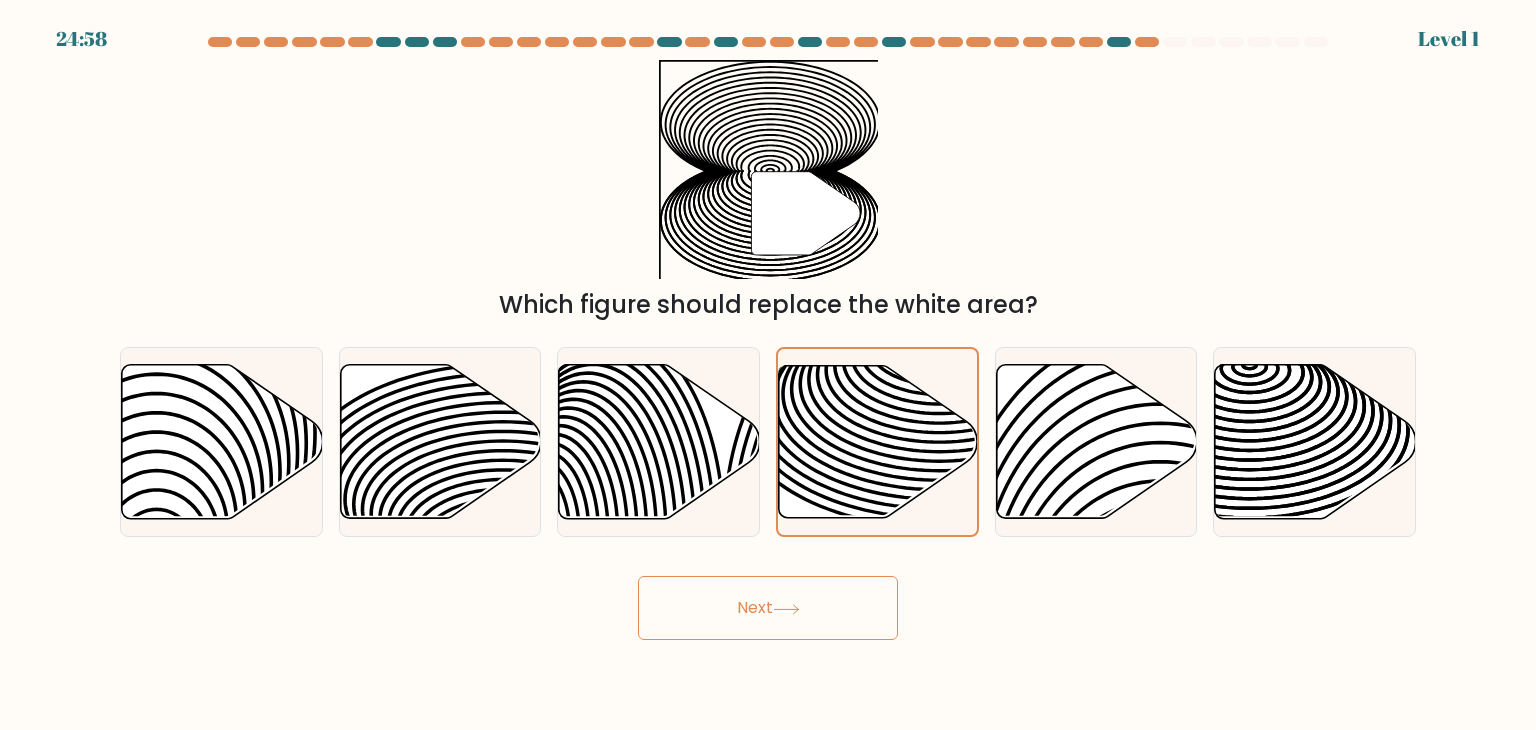 click 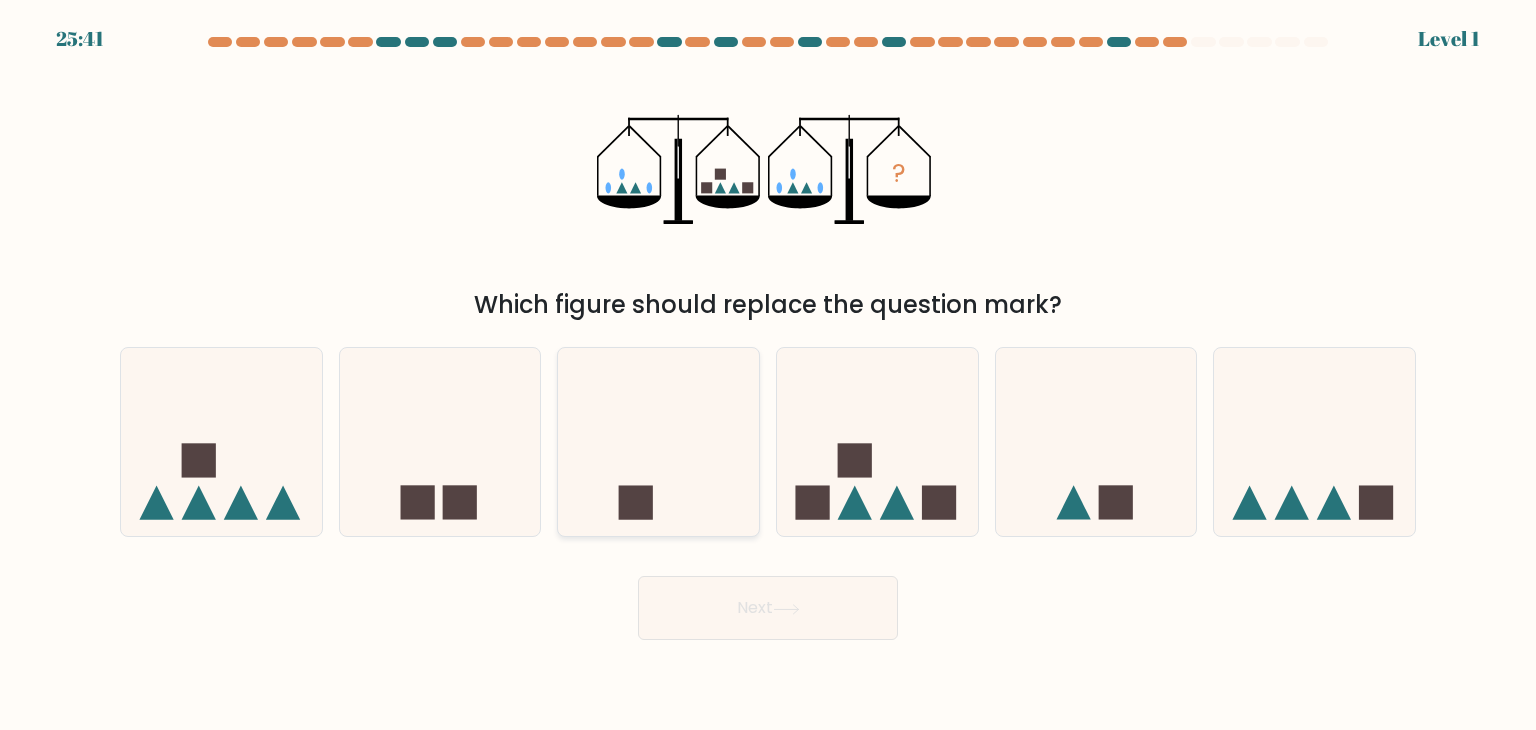 click 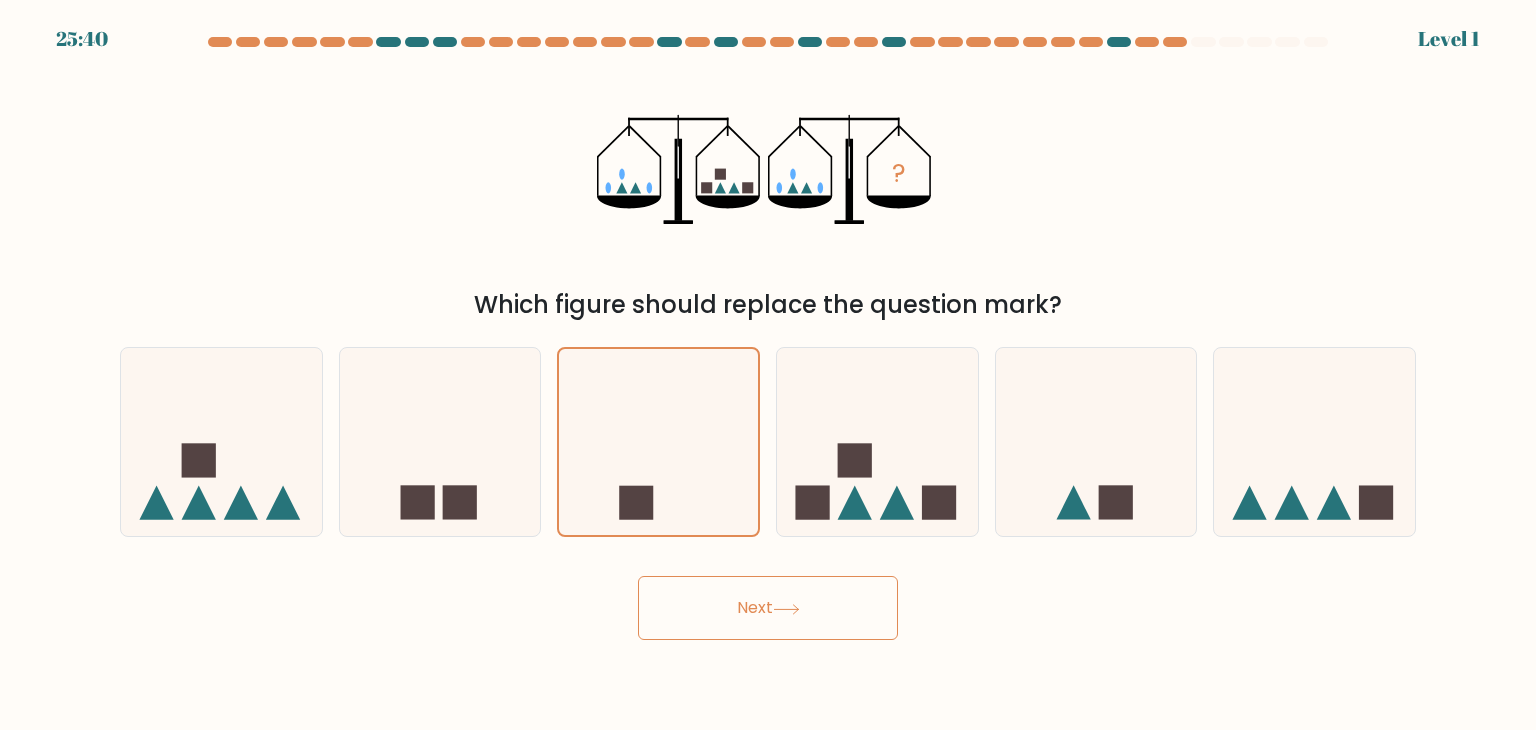 click on "Next" at bounding box center [768, 608] 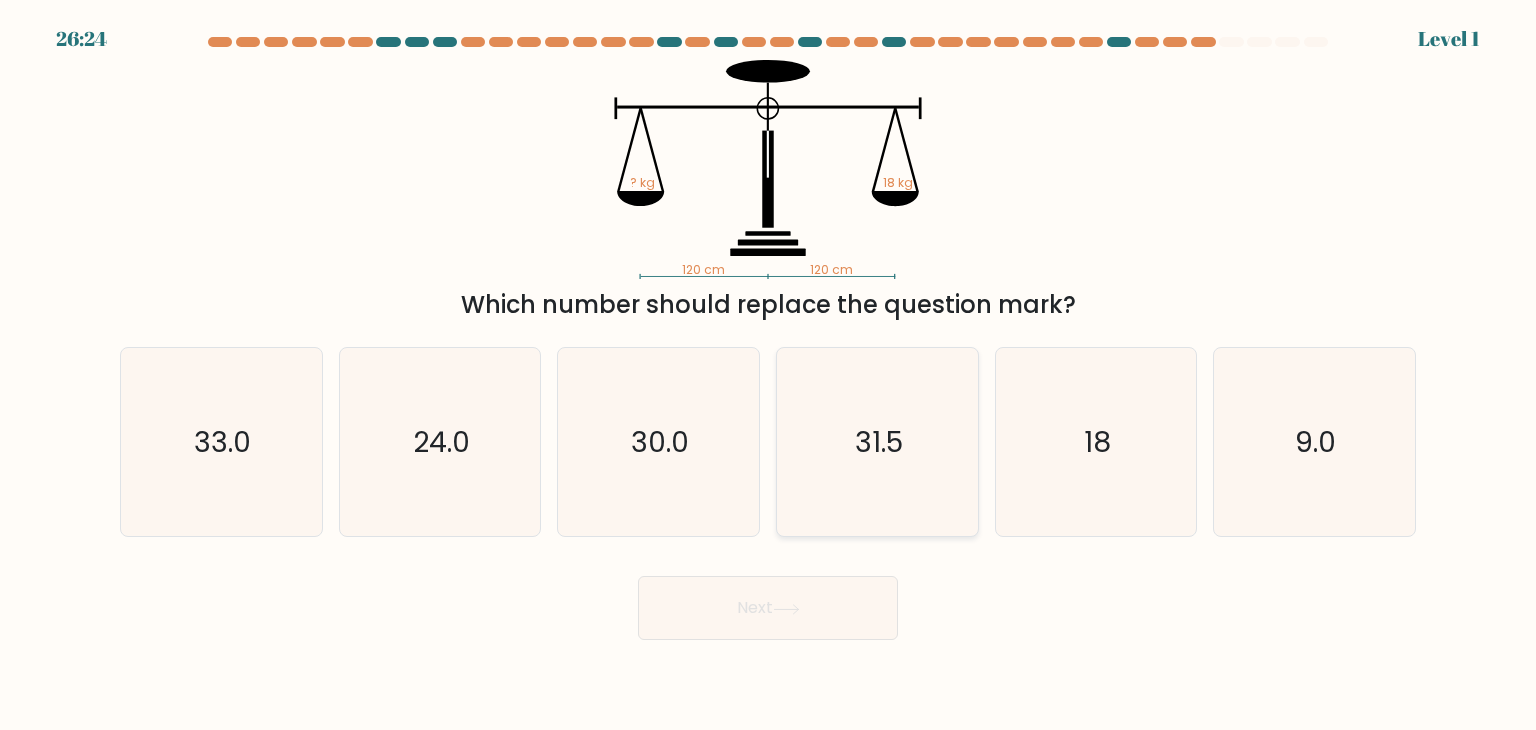 click on "31.5" 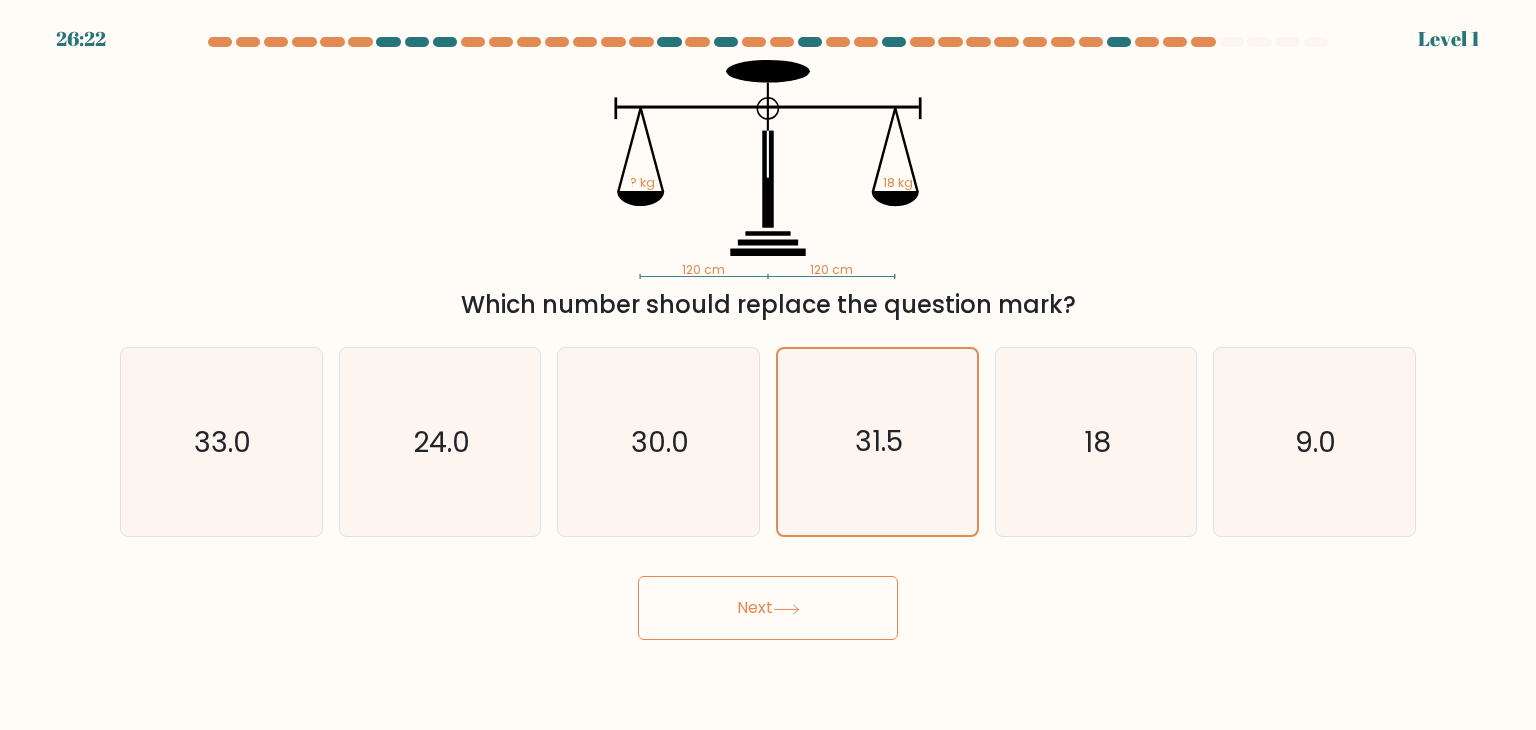drag, startPoint x: 744, startPoint y: 625, endPoint x: 708, endPoint y: 605, distance: 41.18252 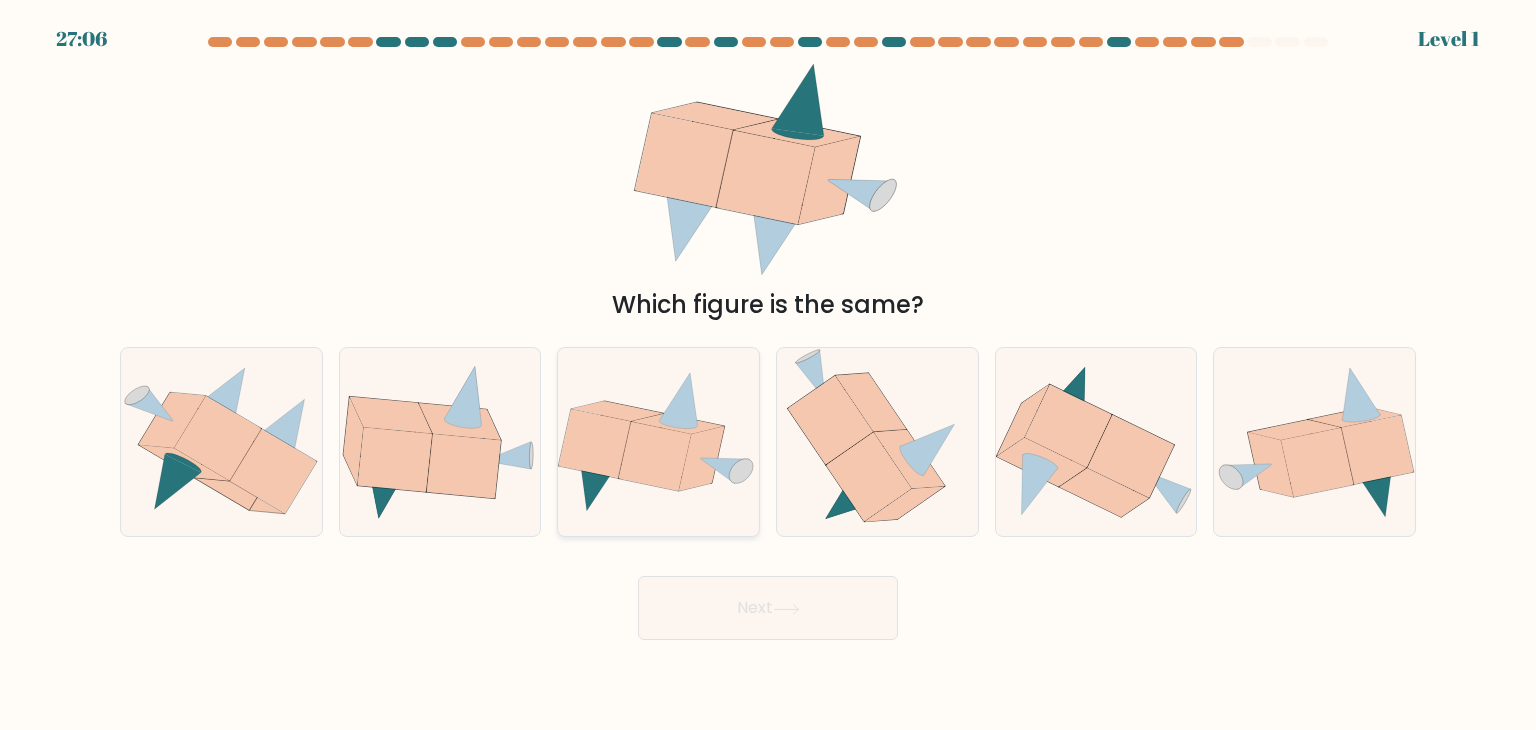 click 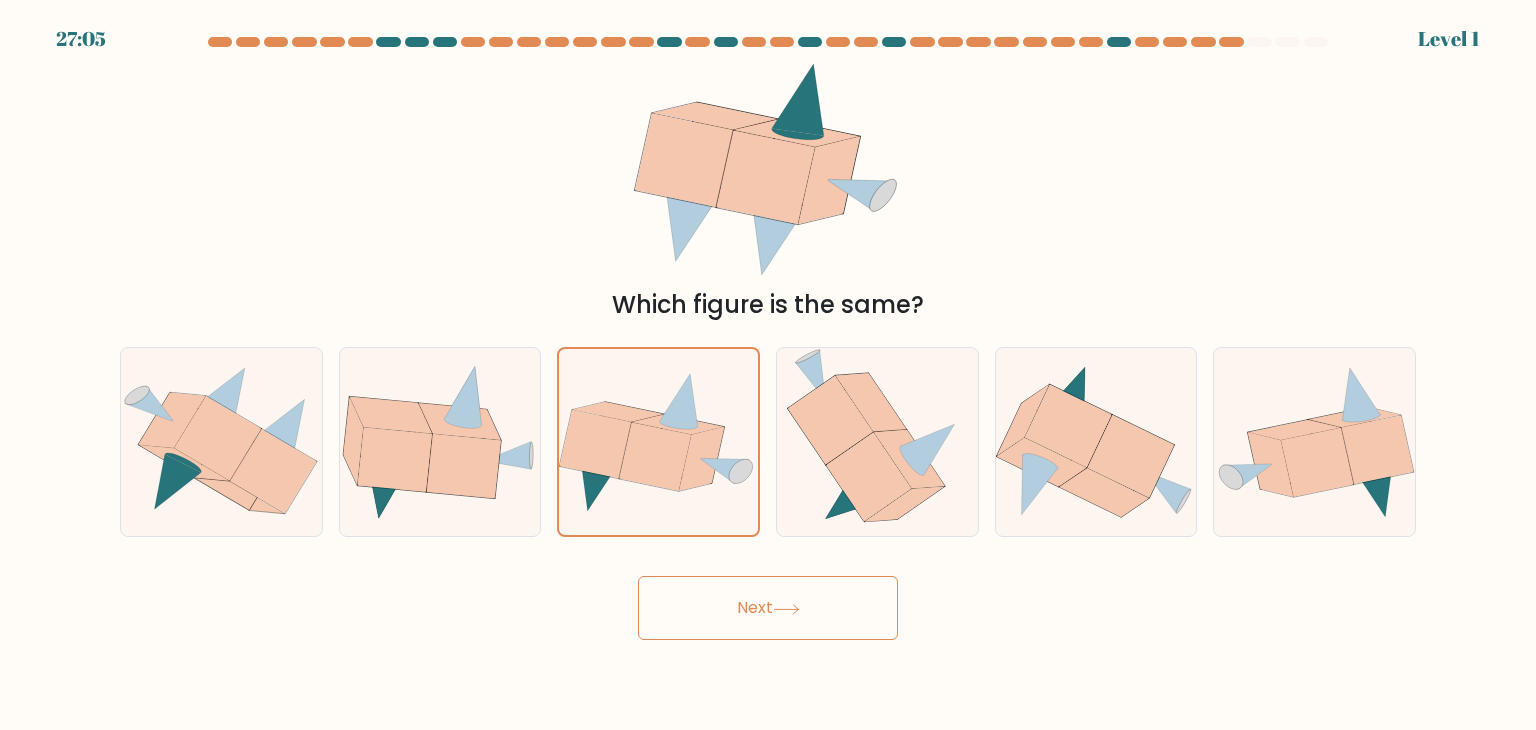 click on "Next" at bounding box center (768, 608) 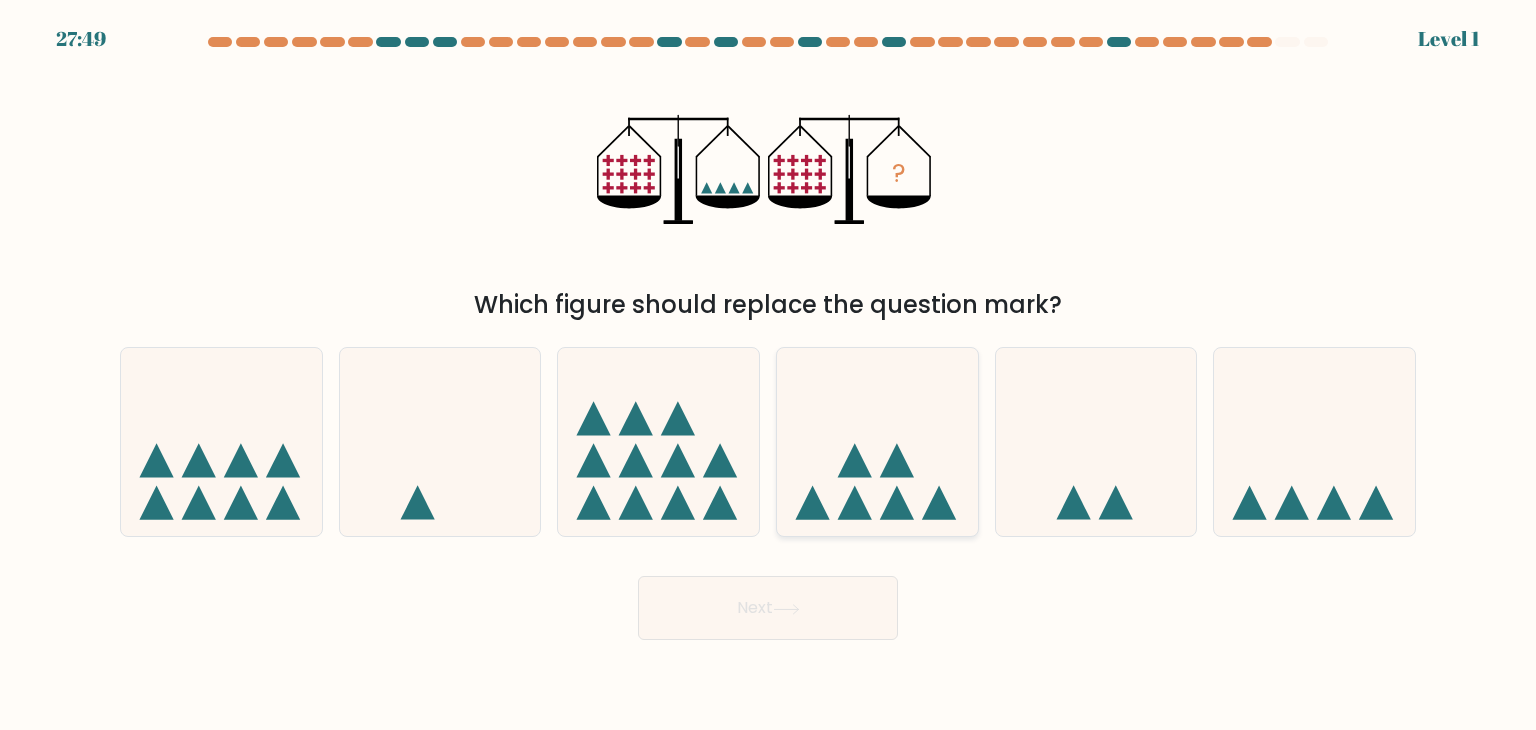 click 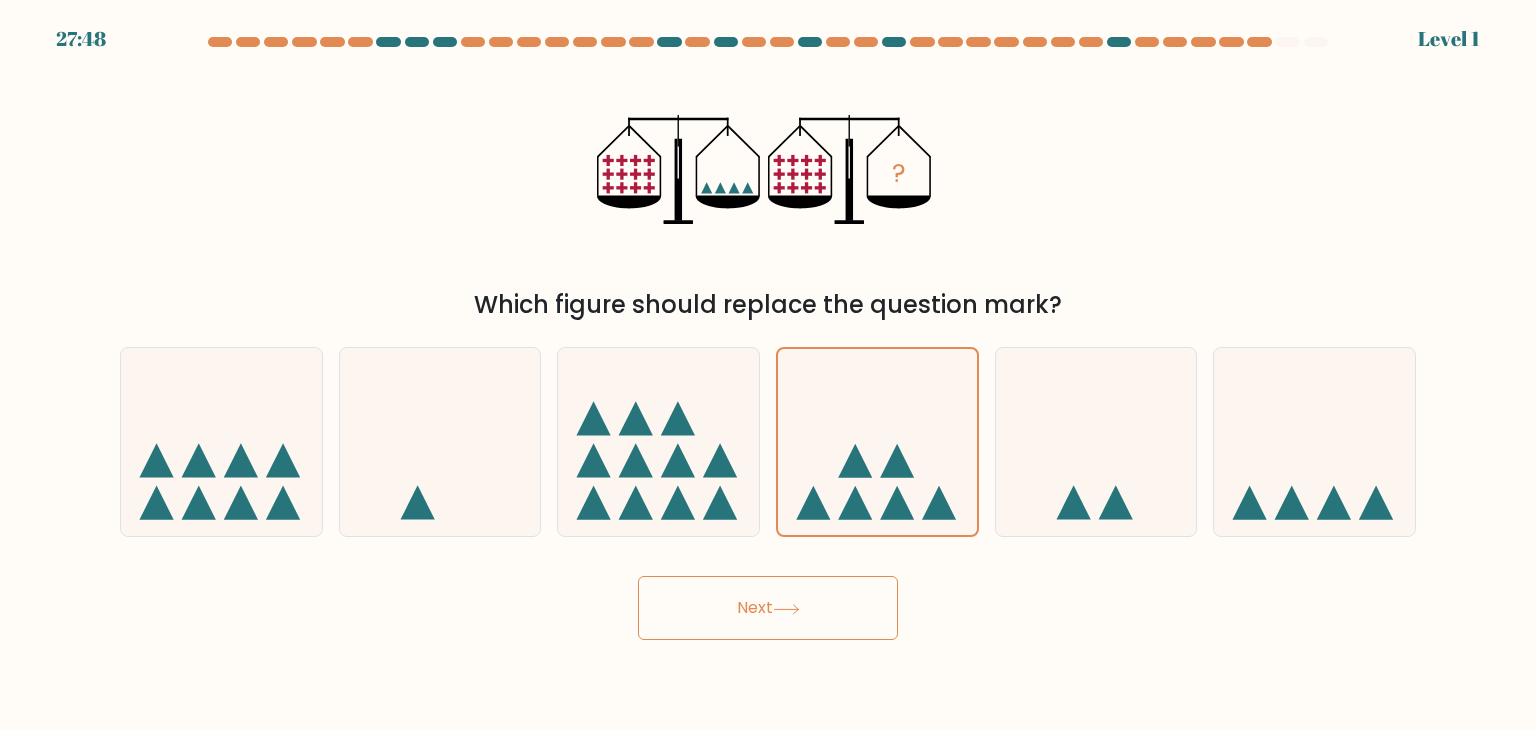 click 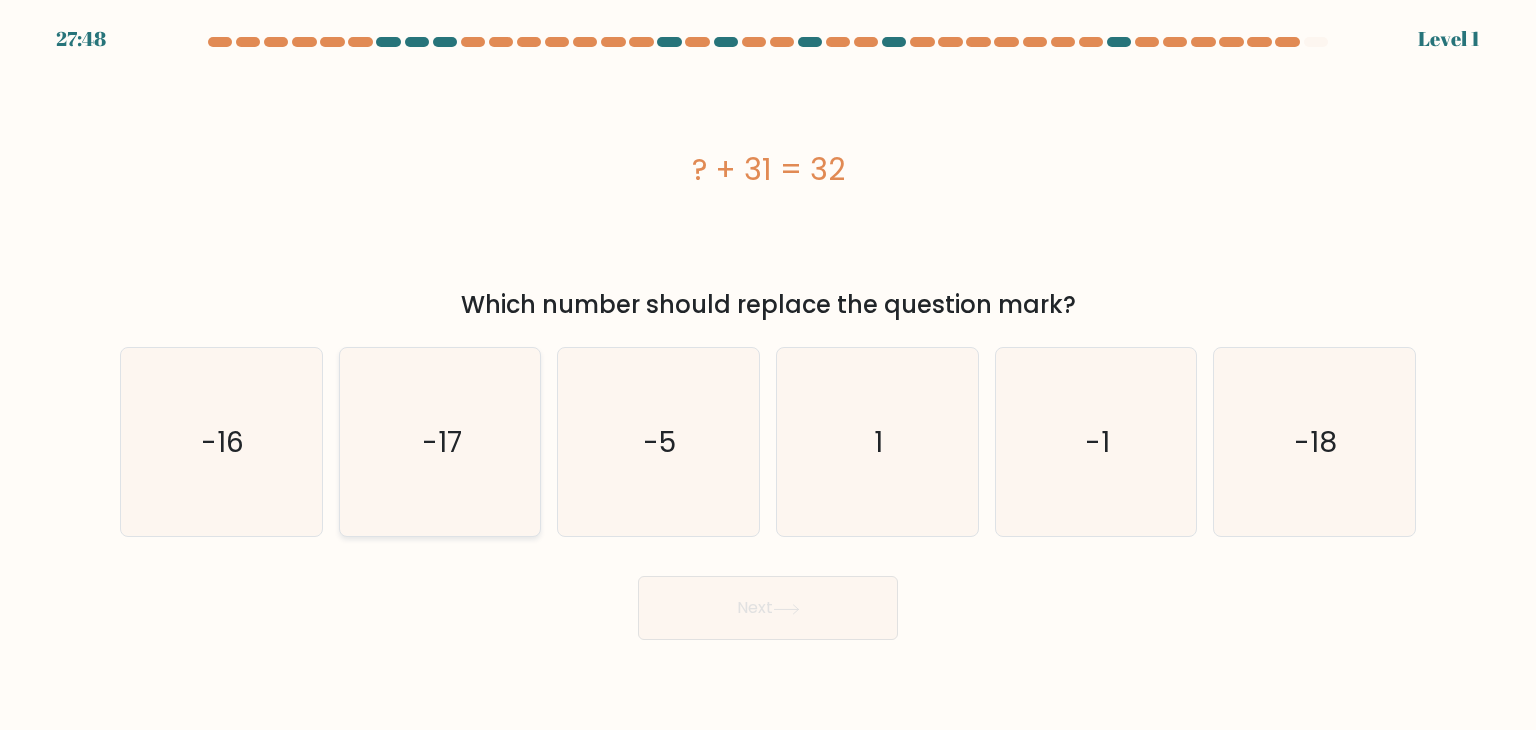 click on "-17" 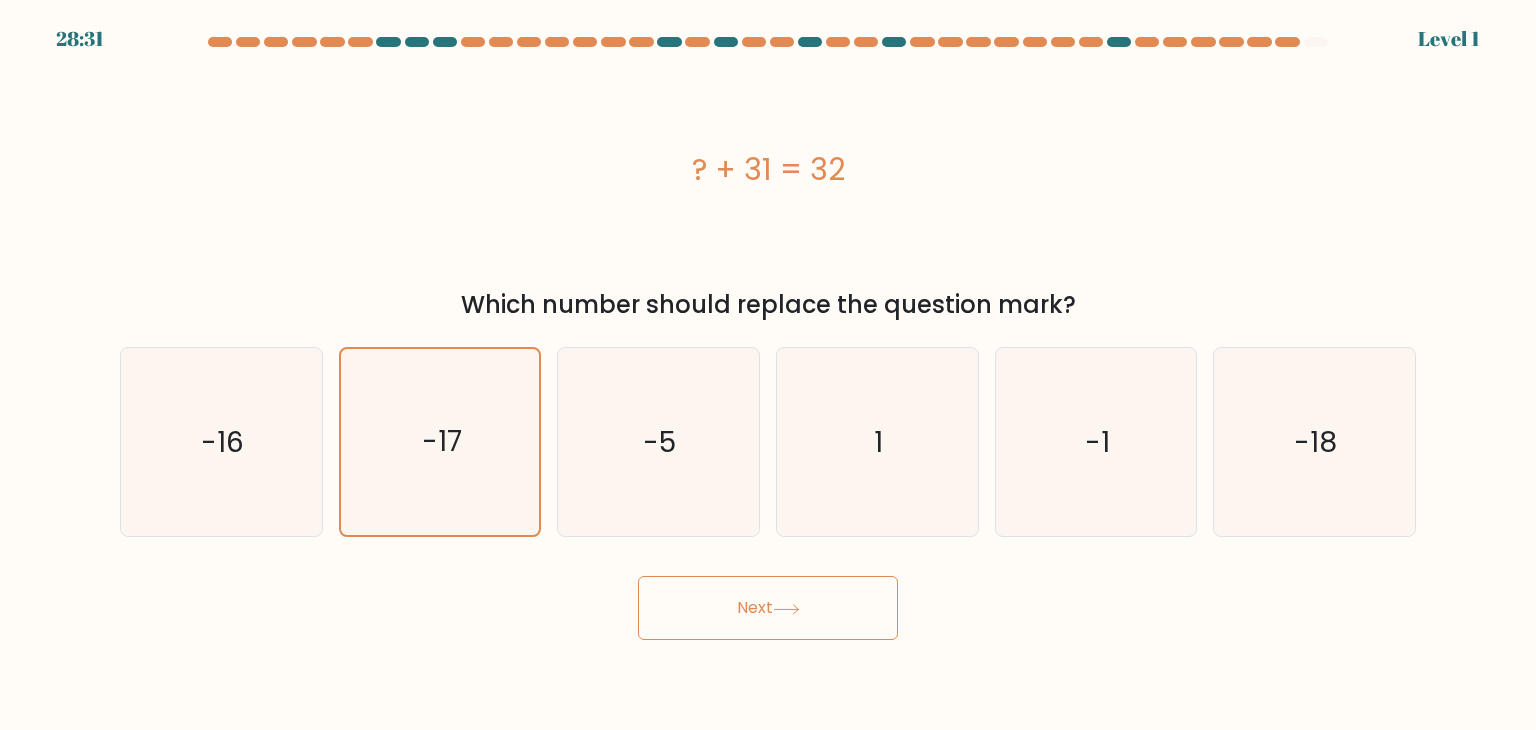 click on "Next" at bounding box center (768, 608) 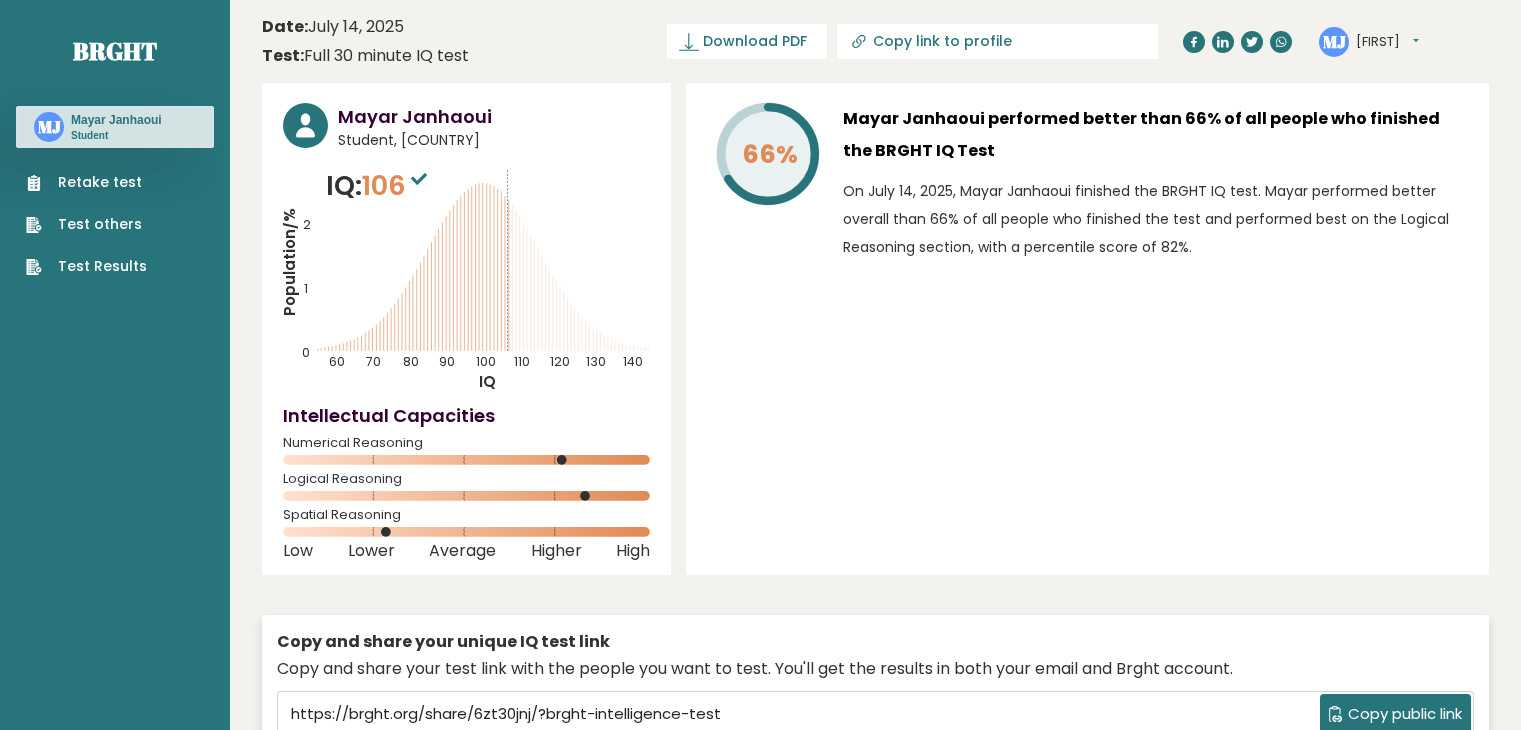 scroll, scrollTop: 0, scrollLeft: 0, axis: both 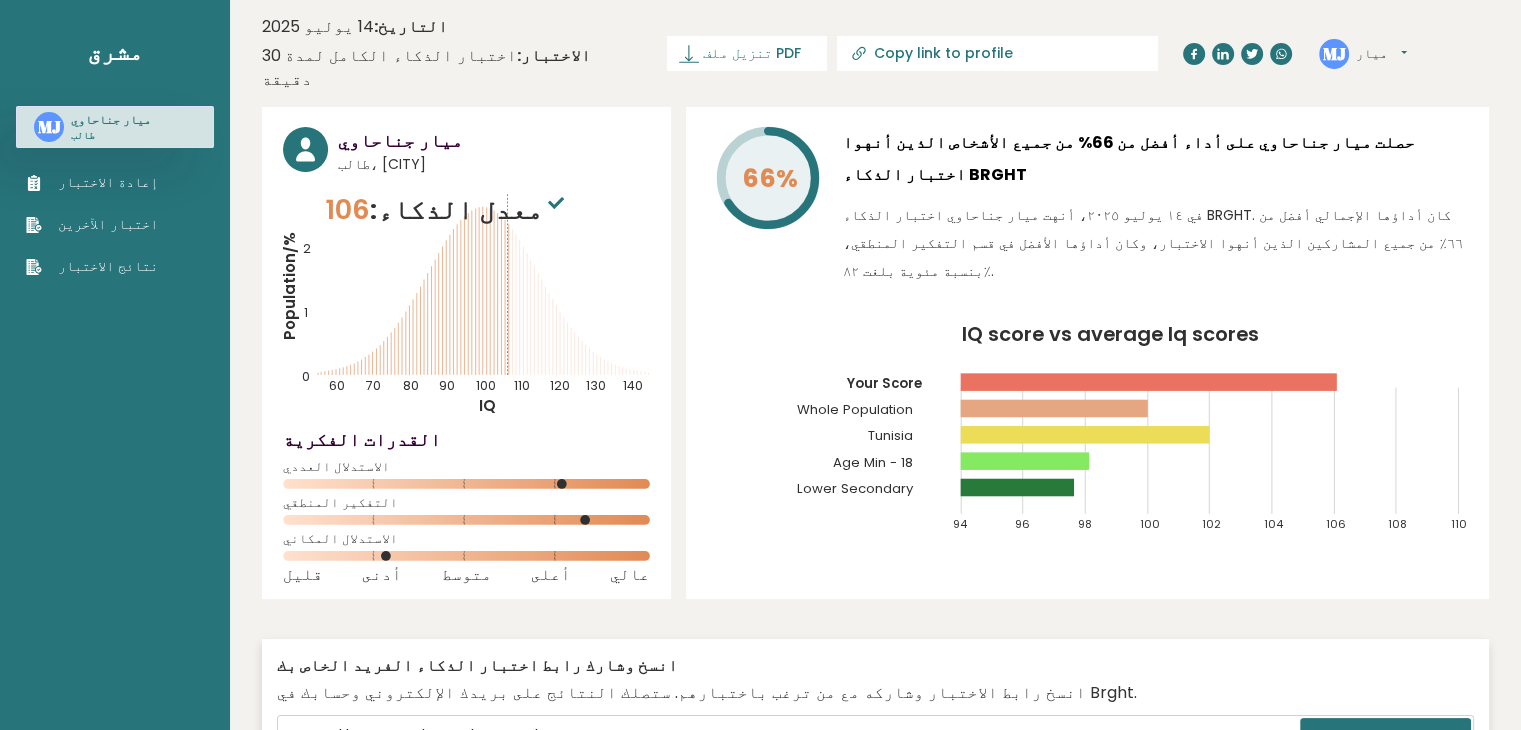 click on "نتائج الاختبار" at bounding box center (92, 266) 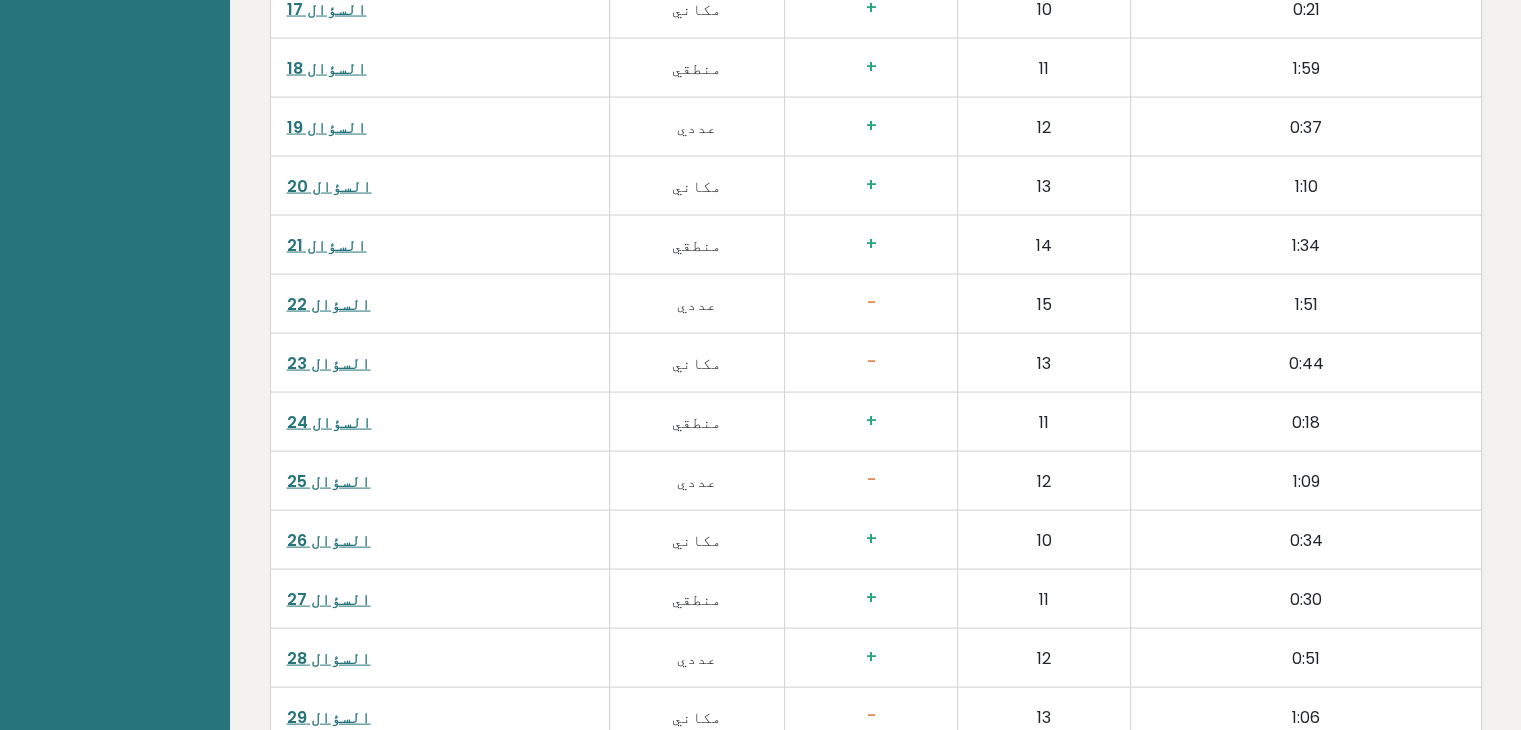 scroll, scrollTop: 5248, scrollLeft: 0, axis: vertical 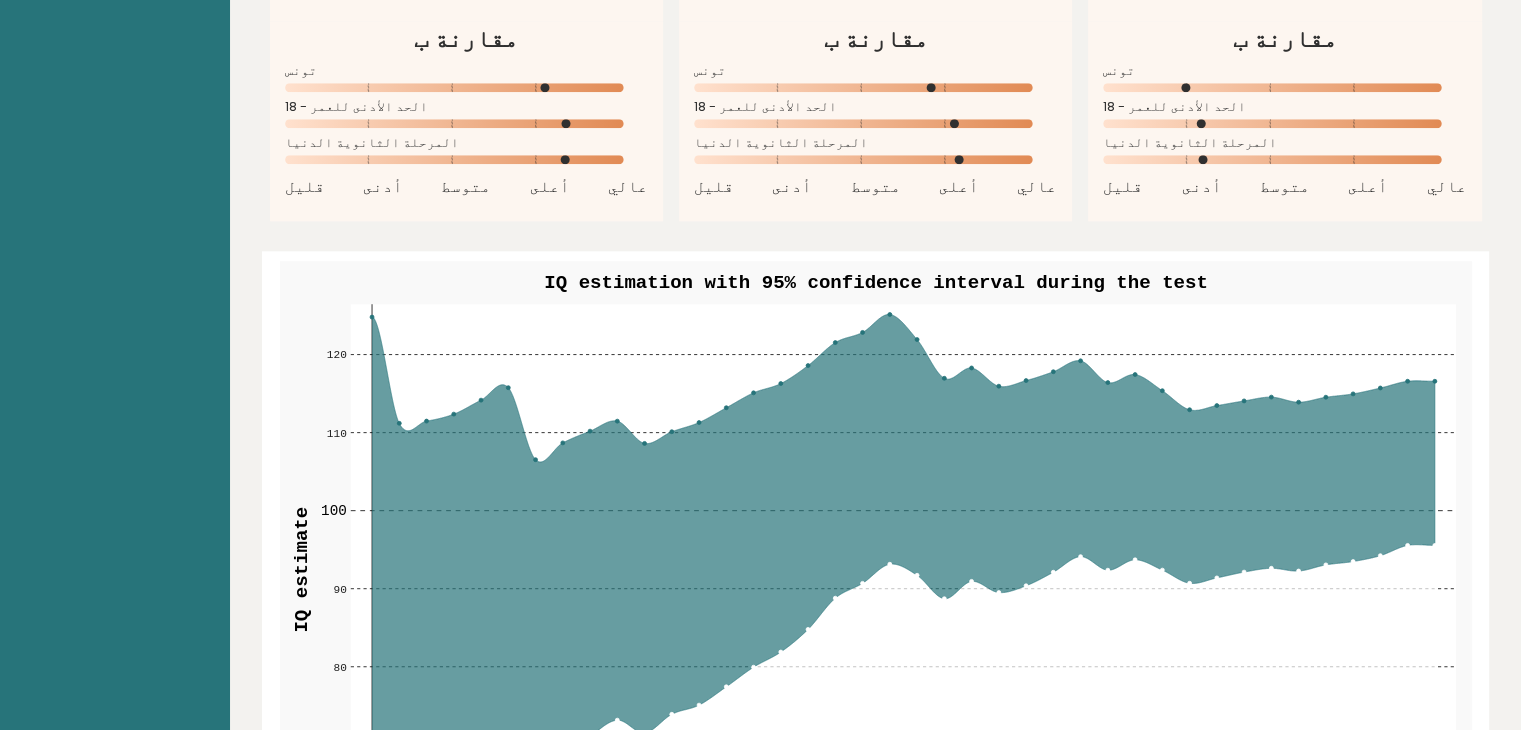 drag, startPoint x: 1488, startPoint y: 310, endPoint x: 1535, endPoint y: 285, distance: 53.235325 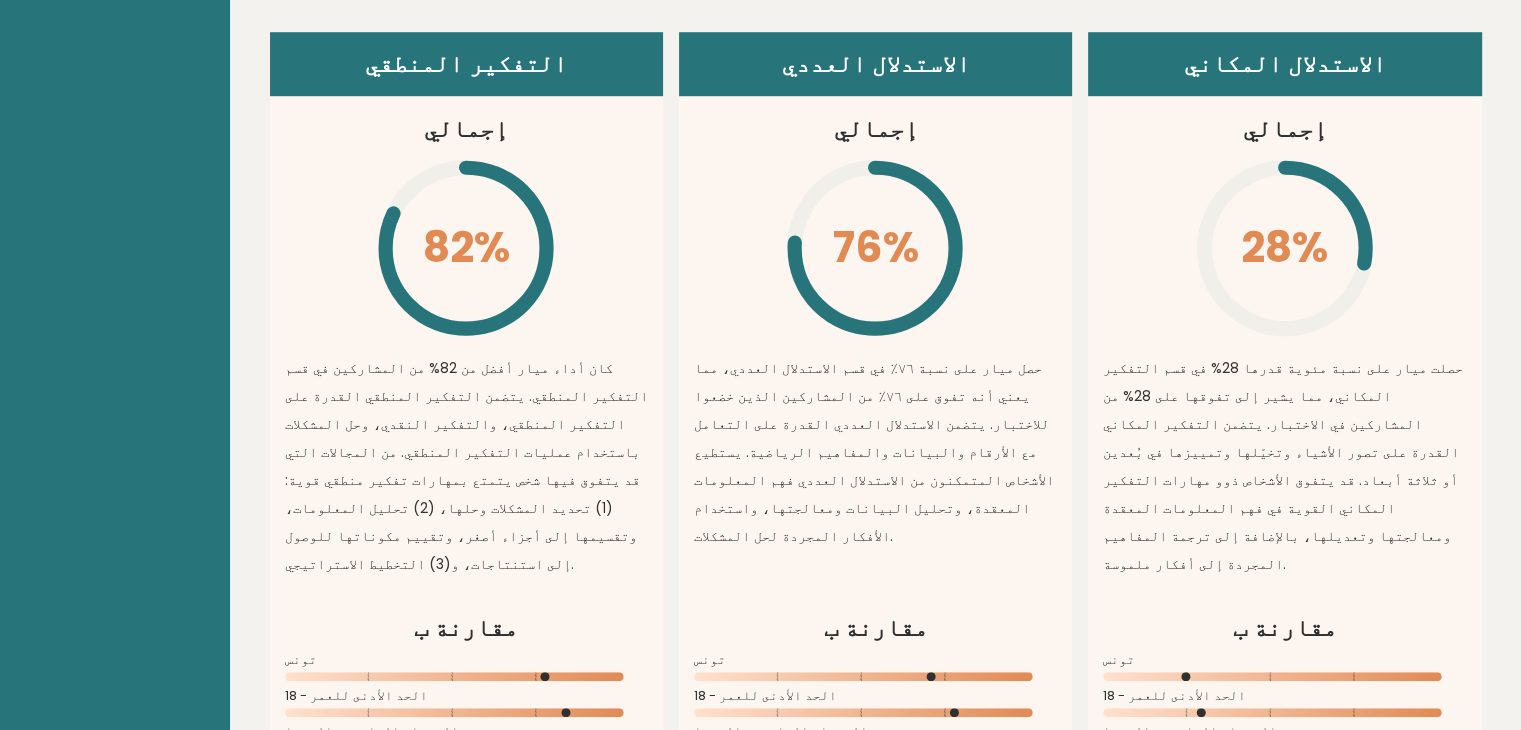 scroll, scrollTop: 1377, scrollLeft: 0, axis: vertical 